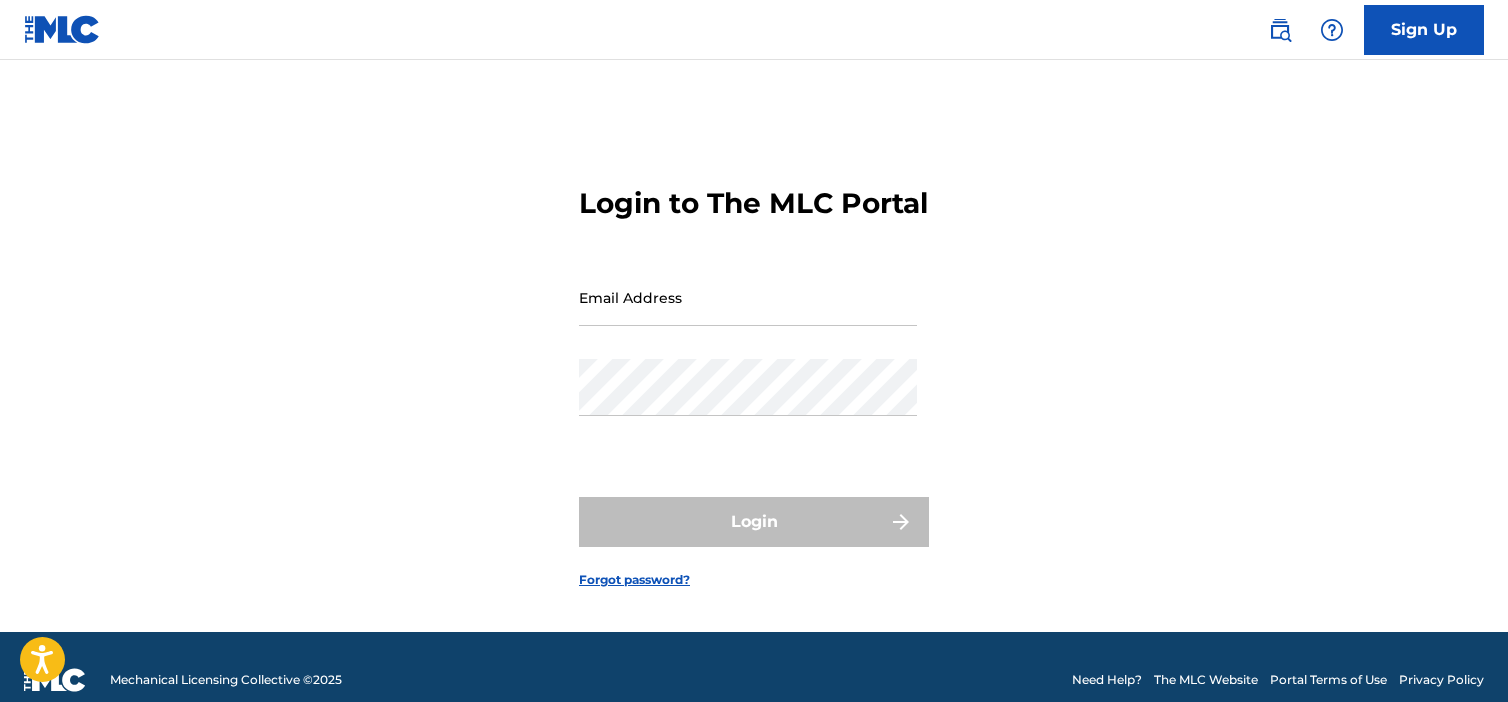 scroll, scrollTop: 0, scrollLeft: 0, axis: both 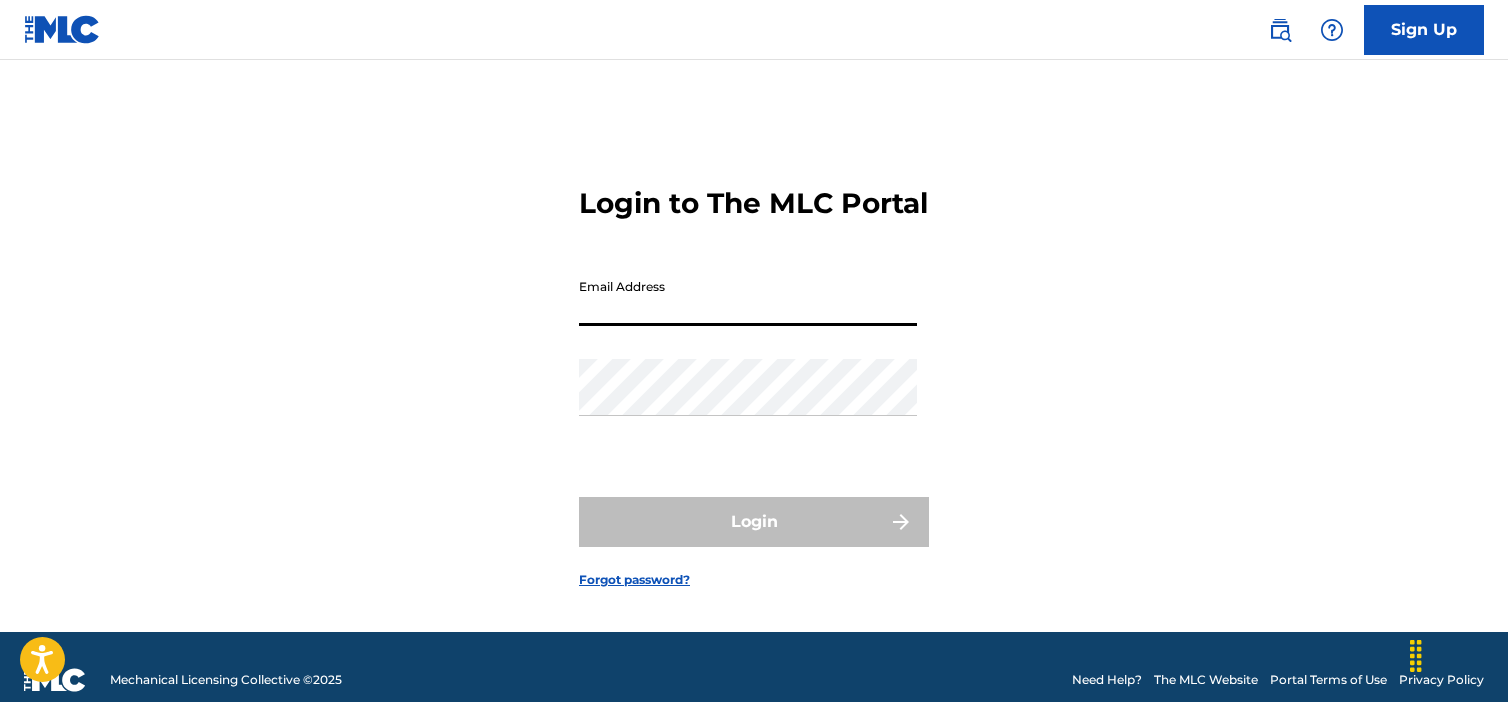type on "[EMAIL]" 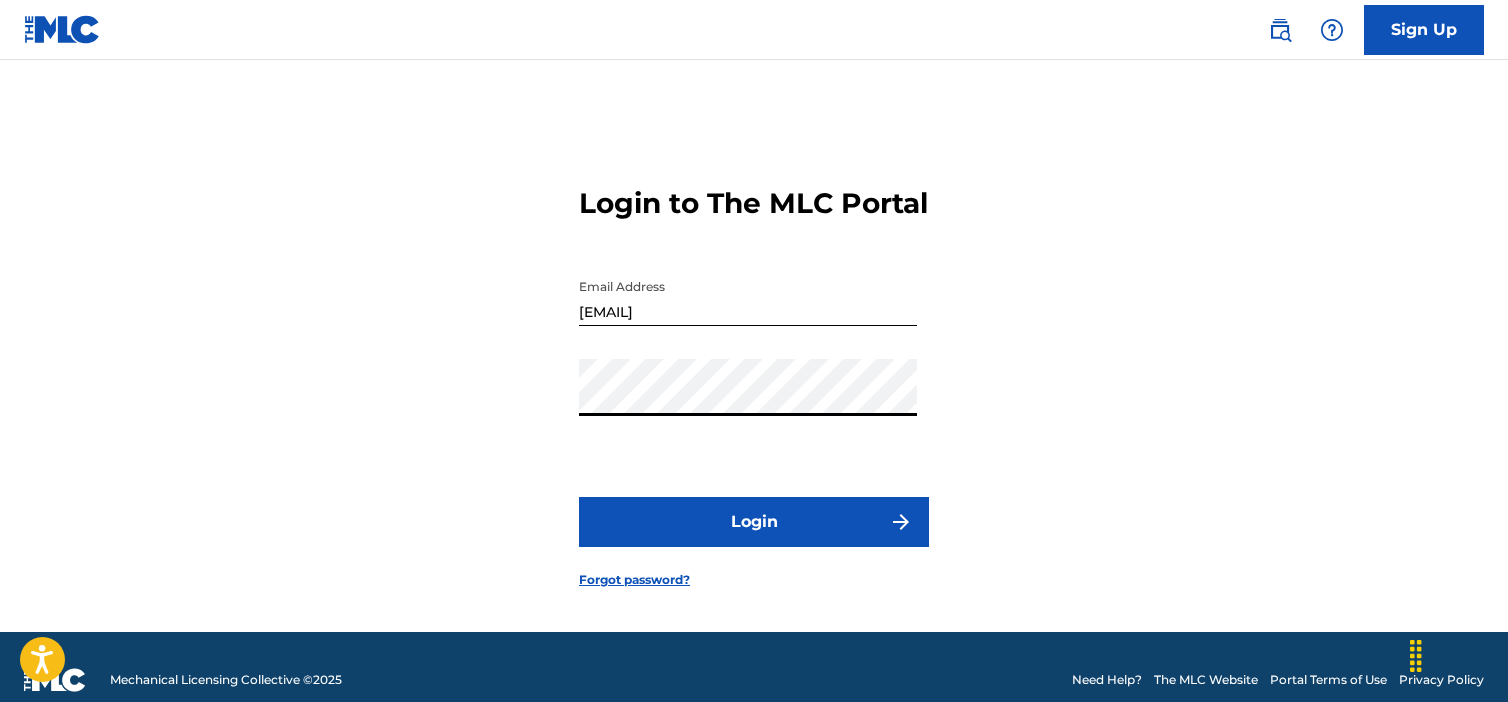 click on "Login" at bounding box center [754, 522] 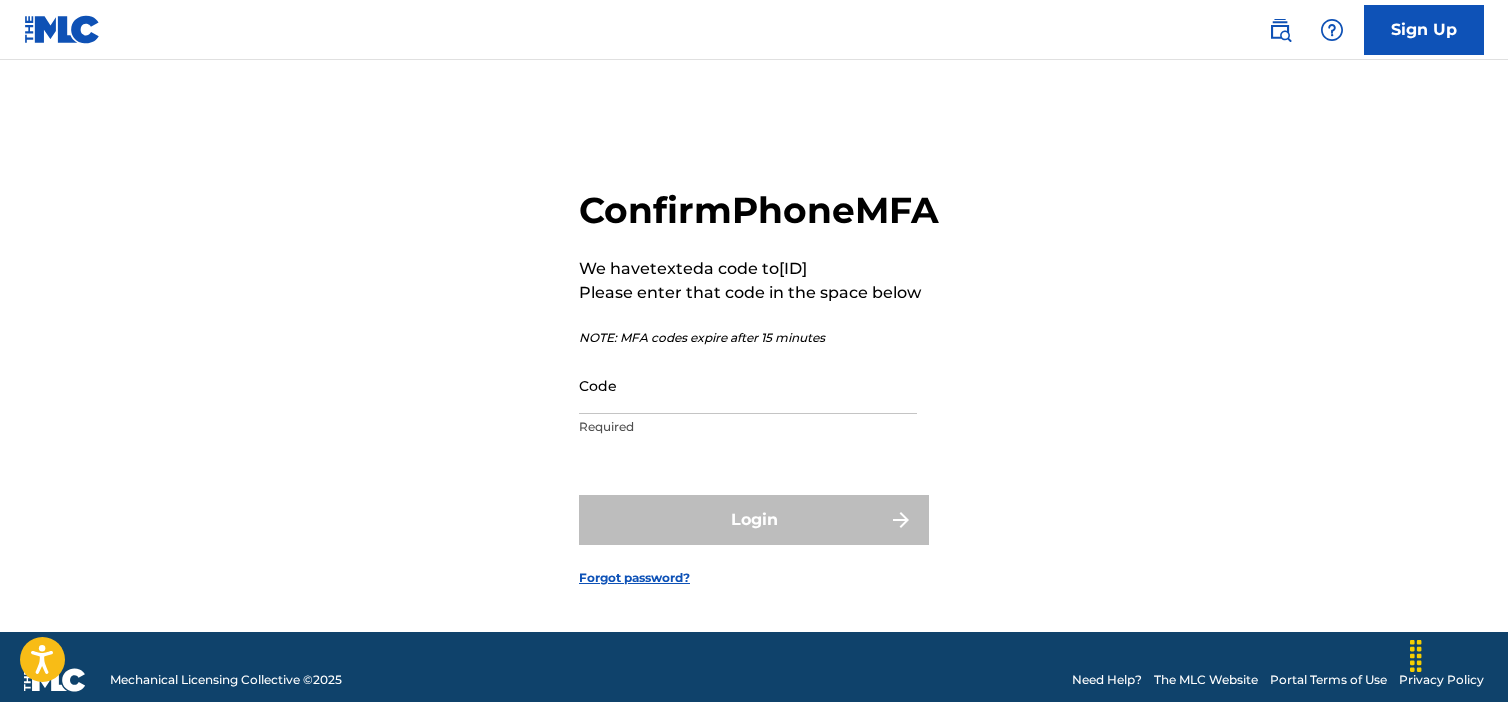 click on "Code" at bounding box center (748, 385) 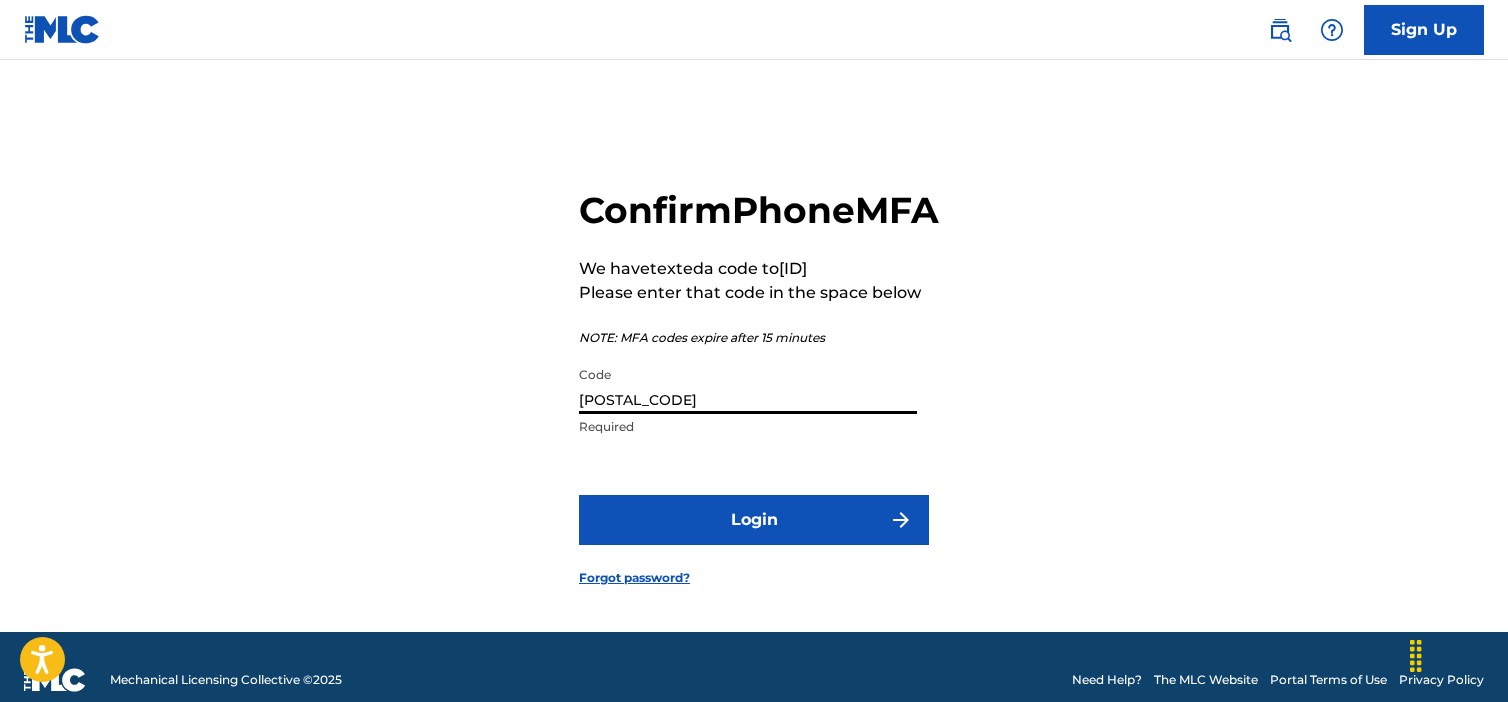 type on "[POSTAL_CODE]" 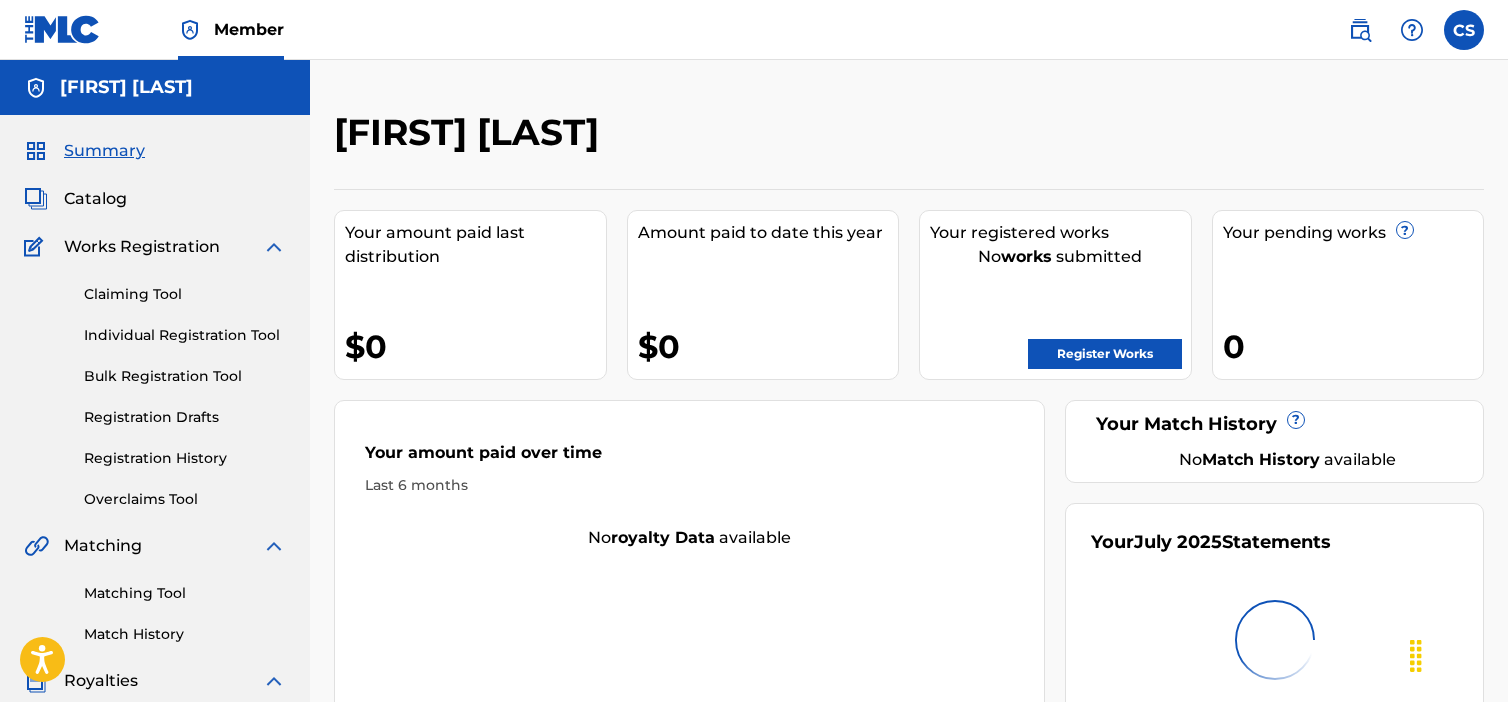 scroll, scrollTop: 0, scrollLeft: 0, axis: both 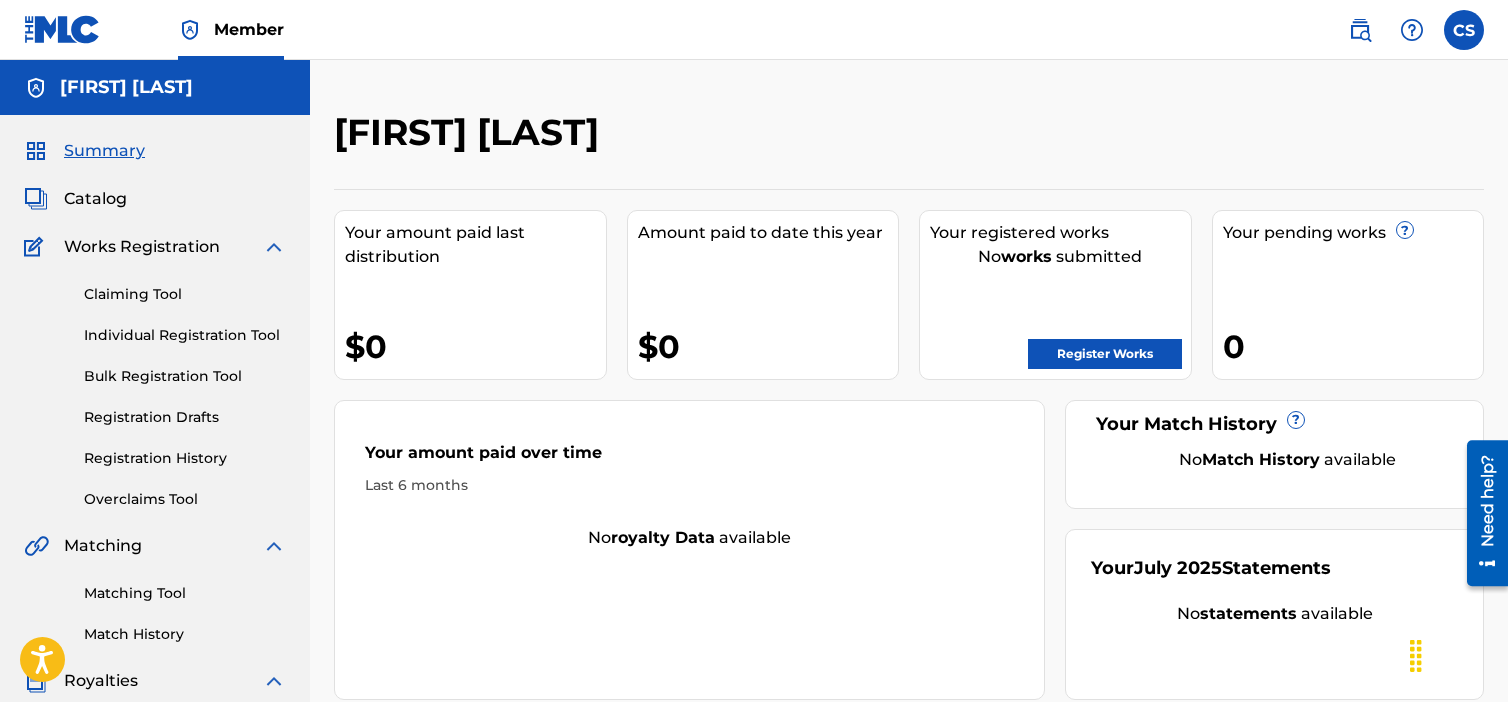 click on "Claiming Tool" at bounding box center (185, 294) 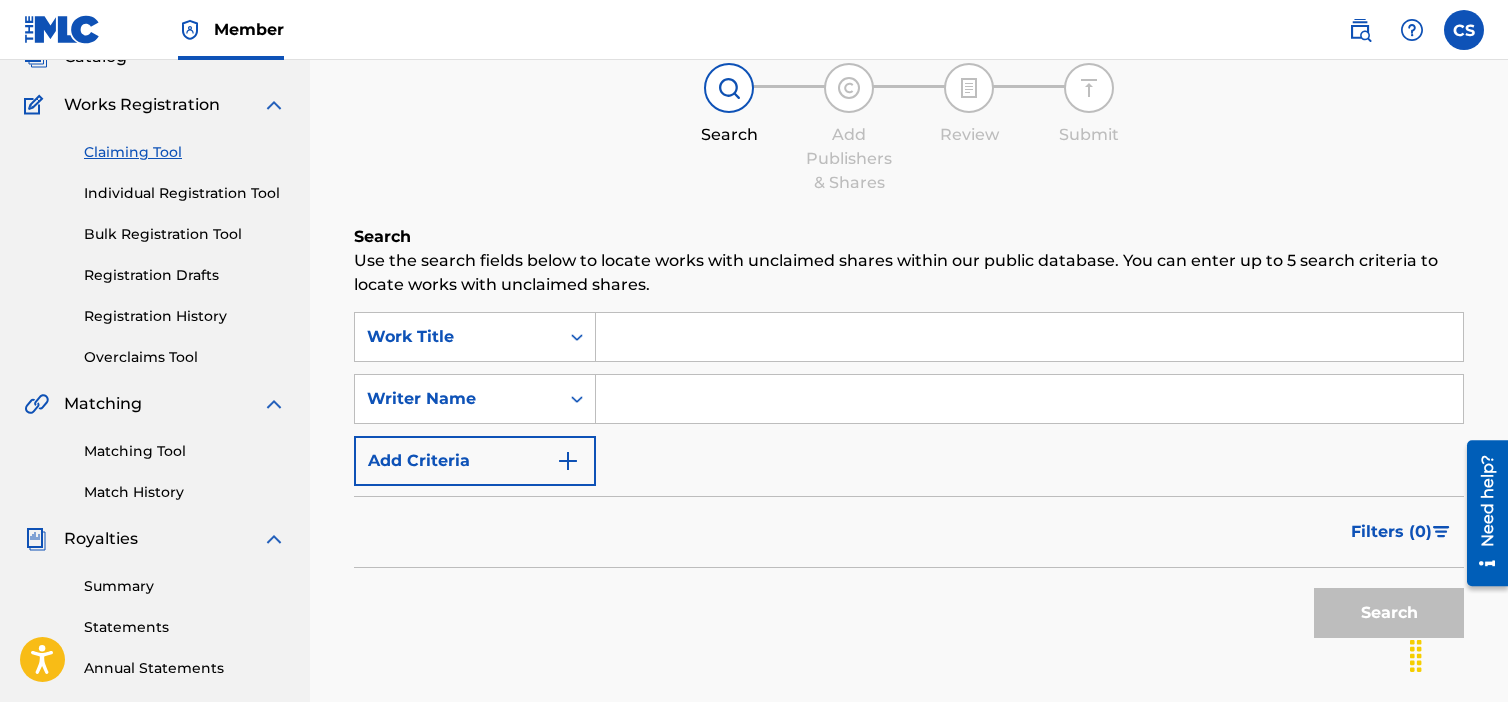 scroll, scrollTop: 200, scrollLeft: 0, axis: vertical 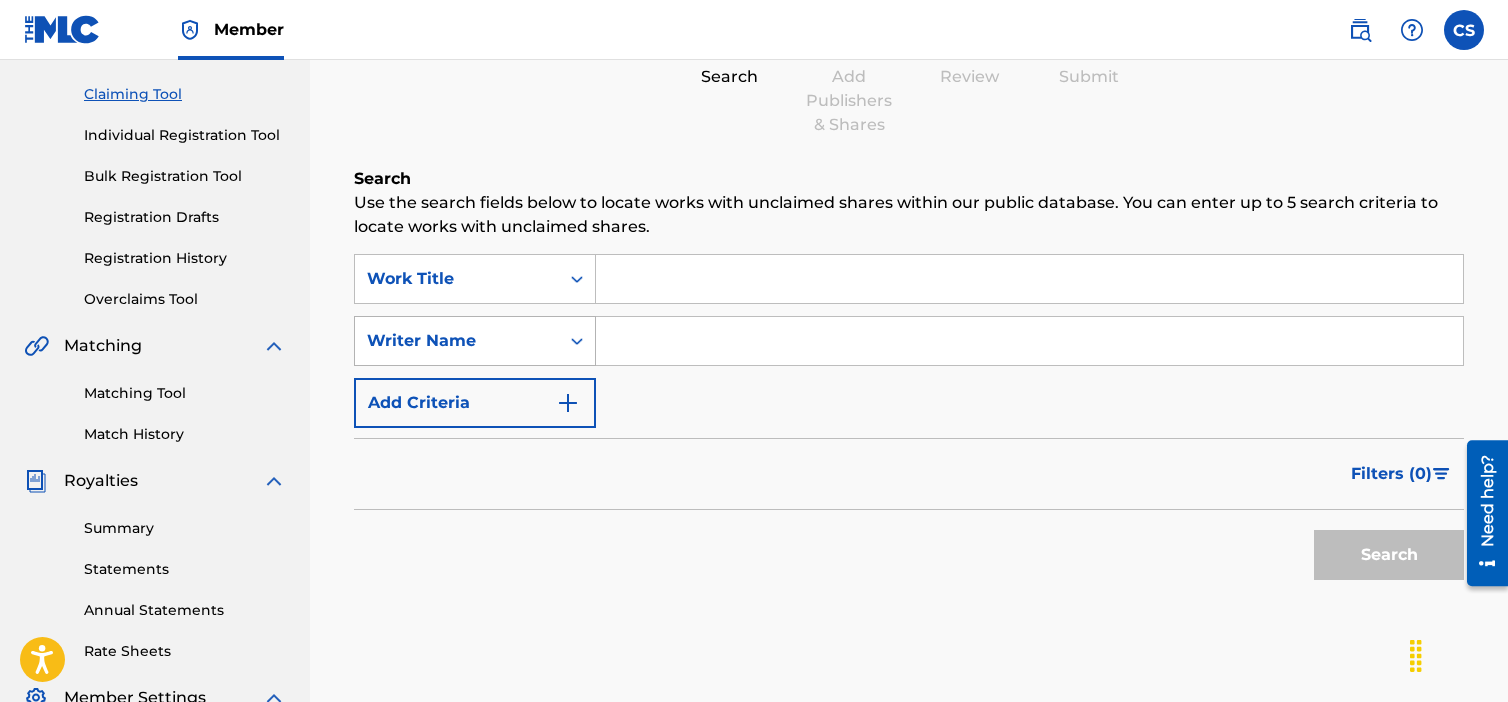 click on "Writer Name" at bounding box center [457, 341] 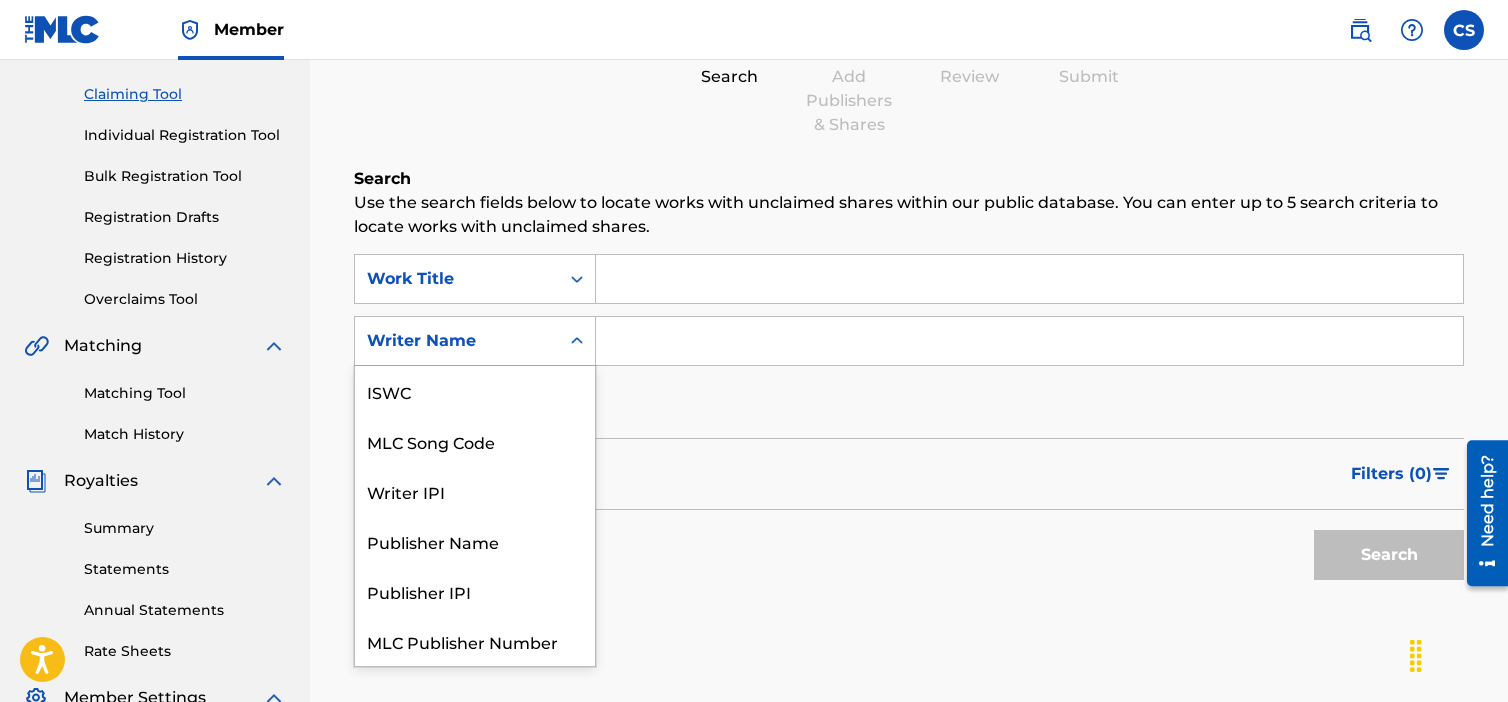 scroll, scrollTop: 50, scrollLeft: 0, axis: vertical 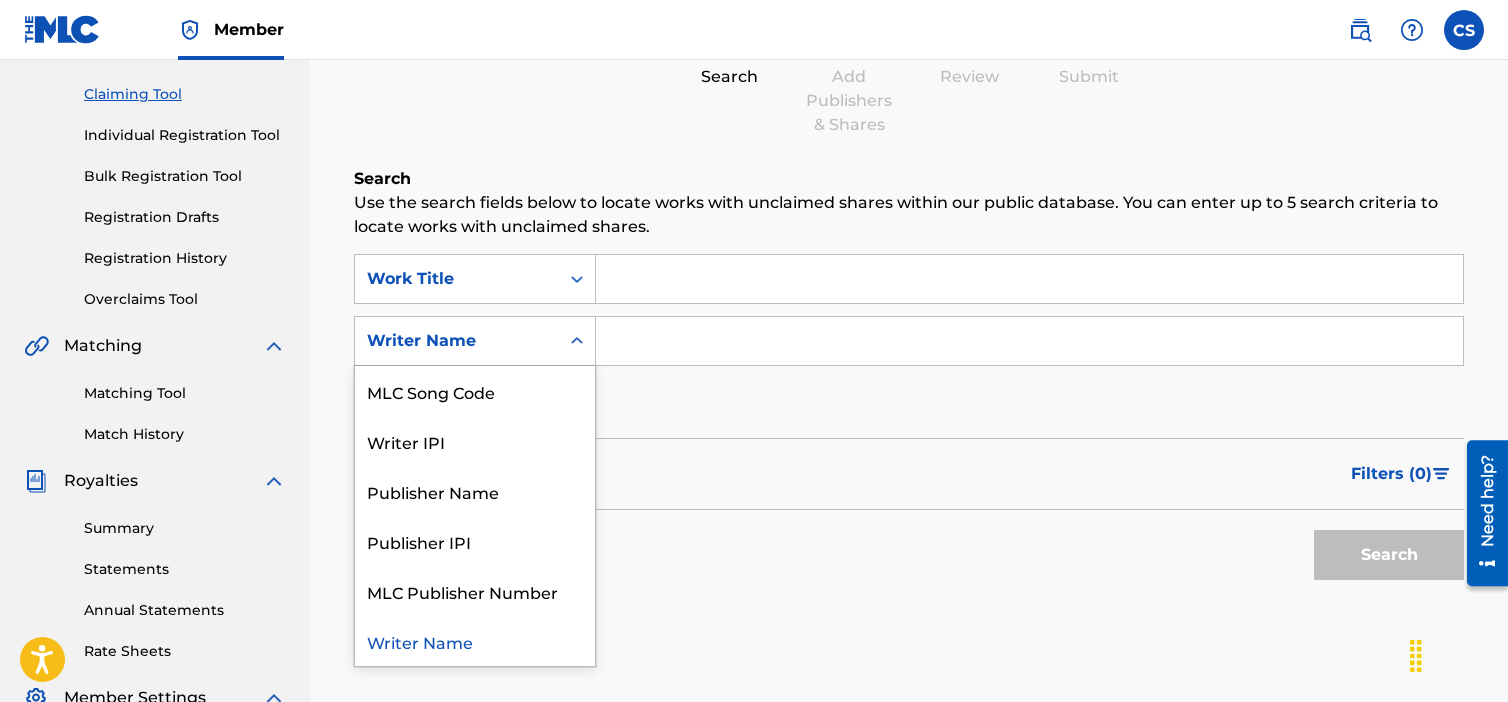 click on "Writer Name" at bounding box center (457, 341) 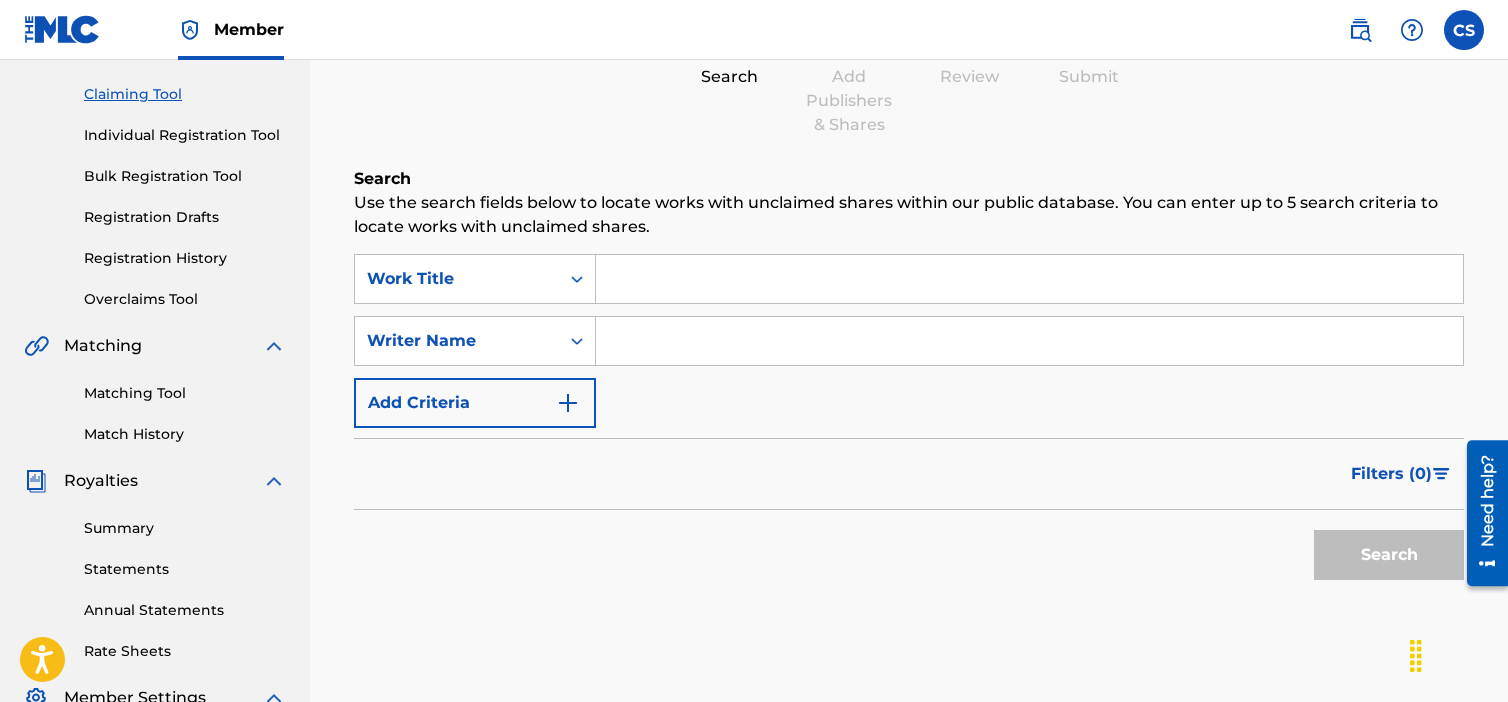 click on "Writer Name" at bounding box center (457, 341) 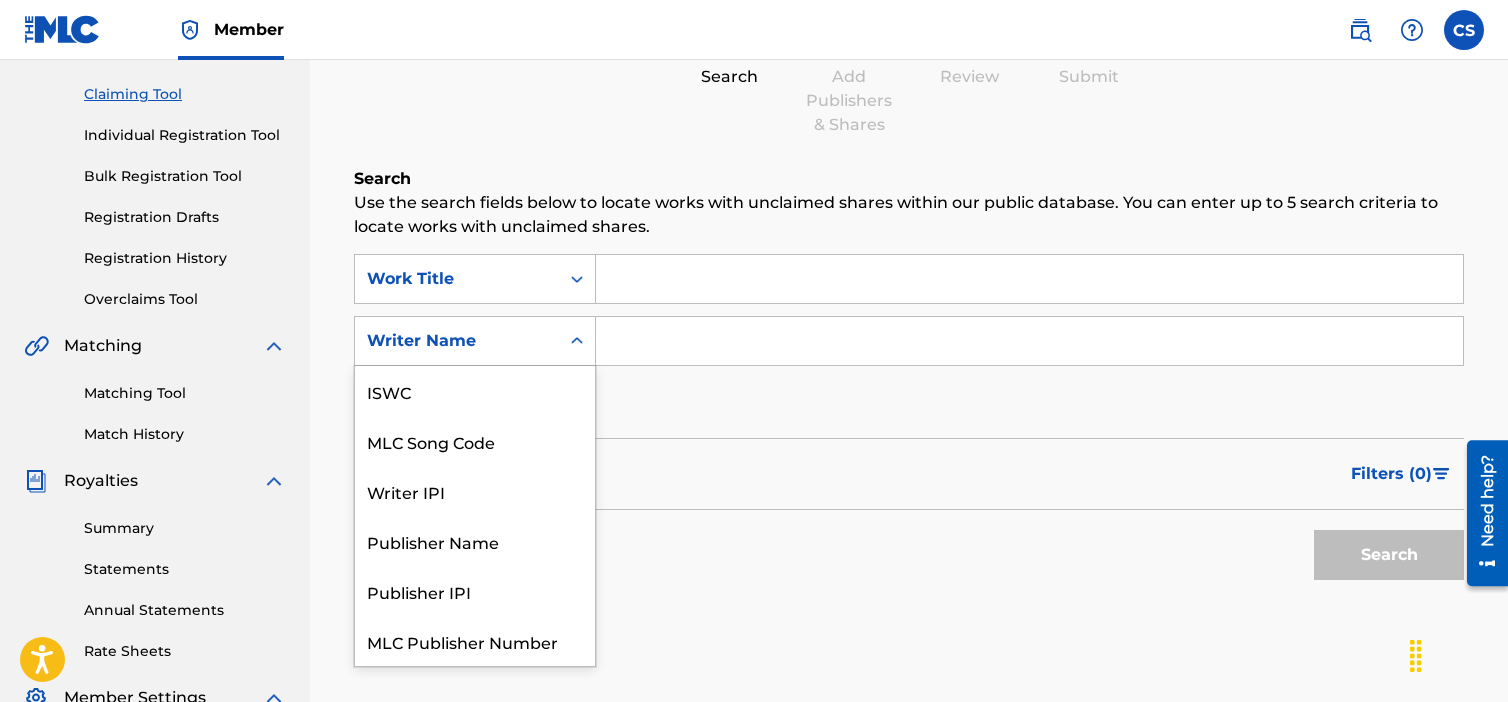 scroll, scrollTop: 50, scrollLeft: 0, axis: vertical 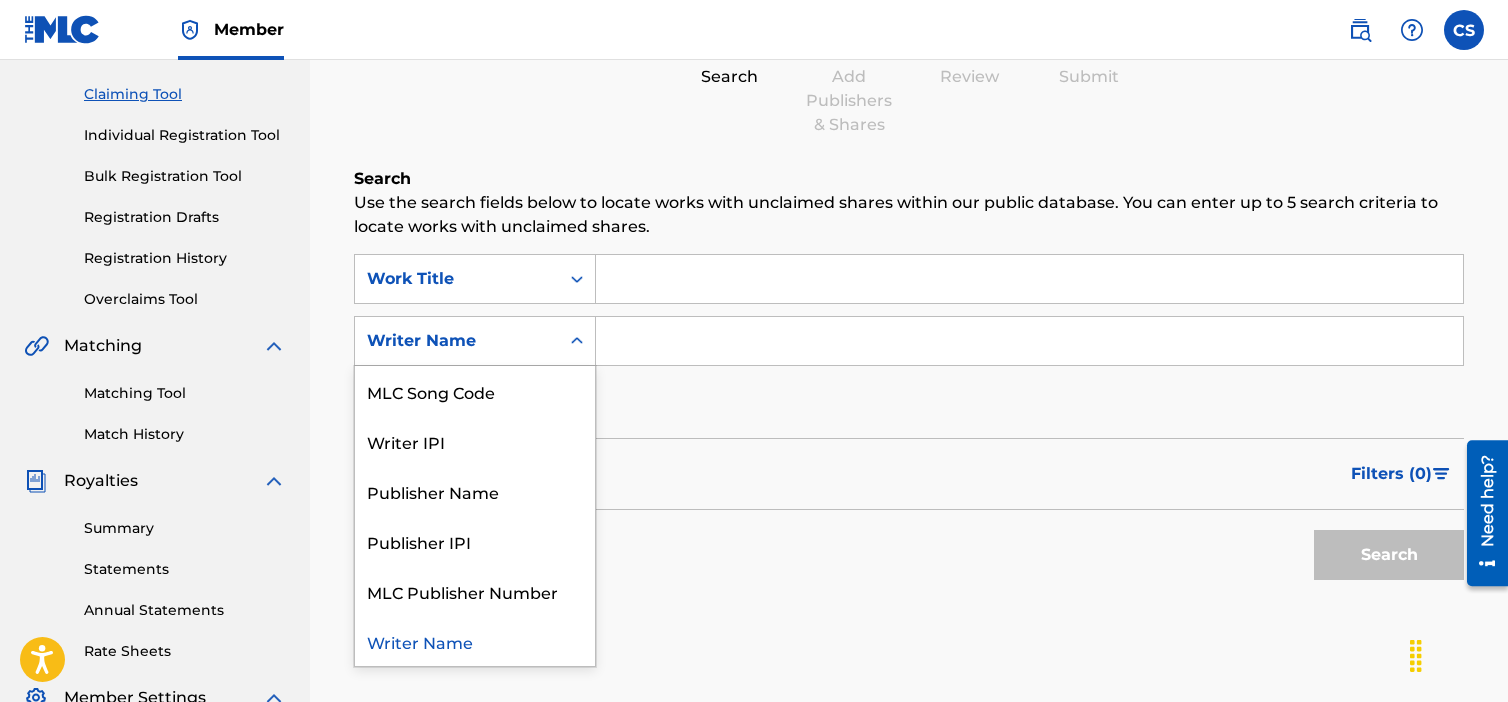 click on "Writer Name" at bounding box center (457, 341) 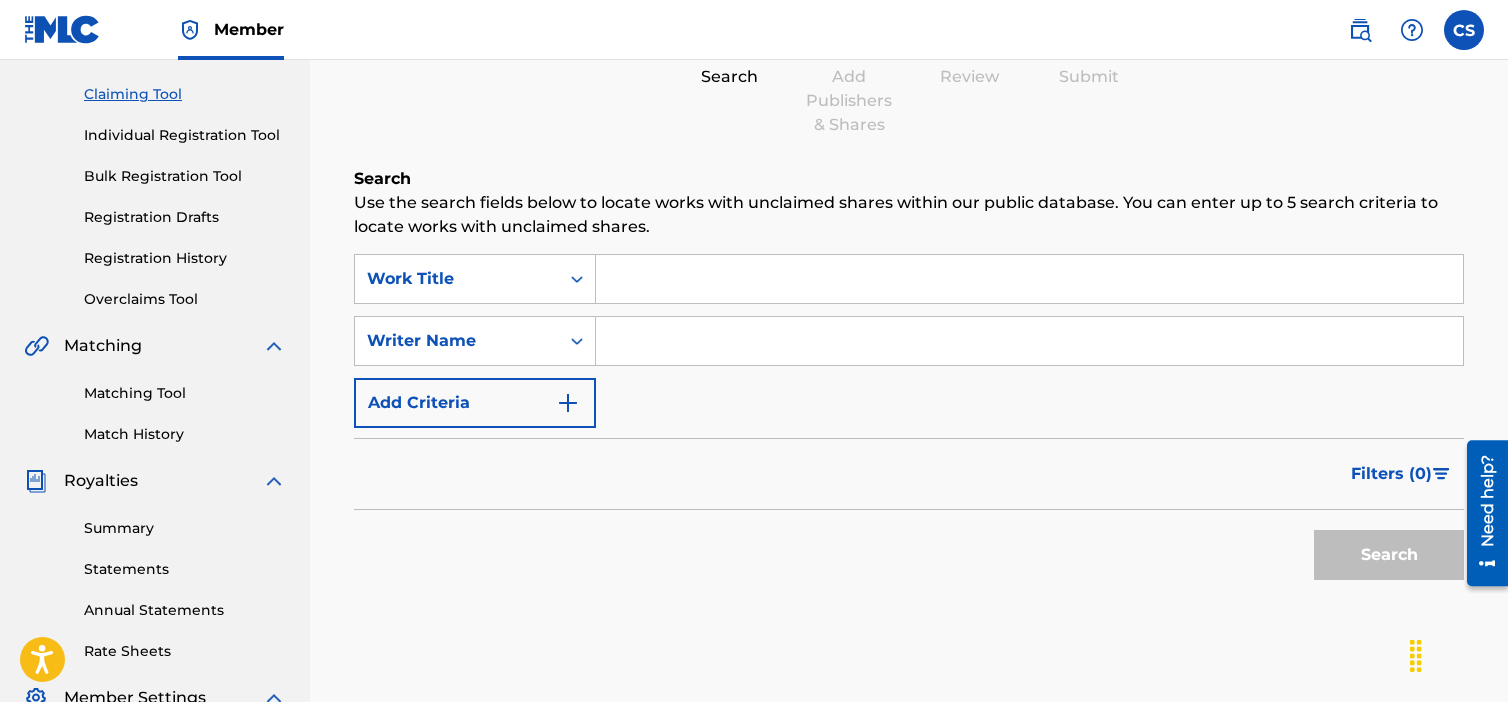 click at bounding box center (1029, 279) 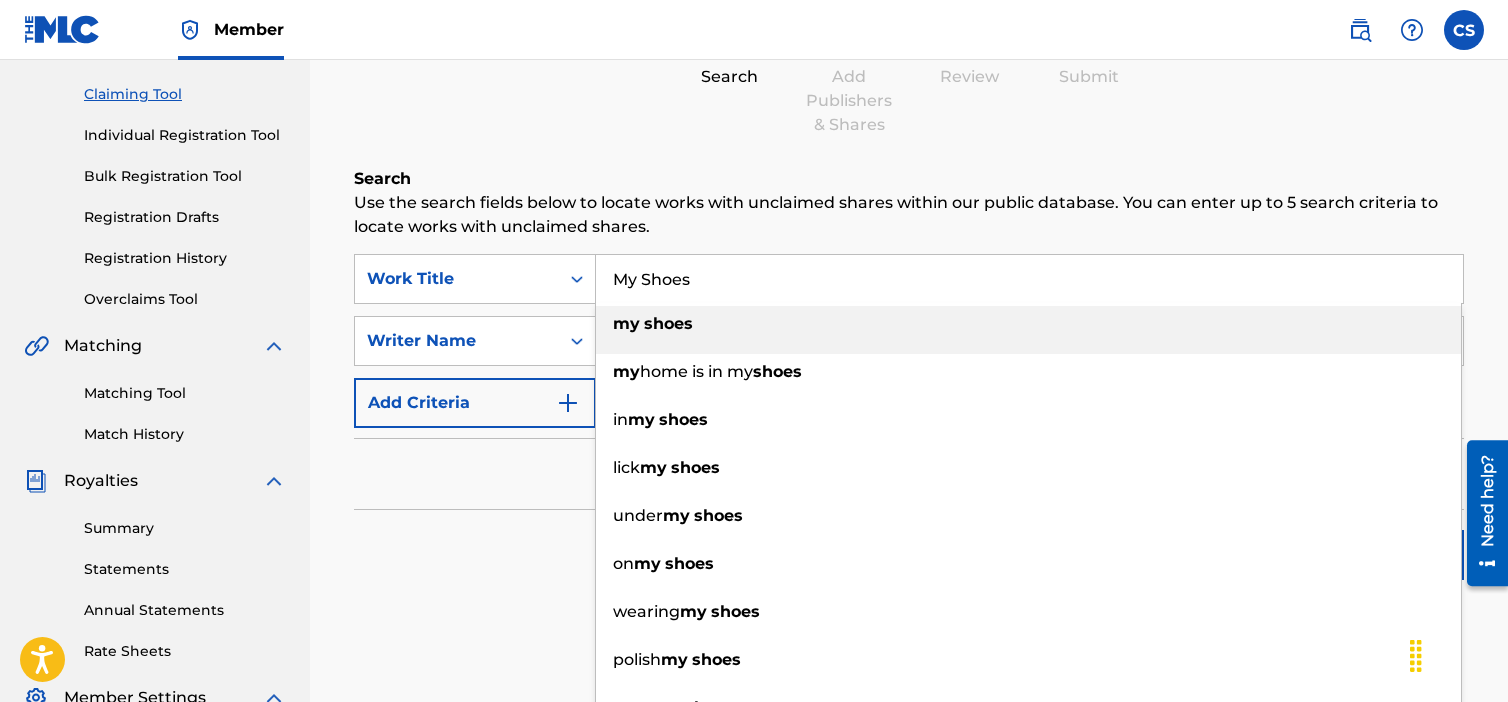 type on "My Shoes" 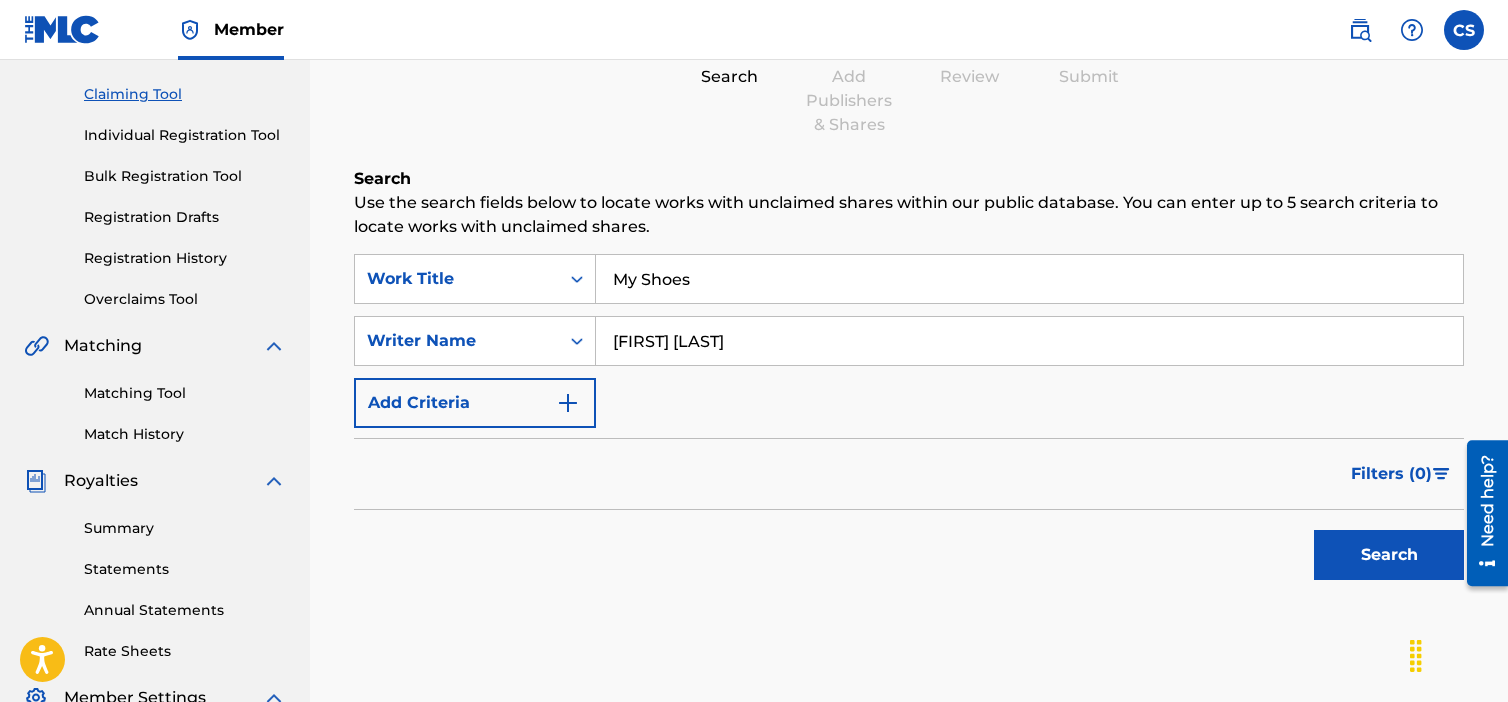 type on "[FIRST] [LAST]" 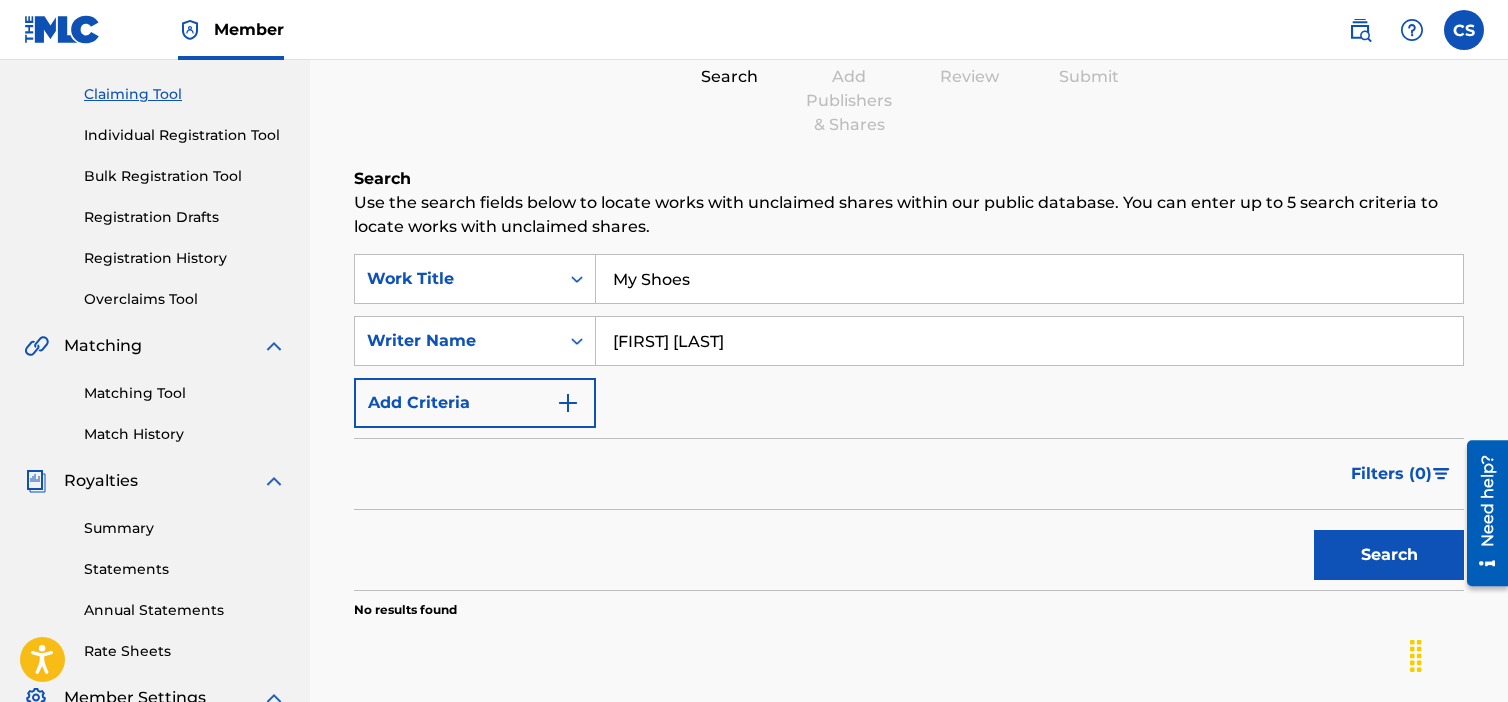 click on "Individual Registration Tool" at bounding box center [185, 135] 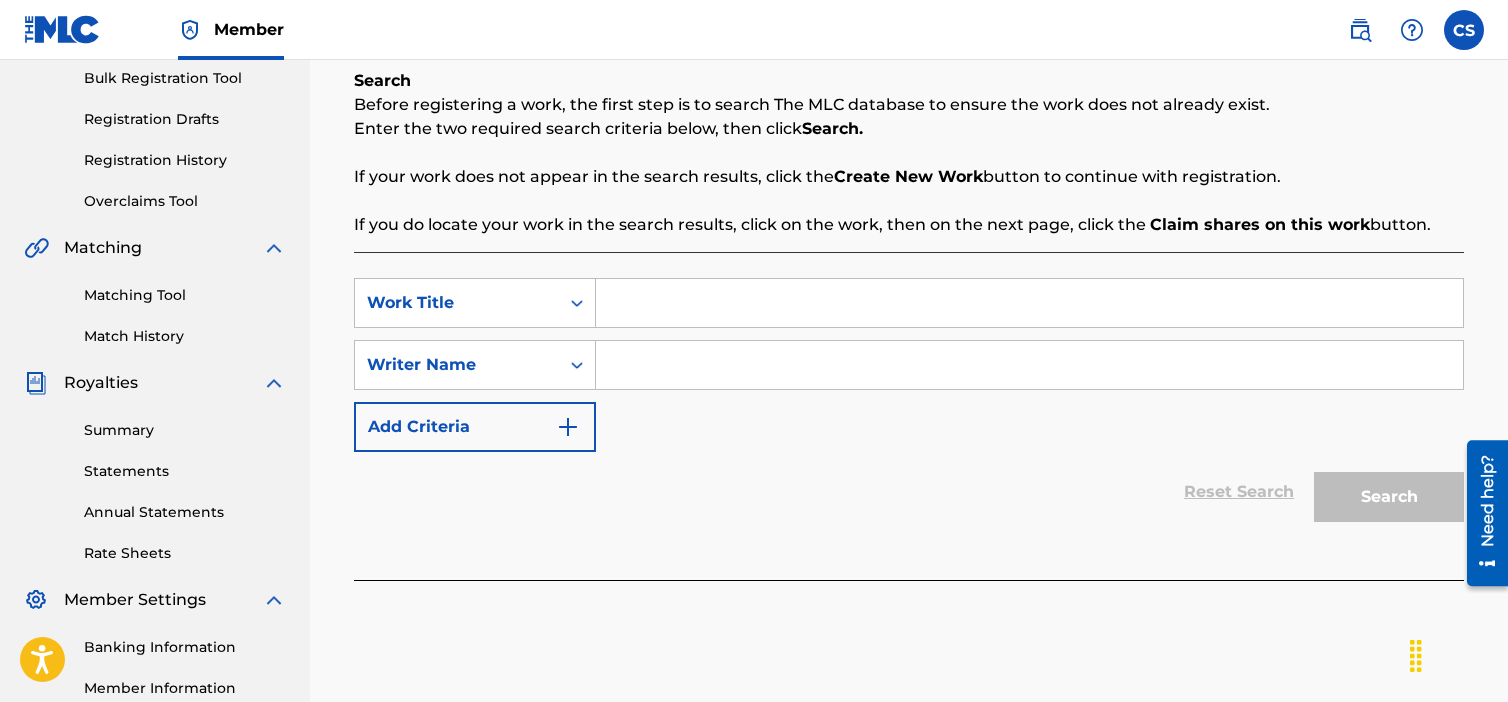 scroll, scrollTop: 300, scrollLeft: 0, axis: vertical 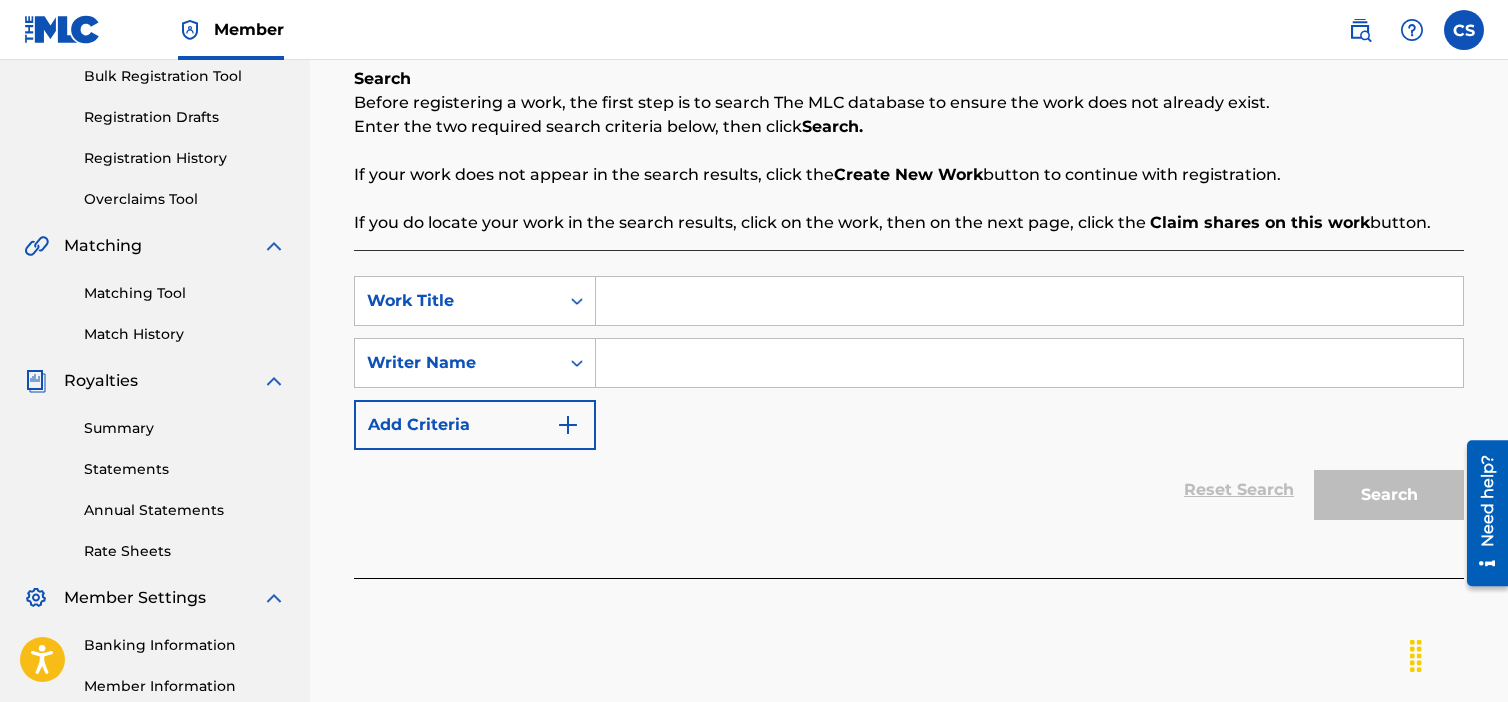 click at bounding box center (1029, 301) 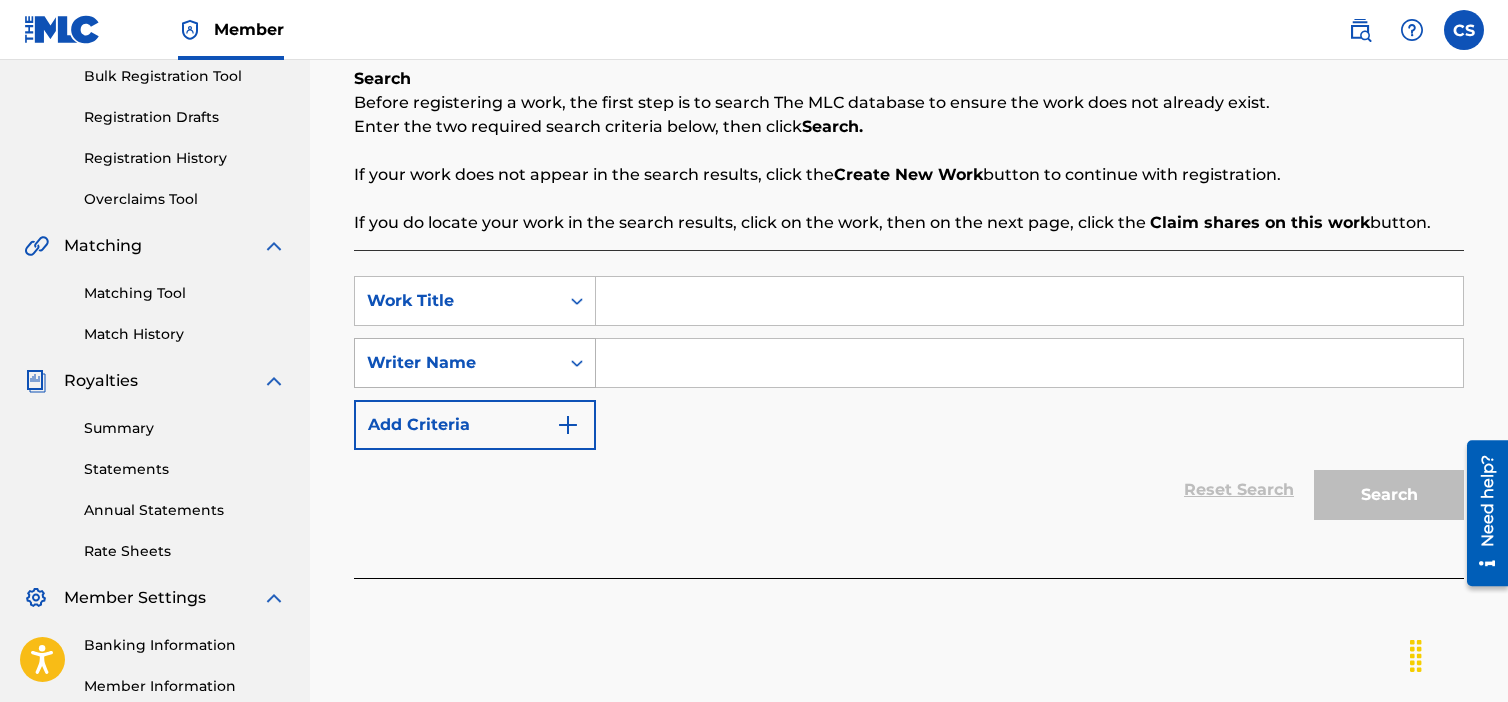 click on "Writer Name" at bounding box center (457, 363) 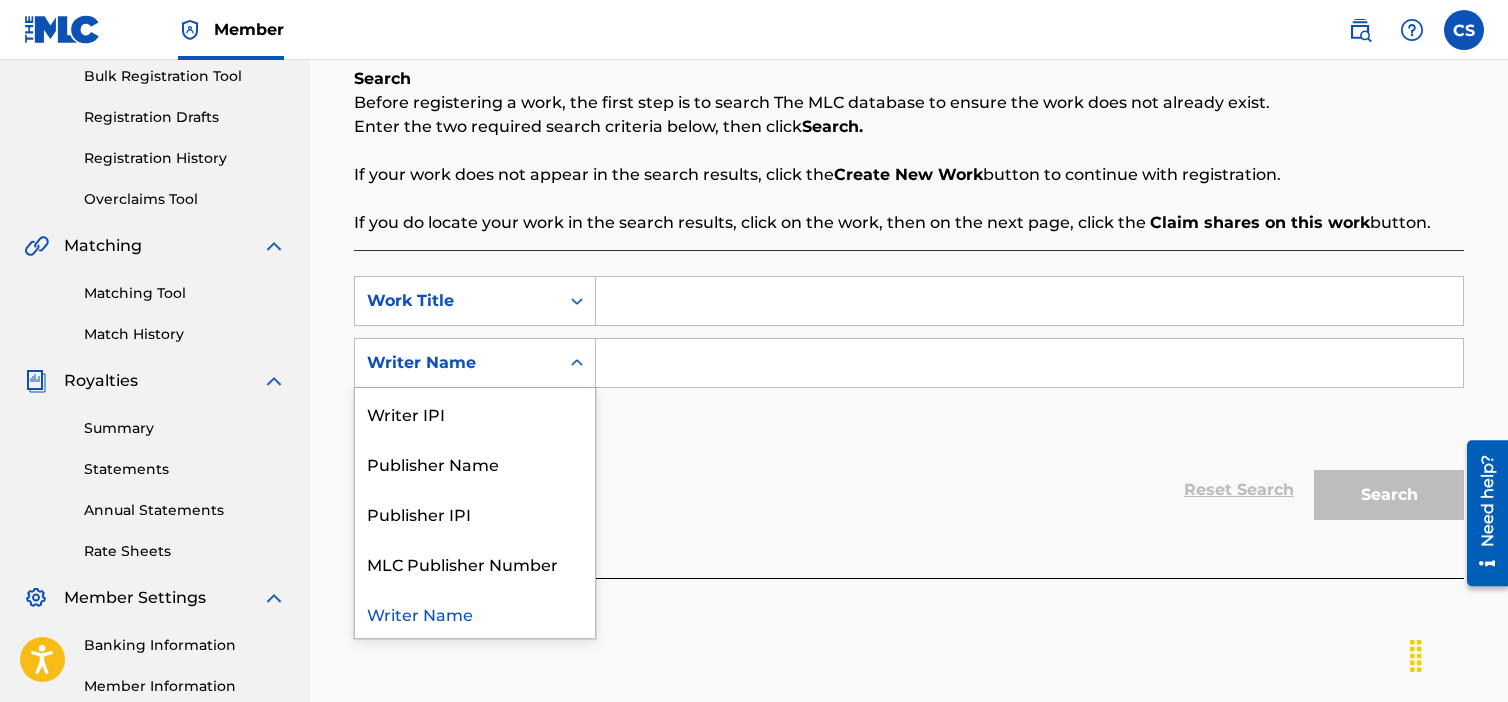 click on "Writer Name" at bounding box center [457, 363] 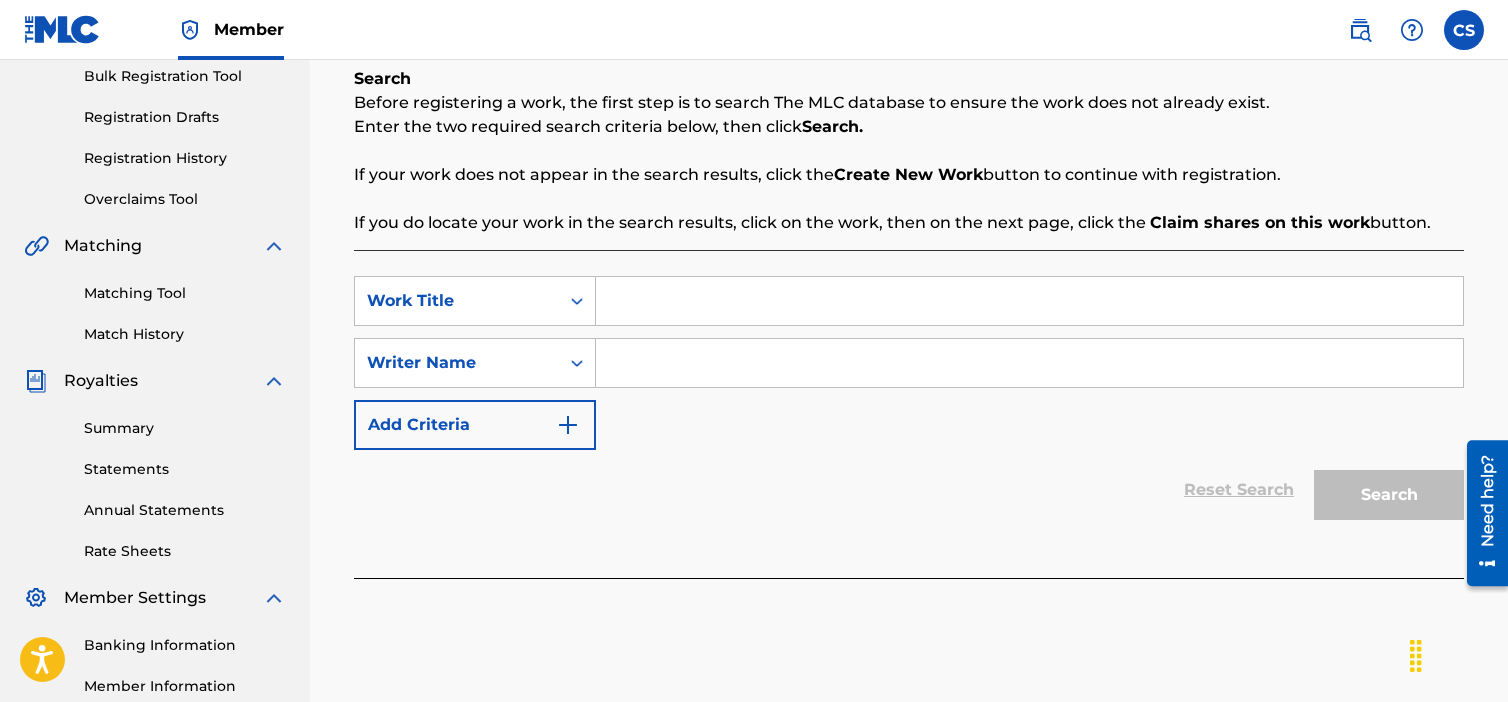 click at bounding box center (1029, 301) 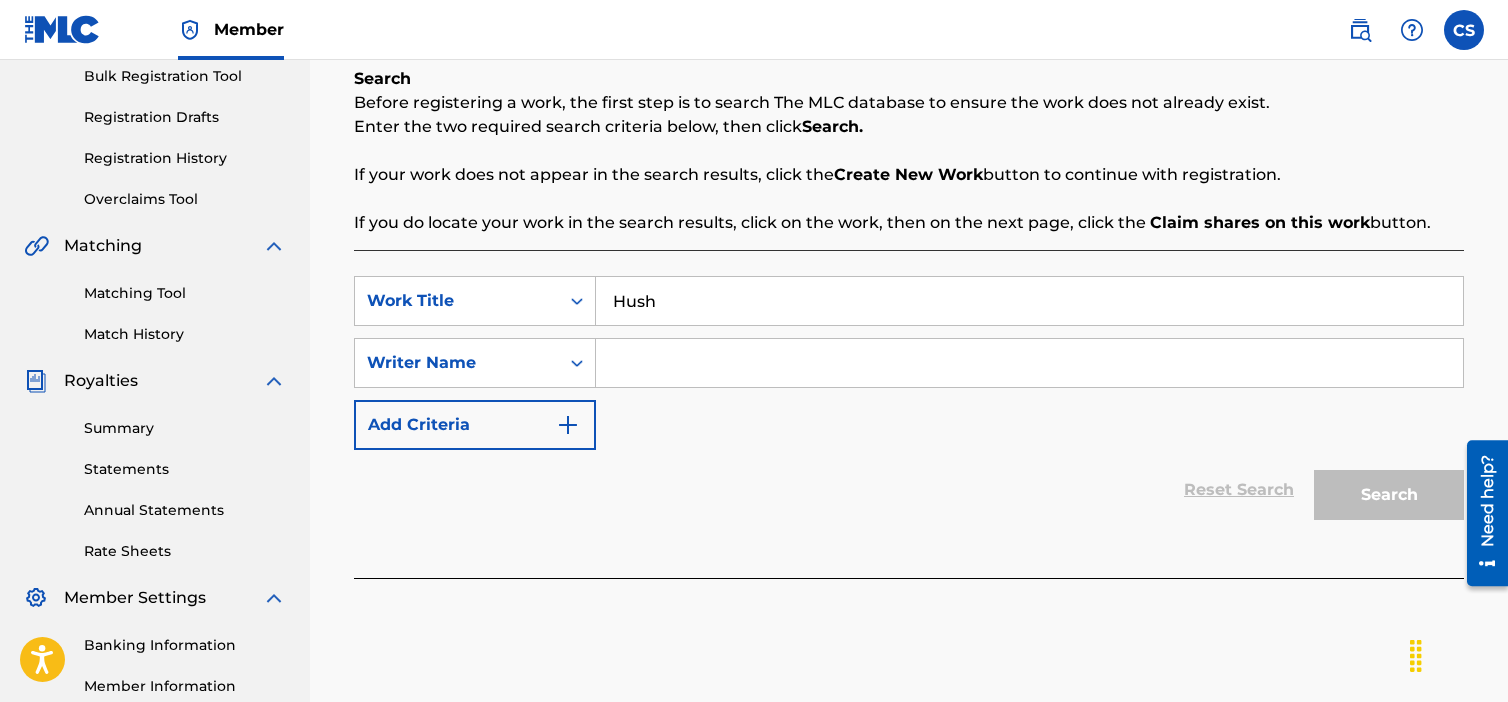 type on "Hush" 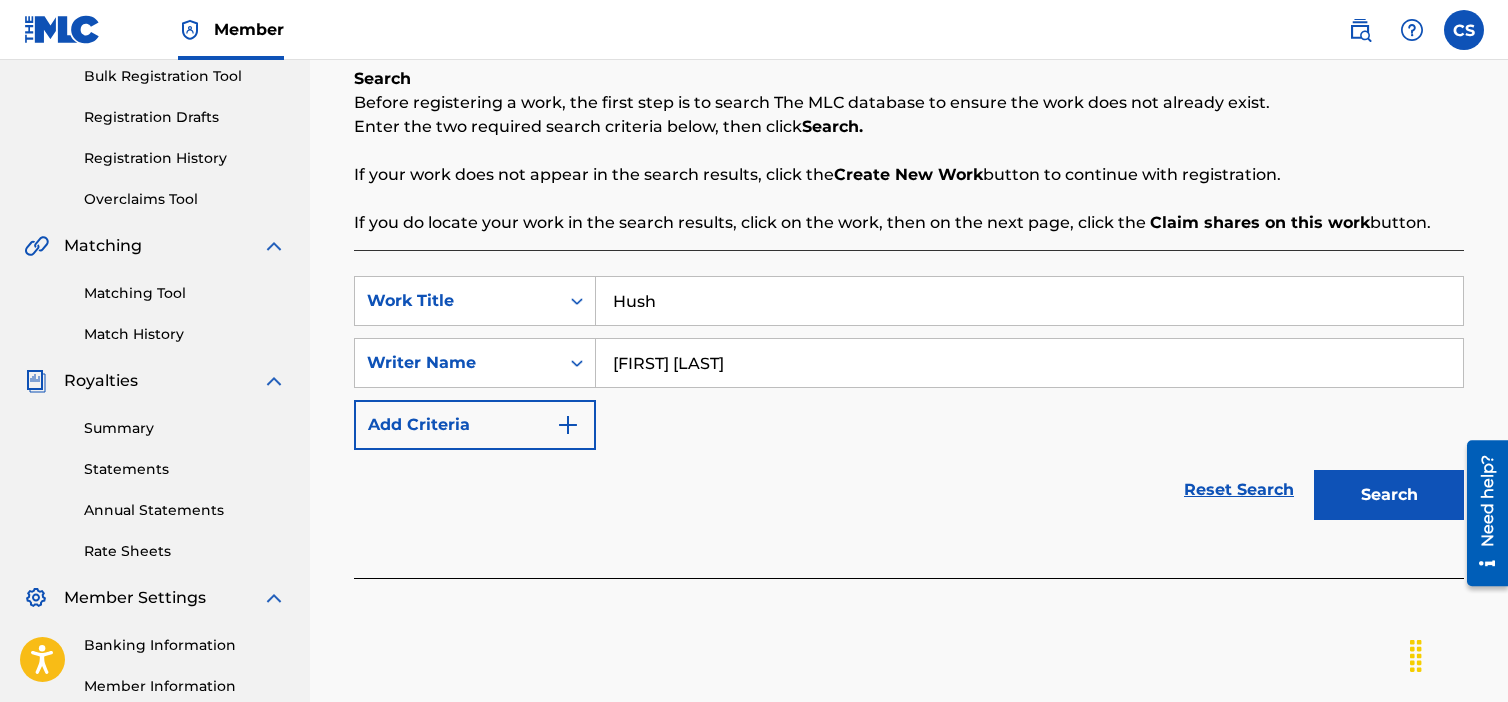 click on "Search" at bounding box center [1389, 495] 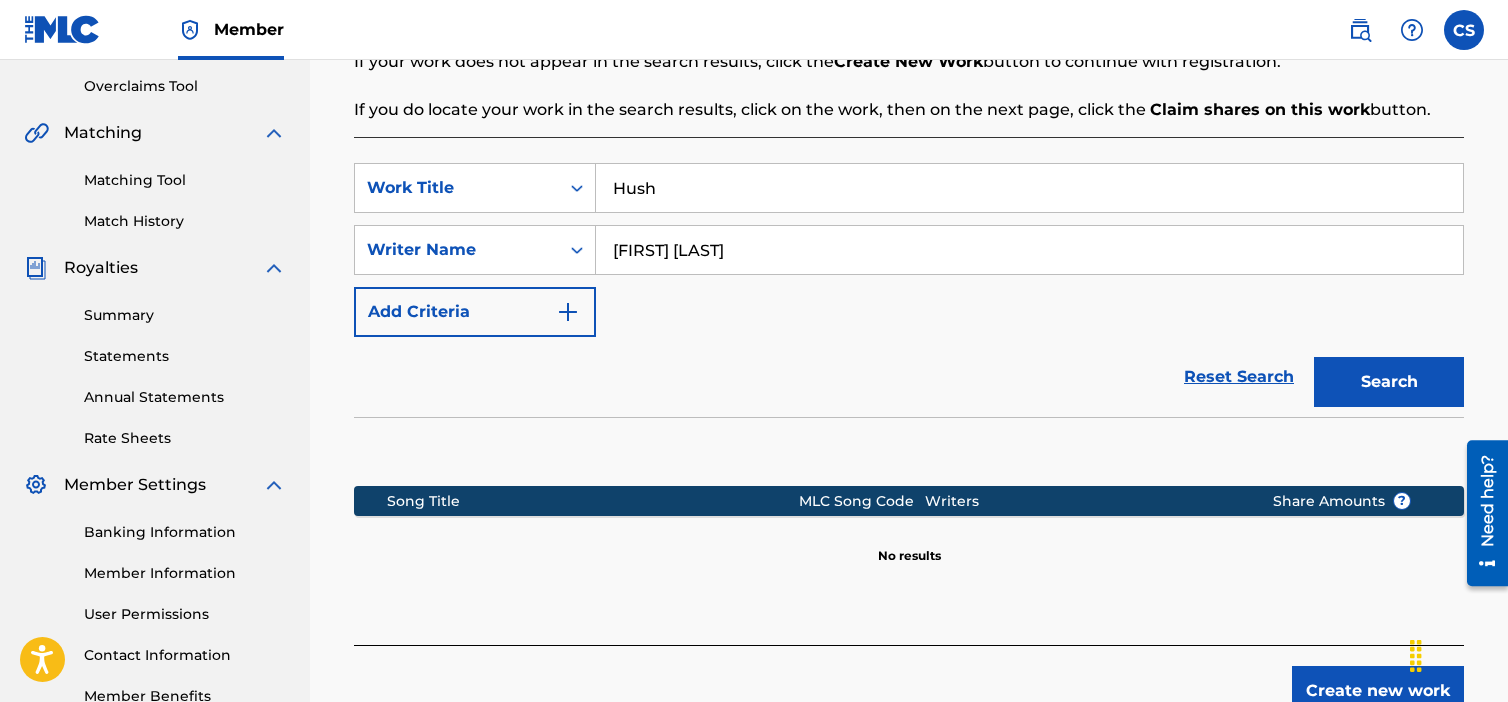 scroll, scrollTop: 542, scrollLeft: 0, axis: vertical 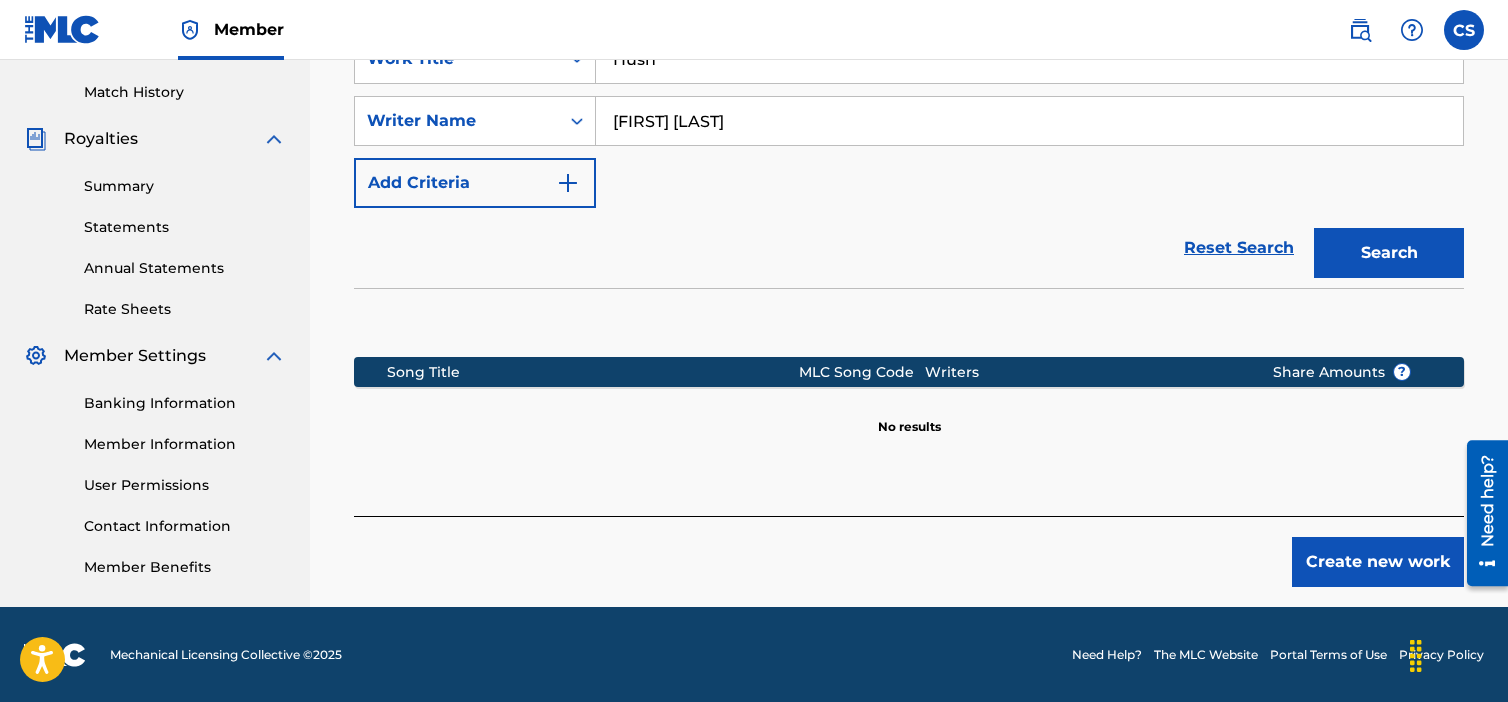 click on "Create new work" at bounding box center [1378, 562] 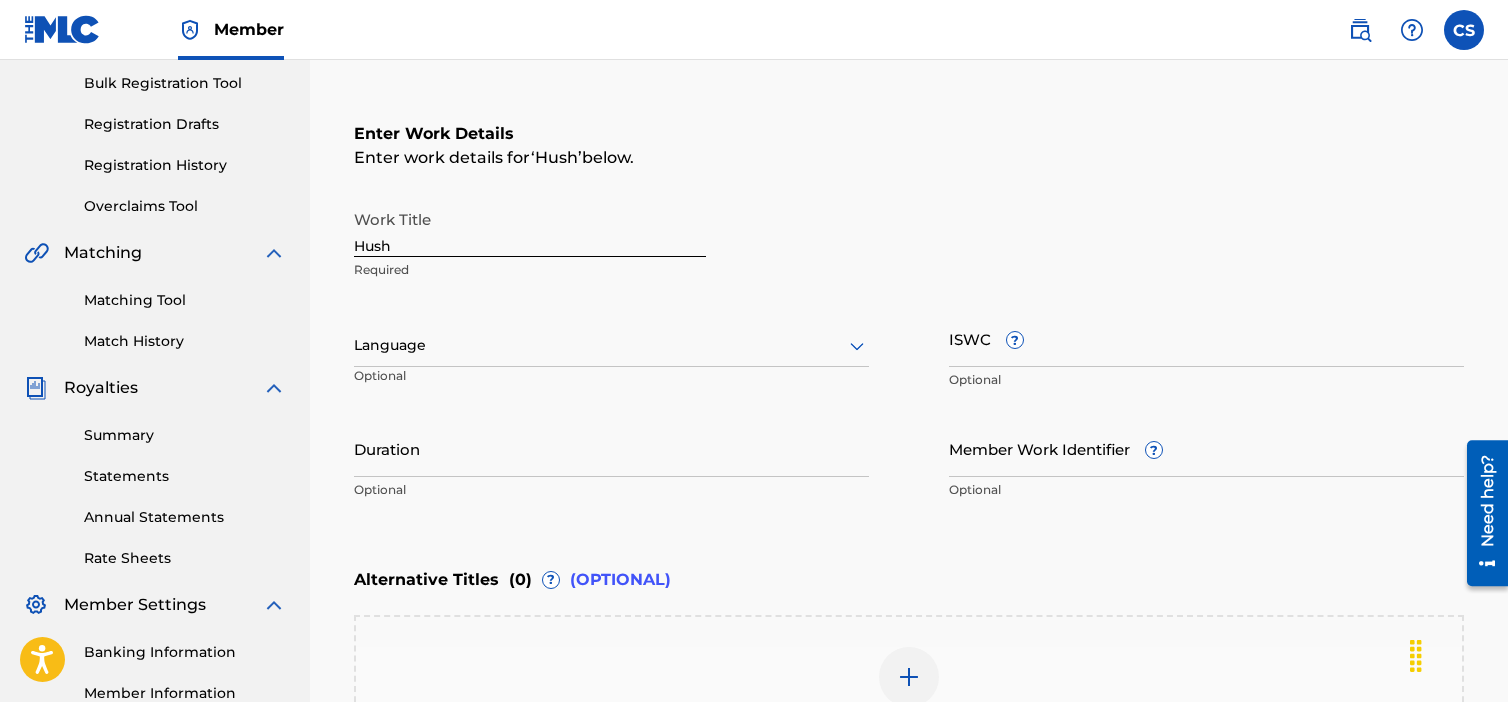 scroll, scrollTop: 342, scrollLeft: 0, axis: vertical 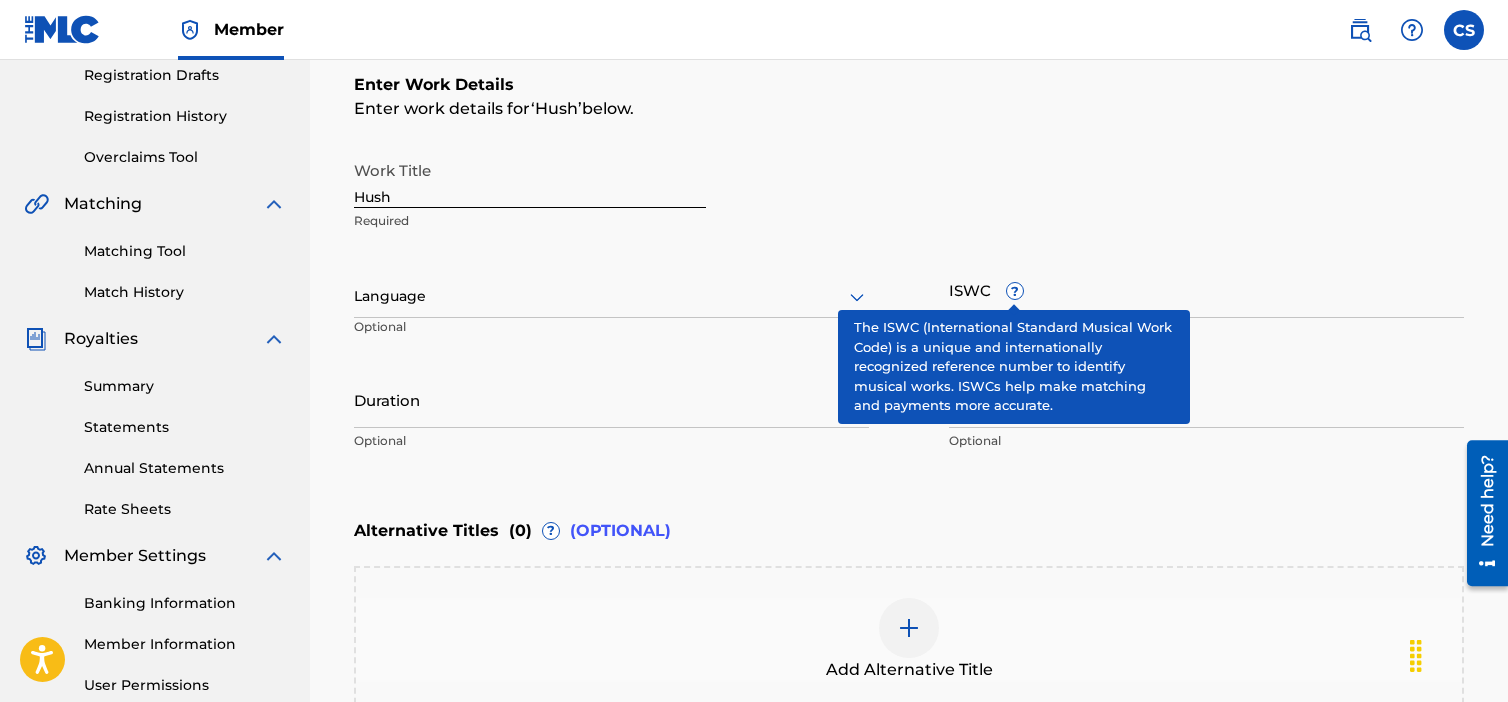 click on "?" at bounding box center (1015, 291) 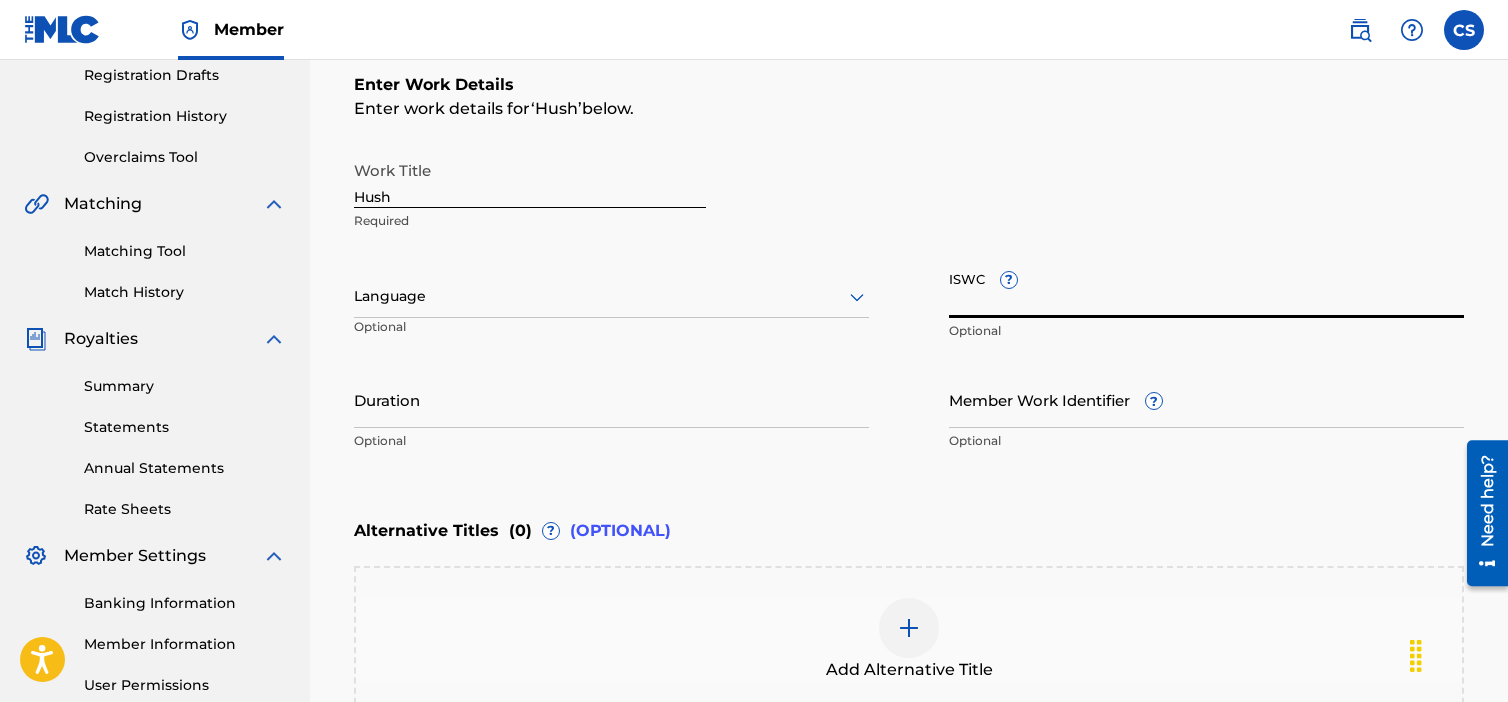 click on "ISWC   ?" at bounding box center [1206, 289] 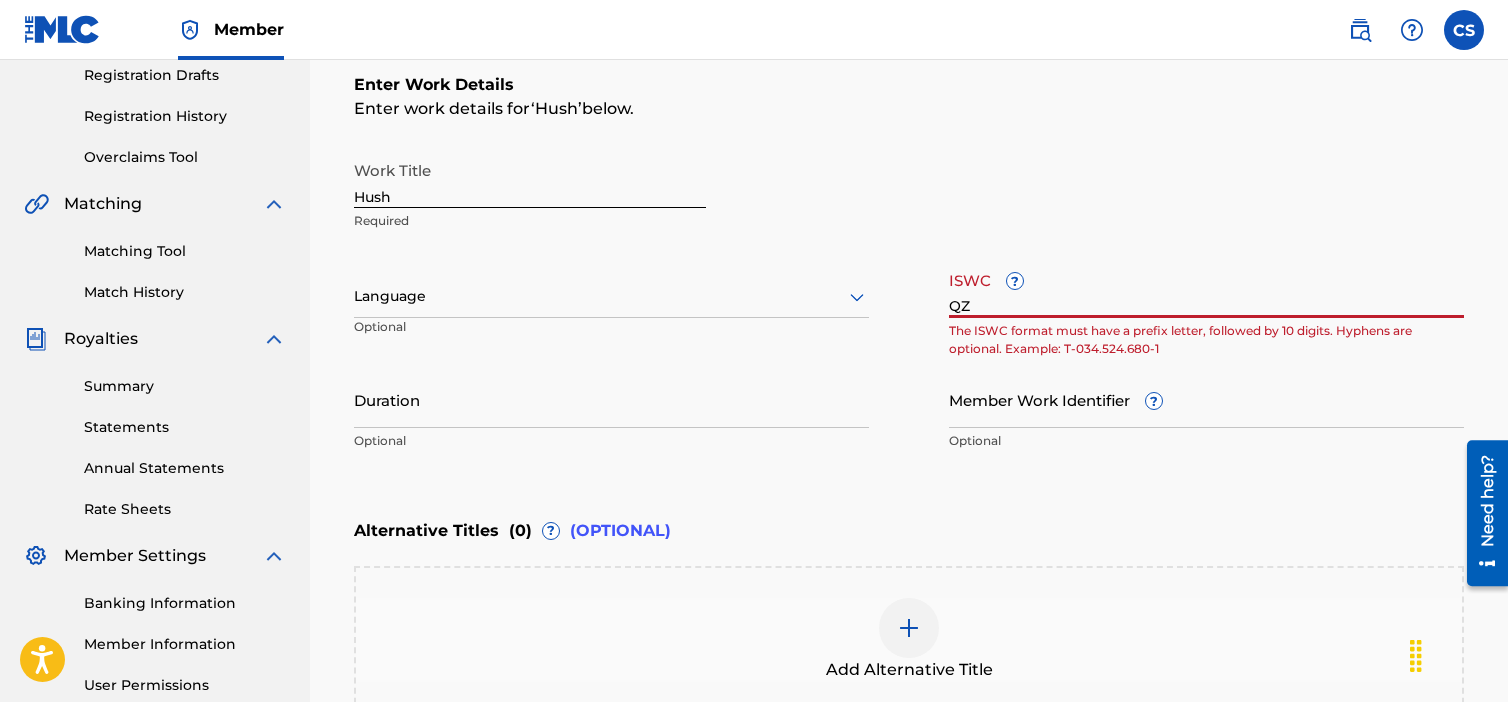 type on "Q" 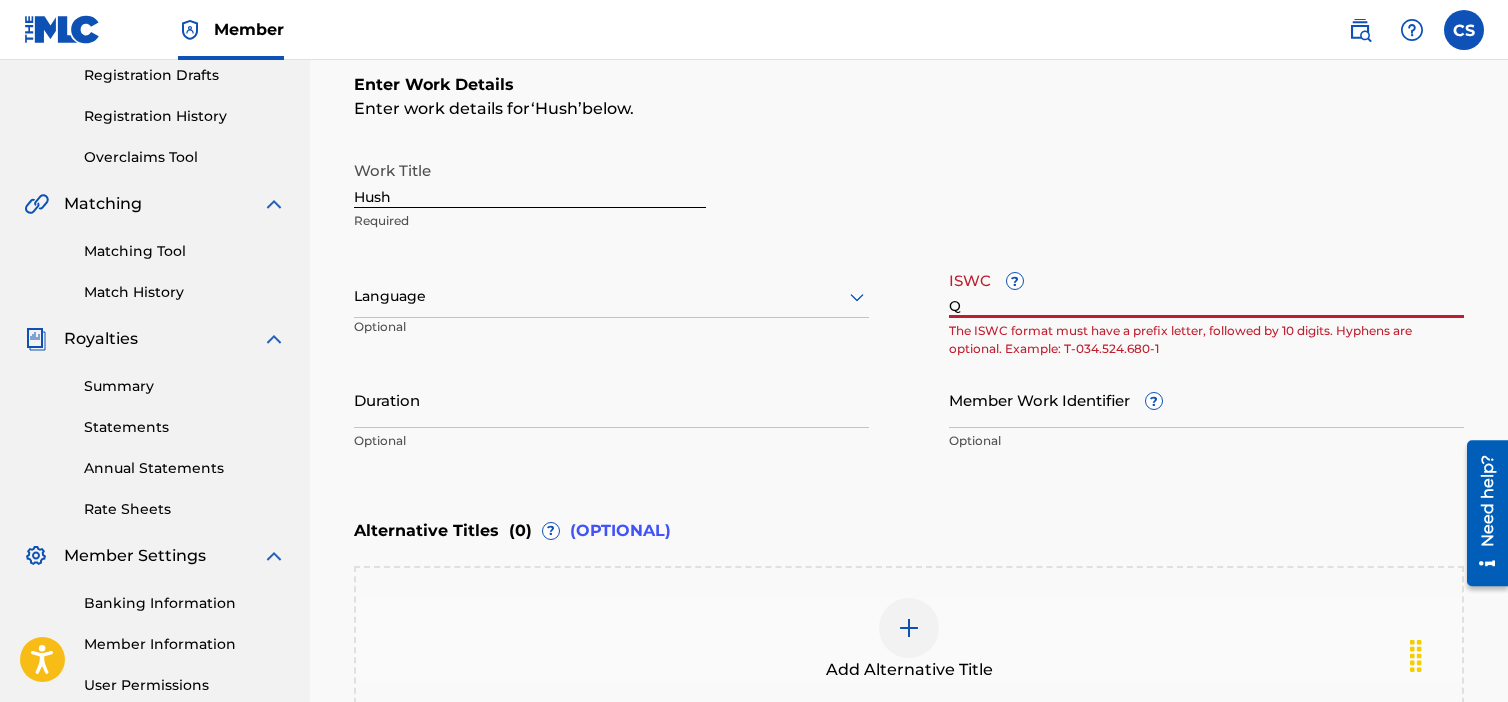 type 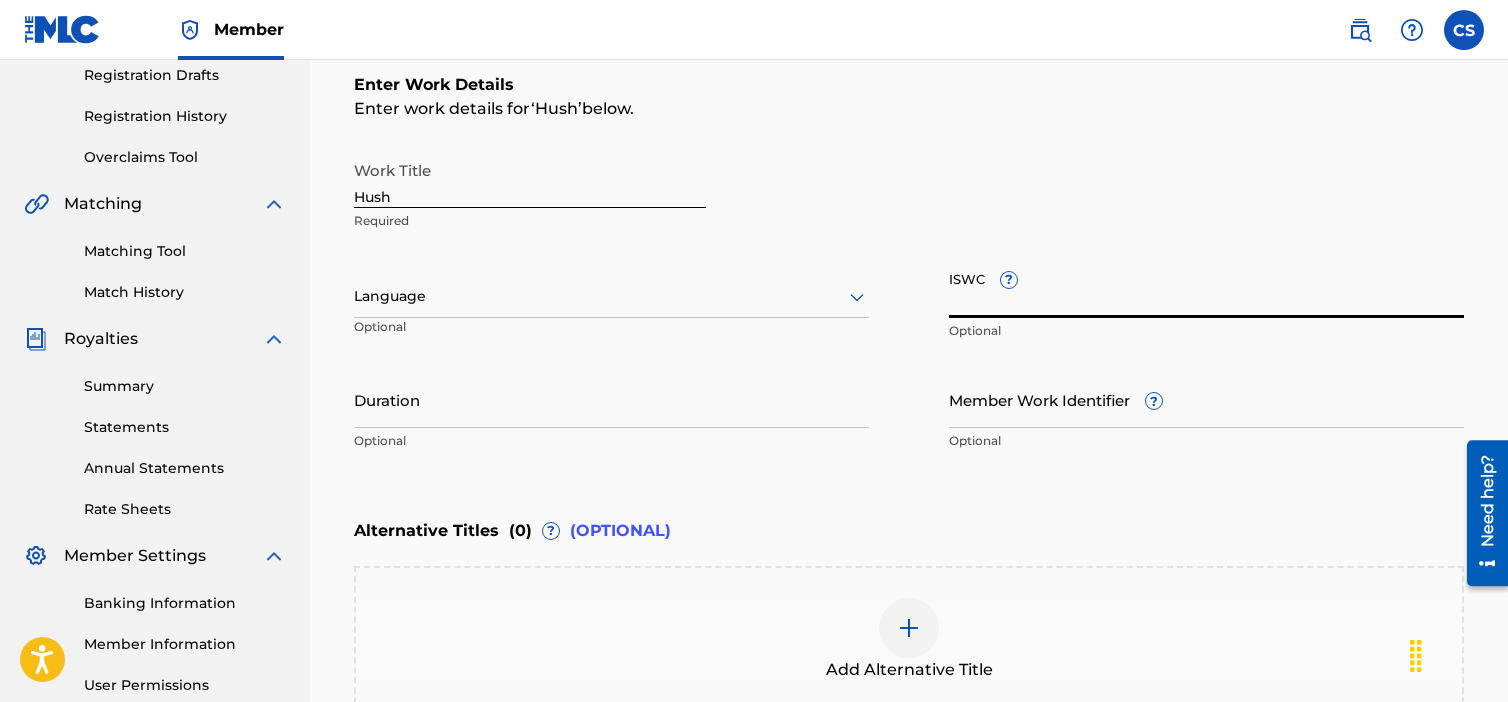 click at bounding box center (611, 296) 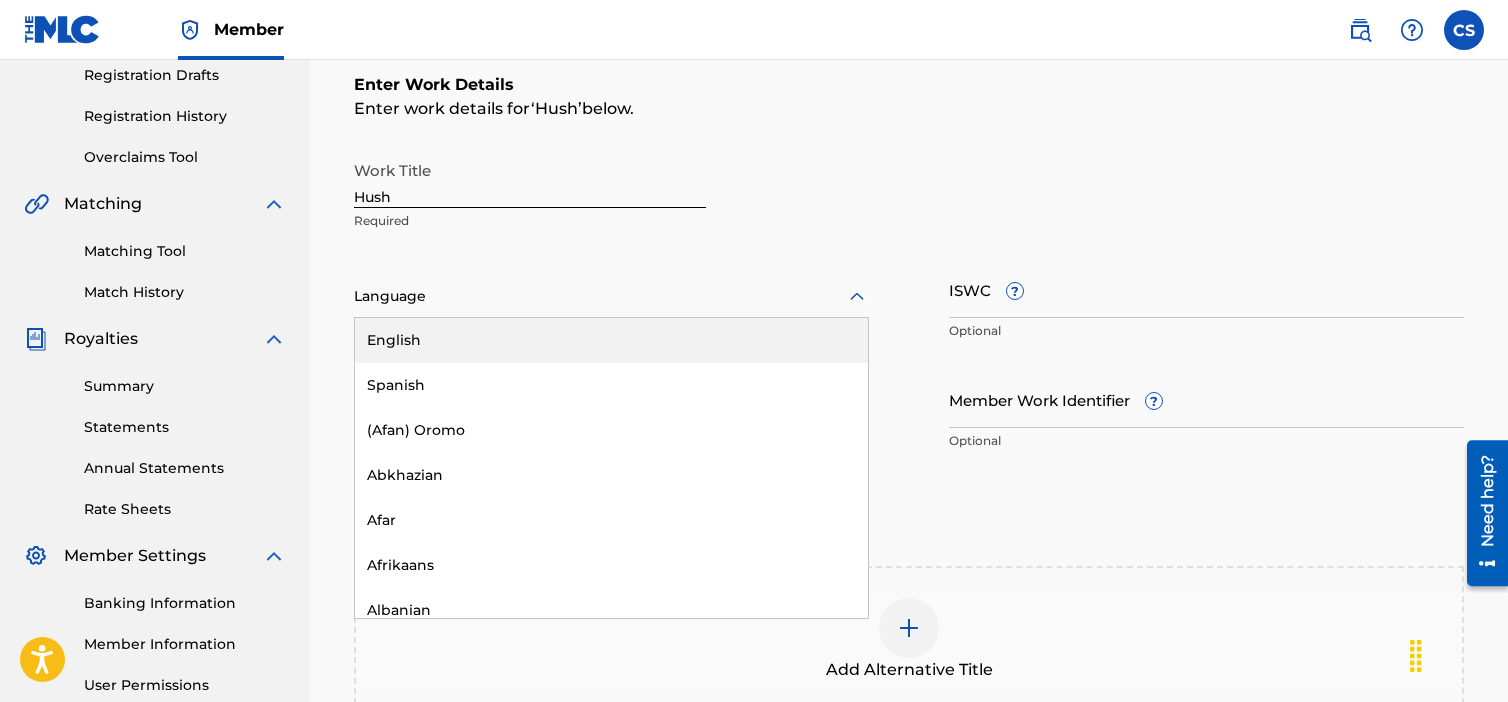 click on "English" at bounding box center (611, 340) 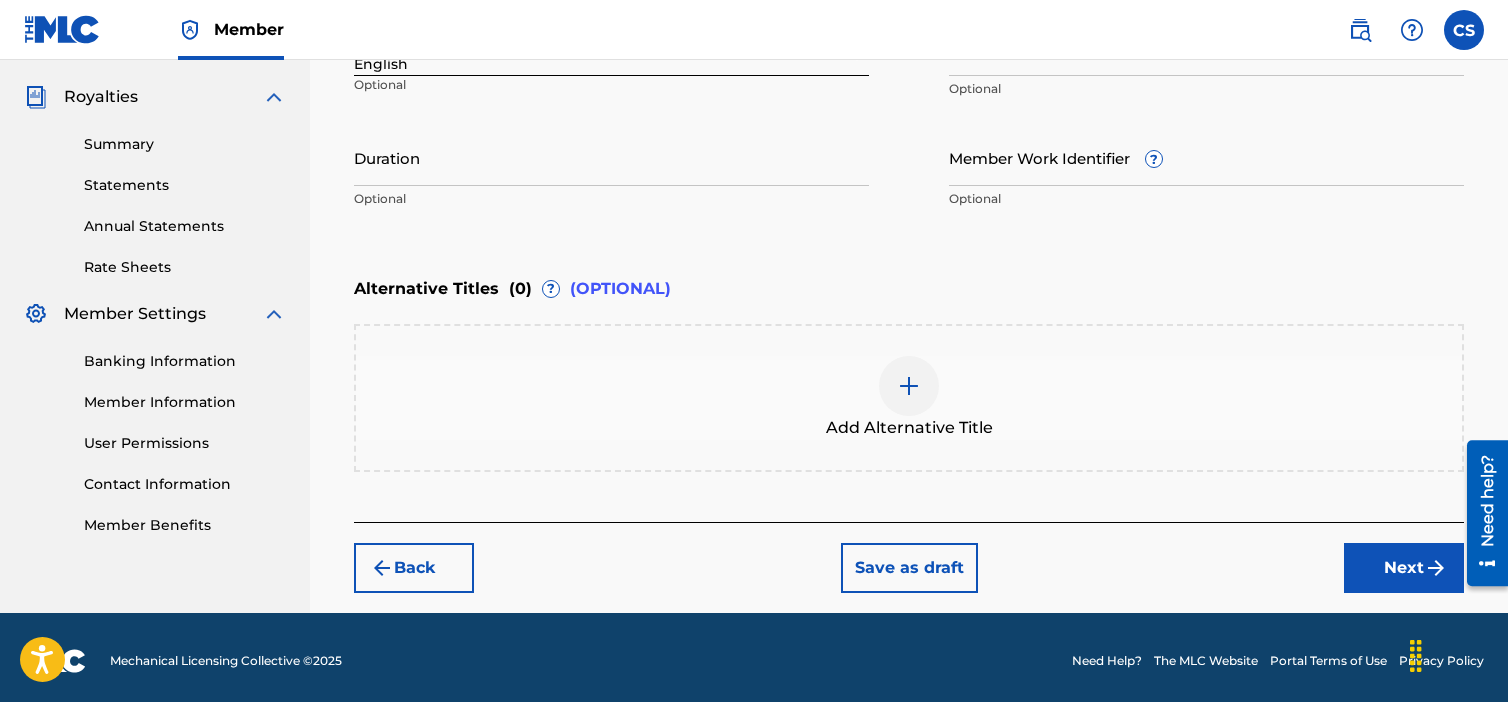 scroll, scrollTop: 588, scrollLeft: 0, axis: vertical 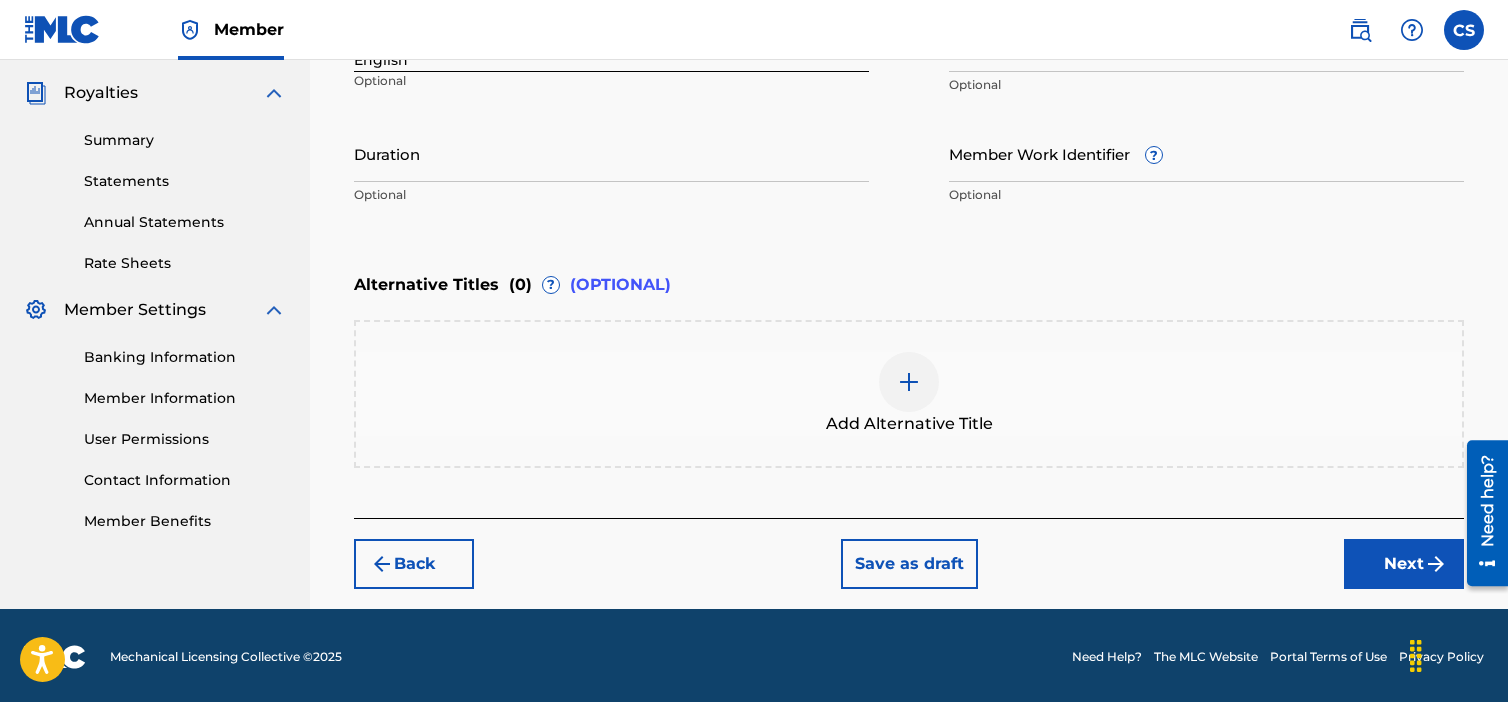 click on "Next" at bounding box center (1404, 564) 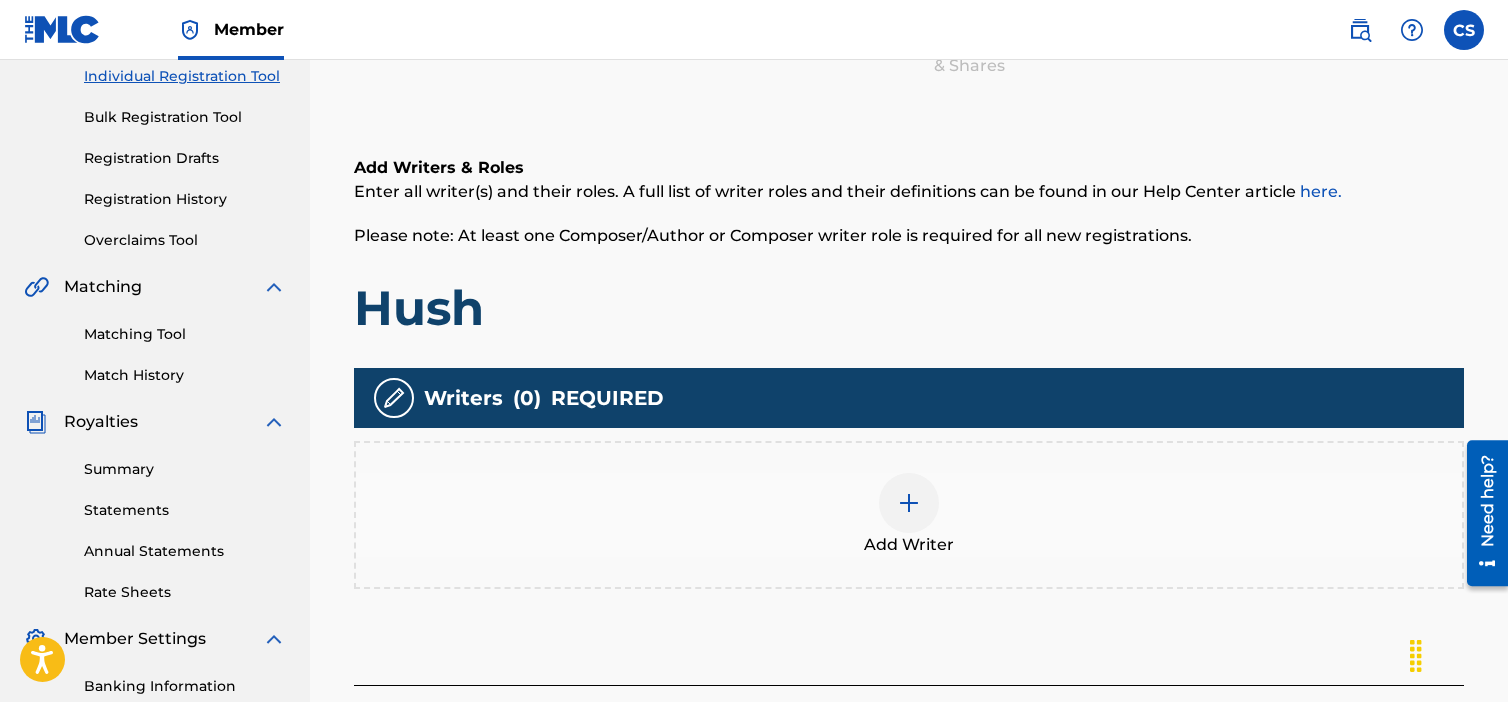 scroll, scrollTop: 390, scrollLeft: 0, axis: vertical 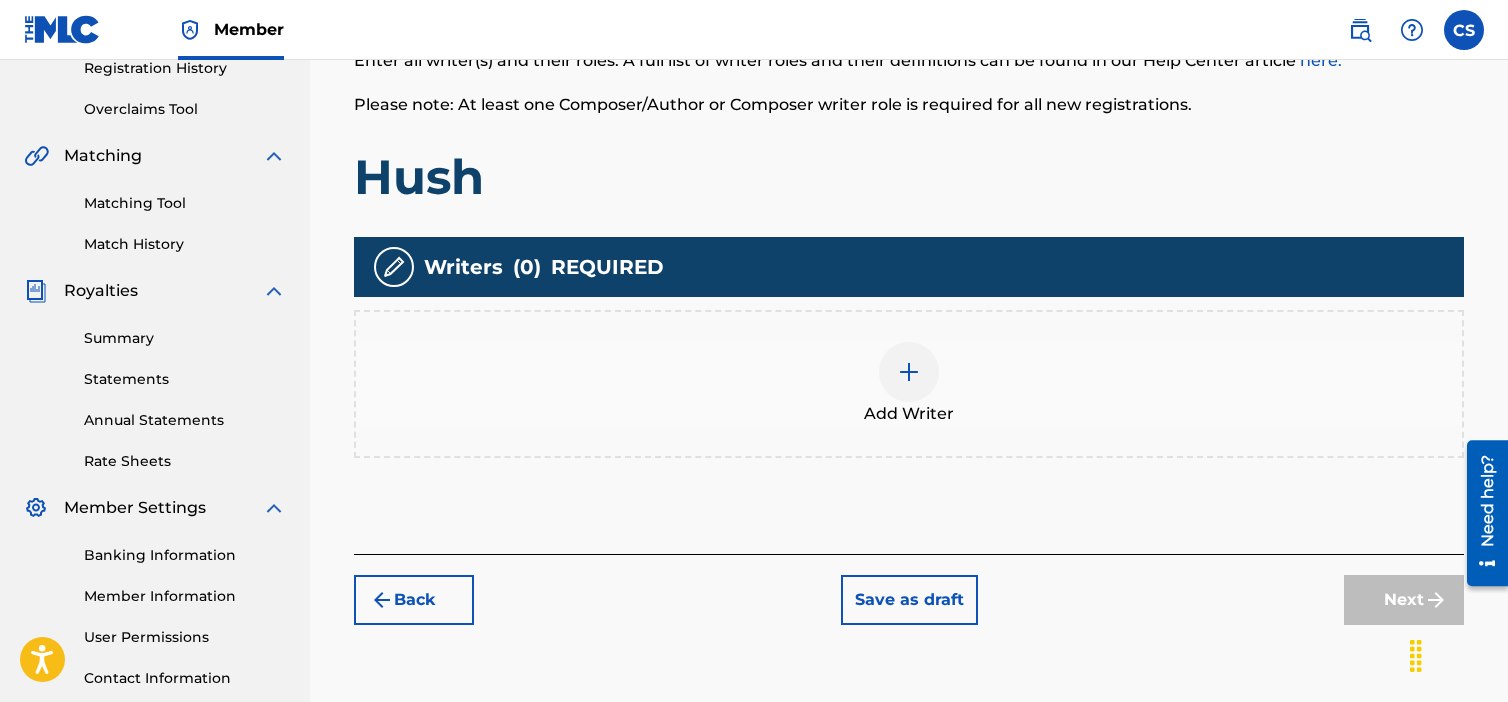 click at bounding box center [909, 372] 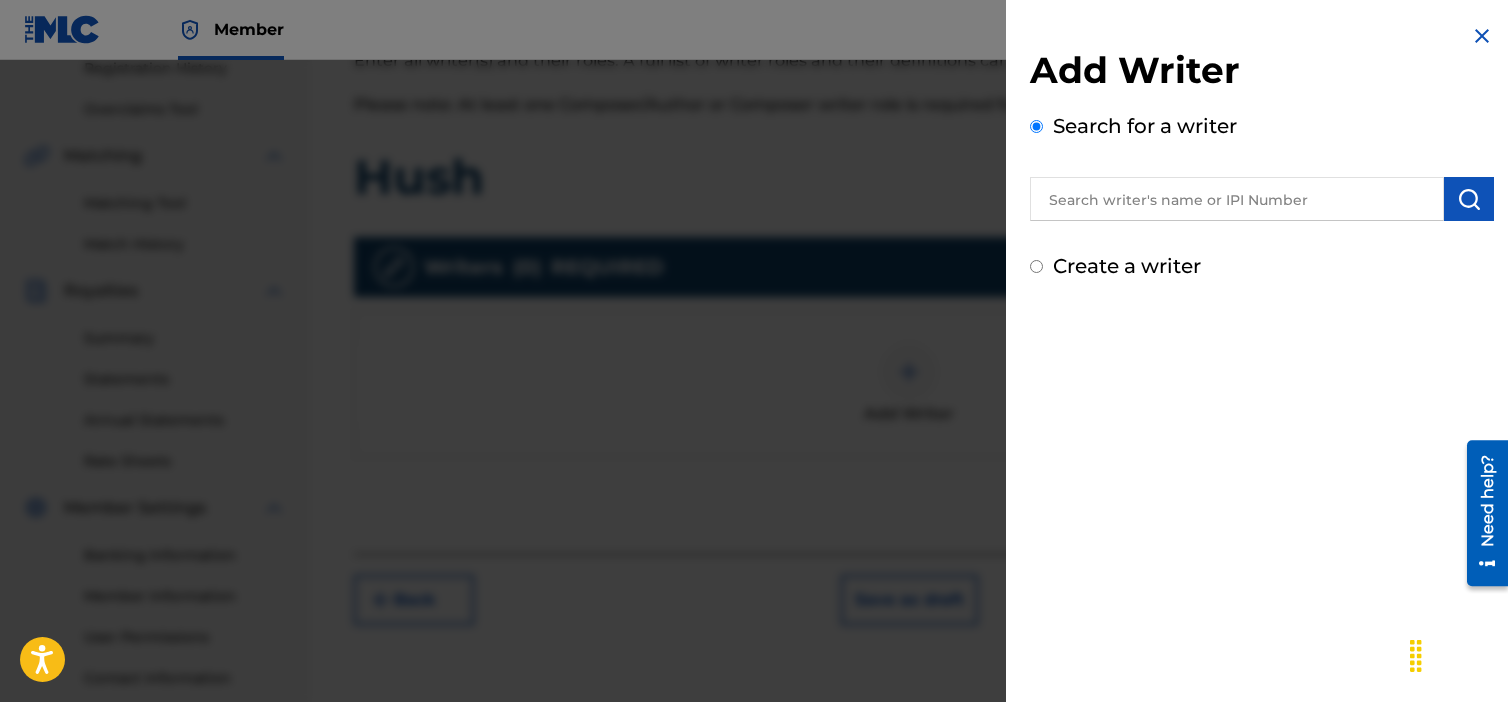 click at bounding box center [1237, 199] 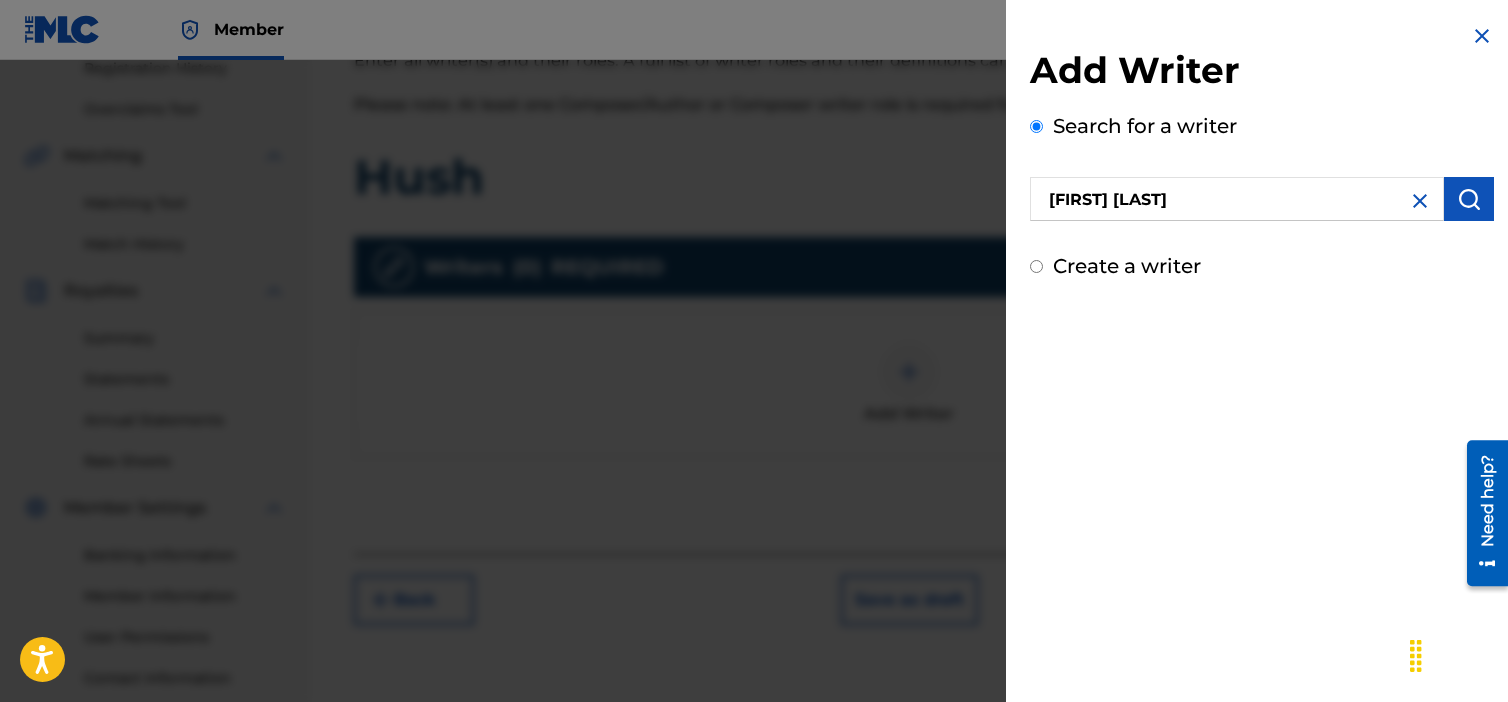 click at bounding box center [1469, 199] 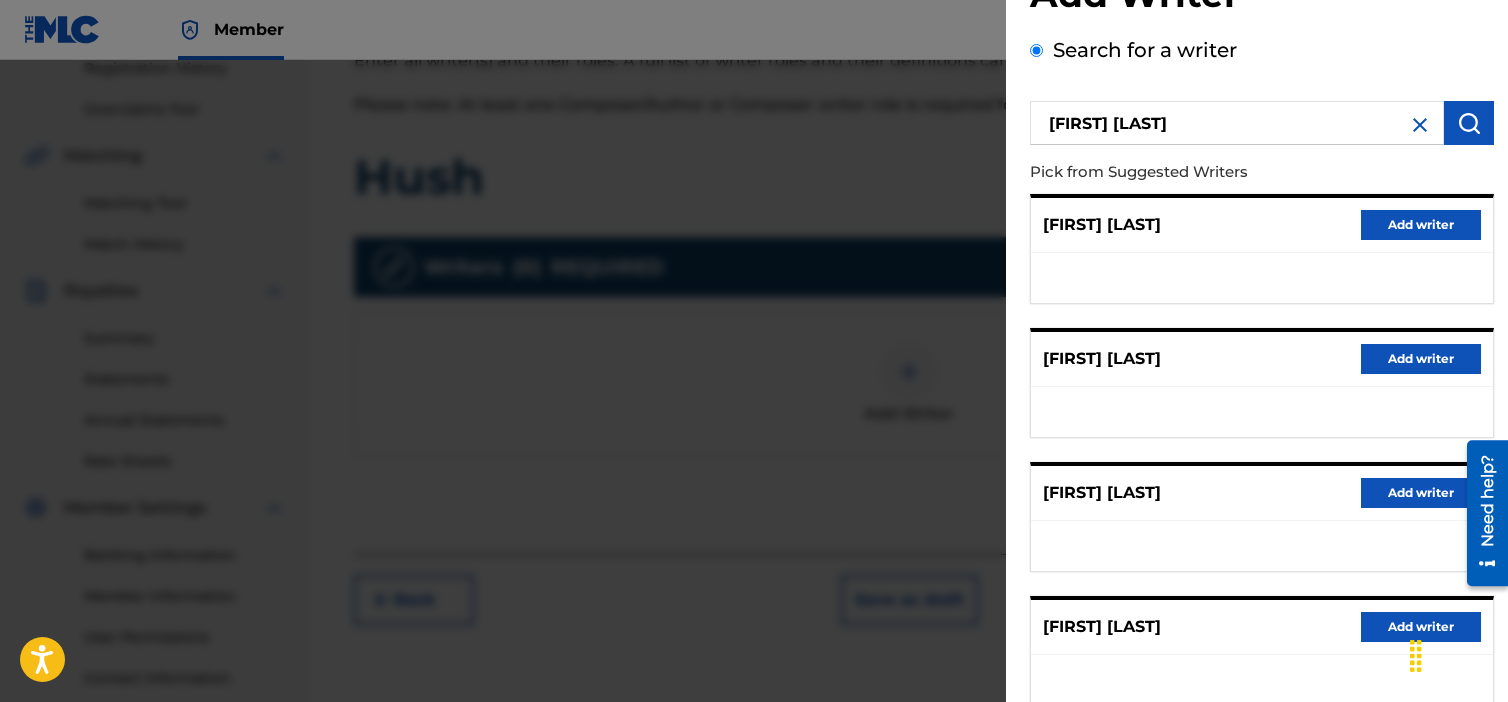 scroll, scrollTop: 0, scrollLeft: 0, axis: both 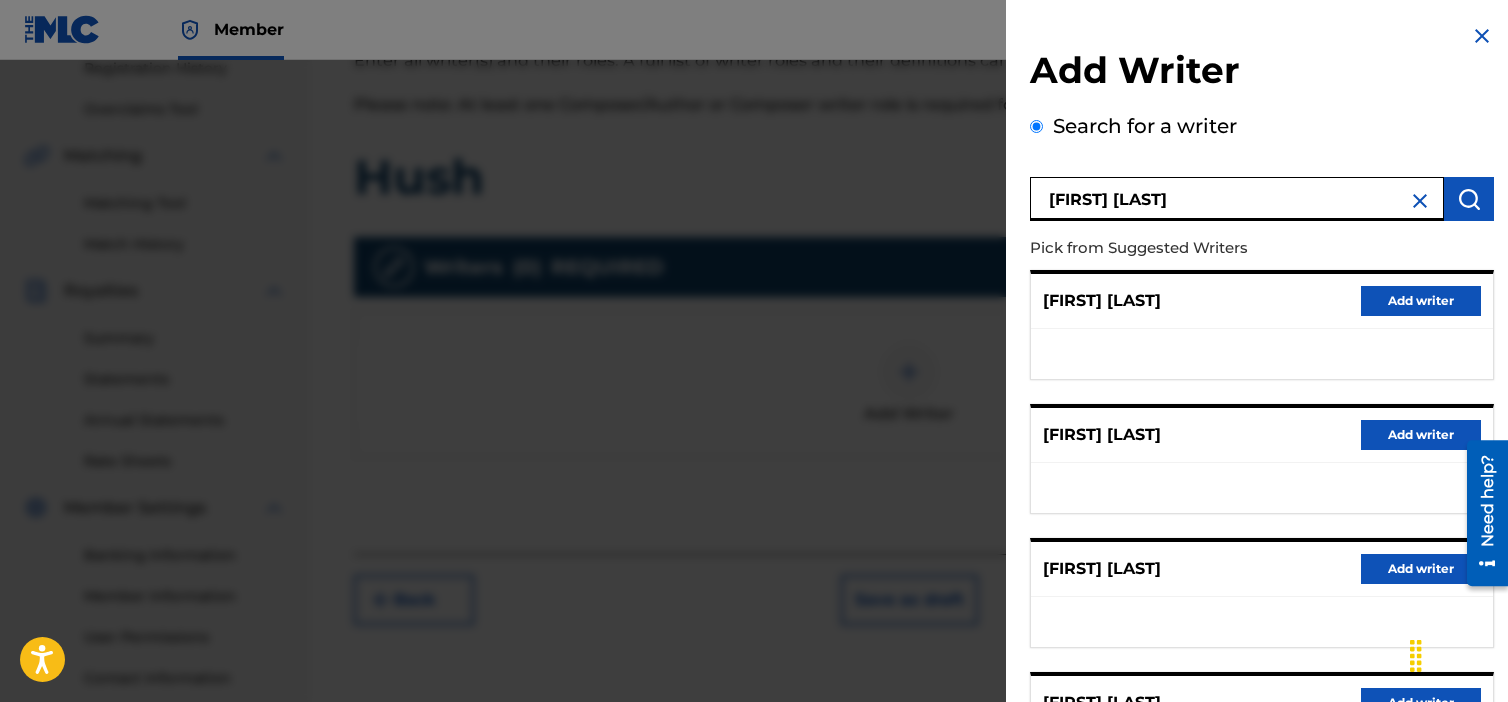 drag, startPoint x: 1204, startPoint y: 194, endPoint x: 1025, endPoint y: 209, distance: 179.6274 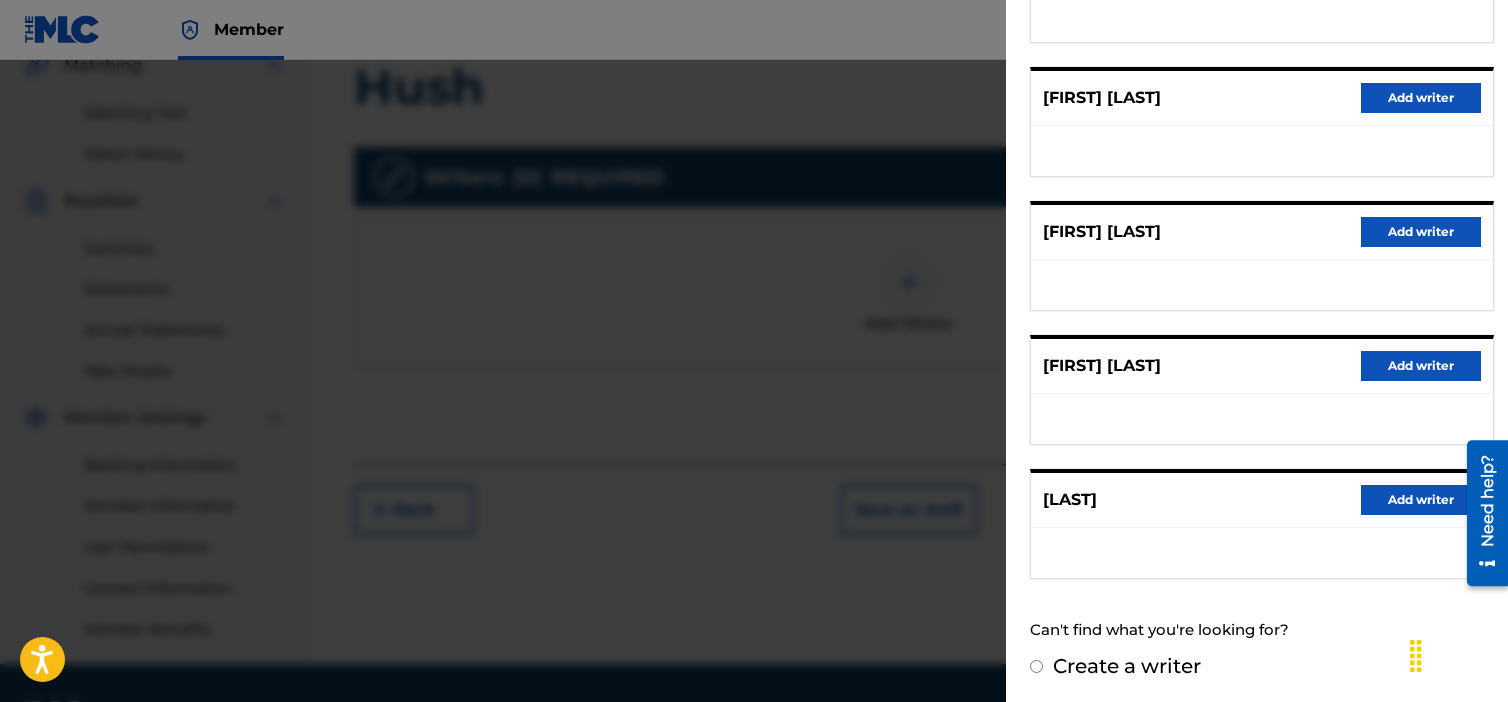 scroll, scrollTop: 537, scrollLeft: 0, axis: vertical 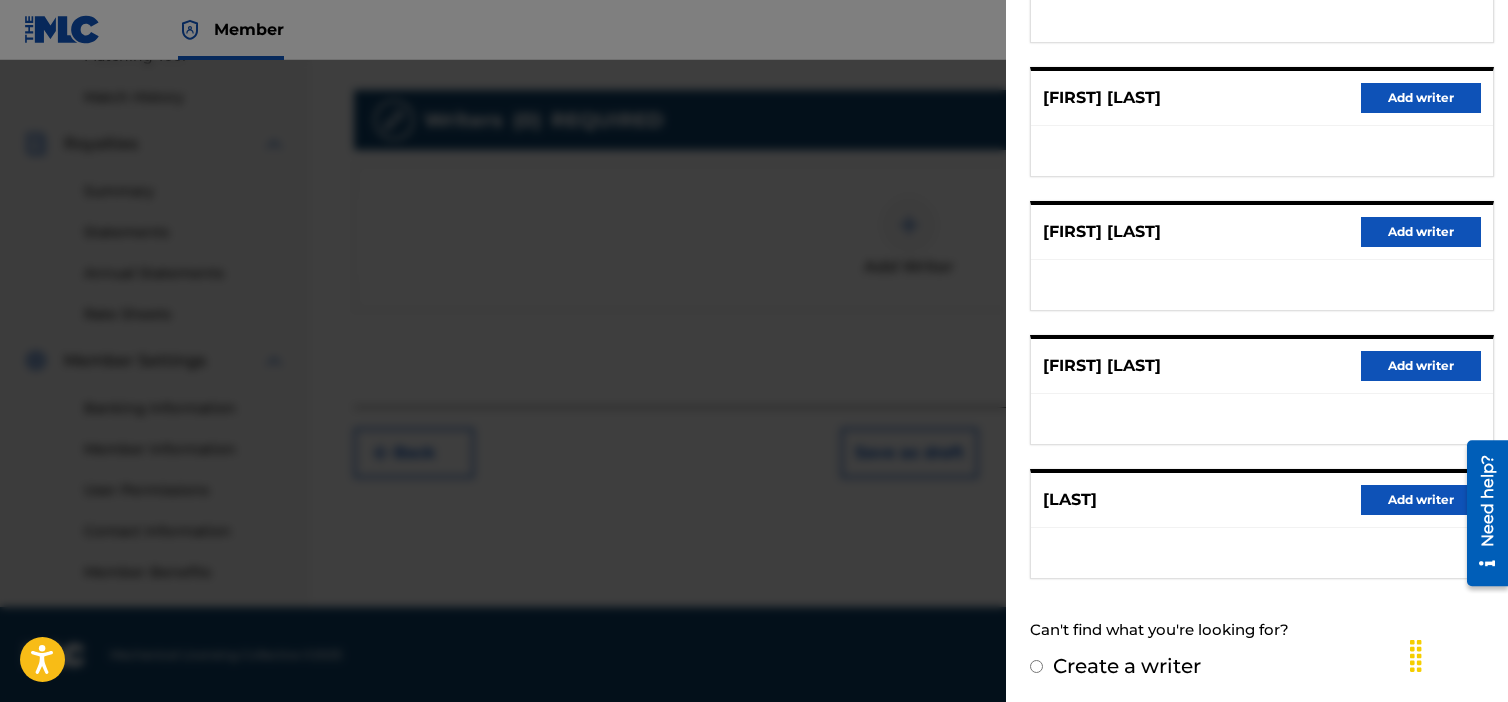 click on "Create a writer" at bounding box center [1036, 666] 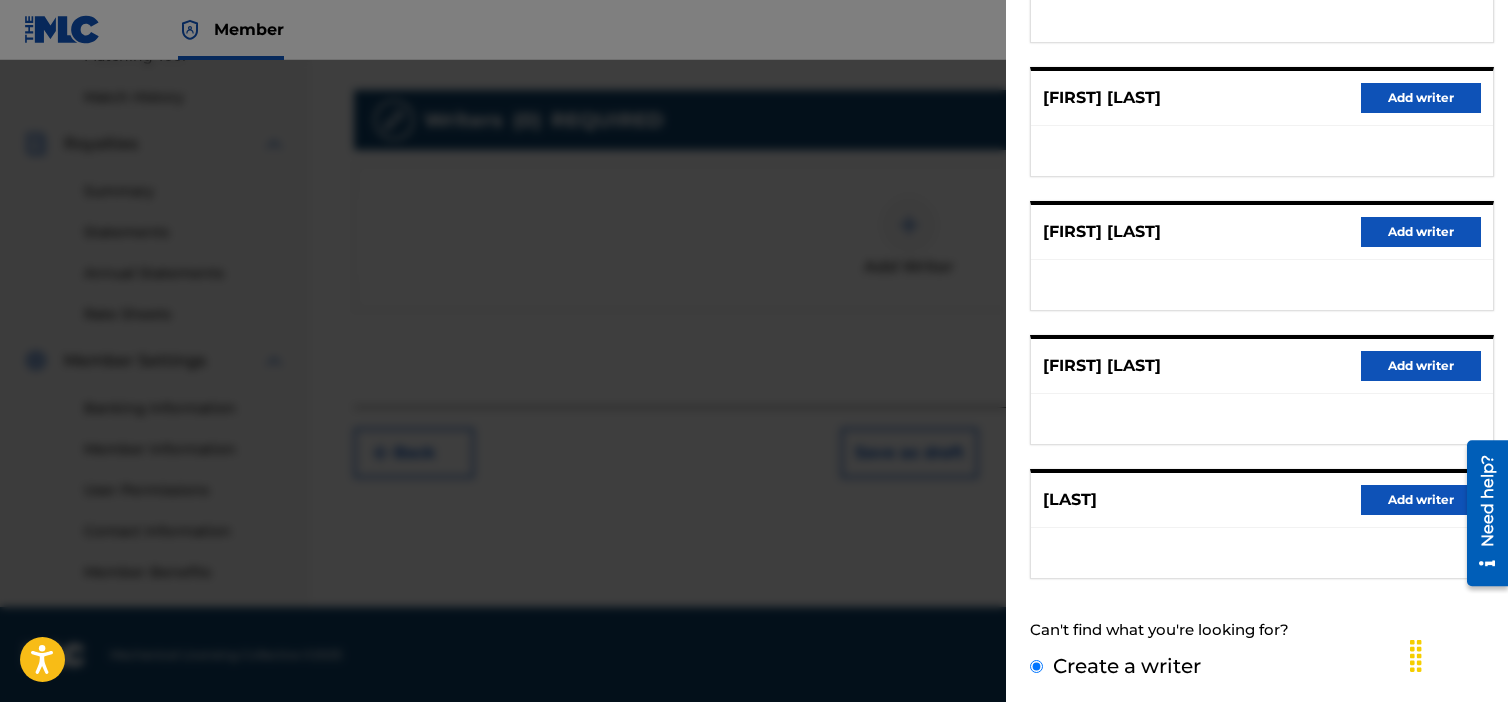 scroll, scrollTop: 164, scrollLeft: 0, axis: vertical 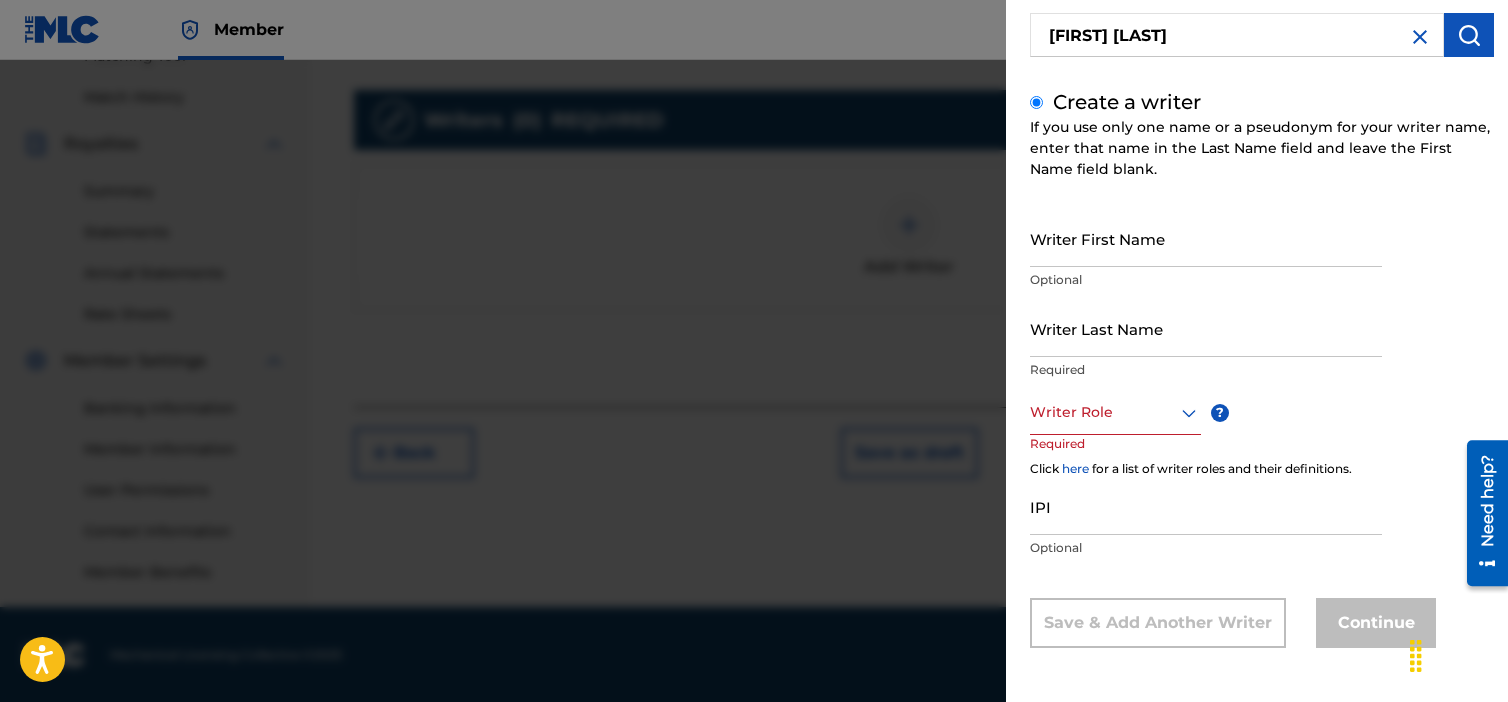 click on "Writer First Name" at bounding box center (1206, 238) 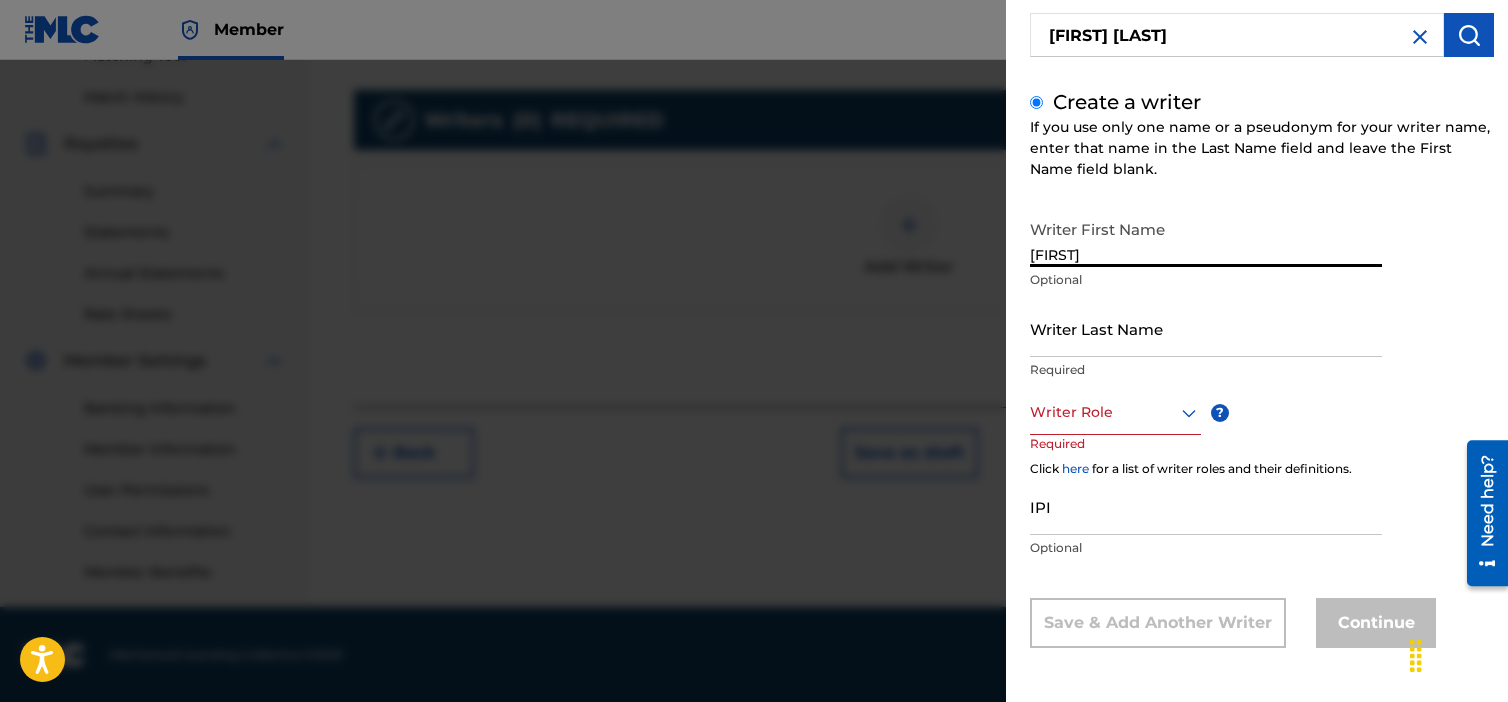 type on "[FIRST]" 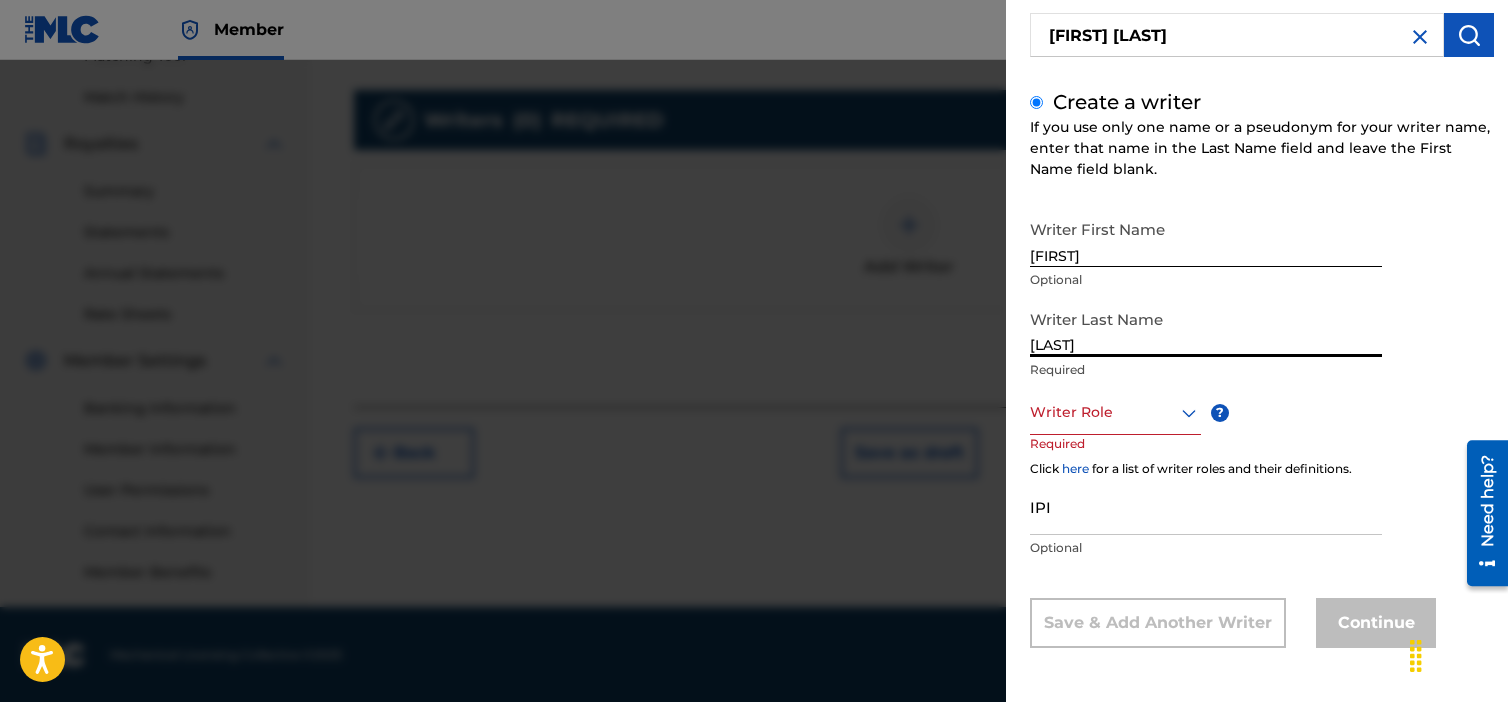 type on "[LAST]" 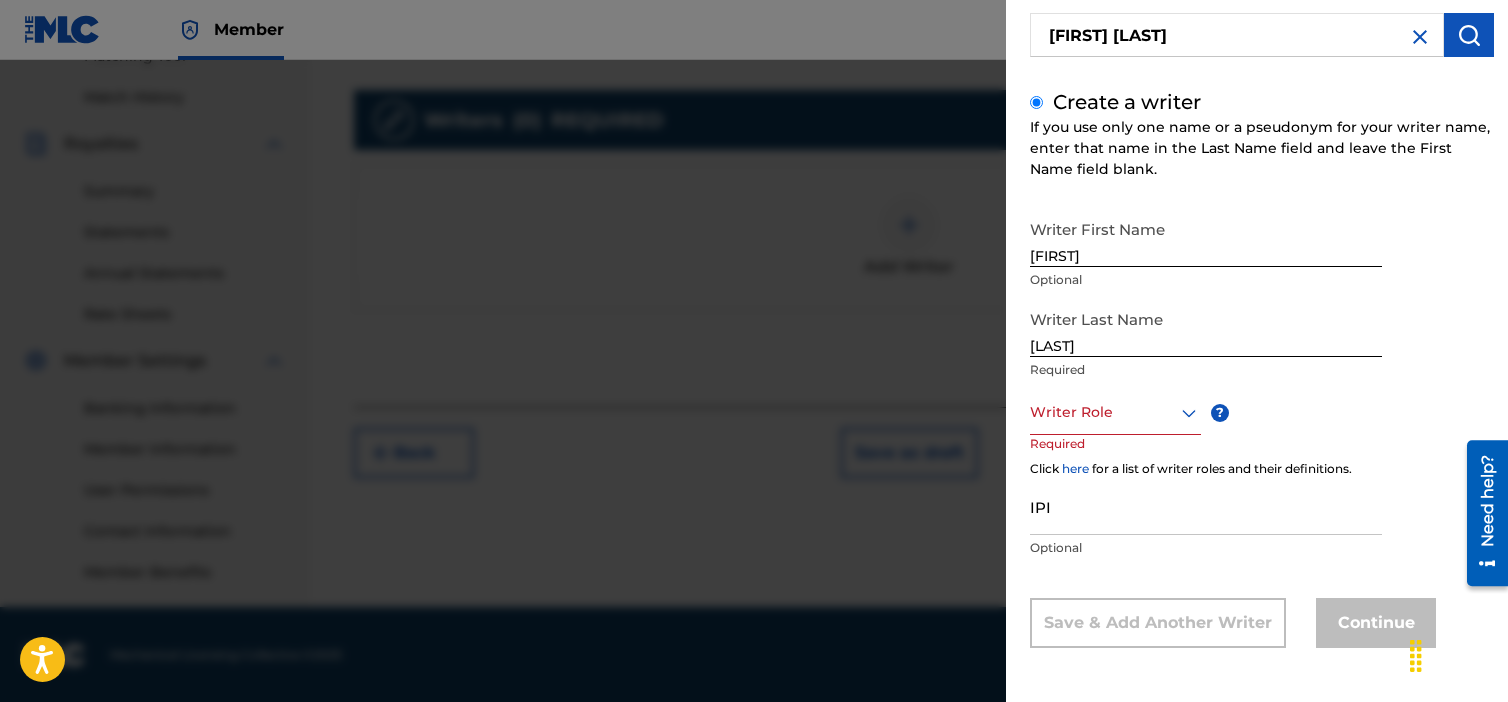 click at bounding box center (1115, 412) 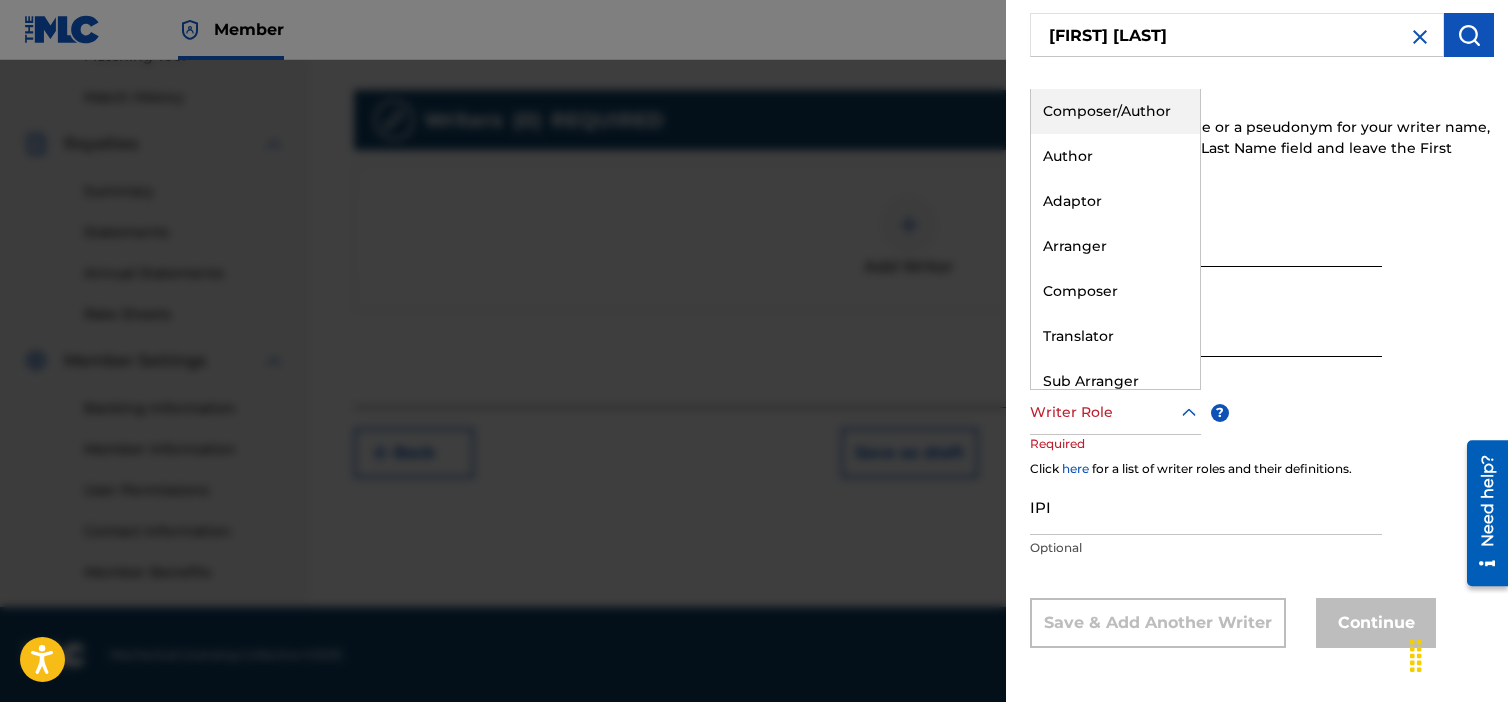 click on "Composer/Author" at bounding box center [1115, 111] 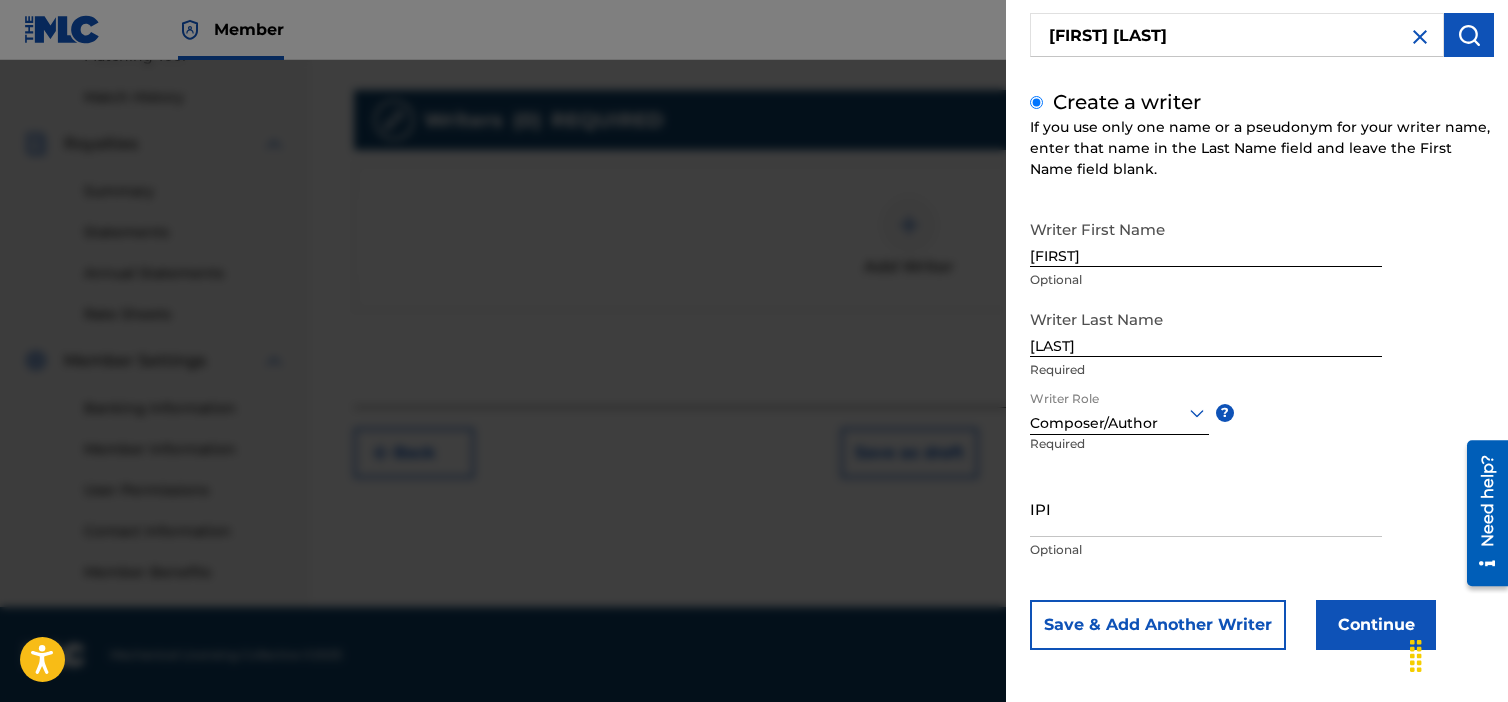 click on "Continue" at bounding box center (1376, 625) 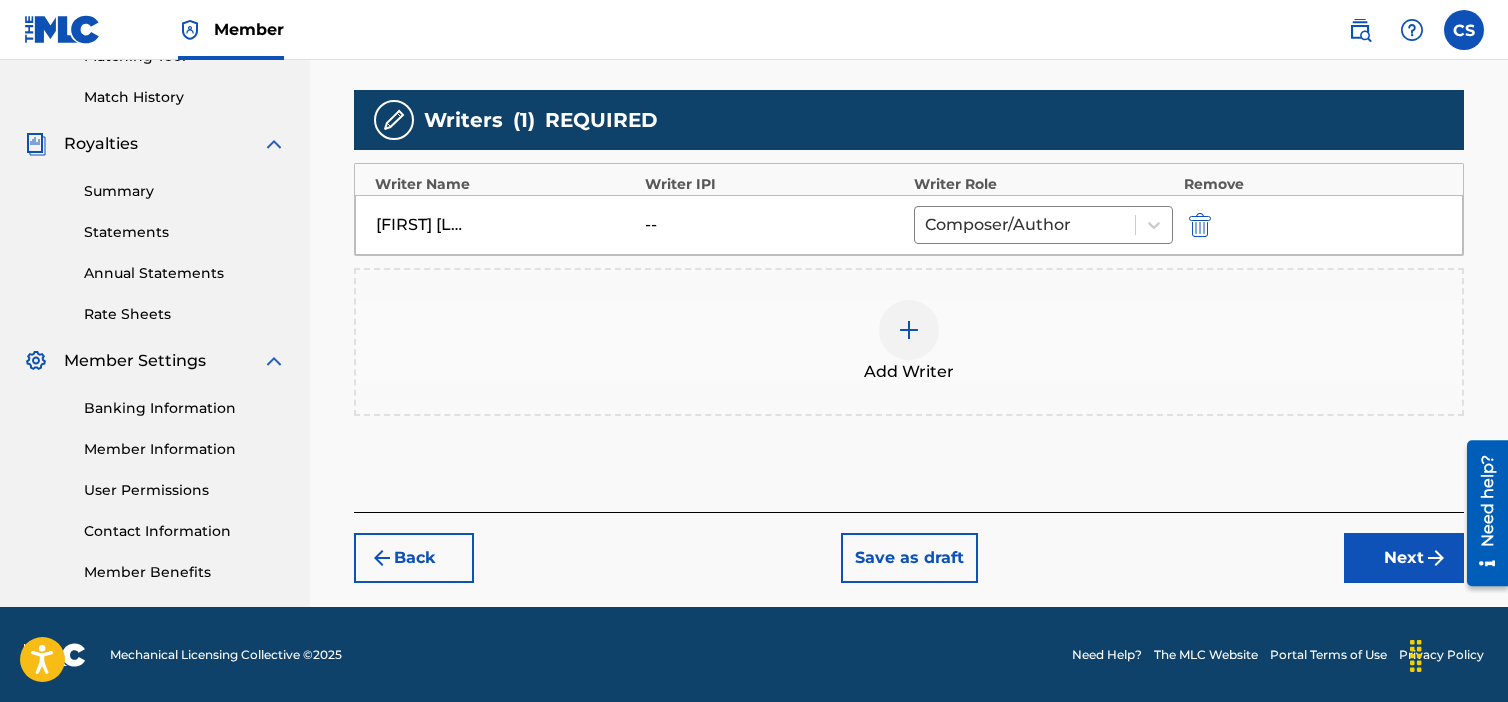 click on "Next" at bounding box center (1404, 558) 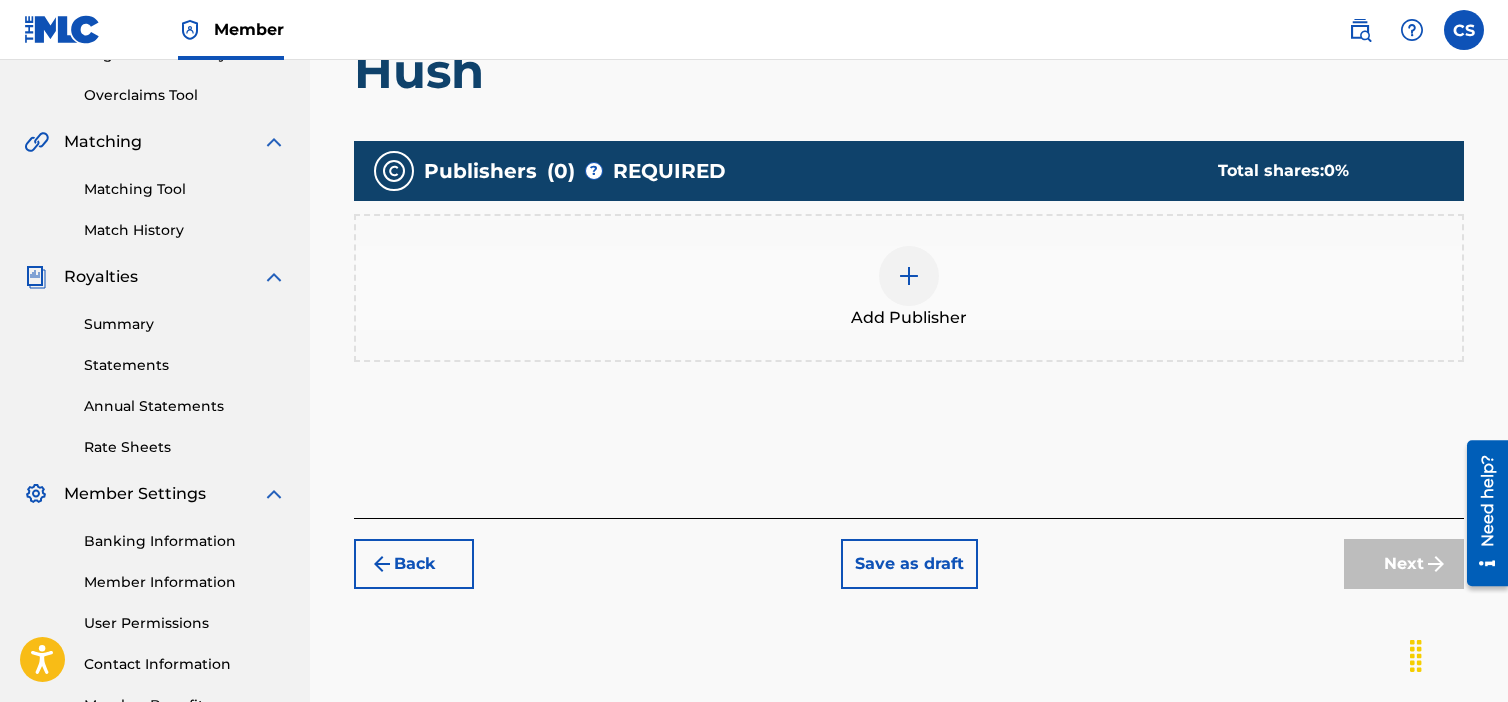 scroll, scrollTop: 490, scrollLeft: 0, axis: vertical 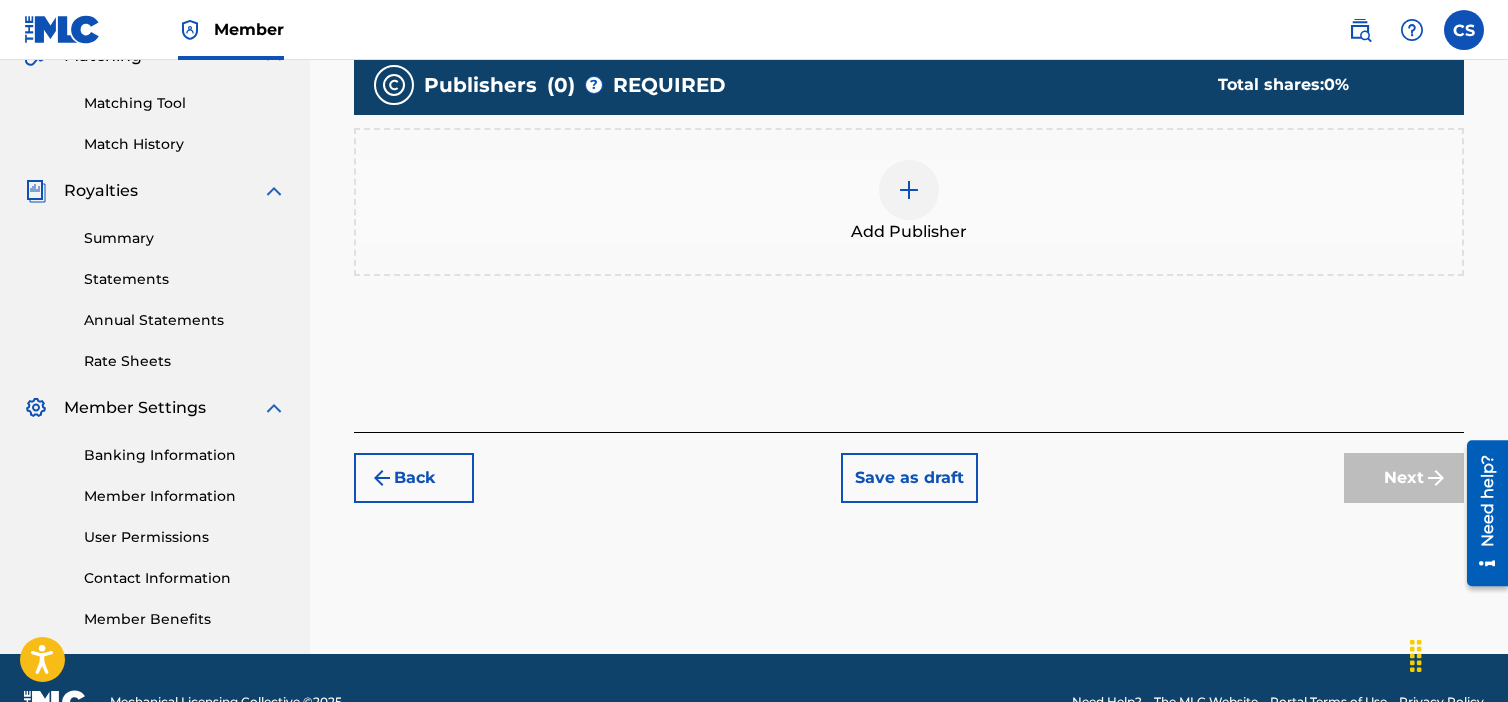 click at bounding box center [909, 190] 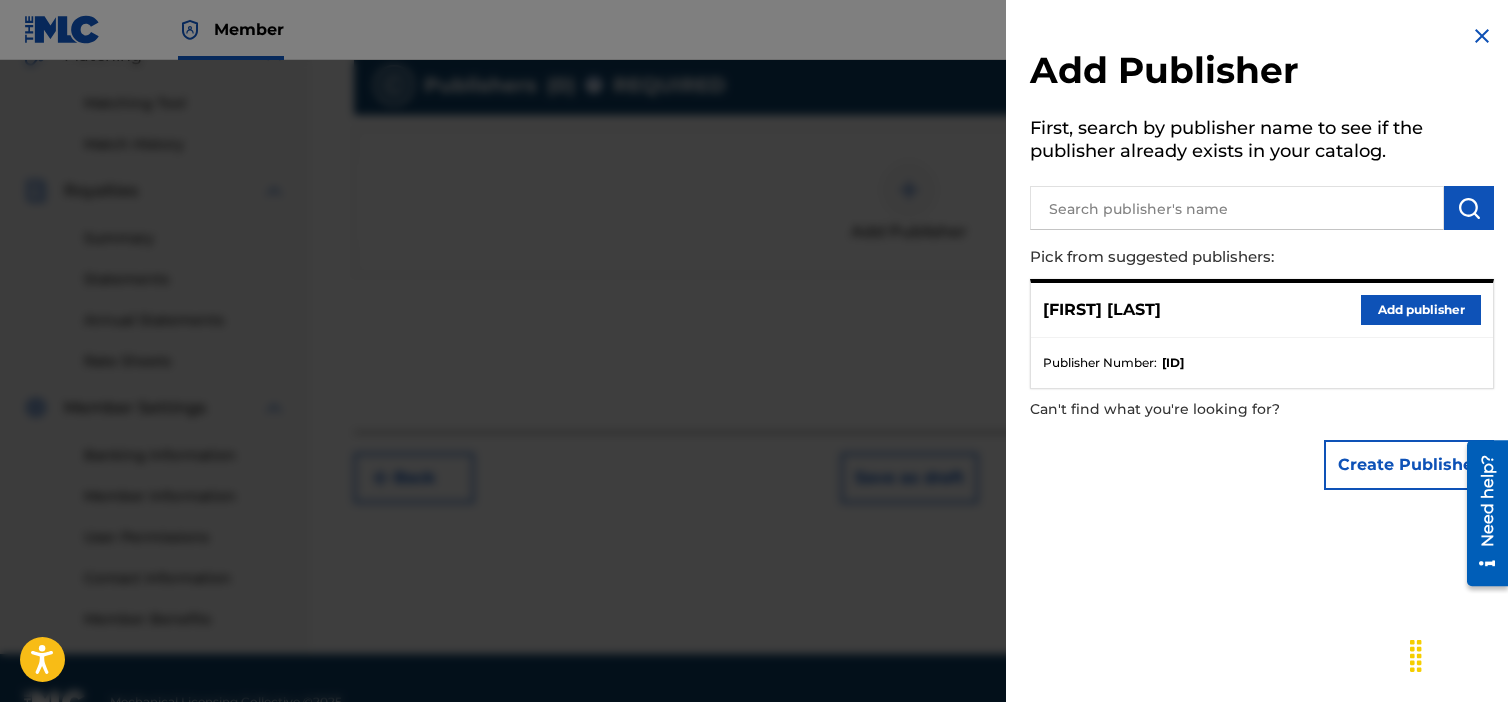 click on "Add publisher" at bounding box center (1421, 310) 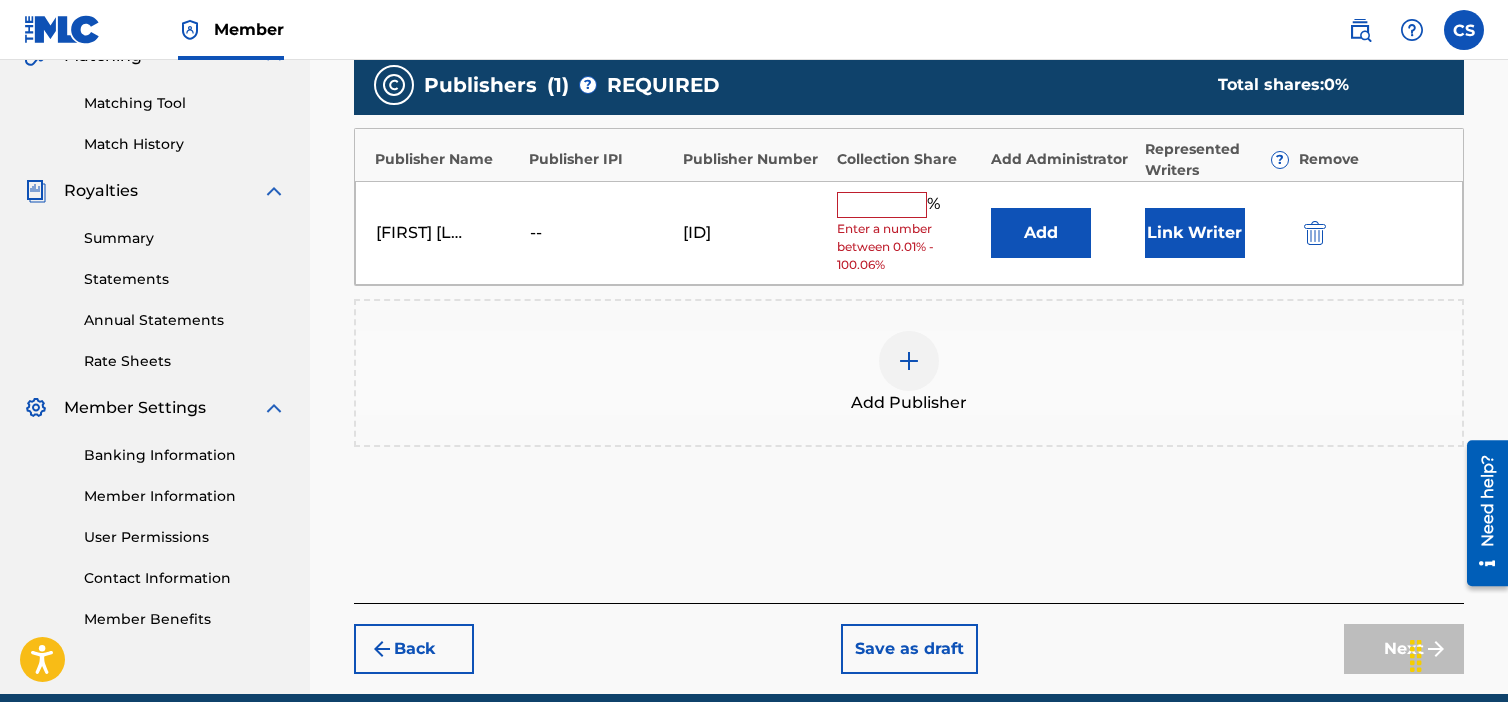 click at bounding box center [882, 205] 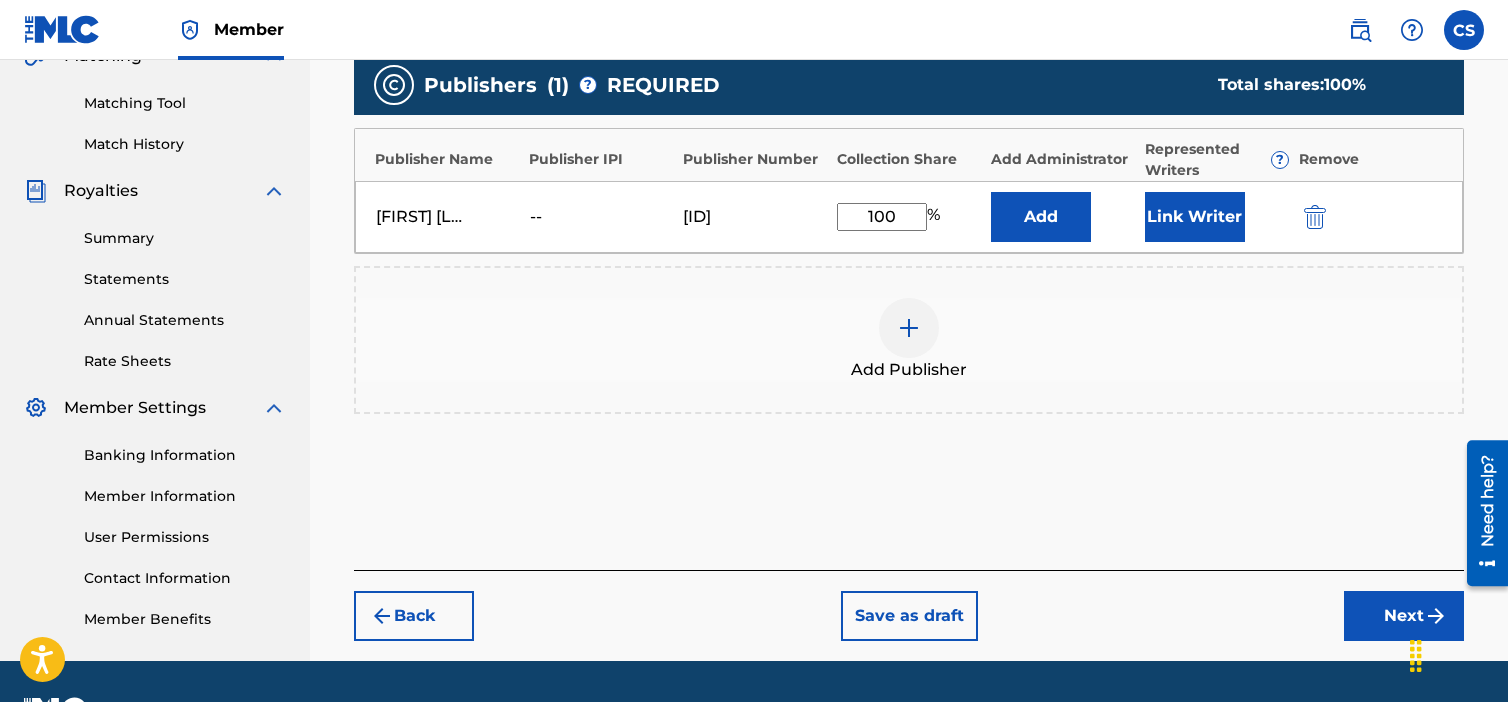 type on "100" 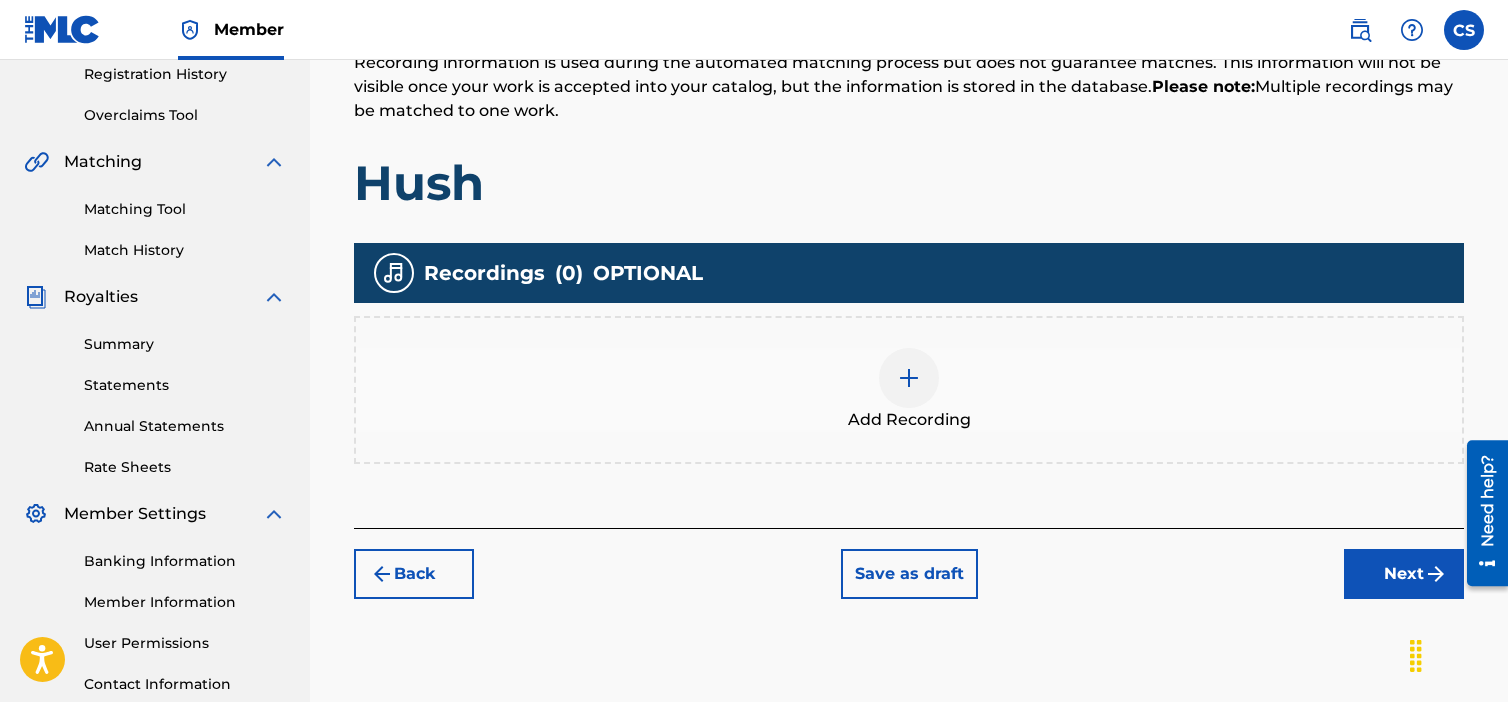 scroll, scrollTop: 537, scrollLeft: 0, axis: vertical 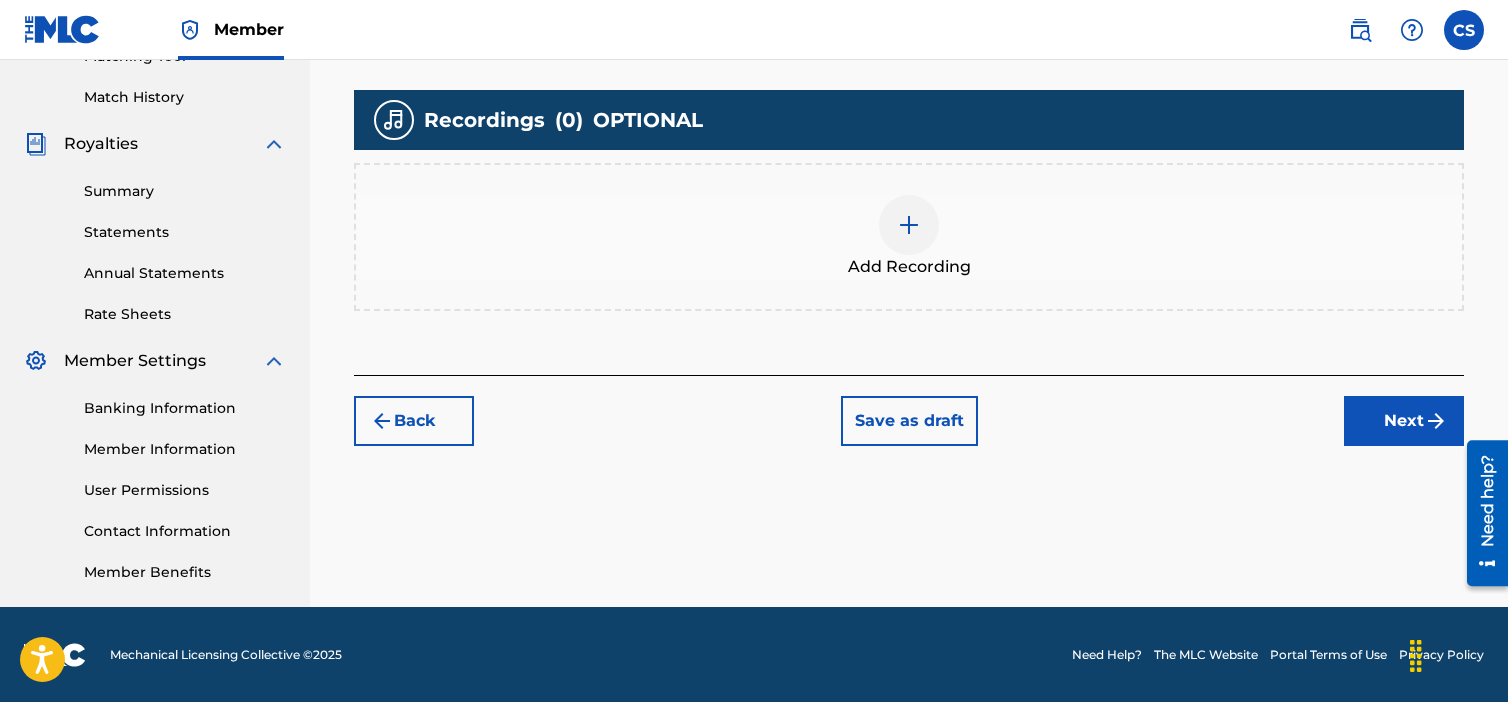 click on "Back" at bounding box center [414, 421] 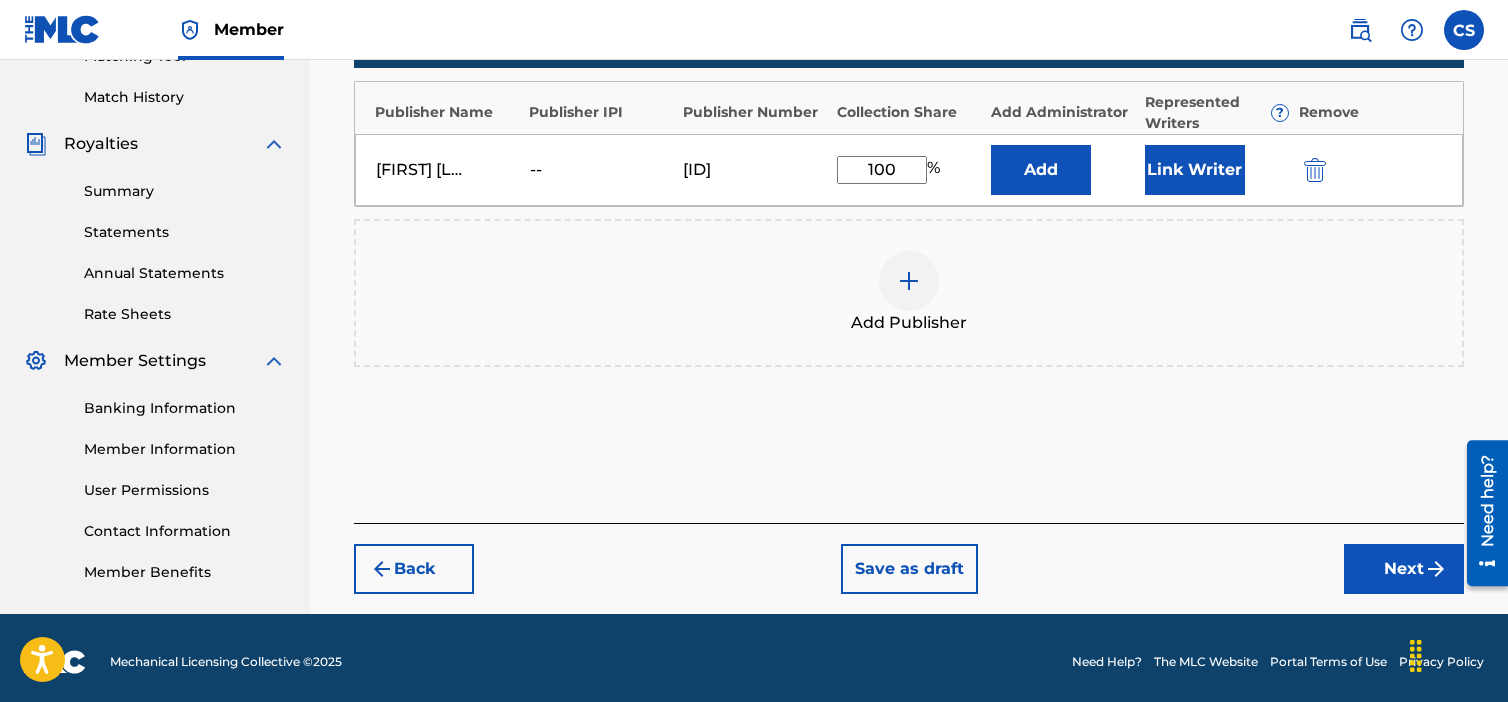 click on "Add" at bounding box center [1041, 170] 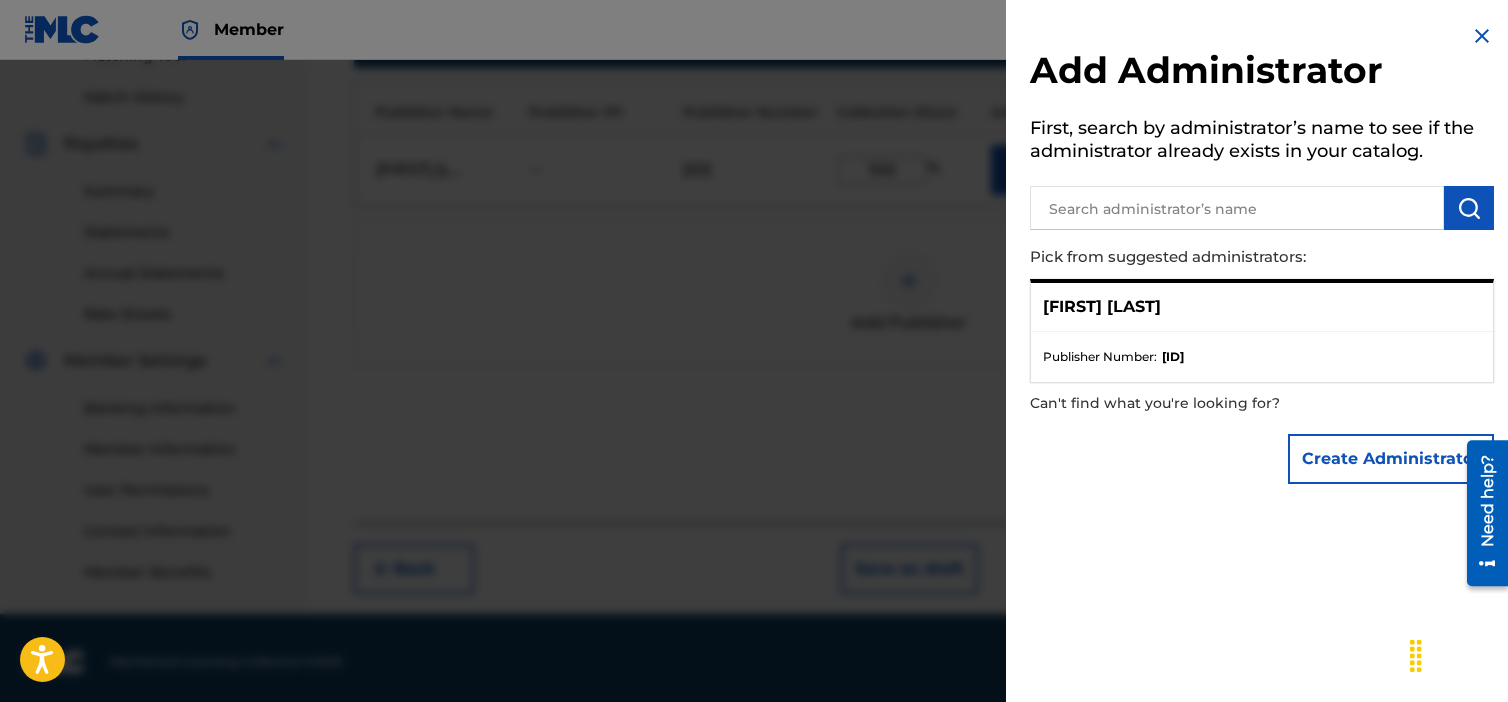 click at bounding box center (1237, 208) 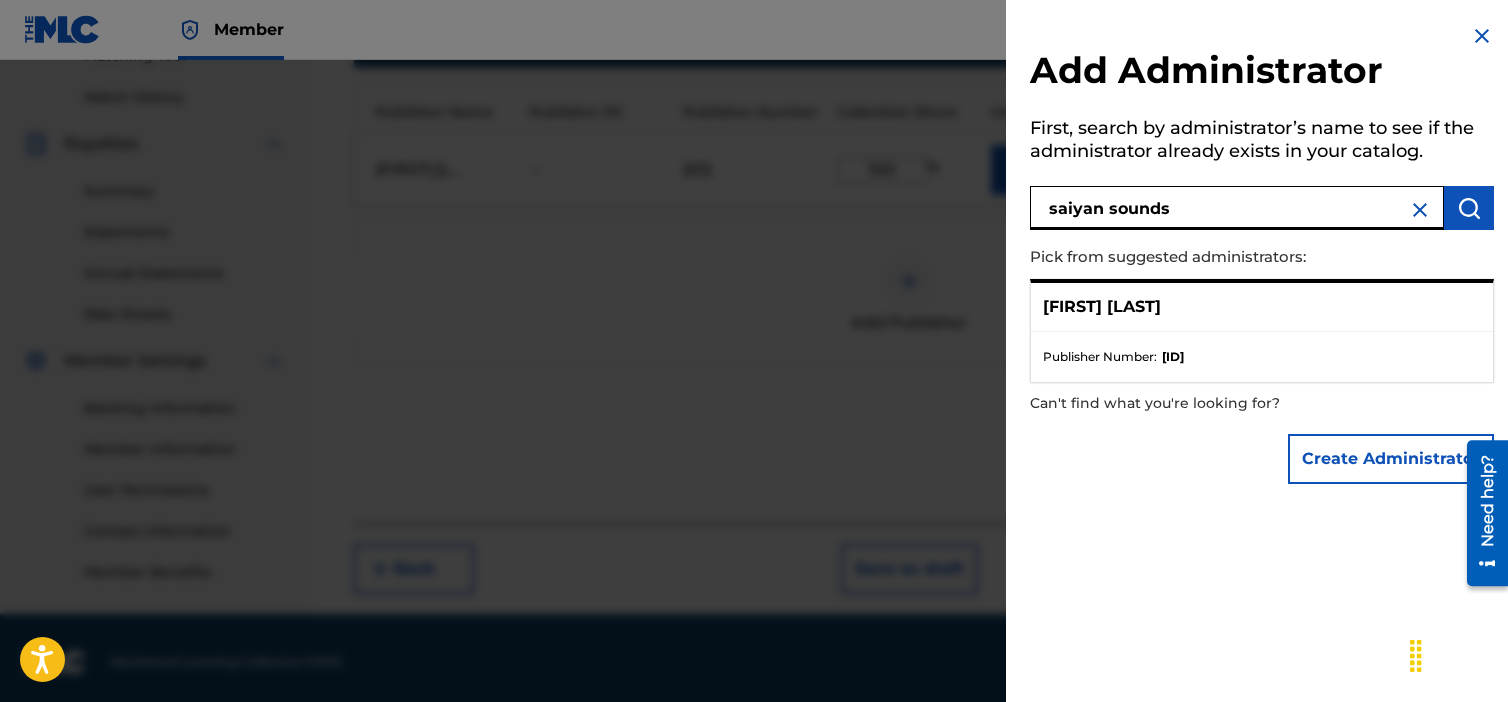 type on "saiyan sounds" 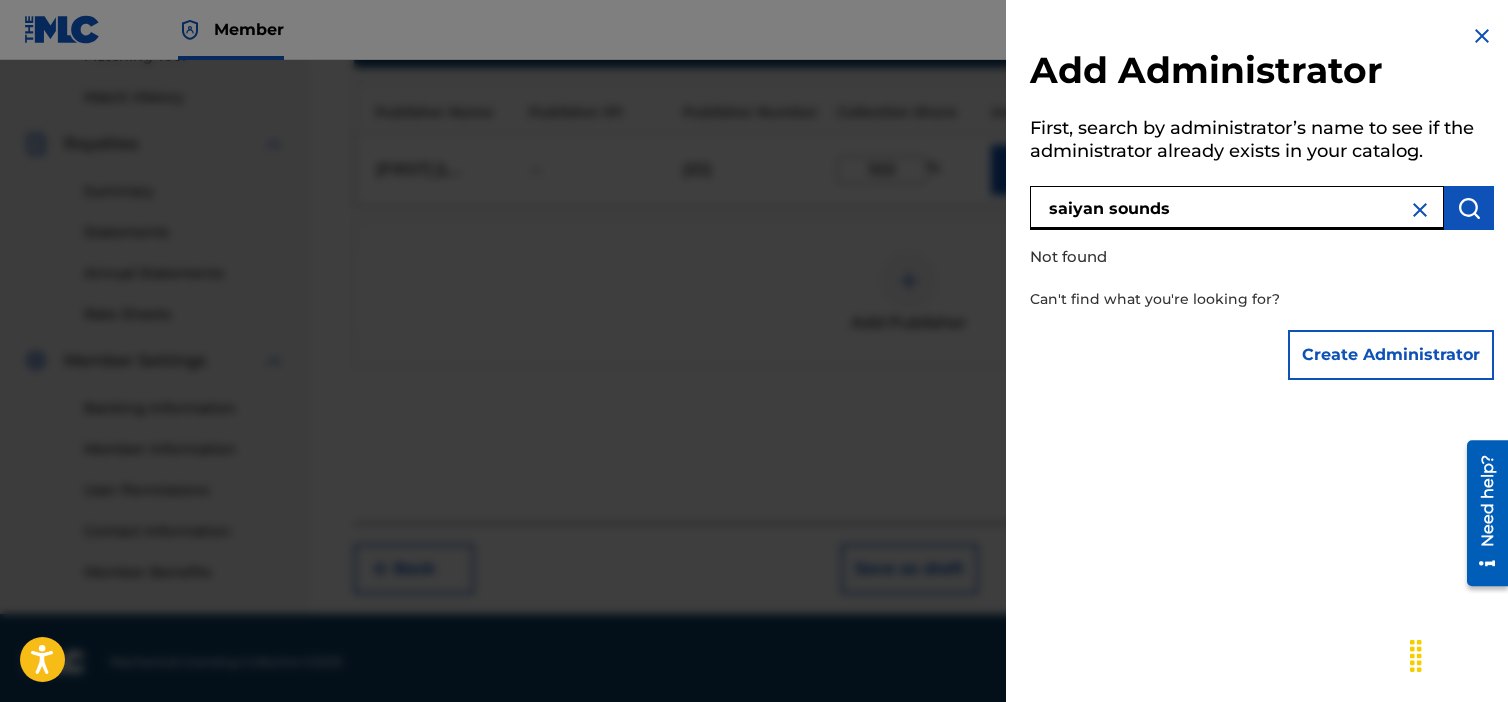 click at bounding box center (1482, 36) 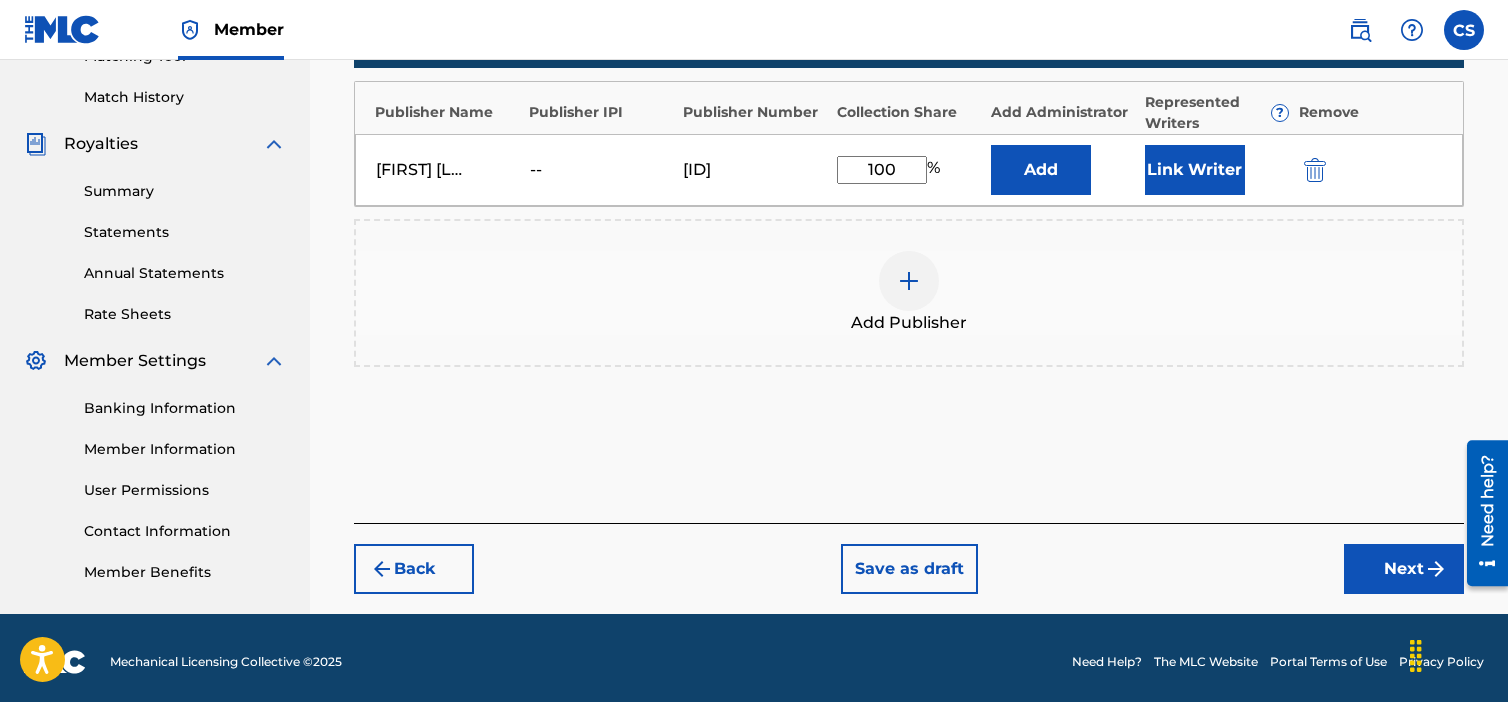 click on "Next" at bounding box center [1404, 569] 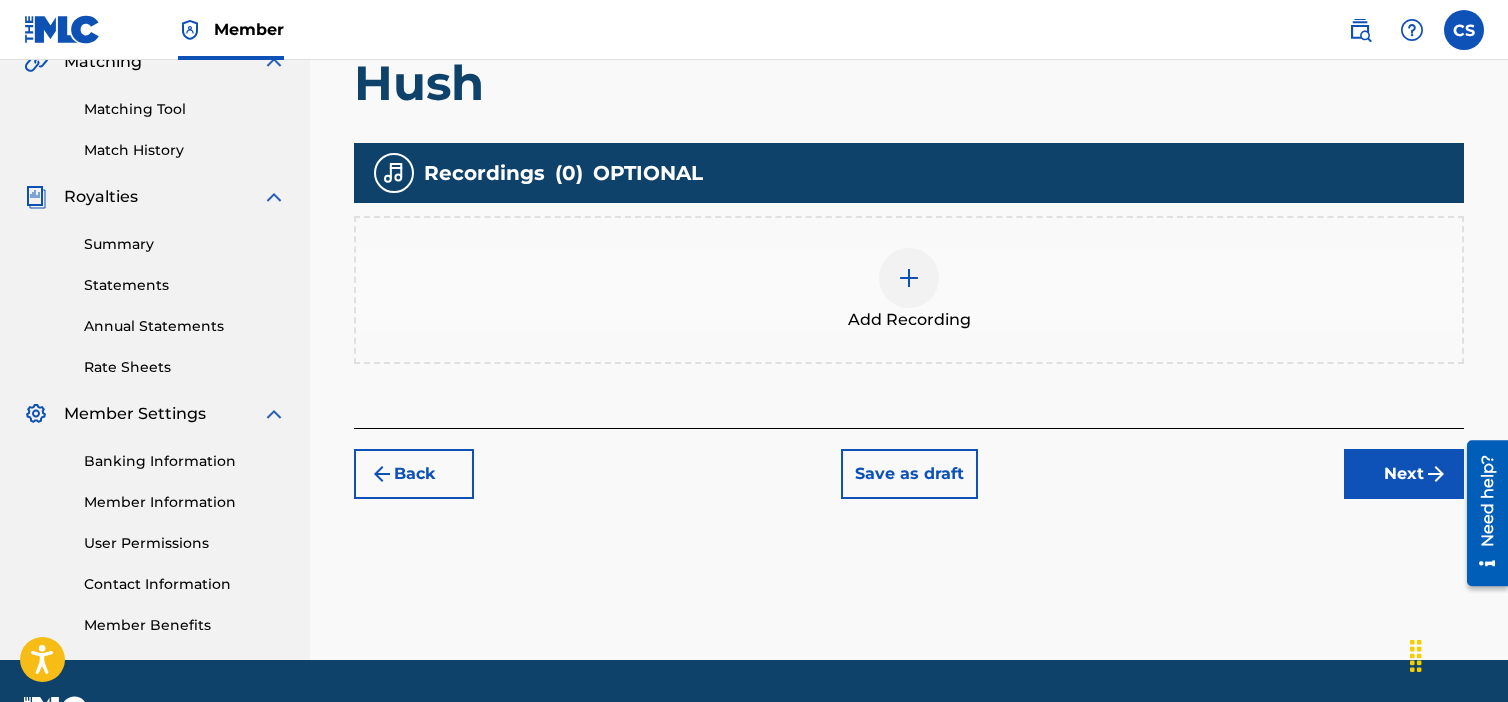 scroll, scrollTop: 537, scrollLeft: 0, axis: vertical 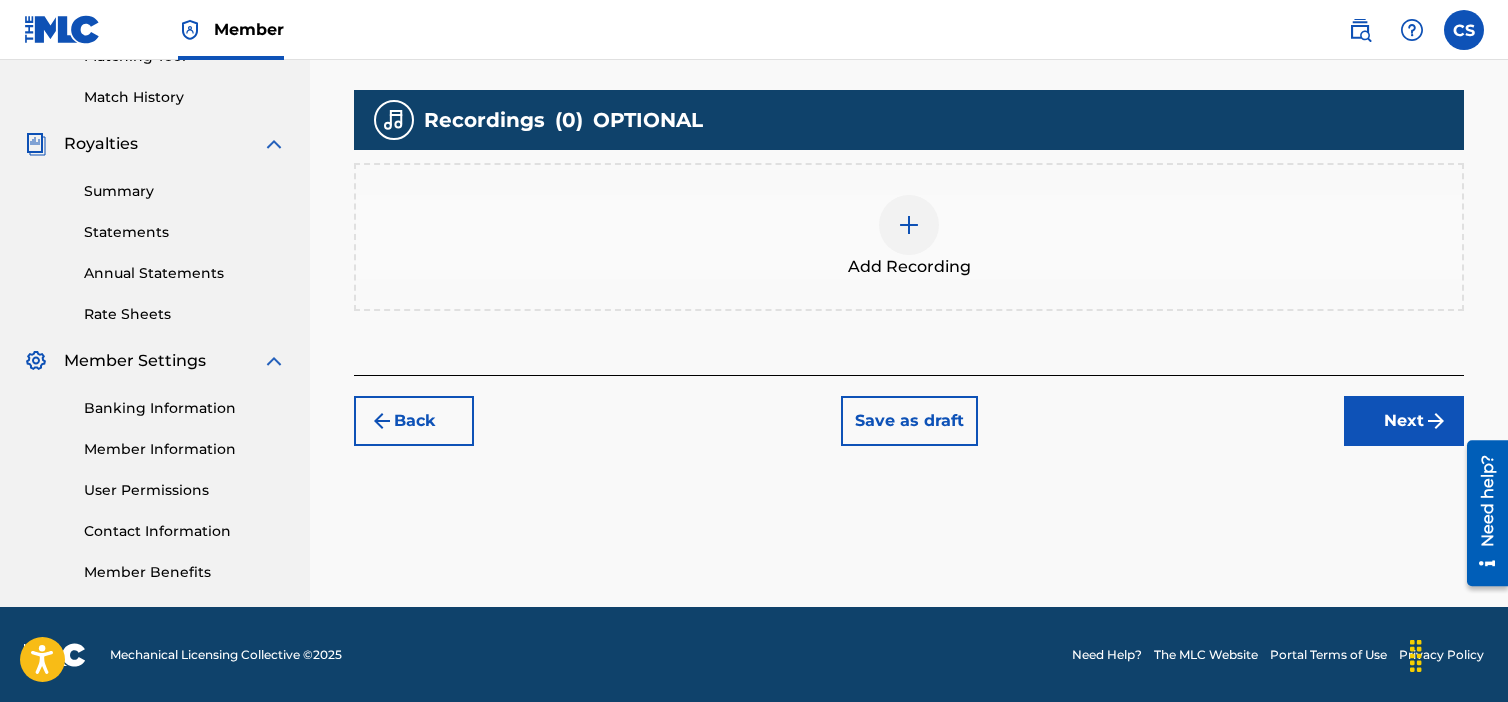 click on "Next" at bounding box center [1404, 421] 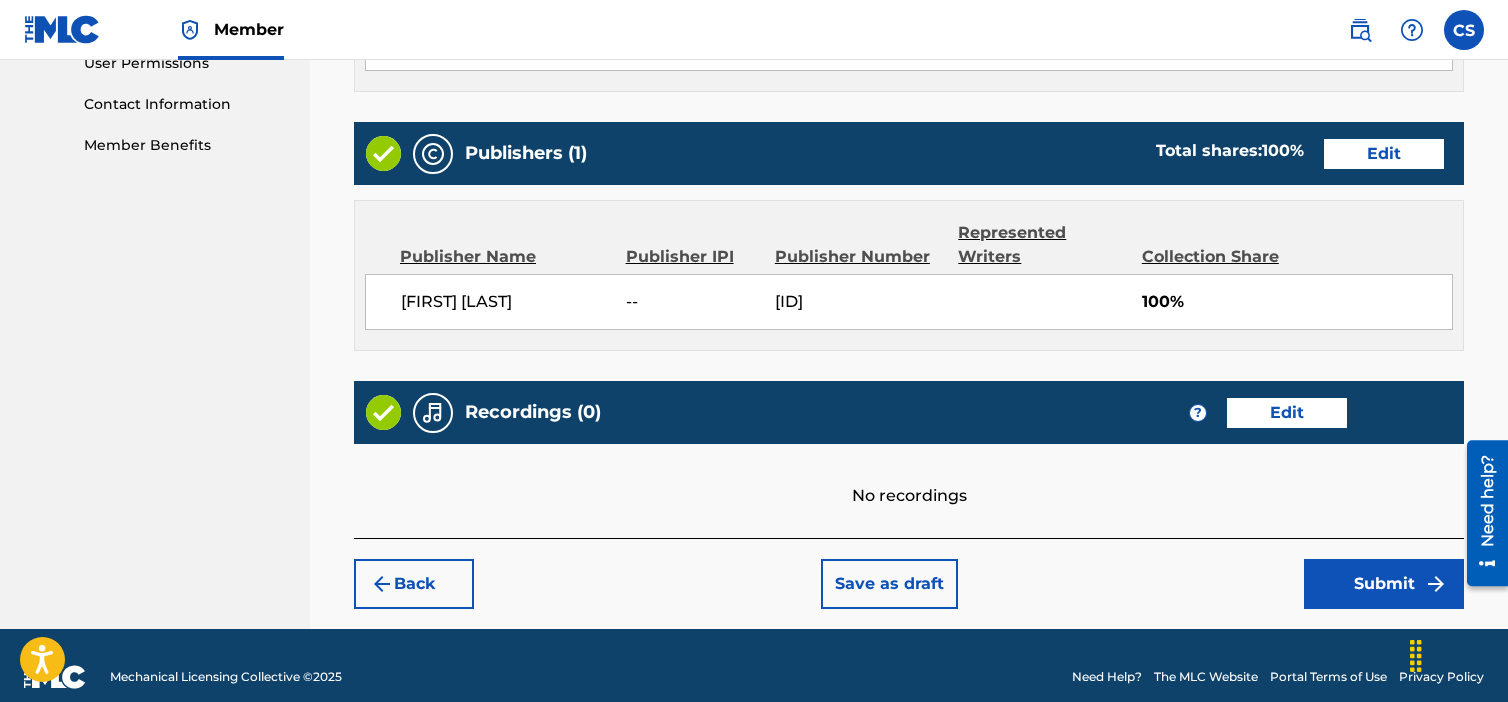scroll, scrollTop: 984, scrollLeft: 0, axis: vertical 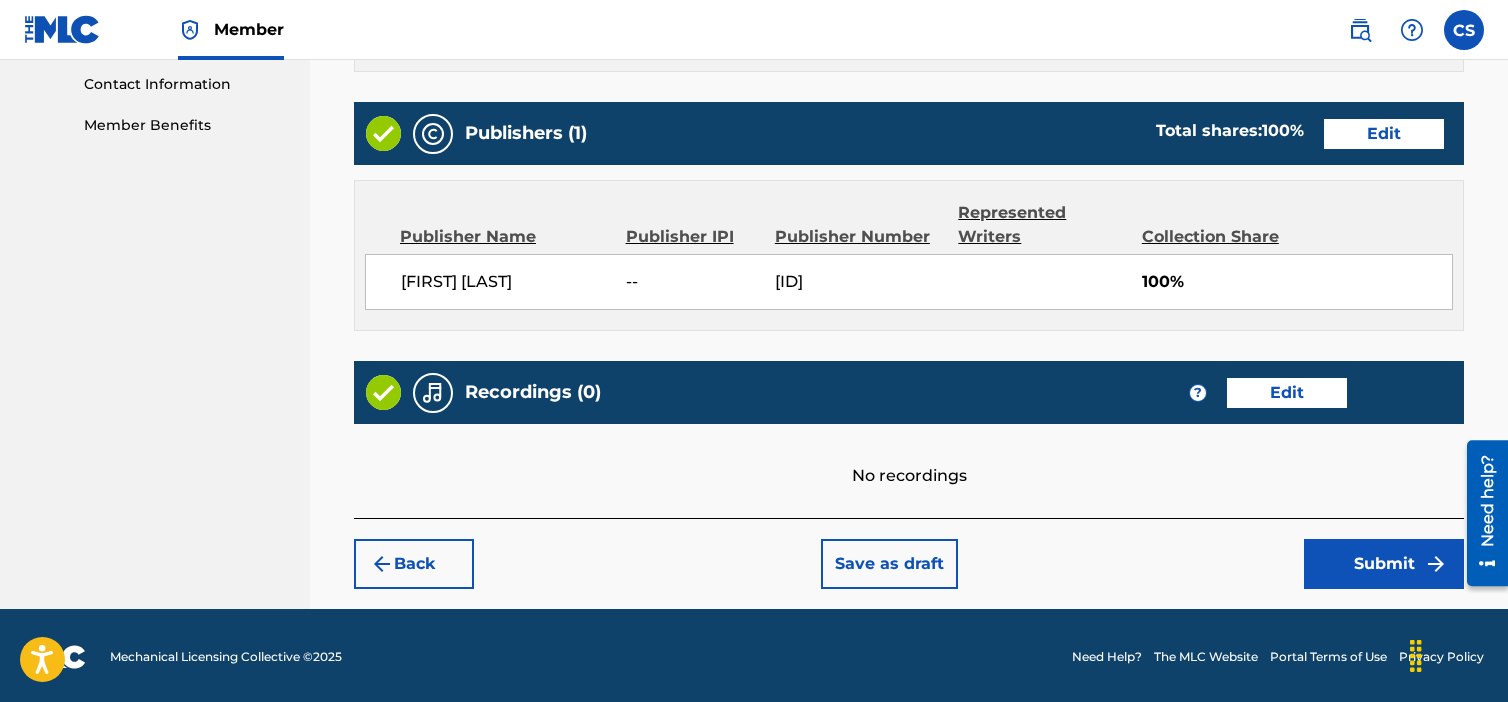 click on "Submit" at bounding box center [1384, 564] 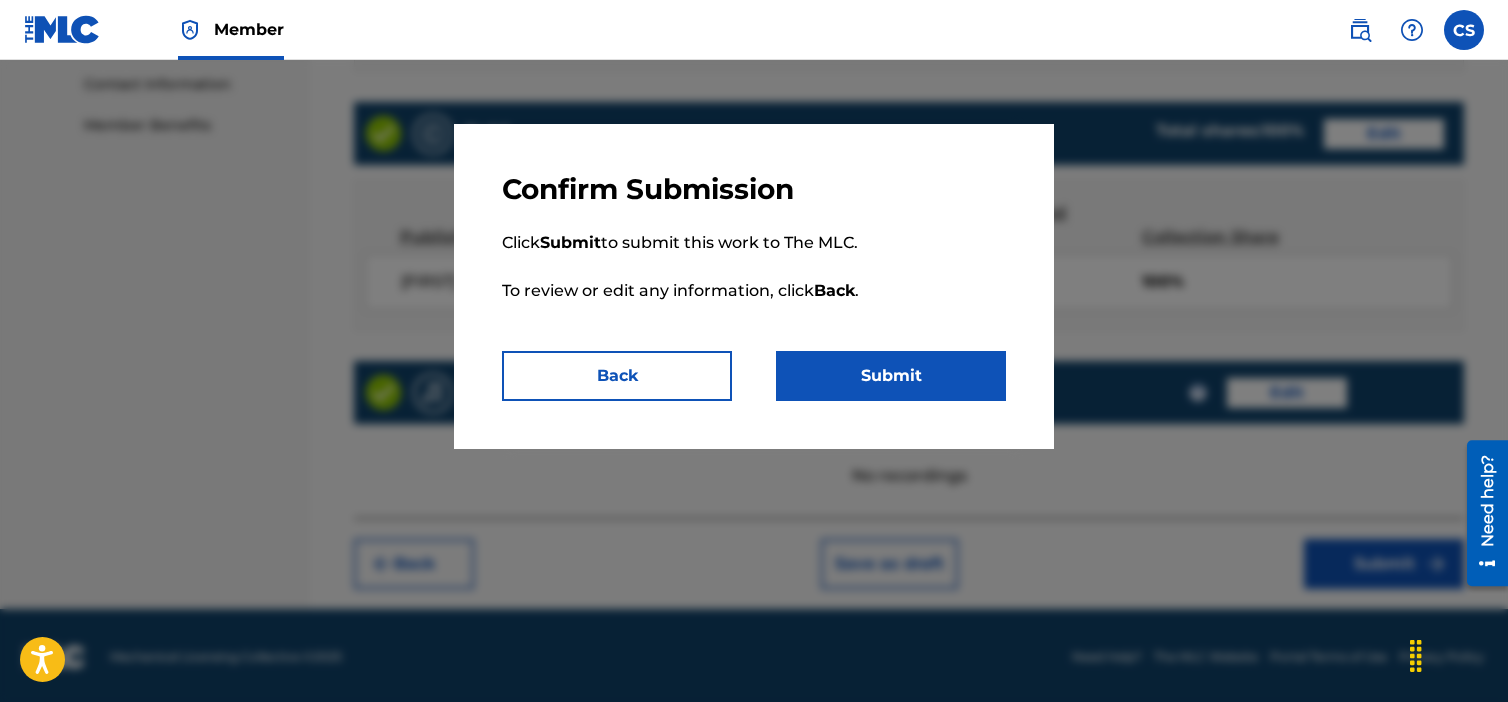 click on "Submit" at bounding box center [891, 376] 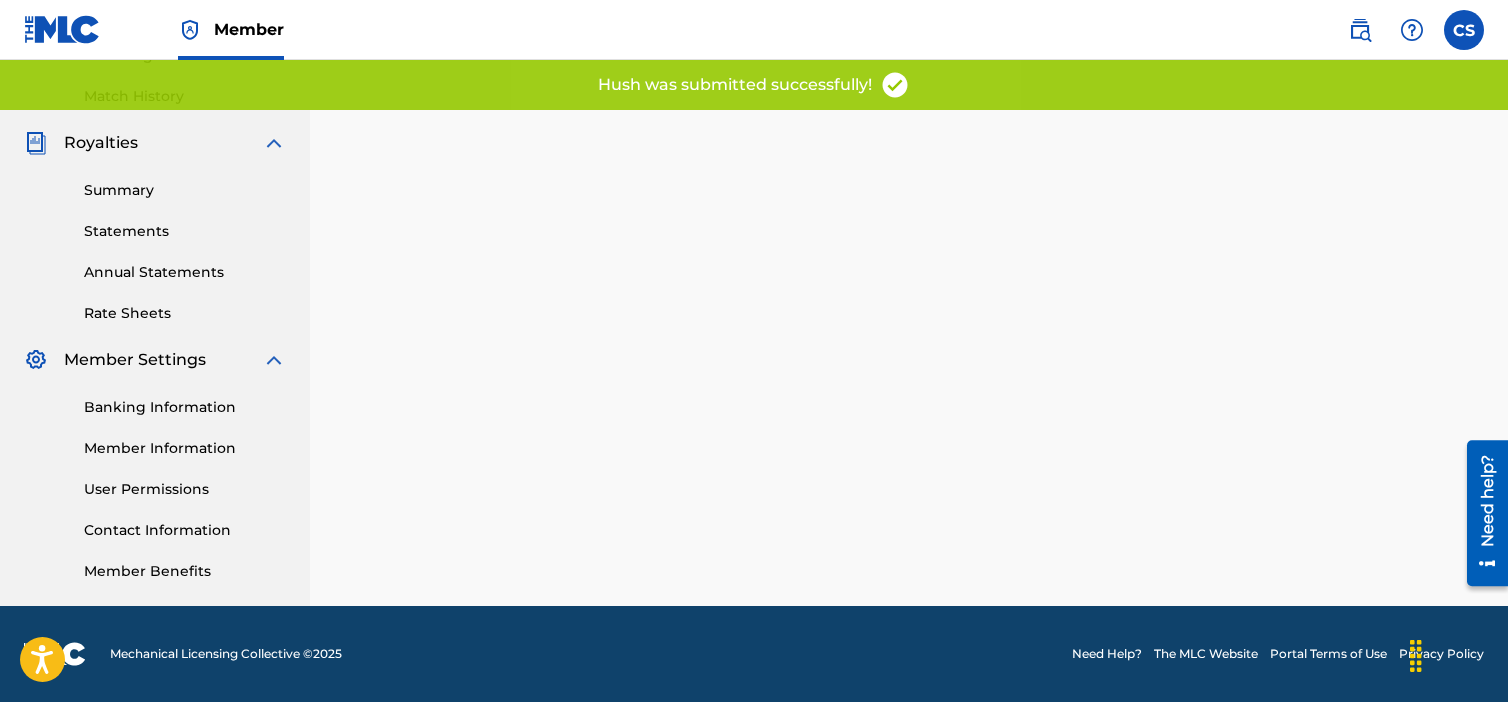 scroll, scrollTop: 0, scrollLeft: 0, axis: both 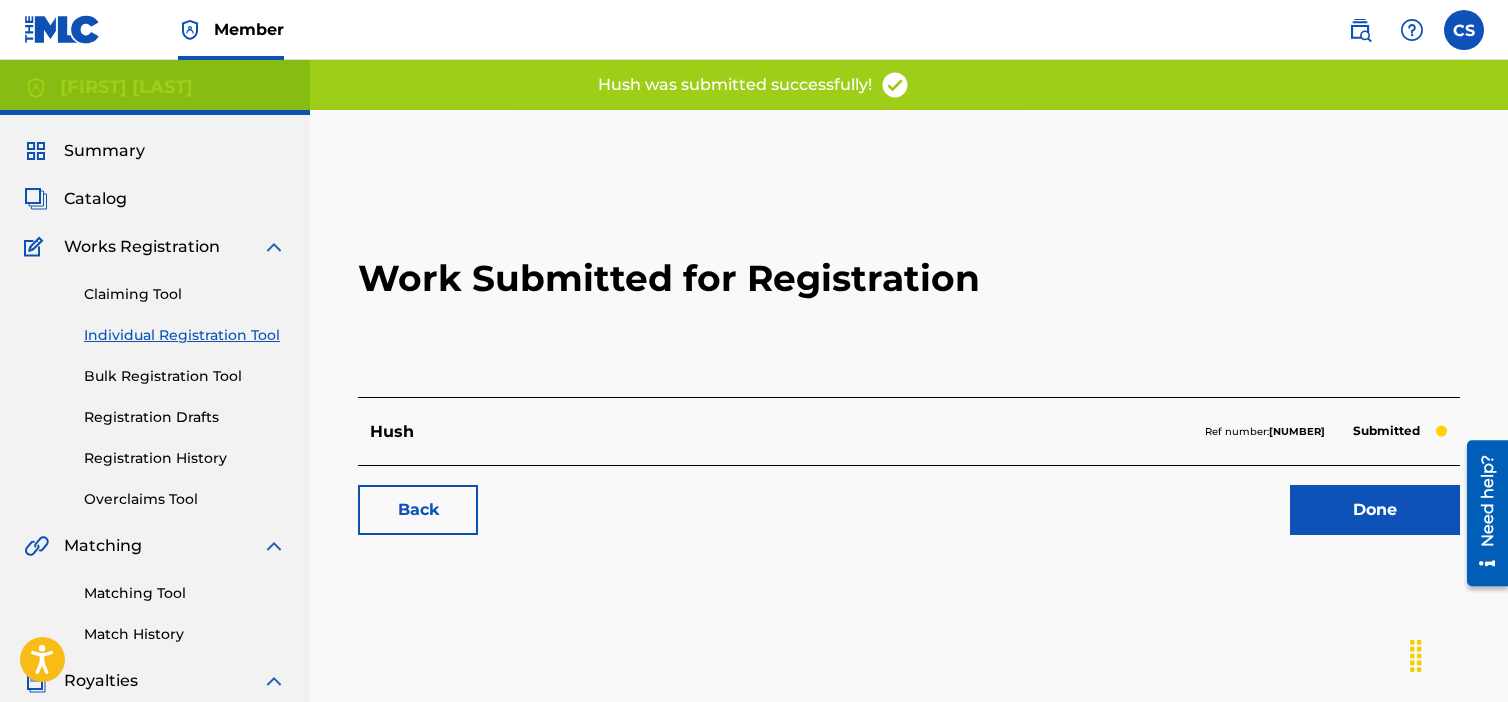 click on "Done" at bounding box center (1375, 510) 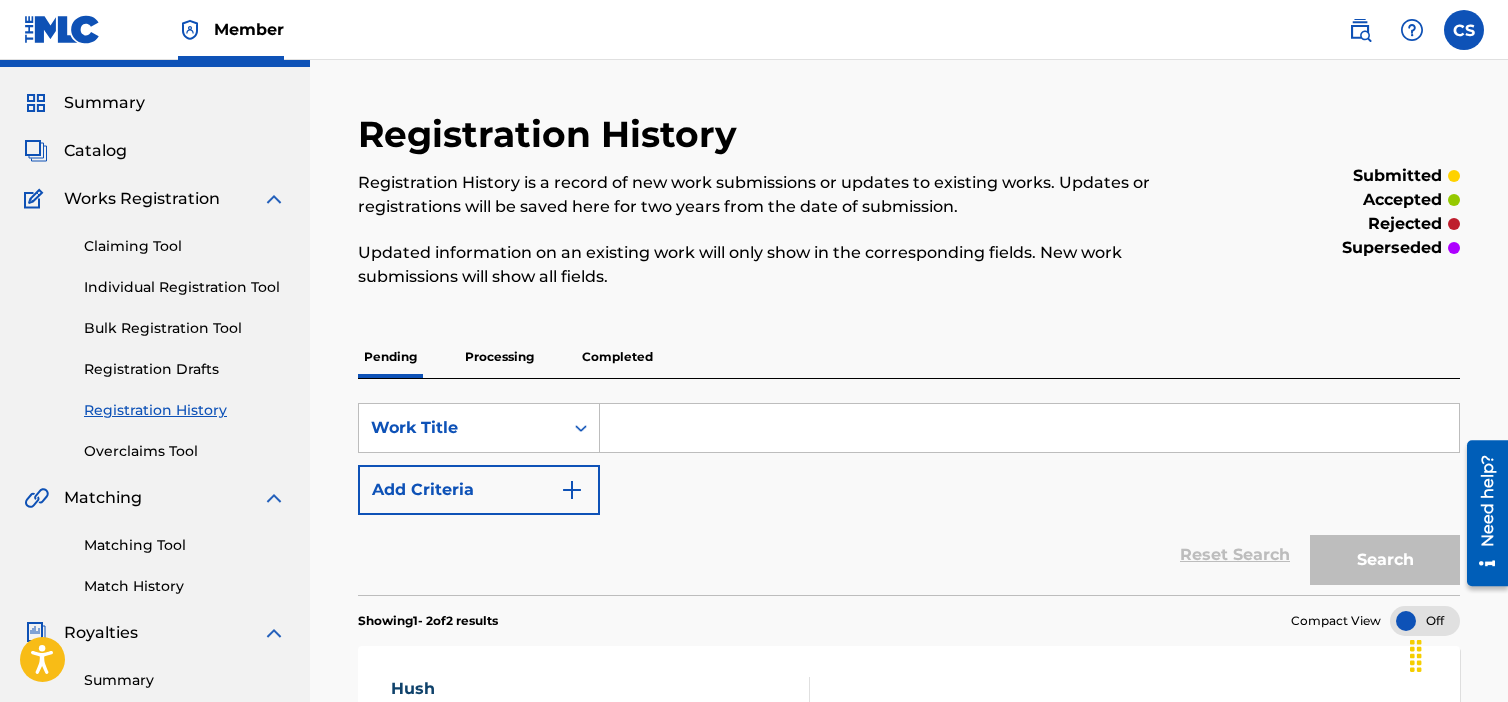 scroll, scrollTop: 0, scrollLeft: 0, axis: both 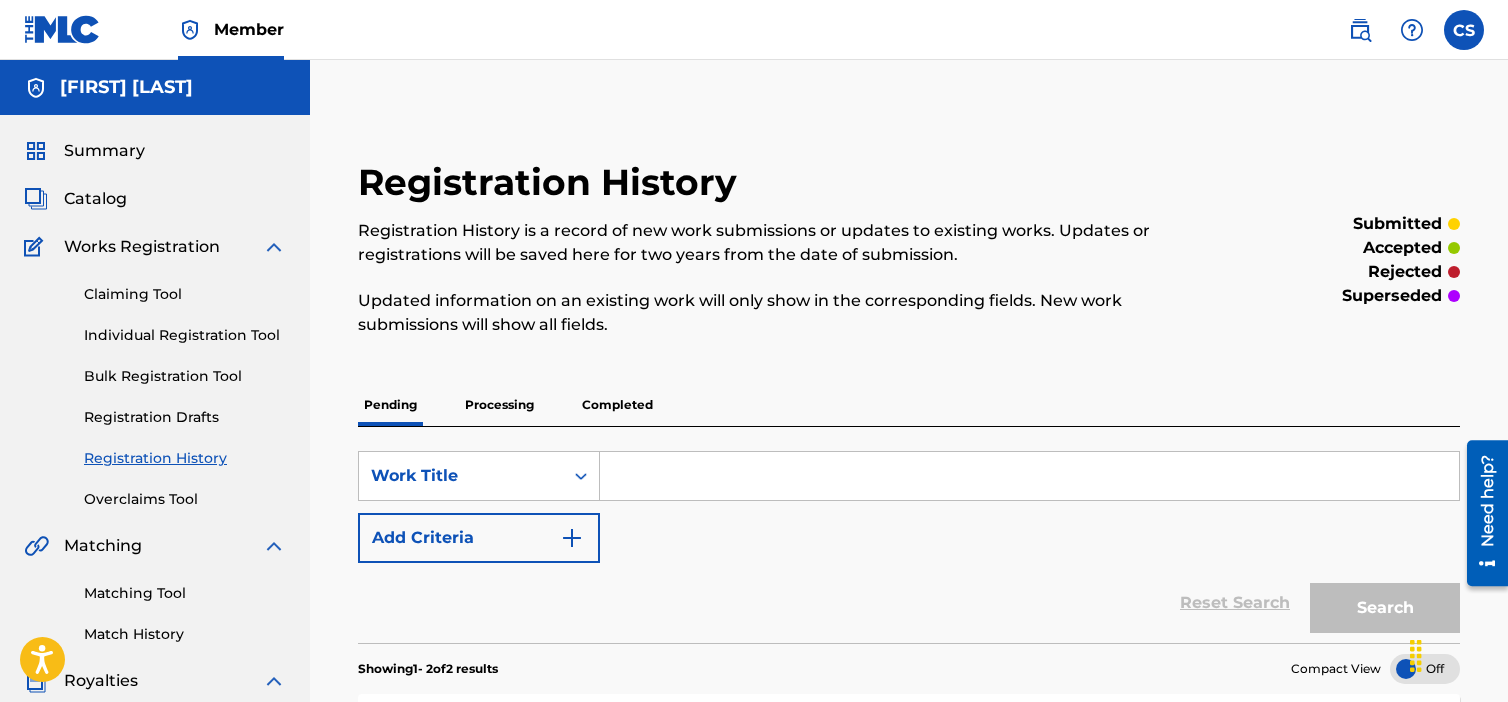 click on "Individual Registration Tool" at bounding box center (185, 335) 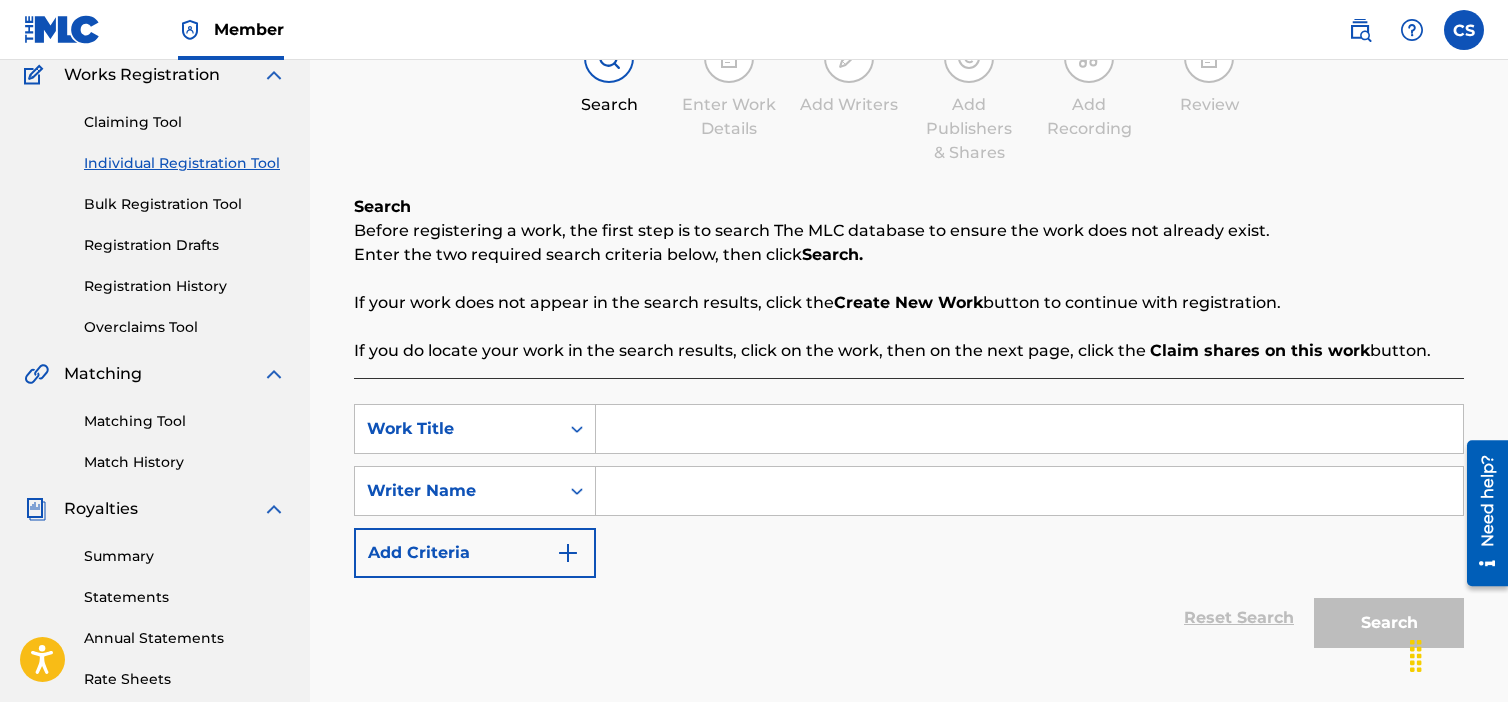 scroll, scrollTop: 200, scrollLeft: 0, axis: vertical 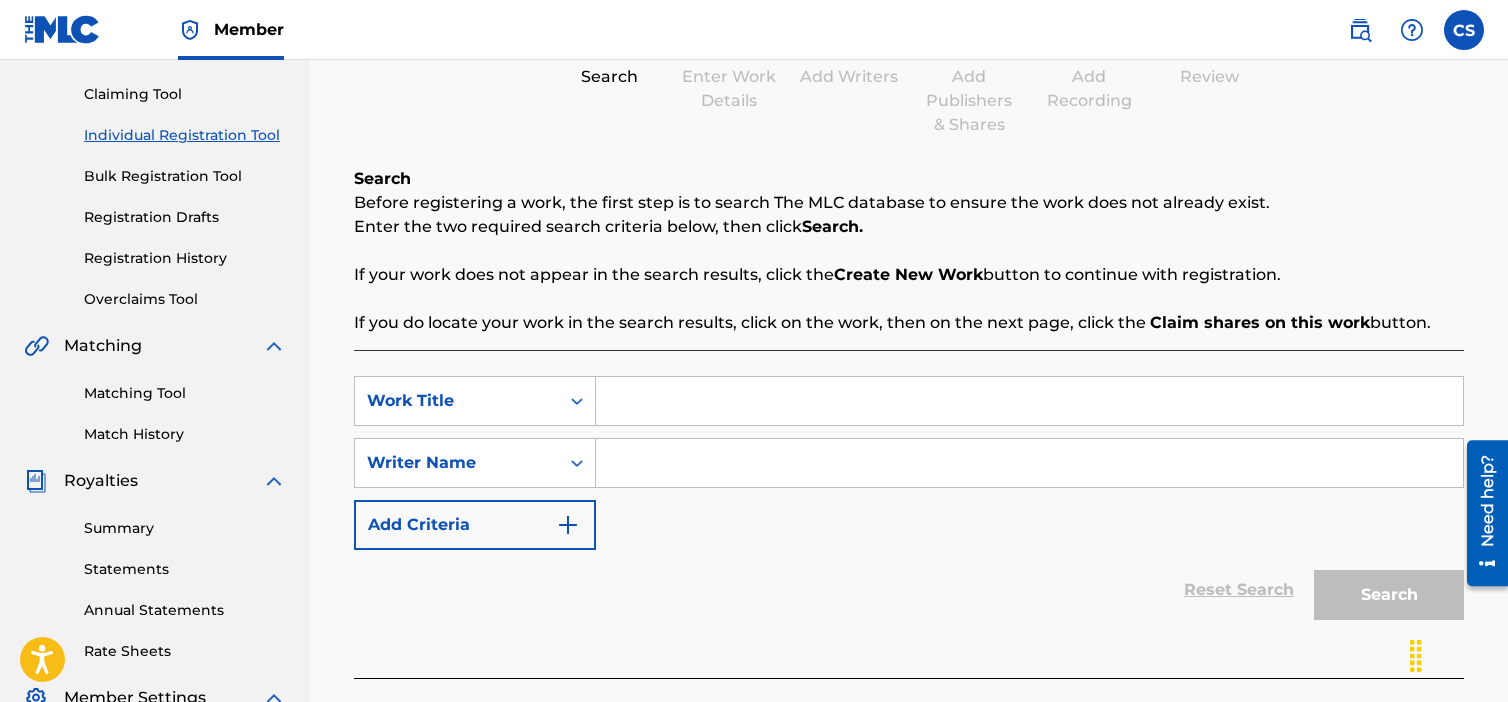 click at bounding box center (1029, 463) 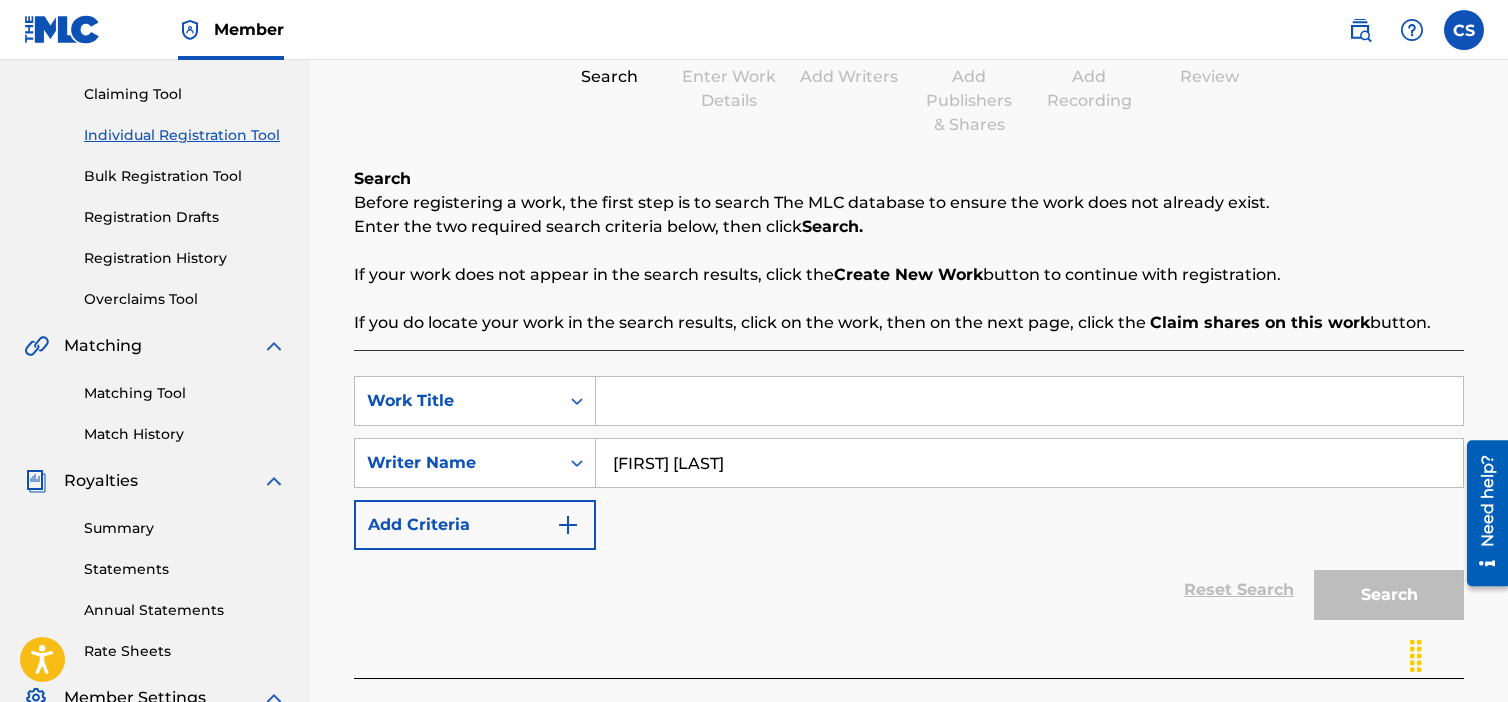 click at bounding box center [1029, 401] 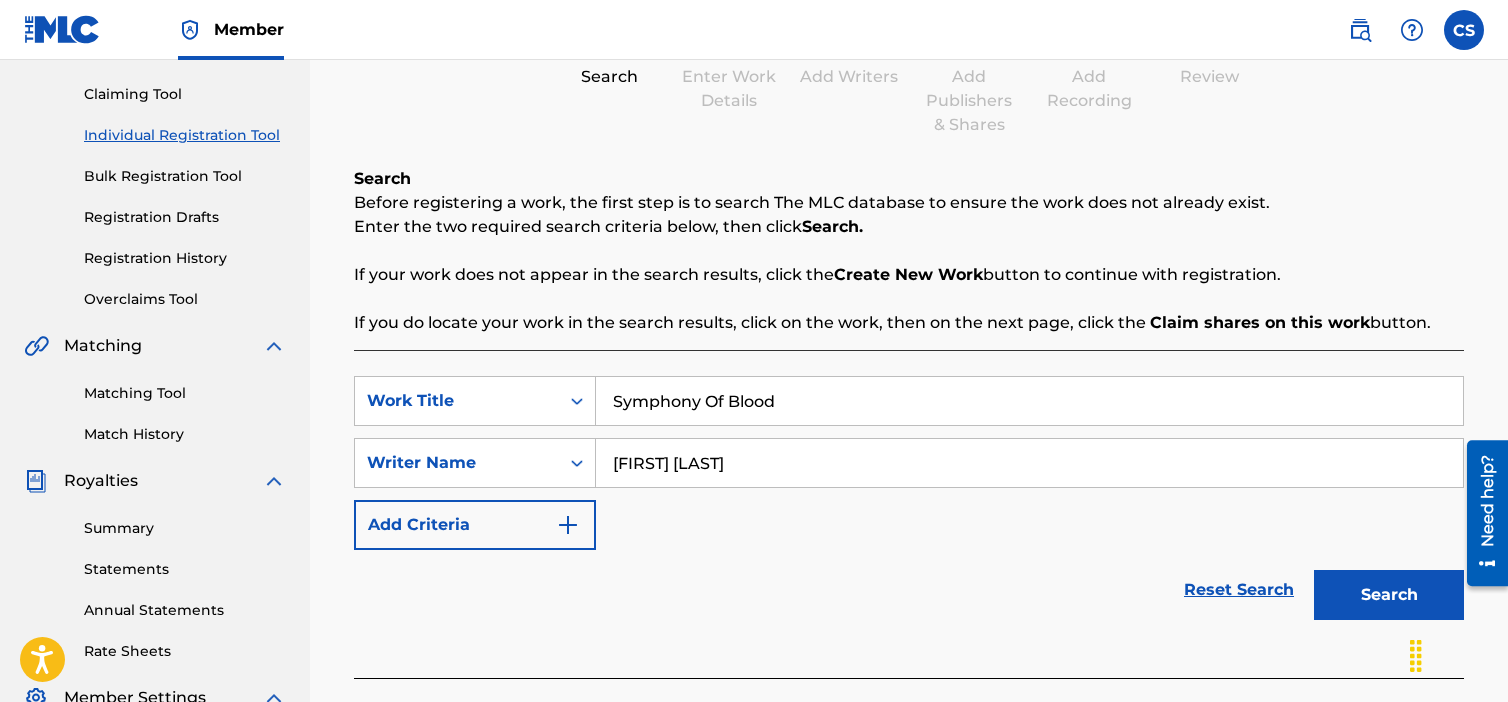 type on "Symphony Of Blood" 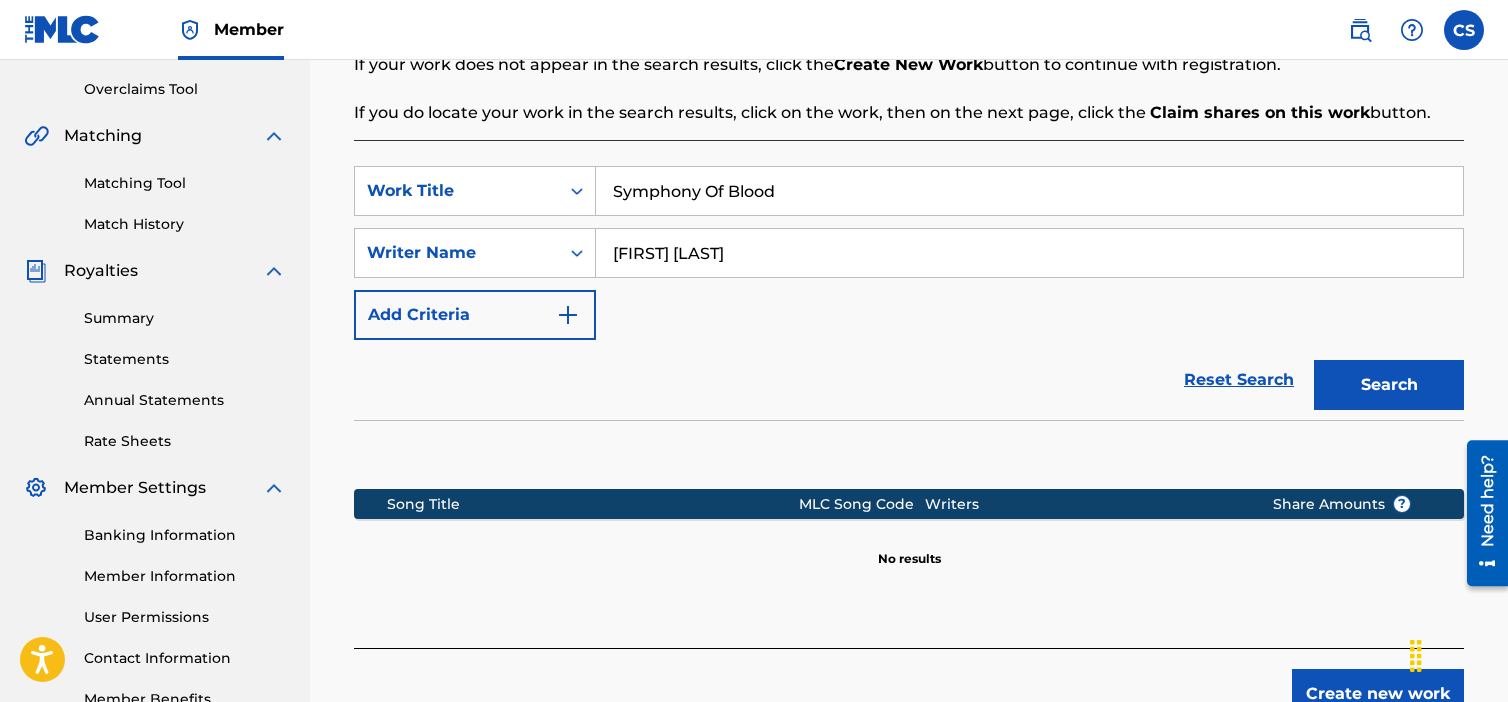 scroll, scrollTop: 542, scrollLeft: 0, axis: vertical 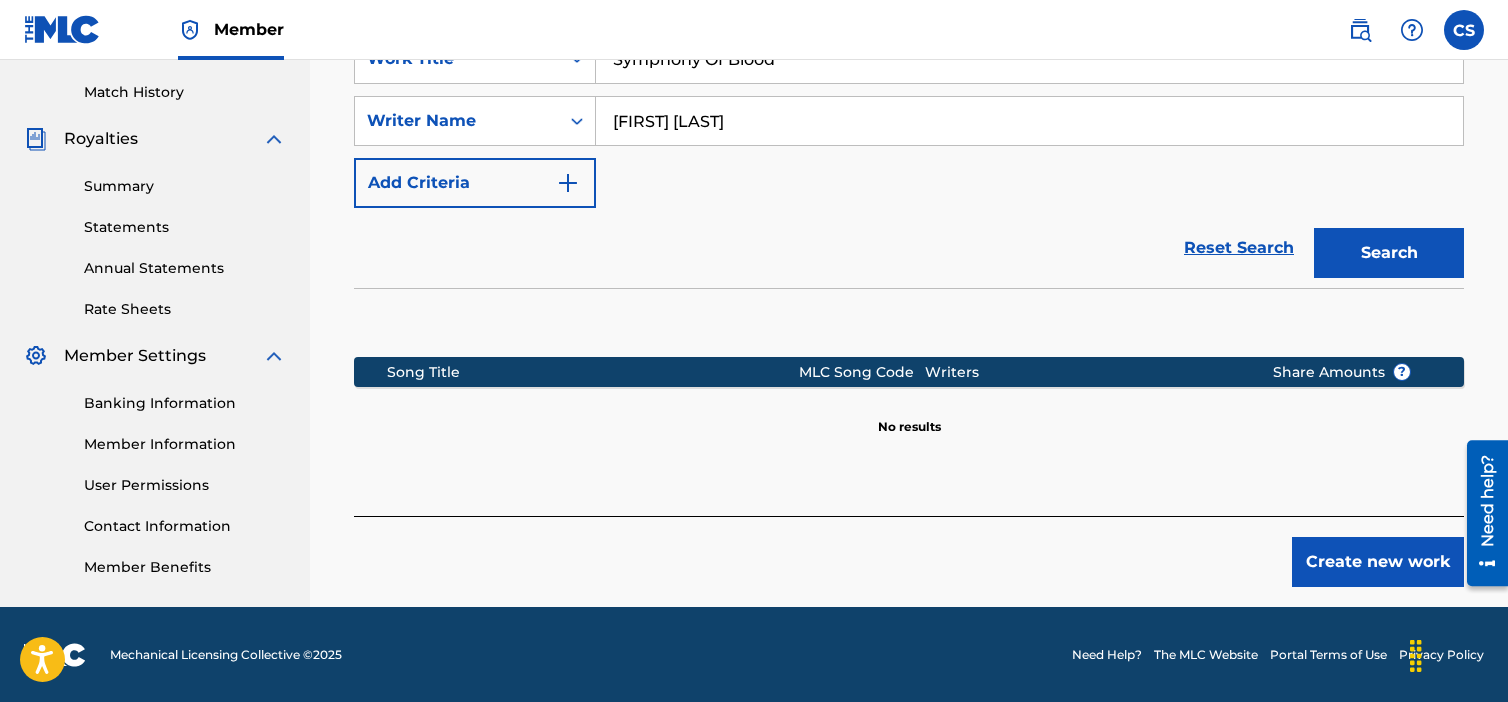click on "Create new work" at bounding box center (1378, 562) 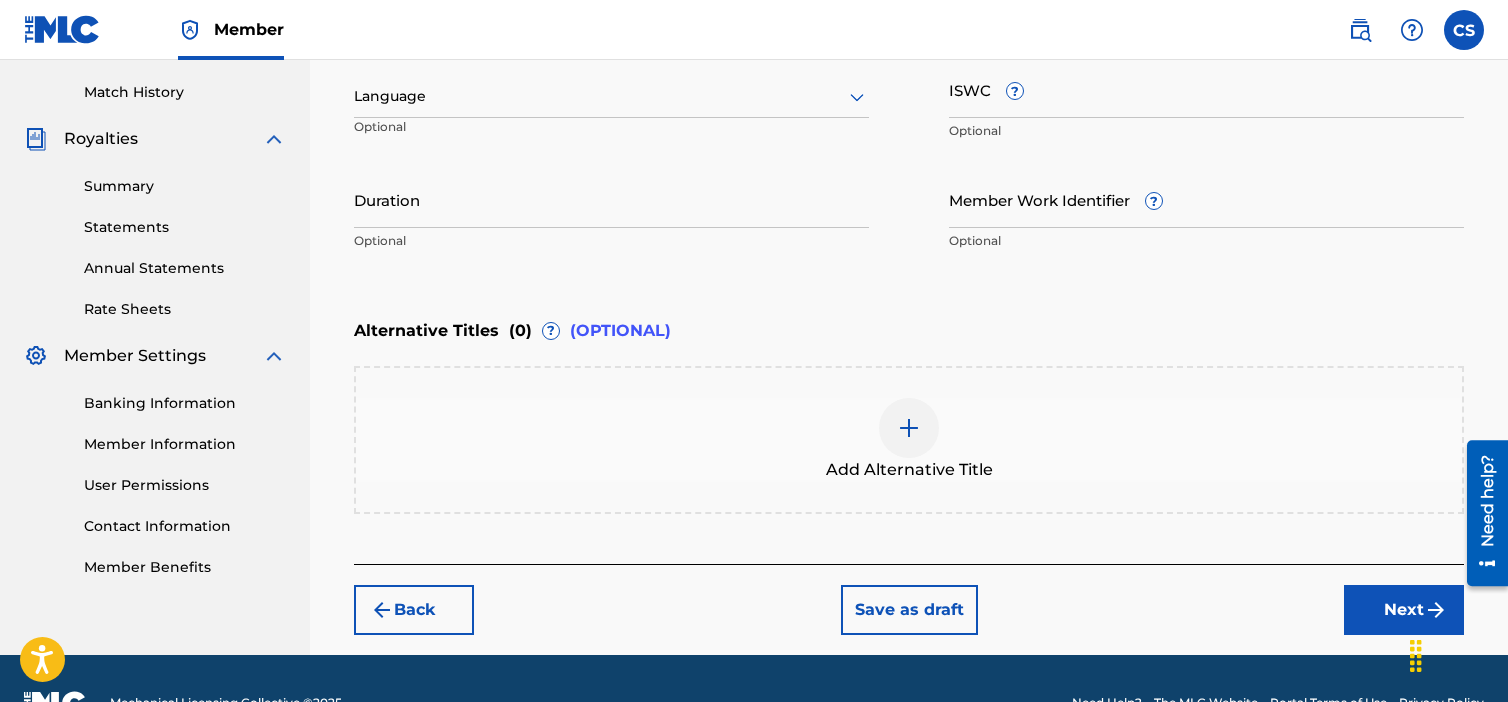 scroll, scrollTop: 242, scrollLeft: 0, axis: vertical 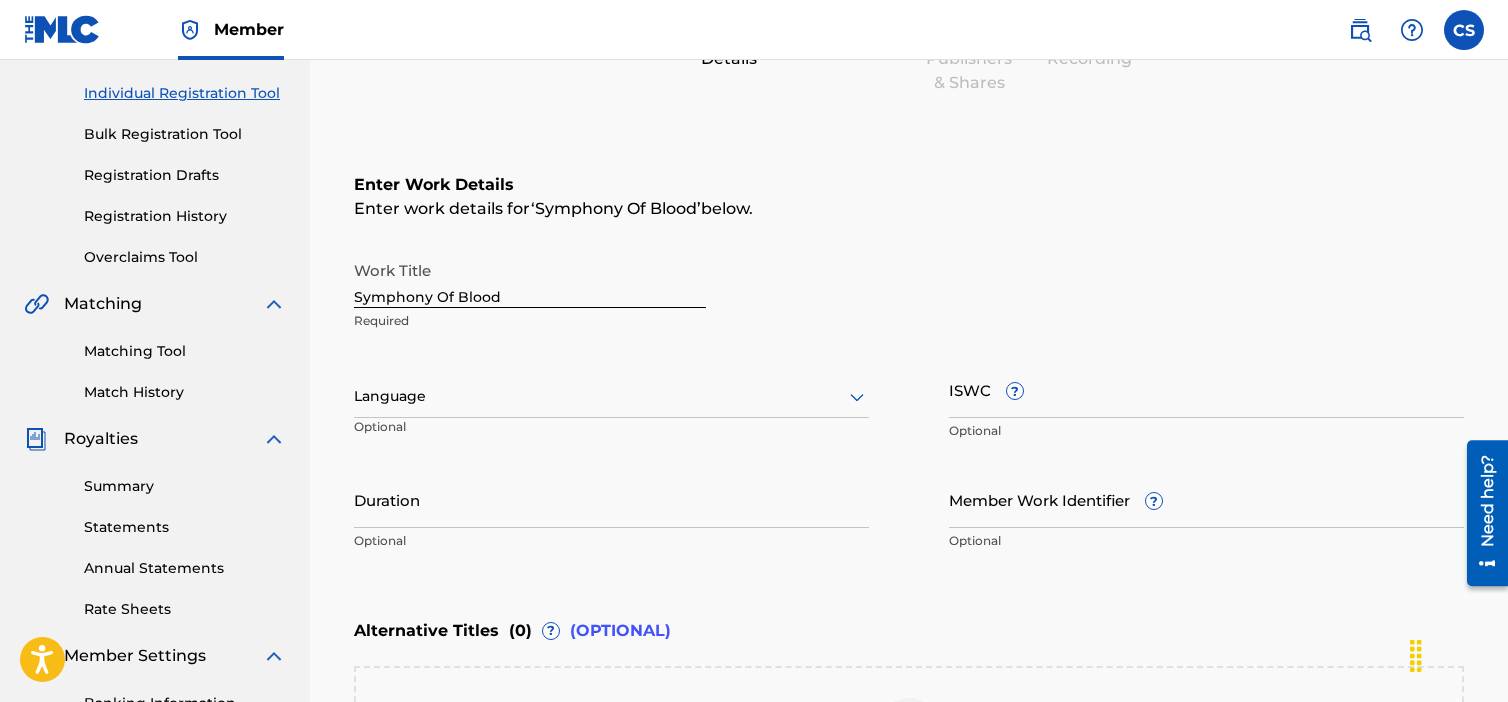 drag, startPoint x: 852, startPoint y: 389, endPoint x: 842, endPoint y: 394, distance: 11.18034 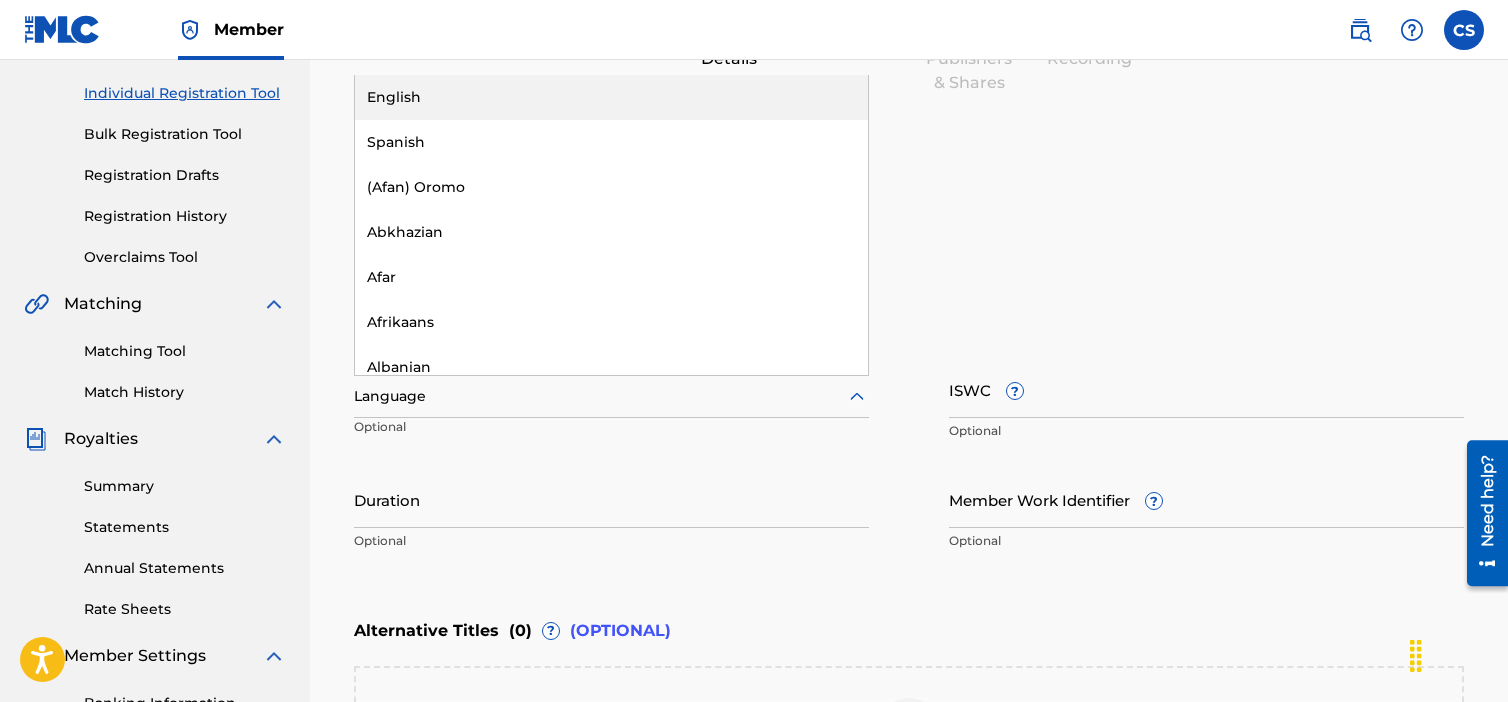 click on "English" at bounding box center (611, 97) 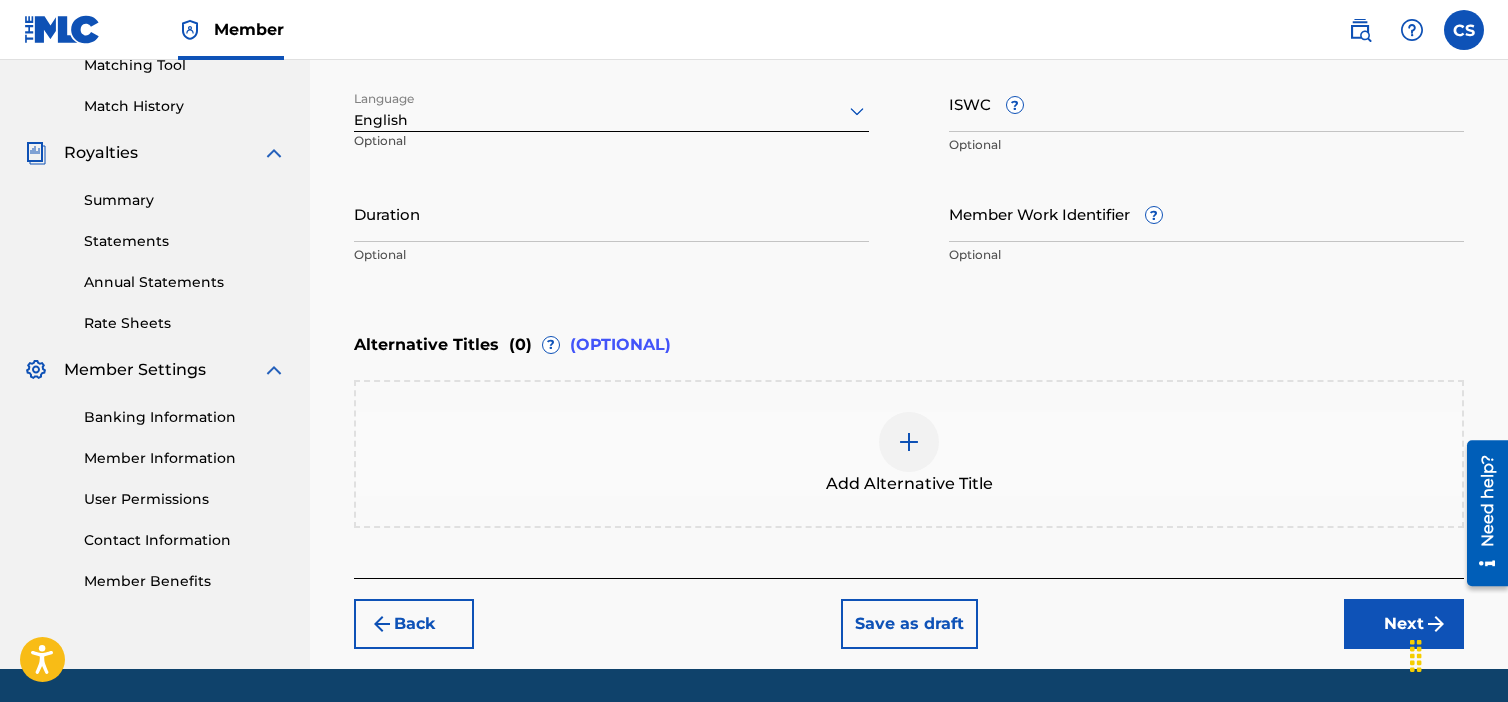 scroll, scrollTop: 588, scrollLeft: 0, axis: vertical 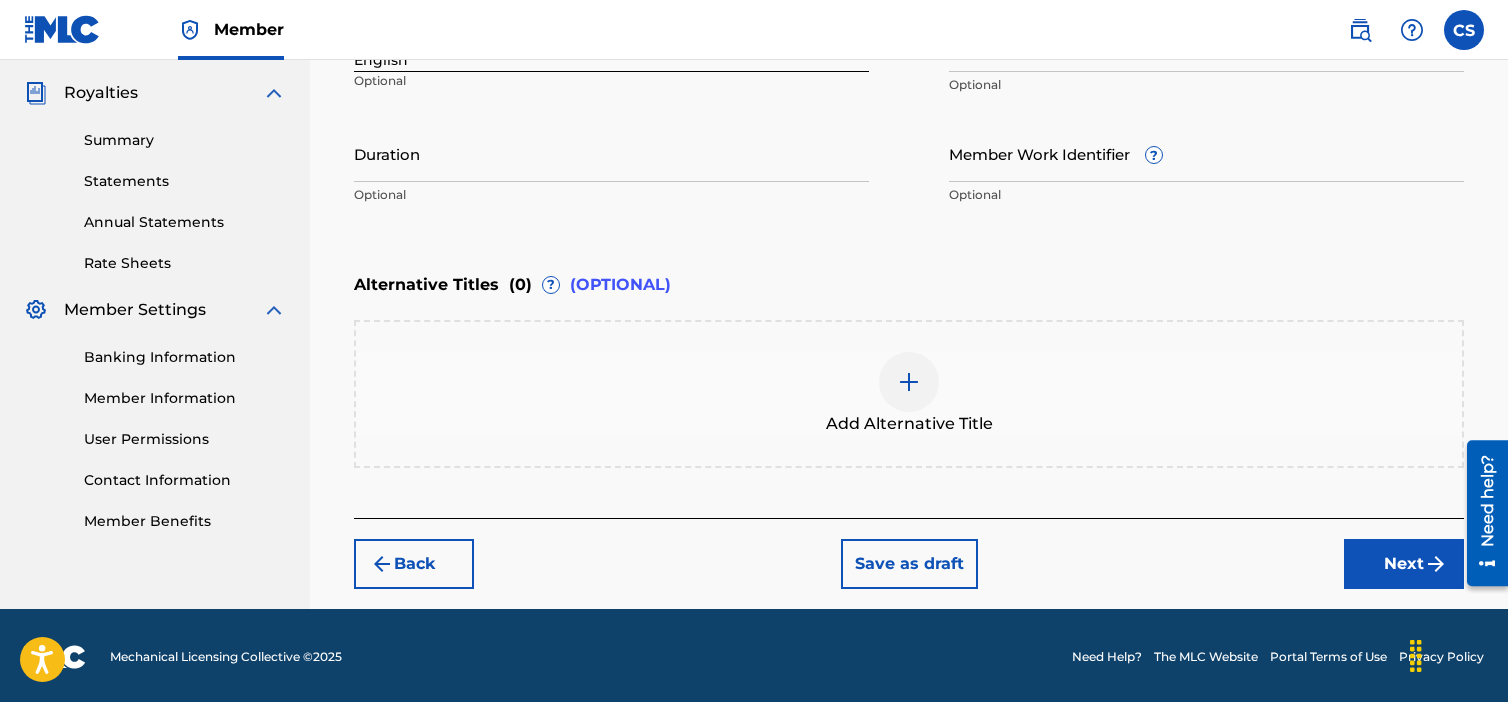 click at bounding box center [1436, 564] 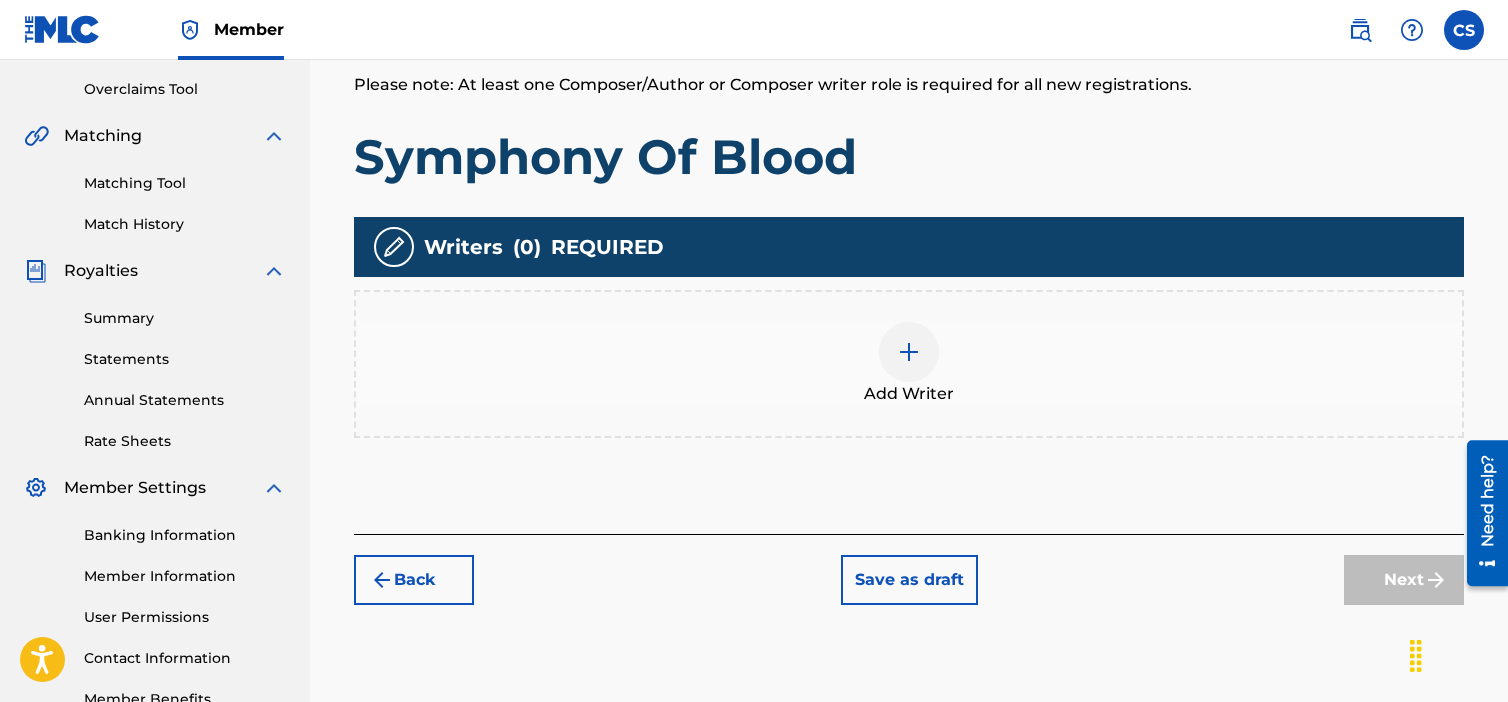 scroll, scrollTop: 490, scrollLeft: 0, axis: vertical 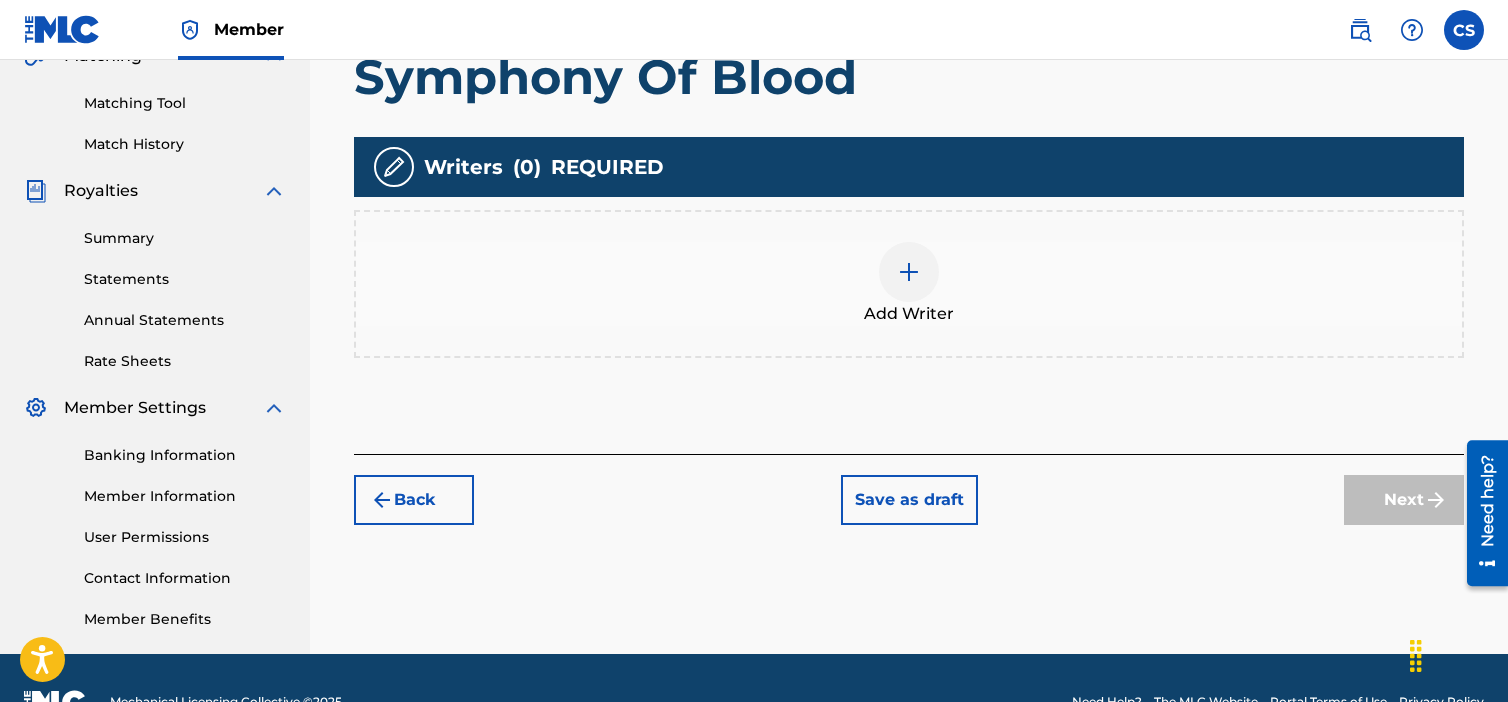 click at bounding box center [909, 272] 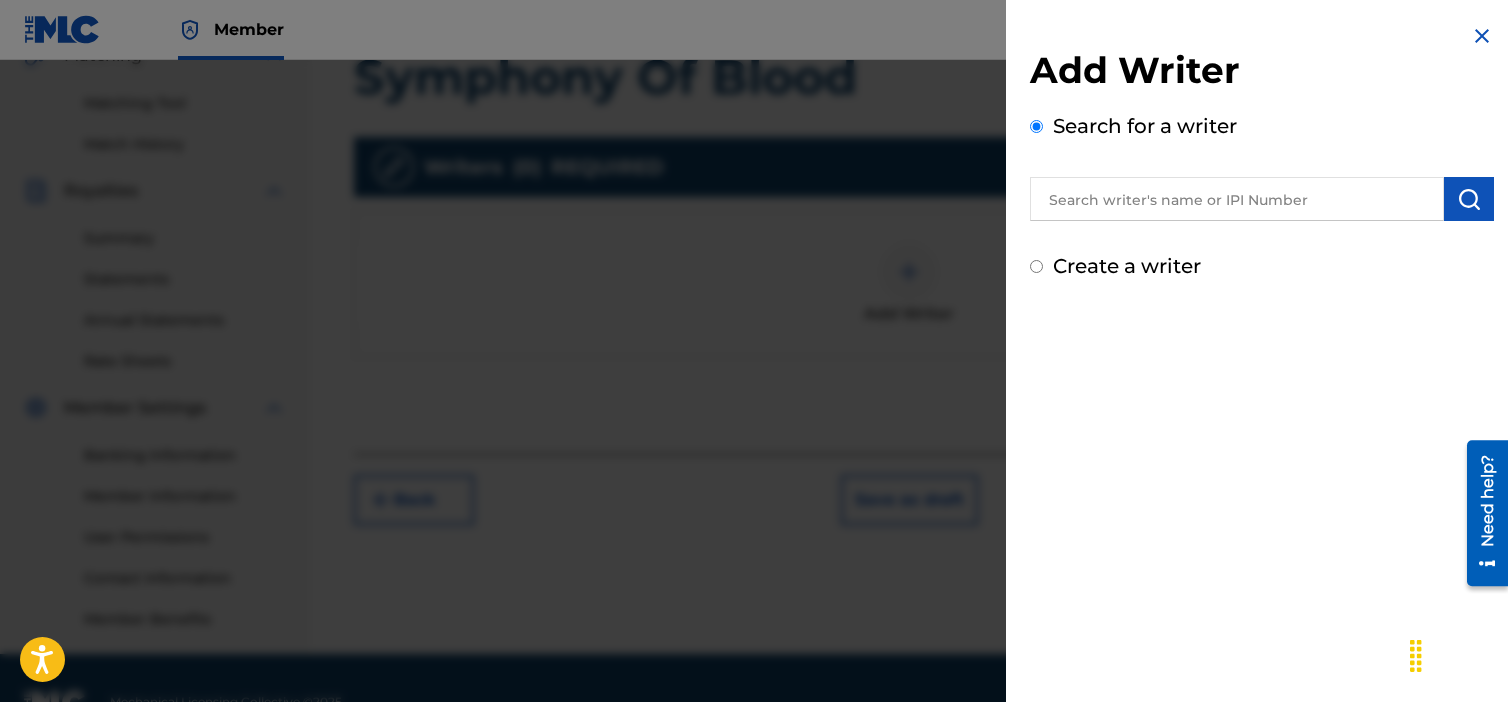 click at bounding box center (1237, 199) 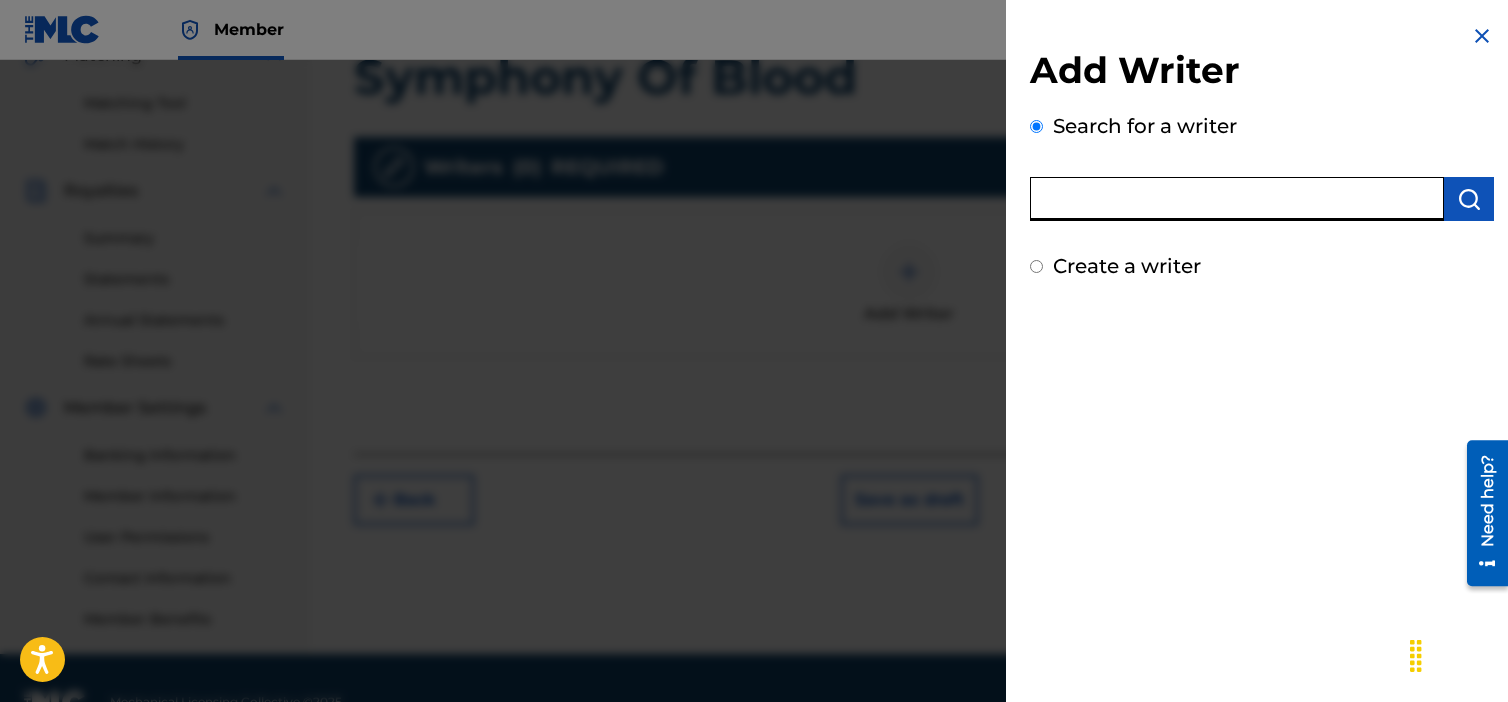 click on "Create a writer" at bounding box center [1127, 266] 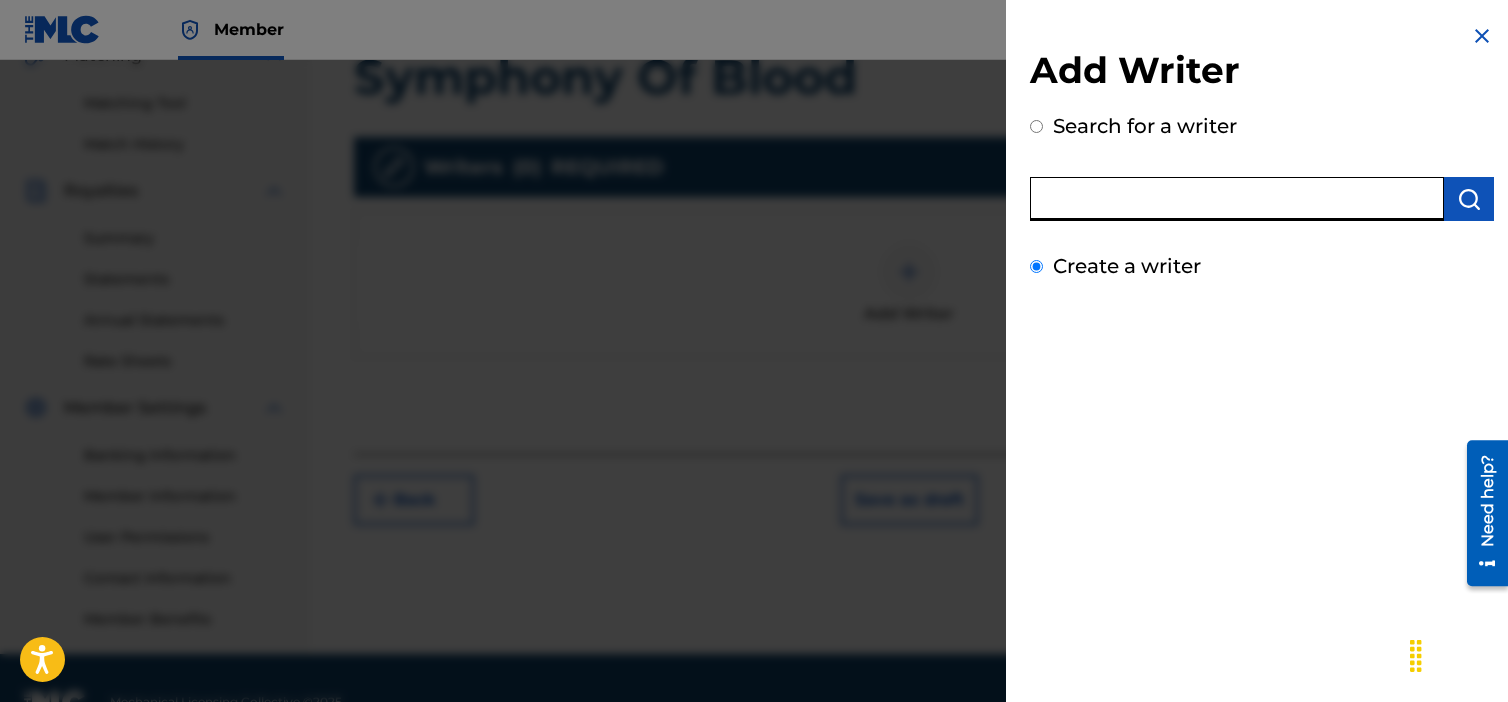 click on "Create a writer" at bounding box center [1036, 266] 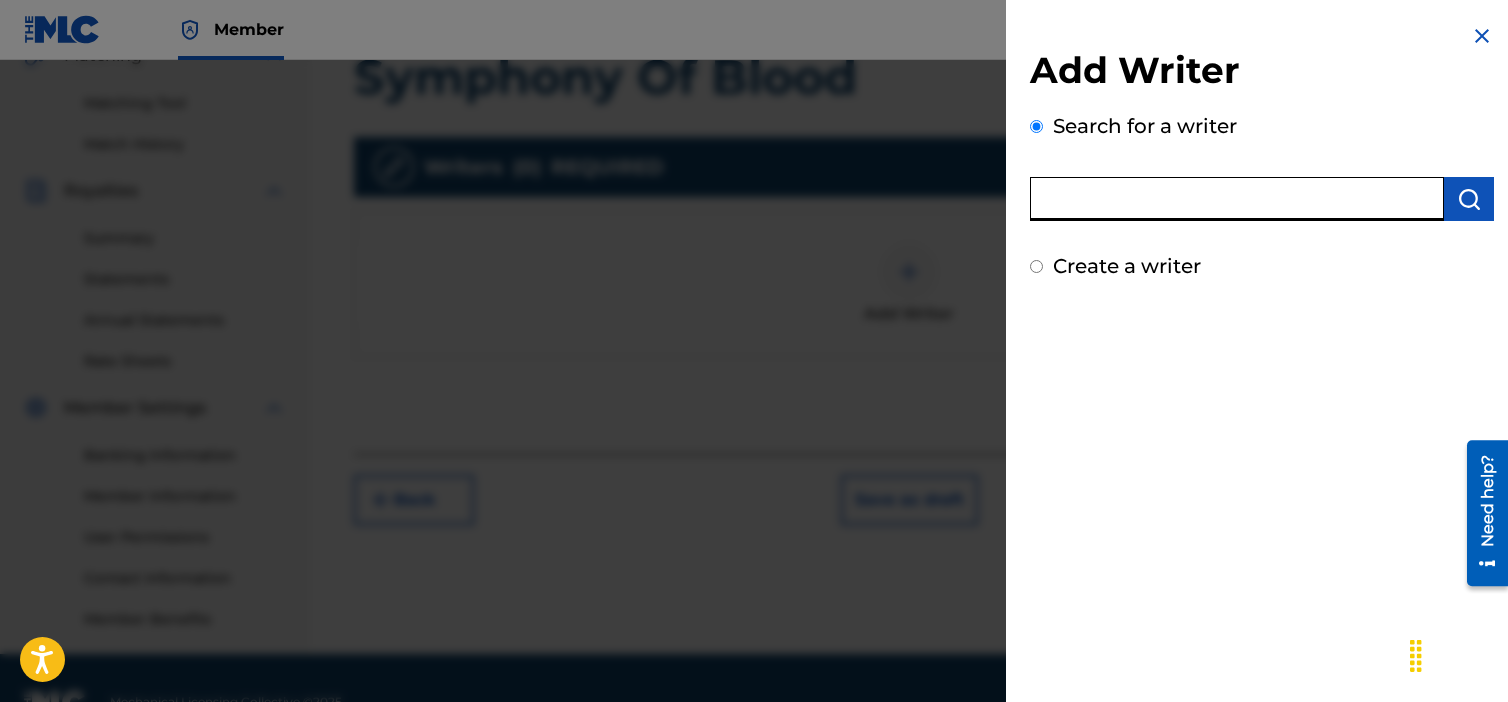 radio on "false" 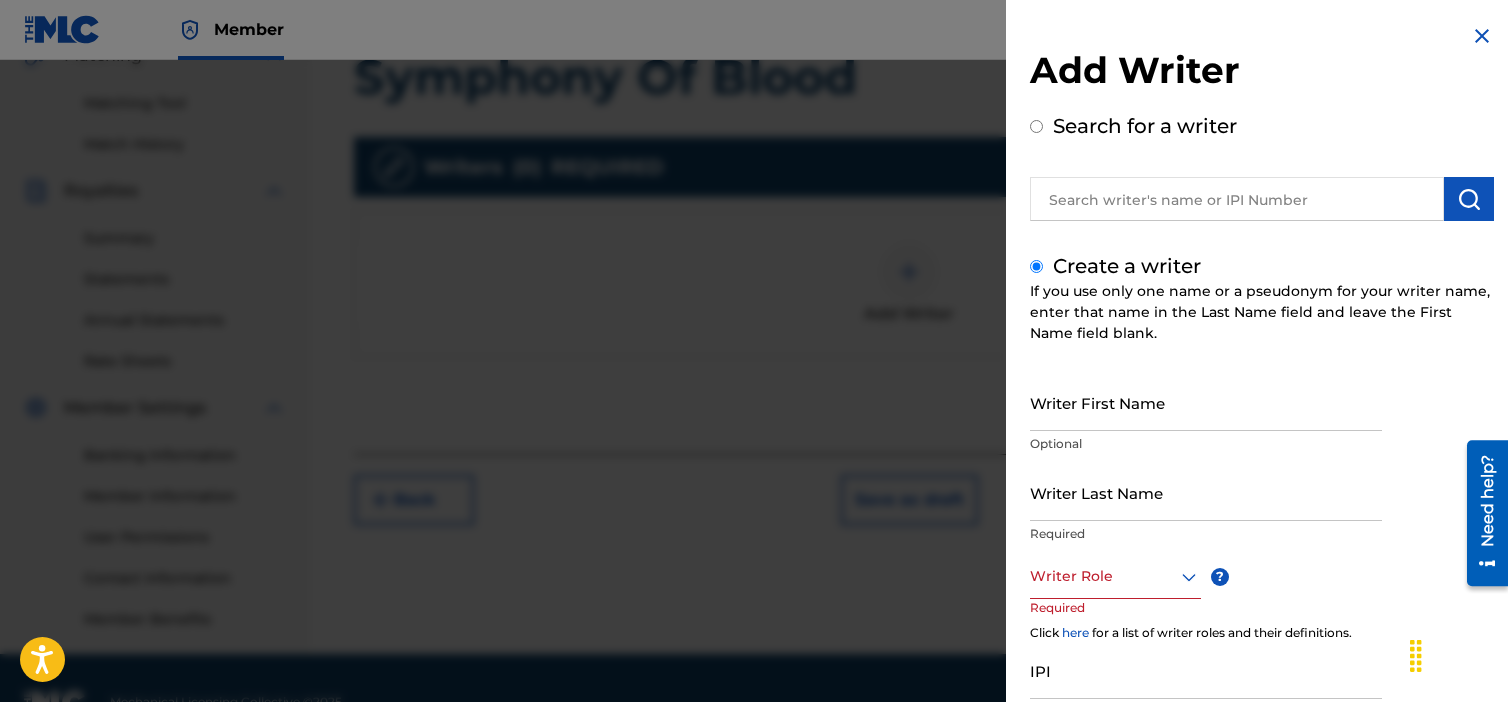 click on "Writer First Name" at bounding box center (1206, 402) 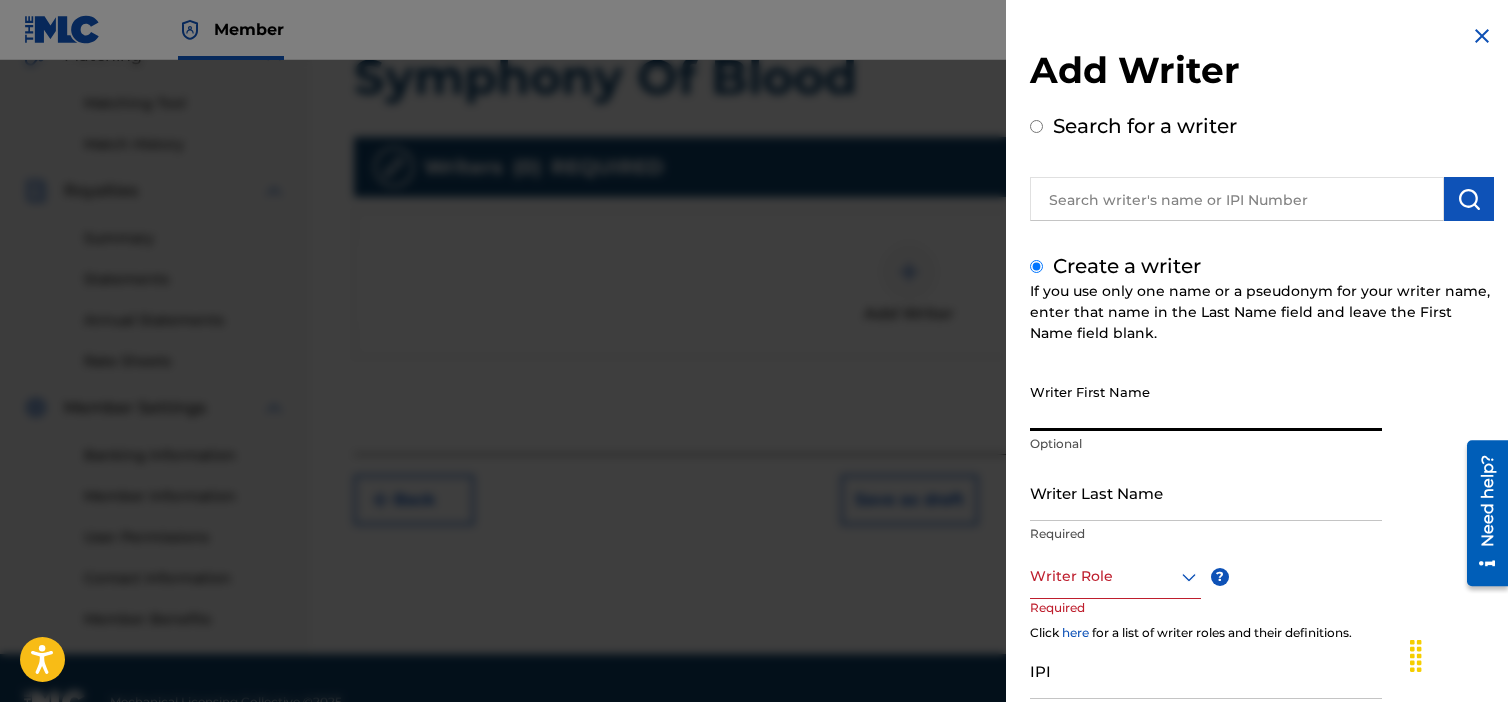 type on "[FIRST]" 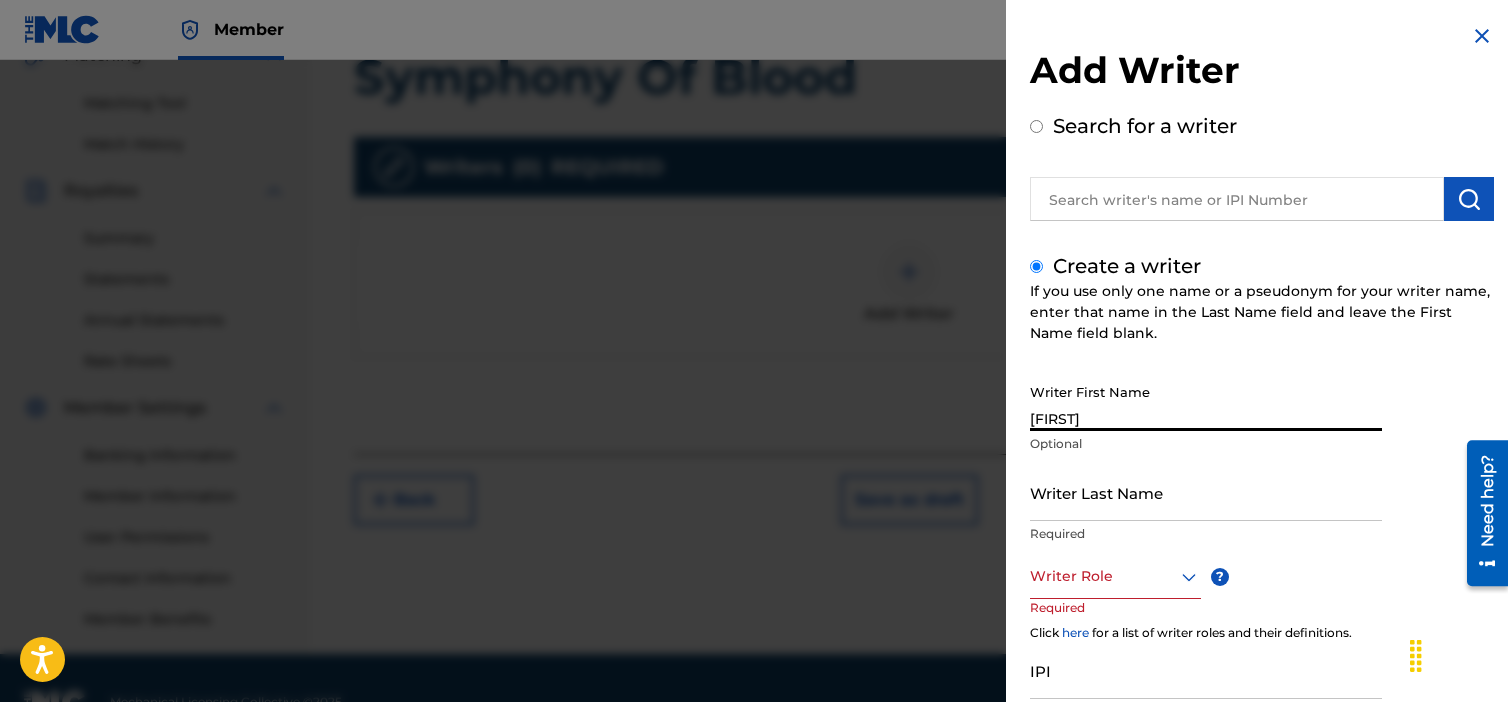 type on "[FIRST] [LAST]" 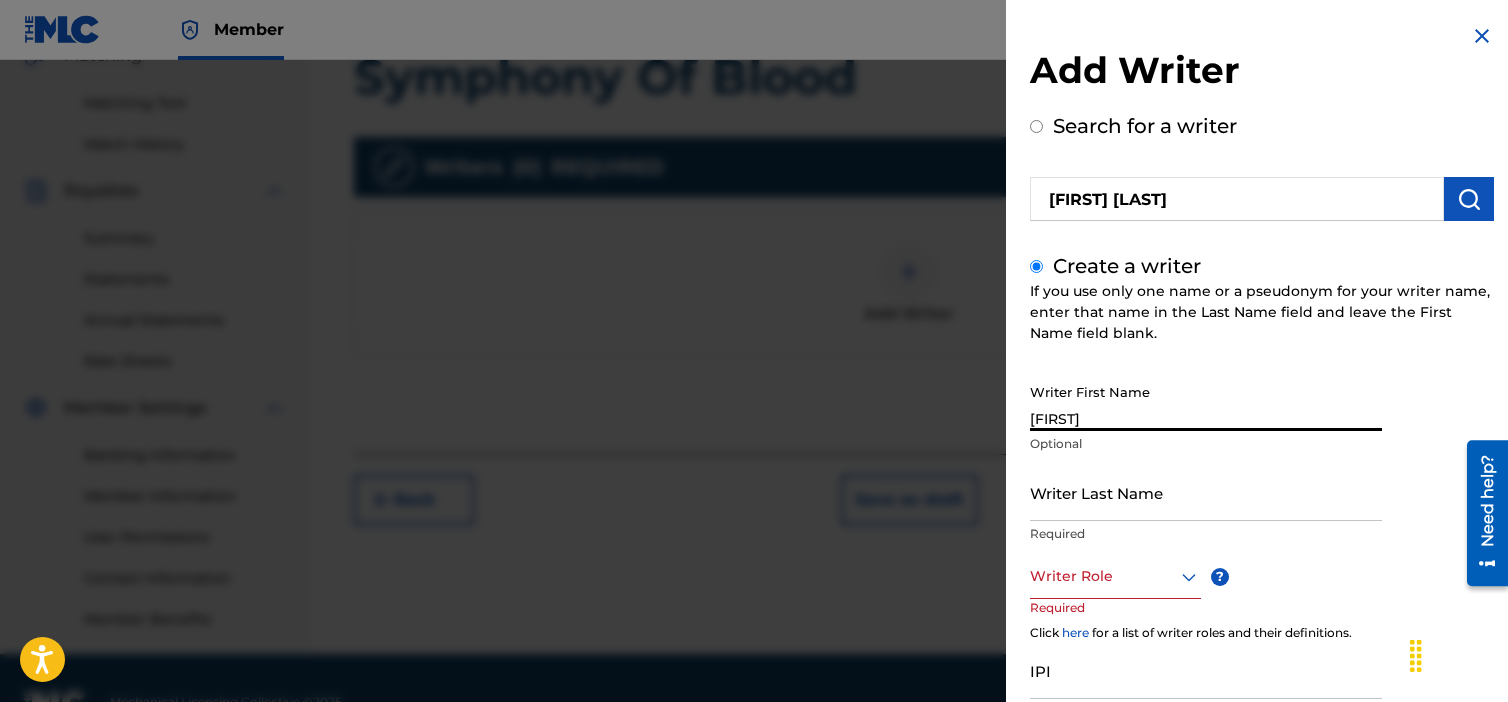 type on "[LAST]" 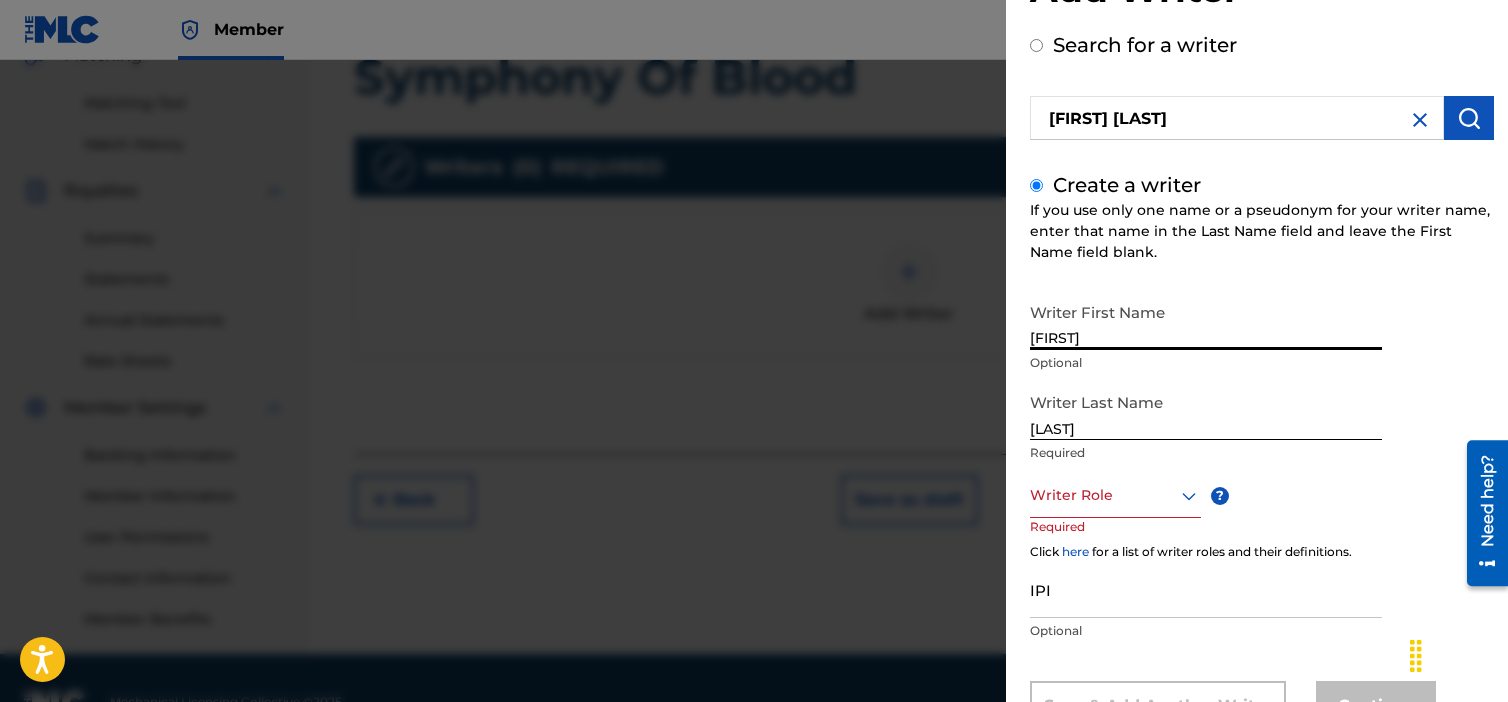 scroll, scrollTop: 100, scrollLeft: 0, axis: vertical 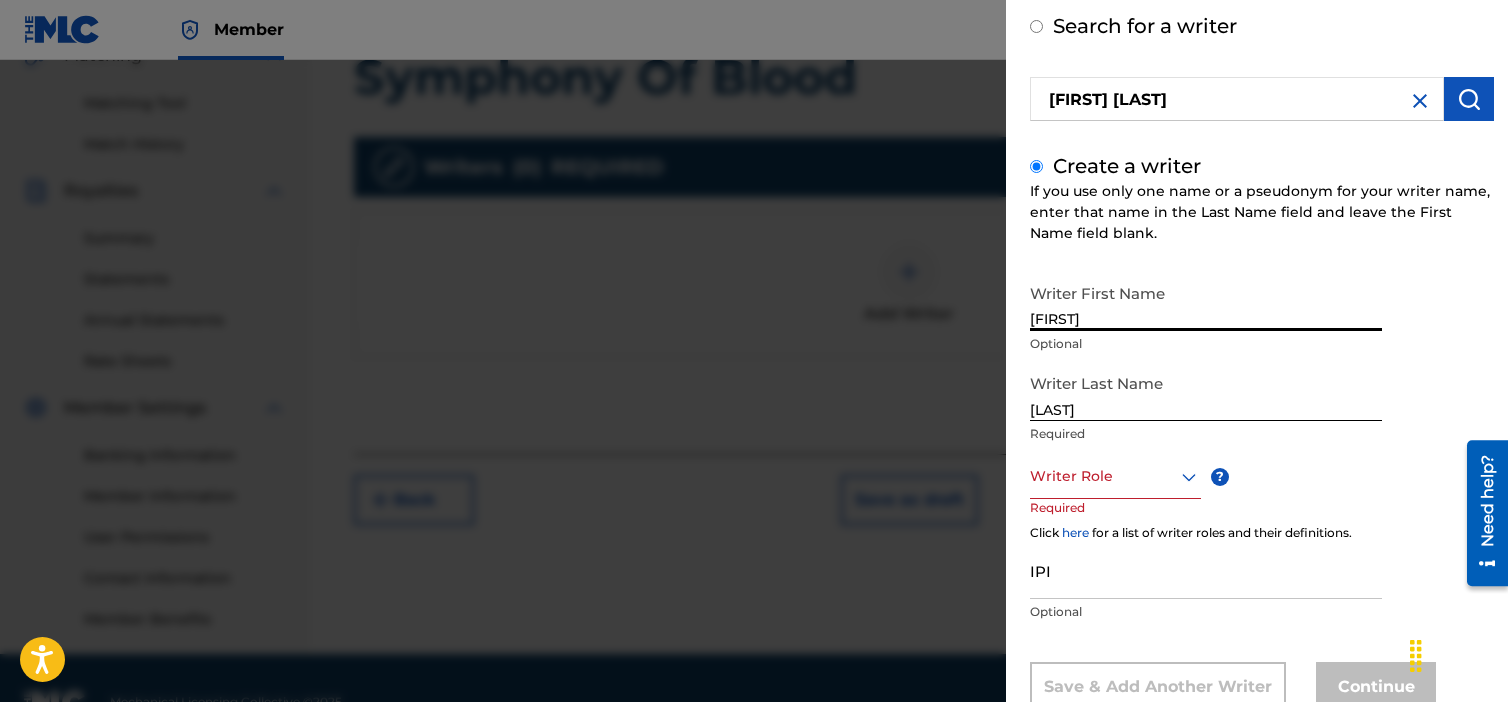click at bounding box center (1115, 476) 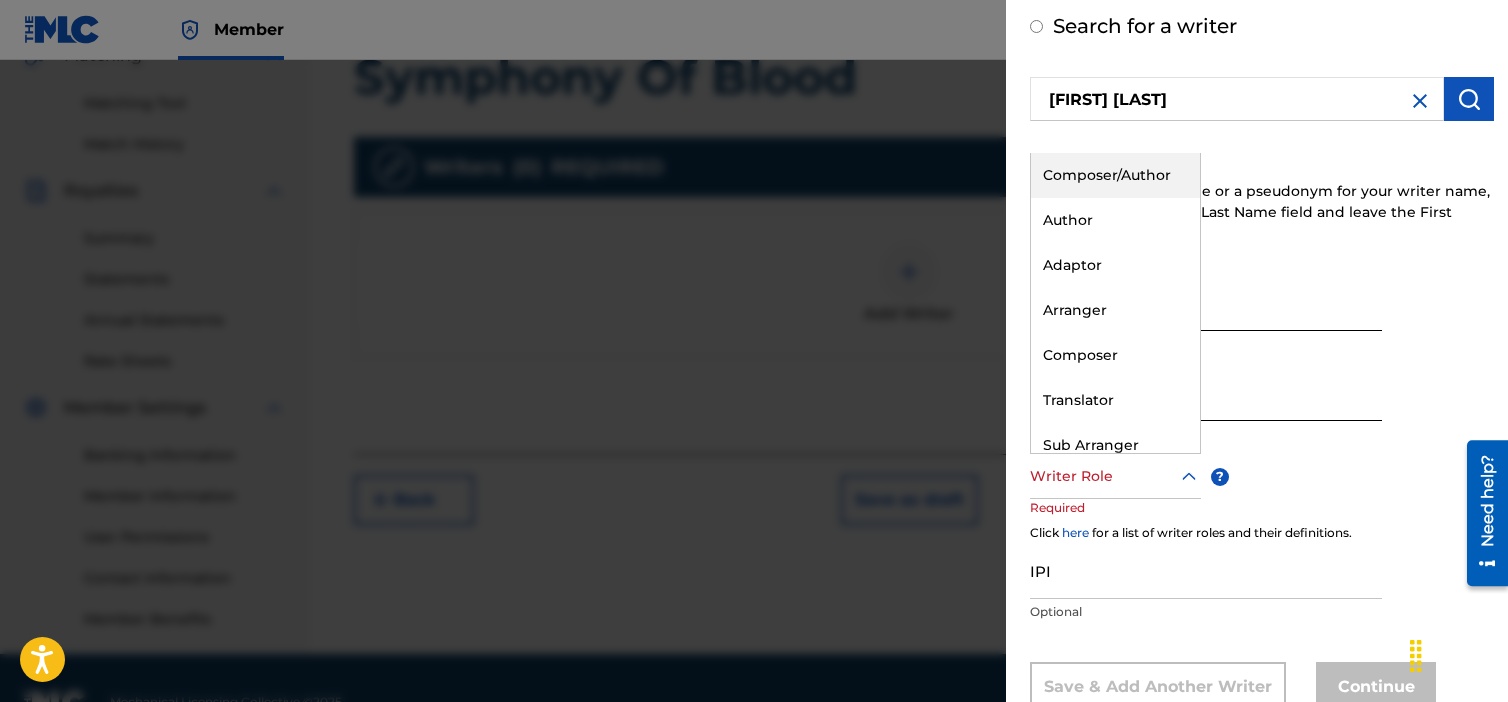 click on "Composer/Author" at bounding box center [1115, 175] 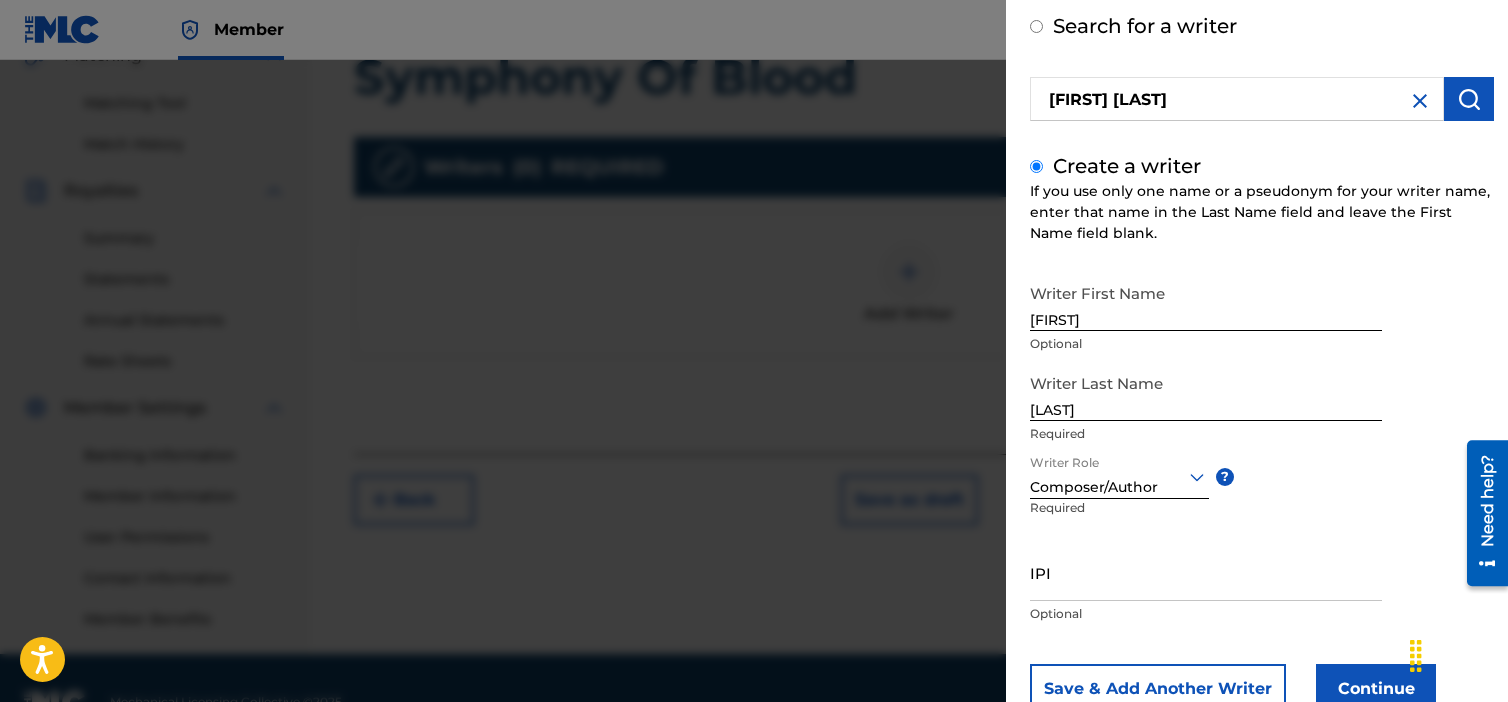 click on "Save & Add Another Writer" at bounding box center [1158, 689] 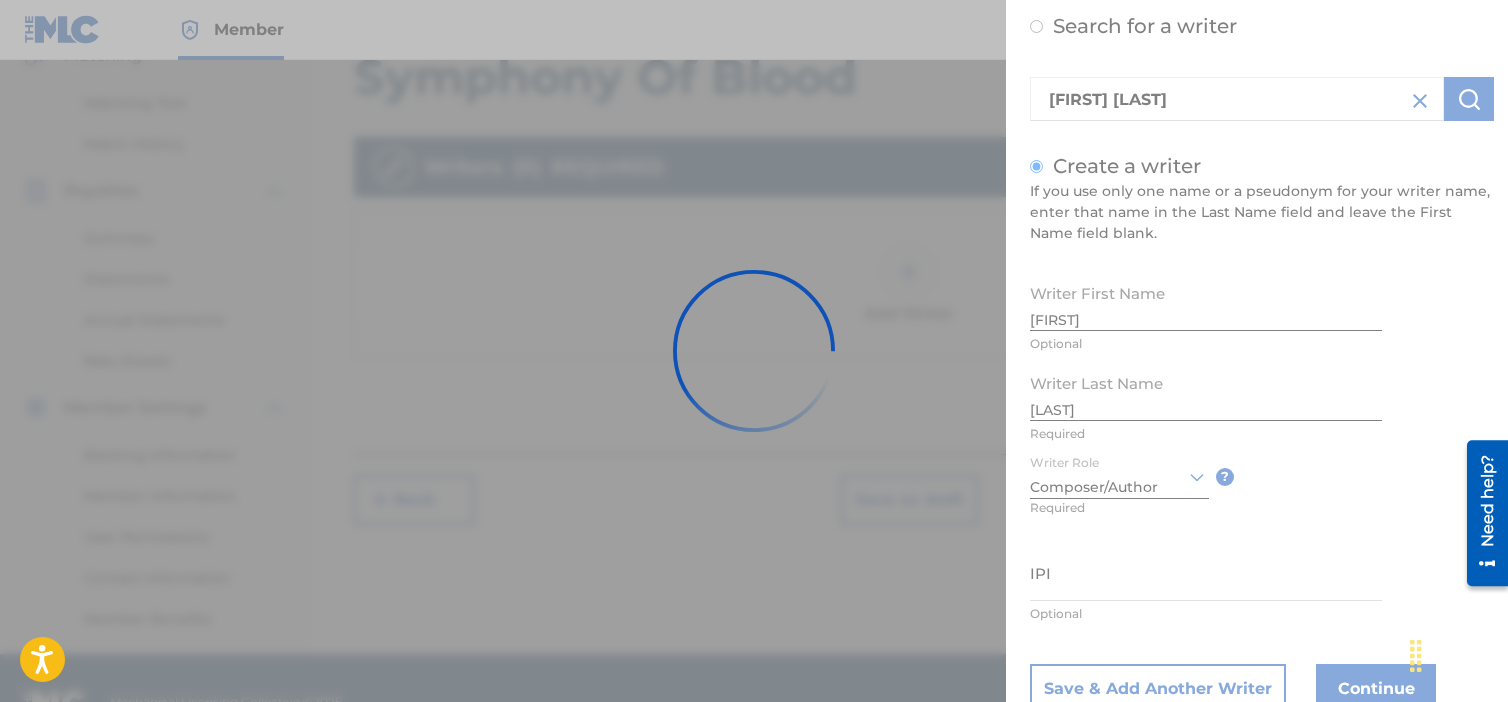 type 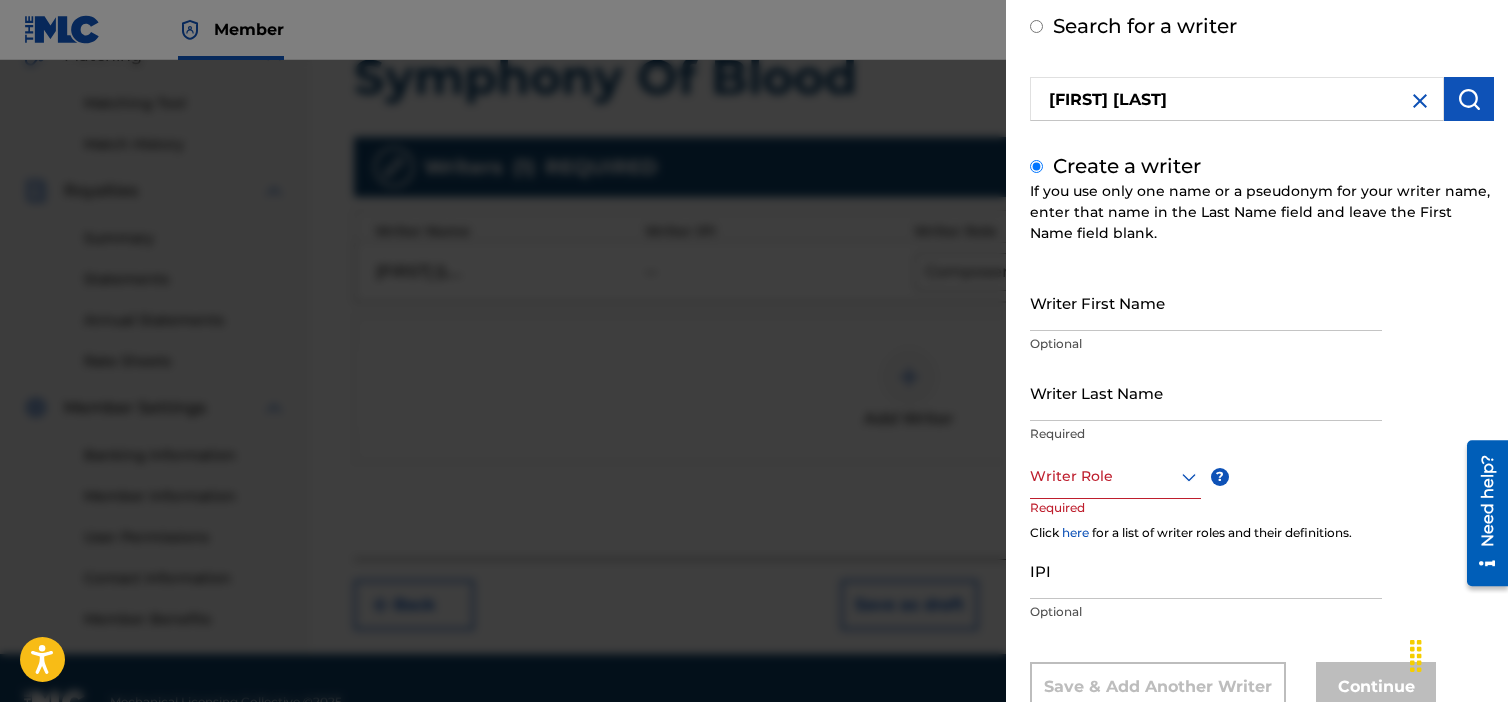 click on "Writer First Name" at bounding box center [1206, 302] 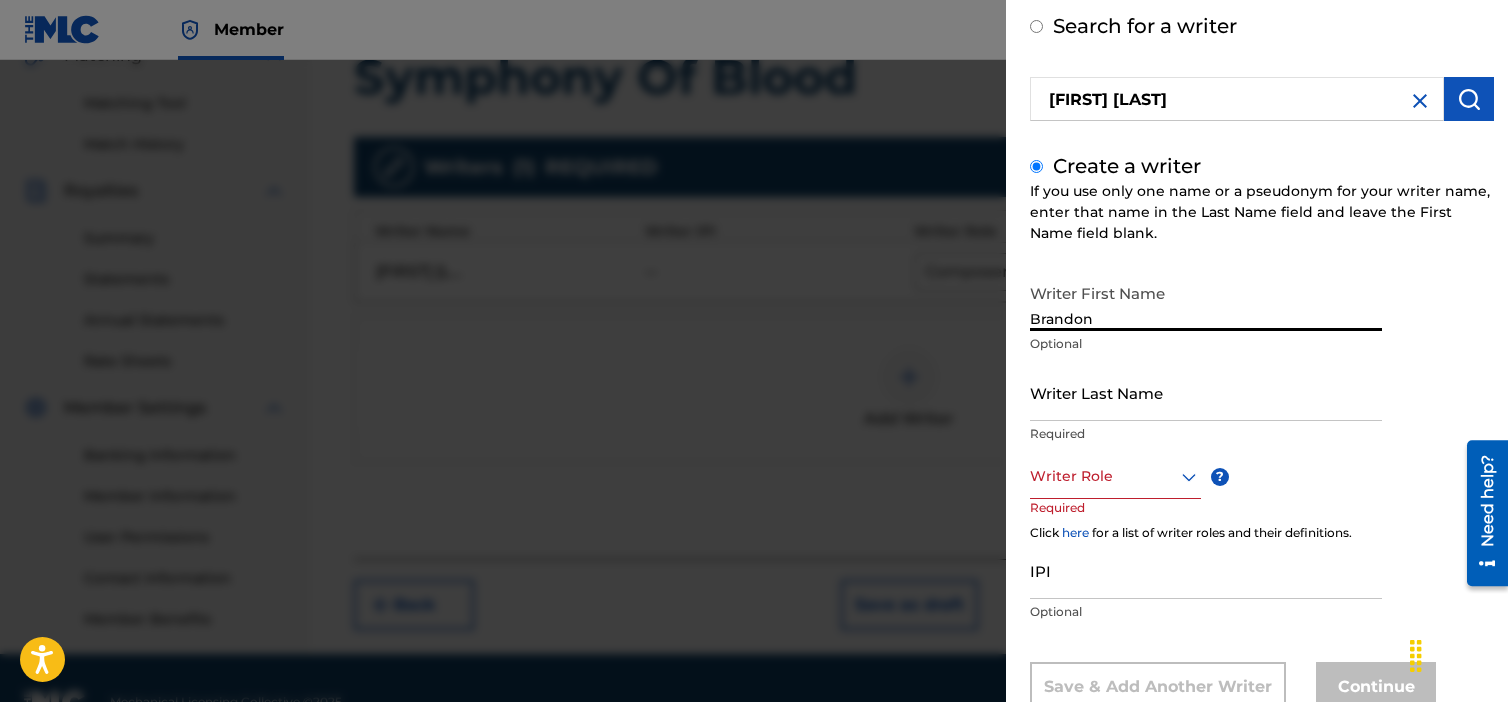 type on "Brandon" 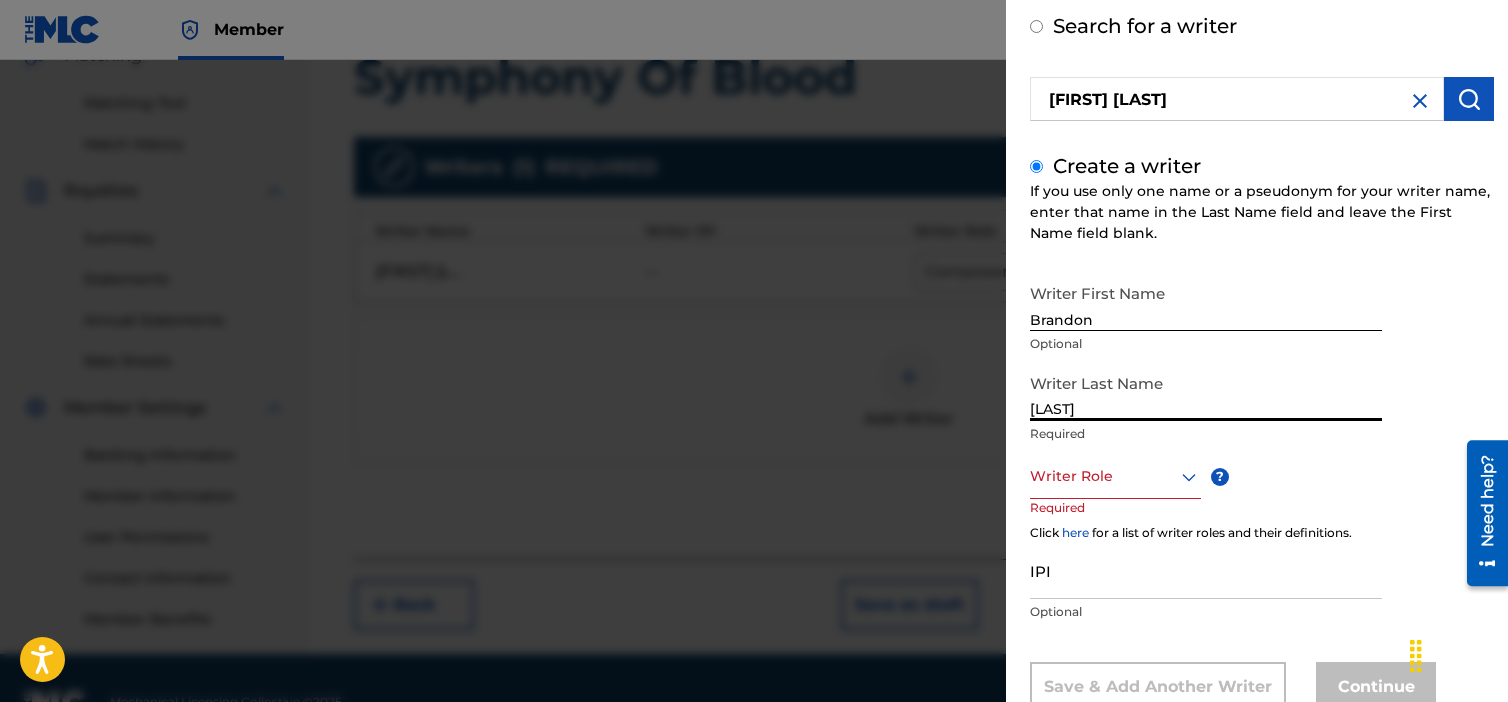 type on "[LAST]" 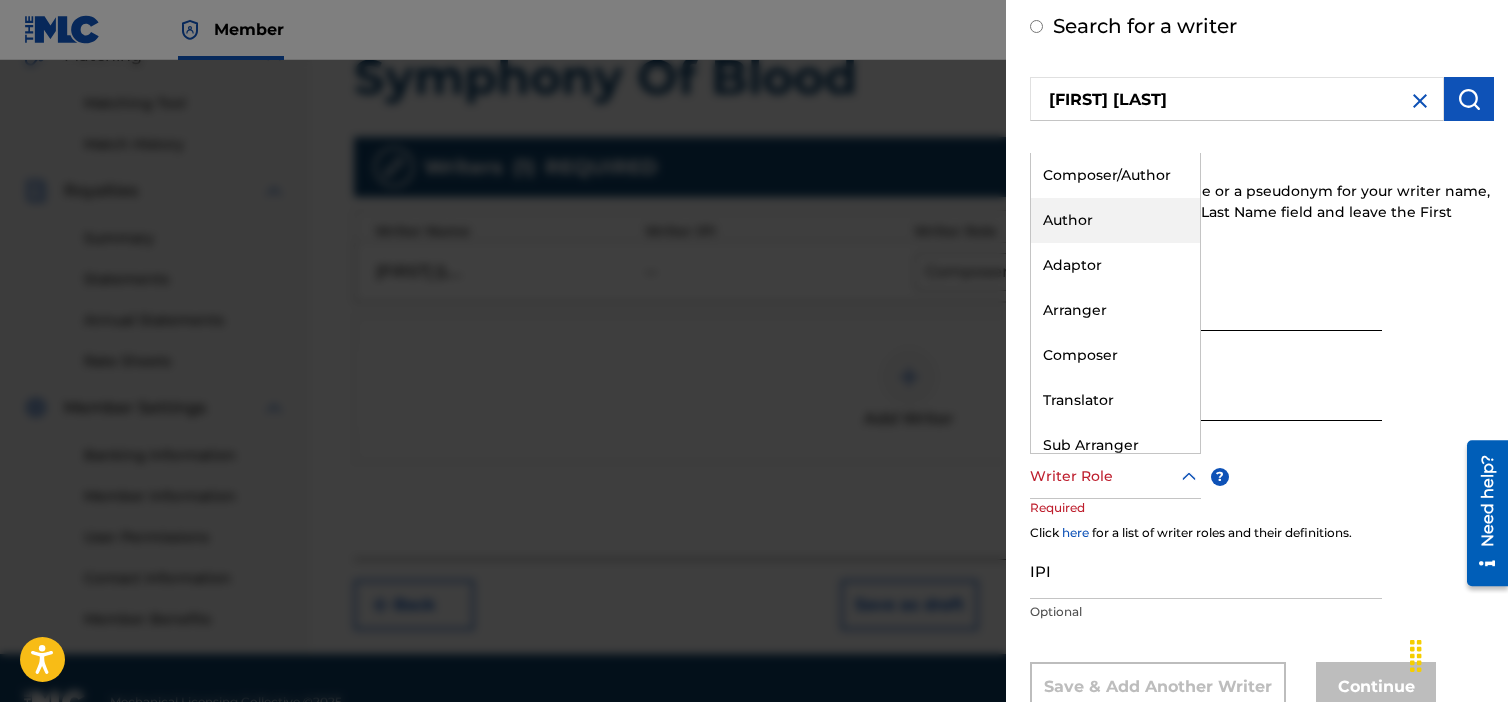click on "Author" at bounding box center [1115, 220] 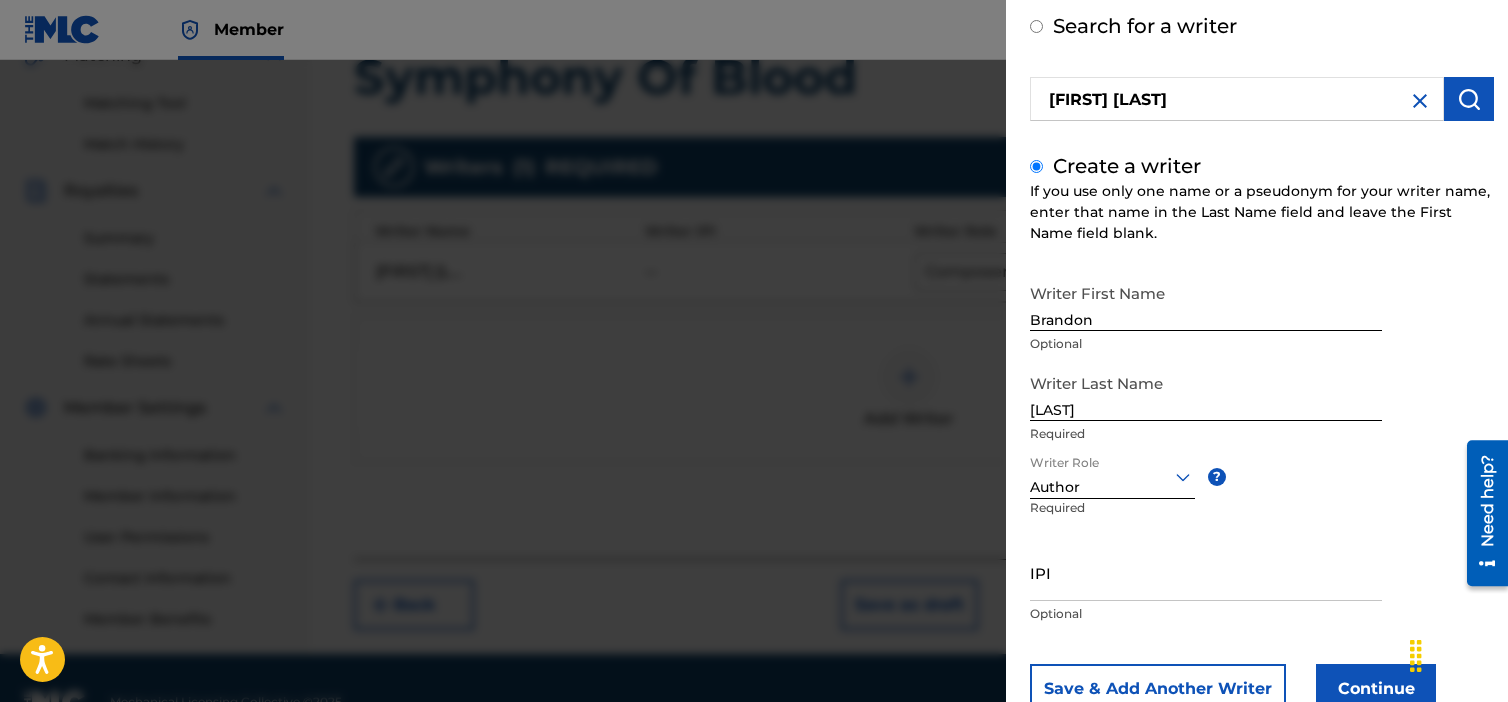 click on "Continue" at bounding box center [1376, 689] 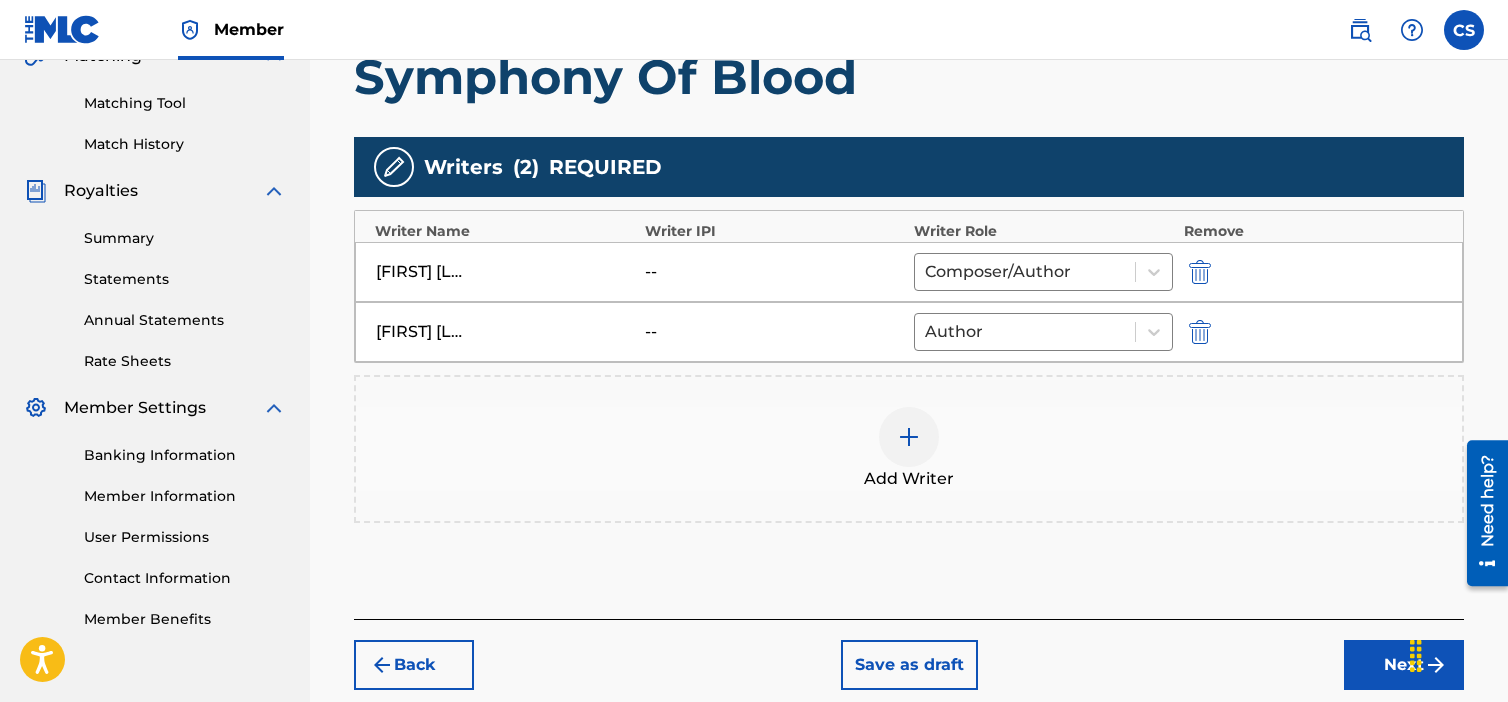 click on "Next" at bounding box center [1404, 665] 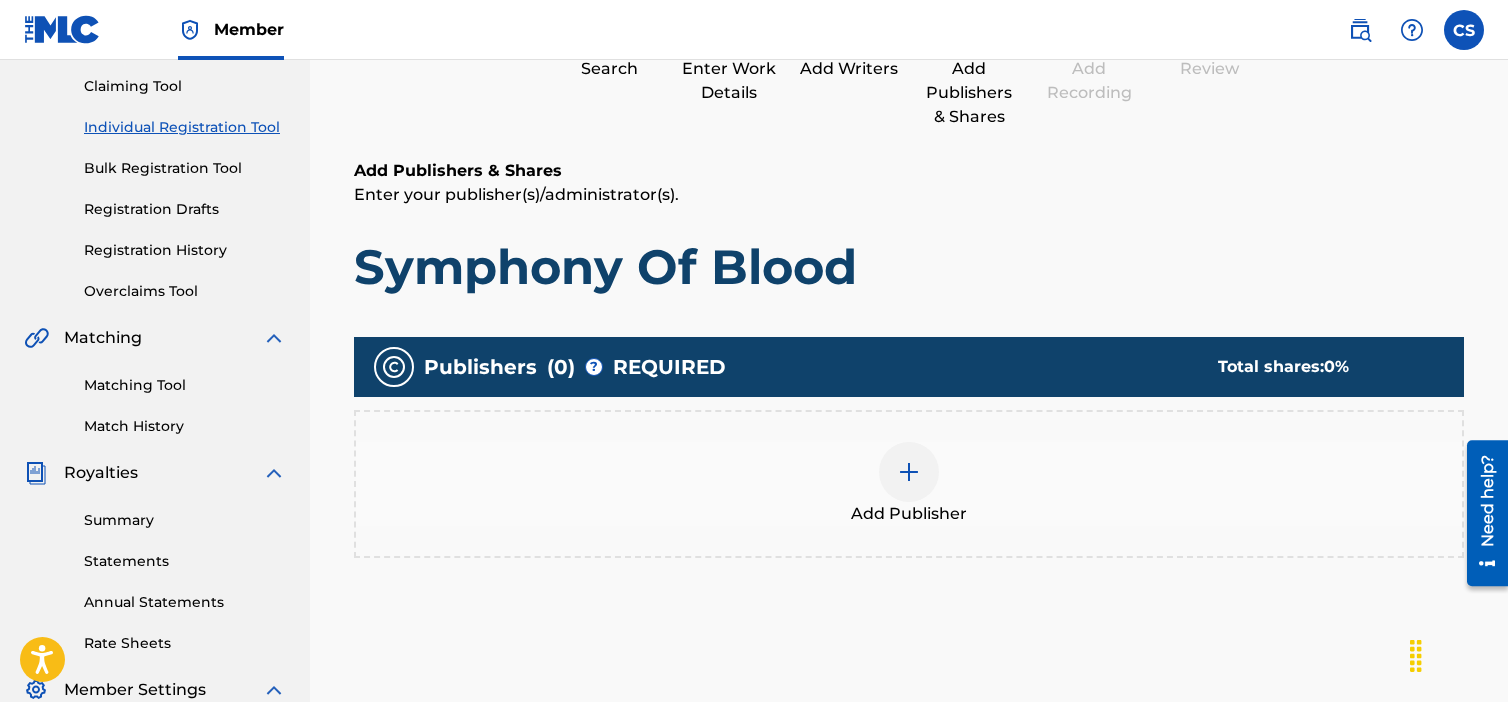 scroll, scrollTop: 390, scrollLeft: 0, axis: vertical 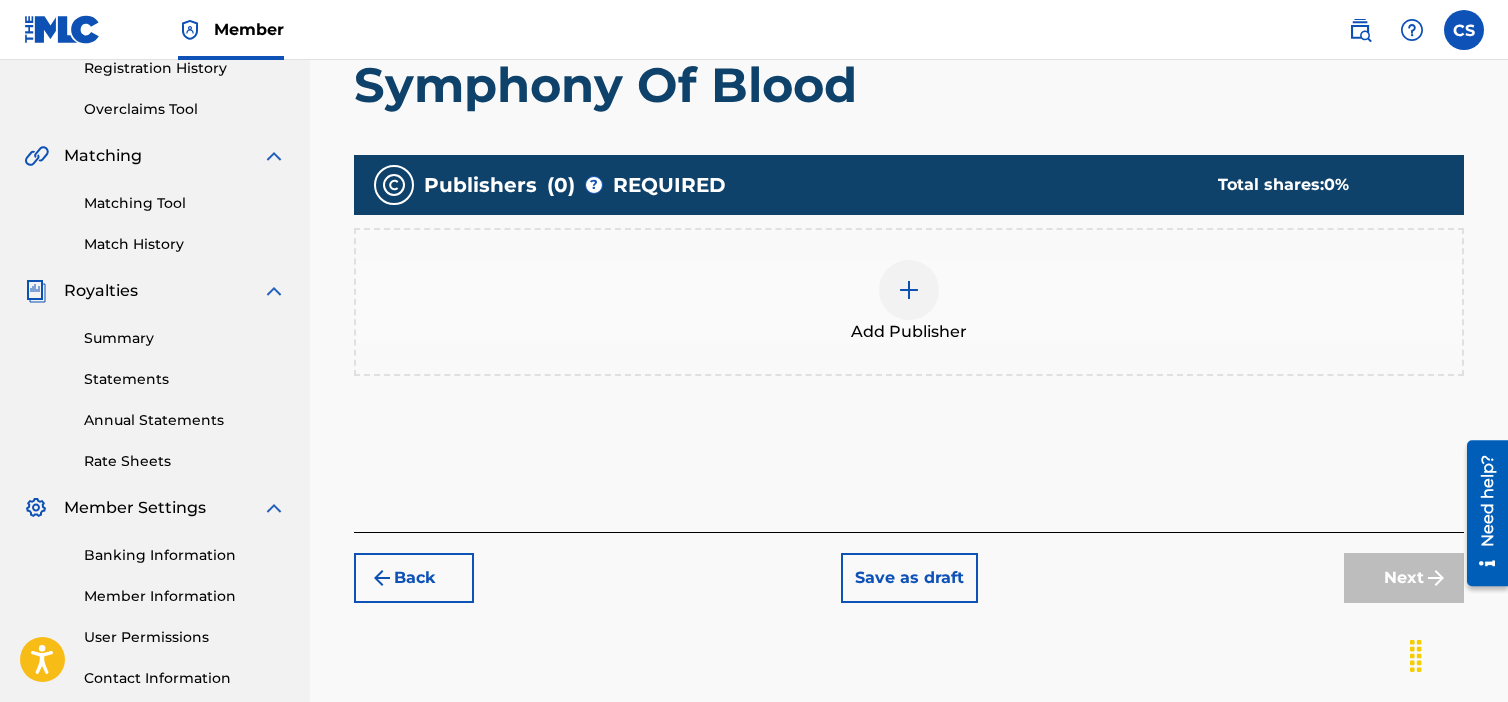 click on "Add Publisher" at bounding box center [909, 302] 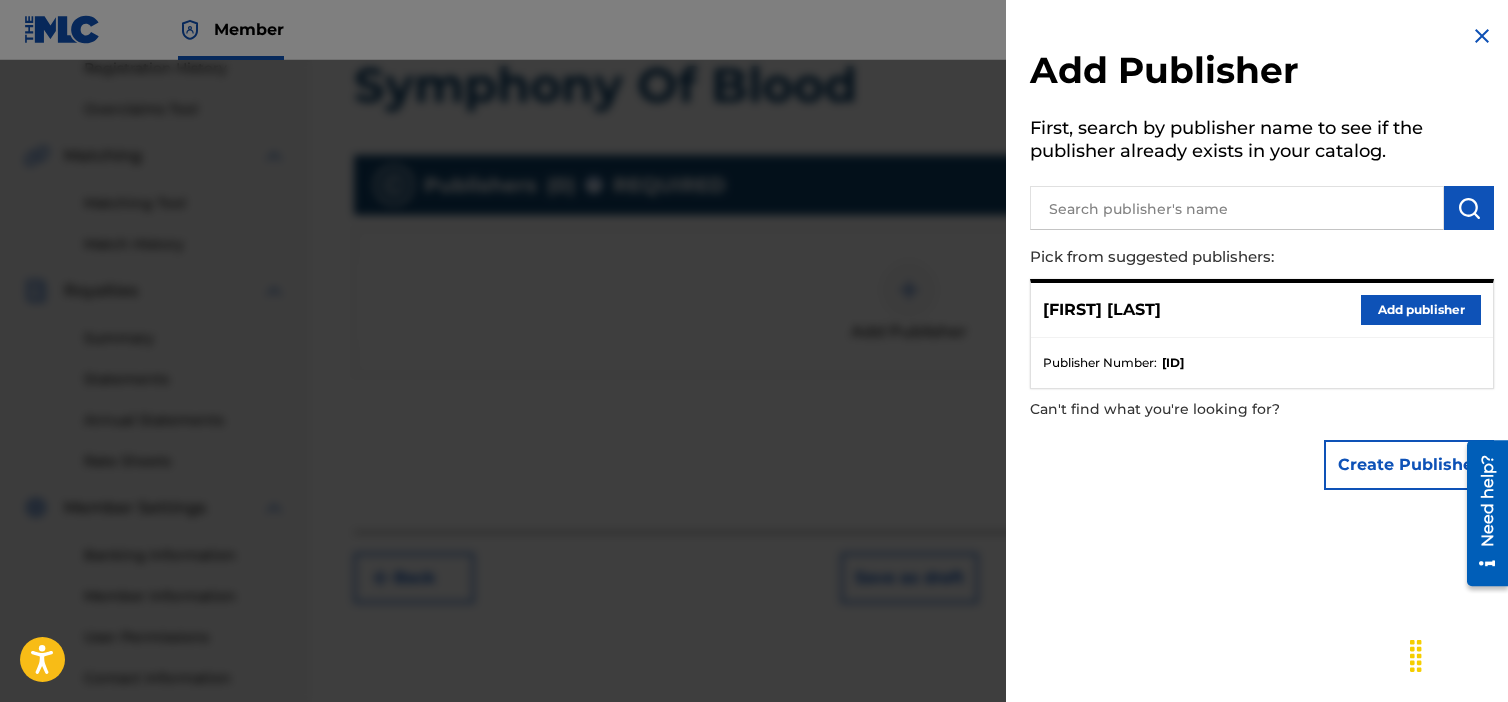 click on "Add publisher" at bounding box center [1421, 310] 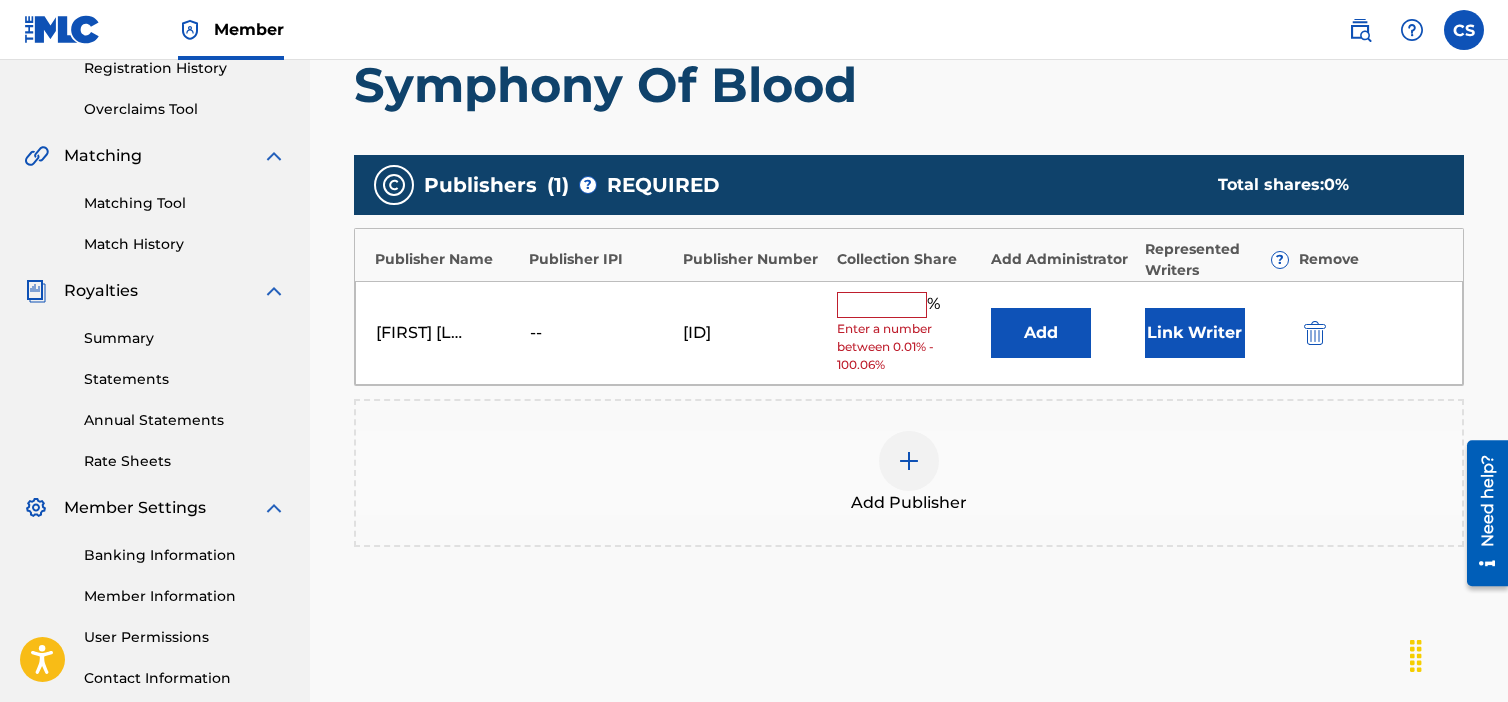 scroll, scrollTop: 575, scrollLeft: 0, axis: vertical 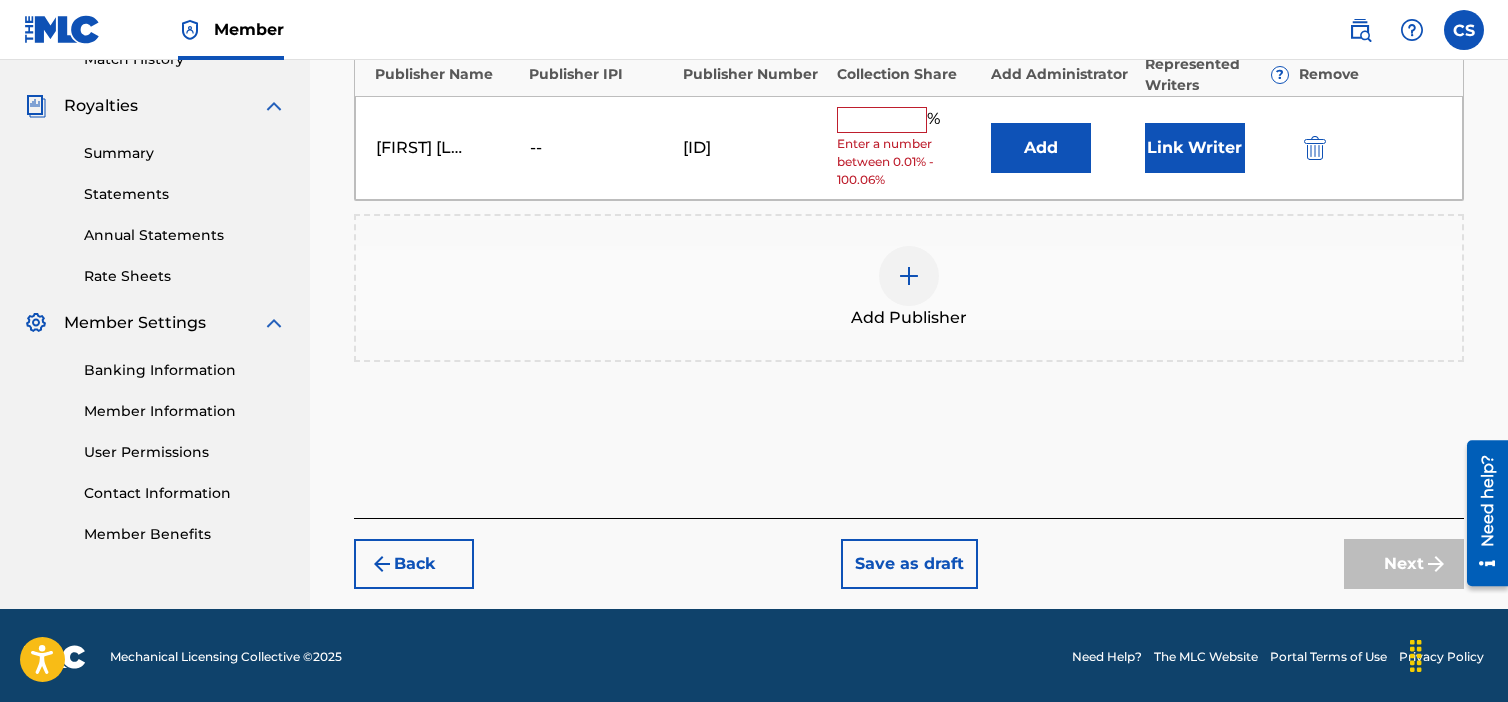 click at bounding box center (882, 120) 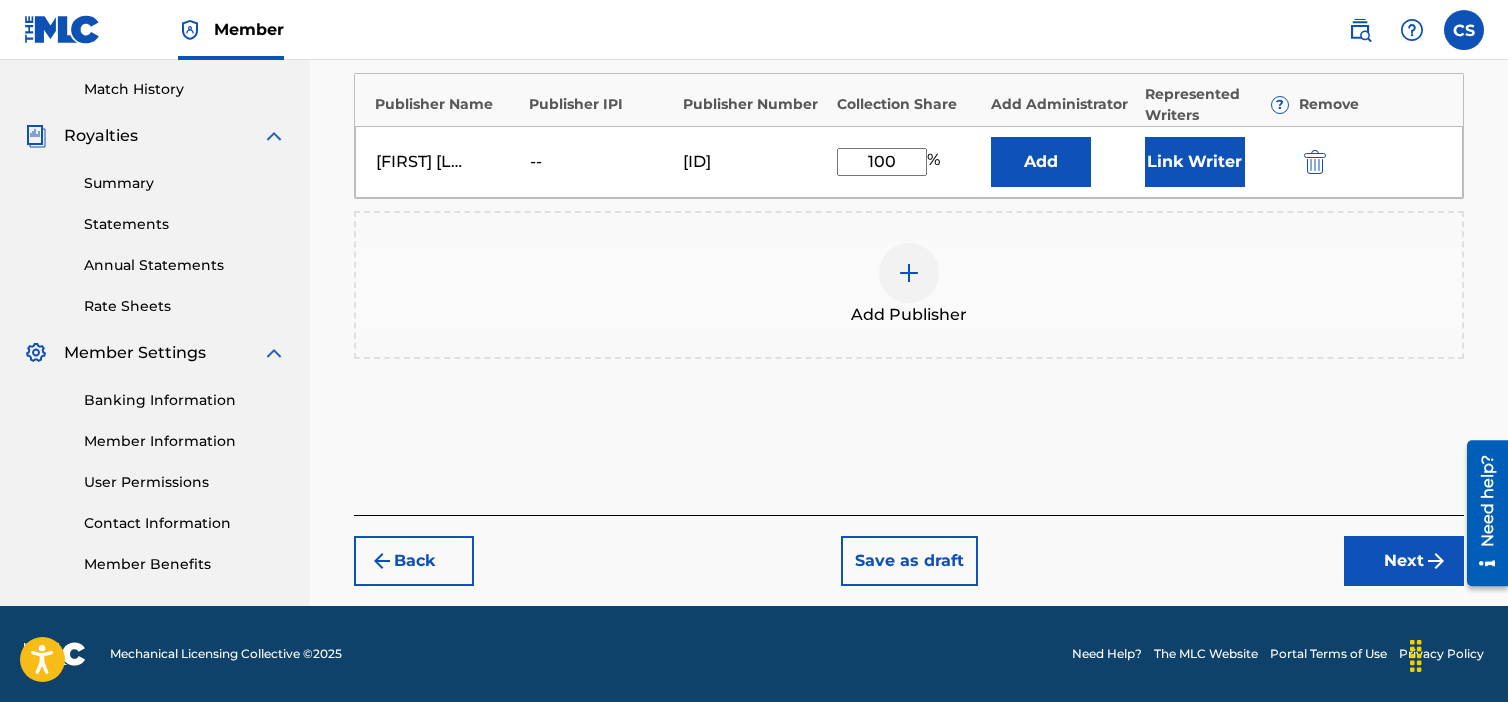 scroll, scrollTop: 543, scrollLeft: 0, axis: vertical 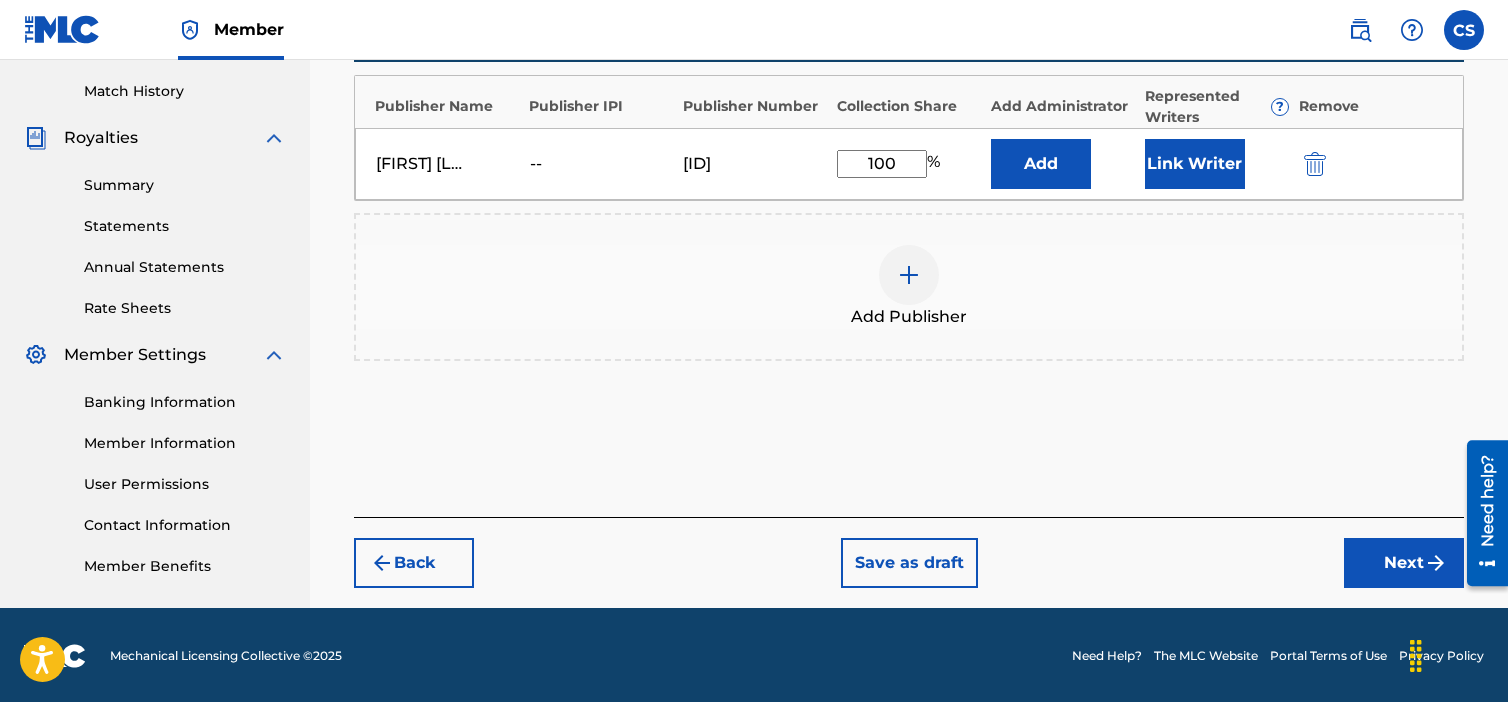 click on "Next" at bounding box center (1404, 563) 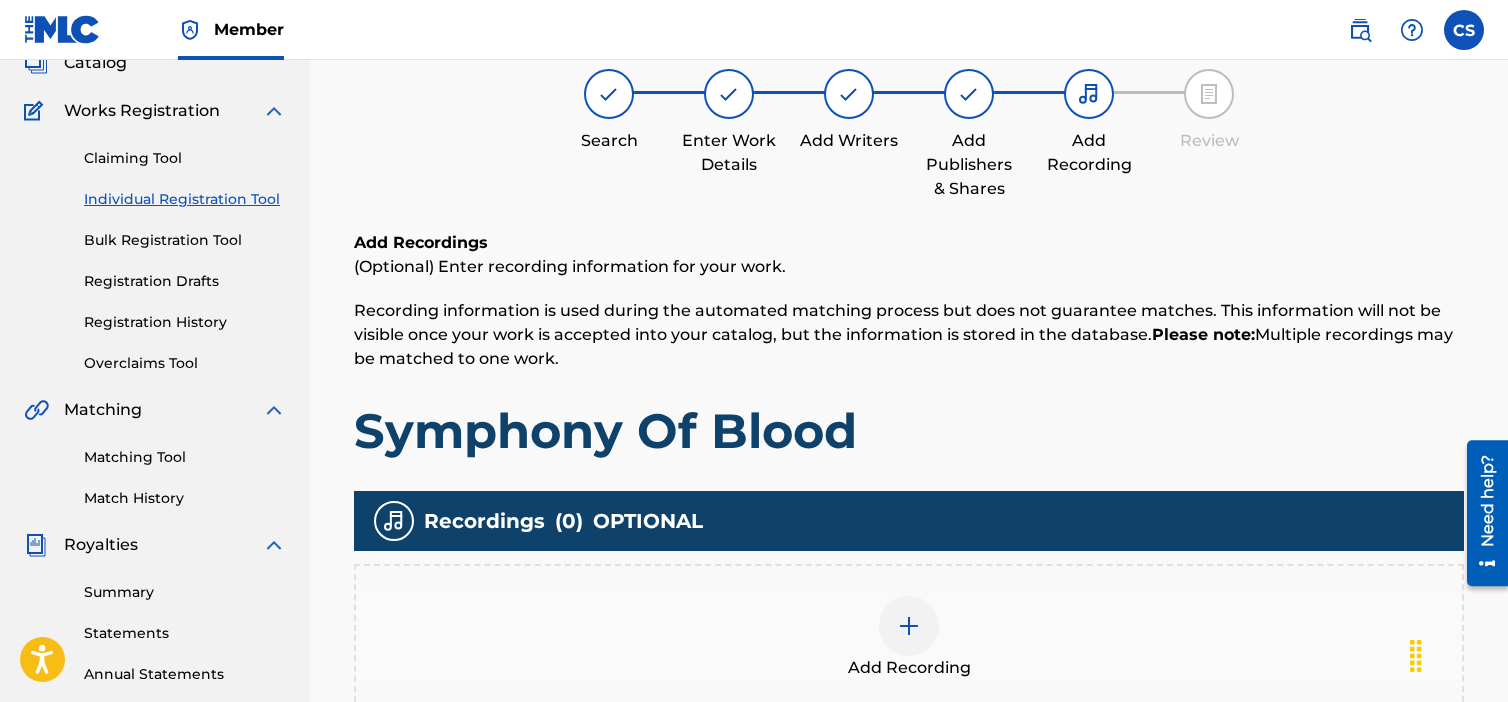 scroll, scrollTop: 490, scrollLeft: 0, axis: vertical 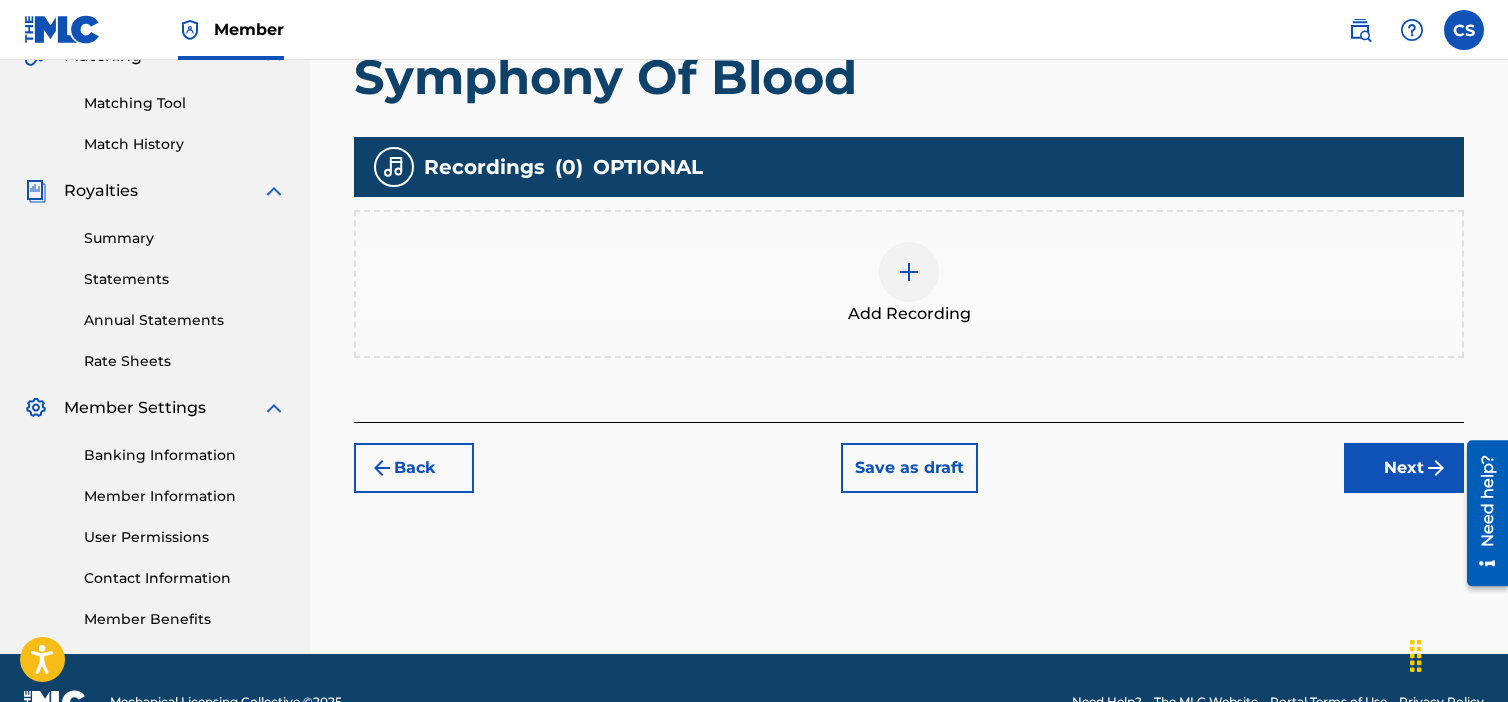 click on "Next" at bounding box center (1404, 468) 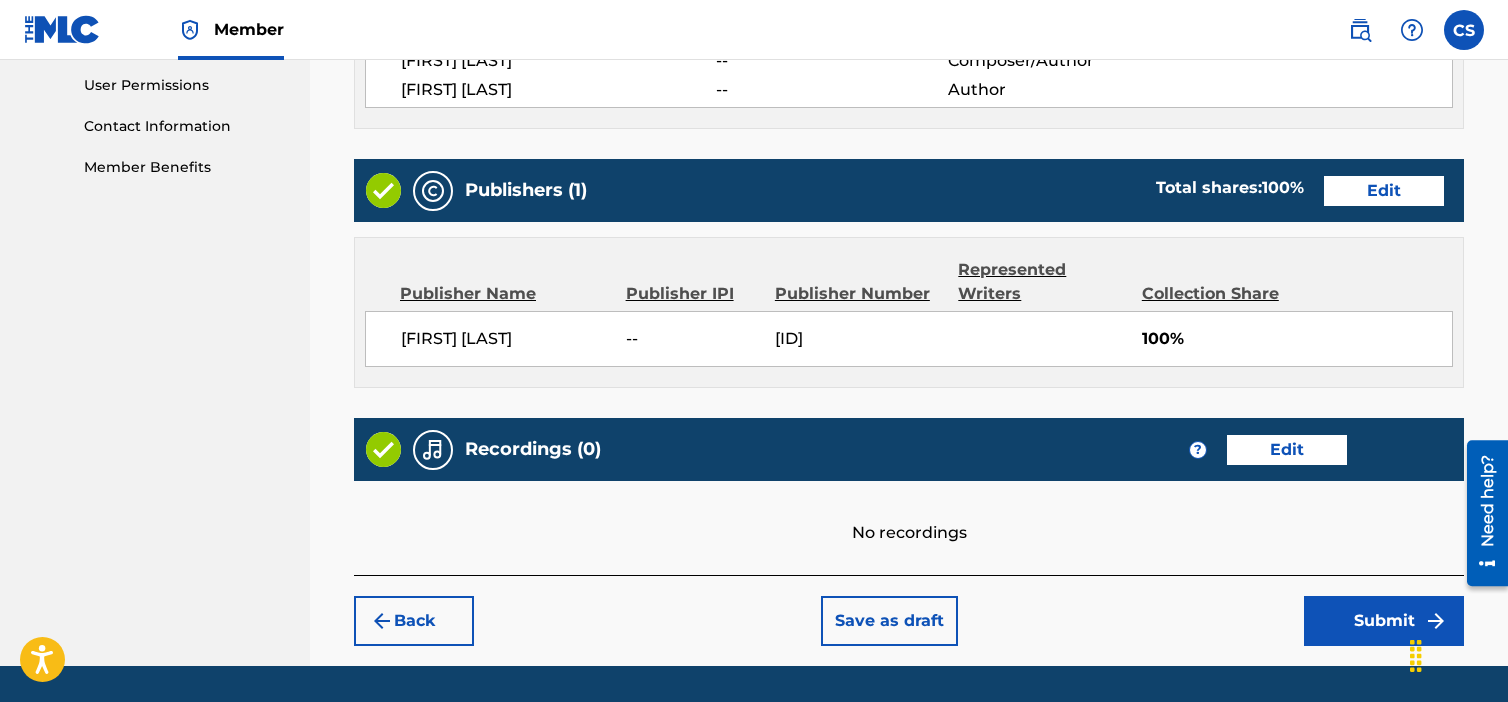 scroll, scrollTop: 1000, scrollLeft: 0, axis: vertical 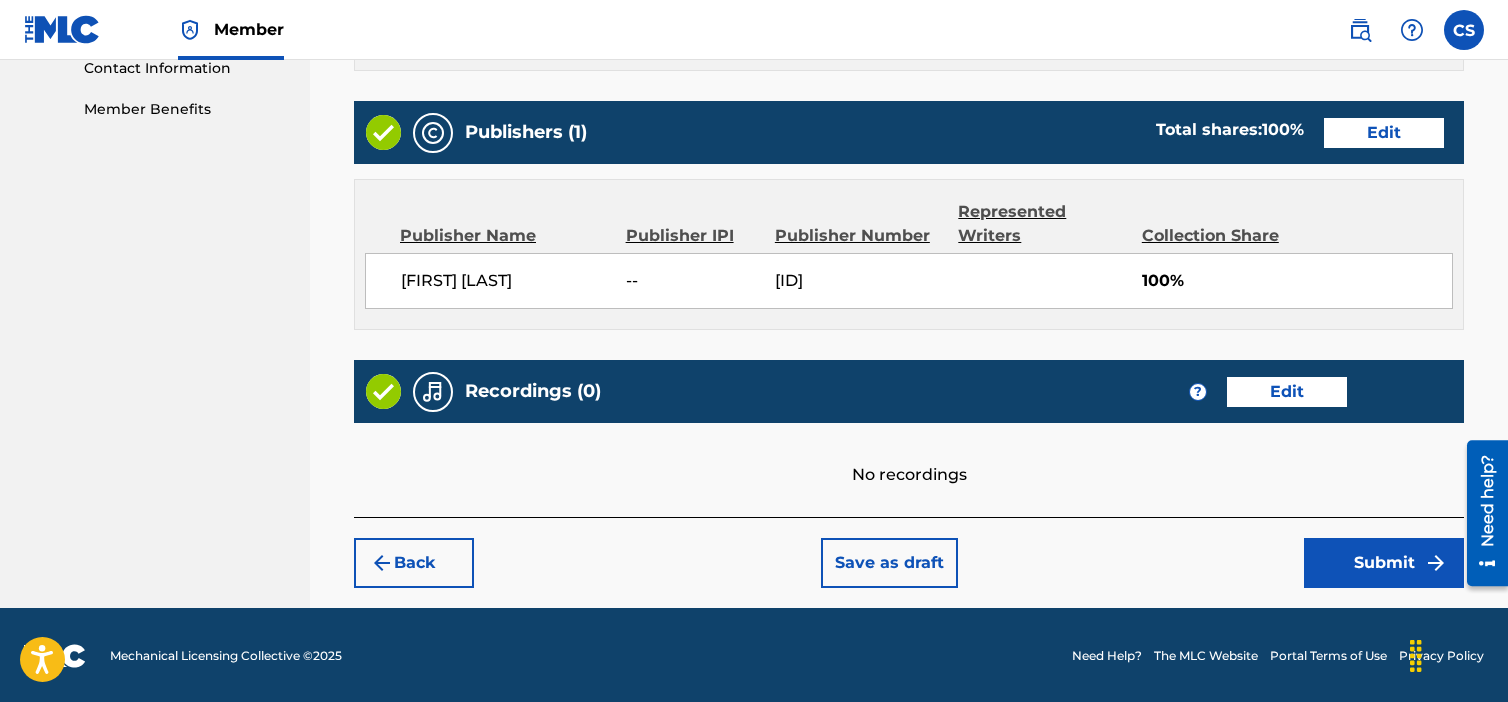 click on "Submit" at bounding box center (1384, 563) 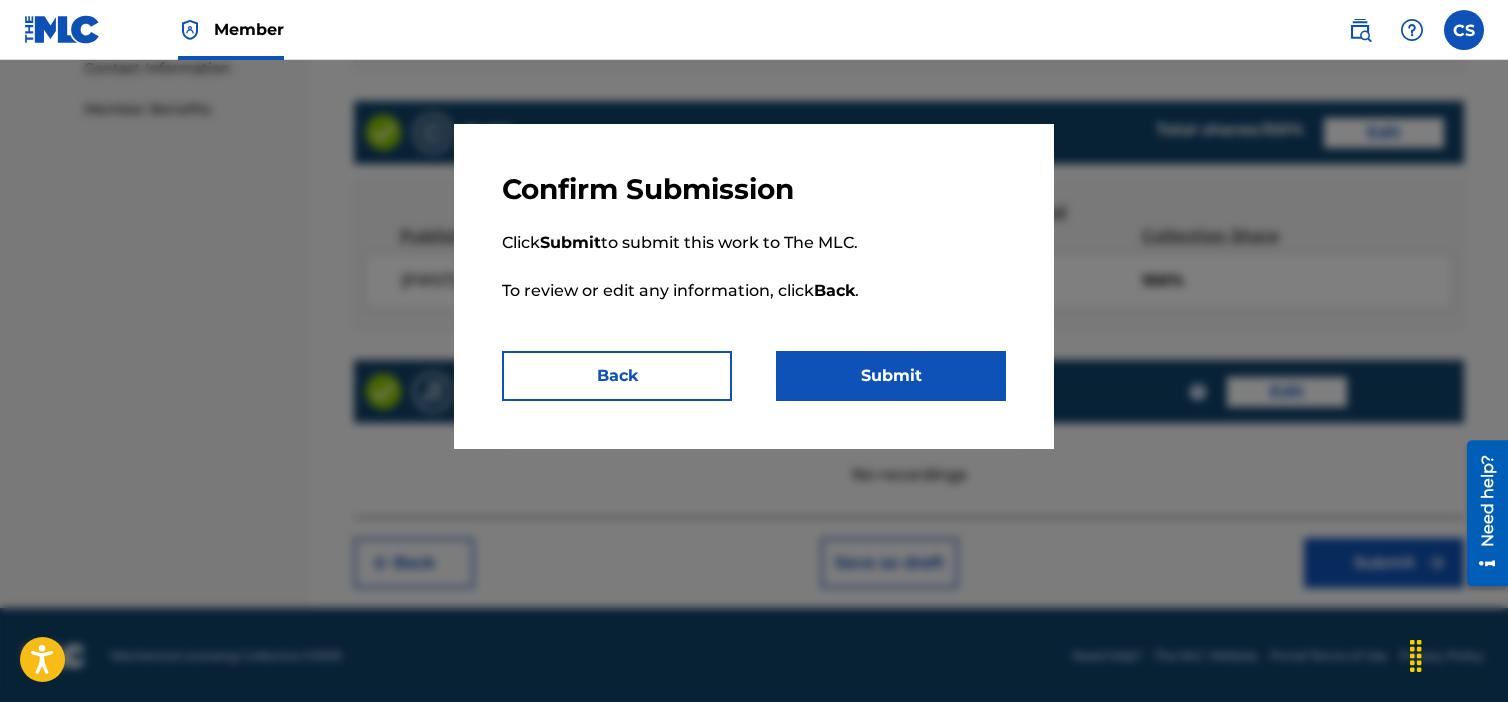 click on "Submit" at bounding box center (891, 376) 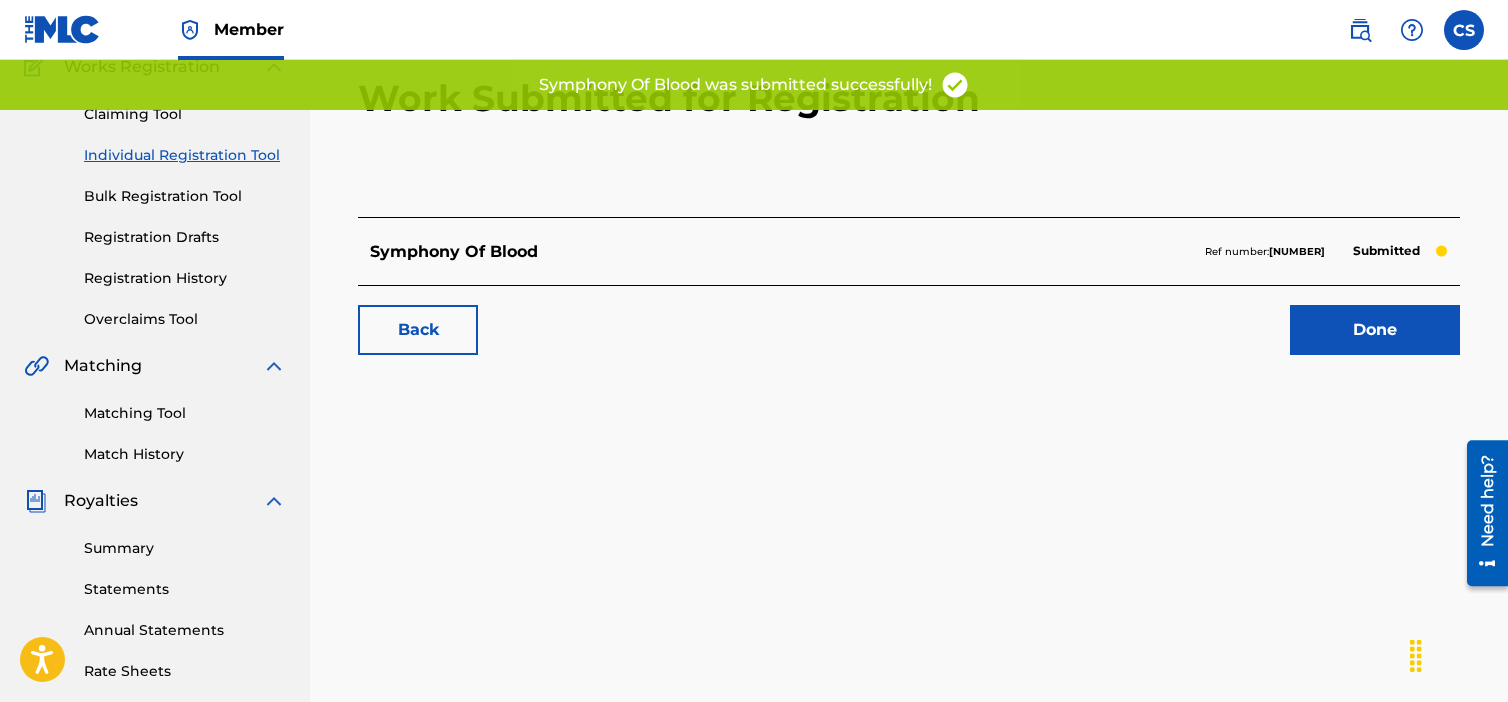 scroll, scrollTop: 200, scrollLeft: 0, axis: vertical 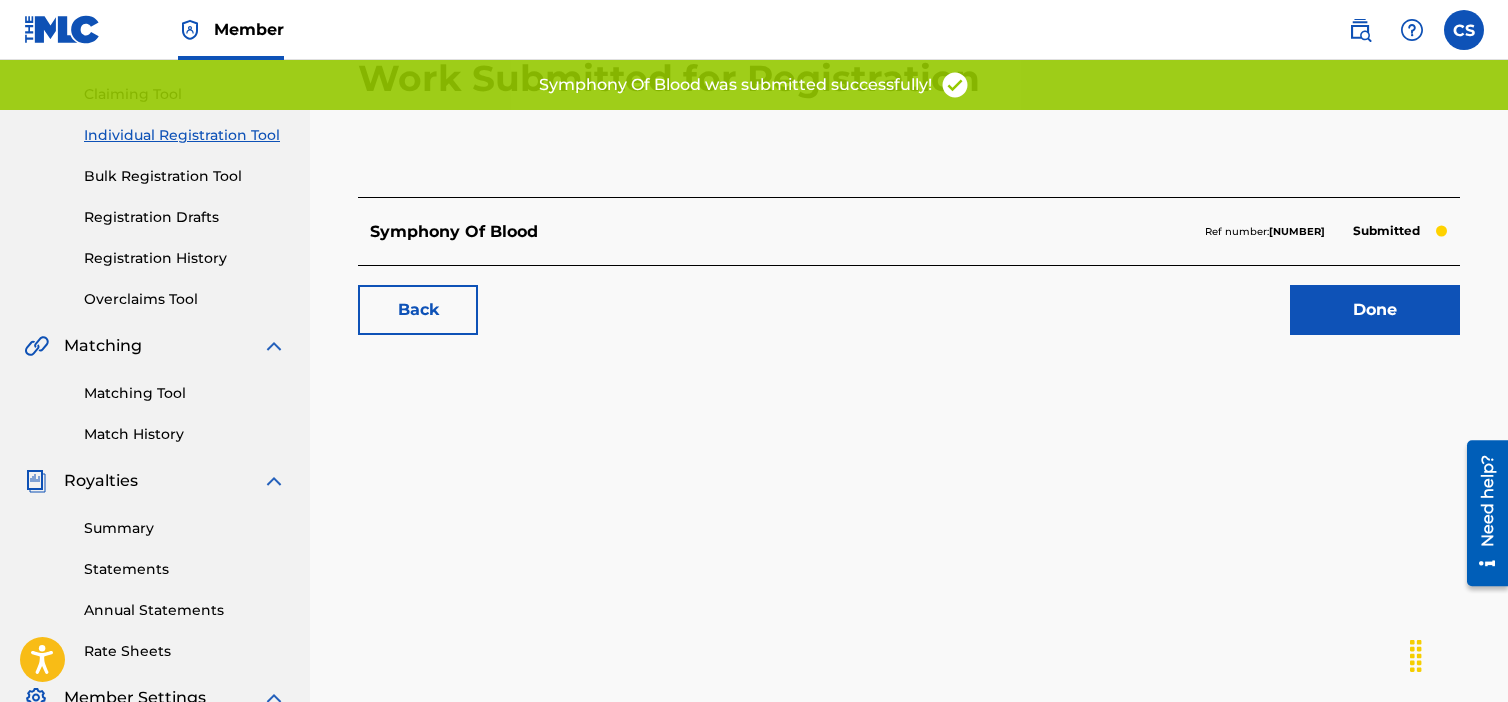 click on "Done" at bounding box center (1375, 310) 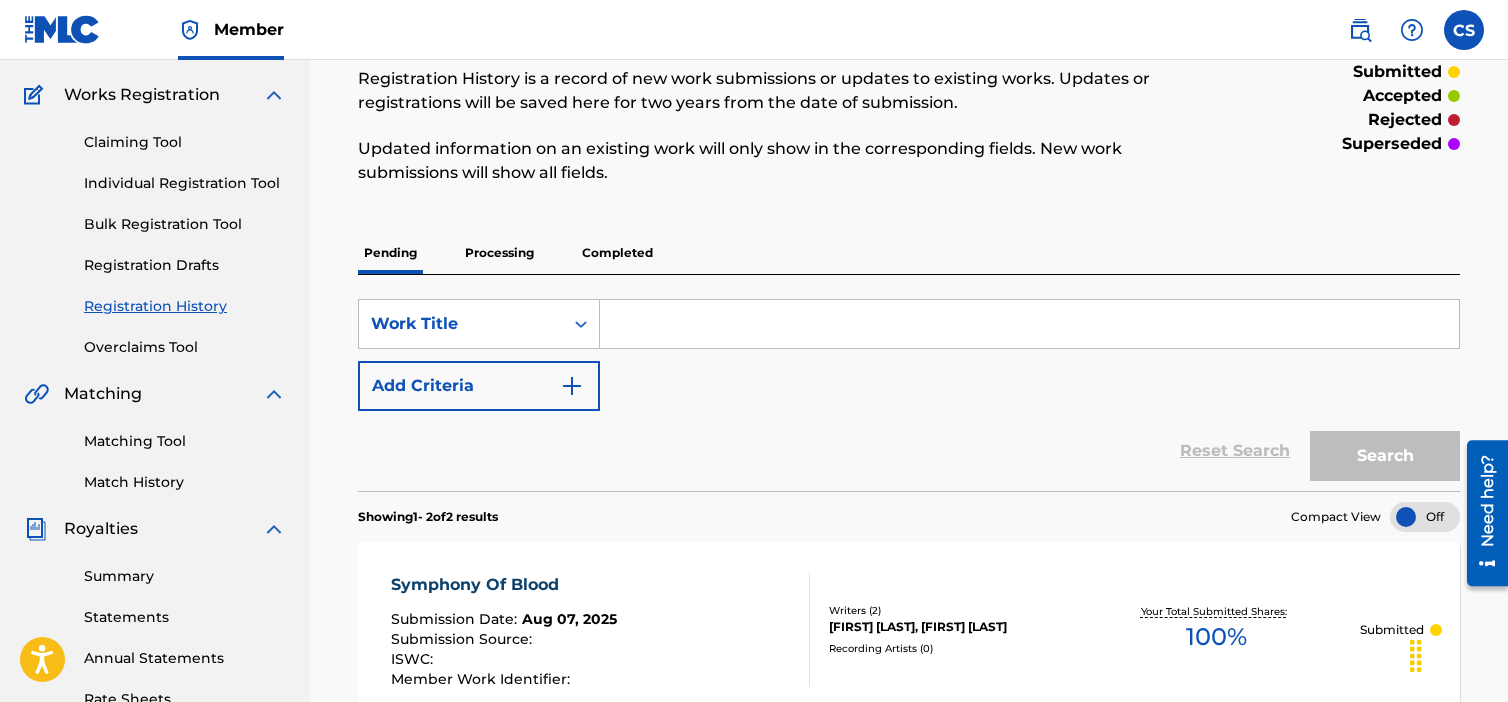 scroll, scrollTop: 0, scrollLeft: 0, axis: both 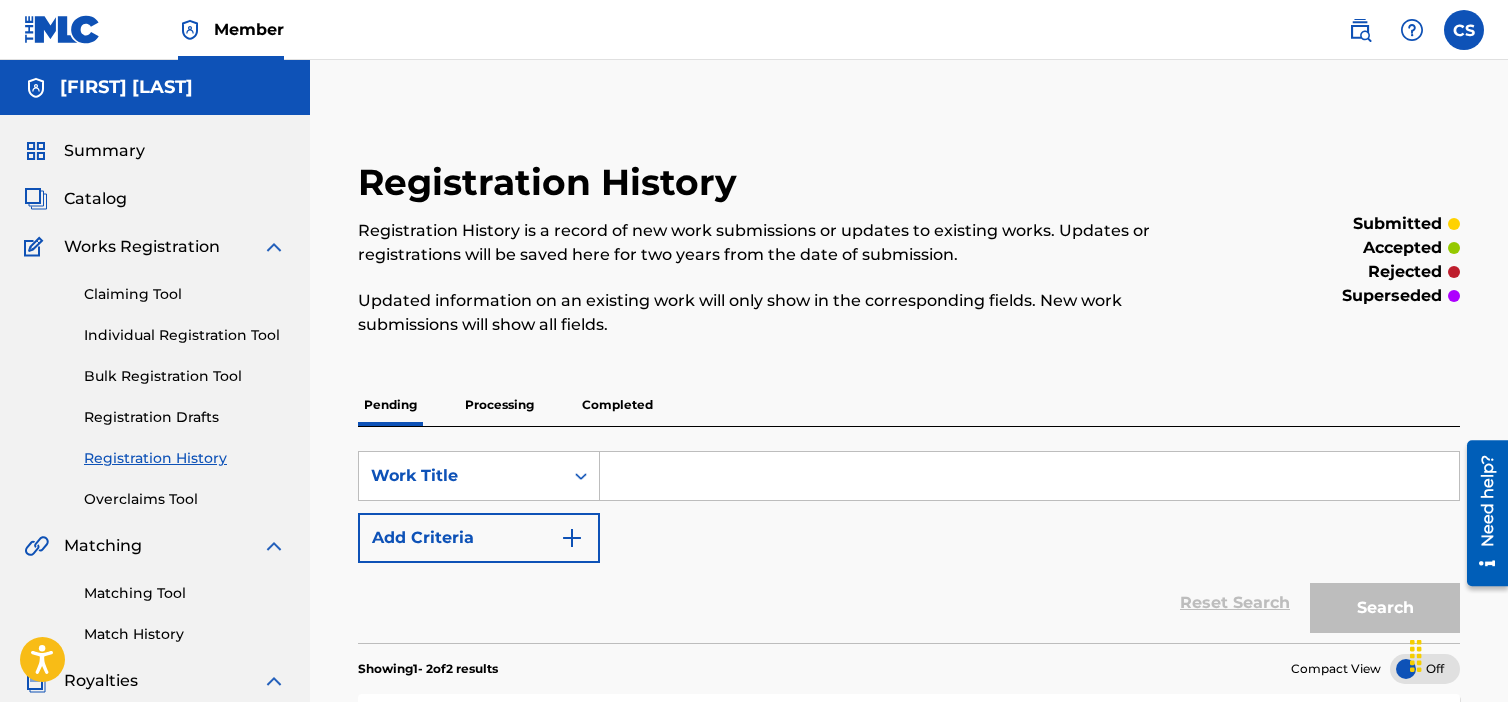 click on "Catalog" at bounding box center [95, 199] 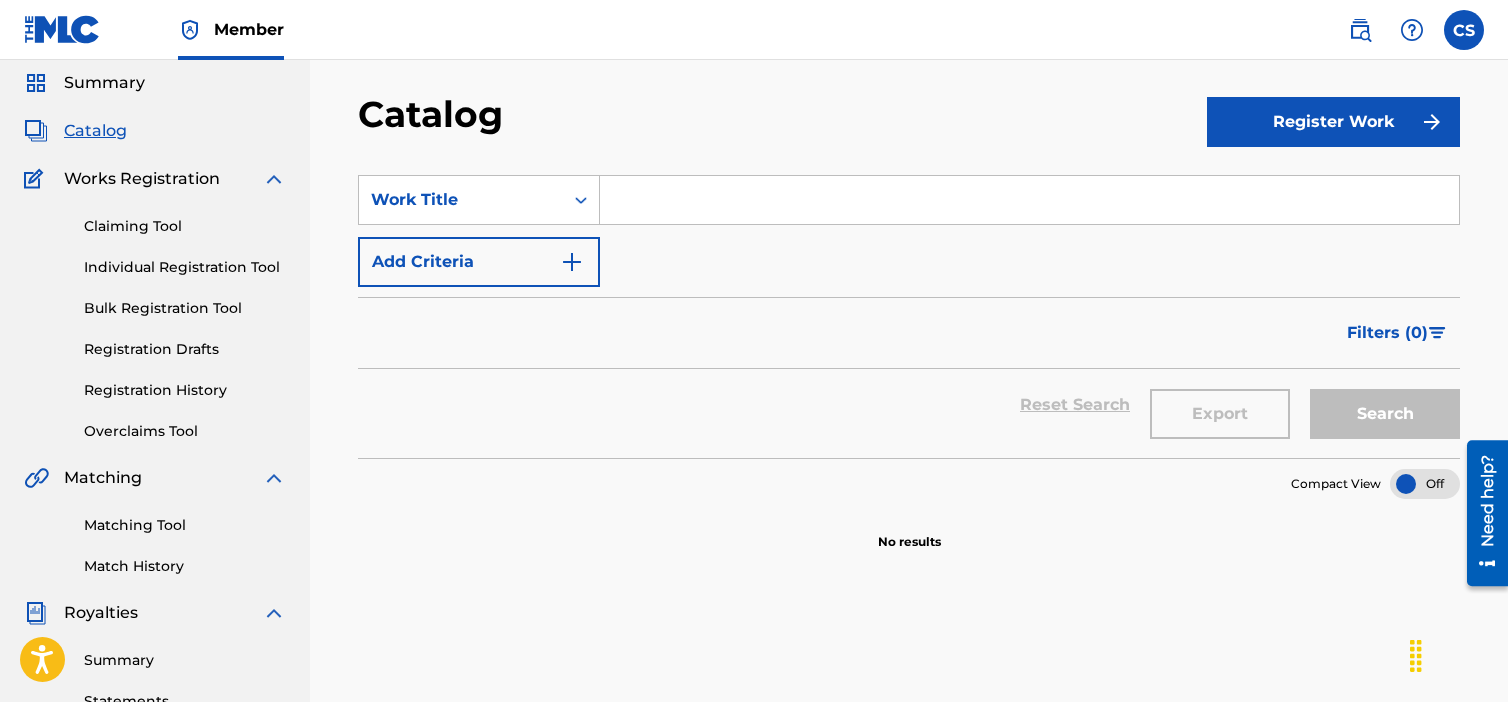 scroll, scrollTop: 0, scrollLeft: 0, axis: both 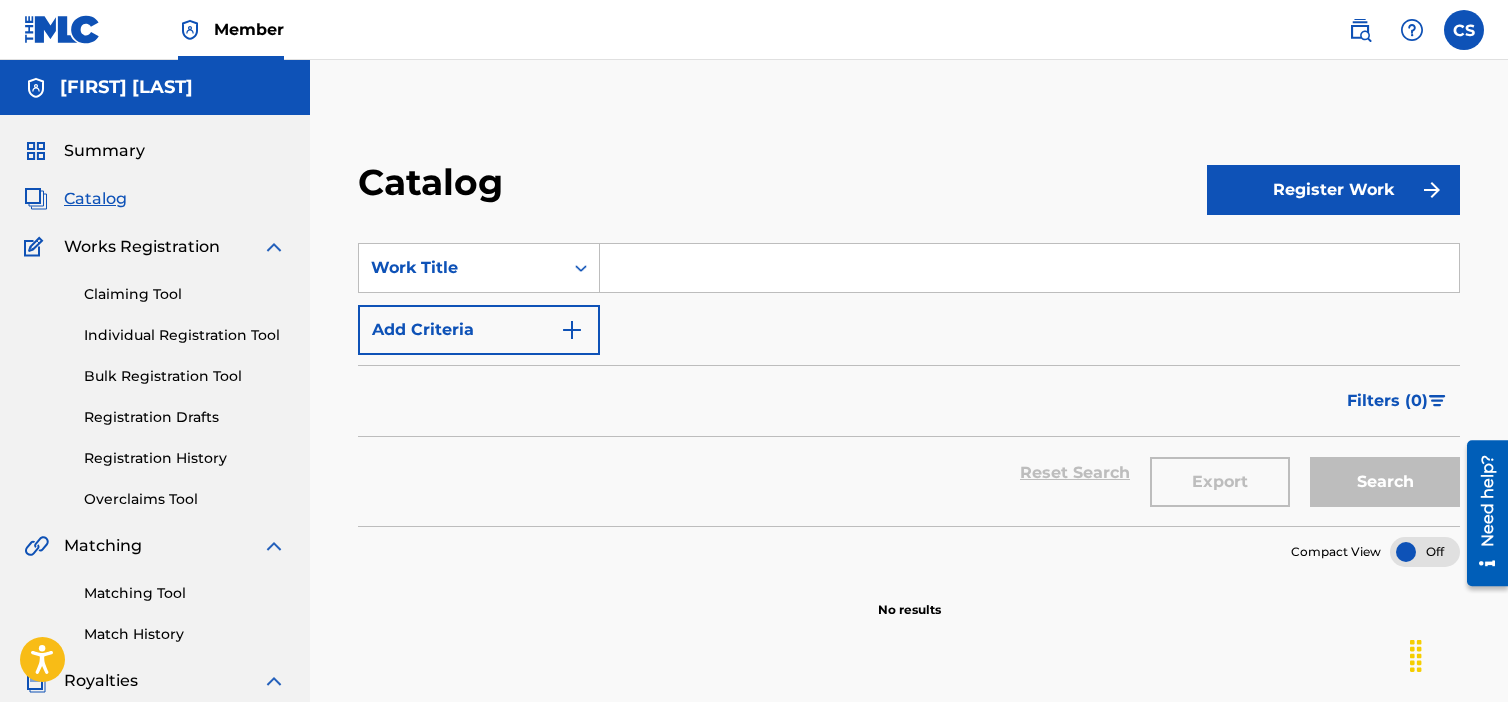 click on "Register Work" at bounding box center (1333, 190) 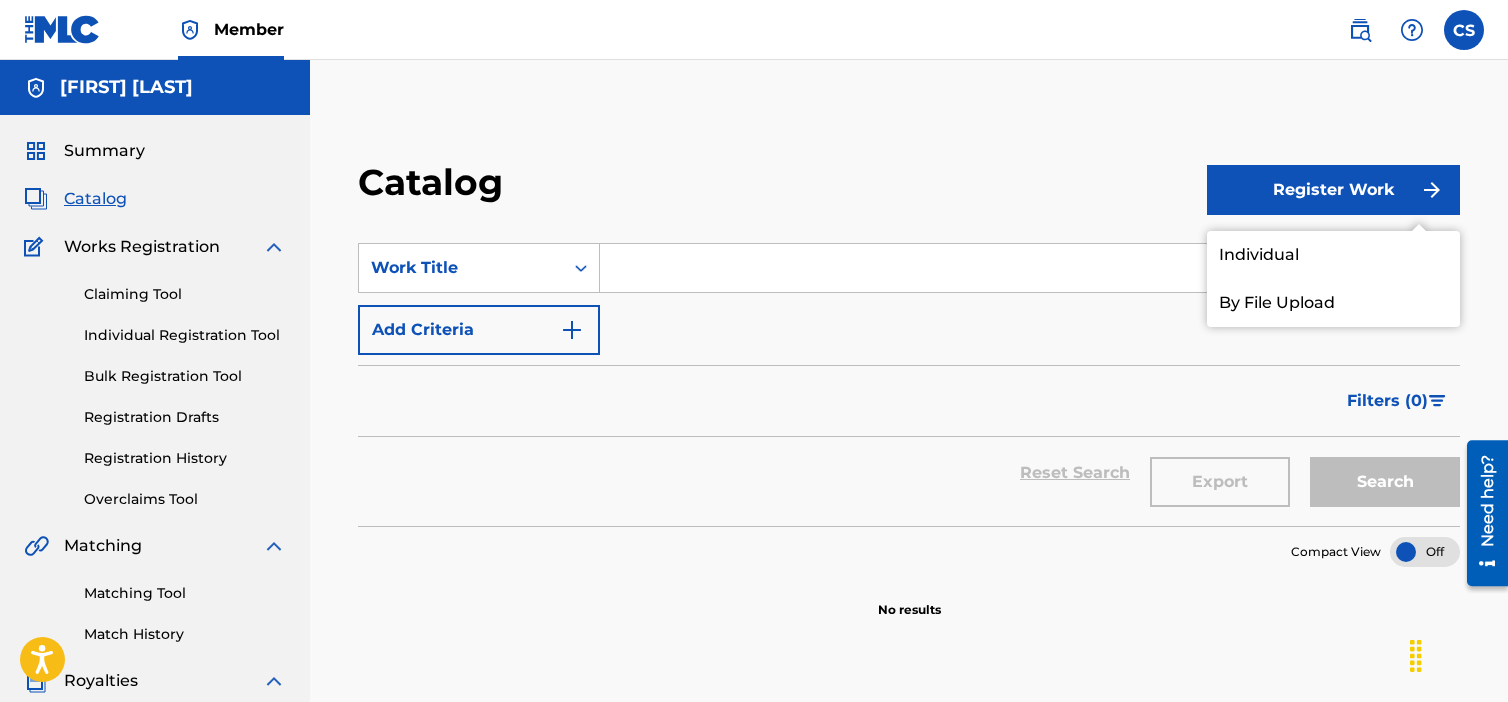 click on "Individual" at bounding box center [1333, 255] 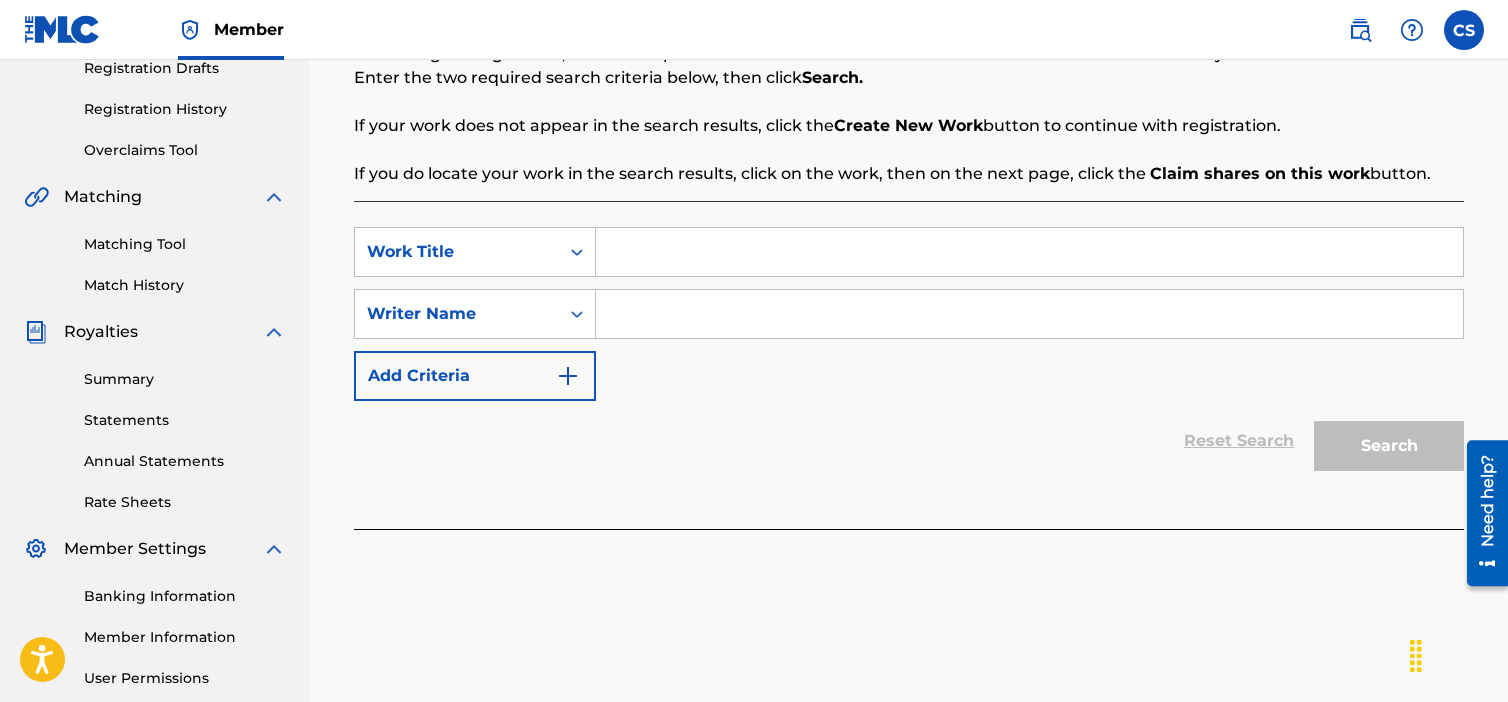 scroll, scrollTop: 200, scrollLeft: 0, axis: vertical 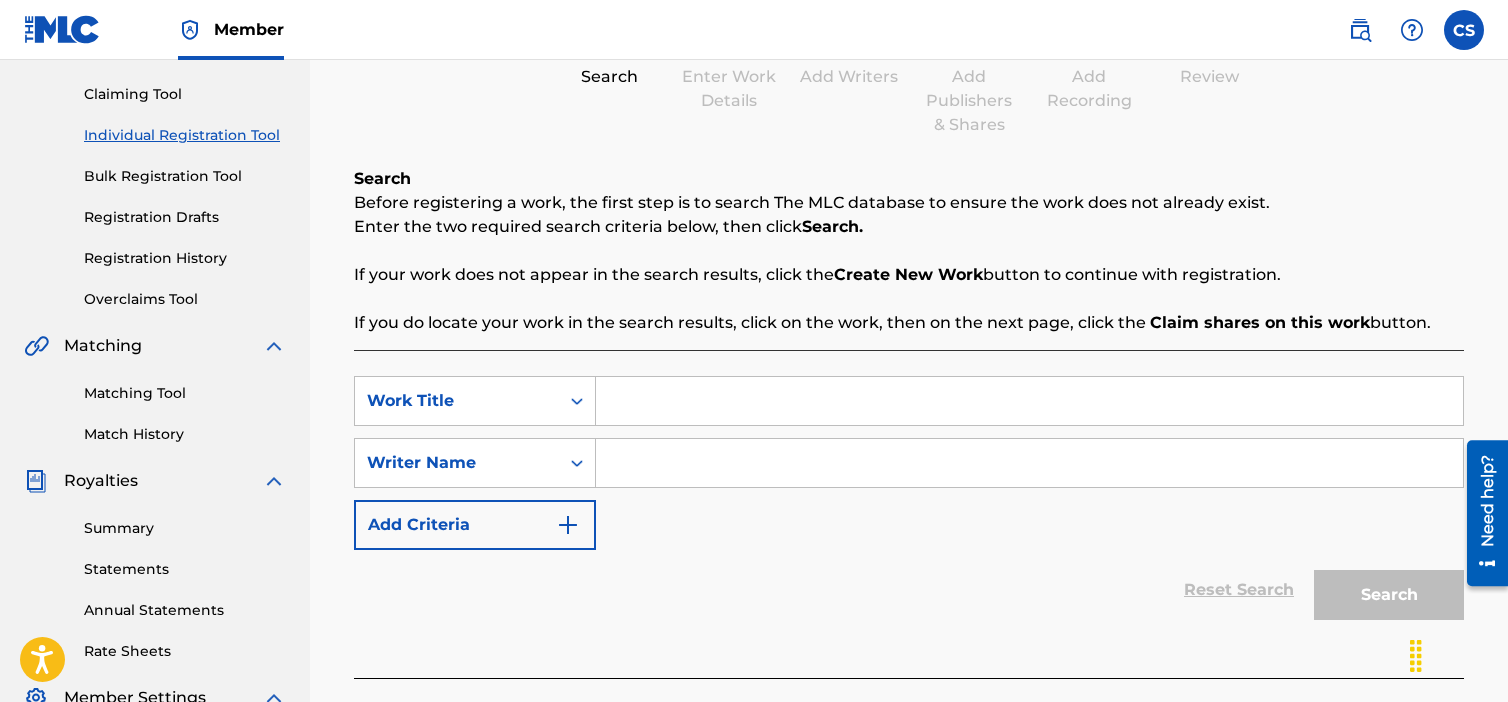 click at bounding box center [1029, 463] 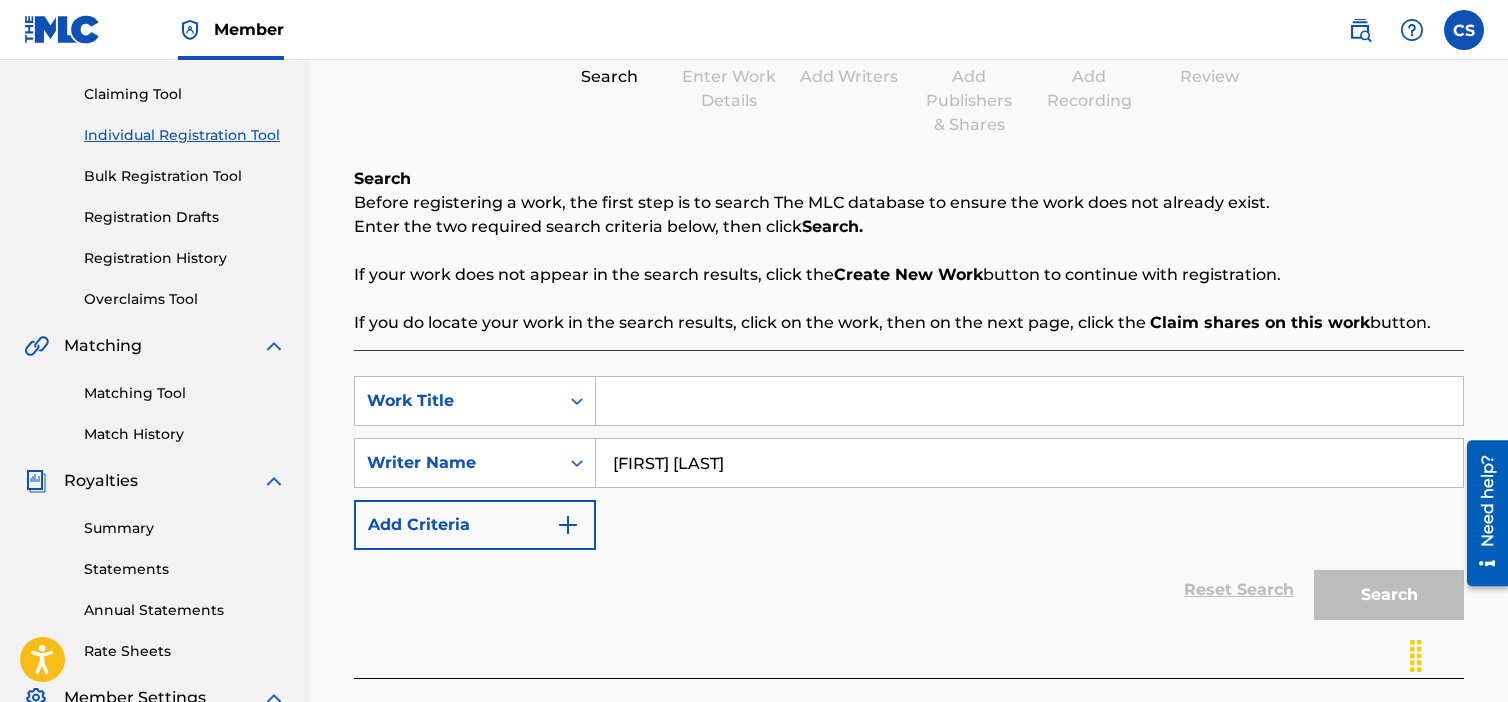 click at bounding box center (1029, 401) 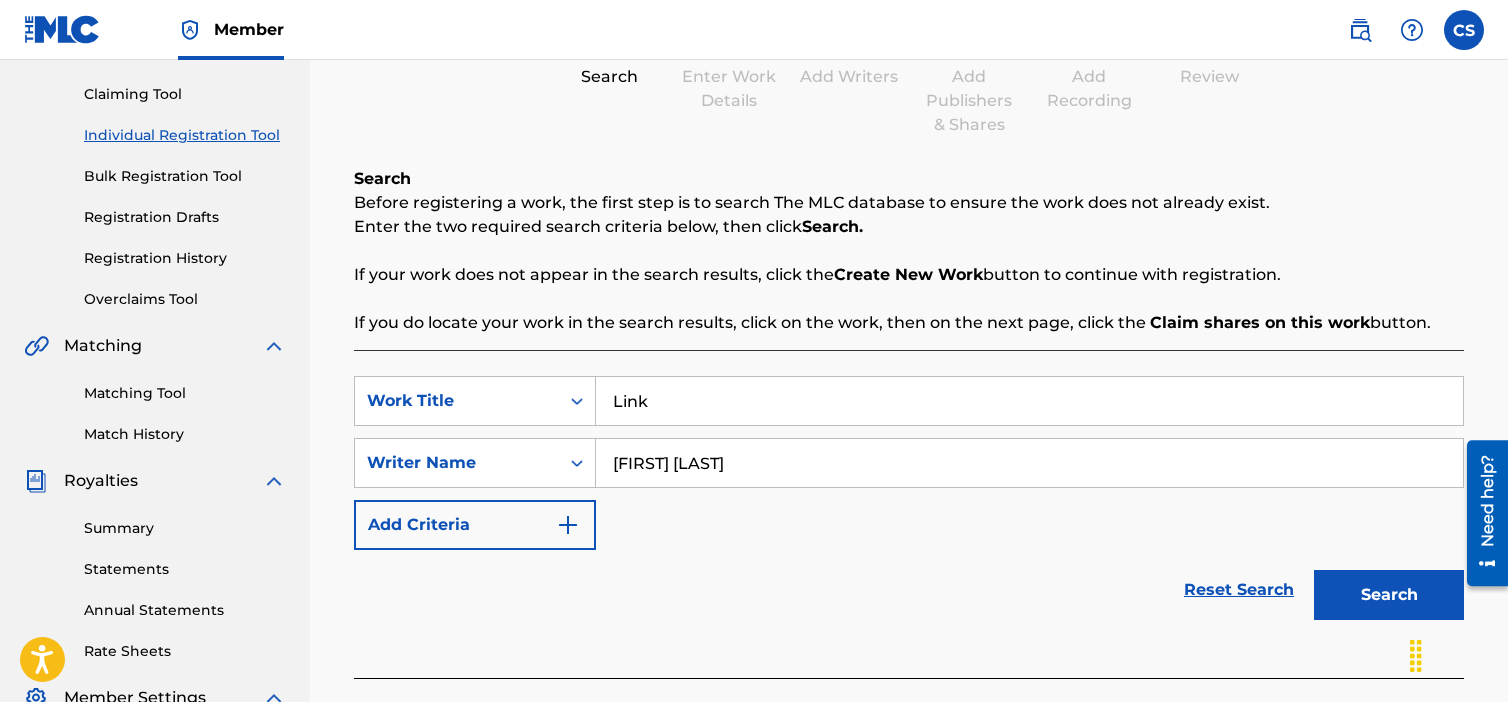 type on "Link" 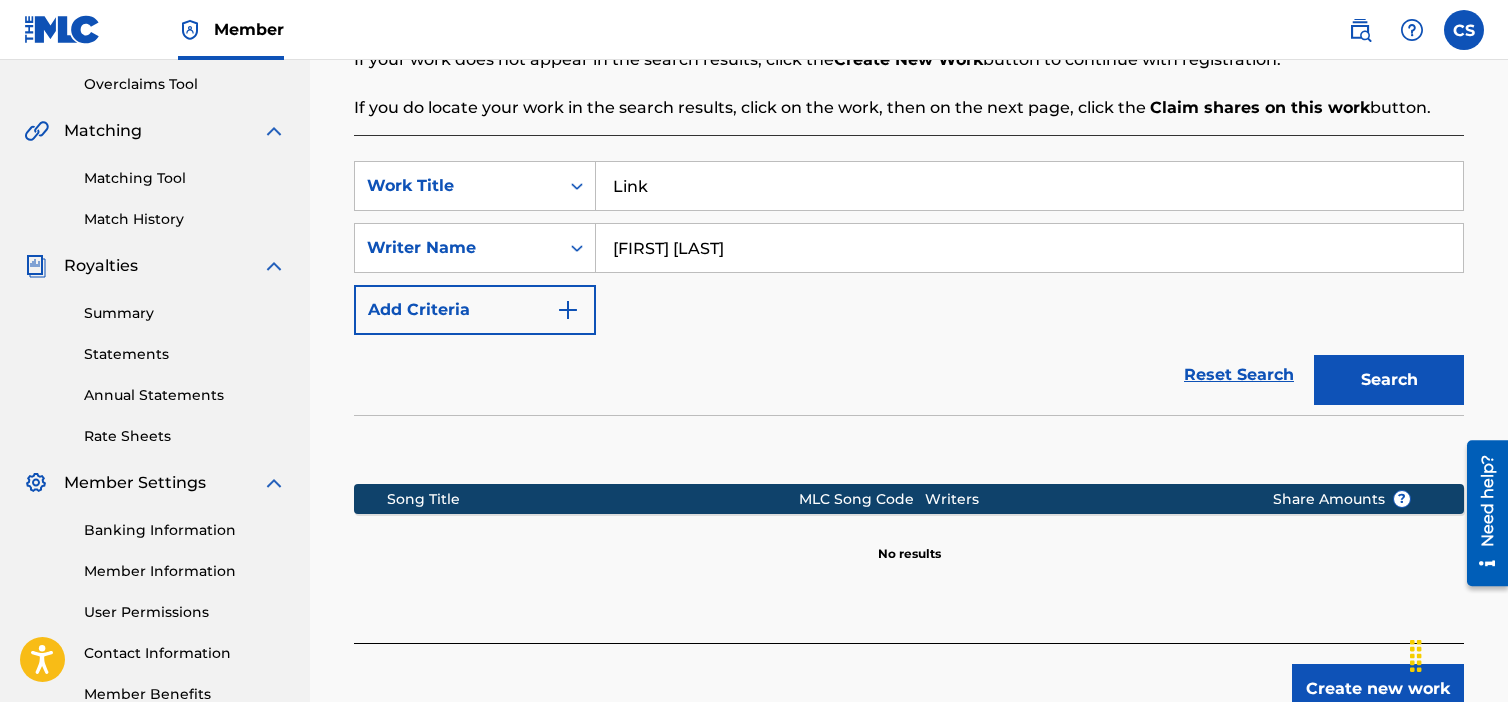 scroll, scrollTop: 542, scrollLeft: 0, axis: vertical 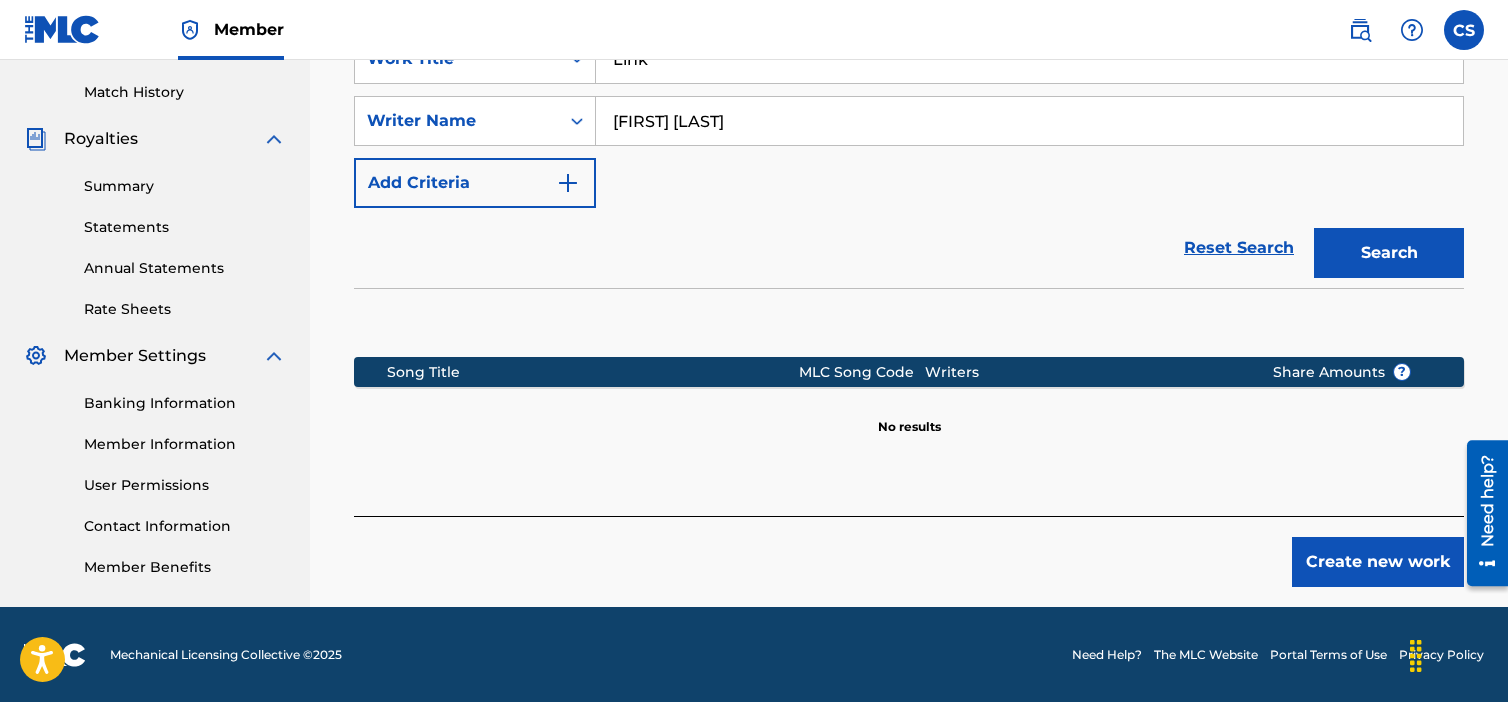 click on "Create new work" at bounding box center (1378, 562) 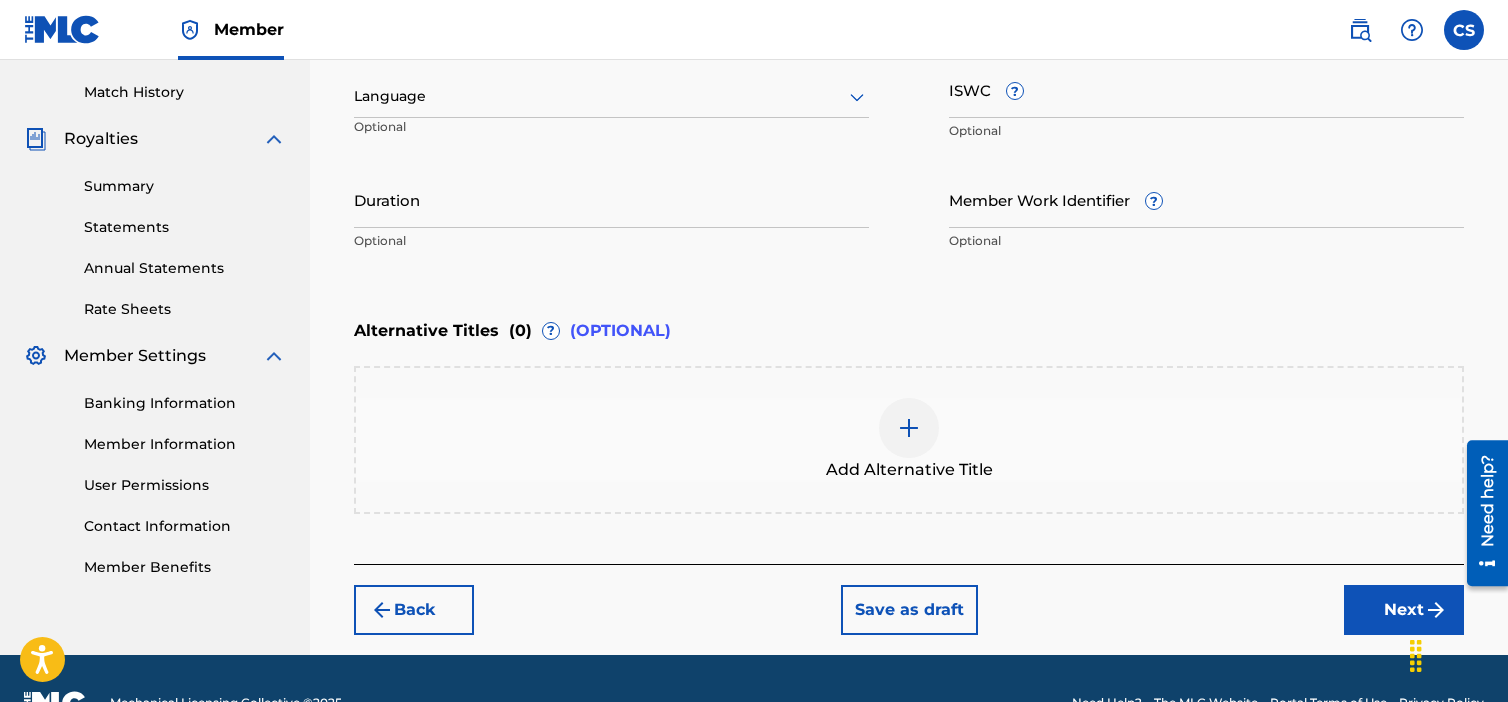 click at bounding box center (611, 96) 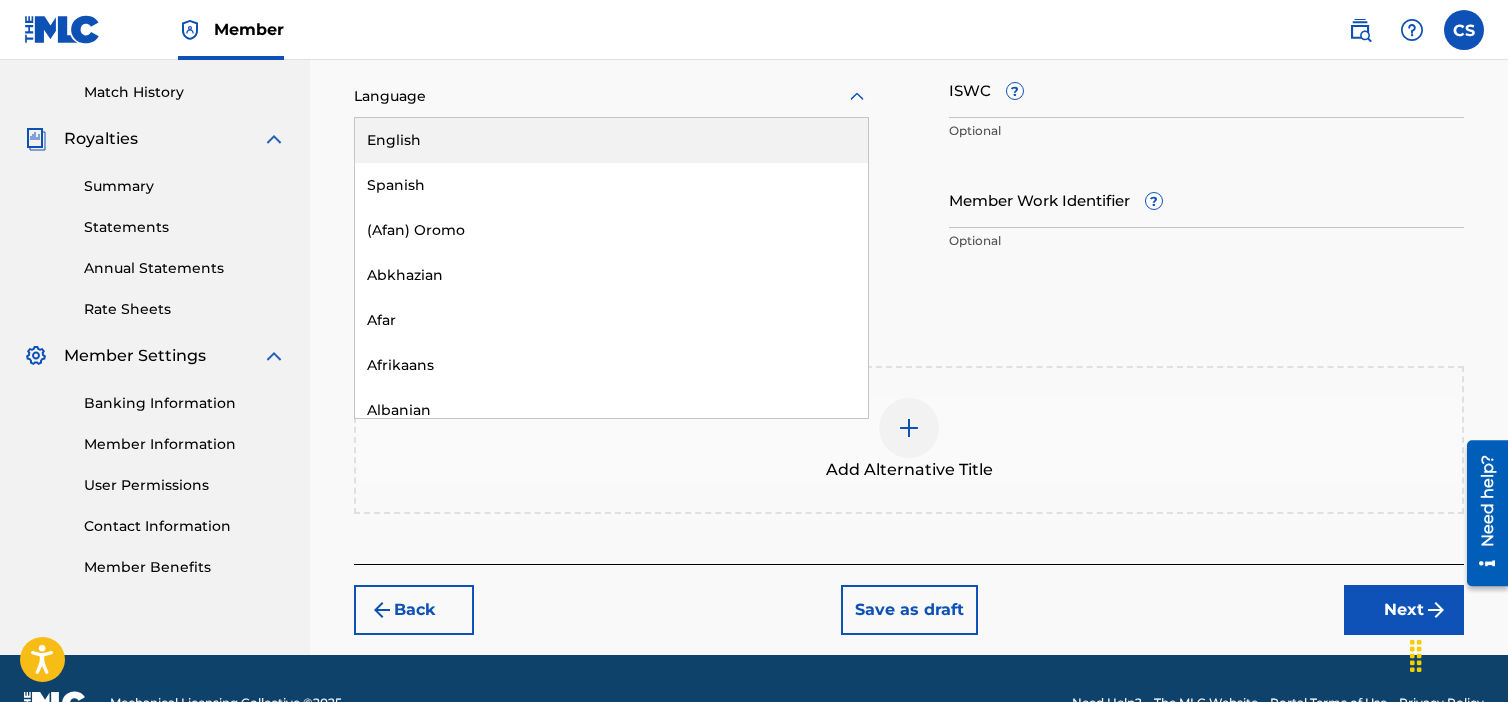 click on "English" at bounding box center (611, 140) 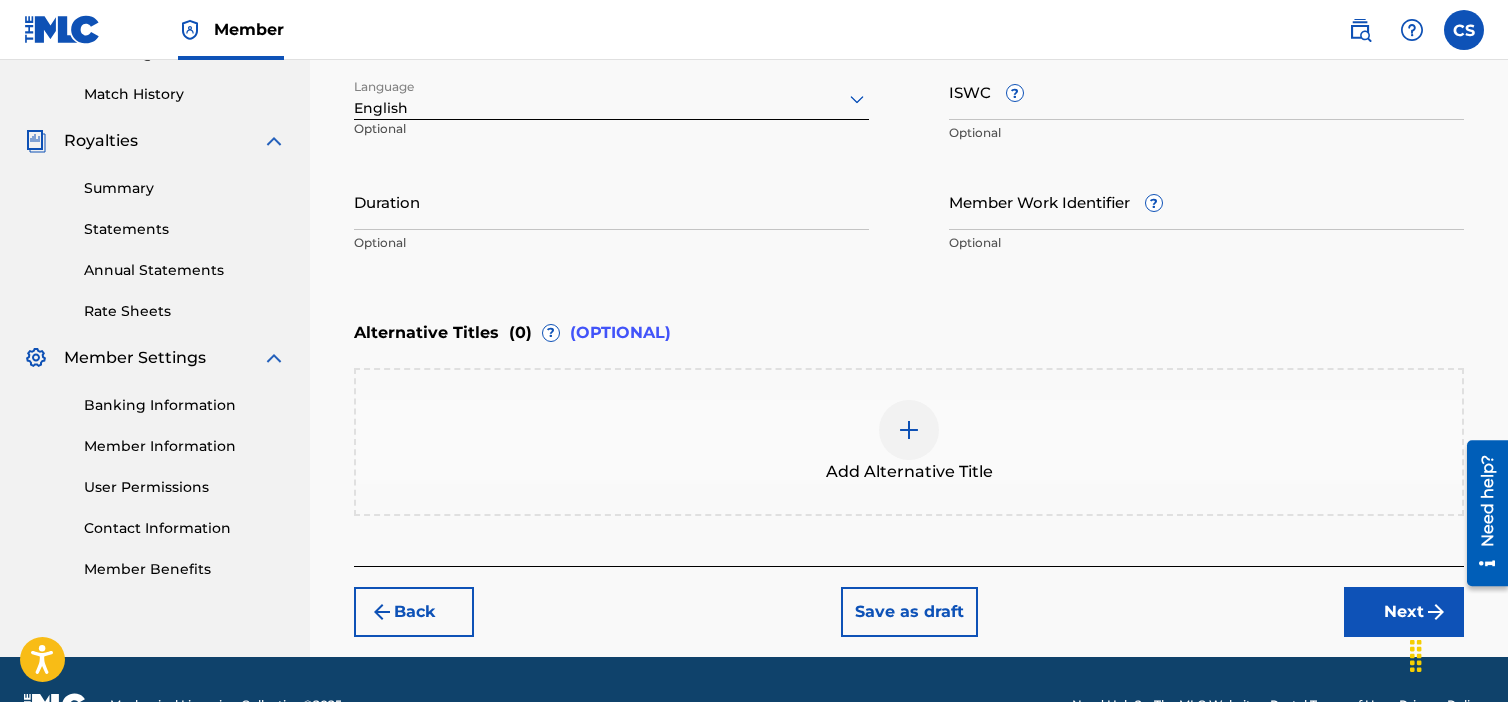 scroll, scrollTop: 588, scrollLeft: 0, axis: vertical 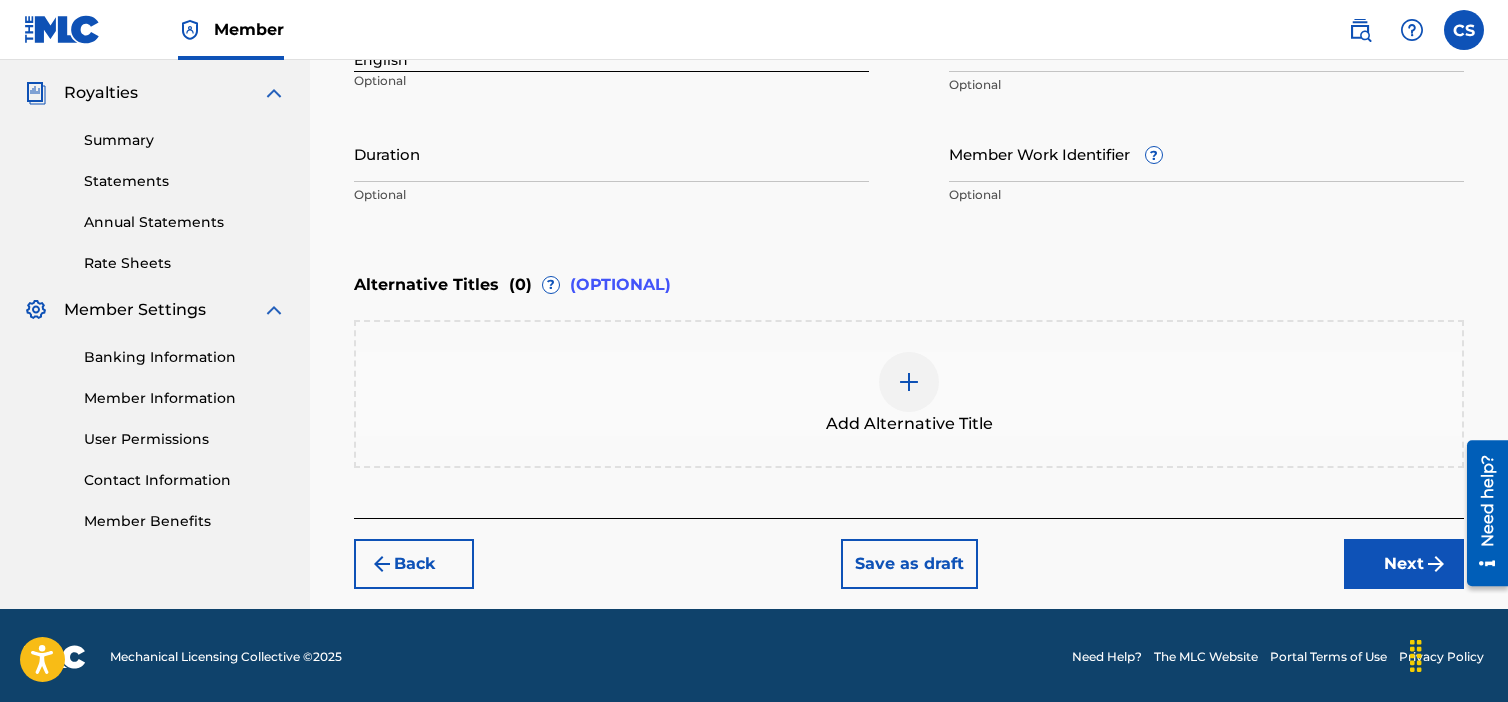 click on "Next" at bounding box center (1404, 564) 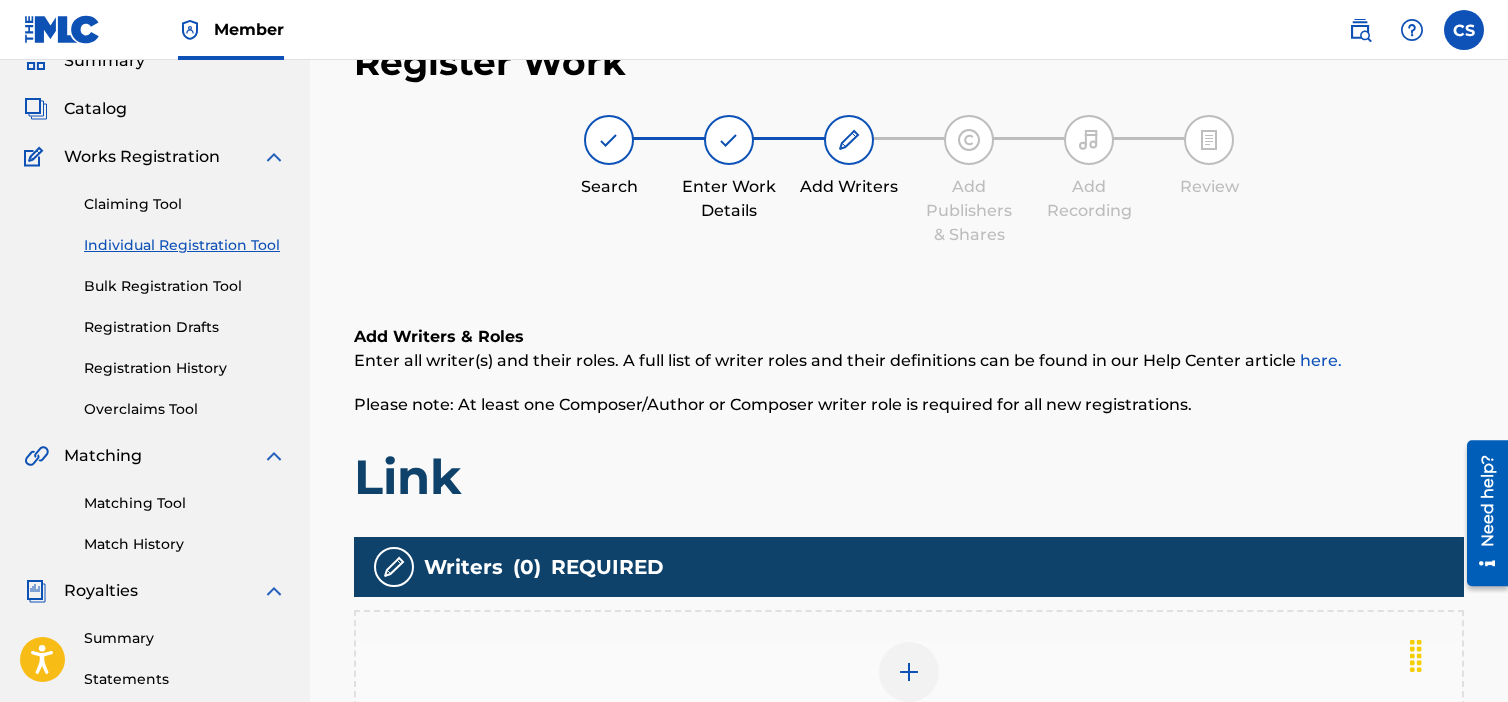 scroll, scrollTop: 390, scrollLeft: 0, axis: vertical 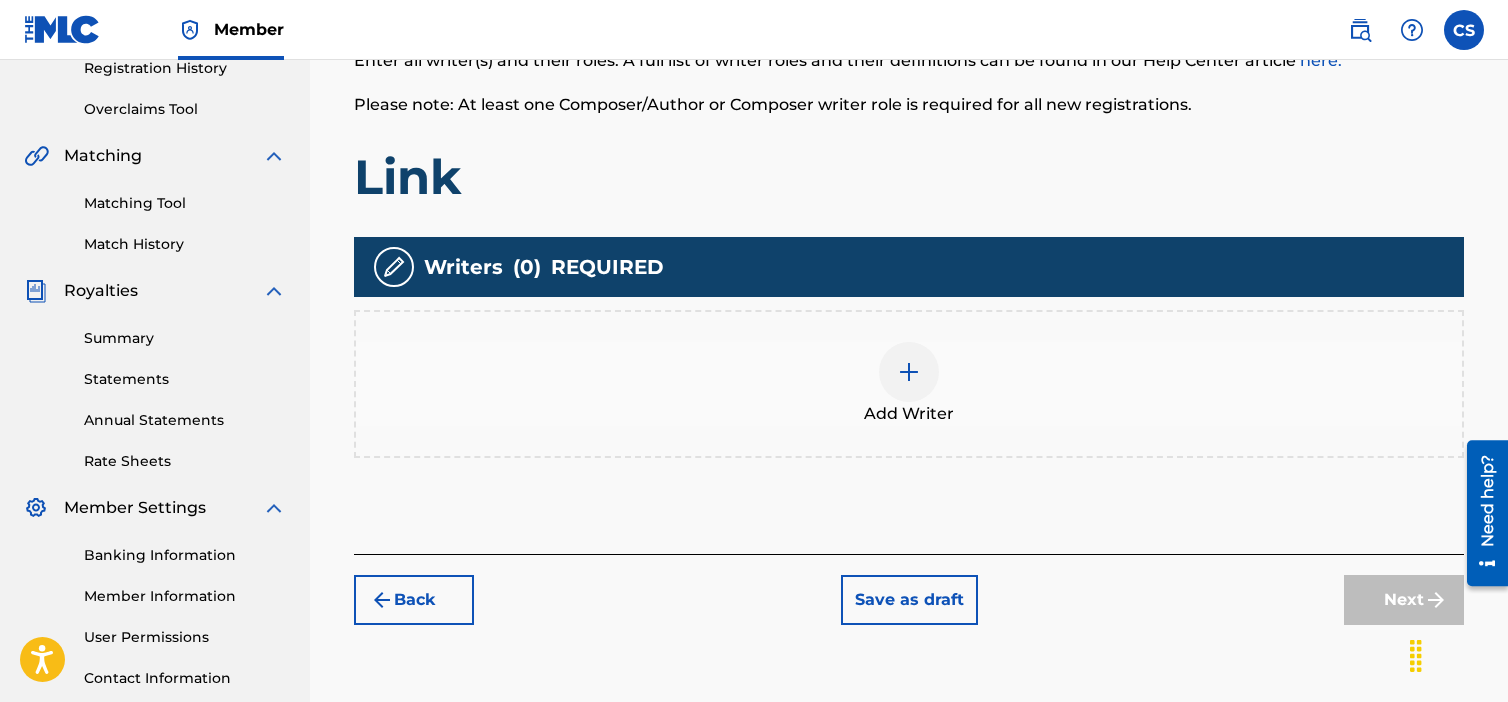 click at bounding box center (909, 372) 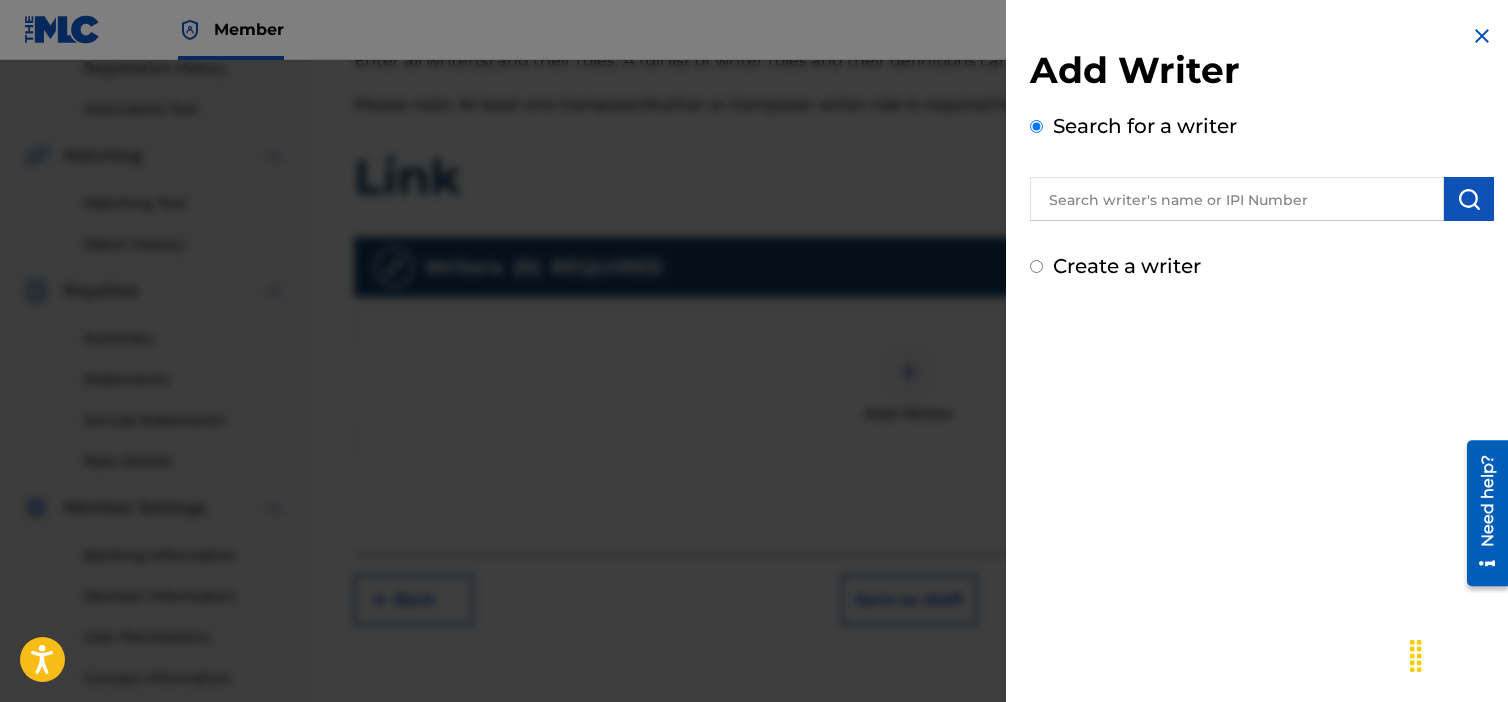 click on "Create a writer" at bounding box center (1036, 266) 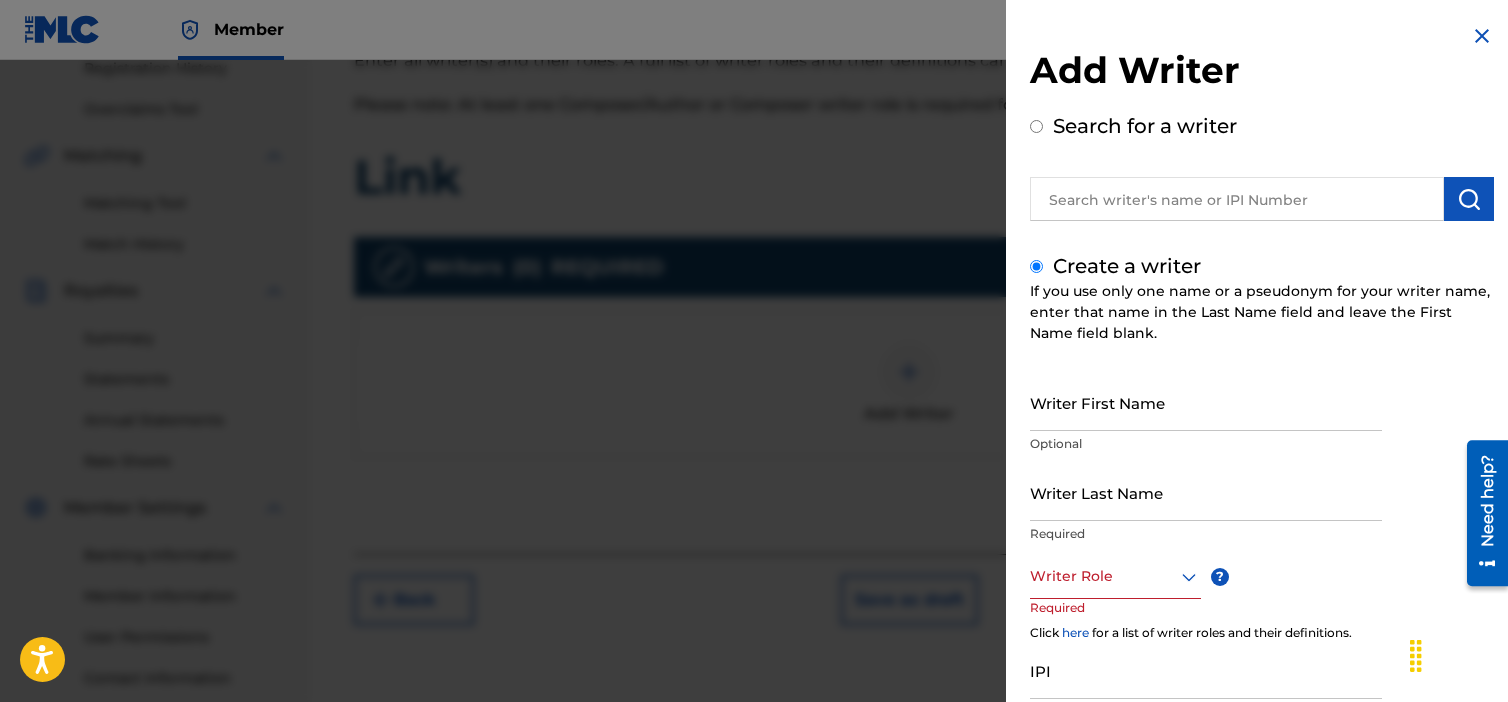 click on "Writer First Name" at bounding box center [1206, 402] 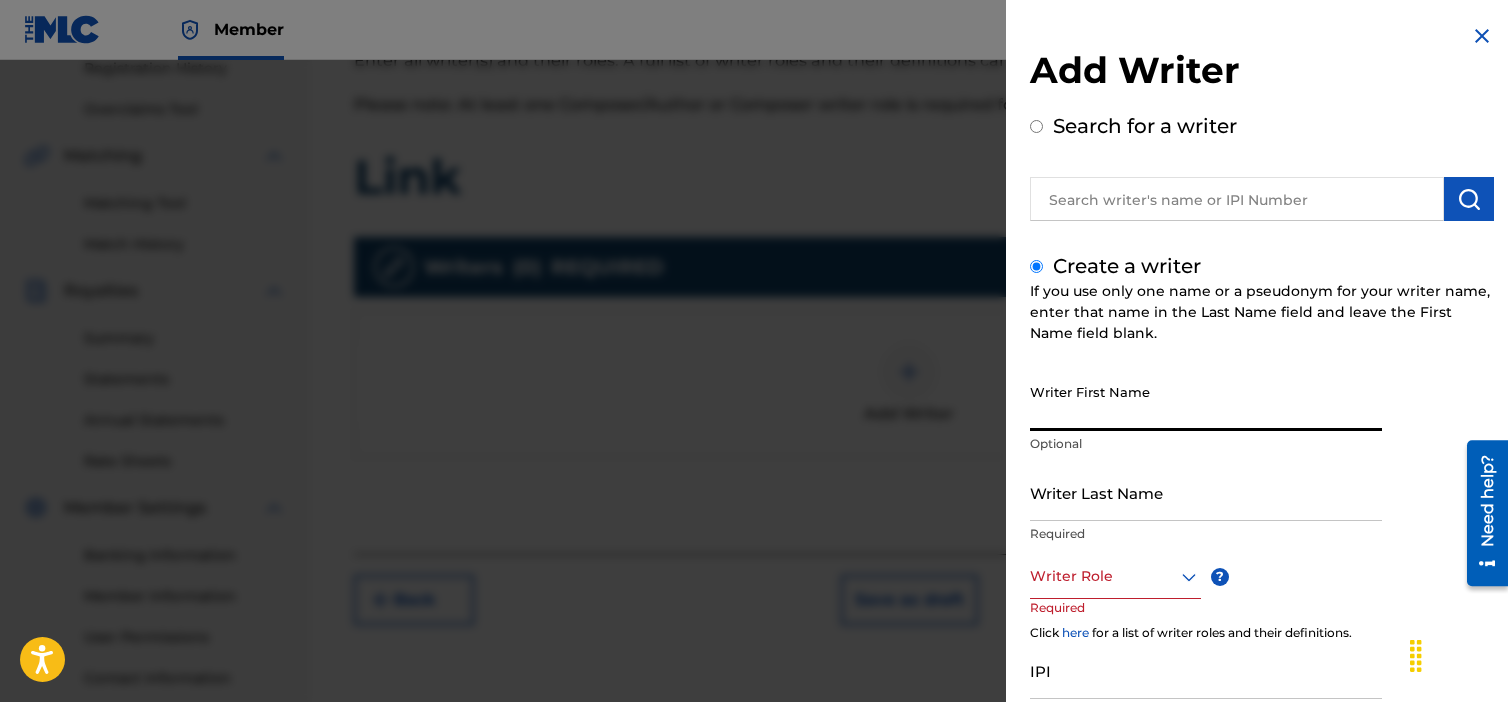 type on "[FIRST]" 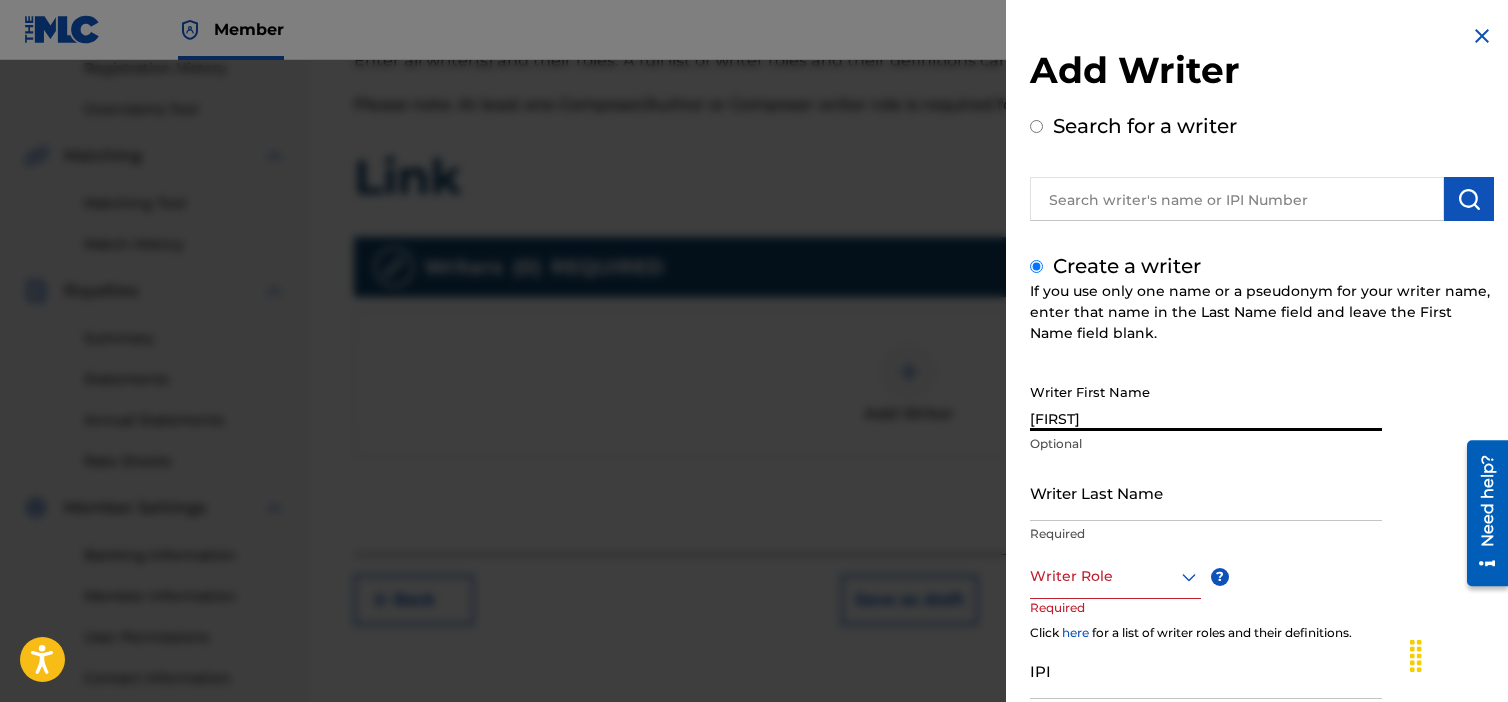 type on "[FIRST] [LAST]" 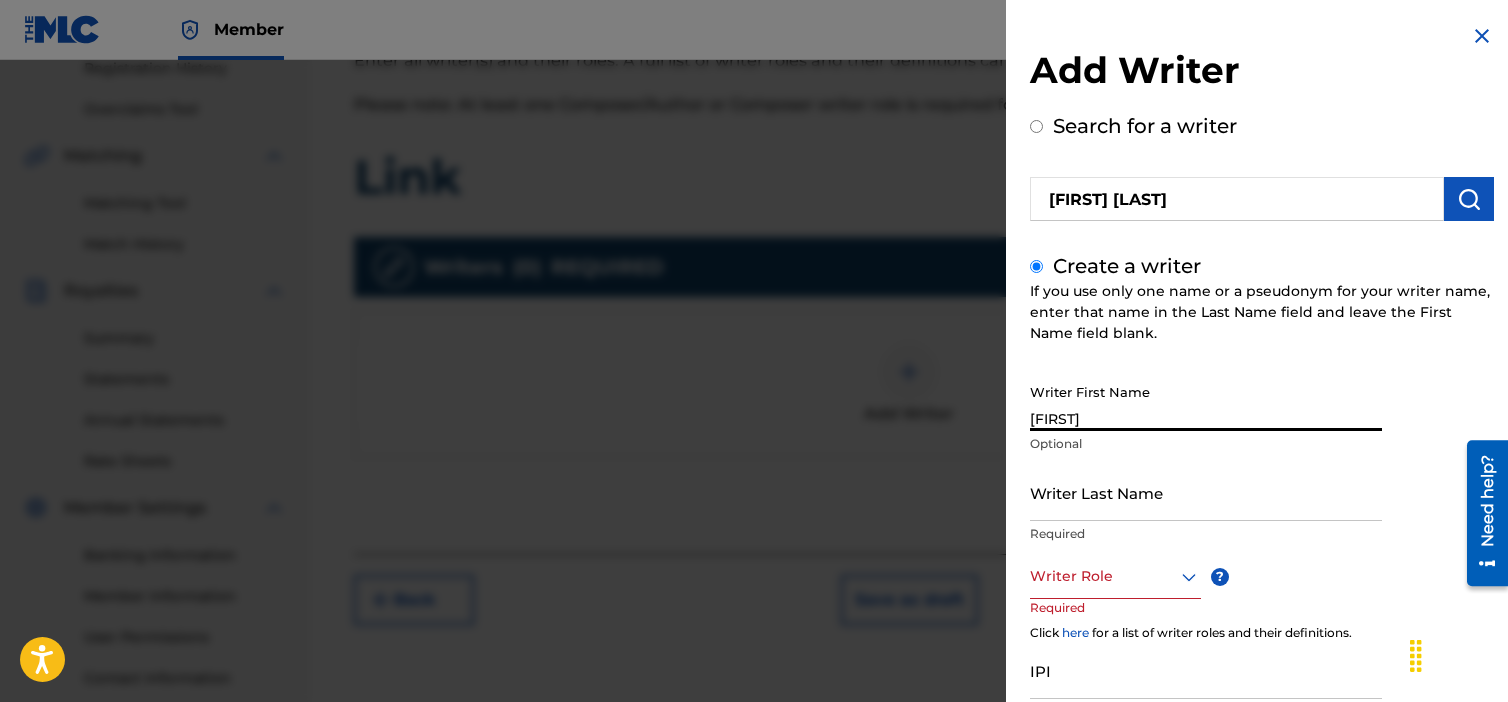 type on "[LAST]" 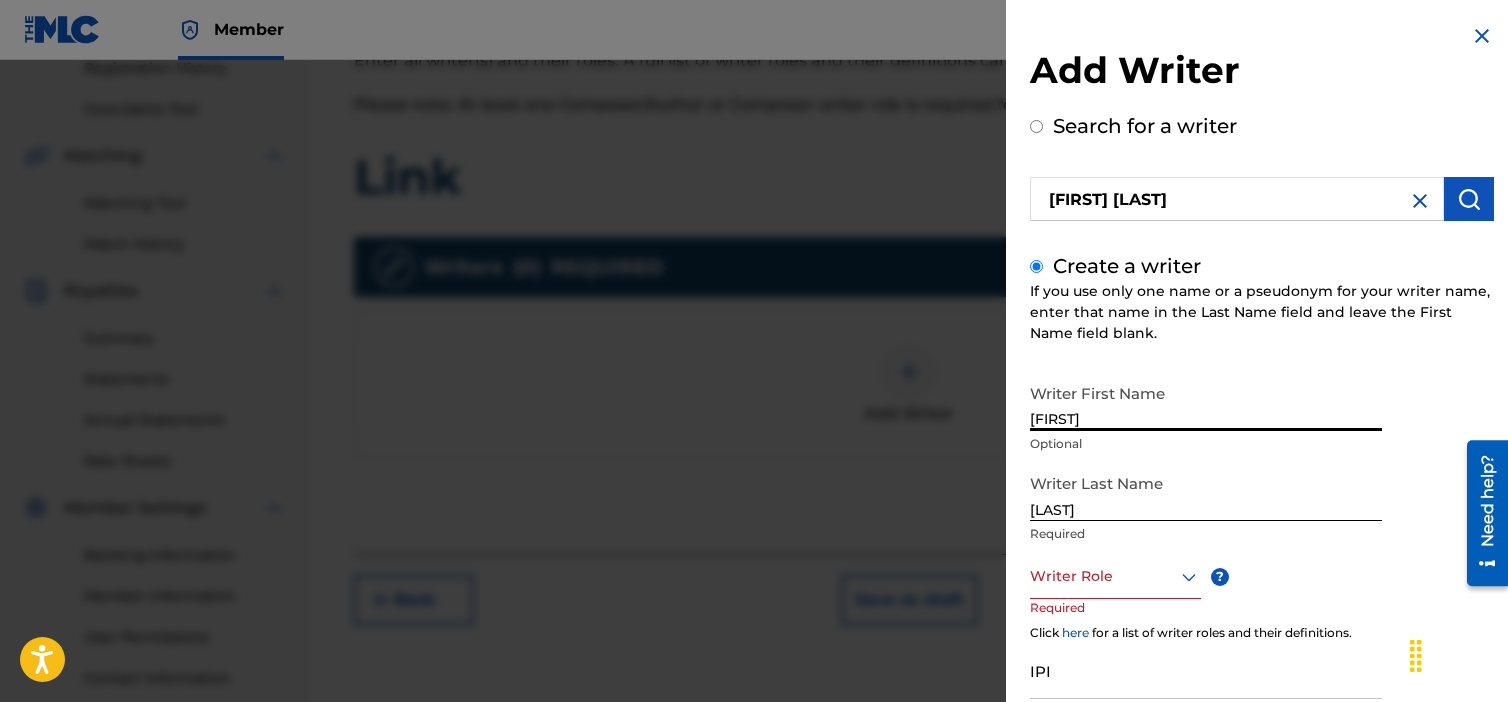 scroll, scrollTop: 164, scrollLeft: 0, axis: vertical 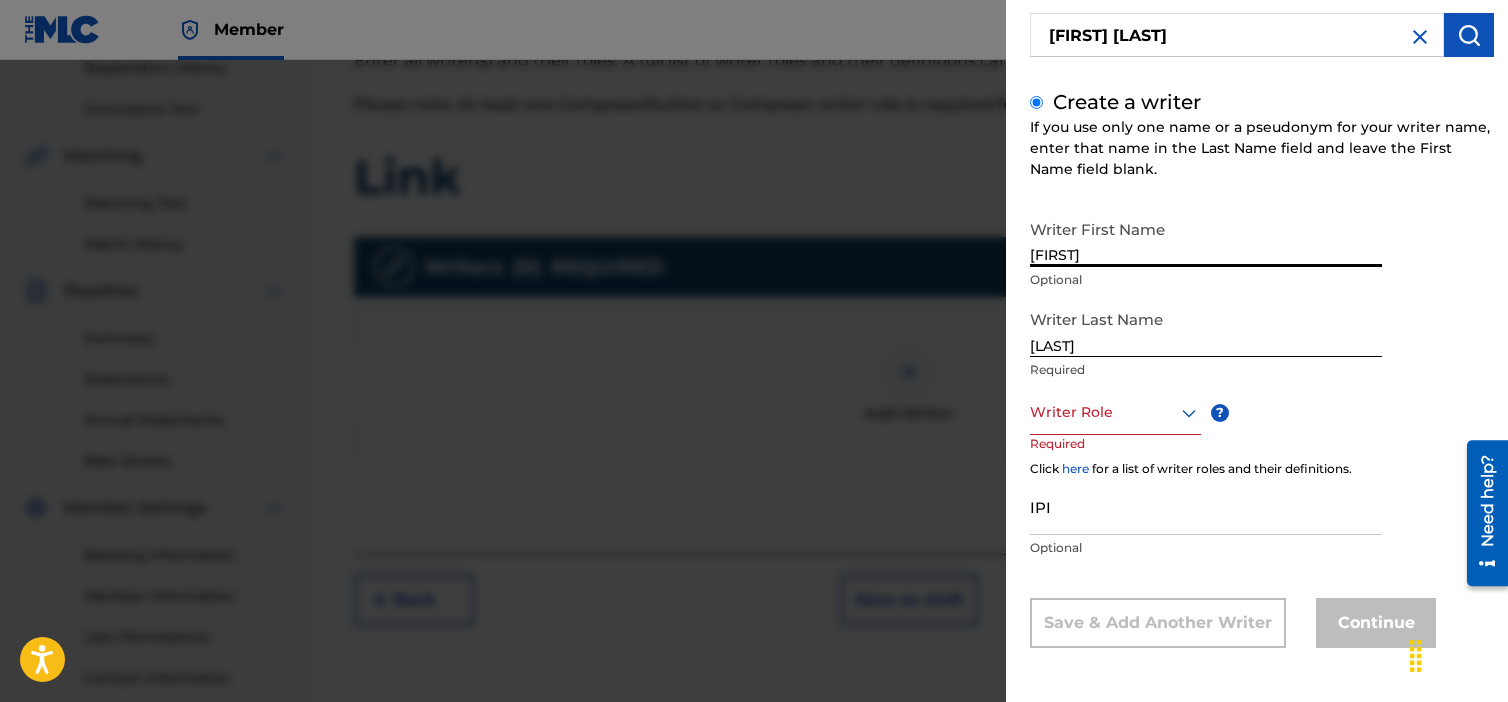 click 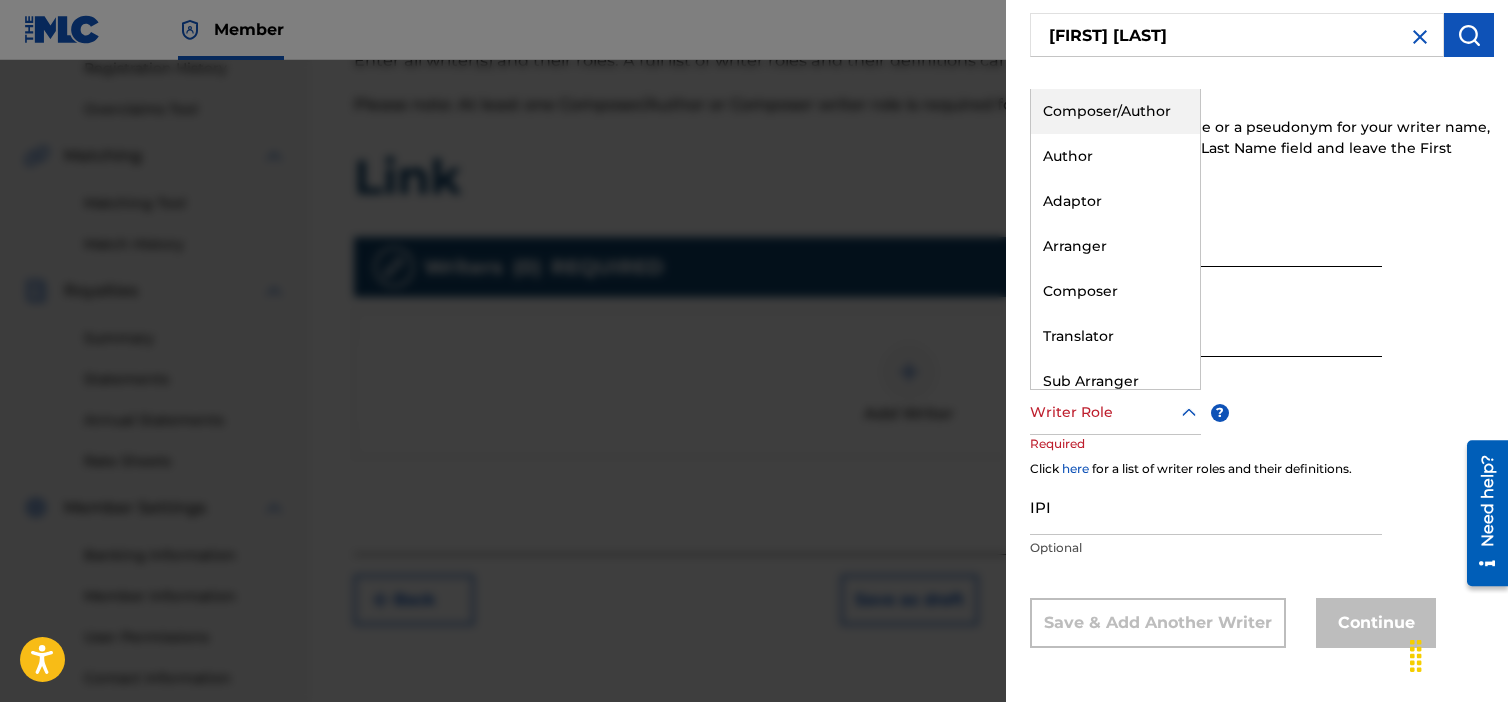 click on "Composer/Author" at bounding box center [1115, 111] 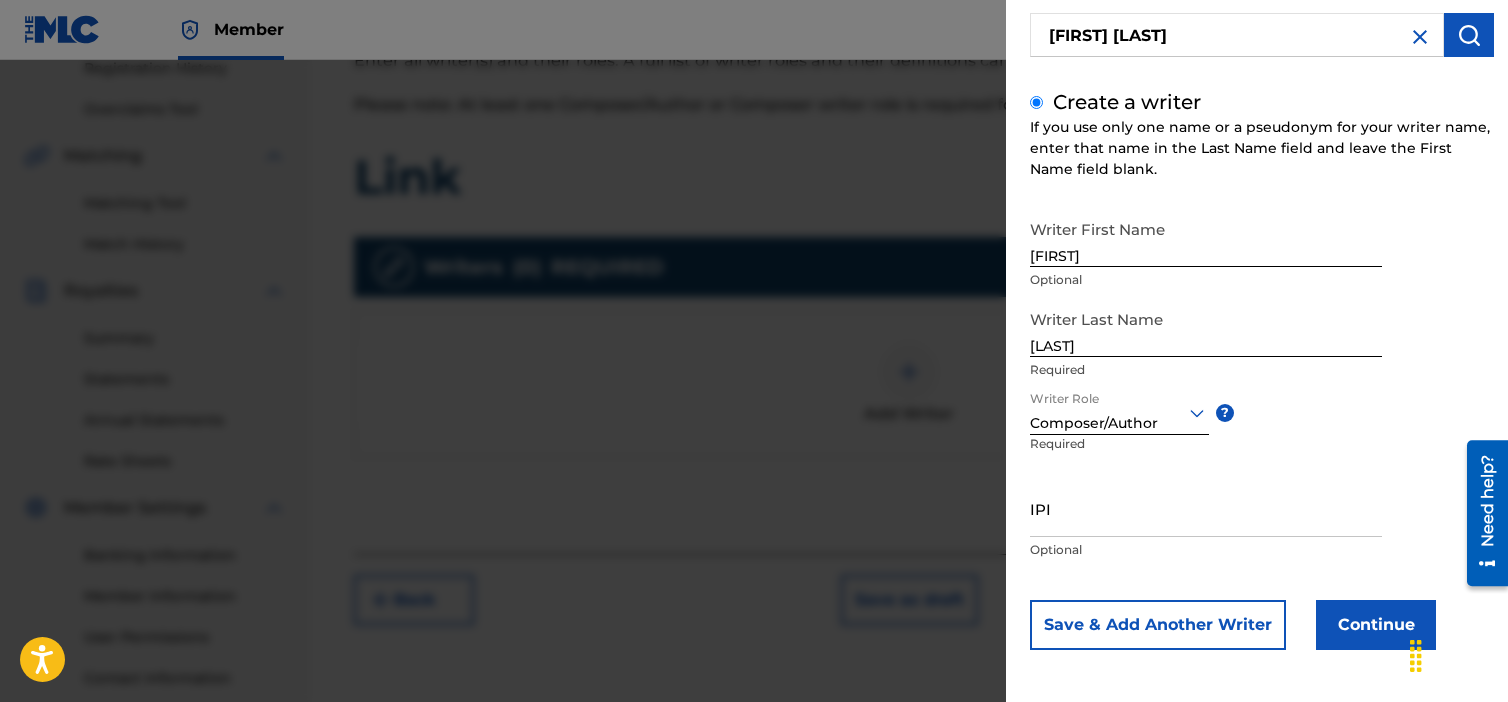 click on "Continue" at bounding box center (1376, 625) 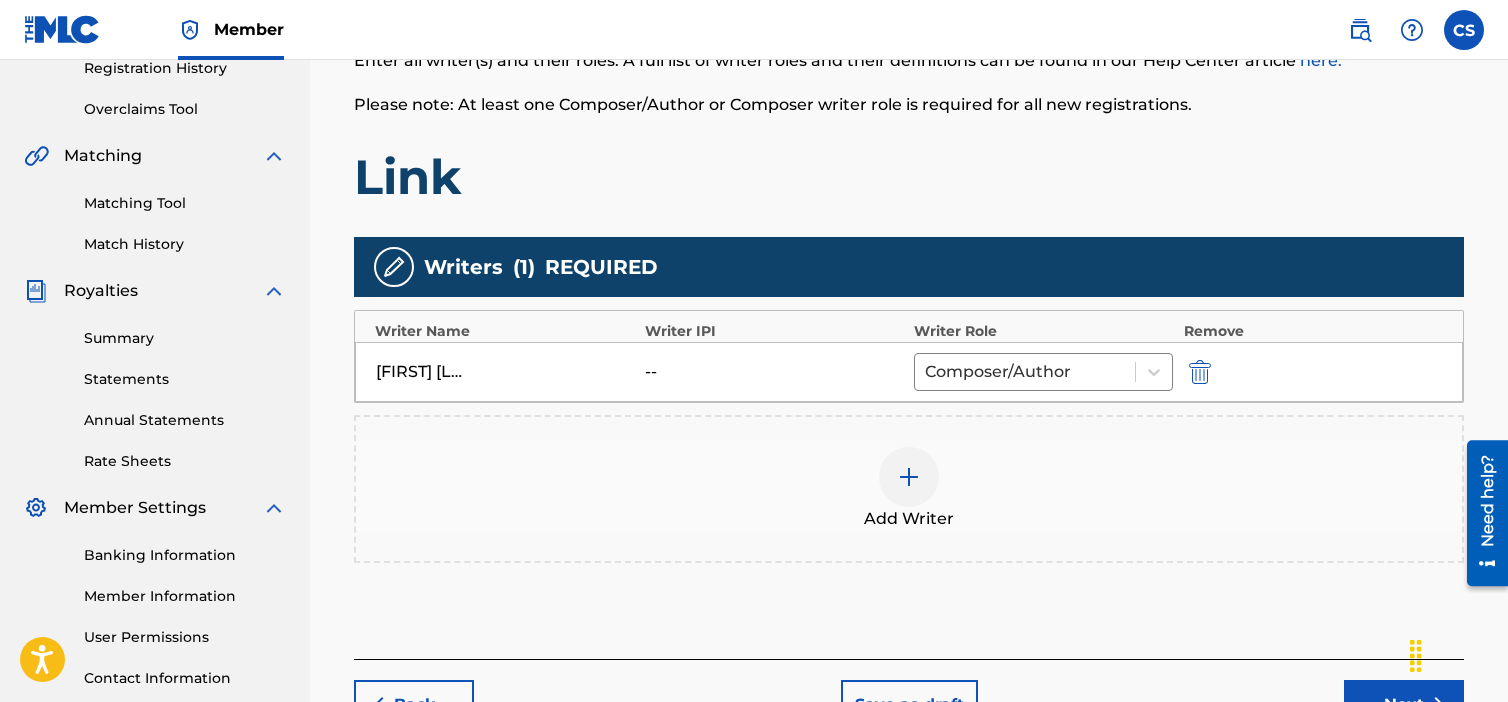click on "Back Save as draft Next" at bounding box center [909, 694] 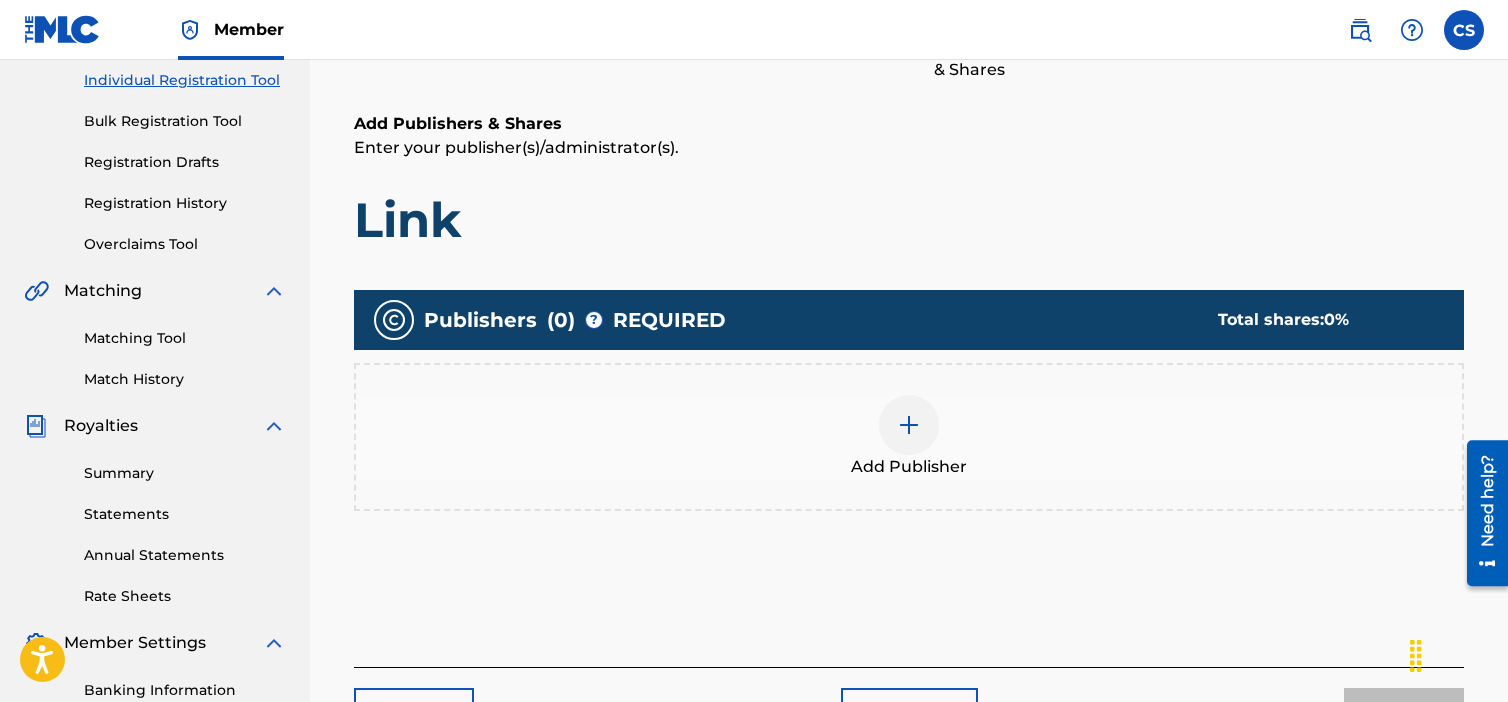 scroll, scrollTop: 390, scrollLeft: 0, axis: vertical 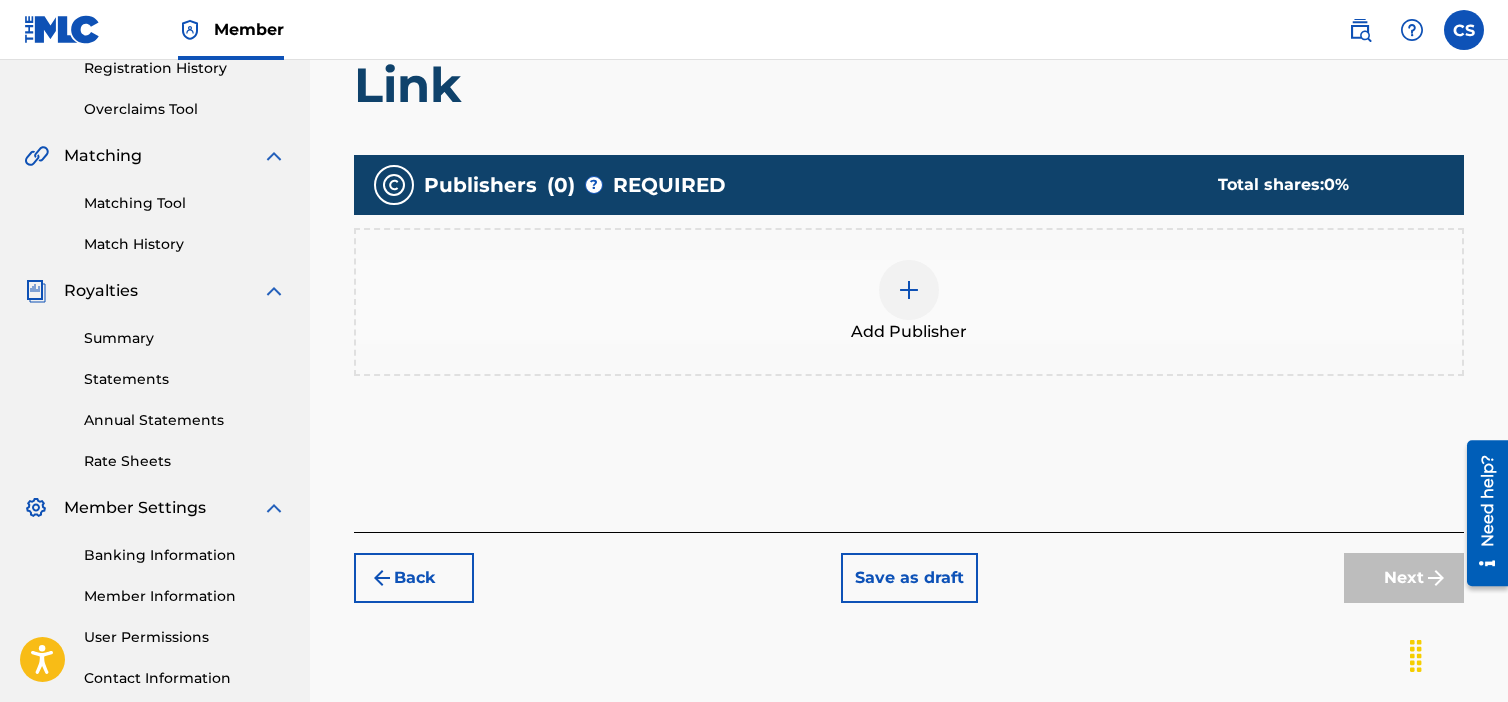 click at bounding box center (909, 290) 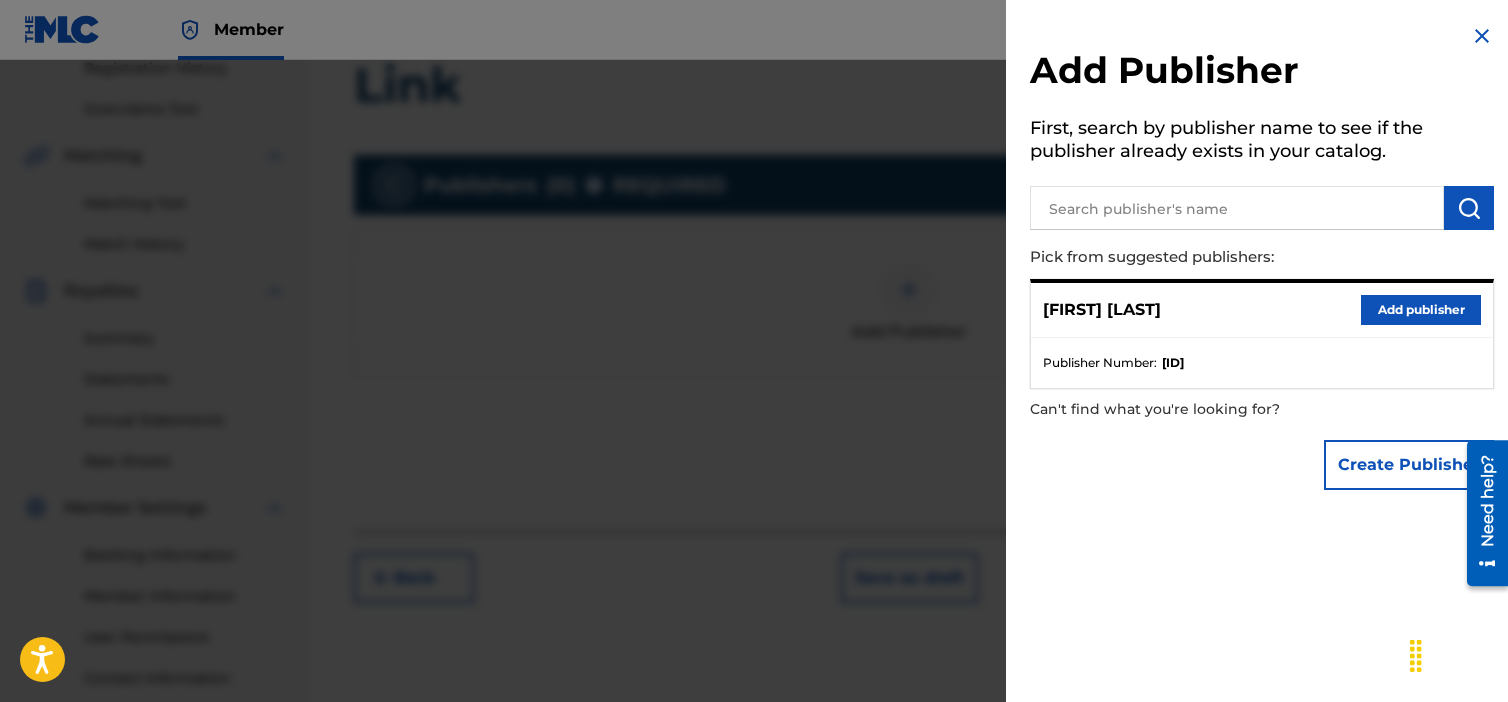 click on "Add publisher" at bounding box center (1421, 310) 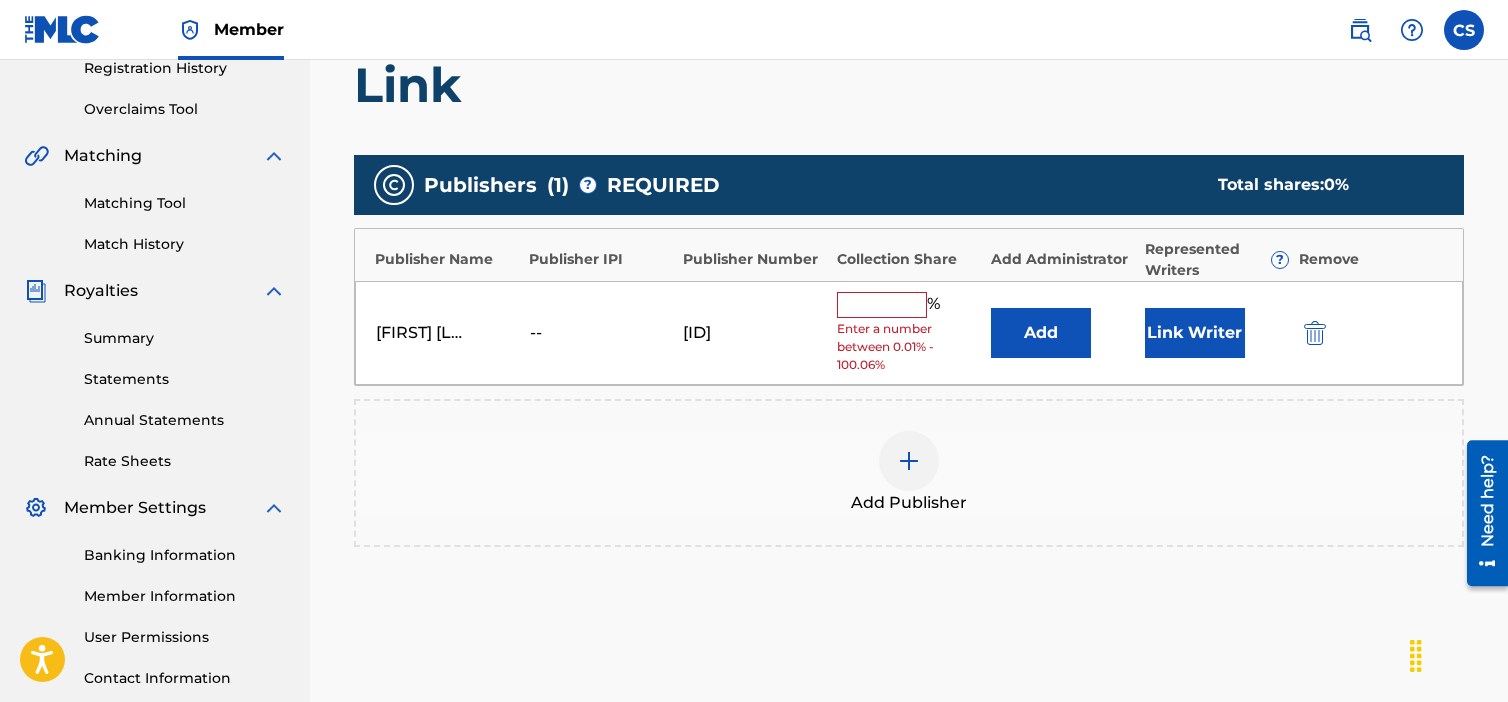 click at bounding box center (882, 305) 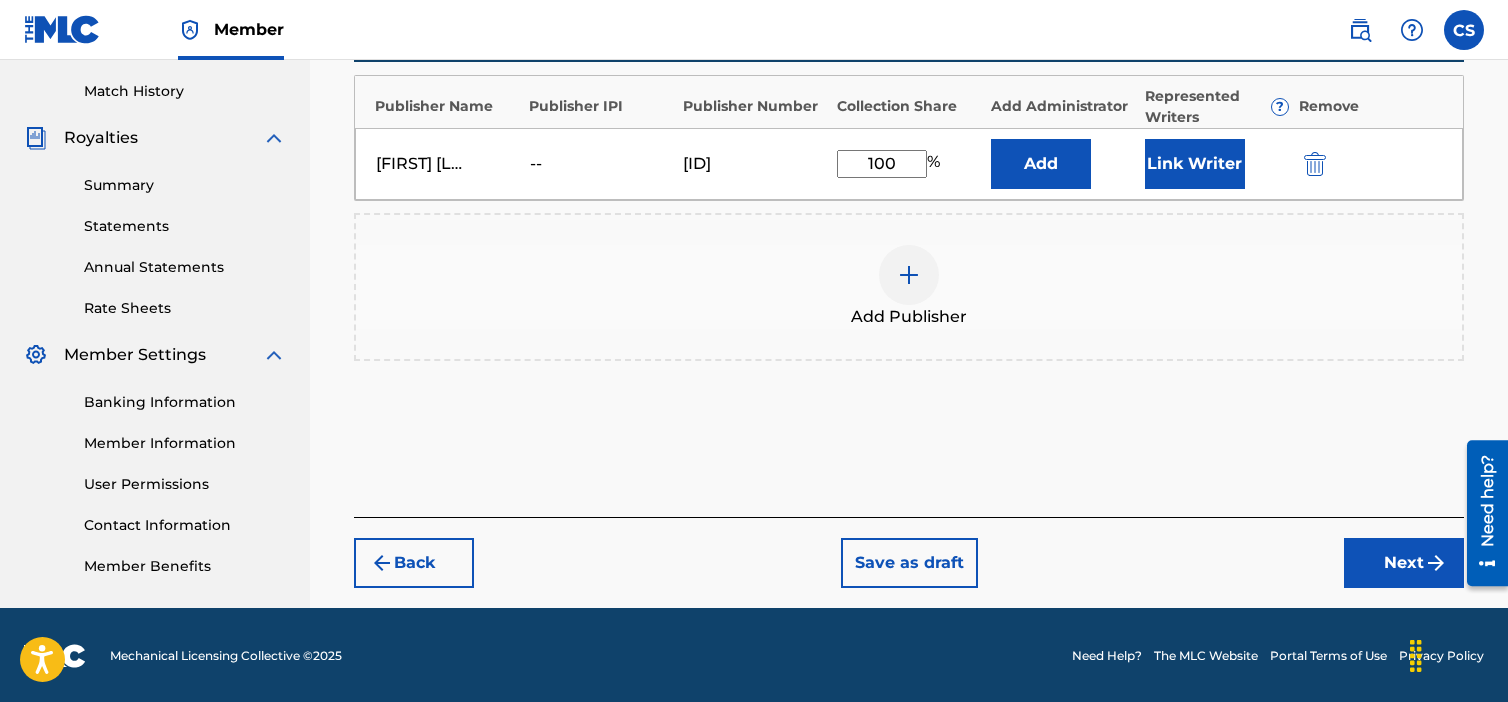 type on "100" 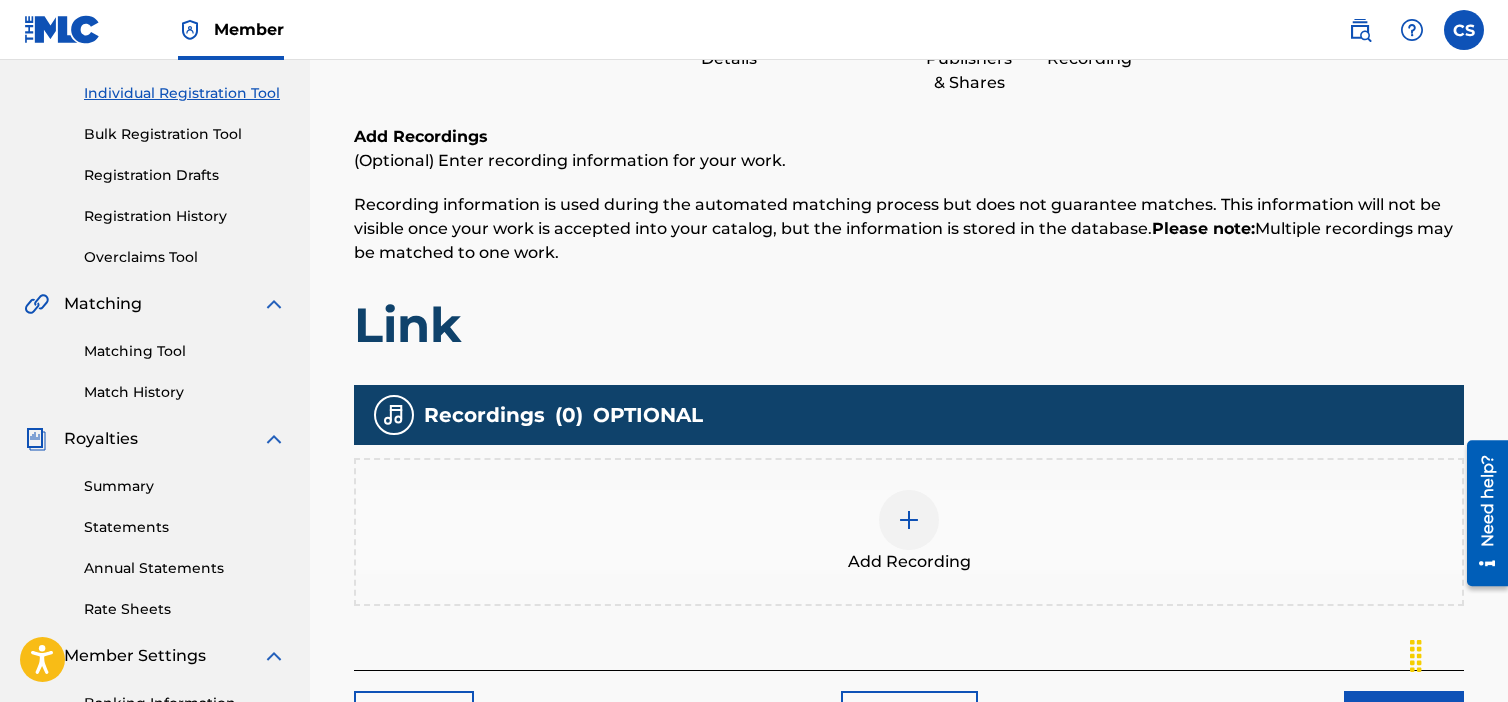 scroll, scrollTop: 390, scrollLeft: 0, axis: vertical 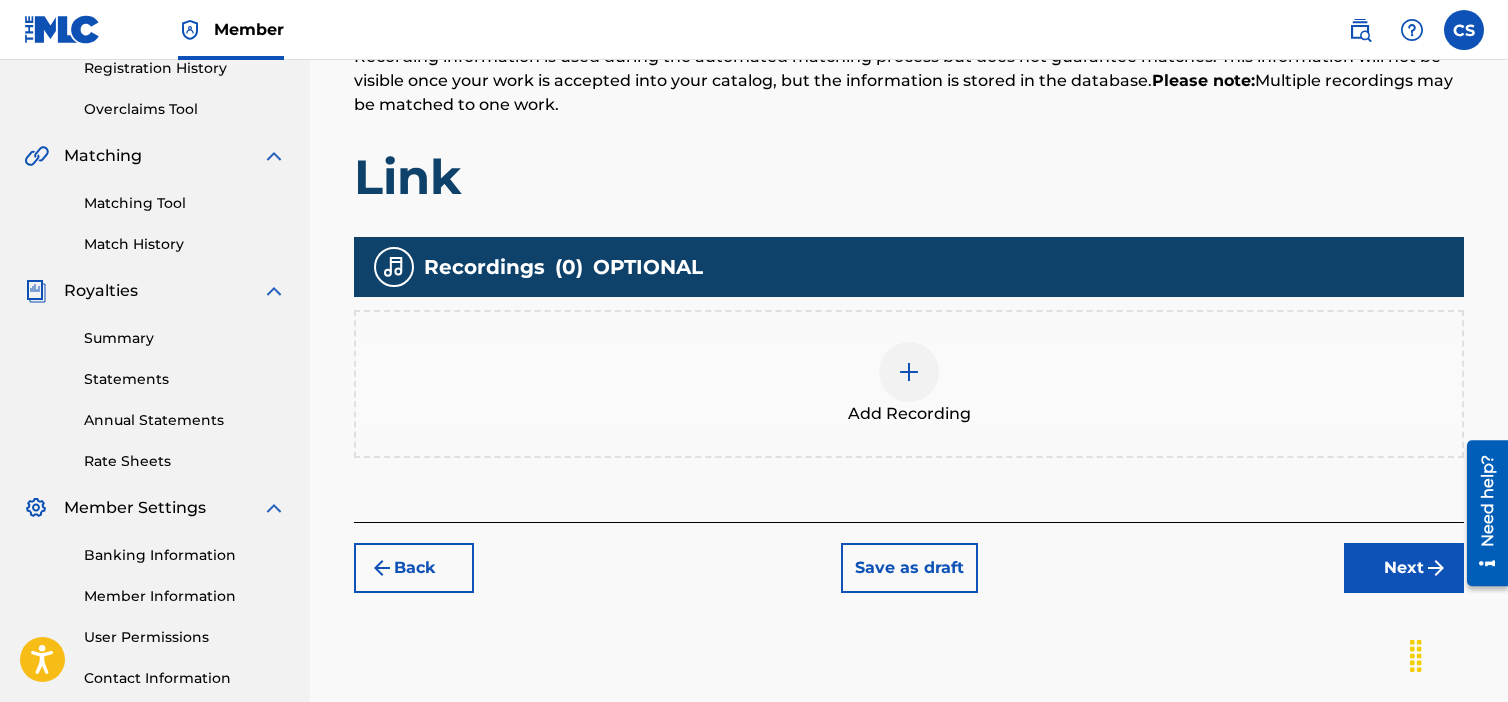 click on "Next" at bounding box center (1404, 568) 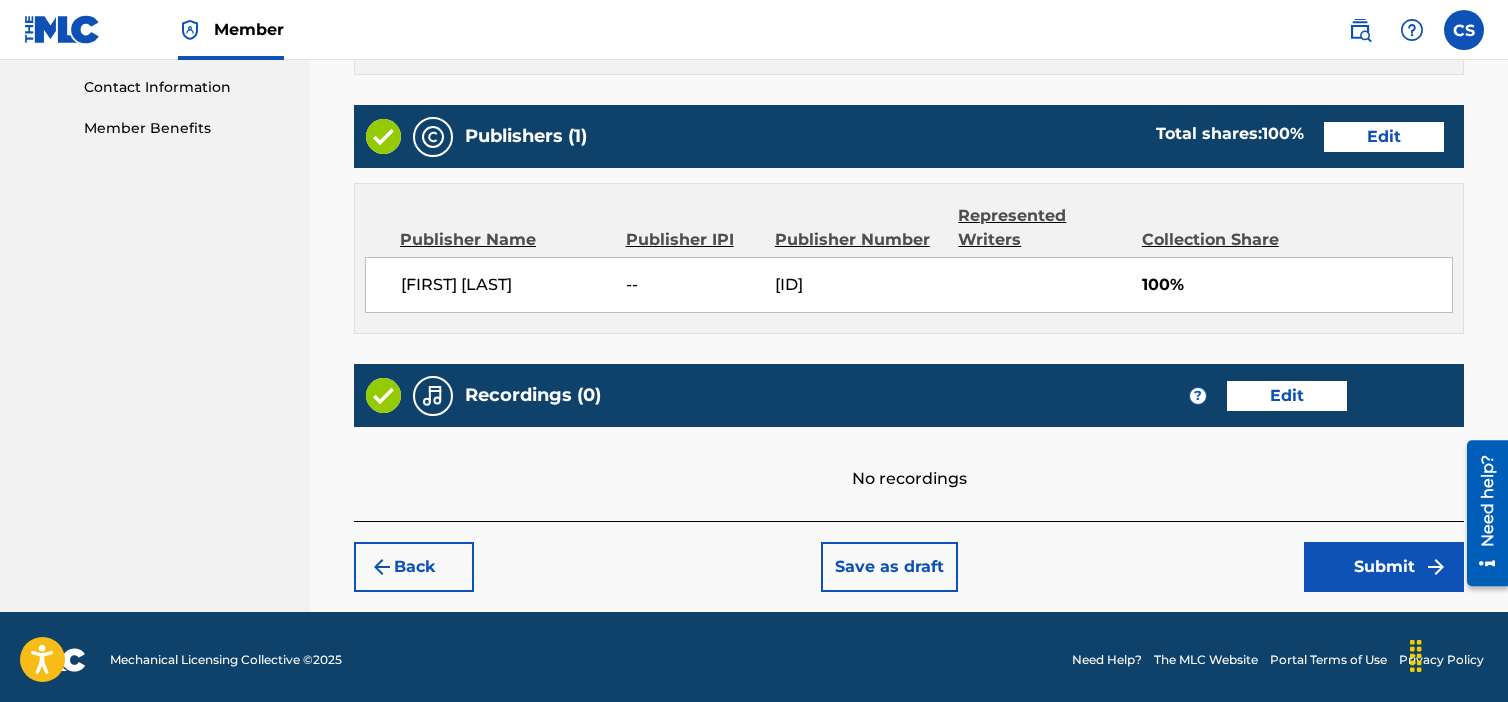 scroll, scrollTop: 984, scrollLeft: 0, axis: vertical 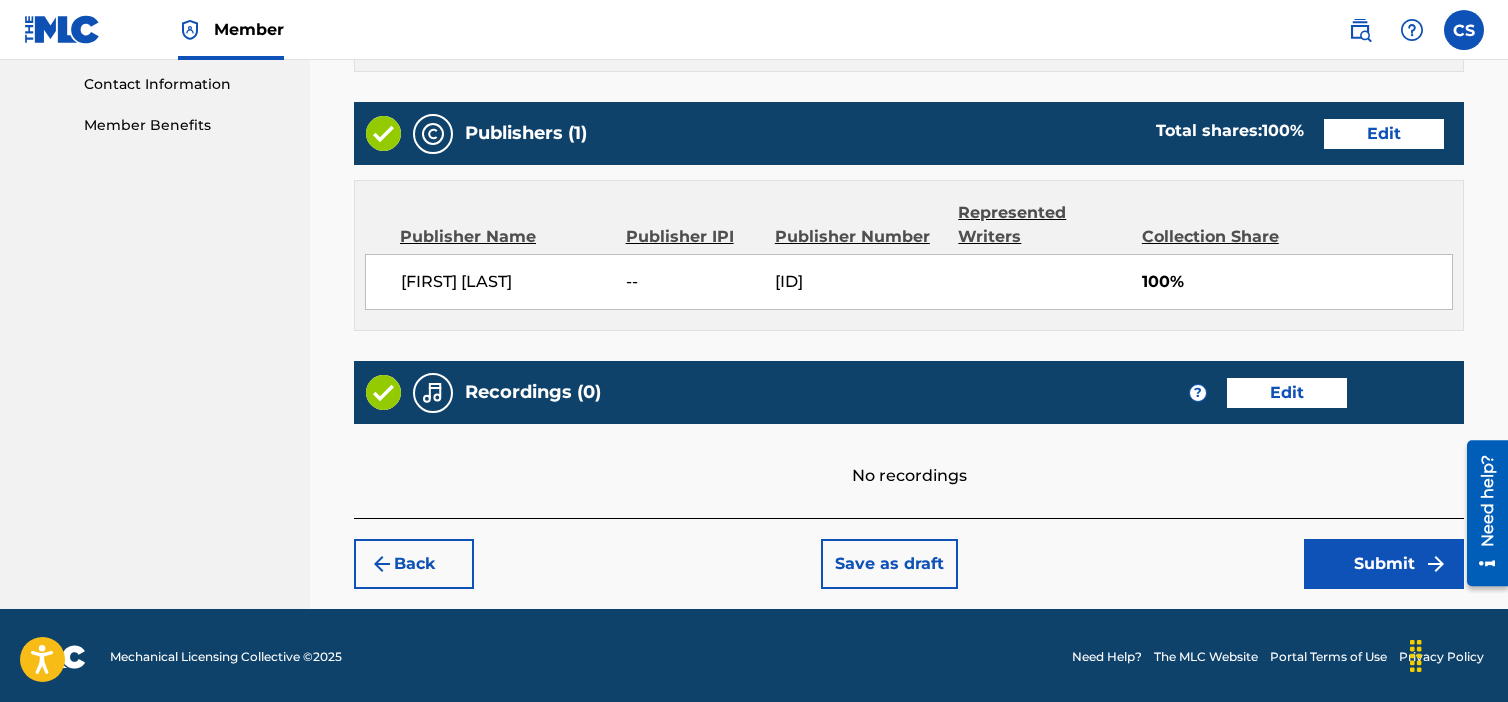 click on "Submit" at bounding box center [1384, 564] 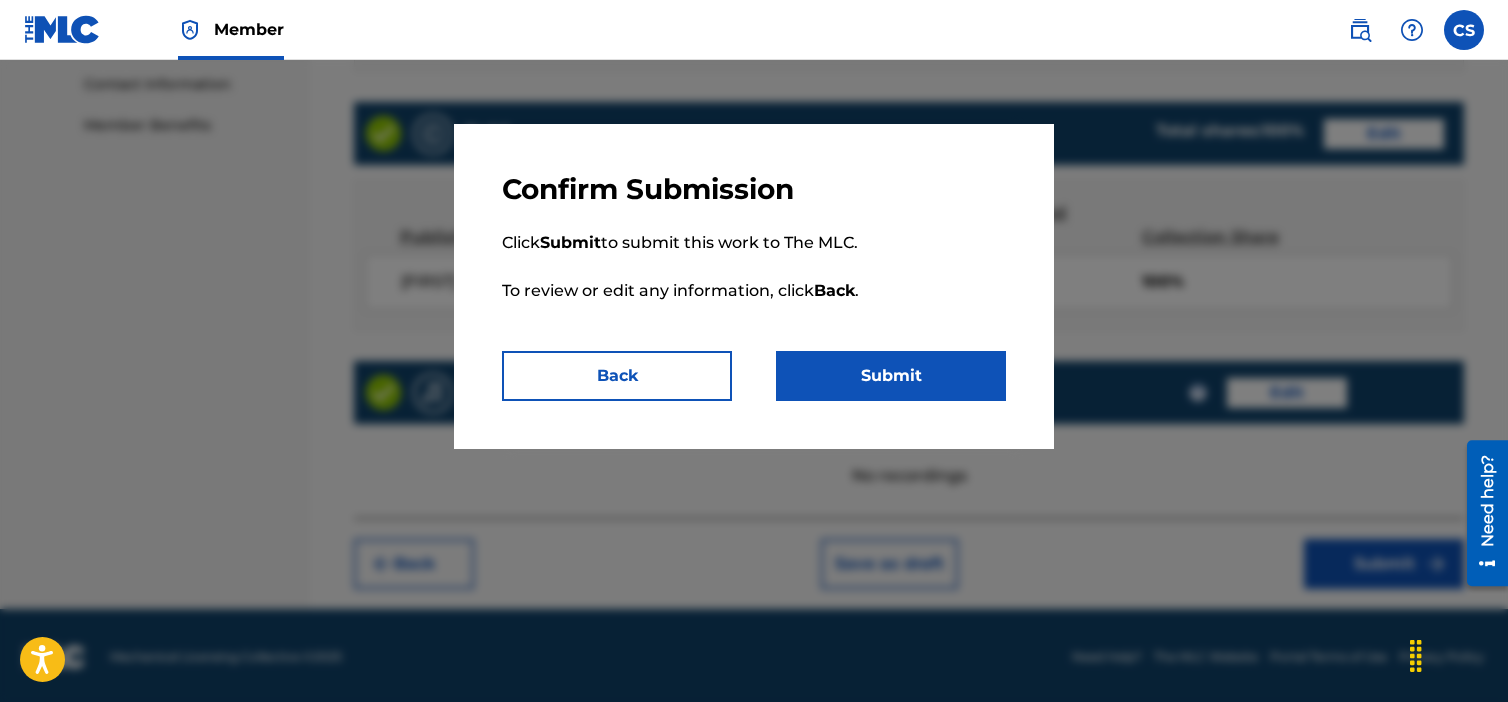 click on "Submit" at bounding box center [891, 376] 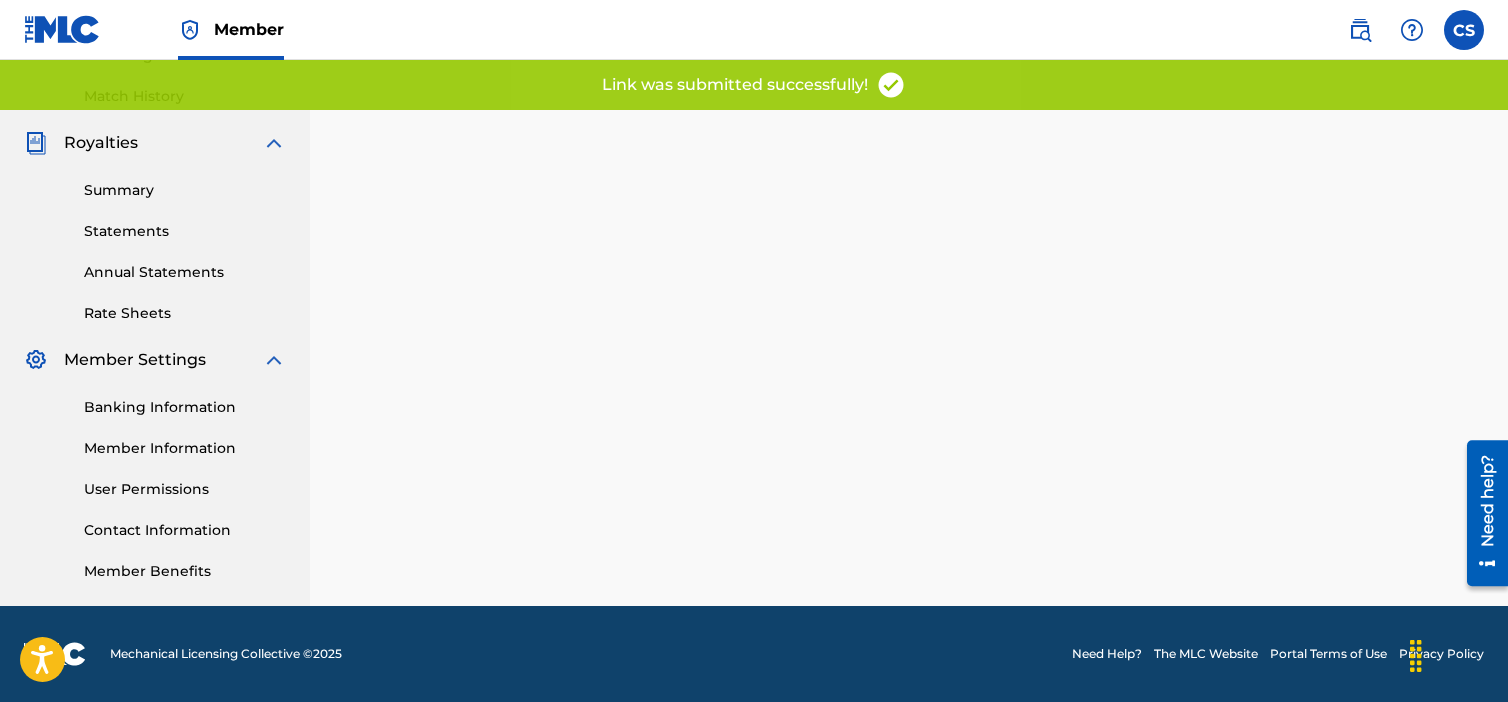 scroll, scrollTop: 0, scrollLeft: 0, axis: both 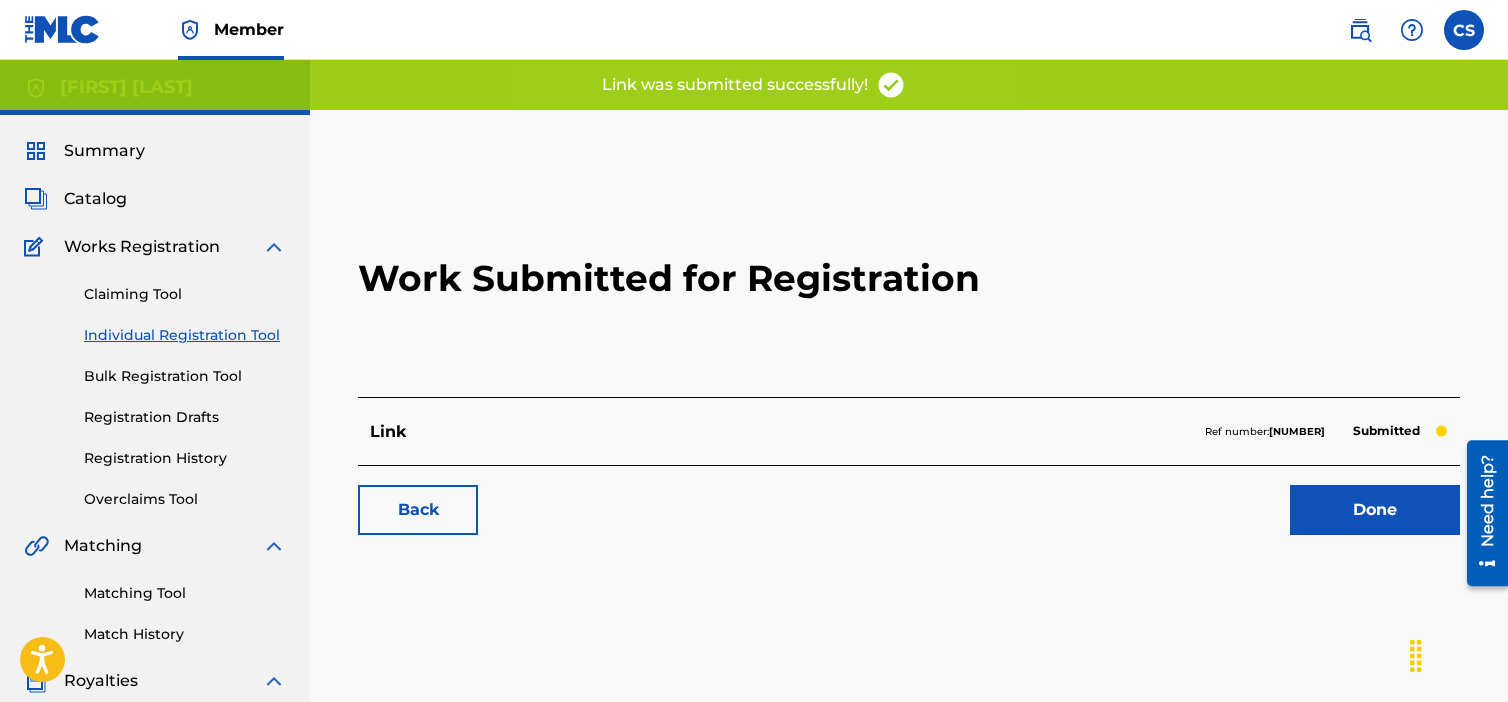 click on "Done" at bounding box center [1375, 510] 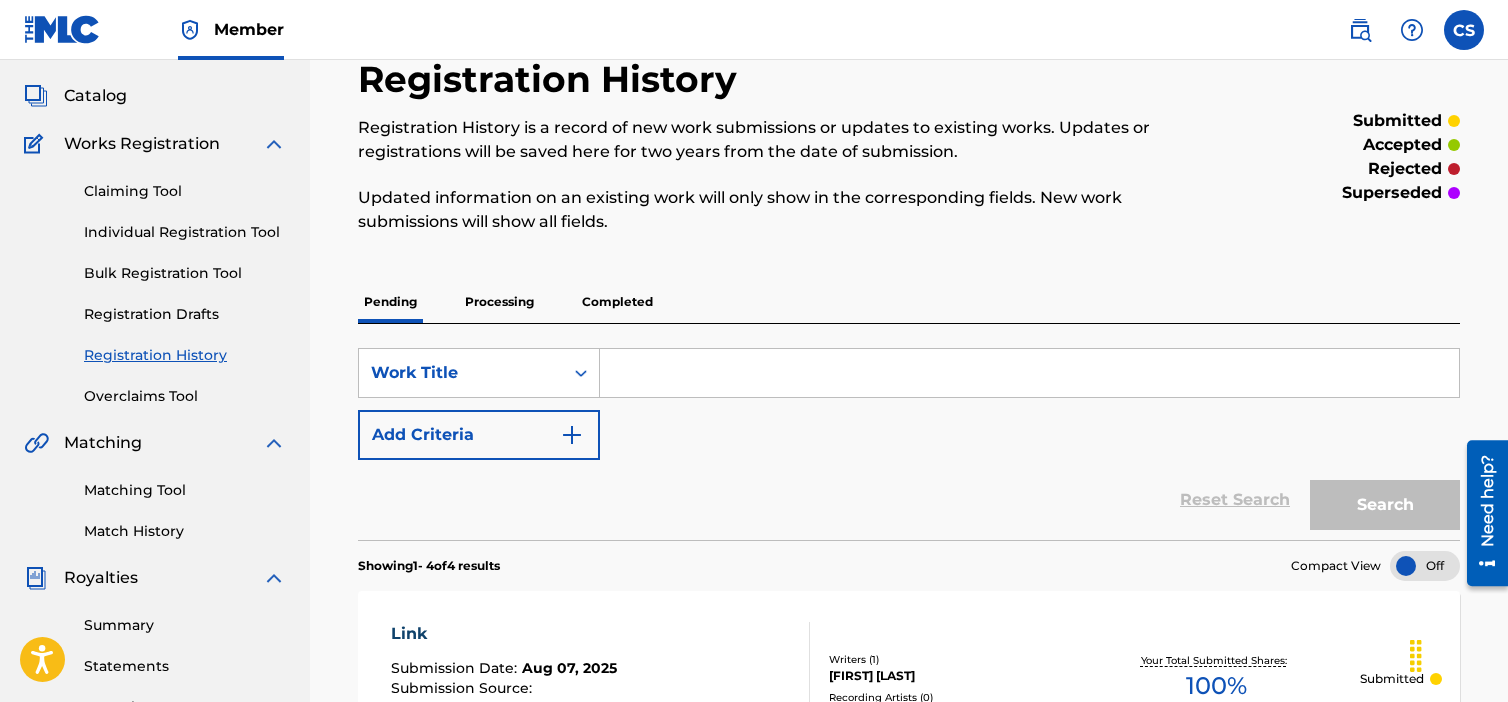 scroll, scrollTop: 0, scrollLeft: 0, axis: both 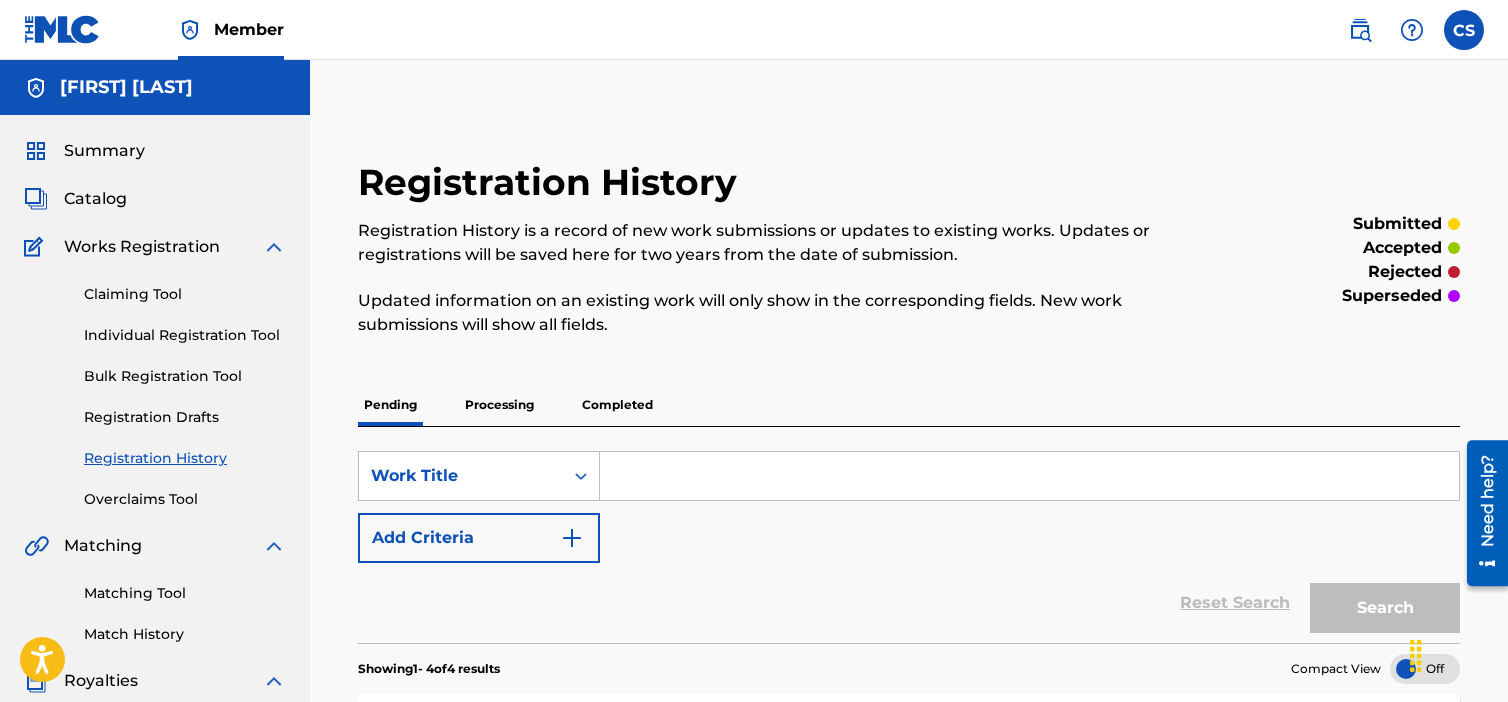 click on "Claiming Tool" at bounding box center [185, 294] 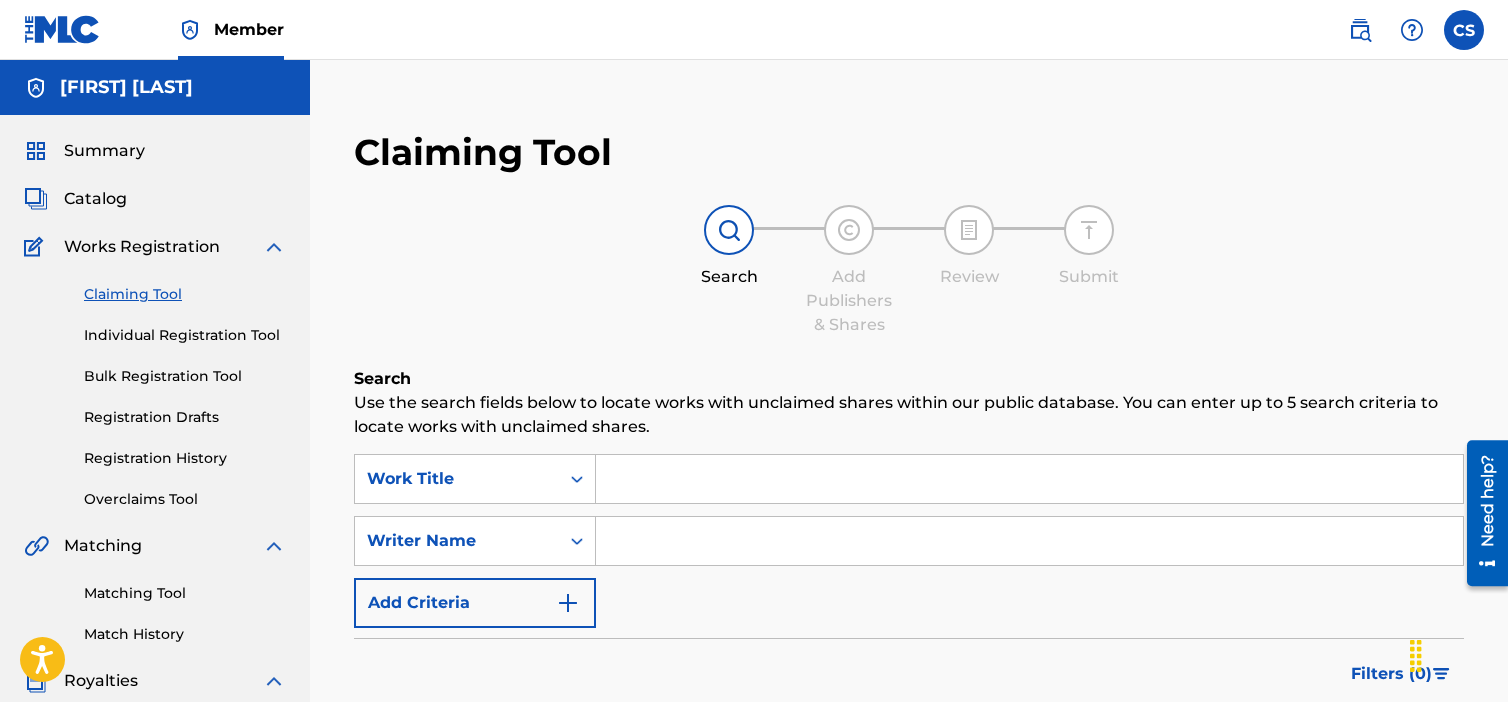 click at bounding box center [1029, 479] 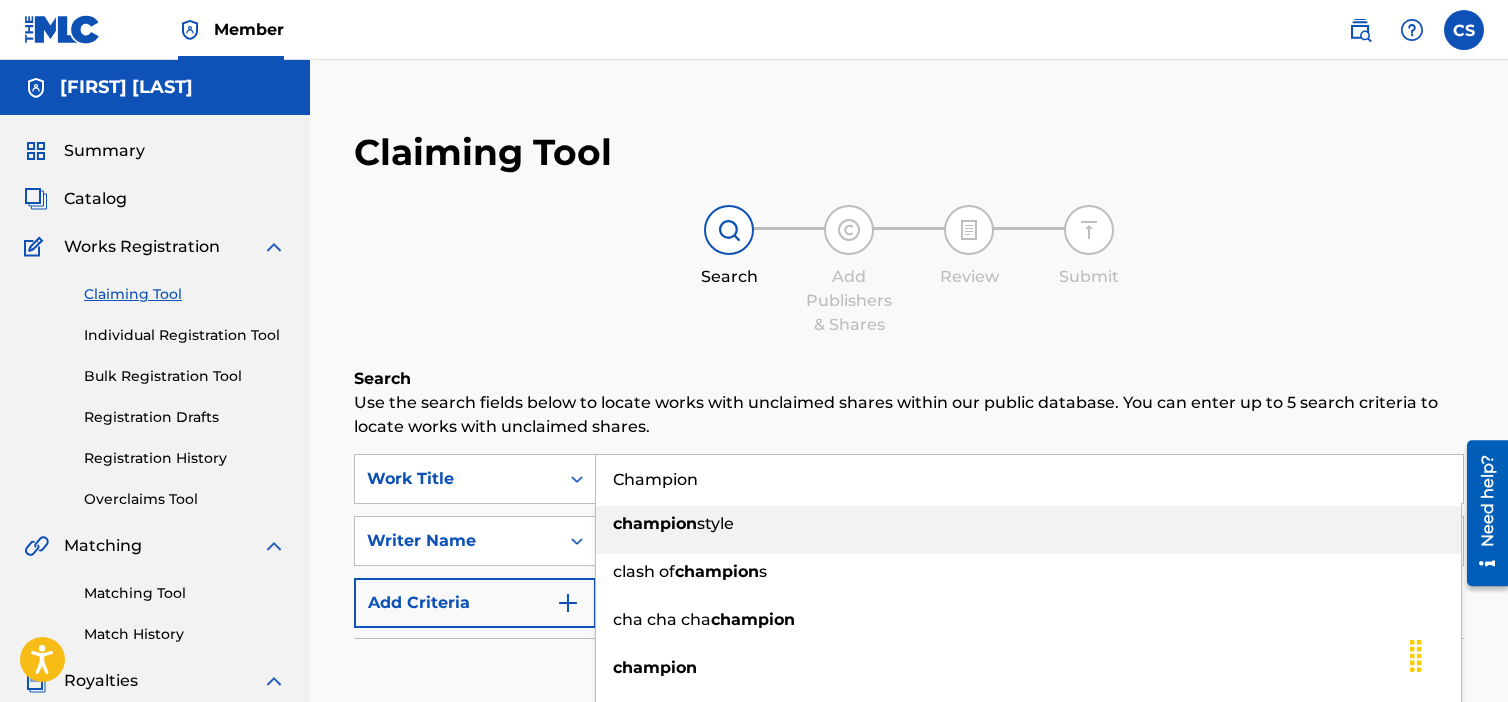 type on "Champion" 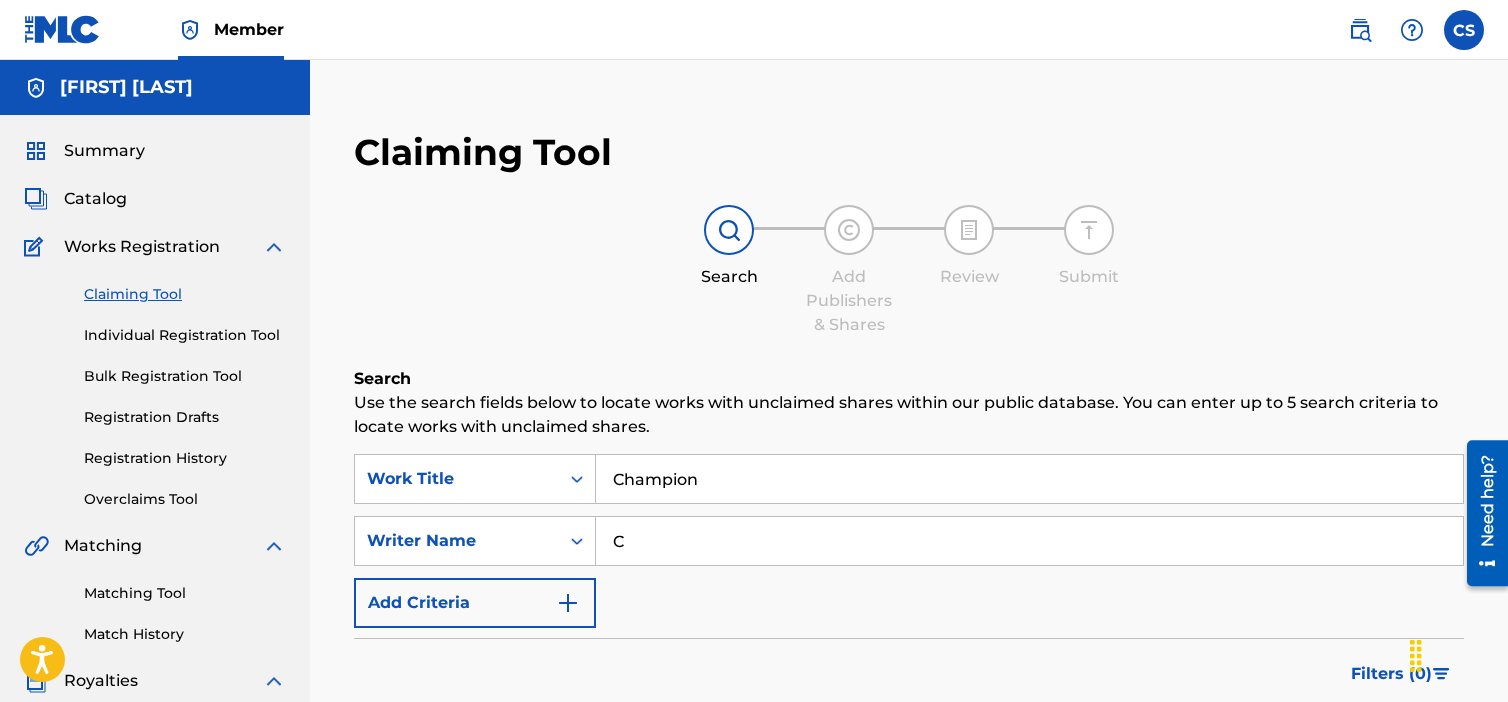 type on "[FIRST] [LAST]" 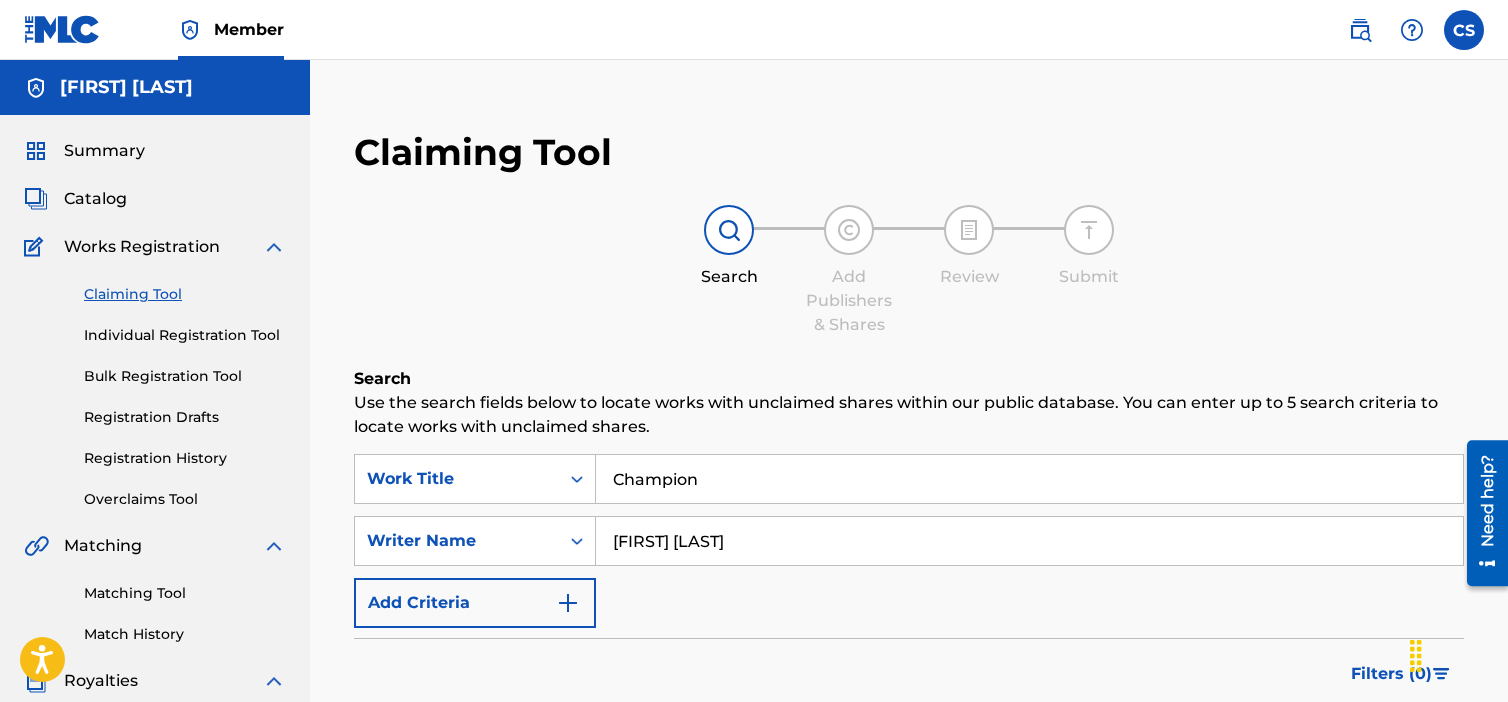 scroll, scrollTop: 300, scrollLeft: 0, axis: vertical 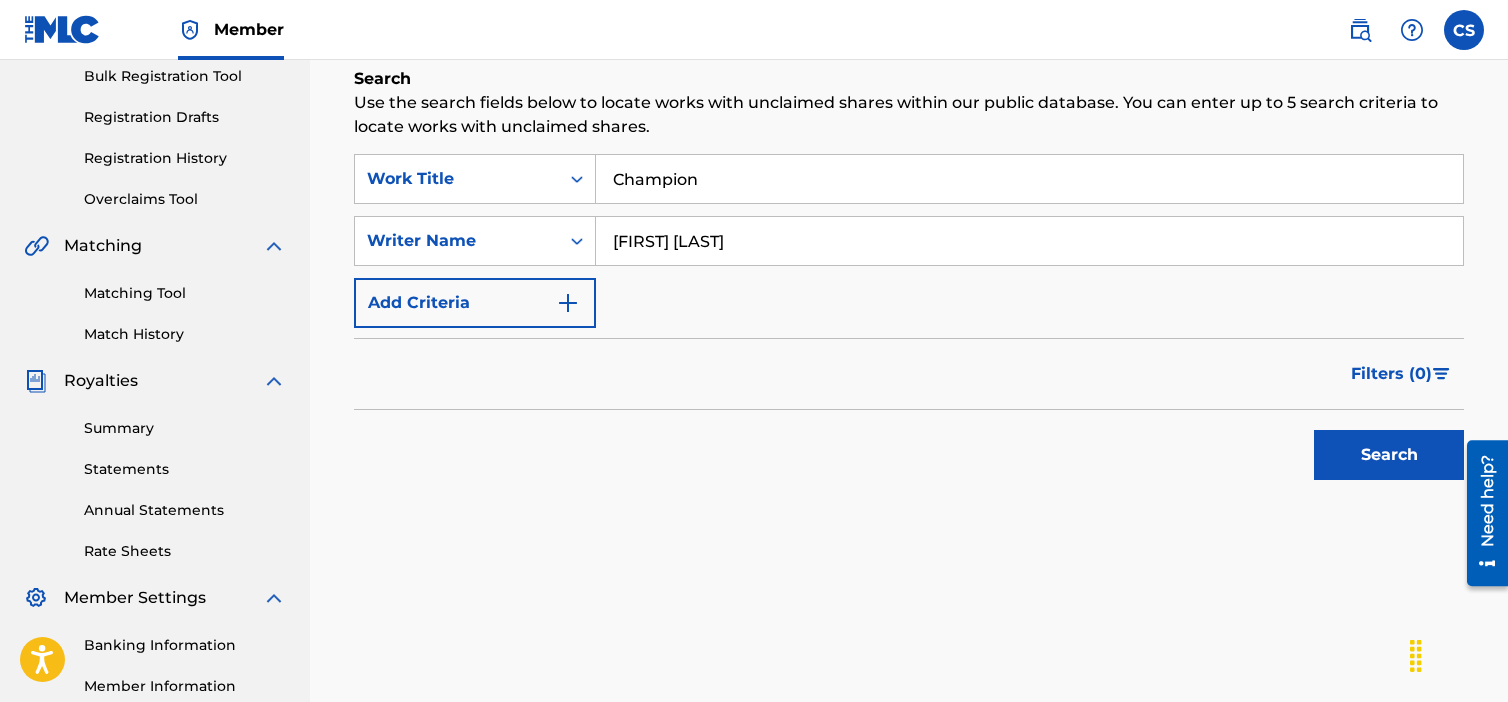 click on "Search" at bounding box center [1389, 455] 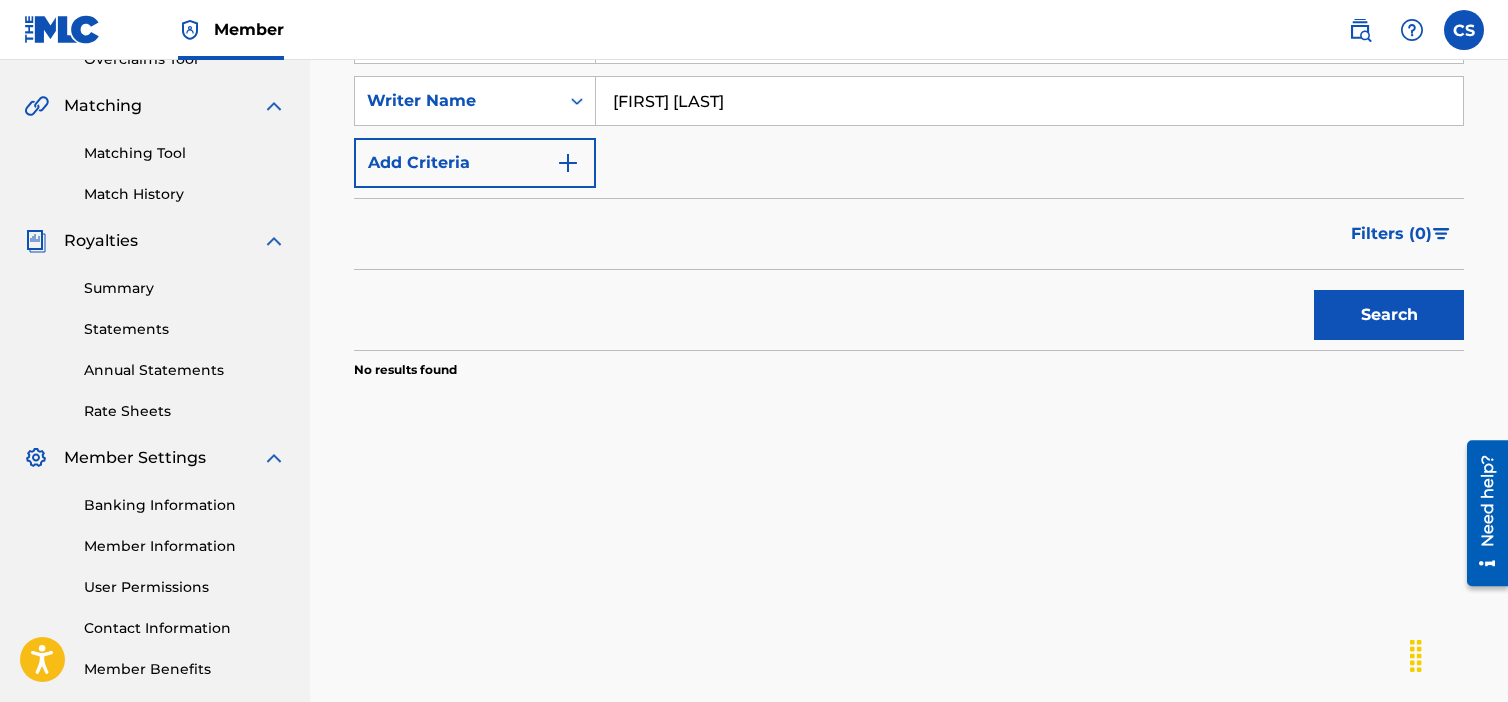 scroll, scrollTop: 0, scrollLeft: 0, axis: both 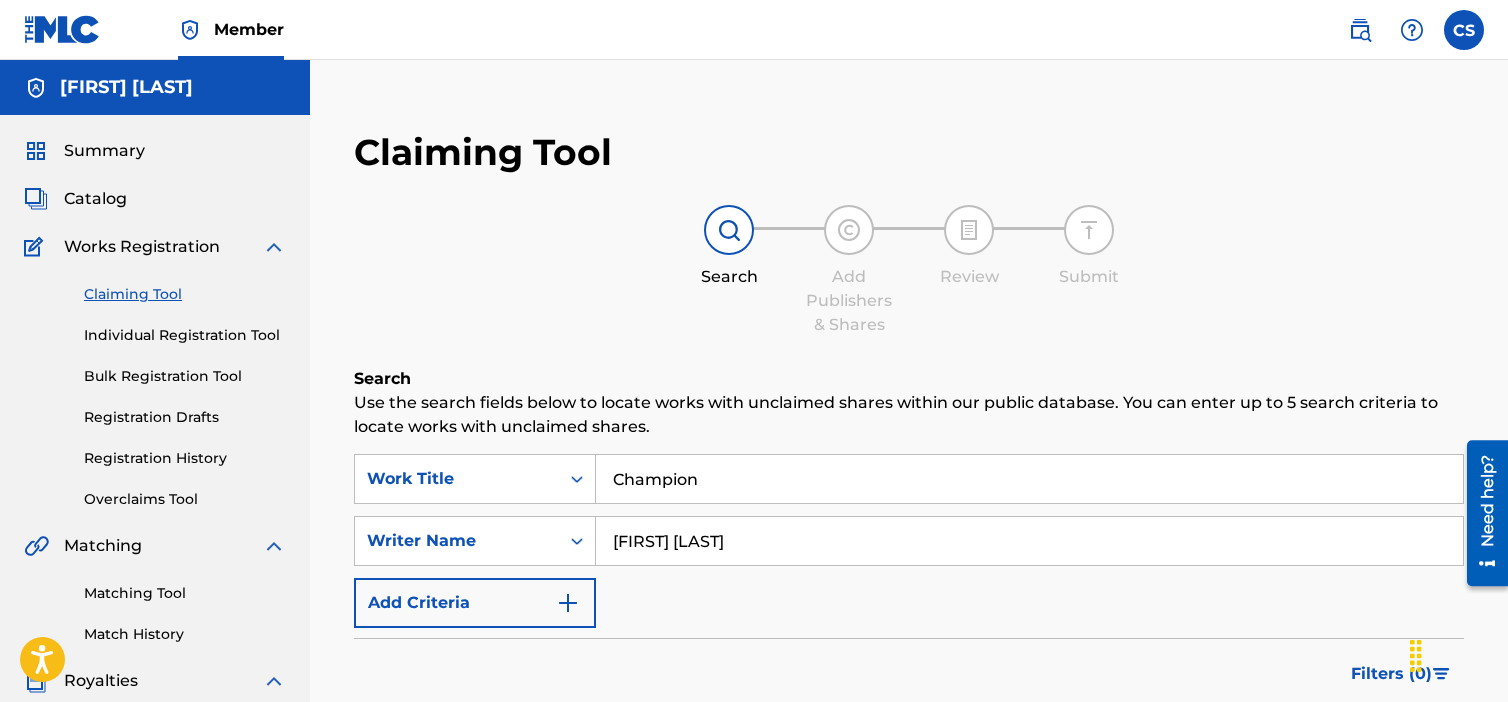 click on "Individual Registration Tool" at bounding box center (185, 335) 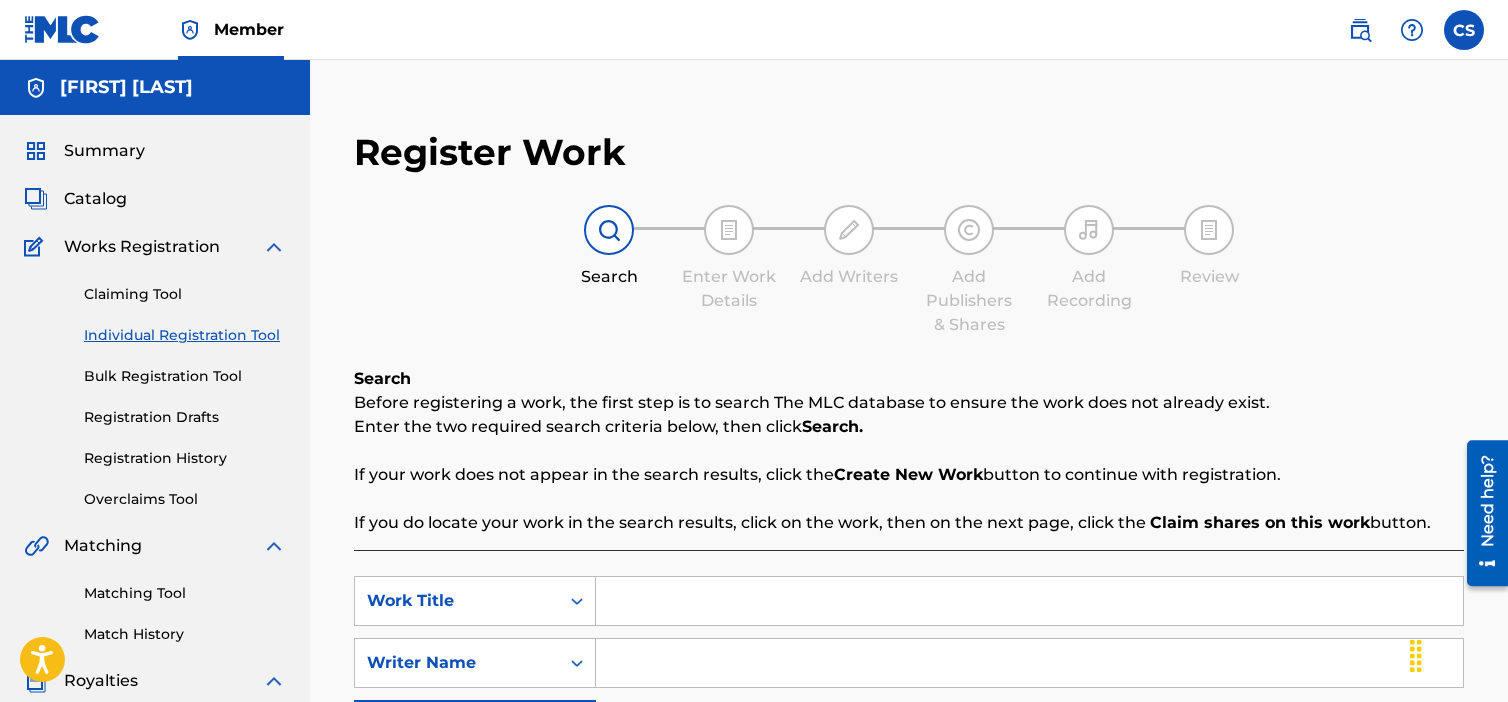 scroll, scrollTop: 300, scrollLeft: 0, axis: vertical 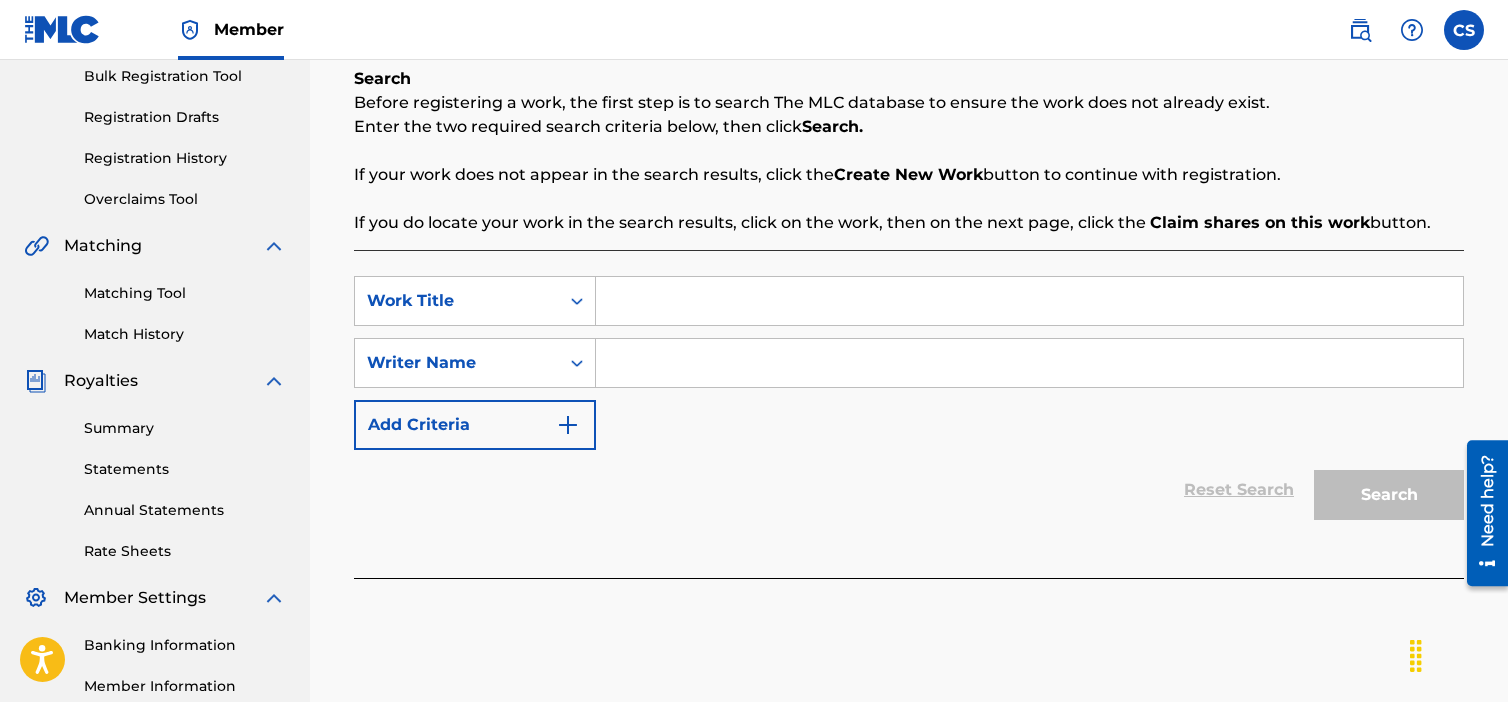 click at bounding box center [1029, 301] 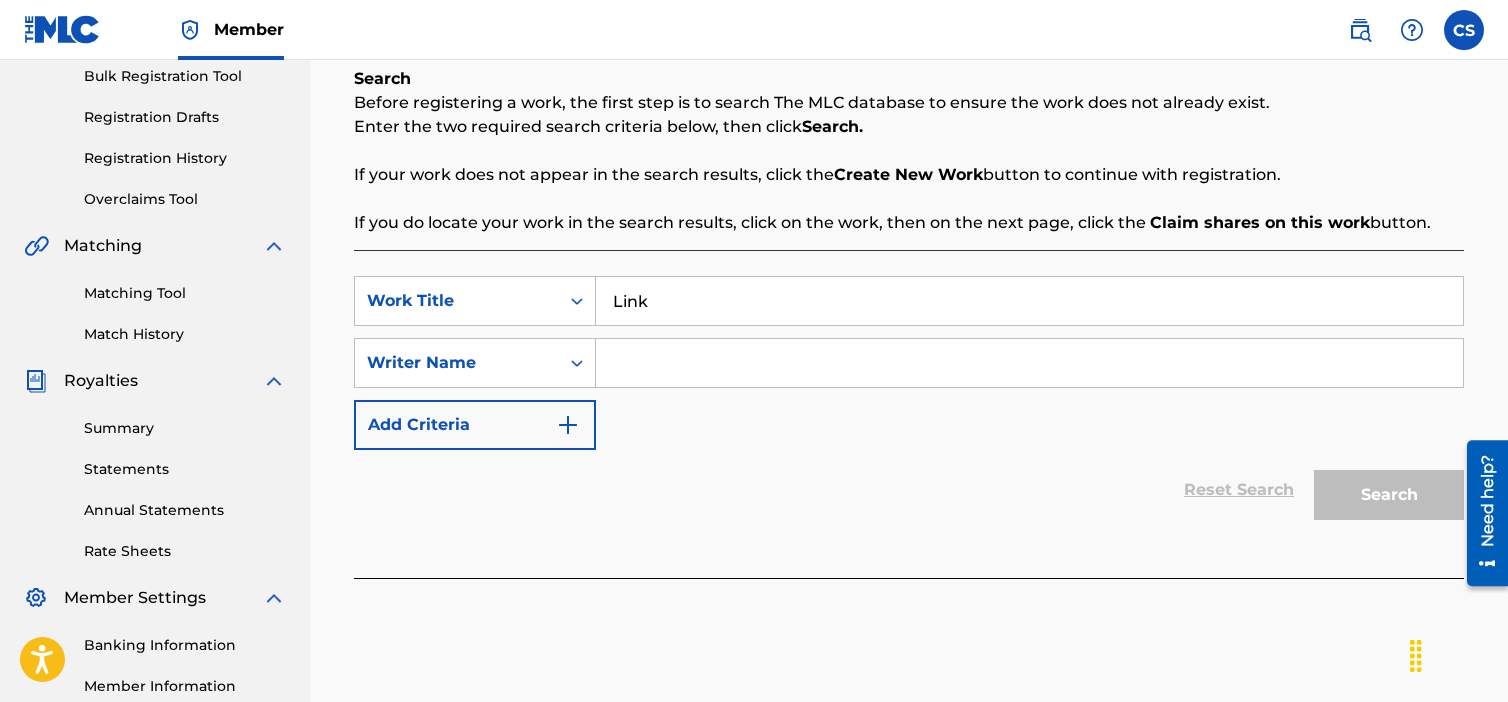 type on "Link" 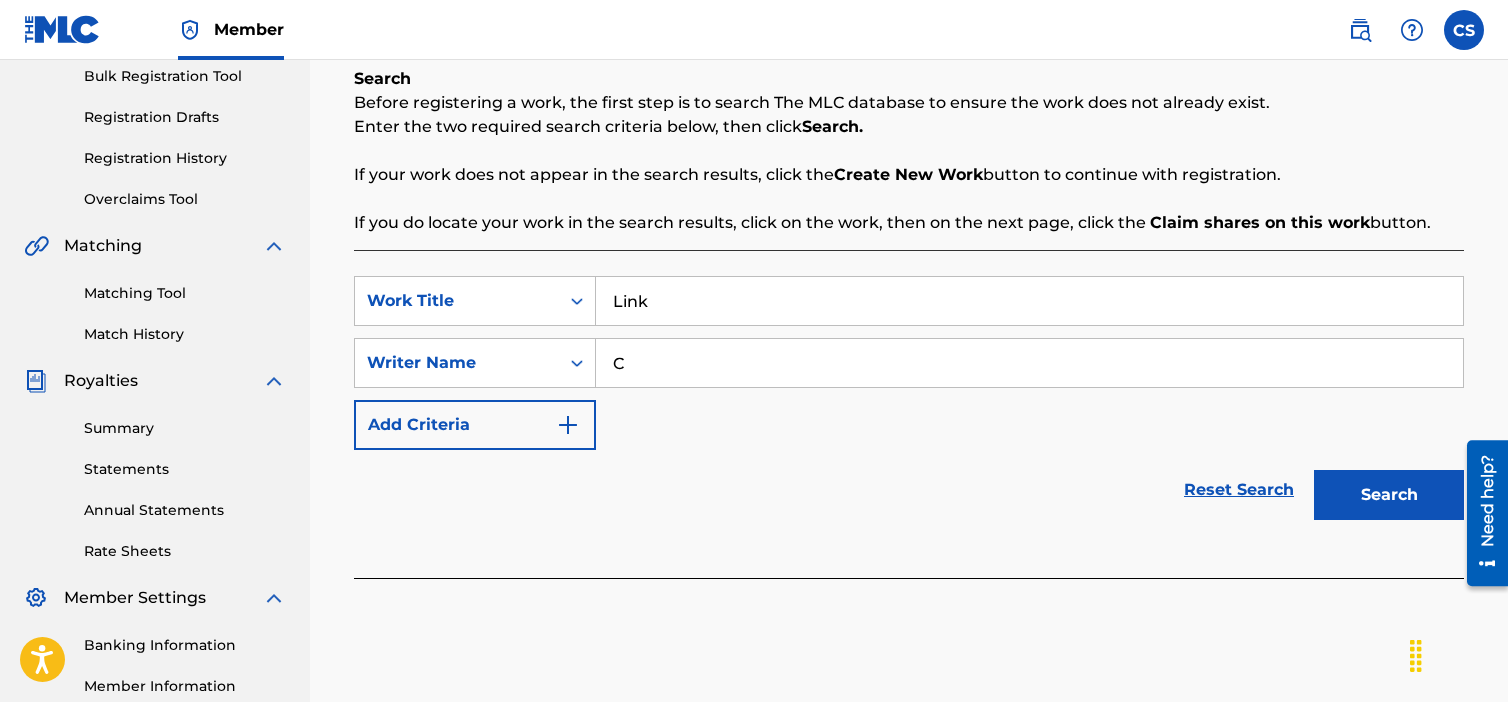 type on "[FIRST] [LAST]" 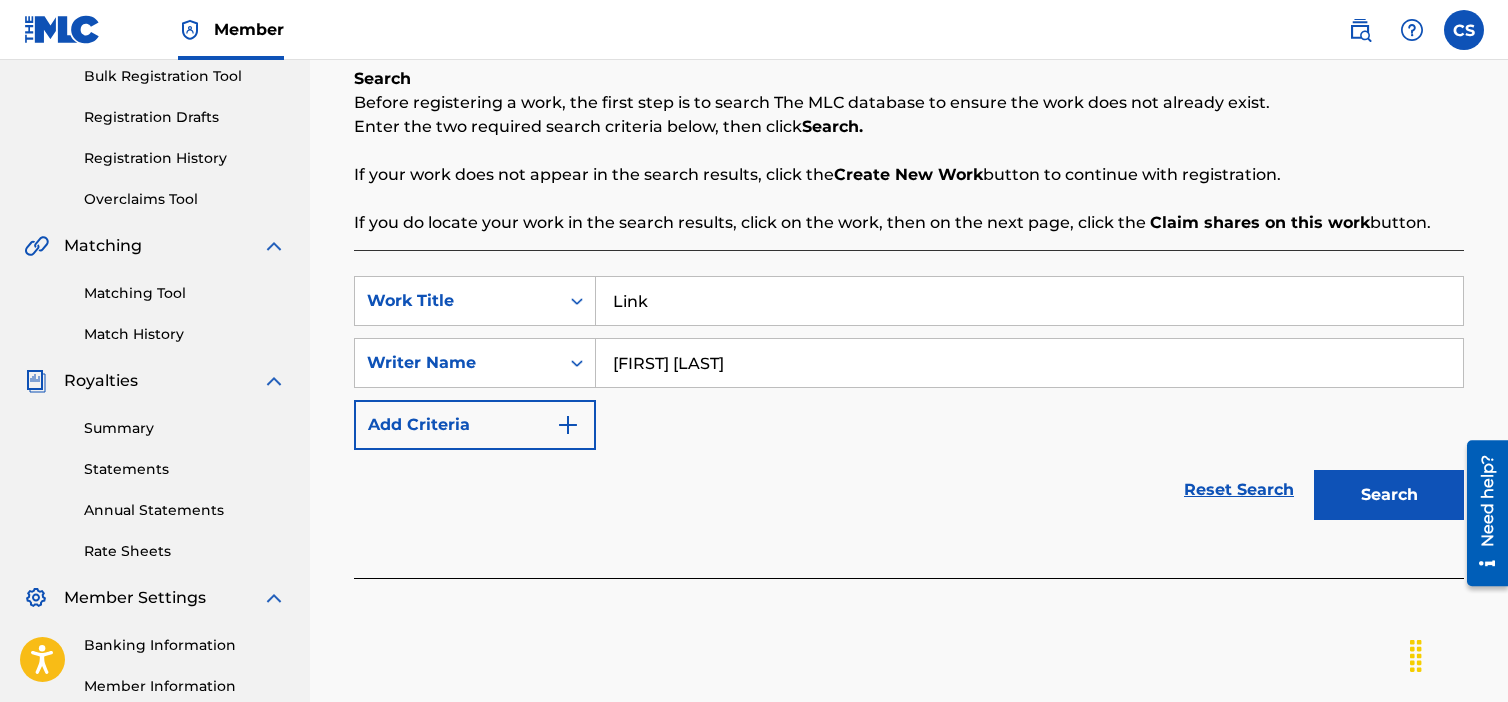 click on "Search" at bounding box center [1389, 495] 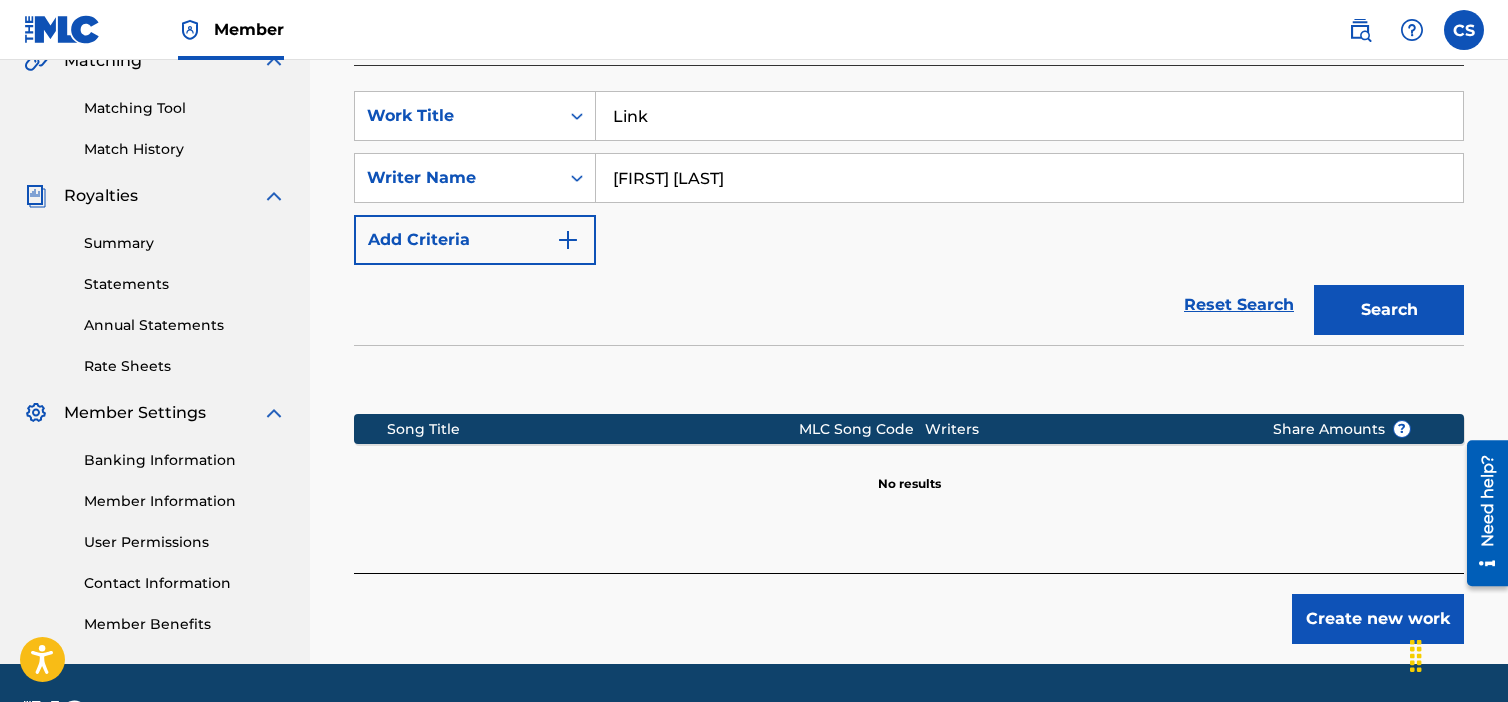 scroll, scrollTop: 542, scrollLeft: 0, axis: vertical 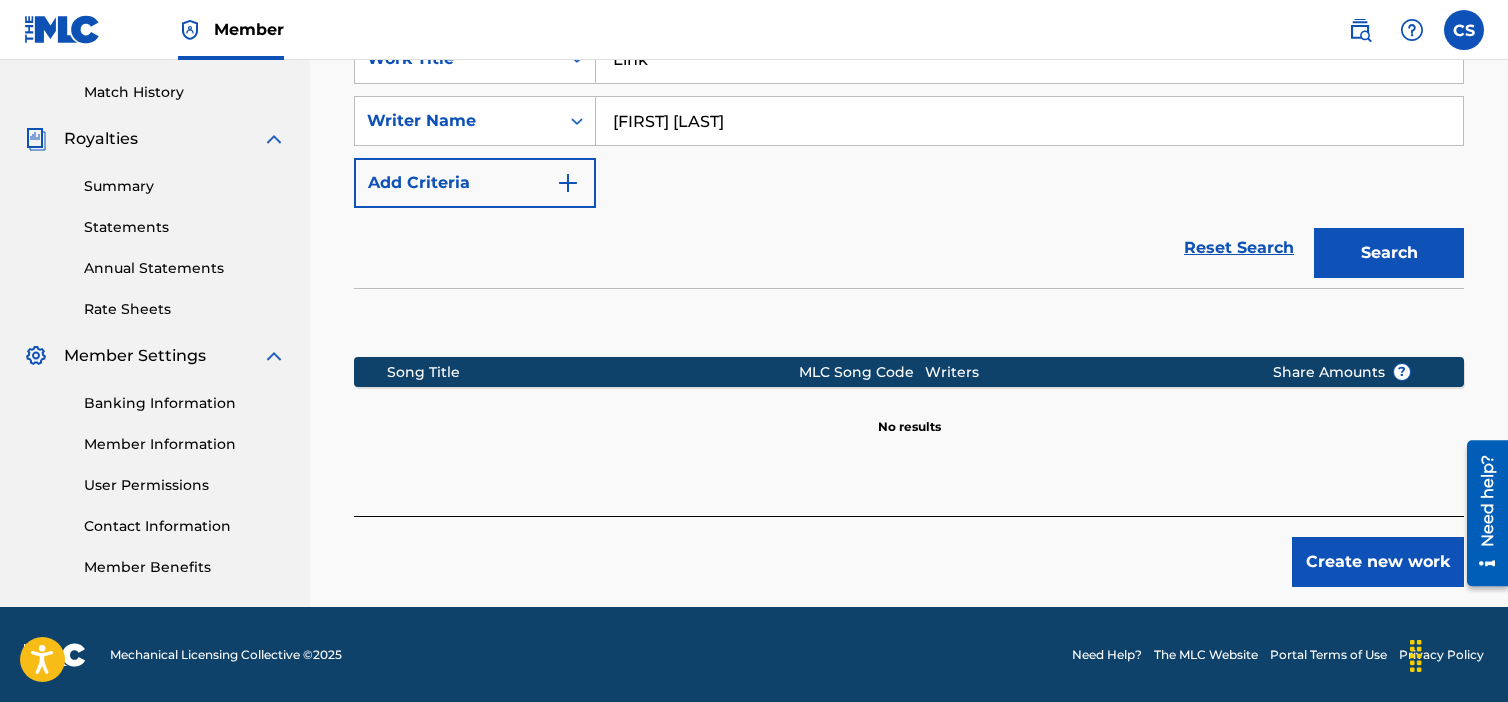 click on "Create new work" at bounding box center [1378, 562] 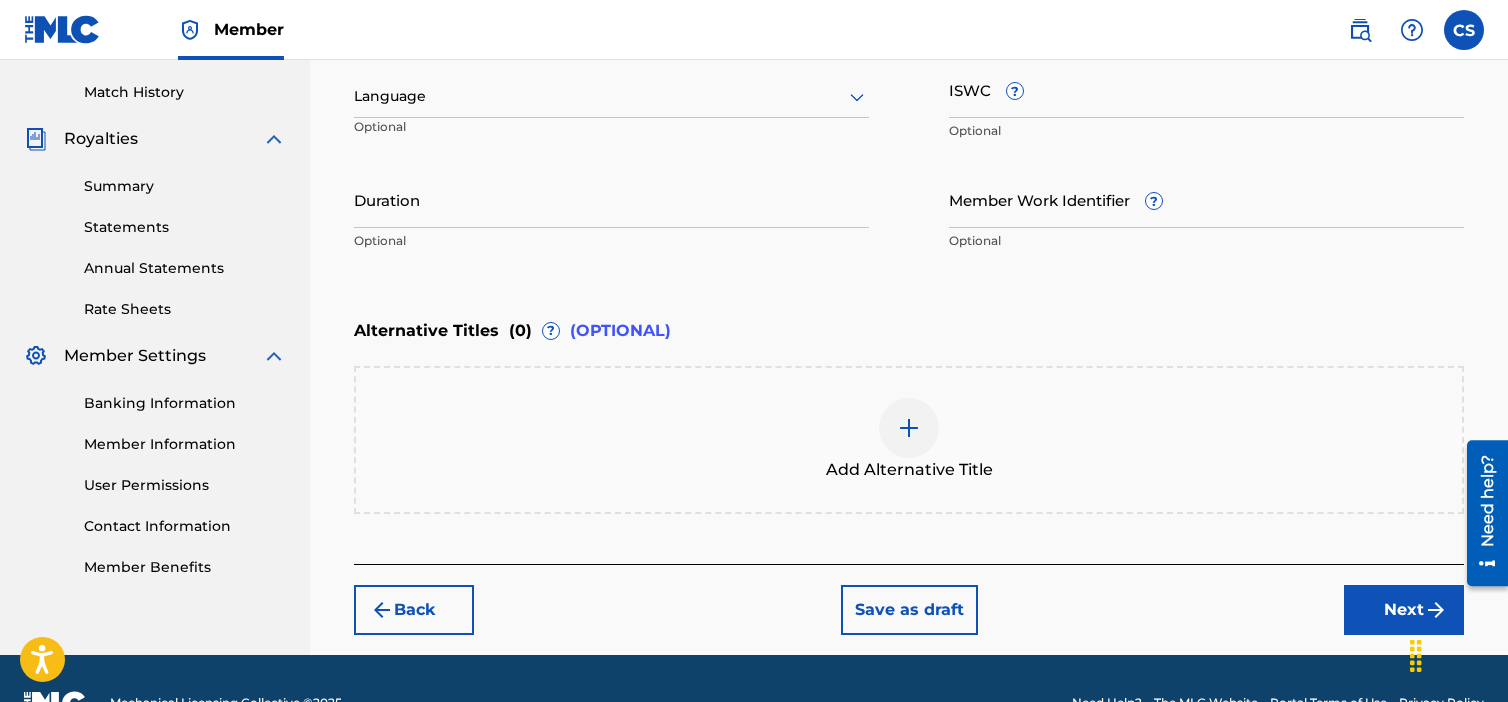 click at bounding box center [611, 96] 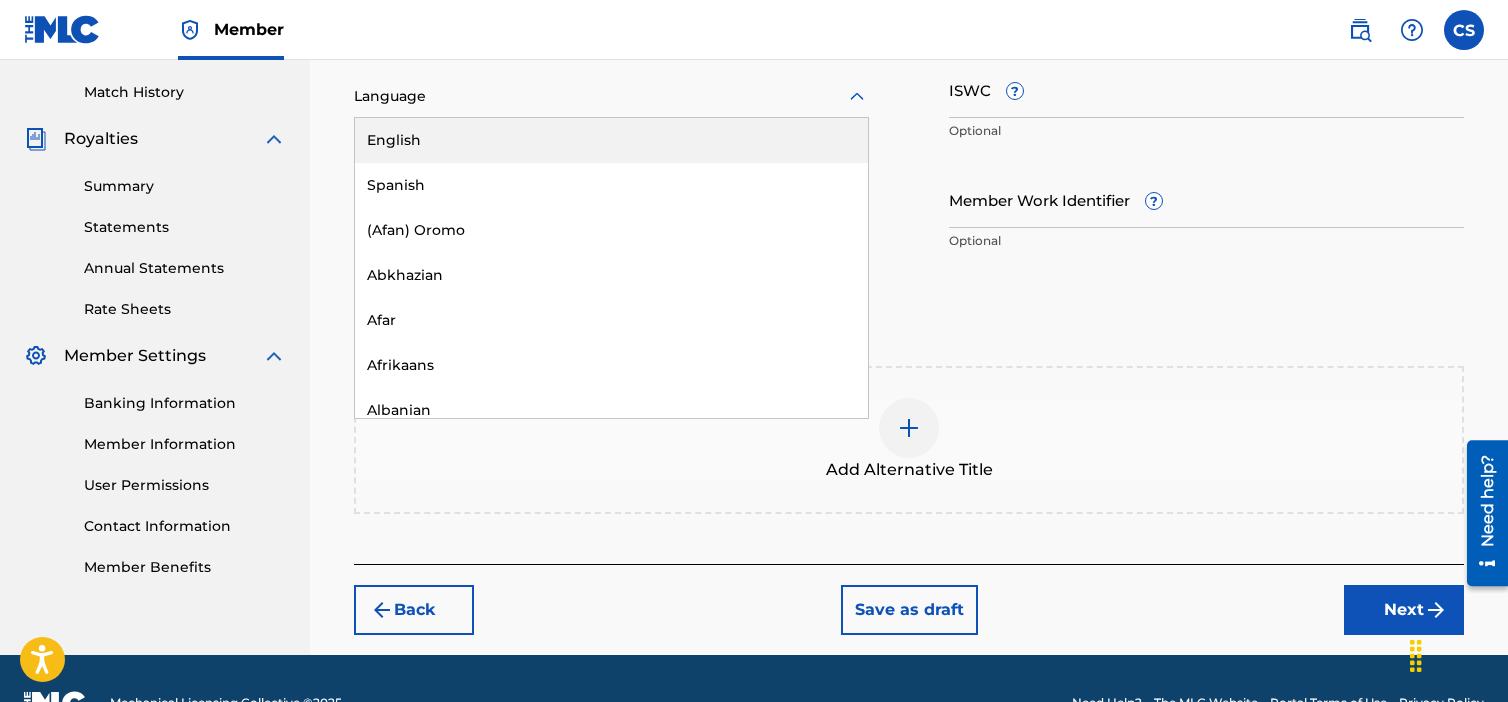click on "English" at bounding box center [611, 140] 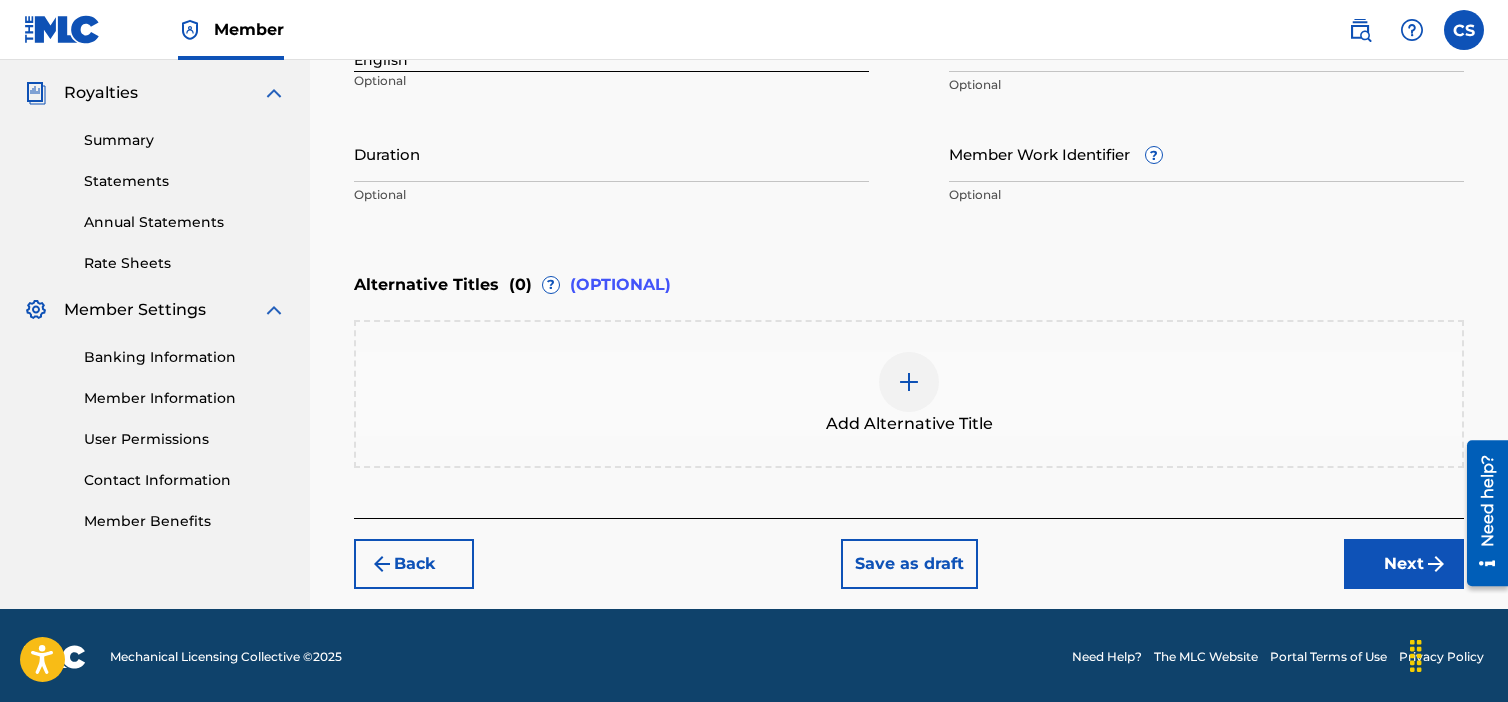 click on "Next" at bounding box center (1404, 564) 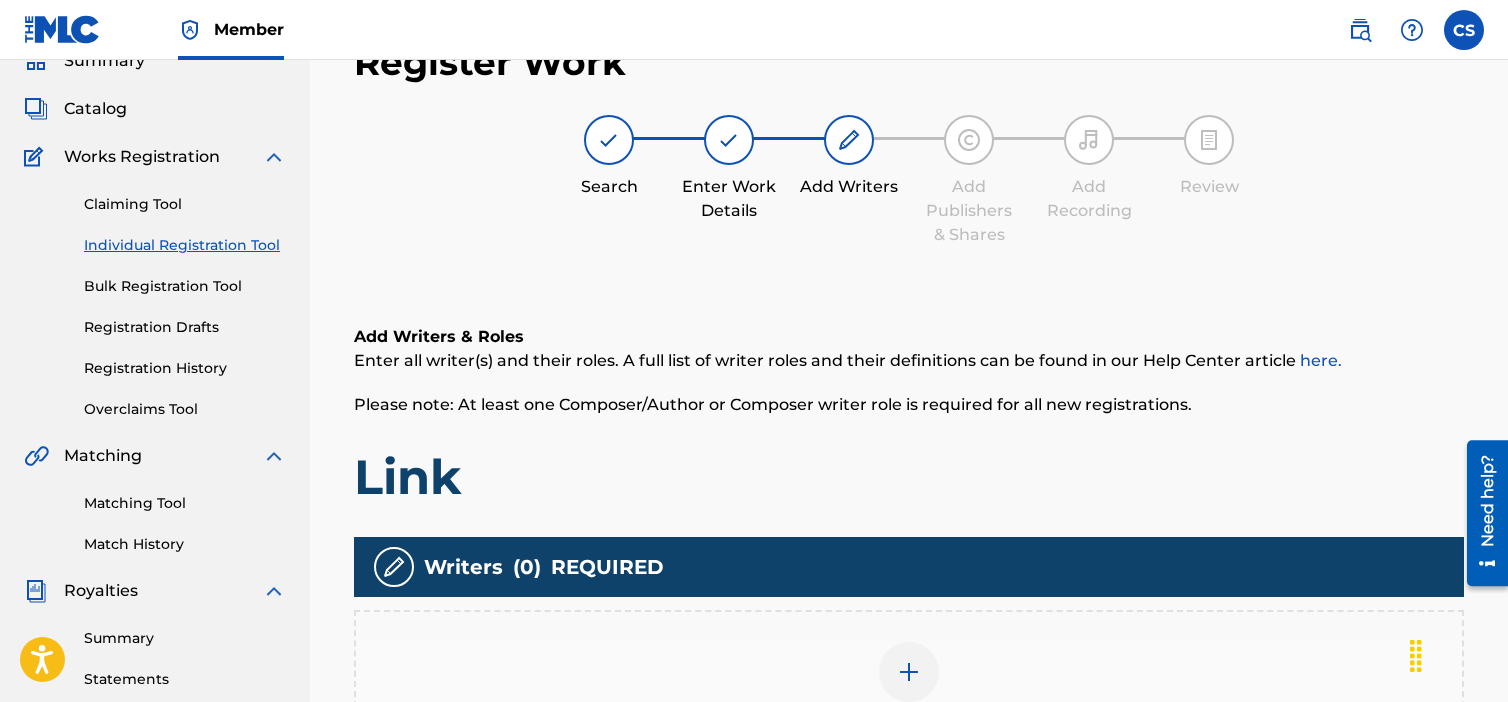 scroll, scrollTop: 490, scrollLeft: 0, axis: vertical 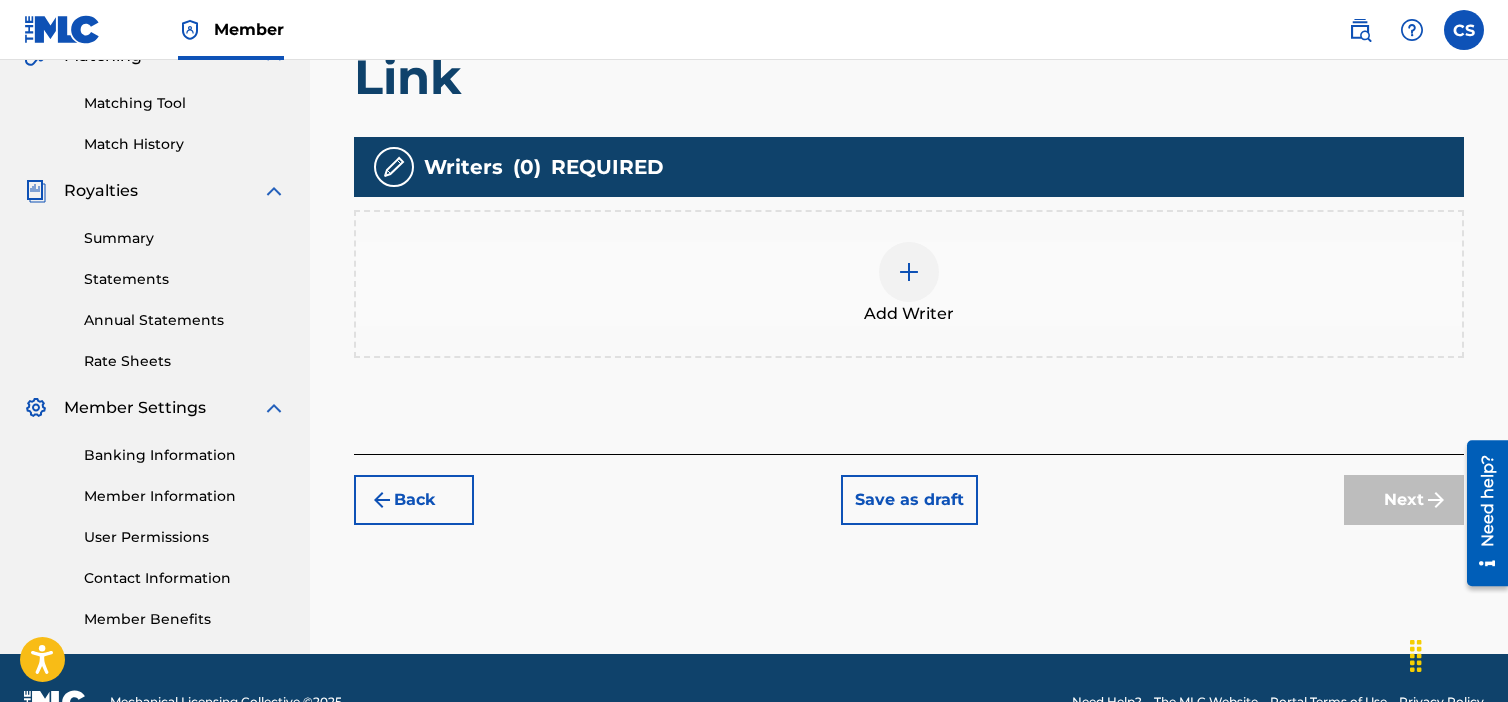 click at bounding box center [909, 272] 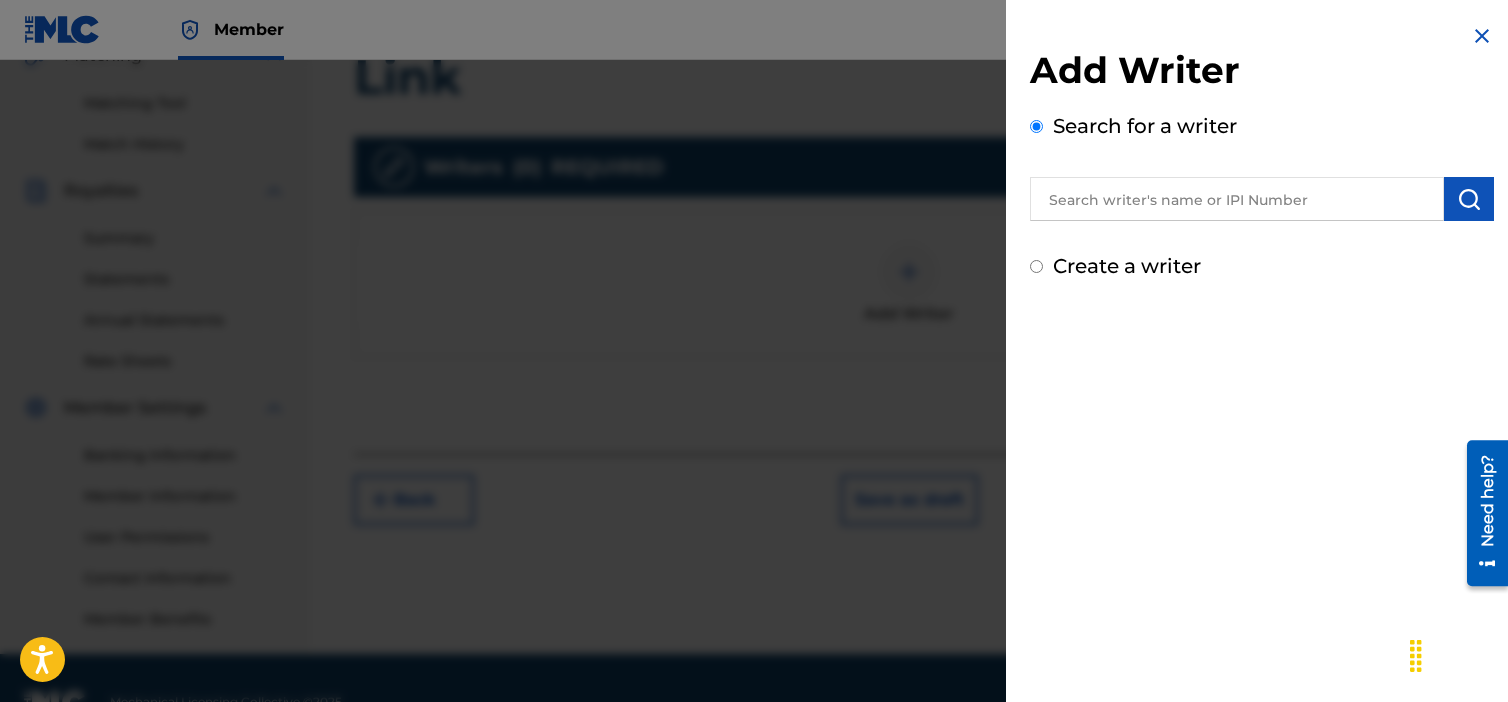 click on "Create a writer" at bounding box center [1036, 266] 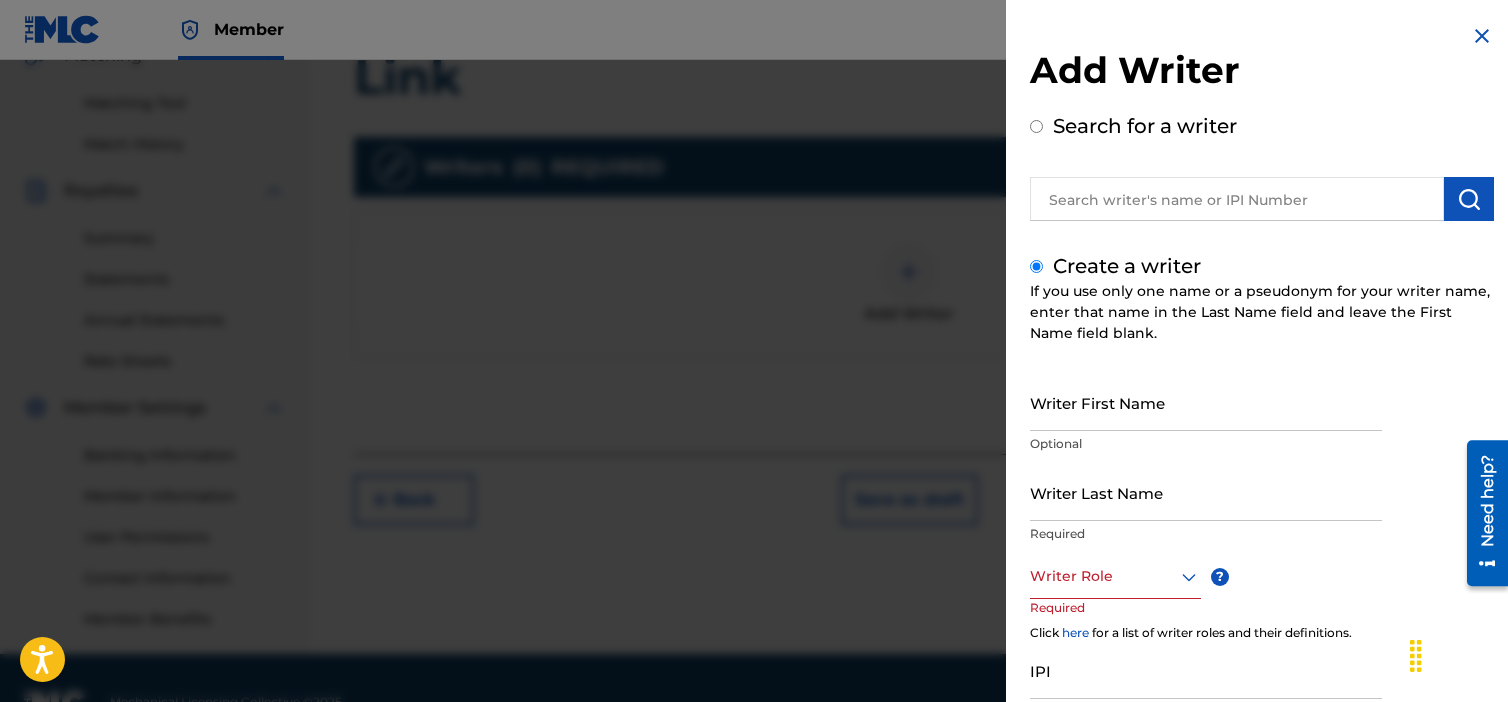 click on "Writer First Name" at bounding box center (1206, 402) 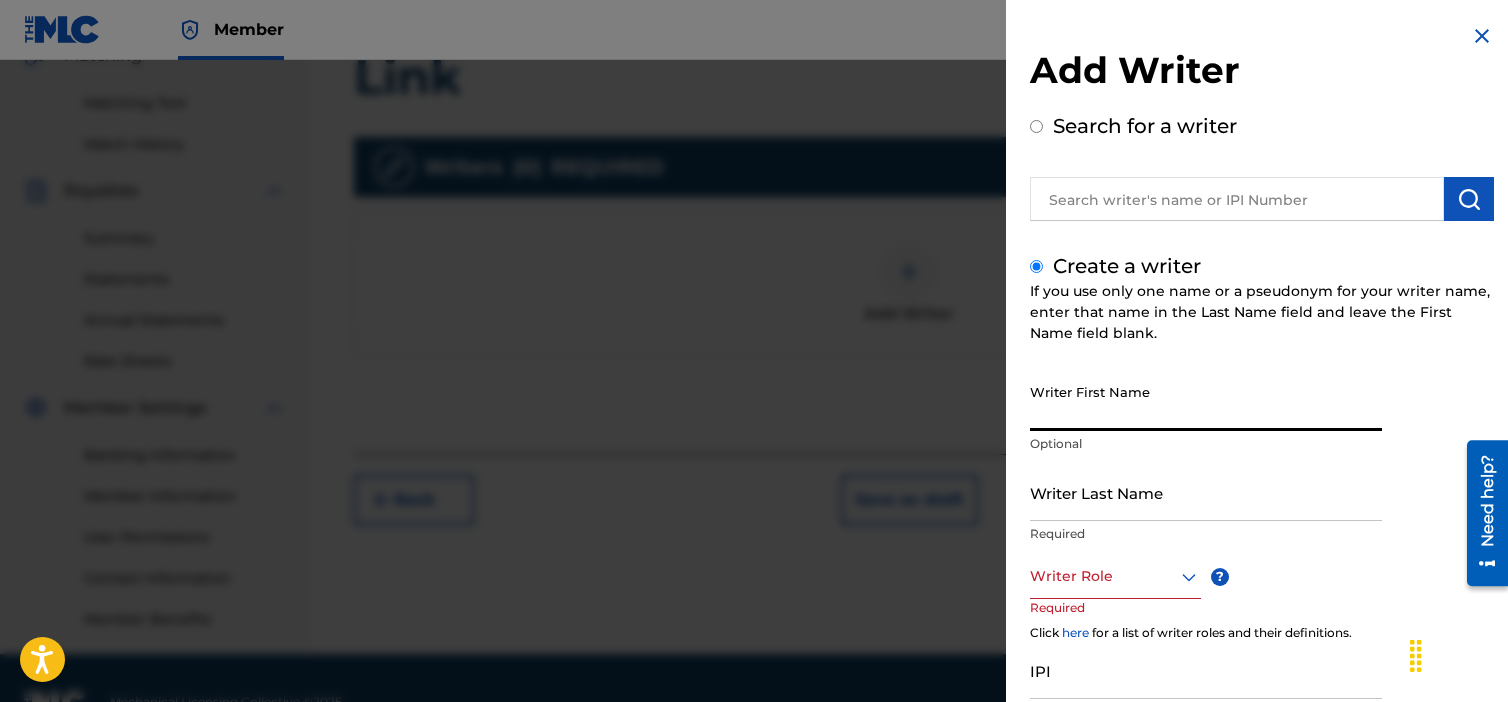 type on "[FIRST]" 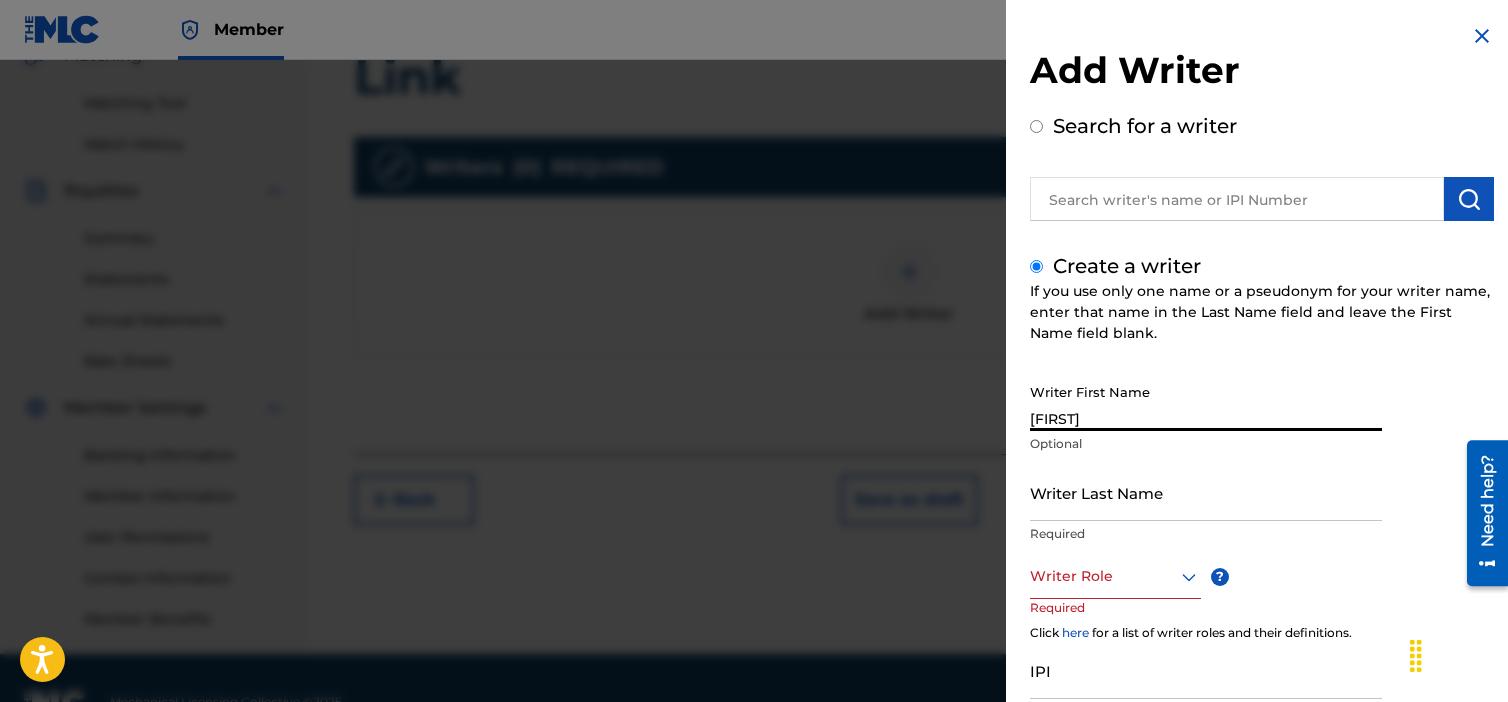 type on "[FIRST] [LAST]" 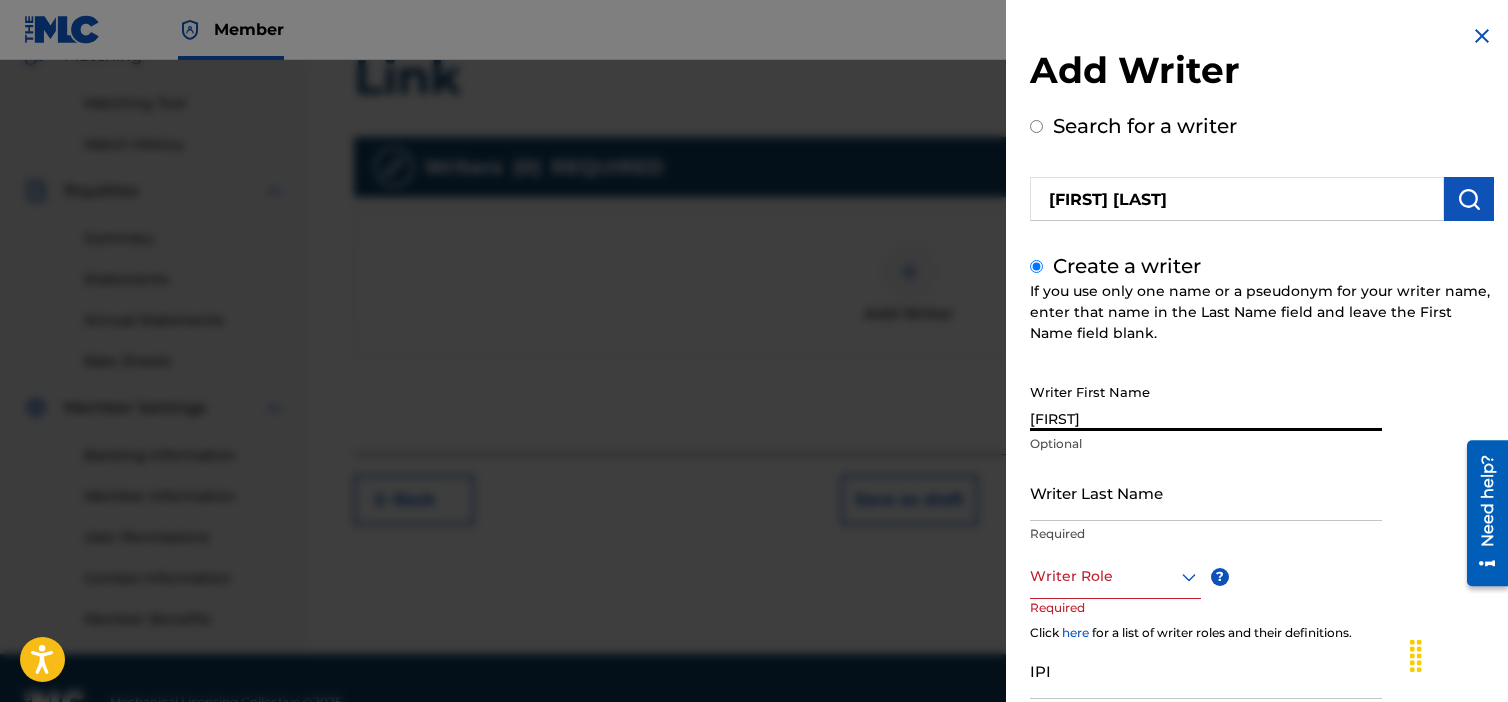 type on "[LAST]" 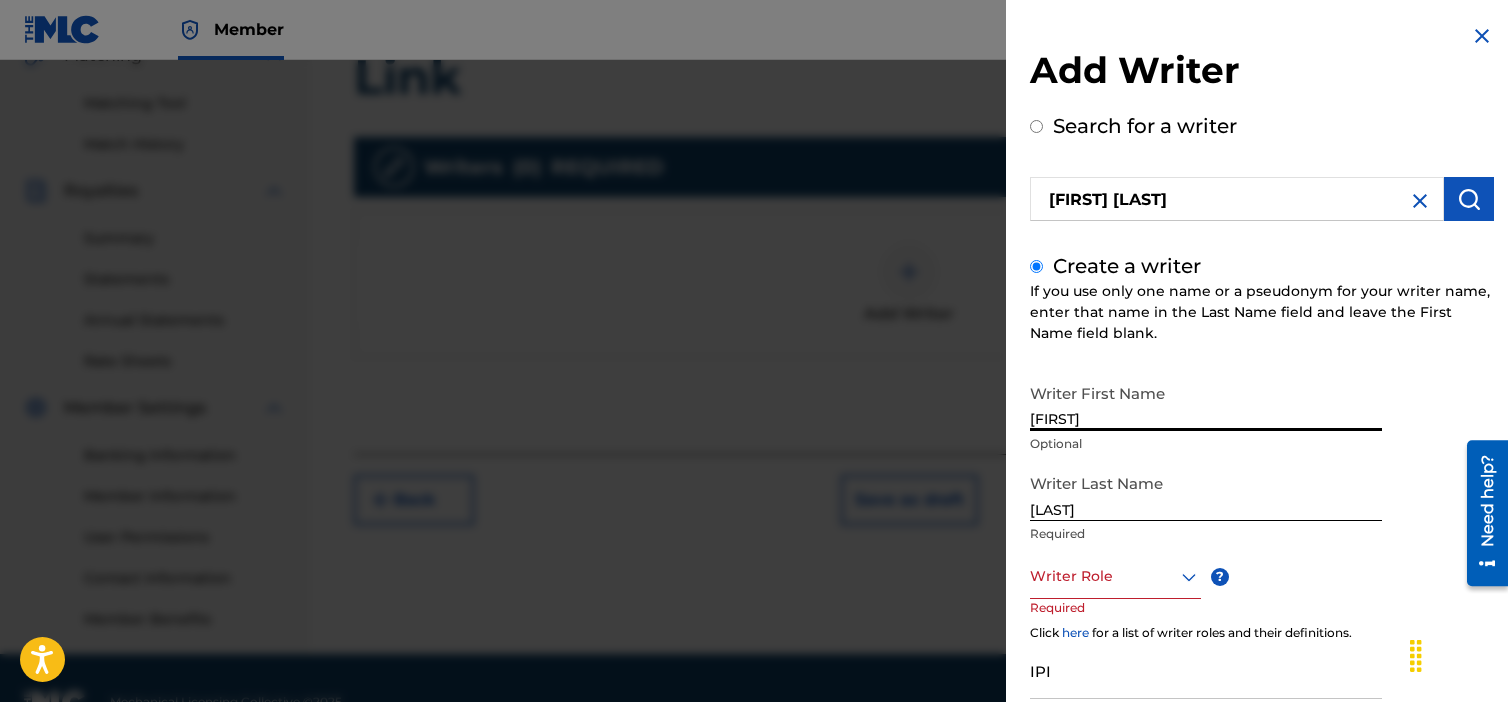 click on "Writer Role" at bounding box center [1115, 576] 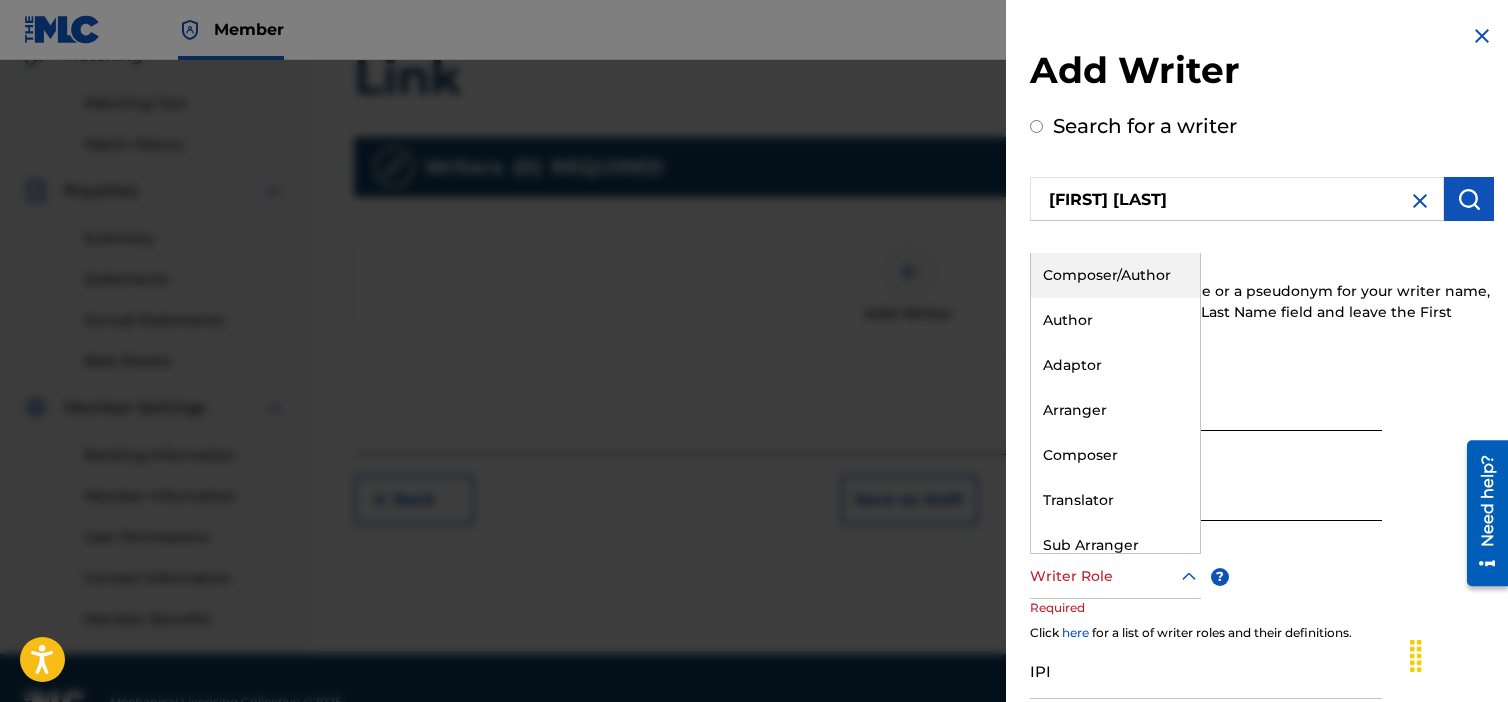 click on "Composer/Author" at bounding box center (1115, 275) 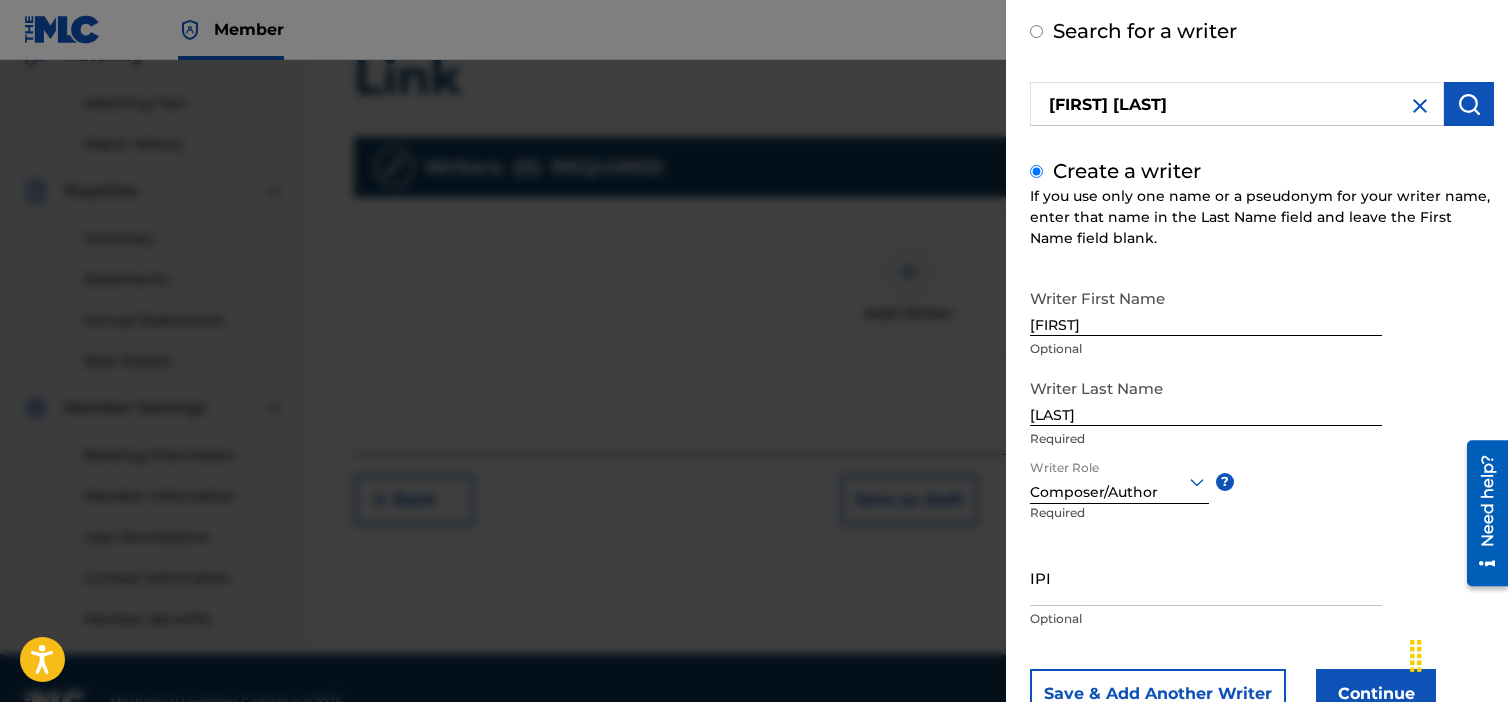 scroll, scrollTop: 165, scrollLeft: 0, axis: vertical 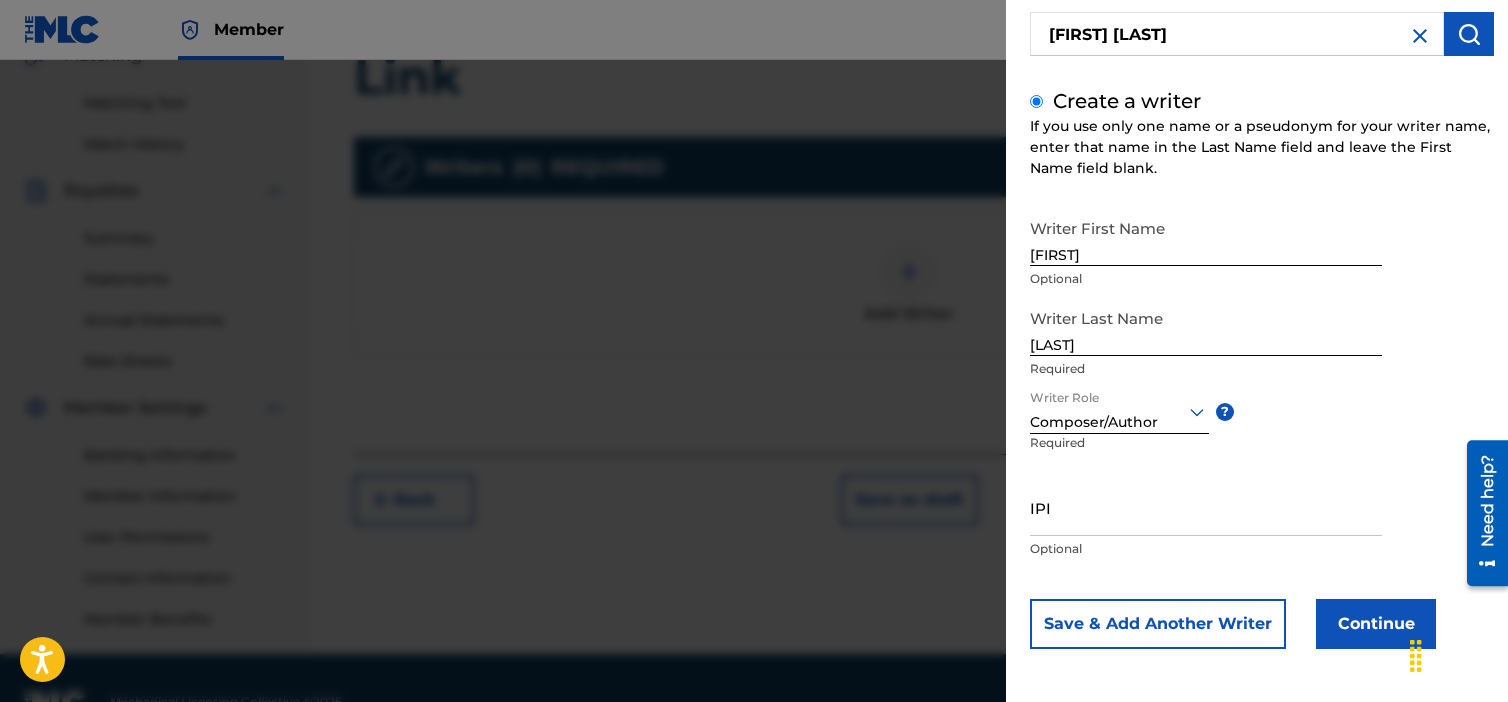 click on "Continue" at bounding box center (1376, 624) 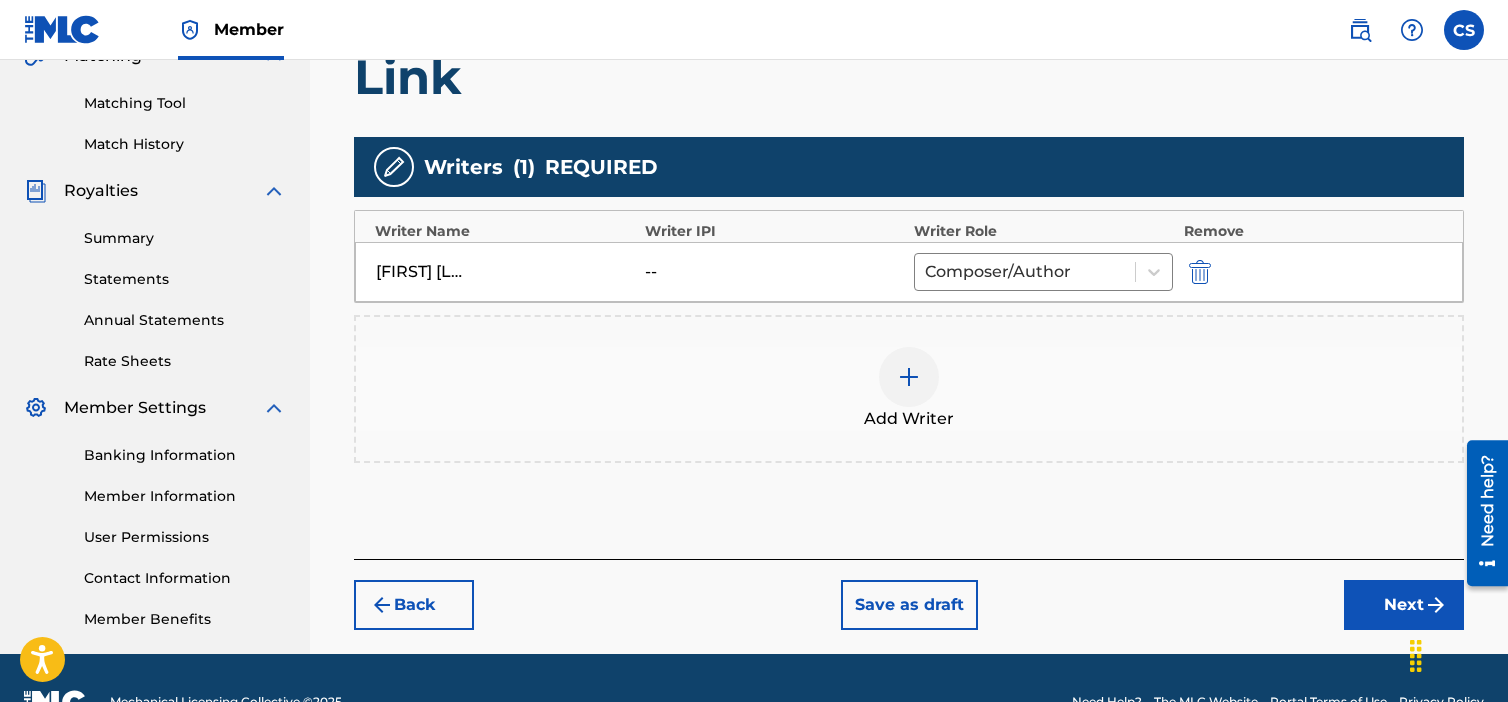 click on "Next" at bounding box center (1404, 605) 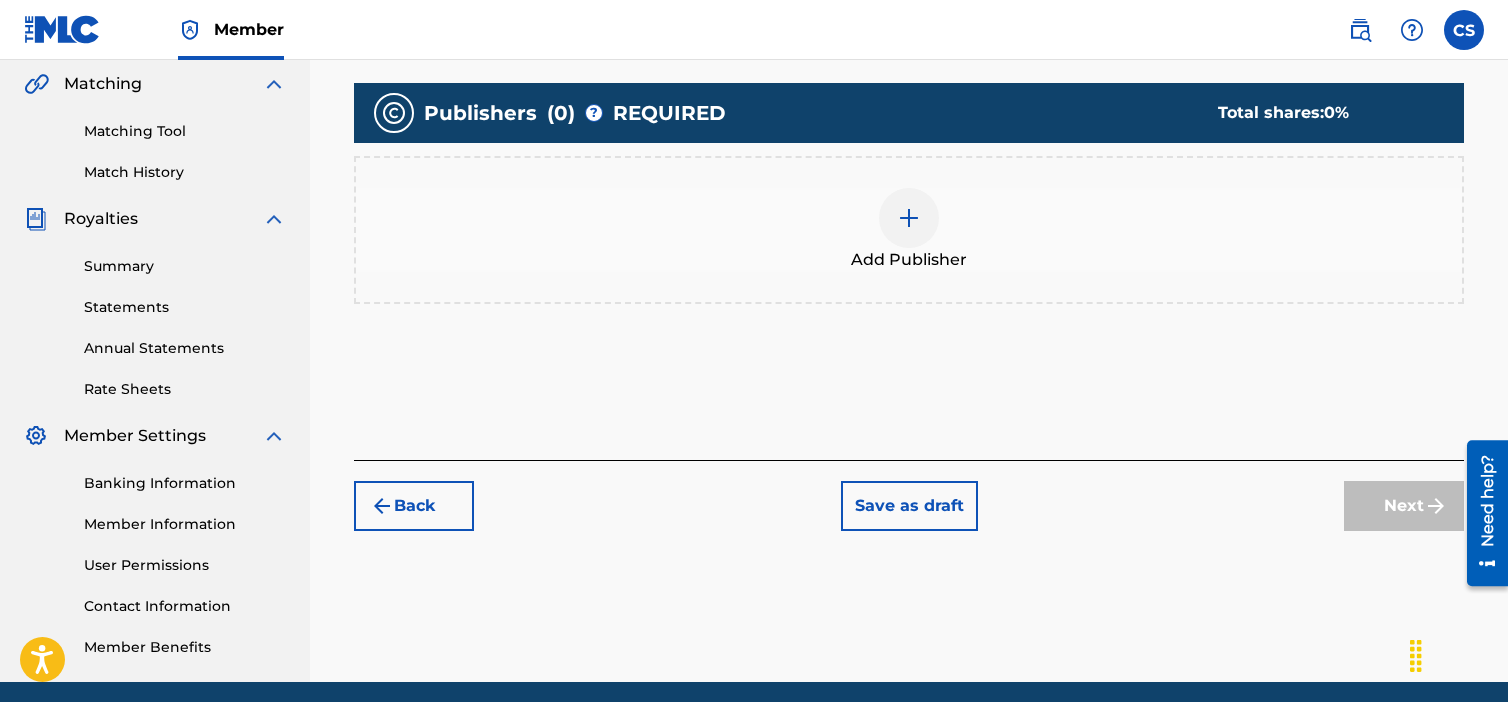 scroll, scrollTop: 490, scrollLeft: 0, axis: vertical 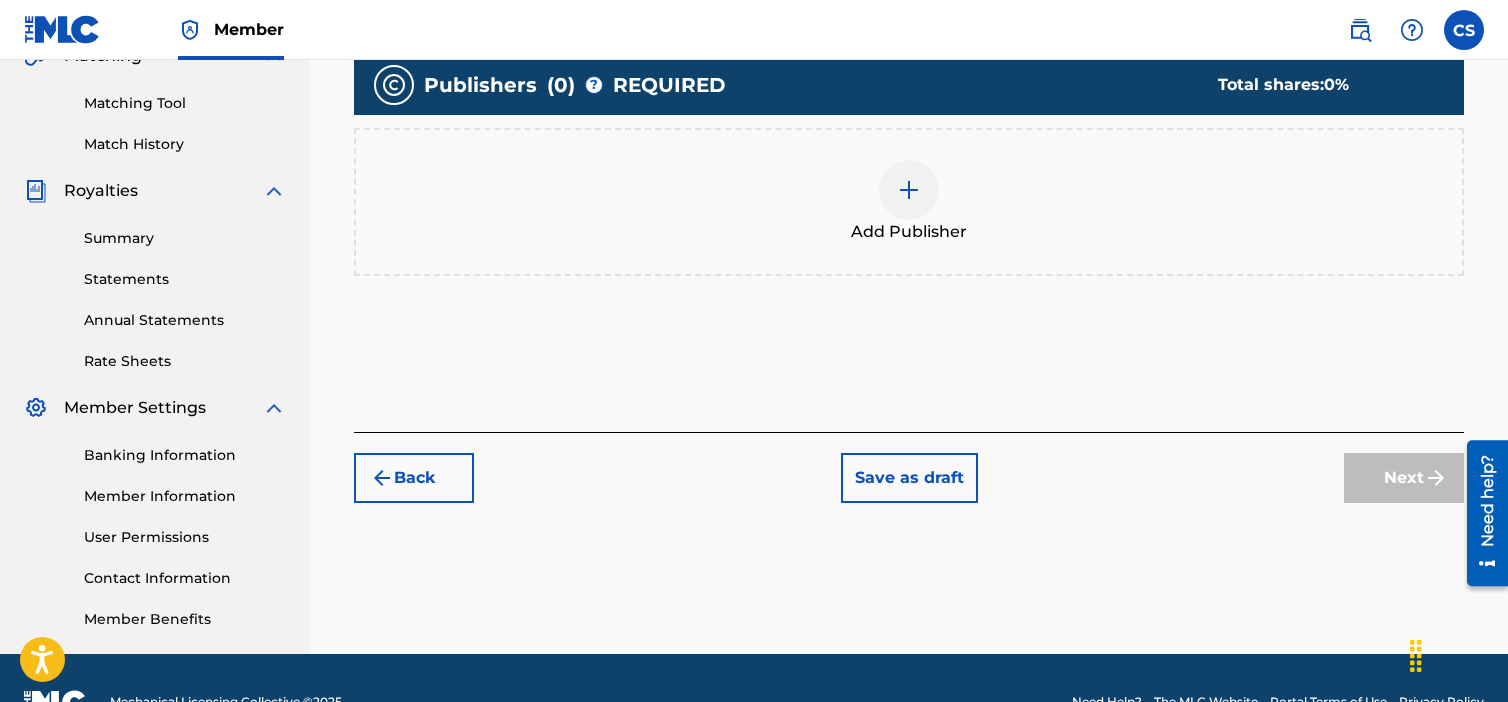 click at bounding box center [909, 190] 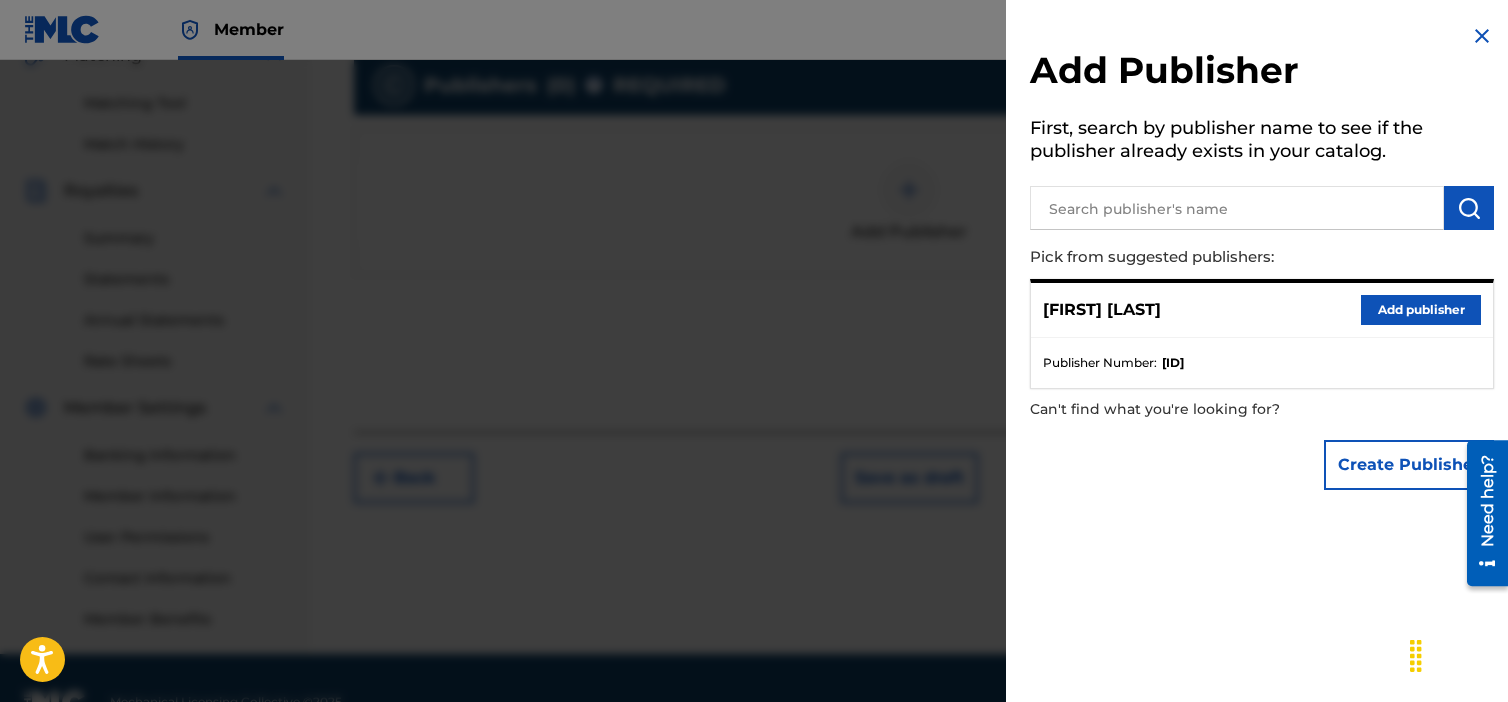 click on "Add publisher" at bounding box center (1421, 310) 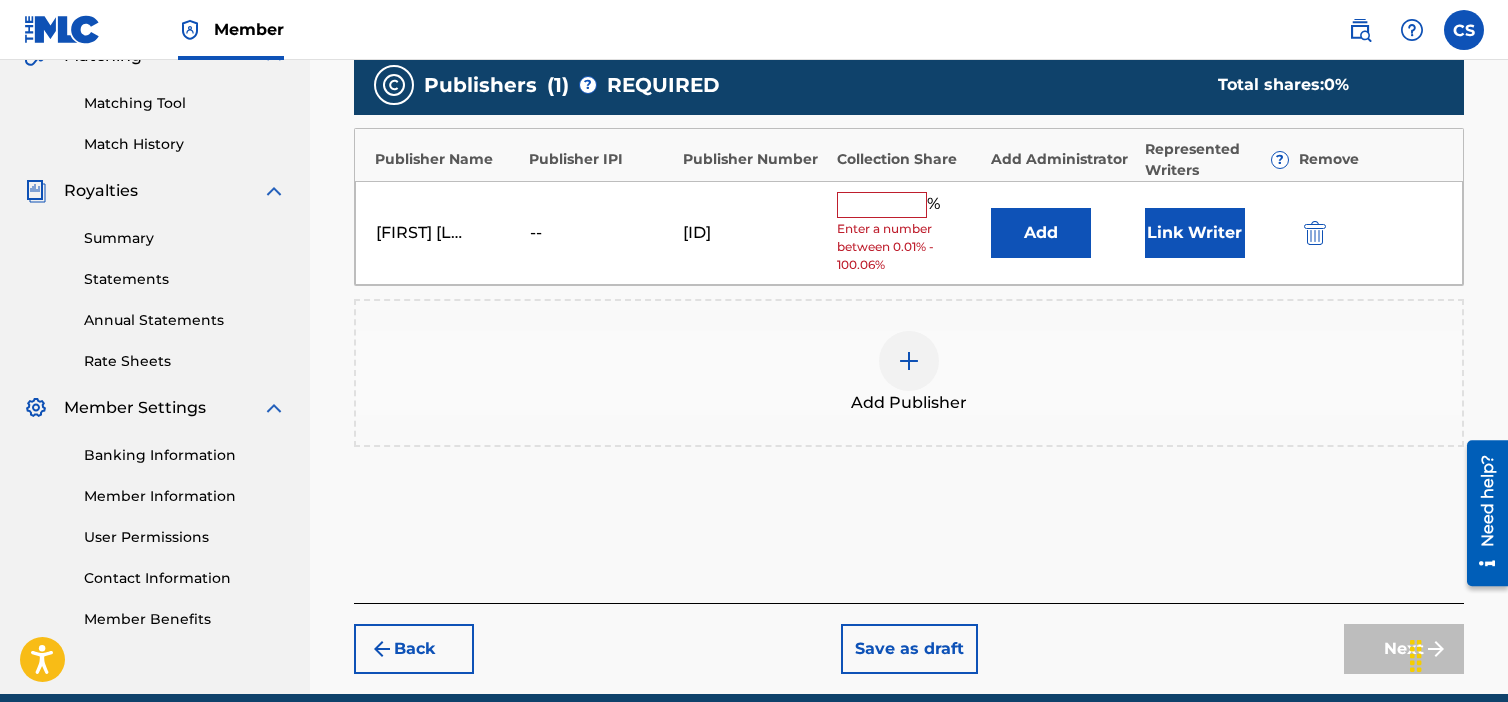 click at bounding box center [882, 205] 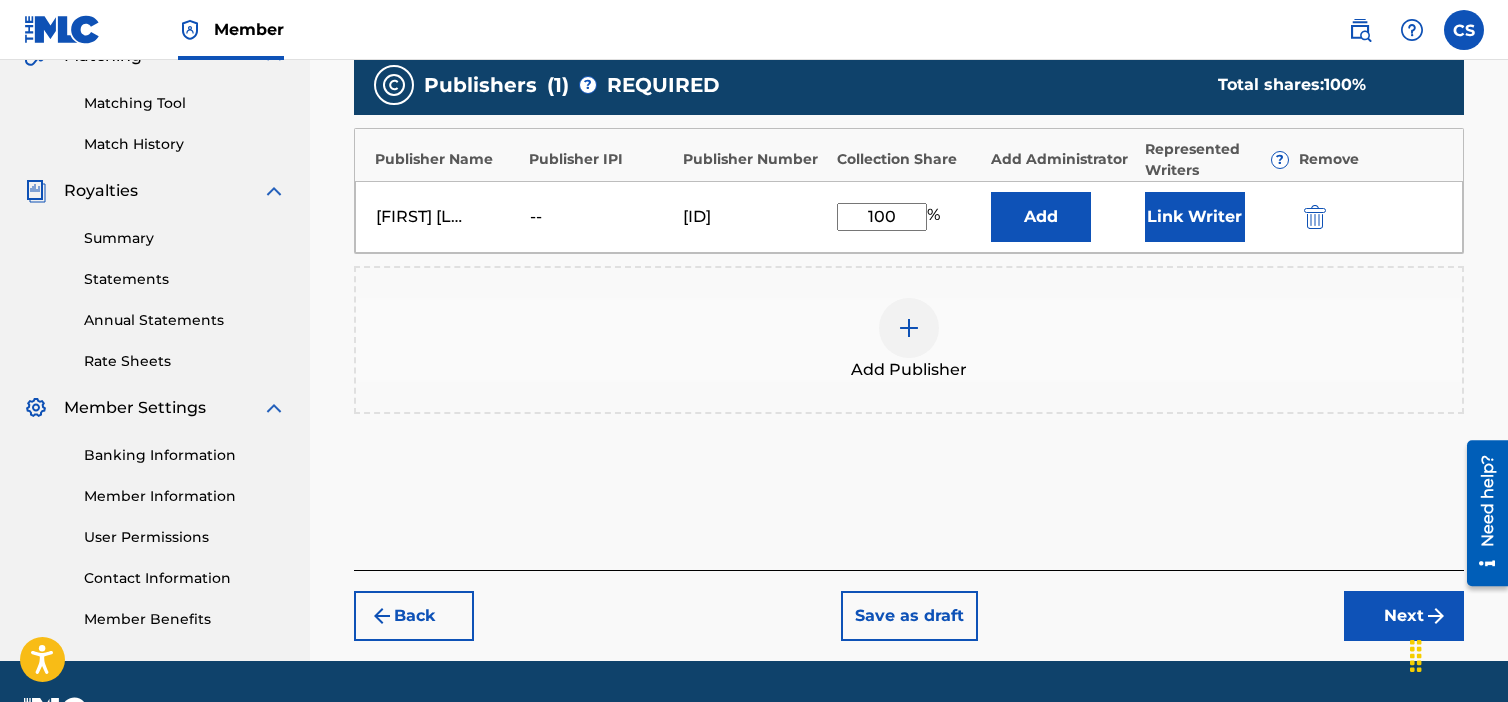 type on "100" 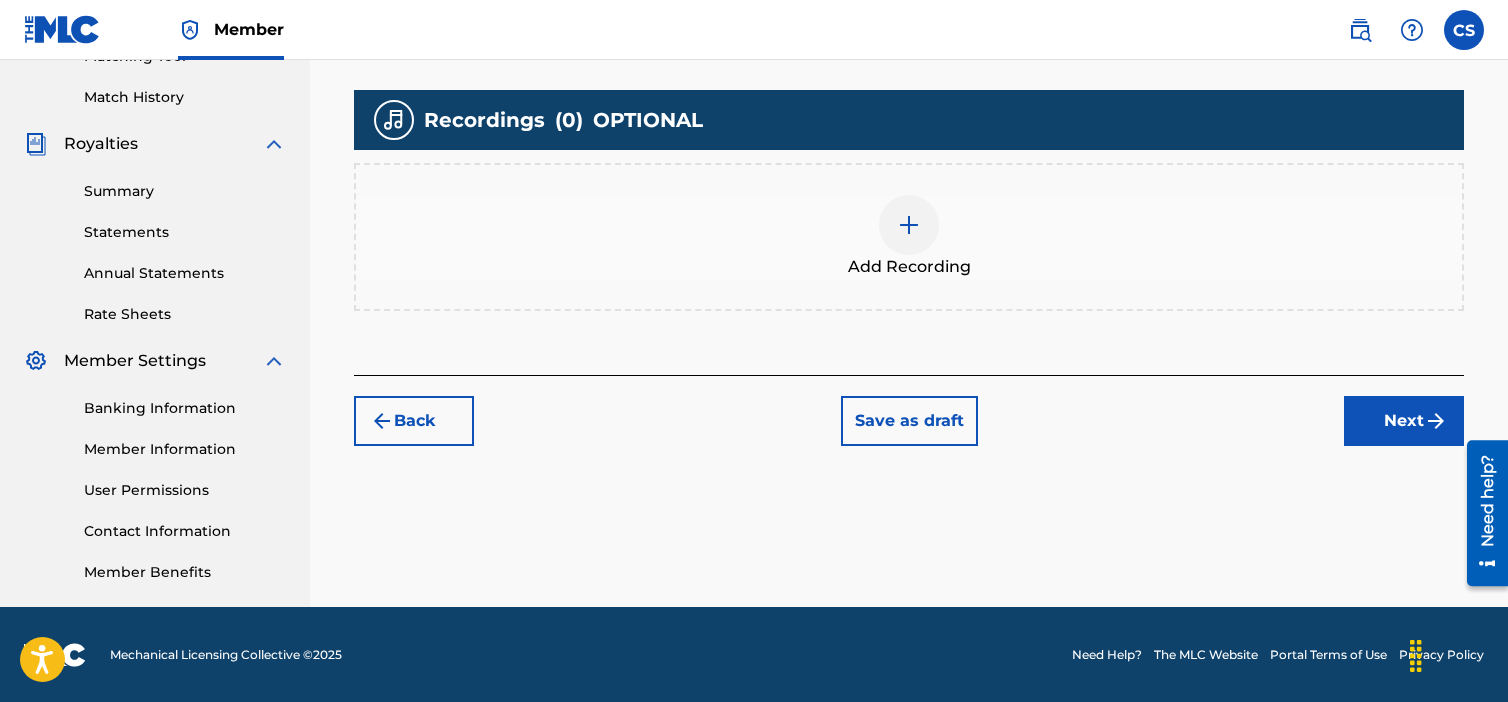 click on "Next" at bounding box center (1404, 421) 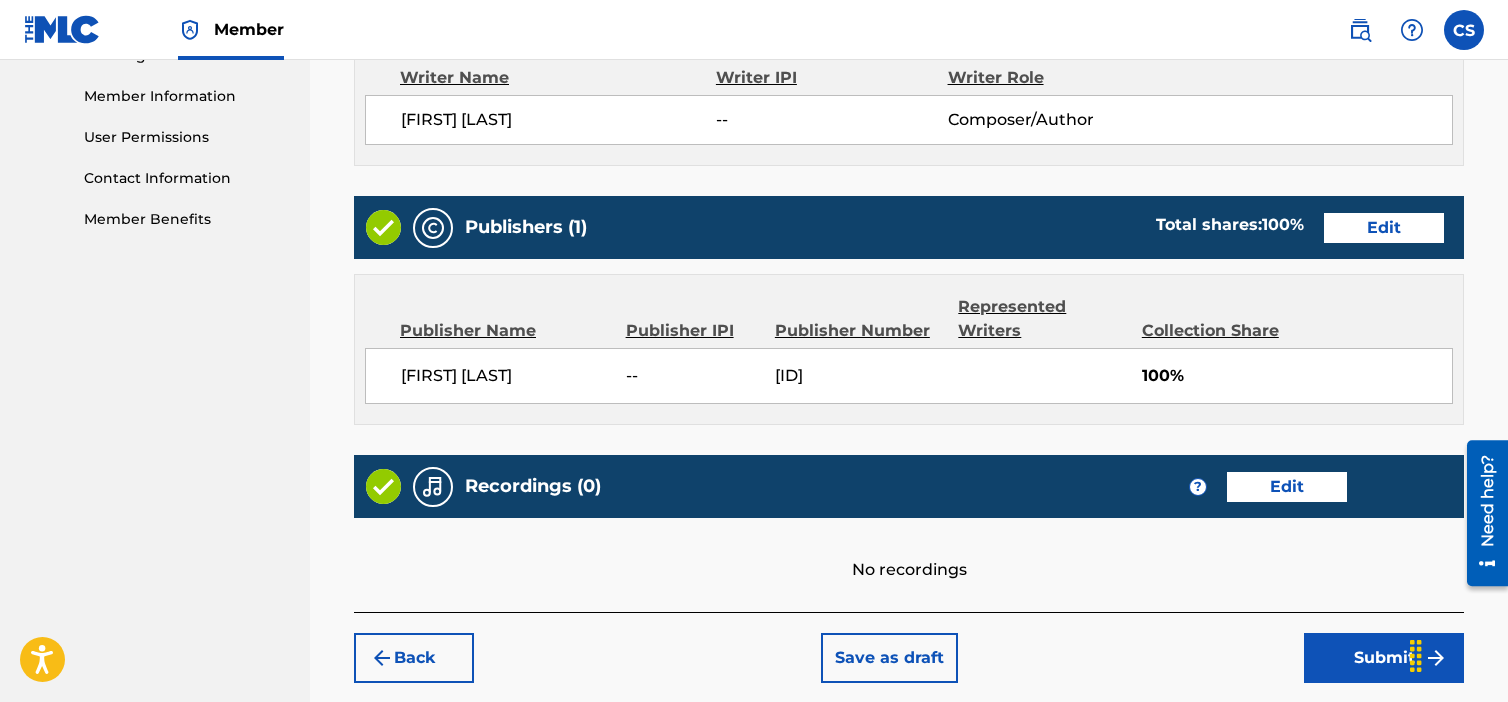 scroll, scrollTop: 984, scrollLeft: 0, axis: vertical 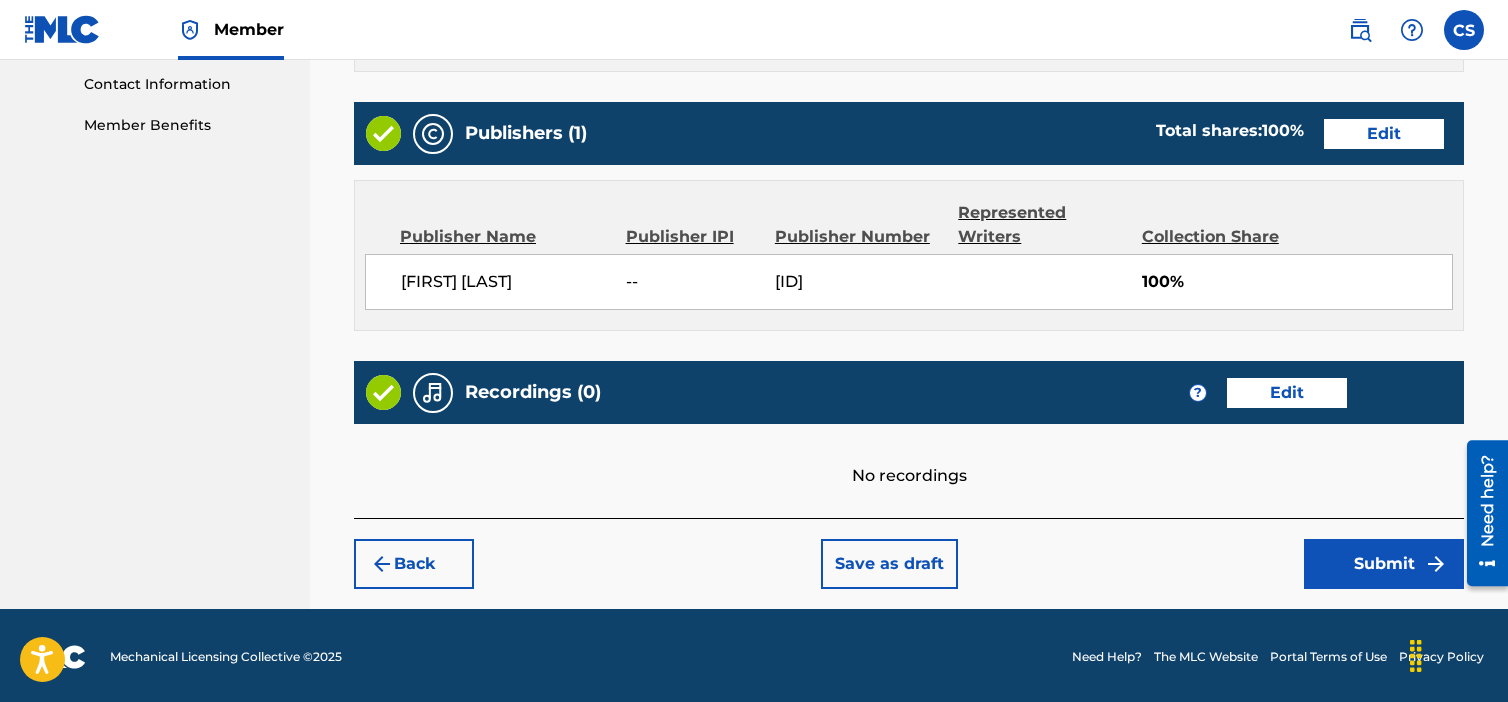 click on "Submit" at bounding box center [1384, 564] 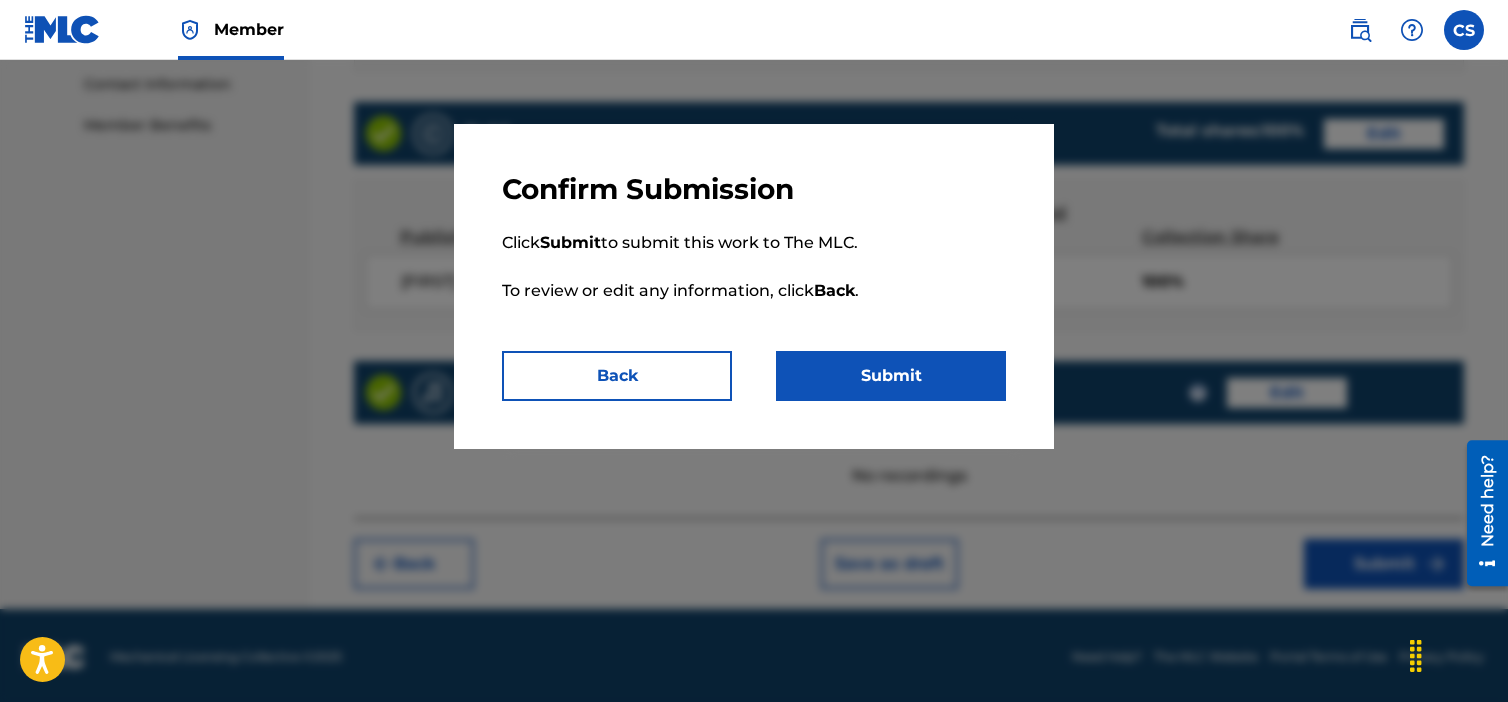 click on "Submit" at bounding box center (891, 376) 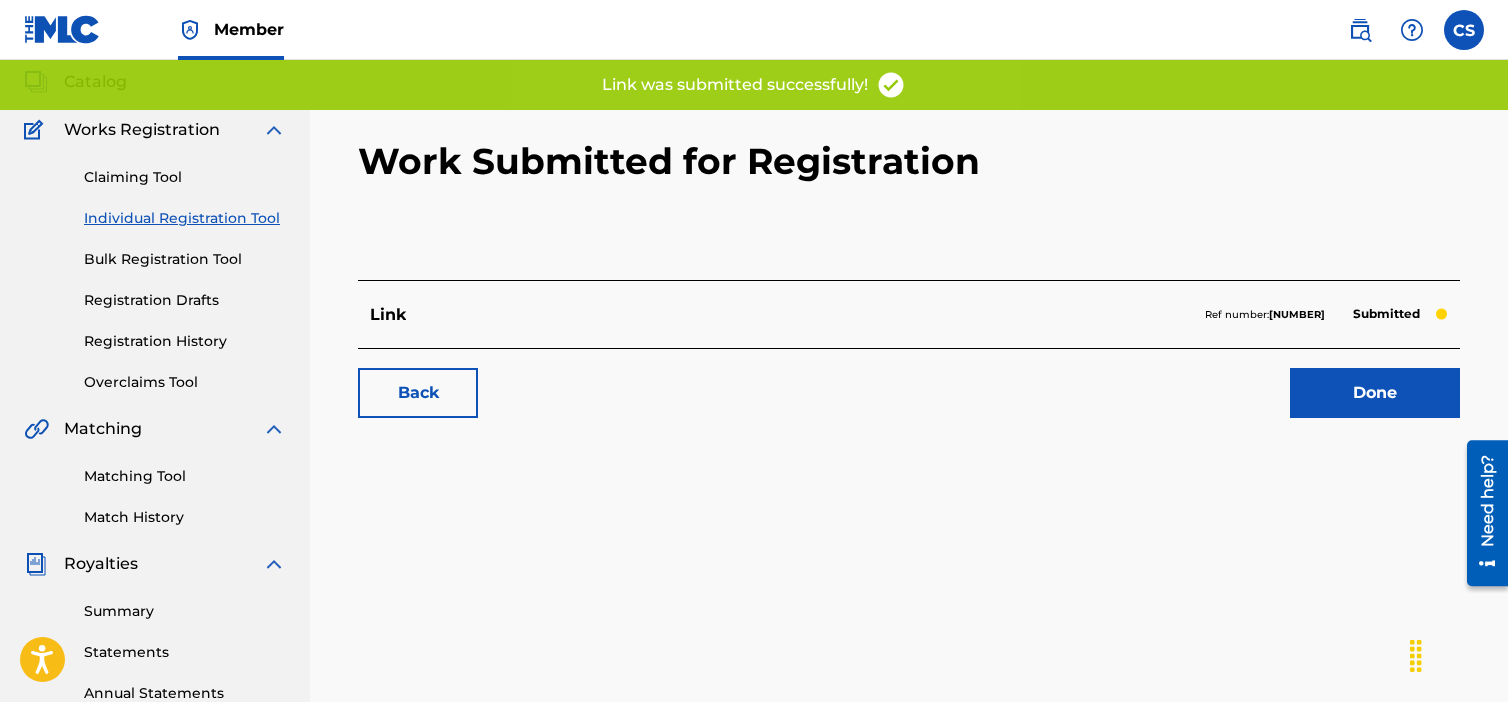 scroll, scrollTop: 100, scrollLeft: 0, axis: vertical 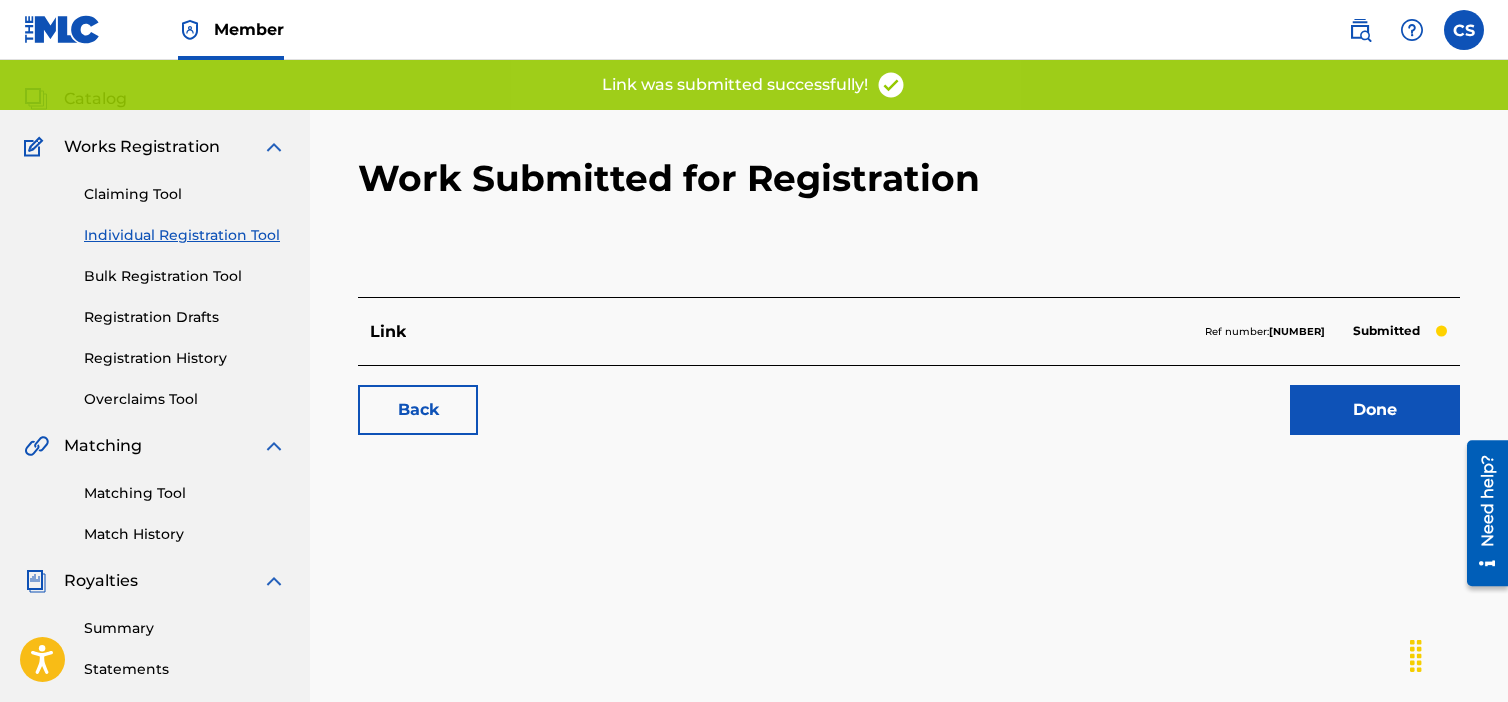 click on "Done" at bounding box center [1375, 410] 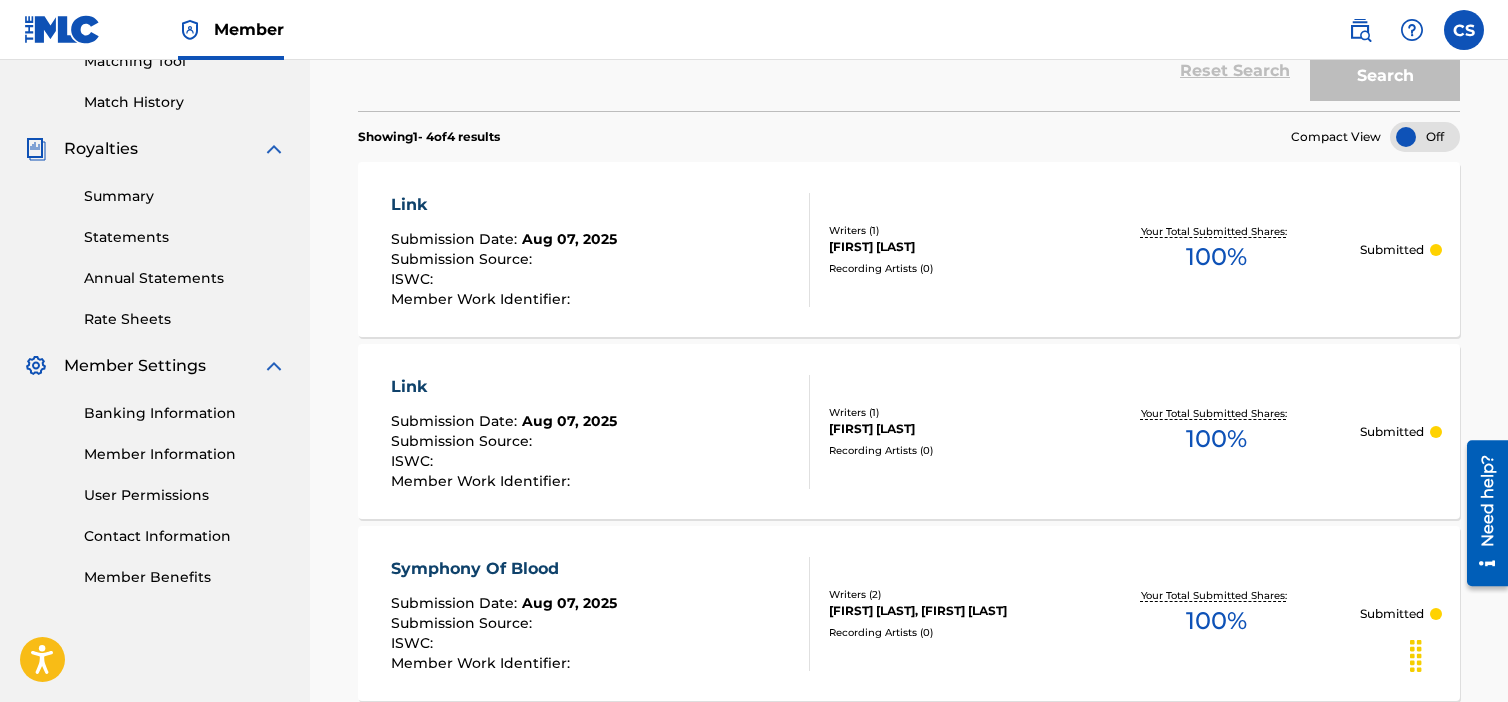 scroll, scrollTop: 500, scrollLeft: 0, axis: vertical 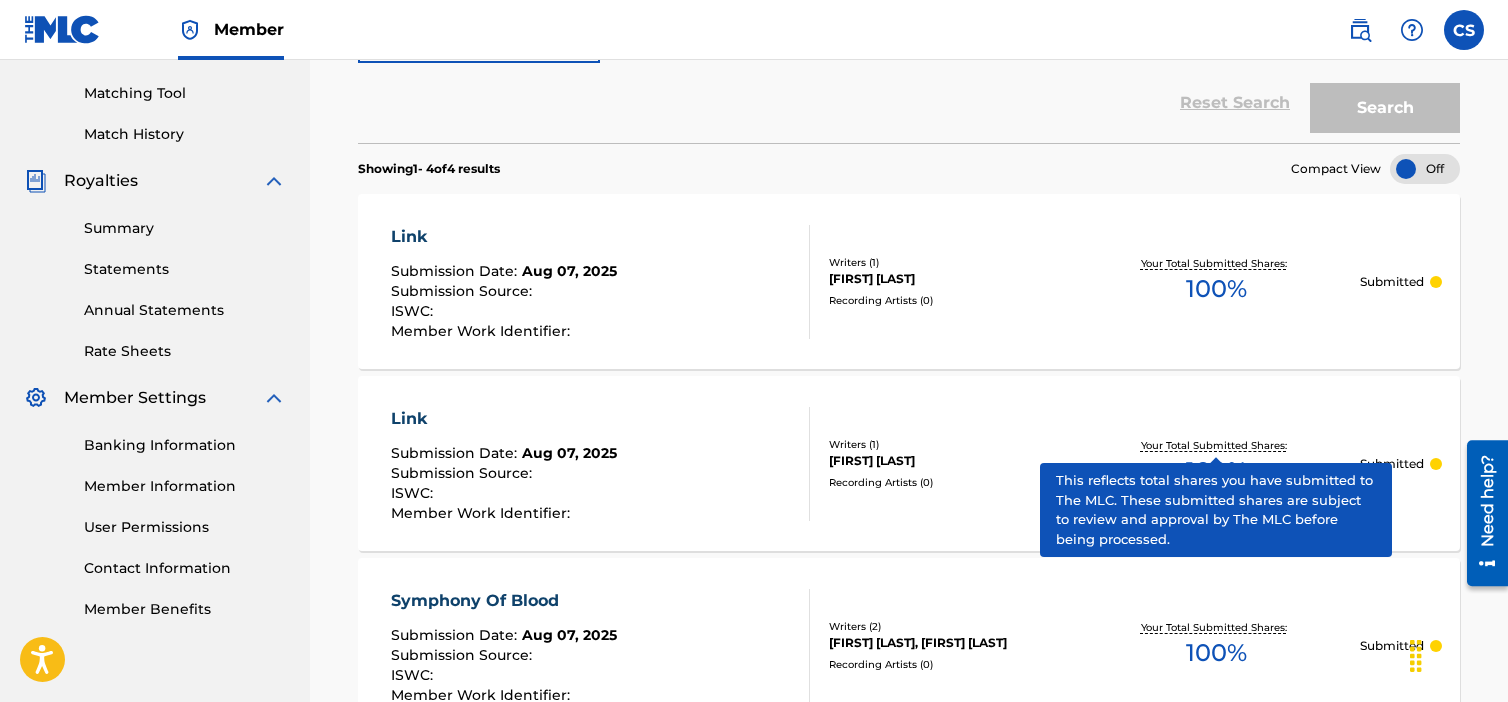 click on "[FIRST] [LAST]" at bounding box center (950, 279) 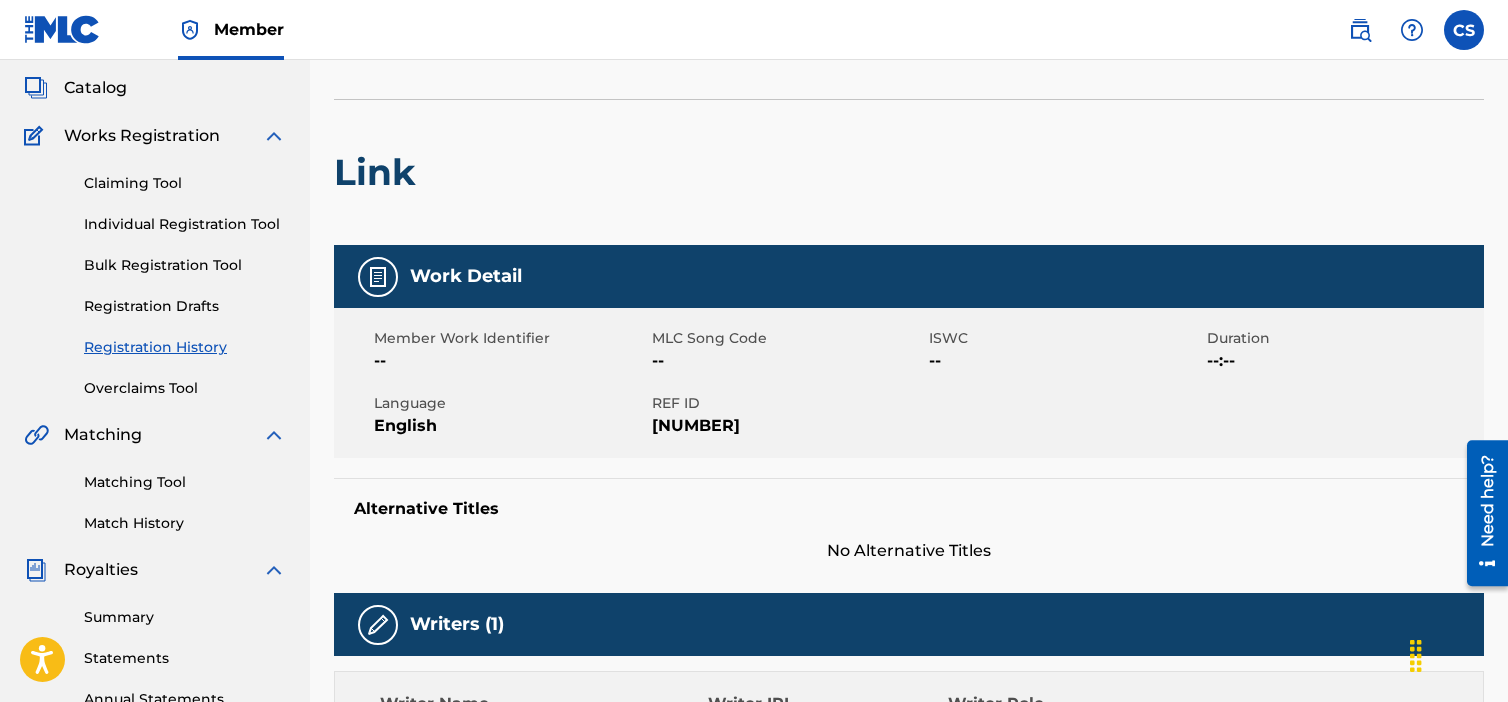 scroll, scrollTop: 67, scrollLeft: 0, axis: vertical 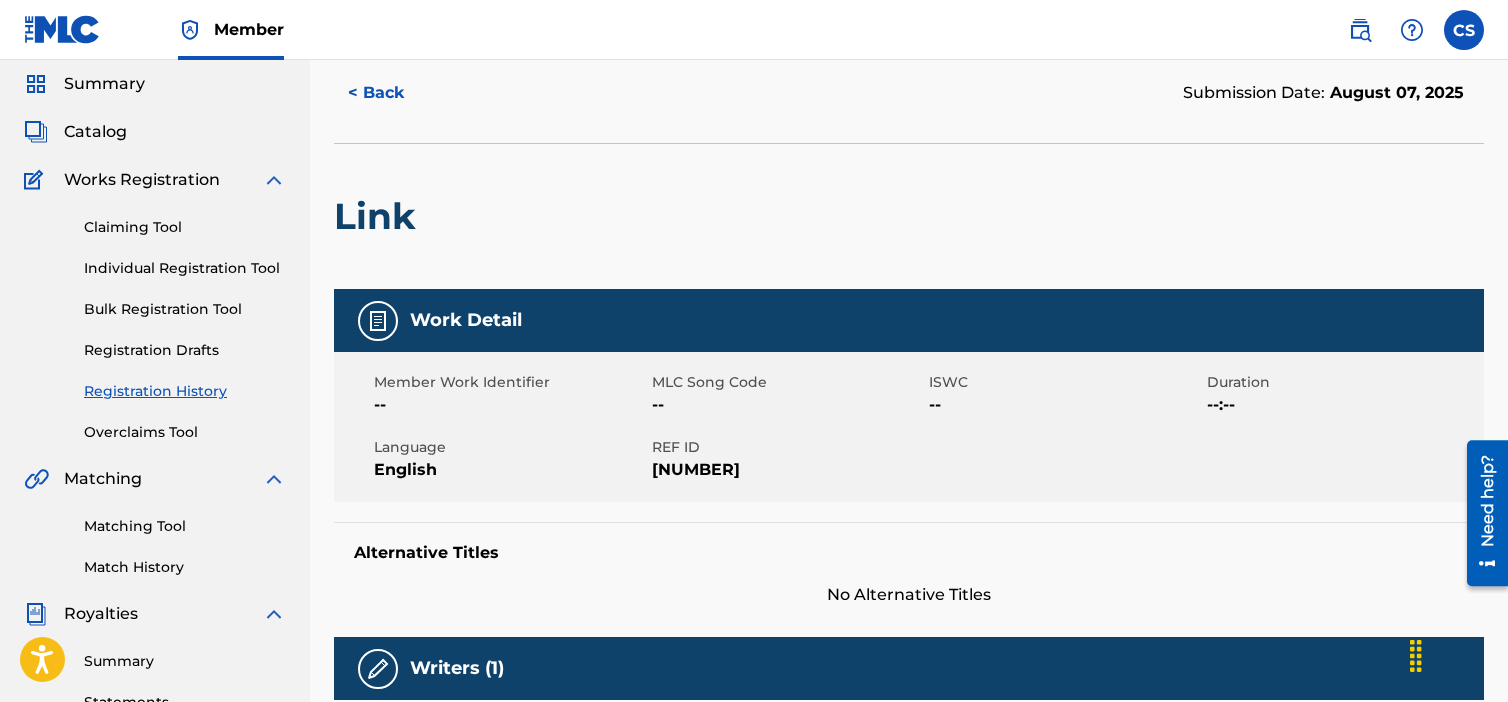 click on "< Back" at bounding box center (394, 93) 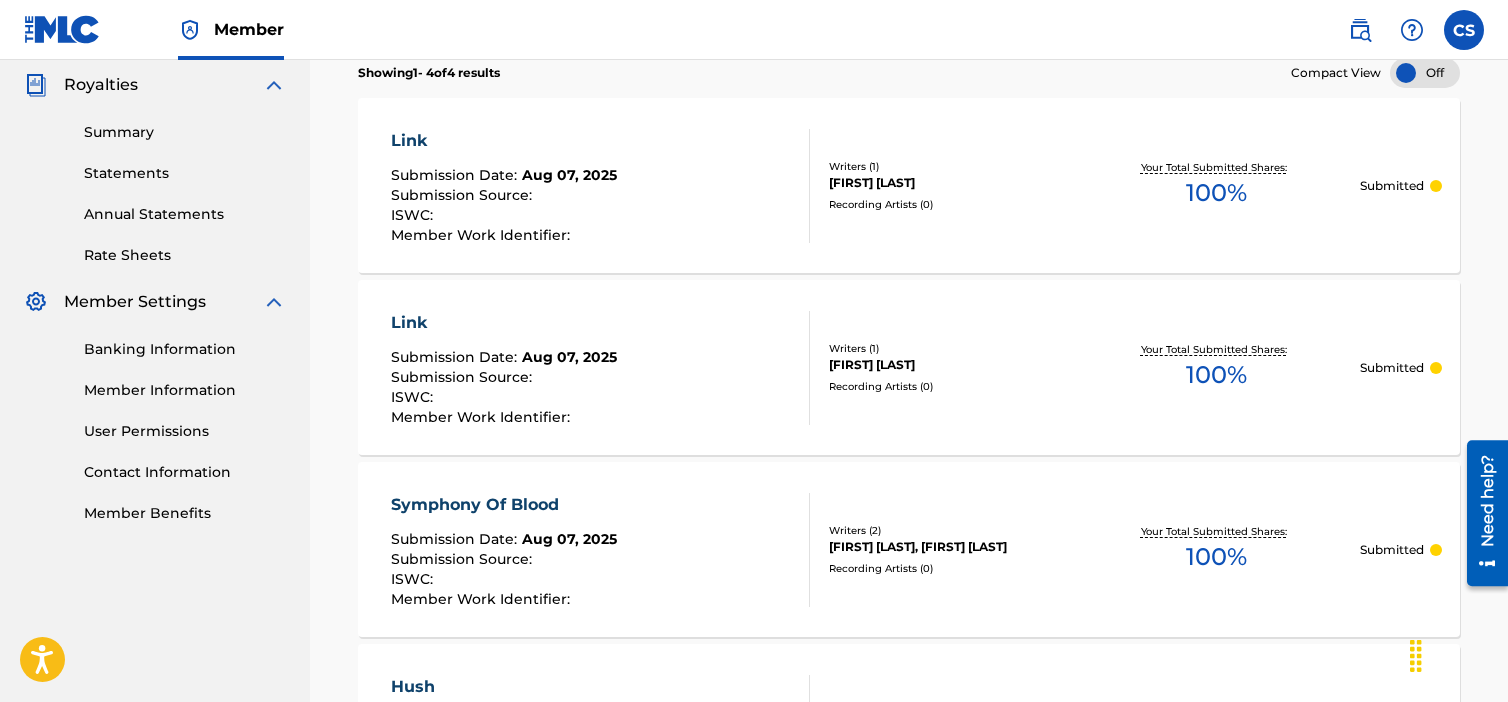scroll, scrollTop: 600, scrollLeft: 0, axis: vertical 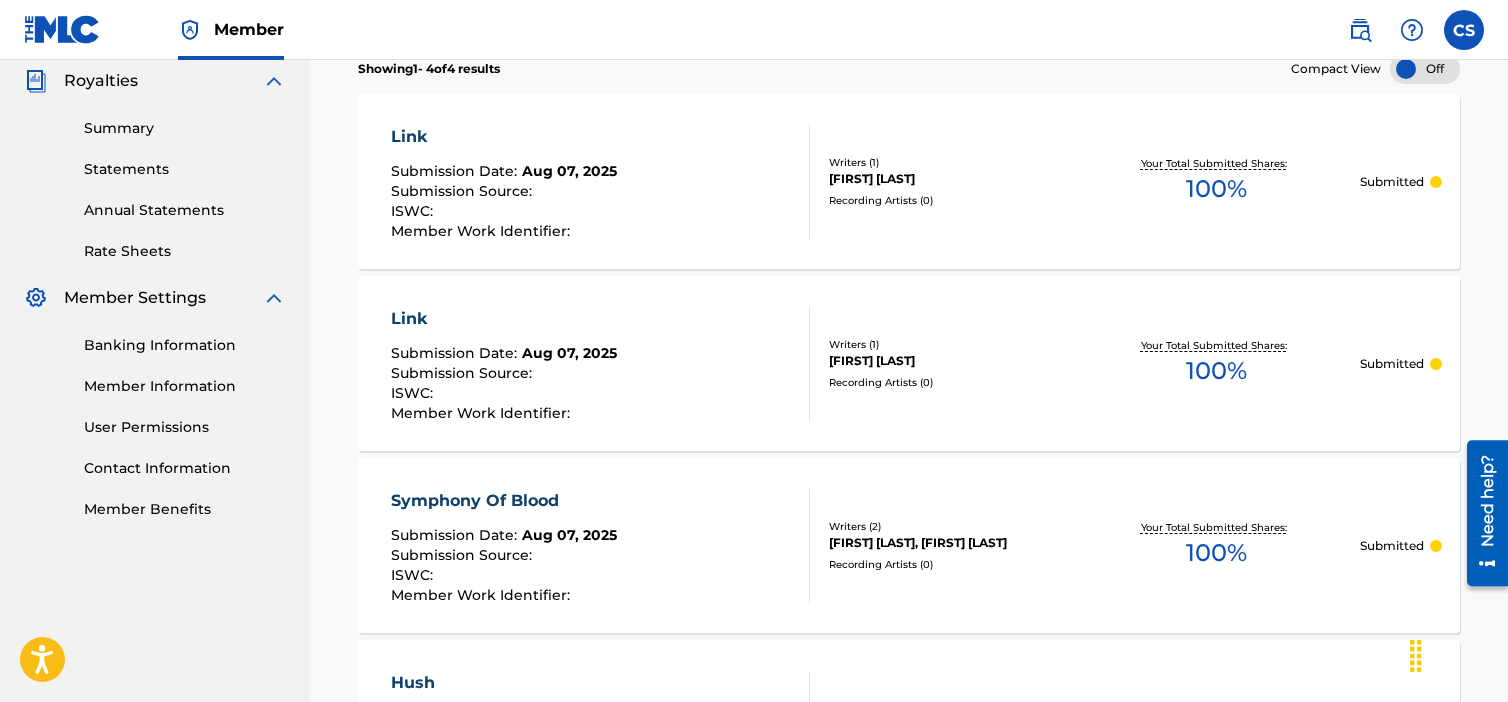 click on "Aug 07, 2025" at bounding box center (569, 353) 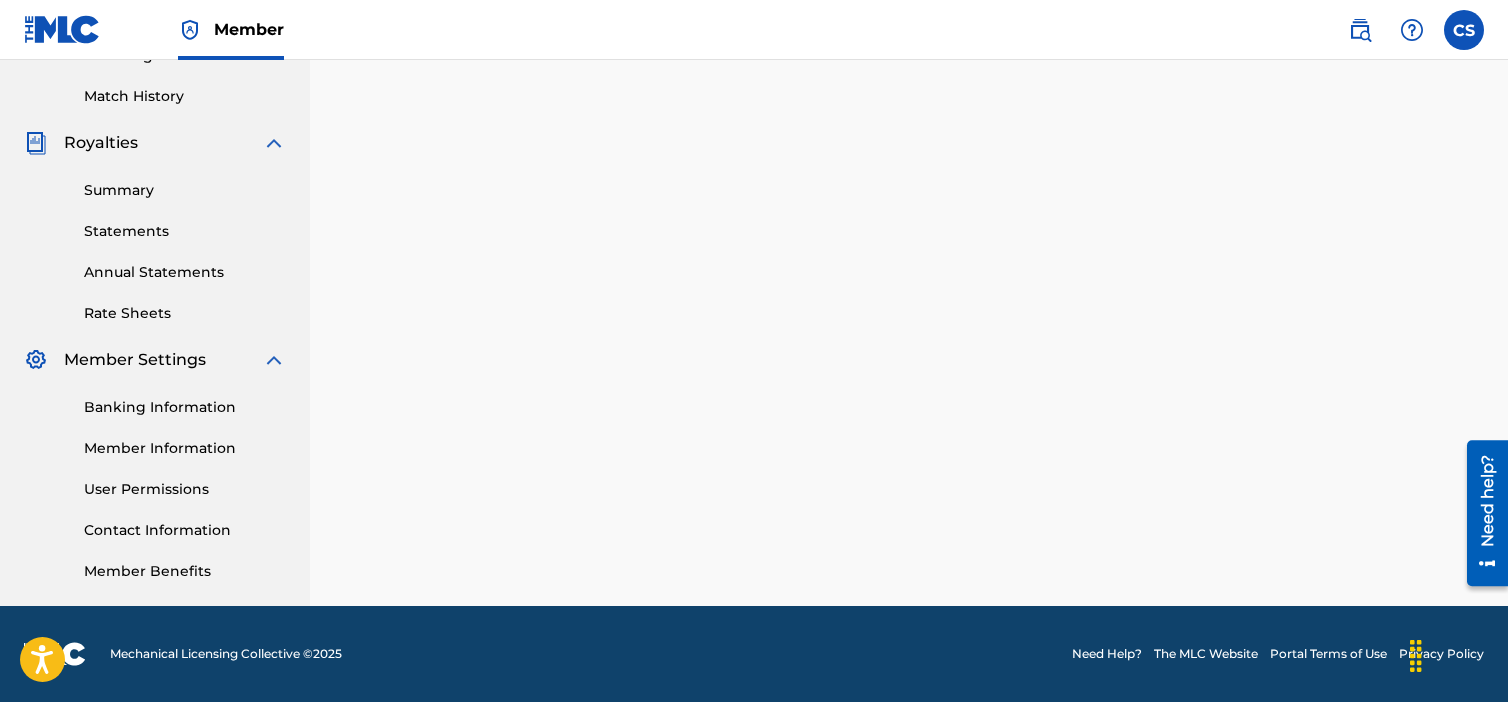 scroll, scrollTop: 0, scrollLeft: 0, axis: both 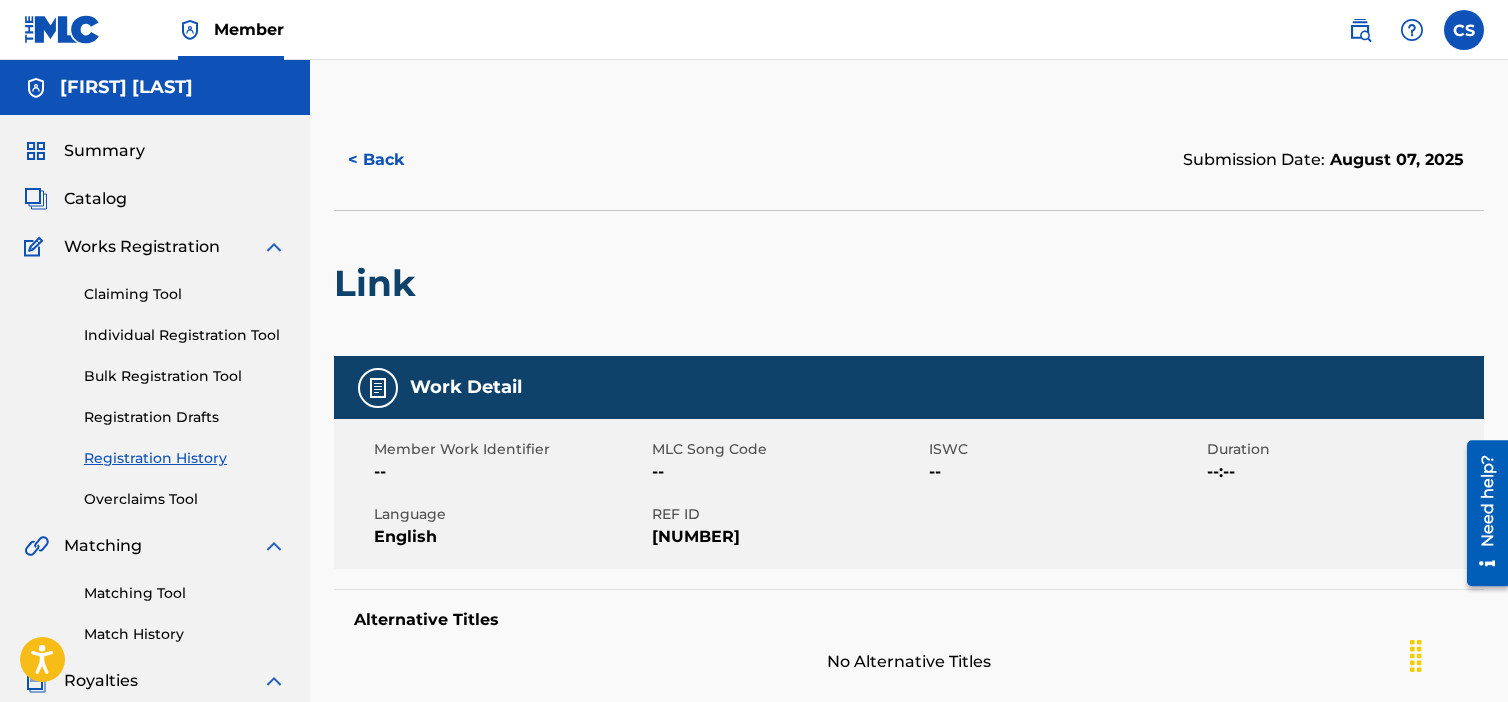 click on "< Back" at bounding box center [394, 160] 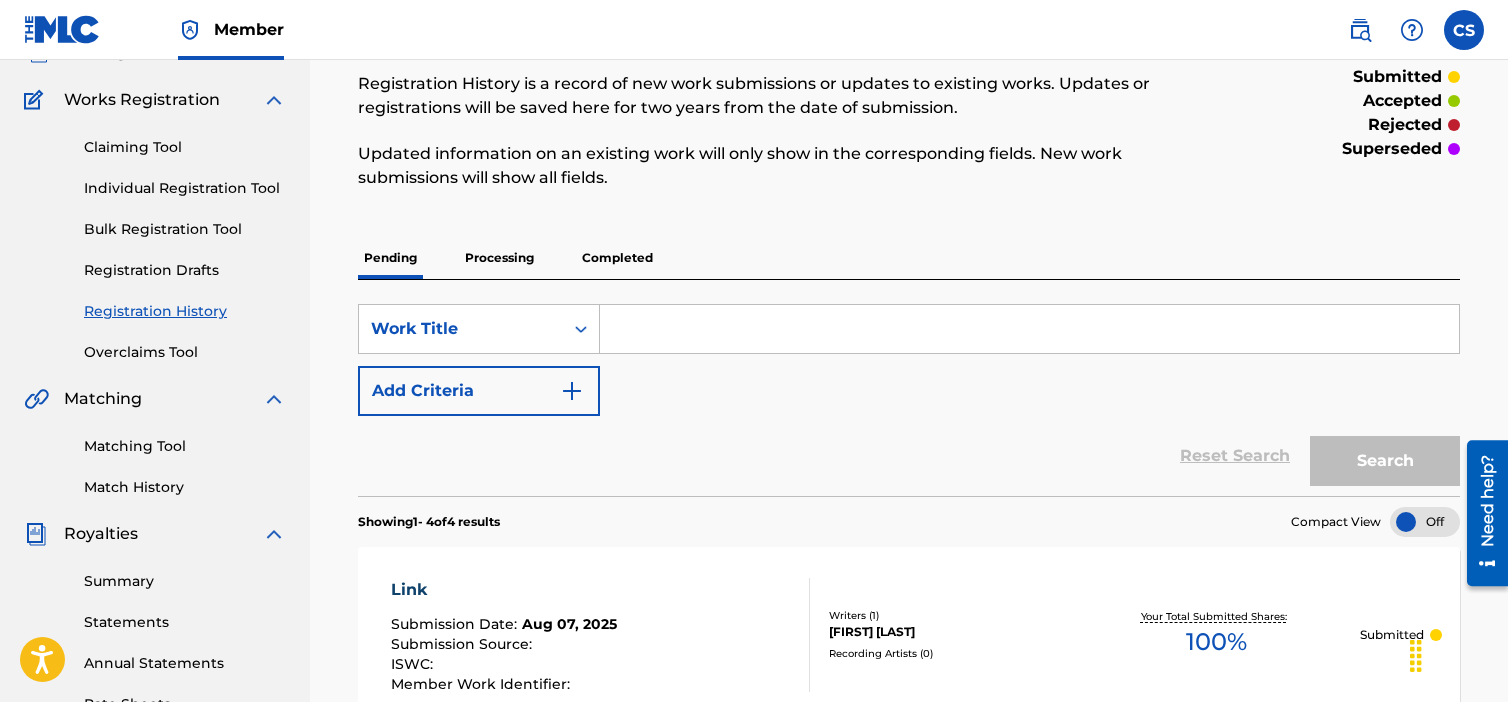 scroll, scrollTop: 116, scrollLeft: 0, axis: vertical 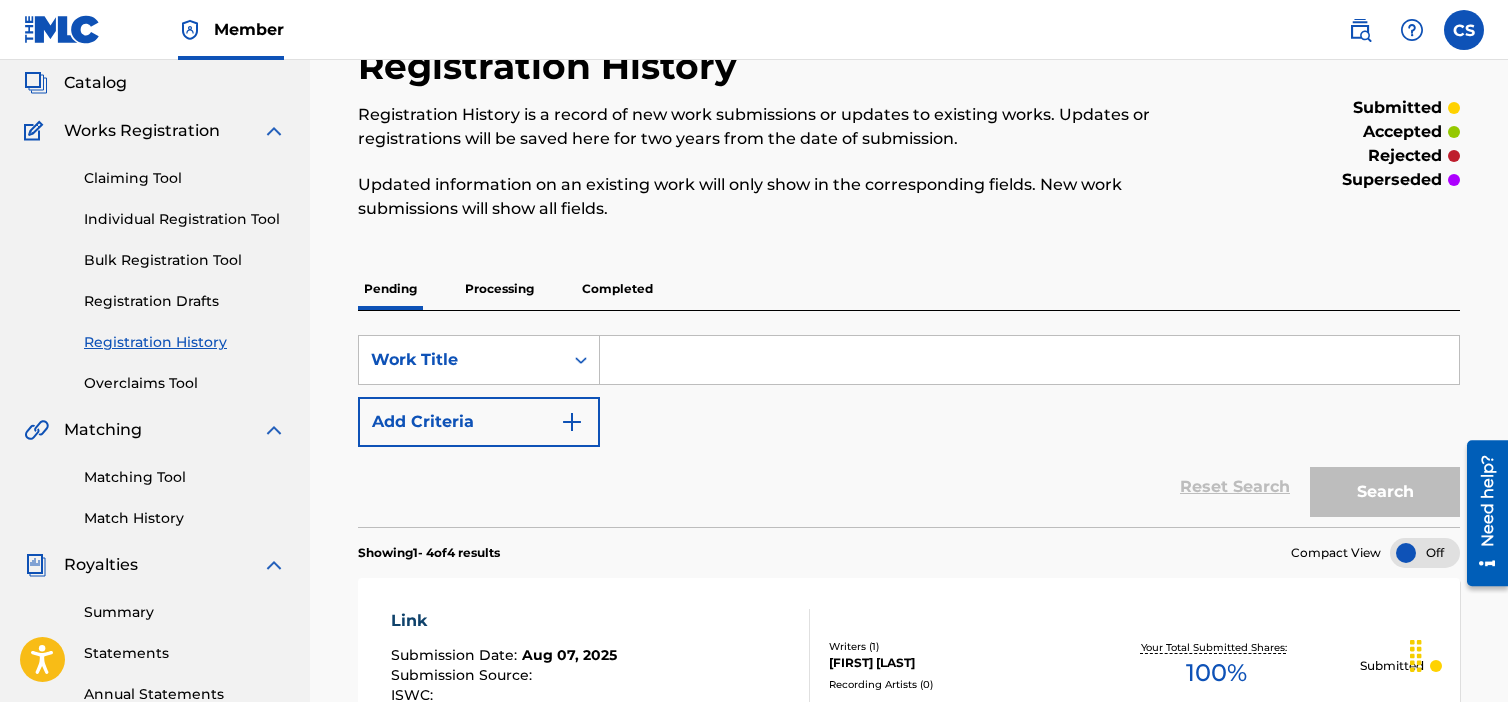 click on "Overclaims Tool" at bounding box center [185, 383] 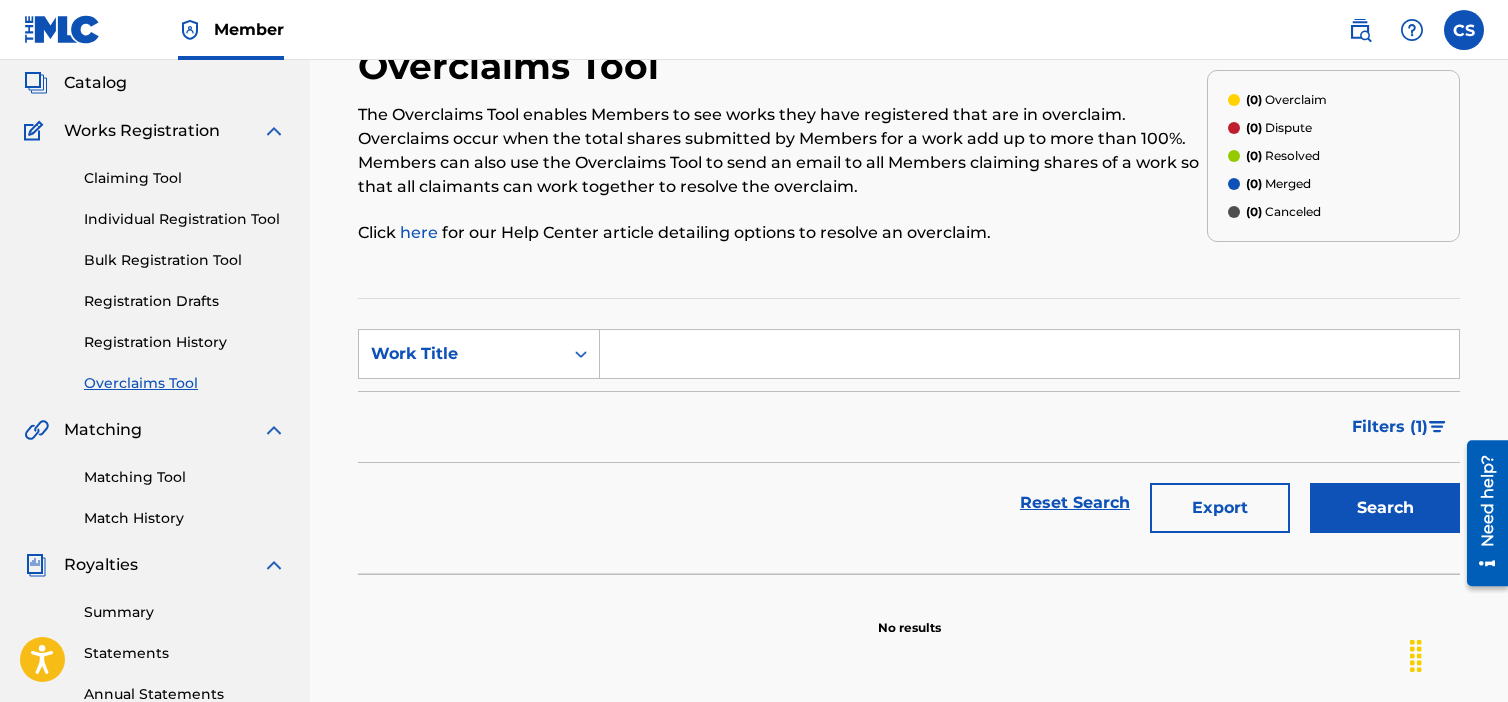 scroll, scrollTop: 200, scrollLeft: 0, axis: vertical 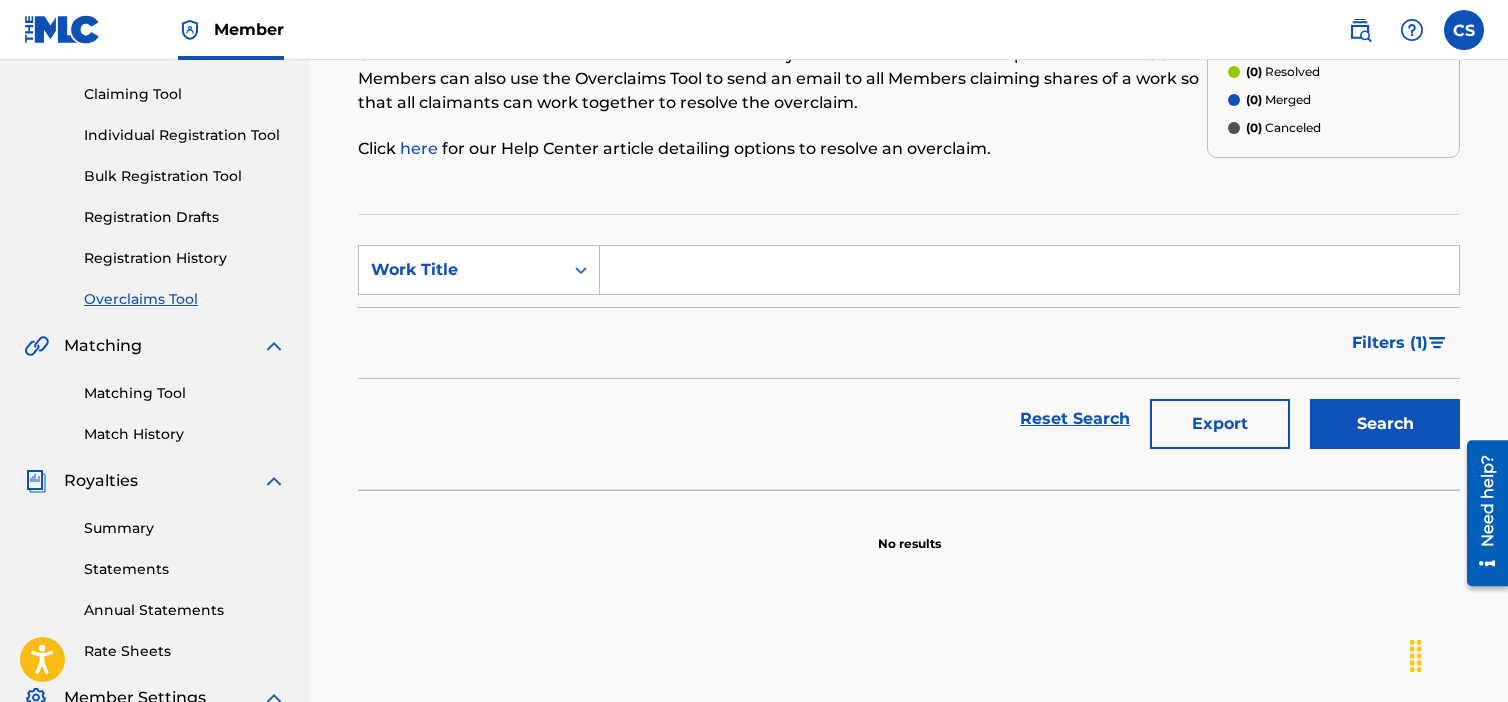 click at bounding box center (1029, 270) 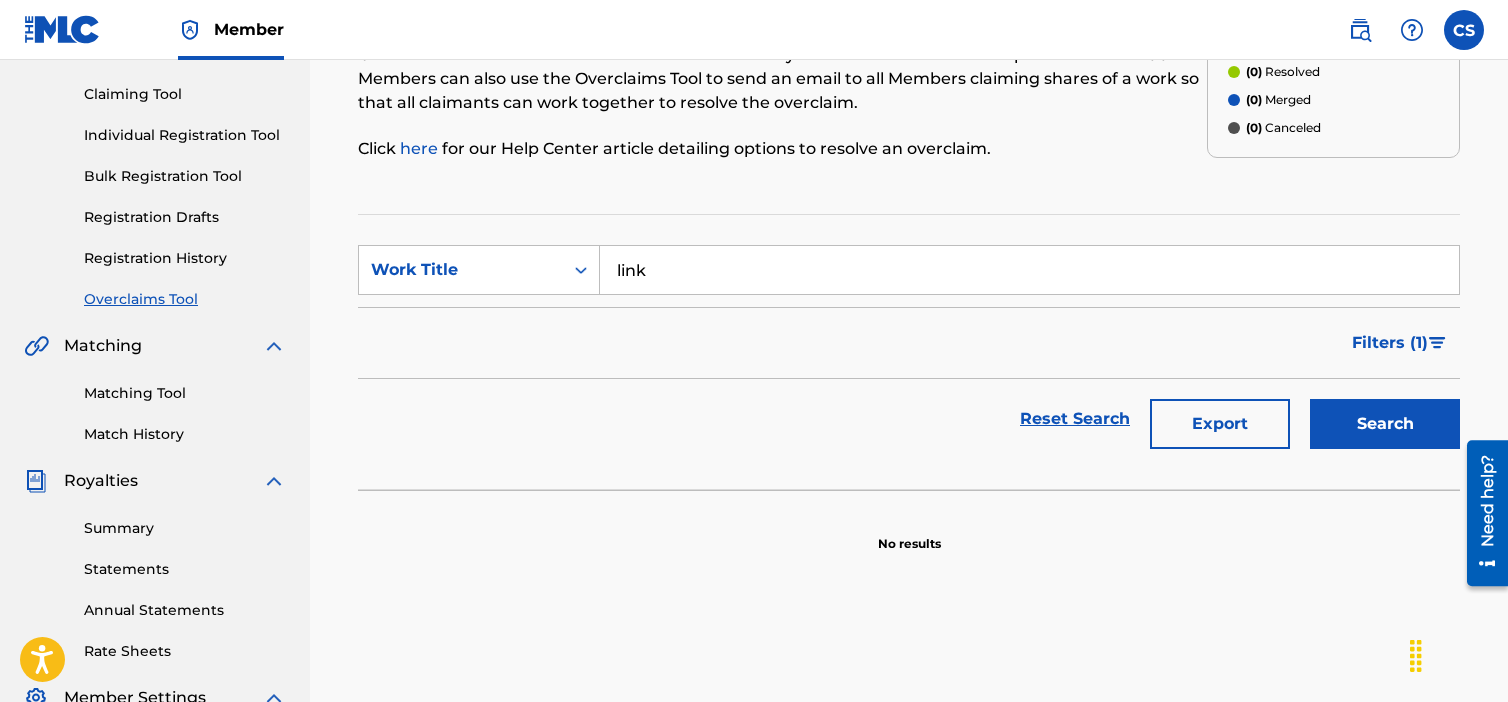 type on "link" 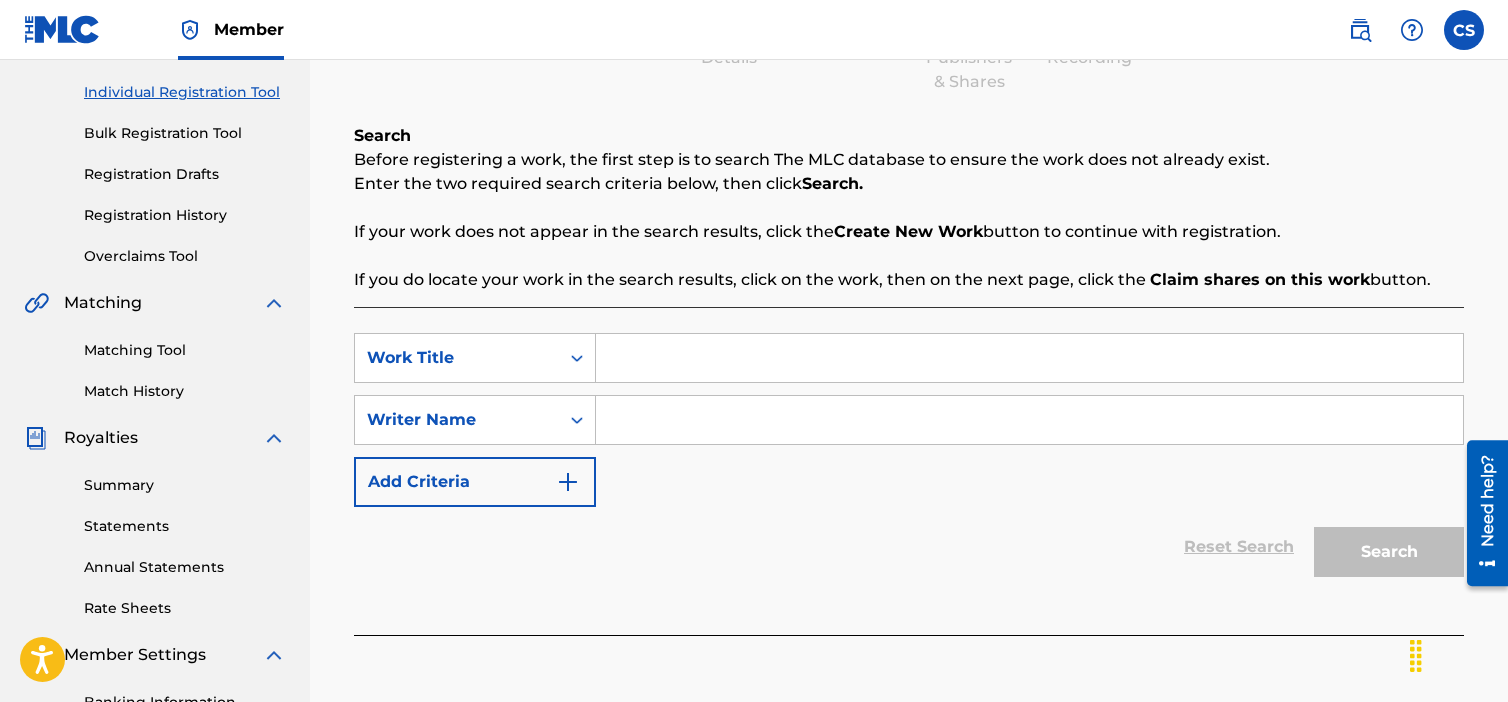 scroll, scrollTop: 400, scrollLeft: 0, axis: vertical 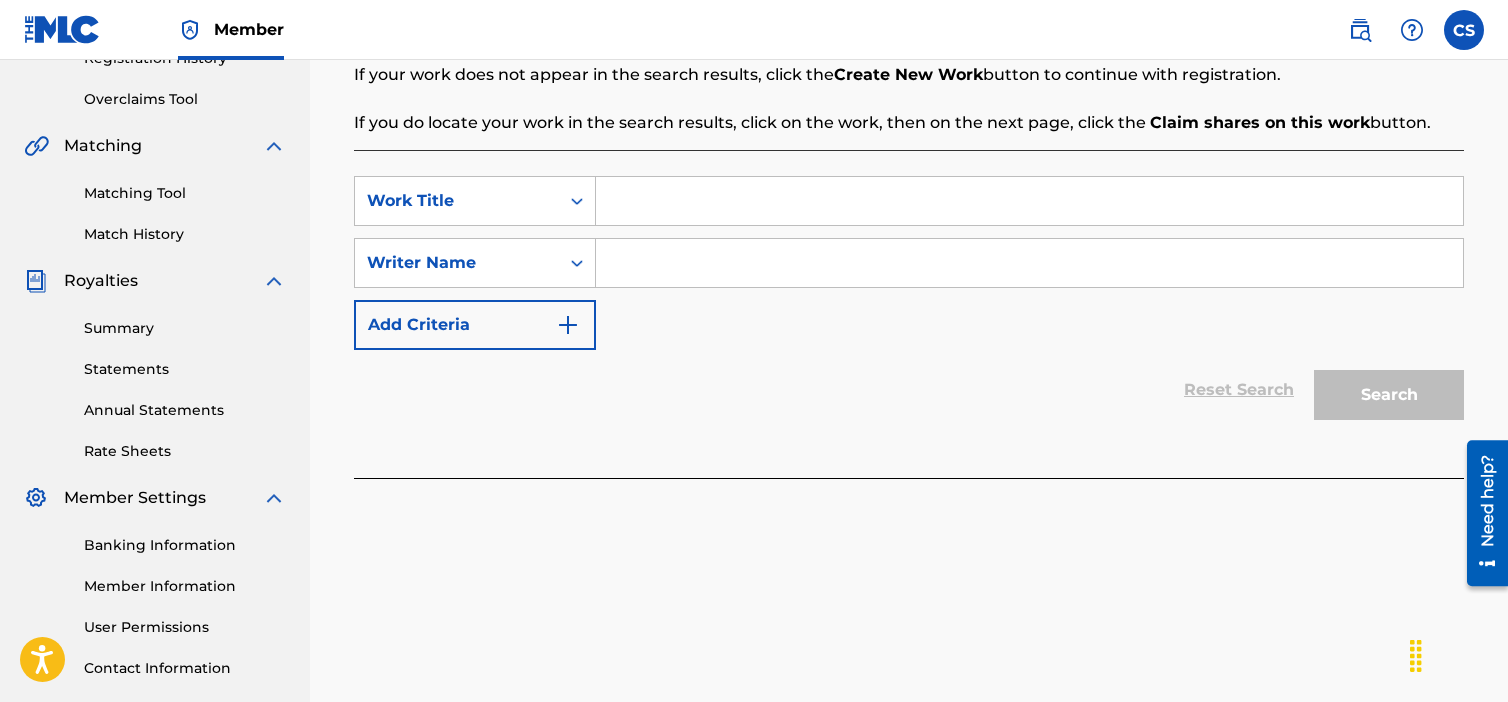 click at bounding box center [1029, 263] 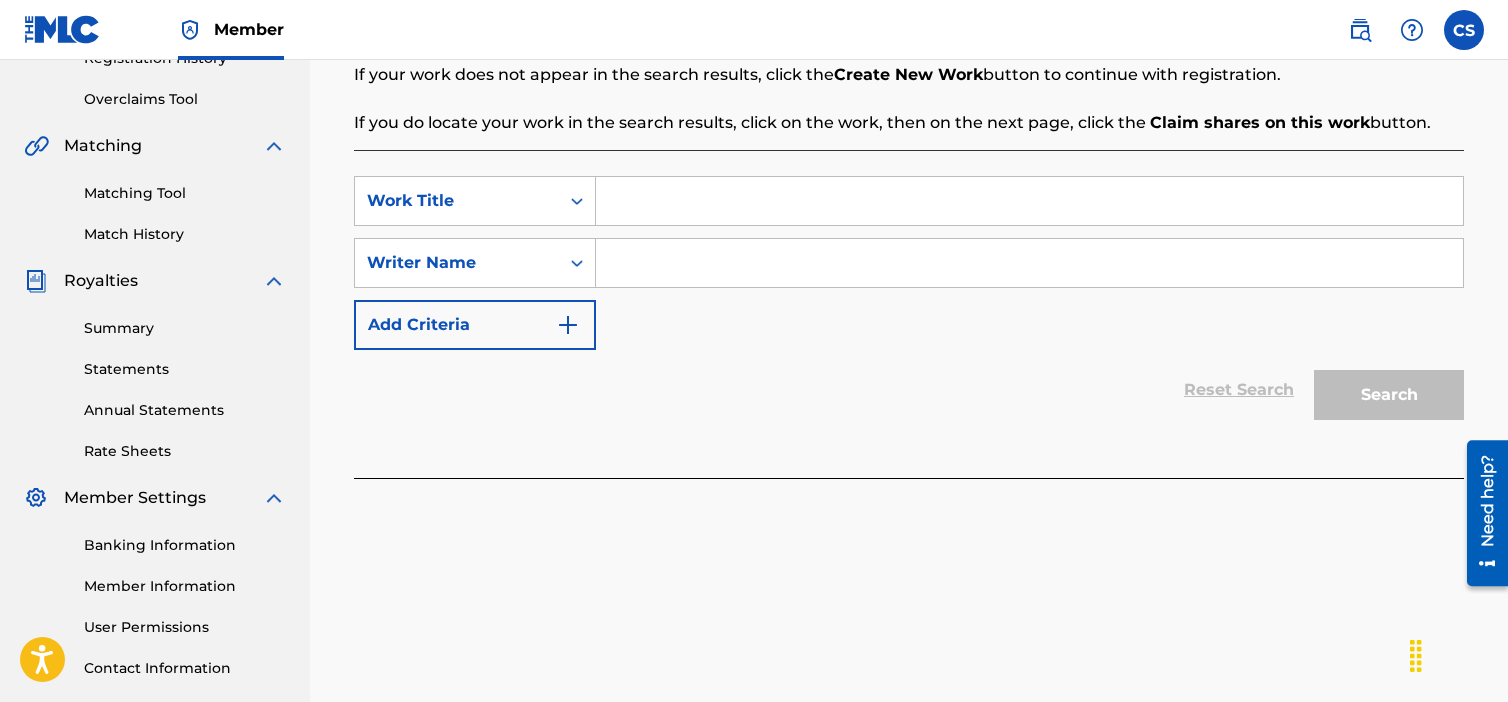 type on "[FIRST] [LAST]" 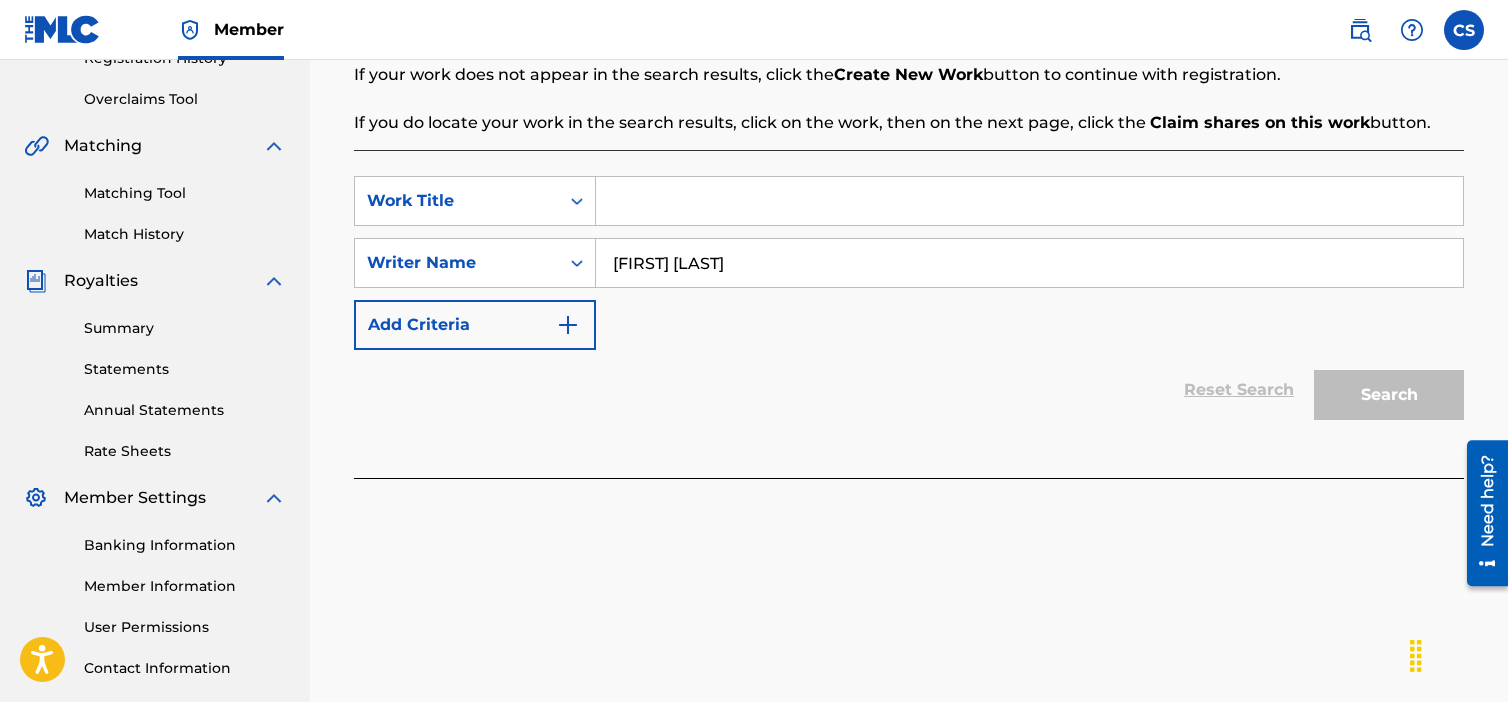 click at bounding box center [1029, 201] 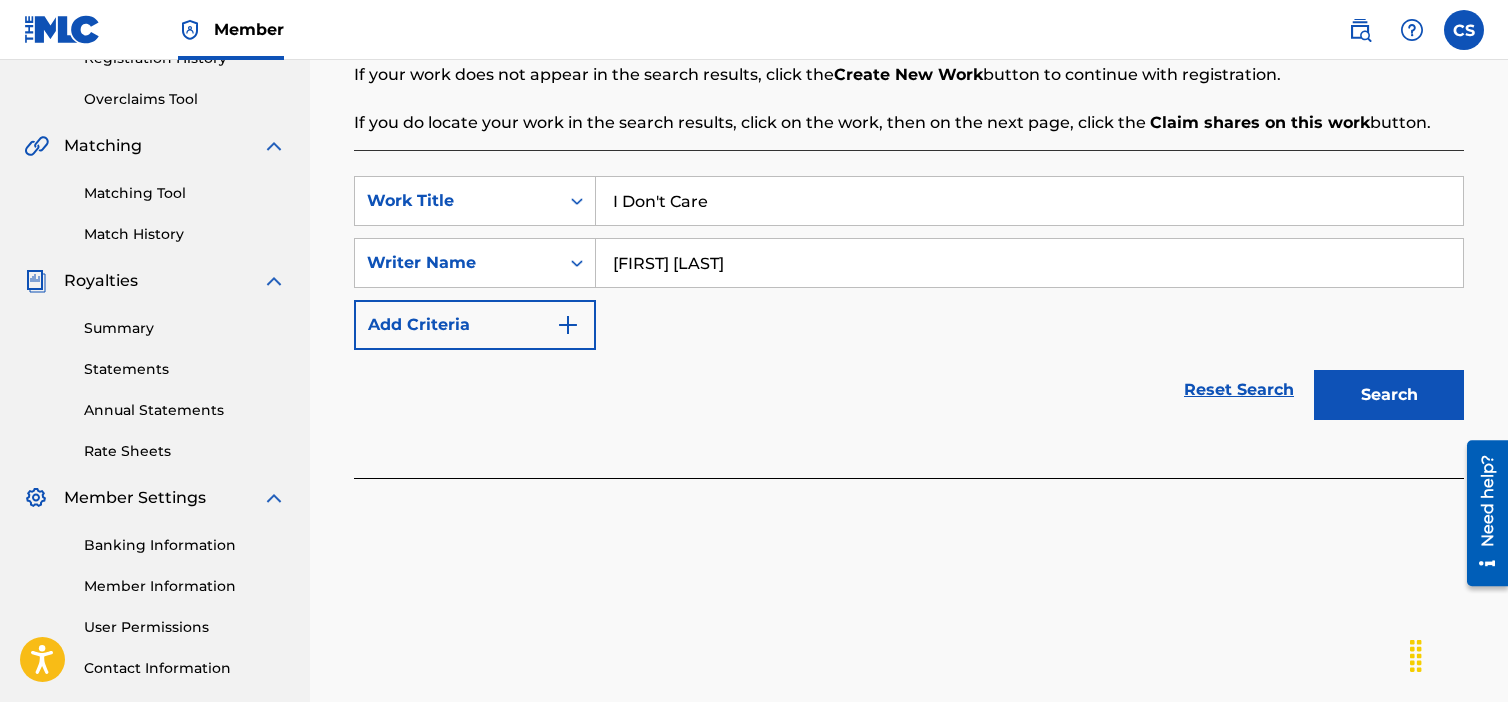 type on "I Don't Care" 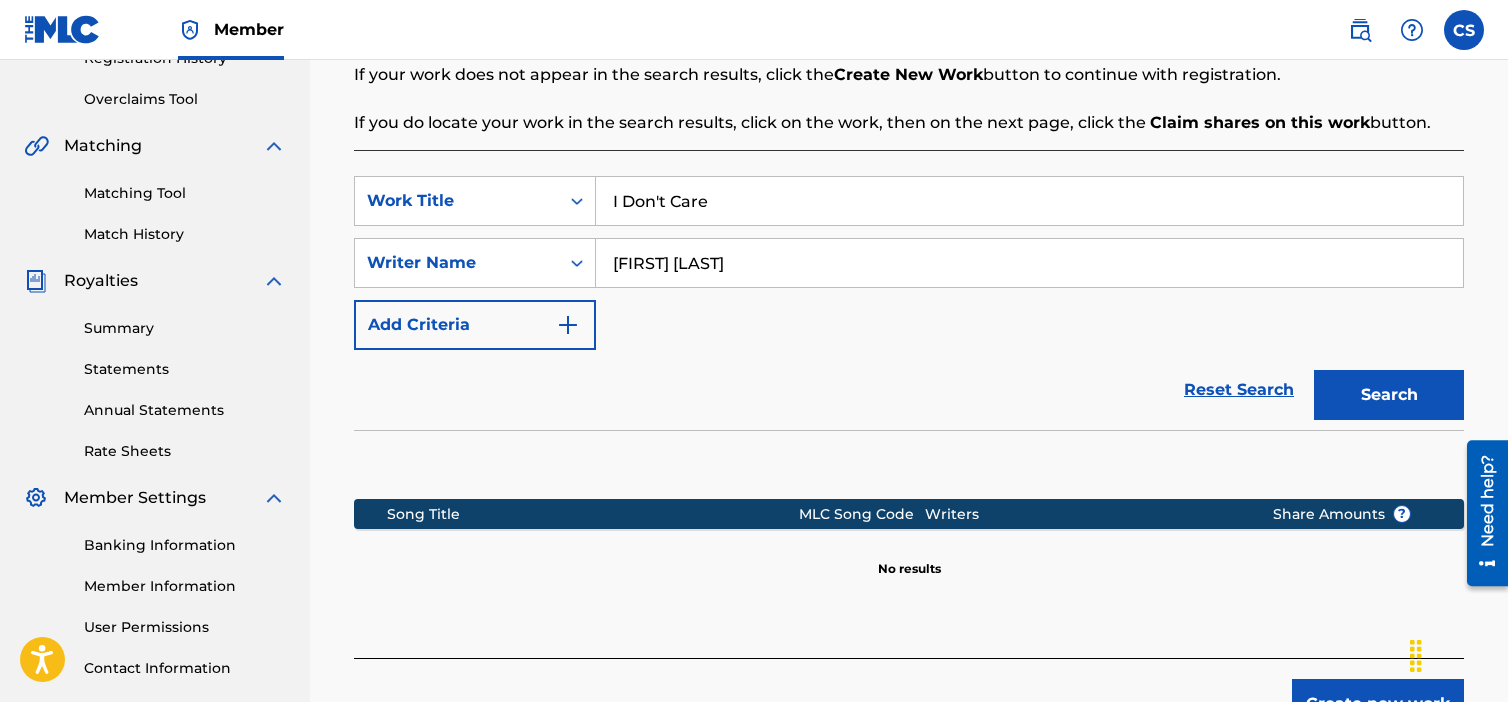 scroll, scrollTop: 542, scrollLeft: 0, axis: vertical 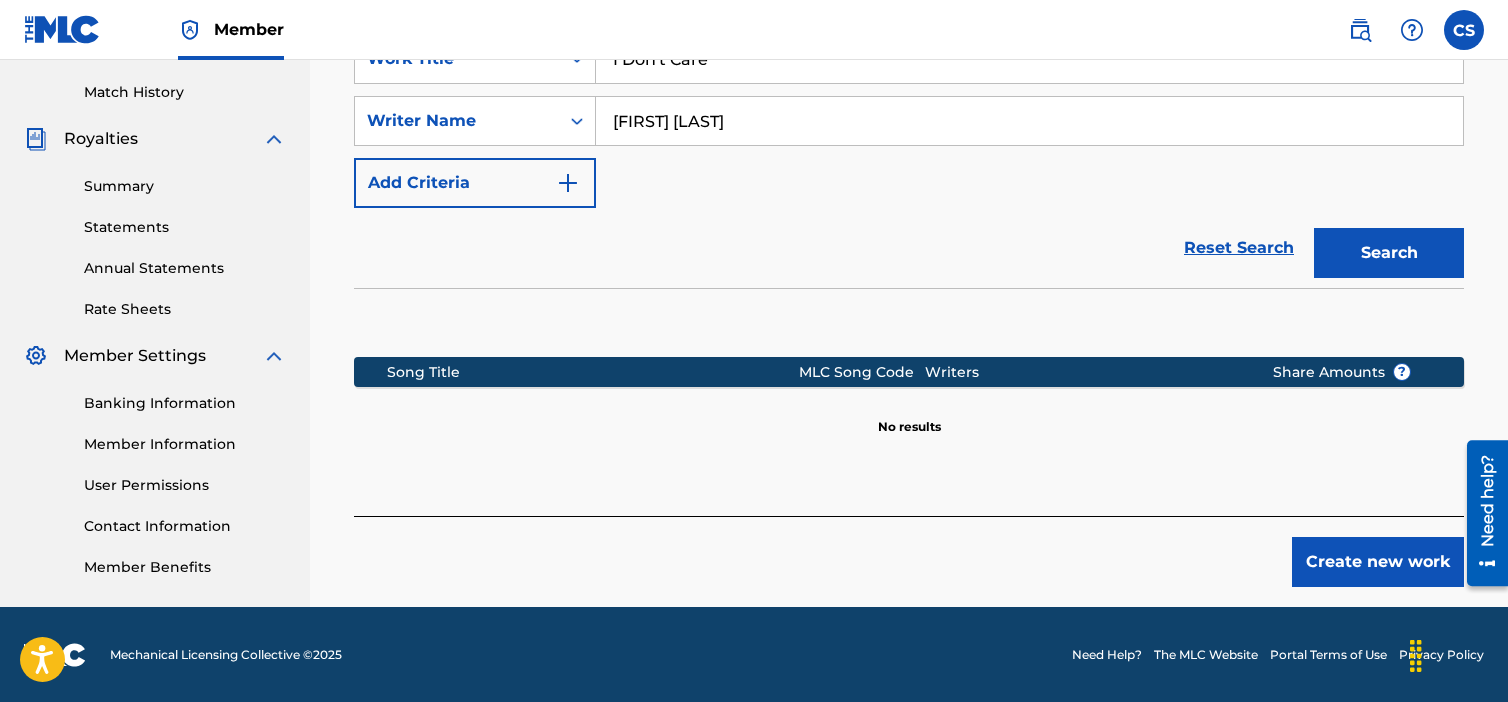 click on "Create new work" at bounding box center [1378, 562] 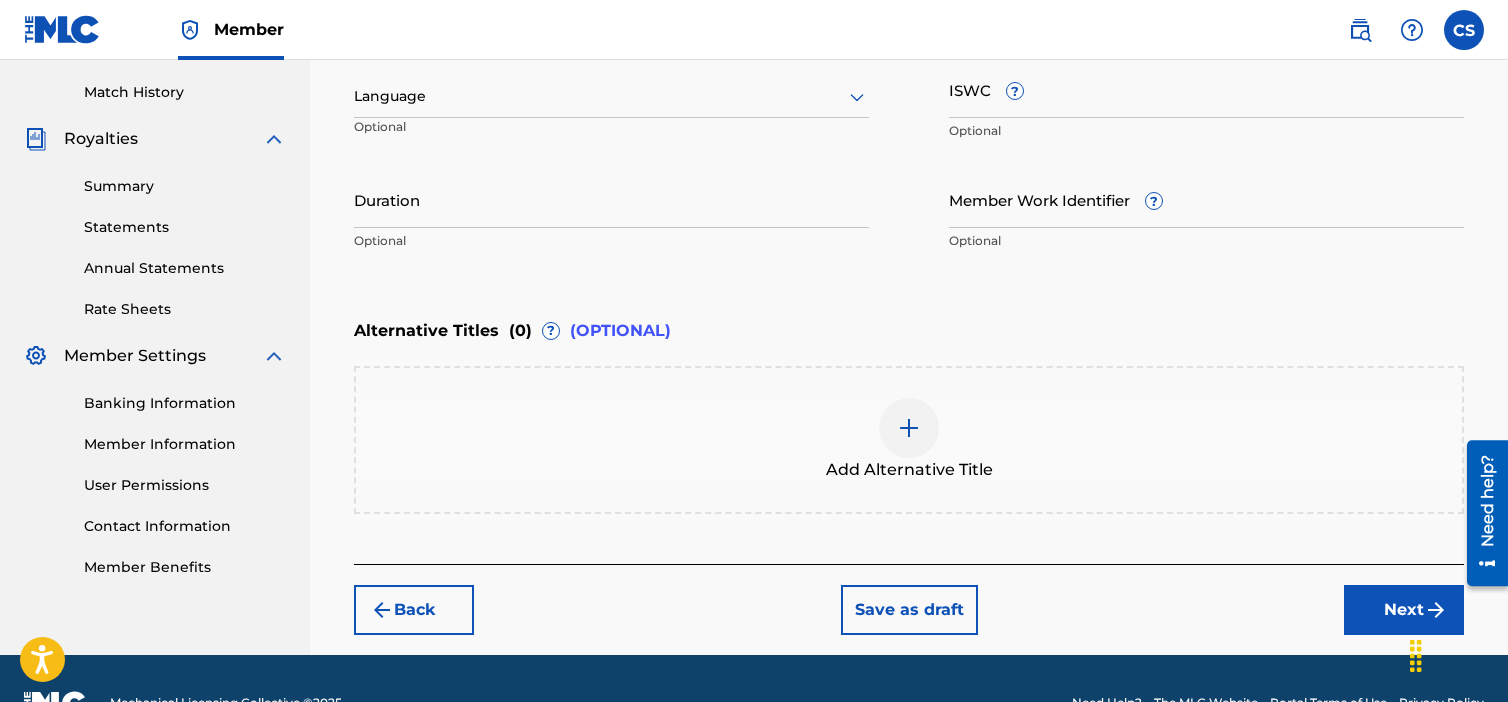 click at bounding box center [611, 96] 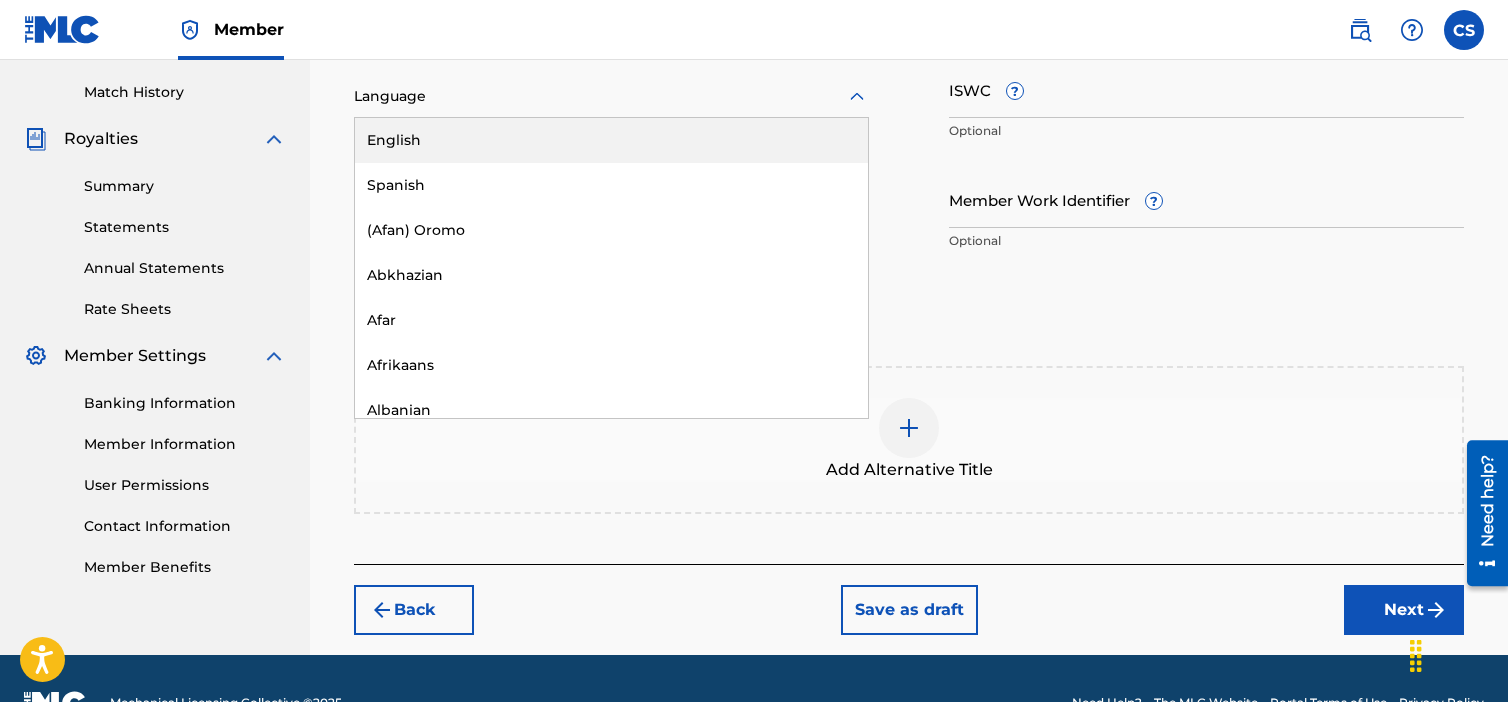 click on "English" at bounding box center (611, 140) 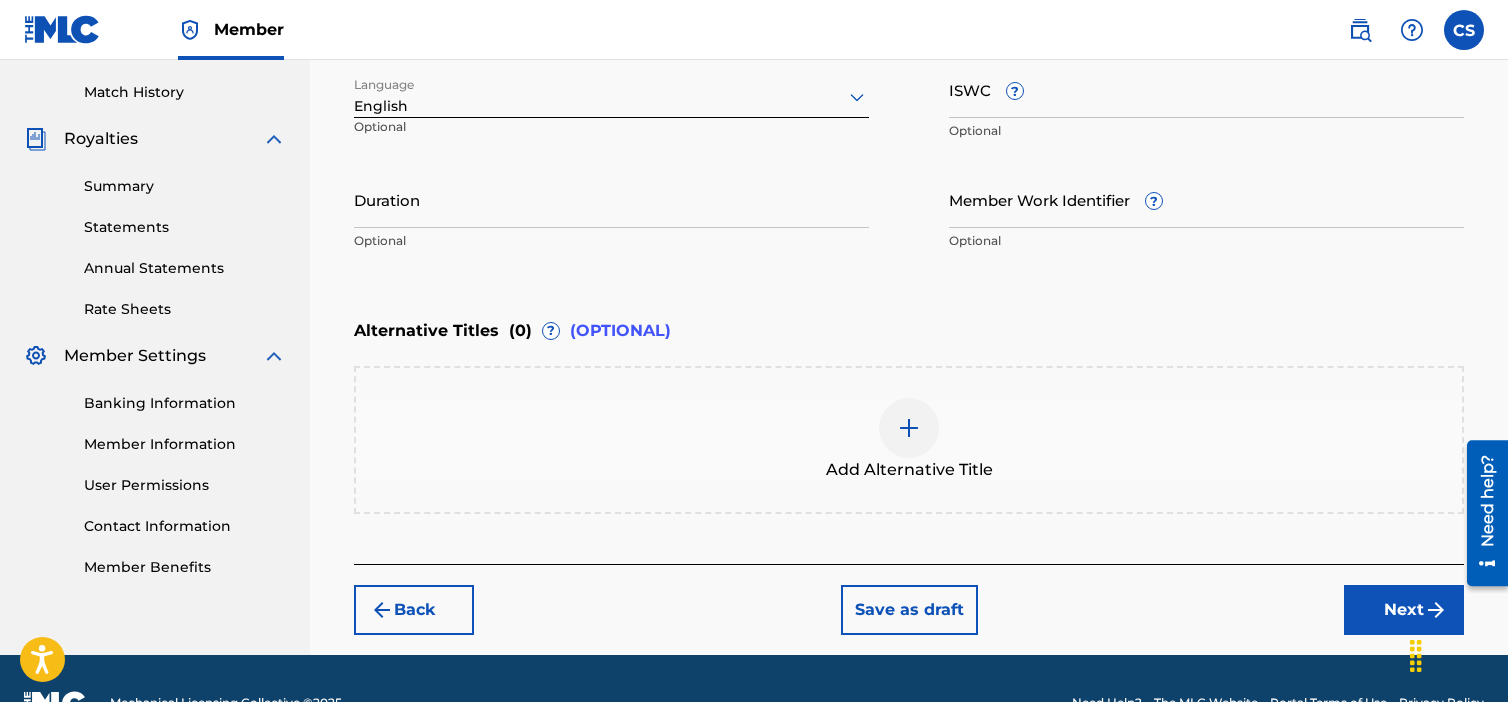 scroll, scrollTop: 588, scrollLeft: 0, axis: vertical 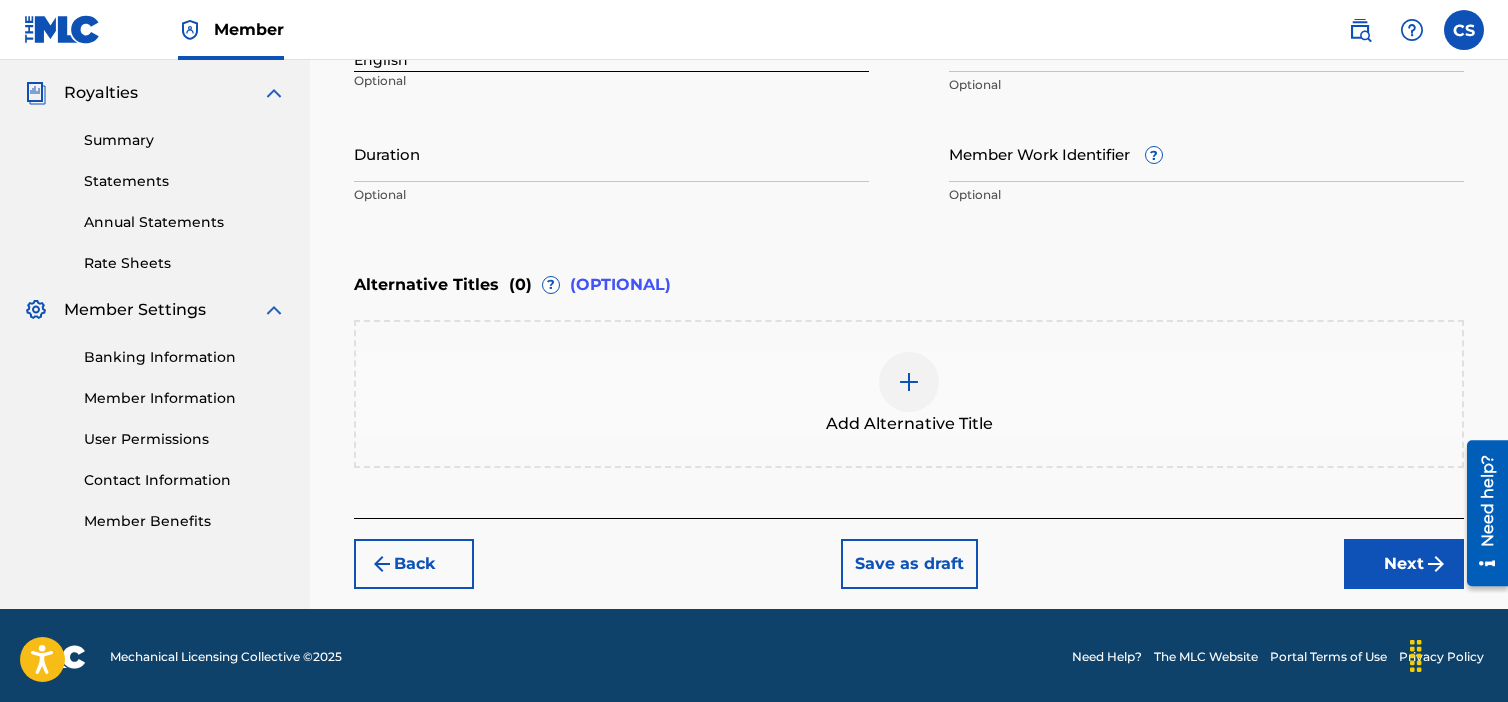 click on "Next" at bounding box center [1404, 564] 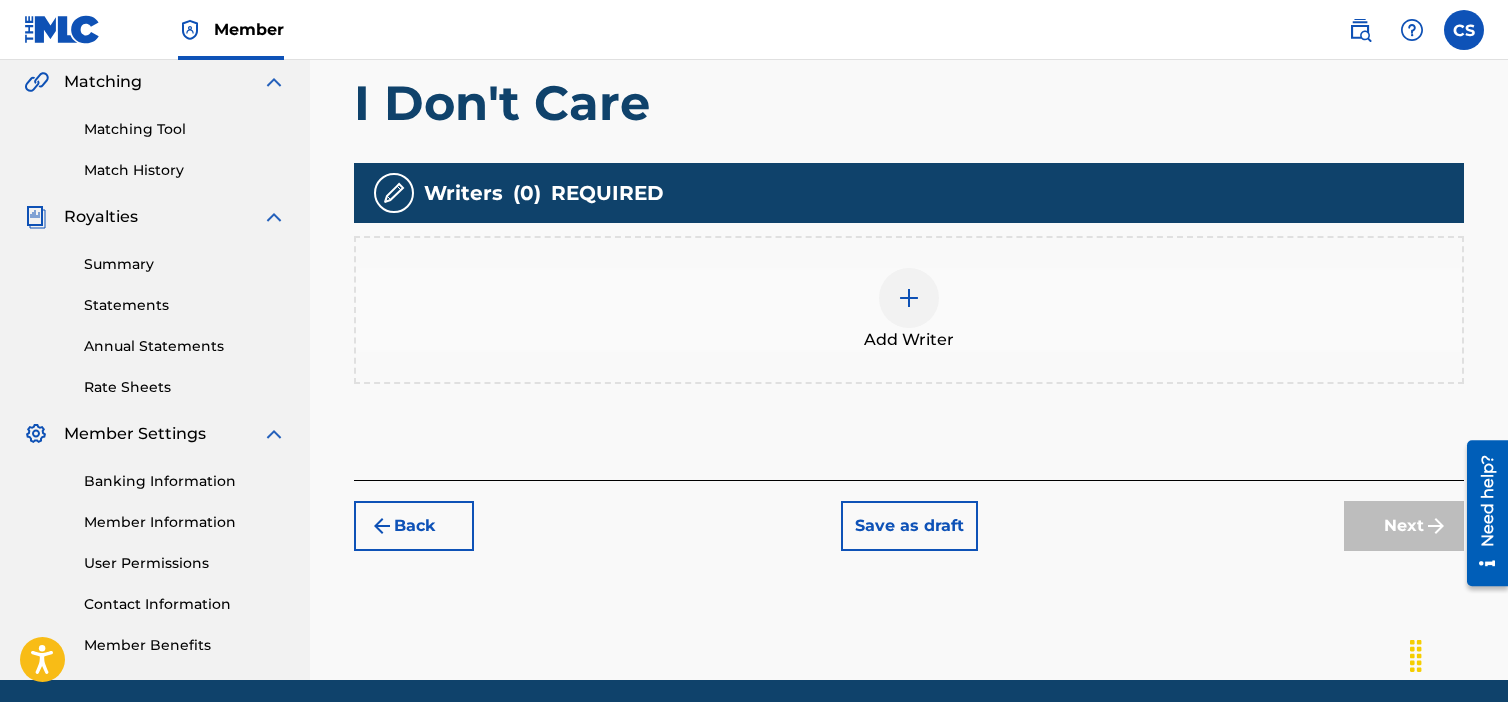 scroll, scrollTop: 490, scrollLeft: 0, axis: vertical 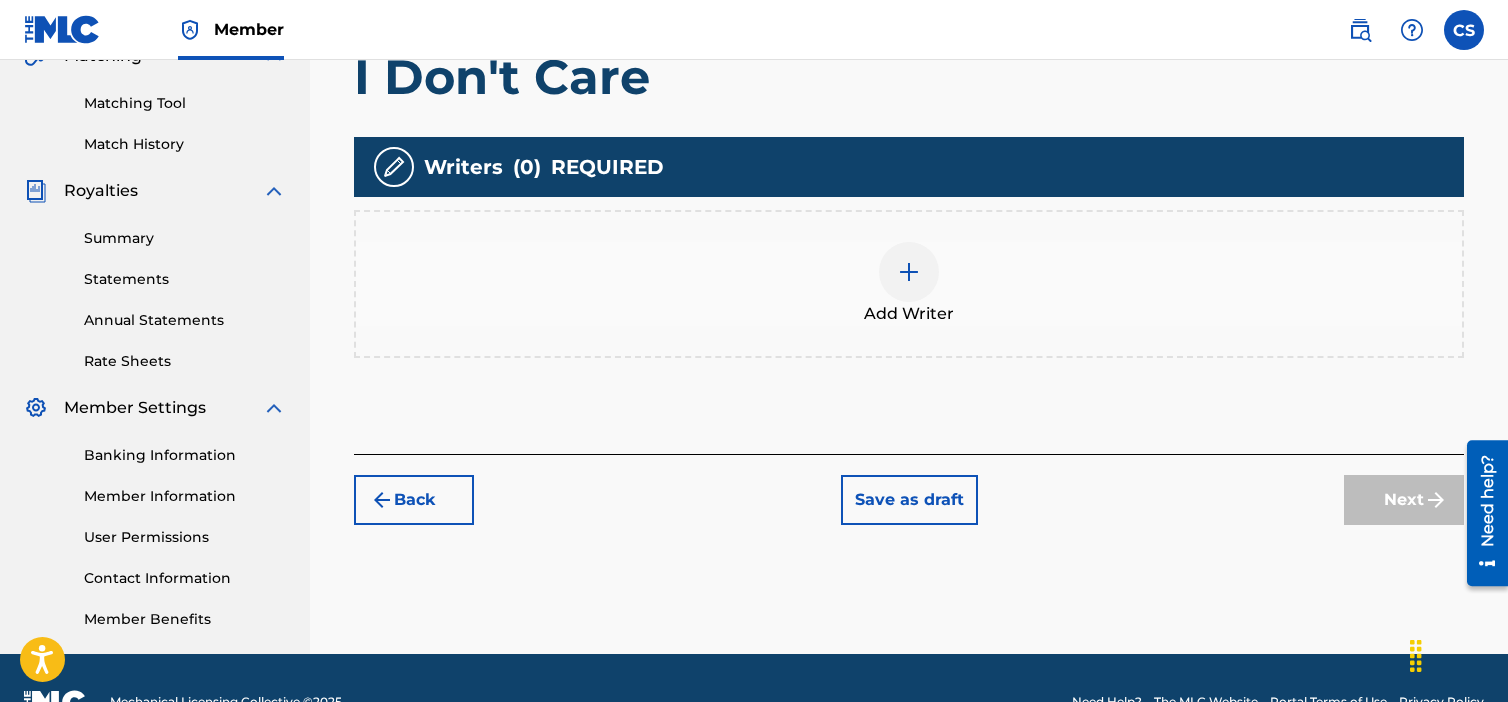 click at bounding box center [909, 272] 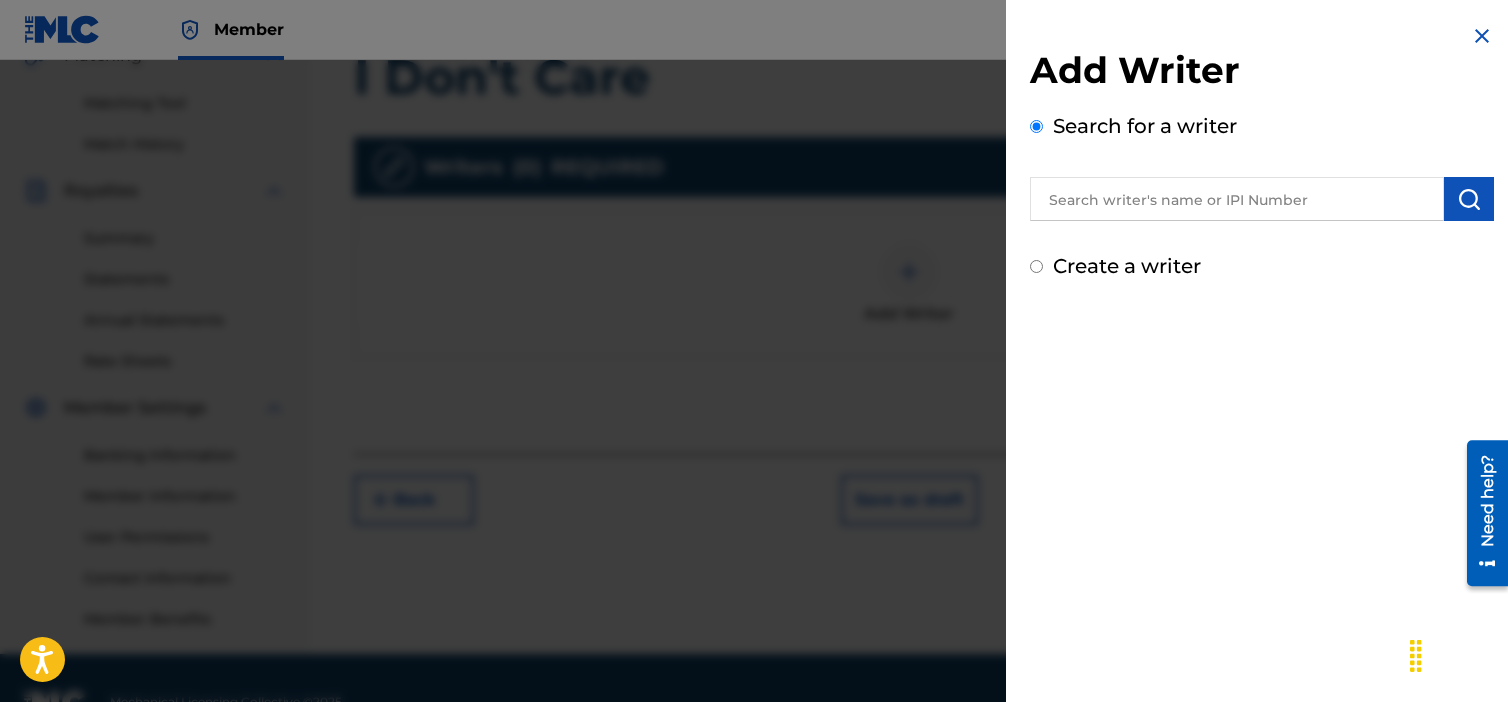 click on "Create a writer" at bounding box center [1127, 266] 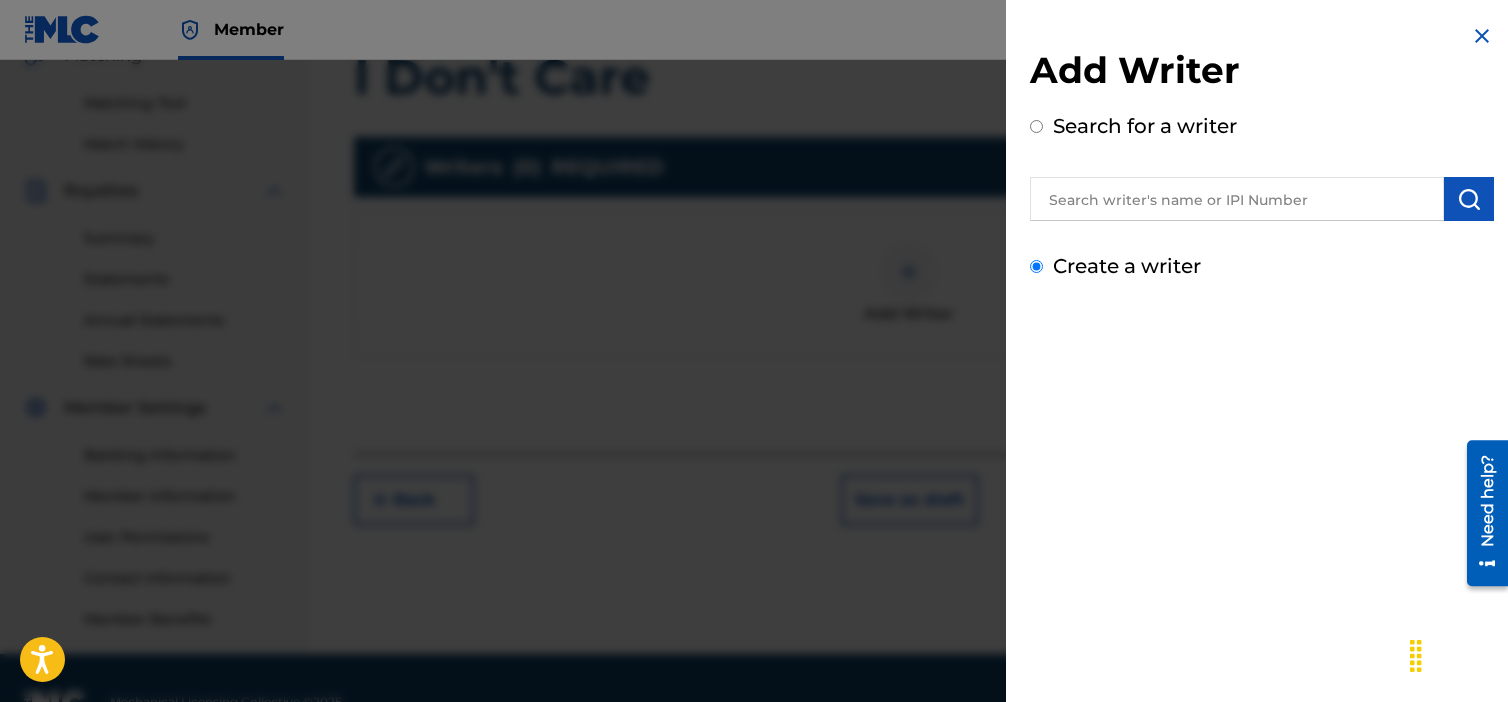 click on "Create a writer" at bounding box center [1036, 266] 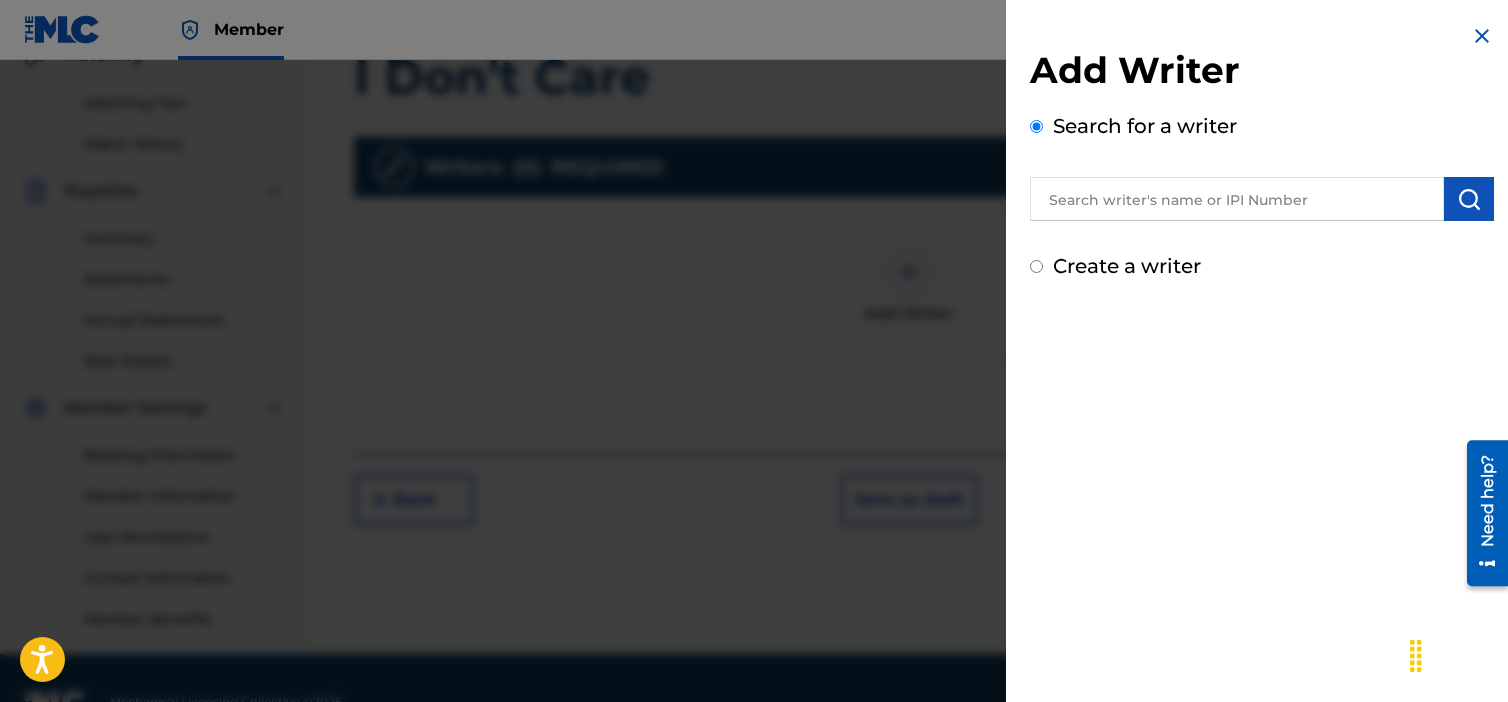 radio on "false" 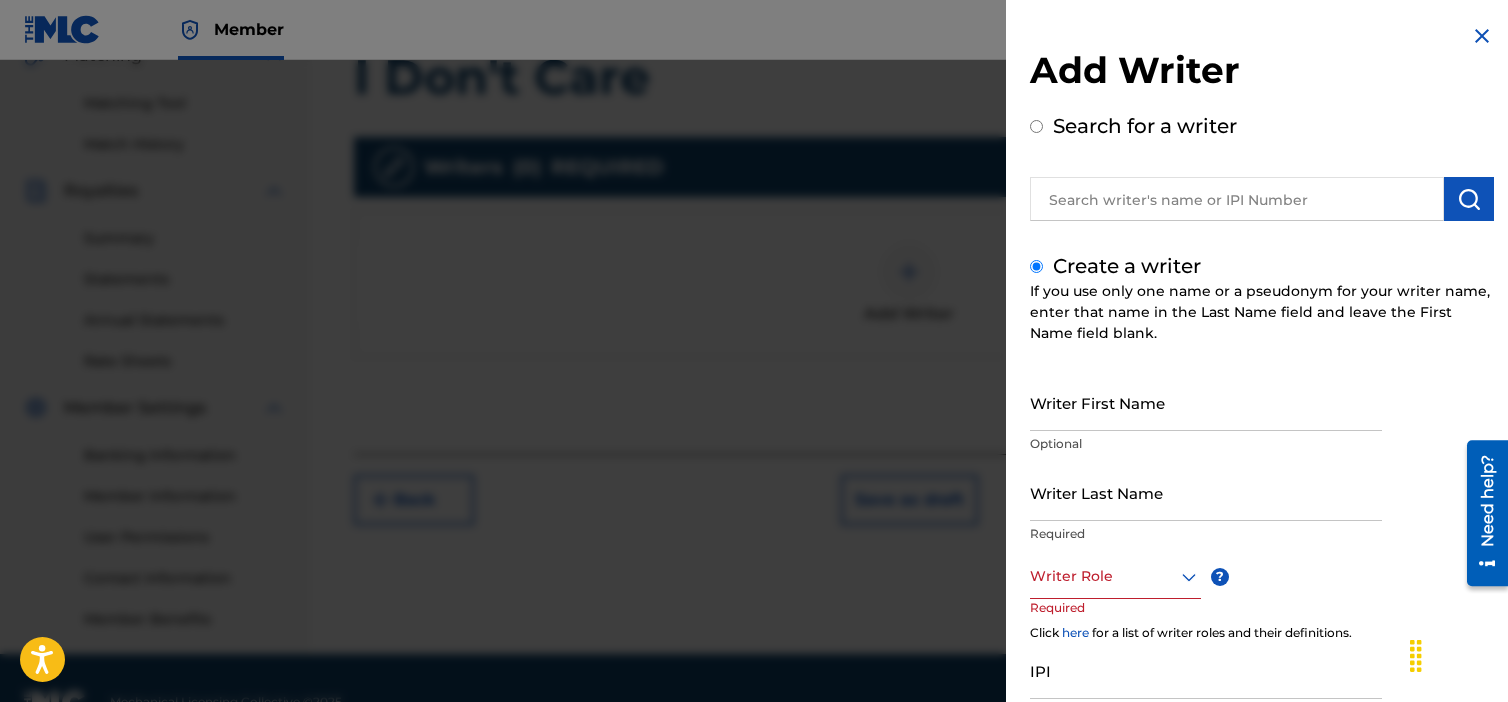 click on "Optional" at bounding box center [1206, 444] 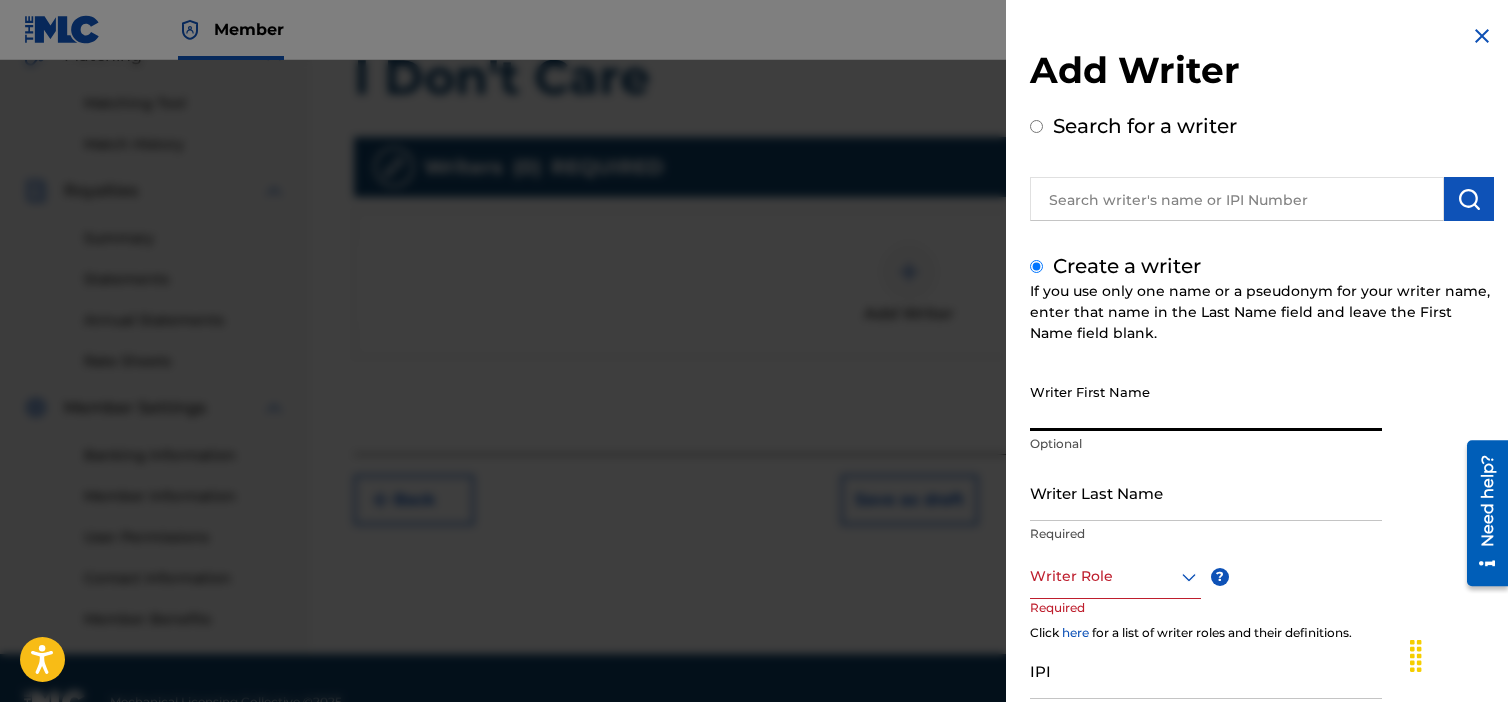 type on "[FIRST]" 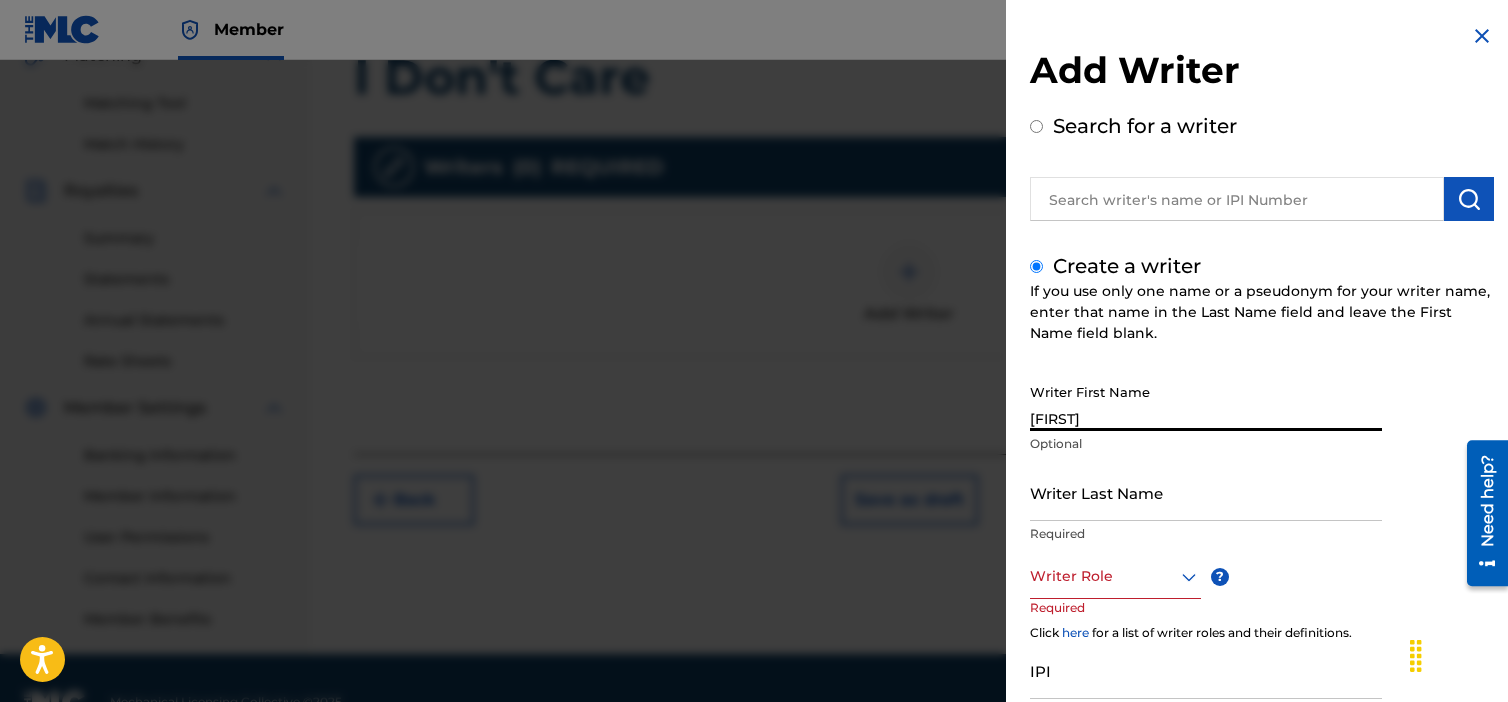 type on "[FIRST] [LAST]" 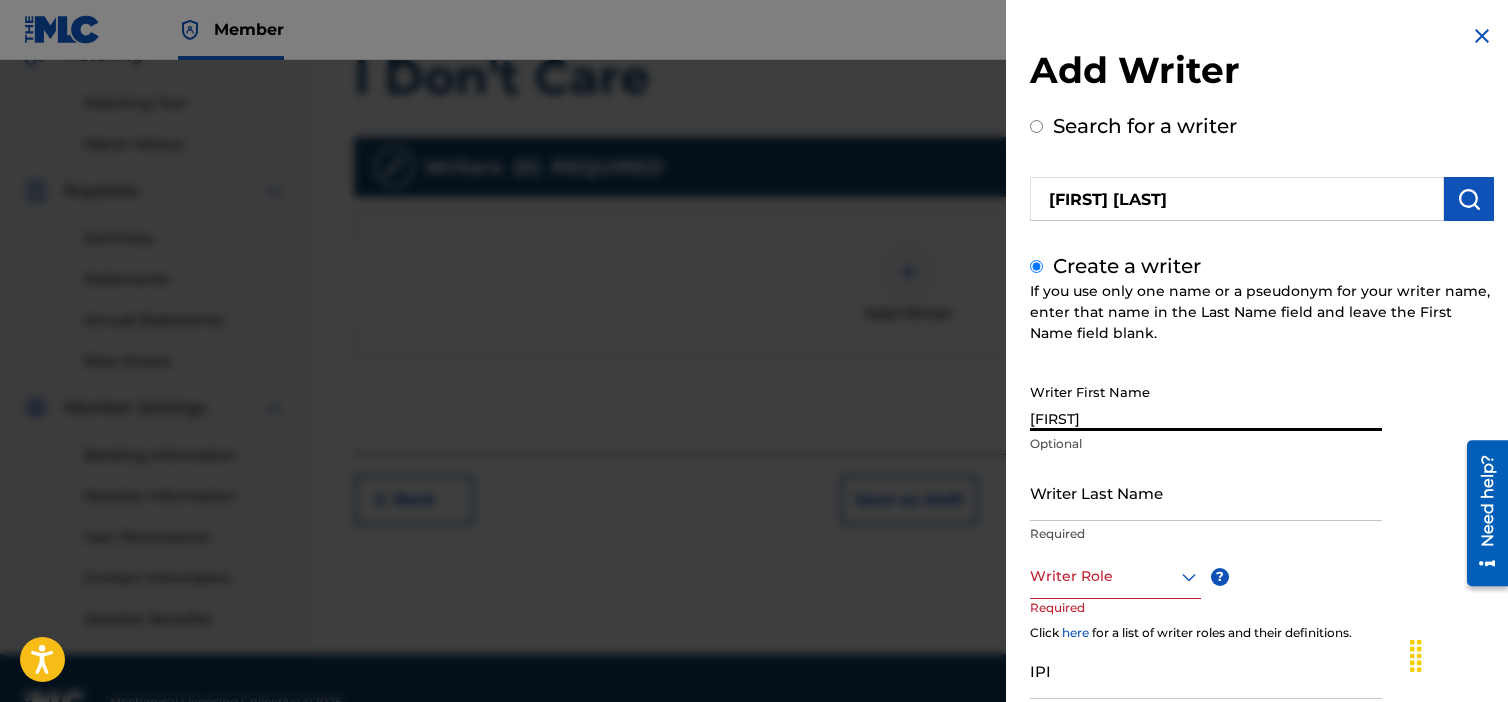 type on "[LAST]" 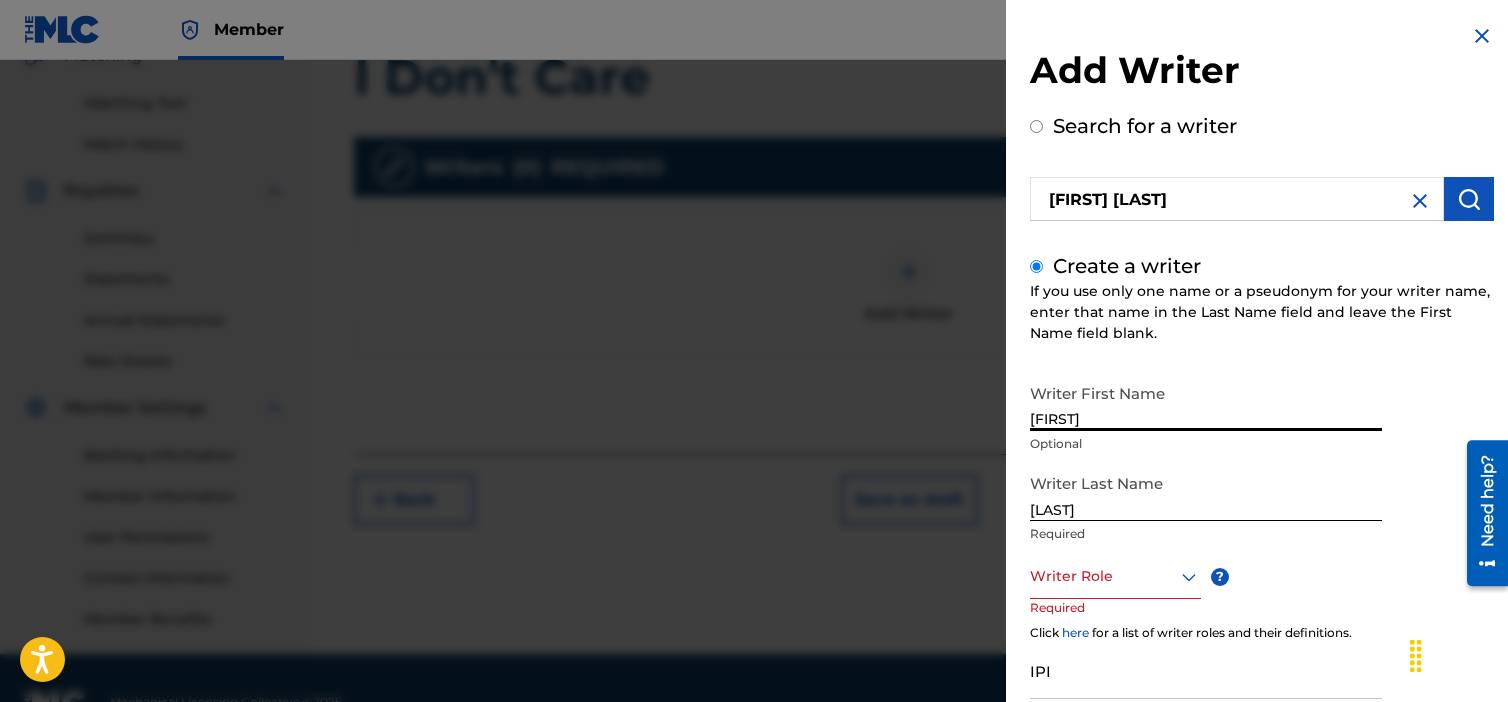 click at bounding box center [1115, 576] 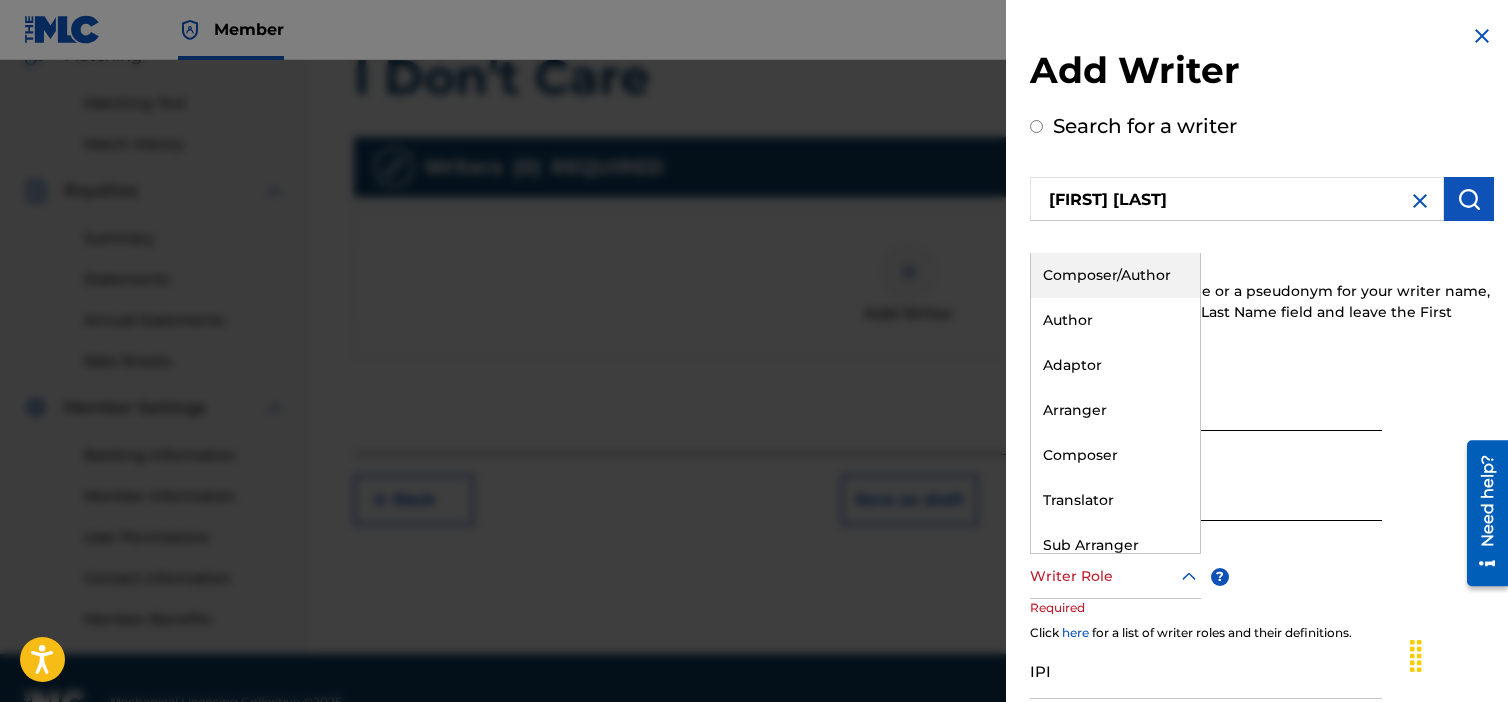 click on "Composer/Author" at bounding box center (1115, 275) 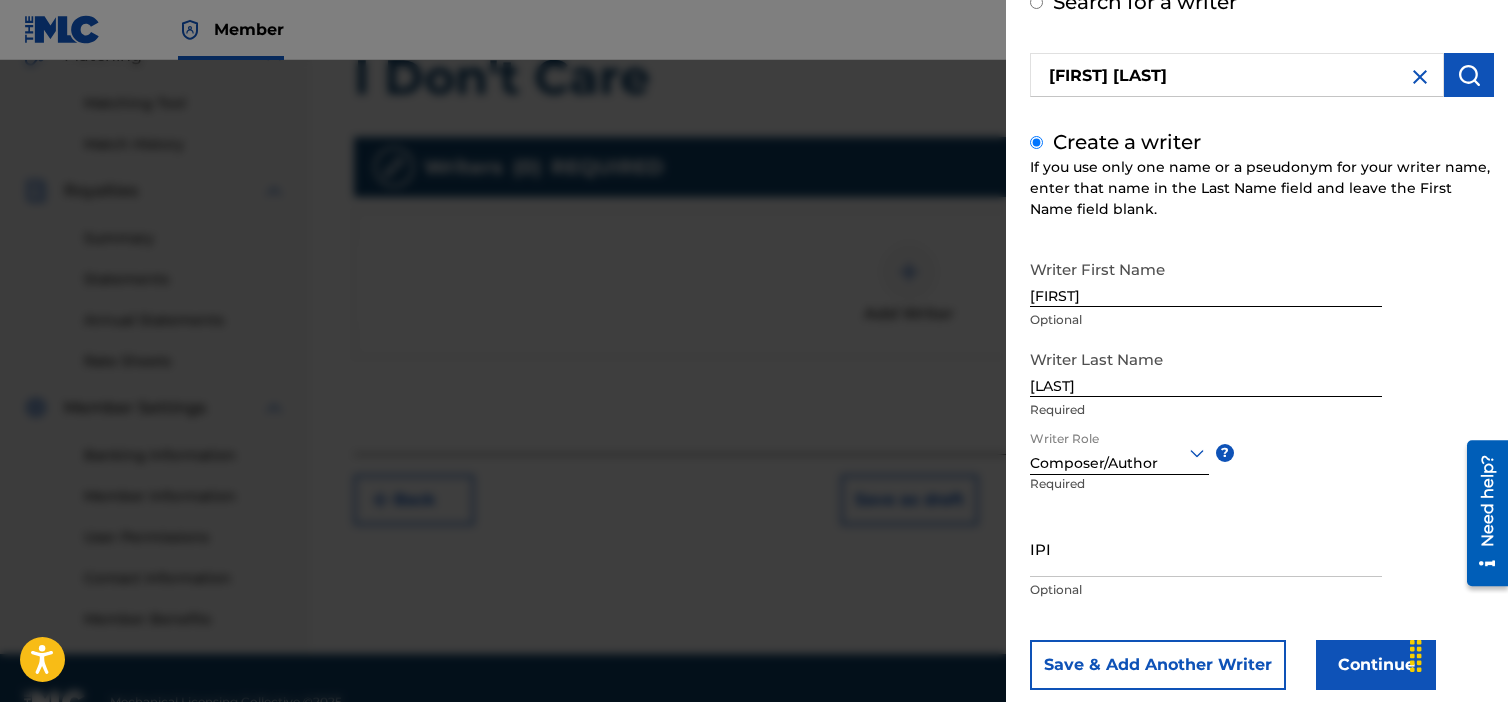 scroll, scrollTop: 165, scrollLeft: 0, axis: vertical 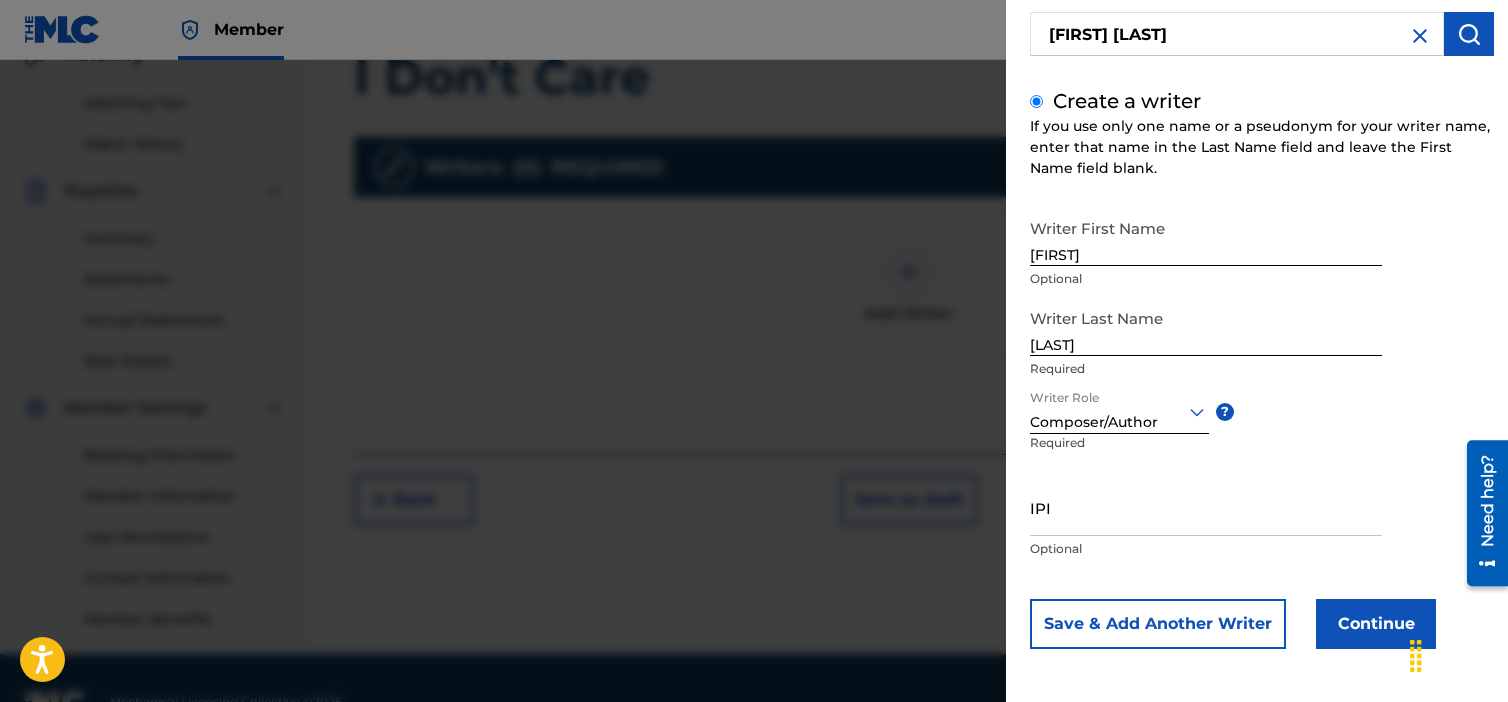 click on "Continue" at bounding box center (1376, 624) 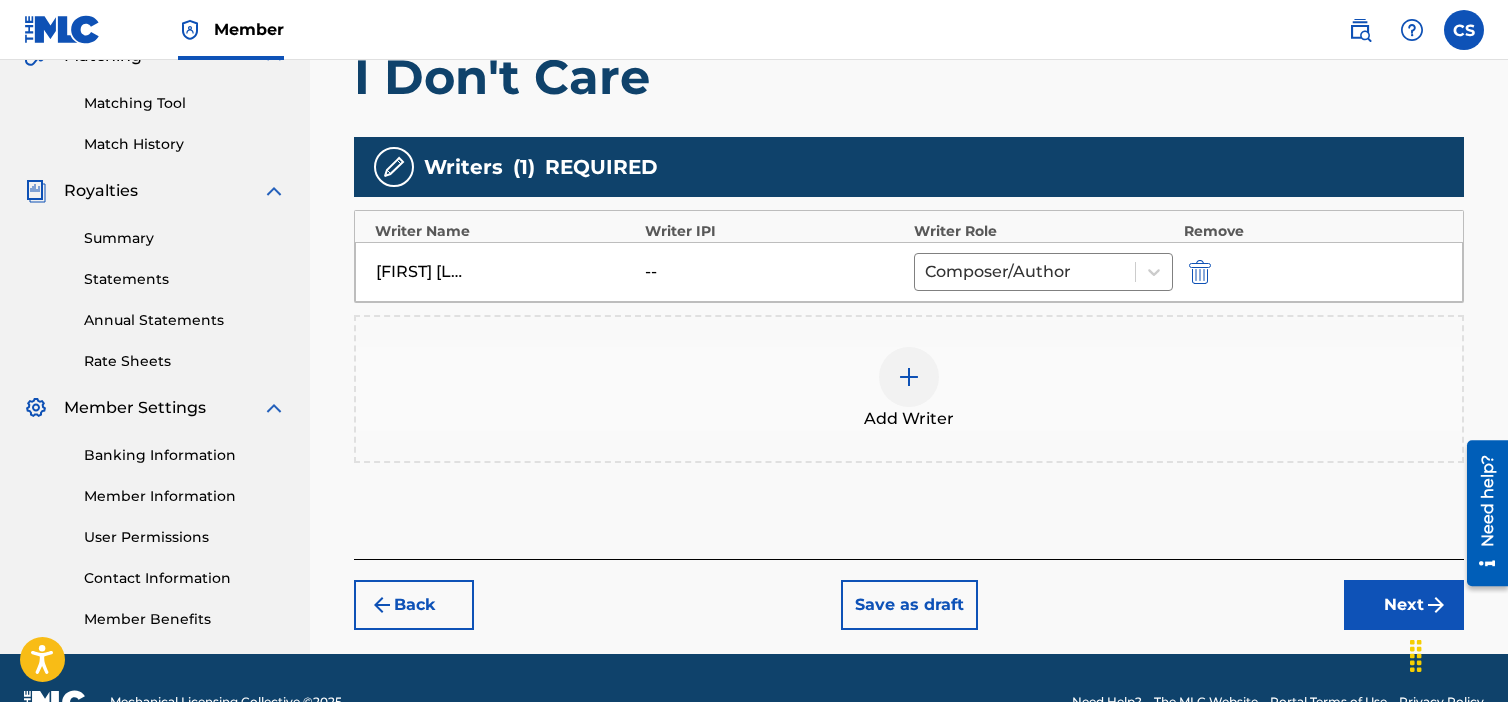 click on "Next" at bounding box center [1404, 605] 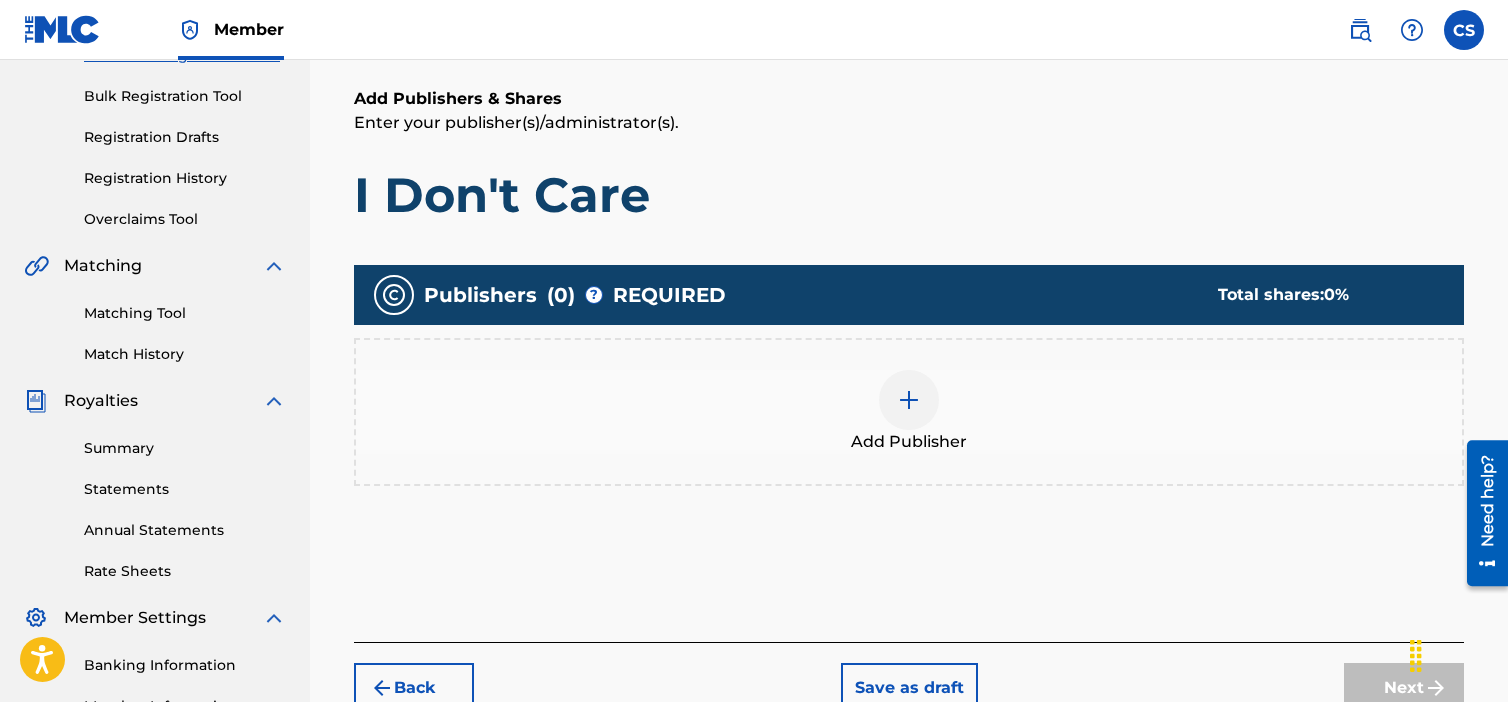 scroll, scrollTop: 390, scrollLeft: 0, axis: vertical 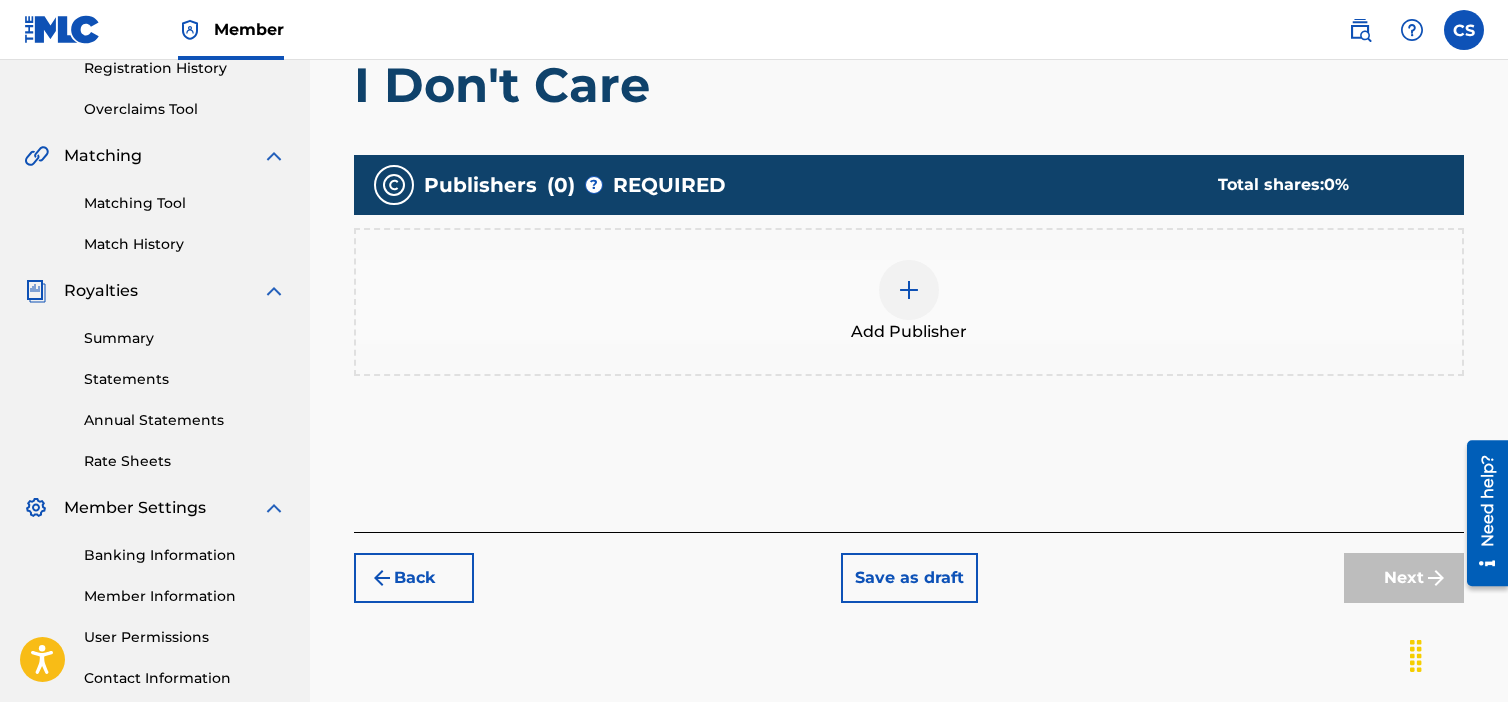 click at bounding box center (909, 290) 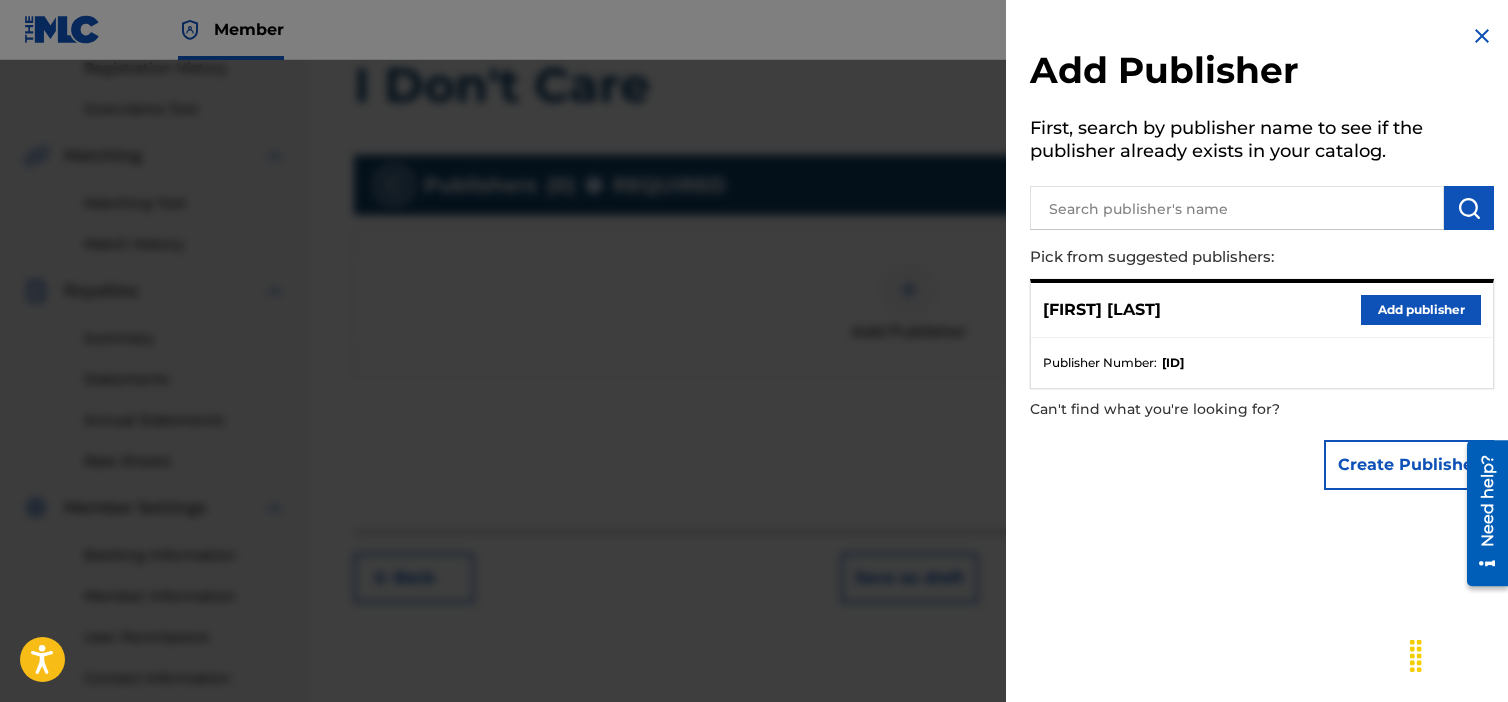 click on "Add publisher" at bounding box center (1421, 310) 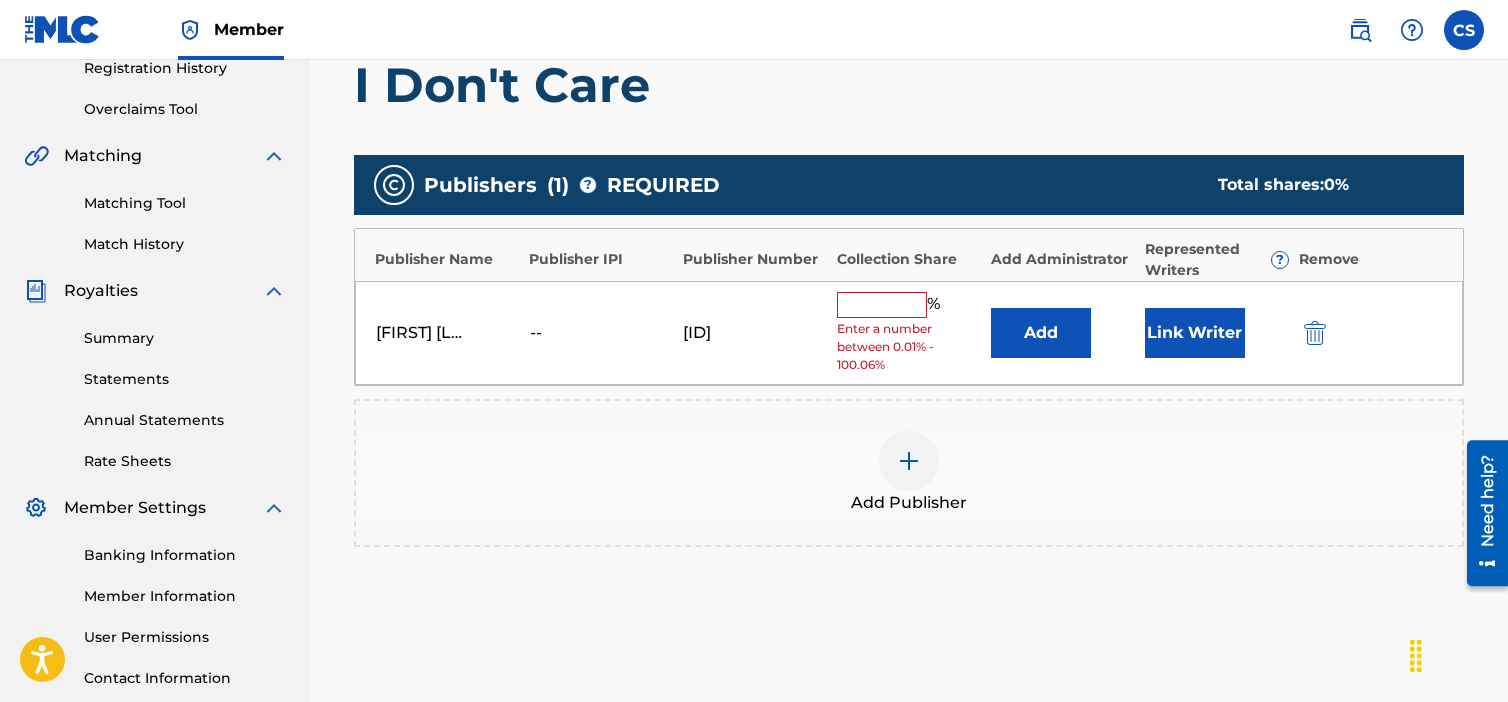 click at bounding box center (882, 305) 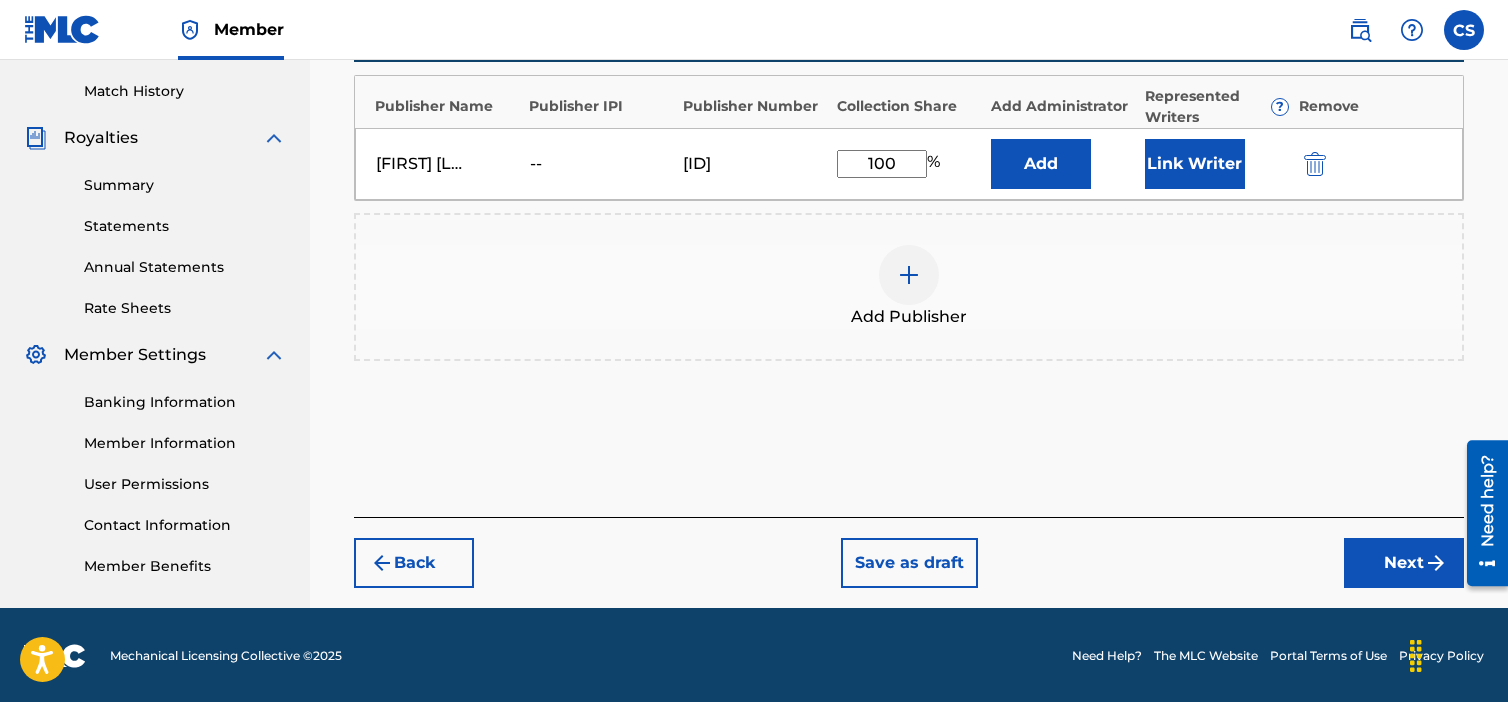 click on "Next" at bounding box center [1404, 563] 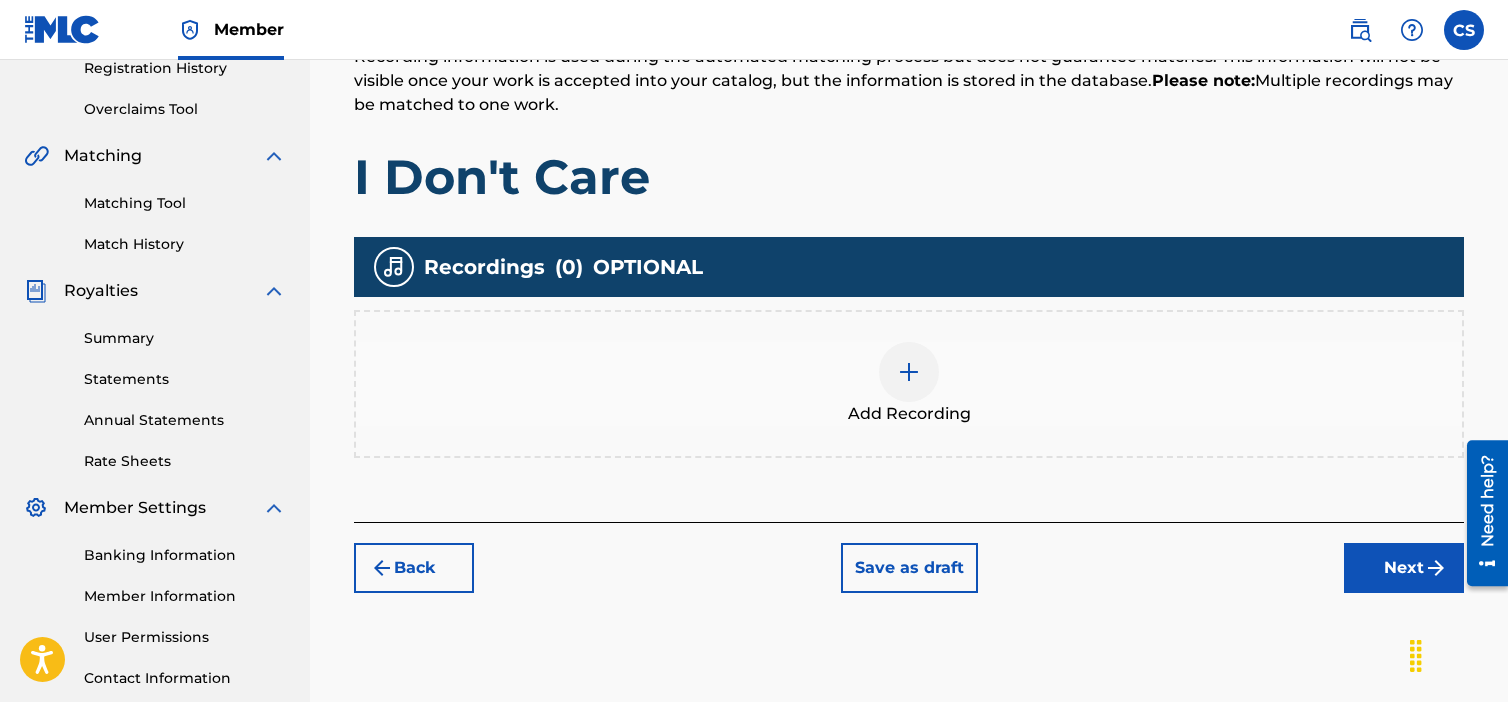 click on "Next" at bounding box center (1404, 568) 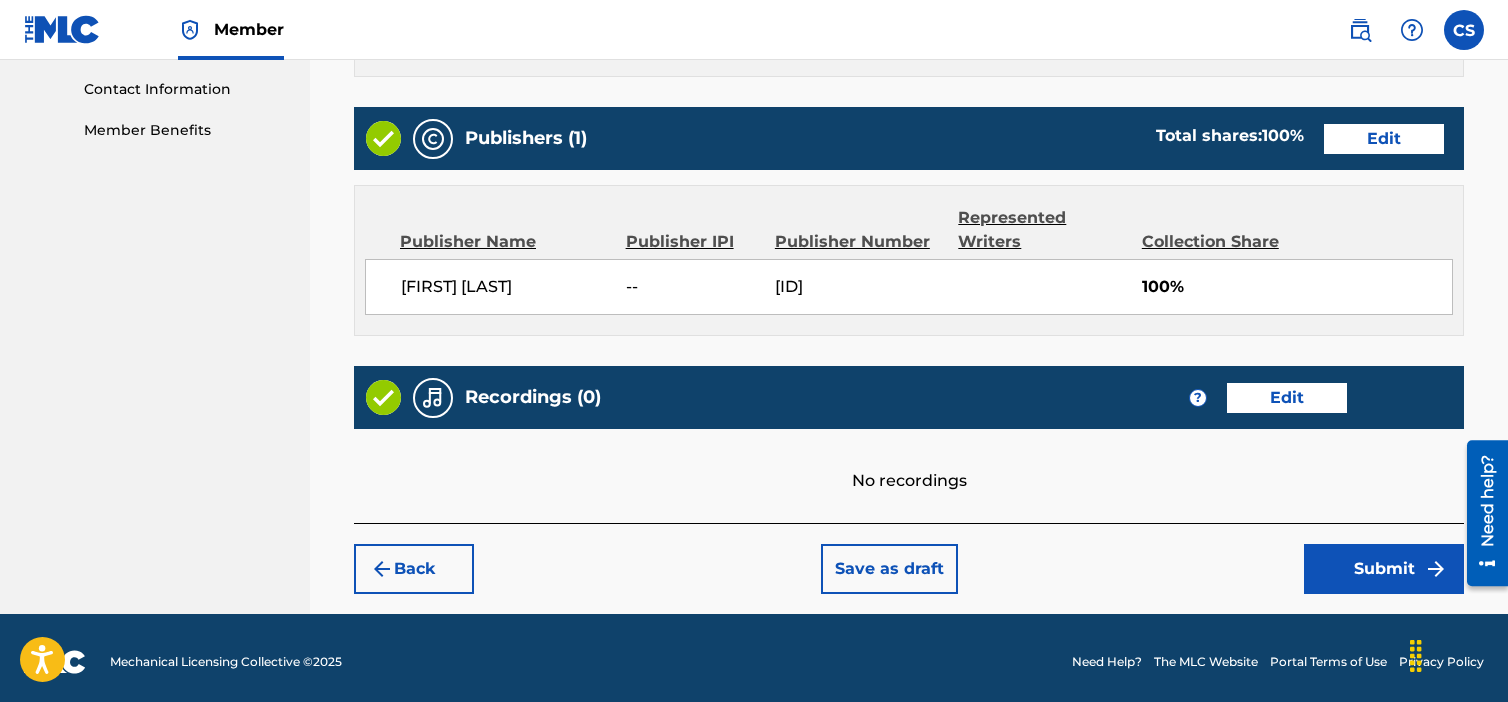scroll, scrollTop: 984, scrollLeft: 0, axis: vertical 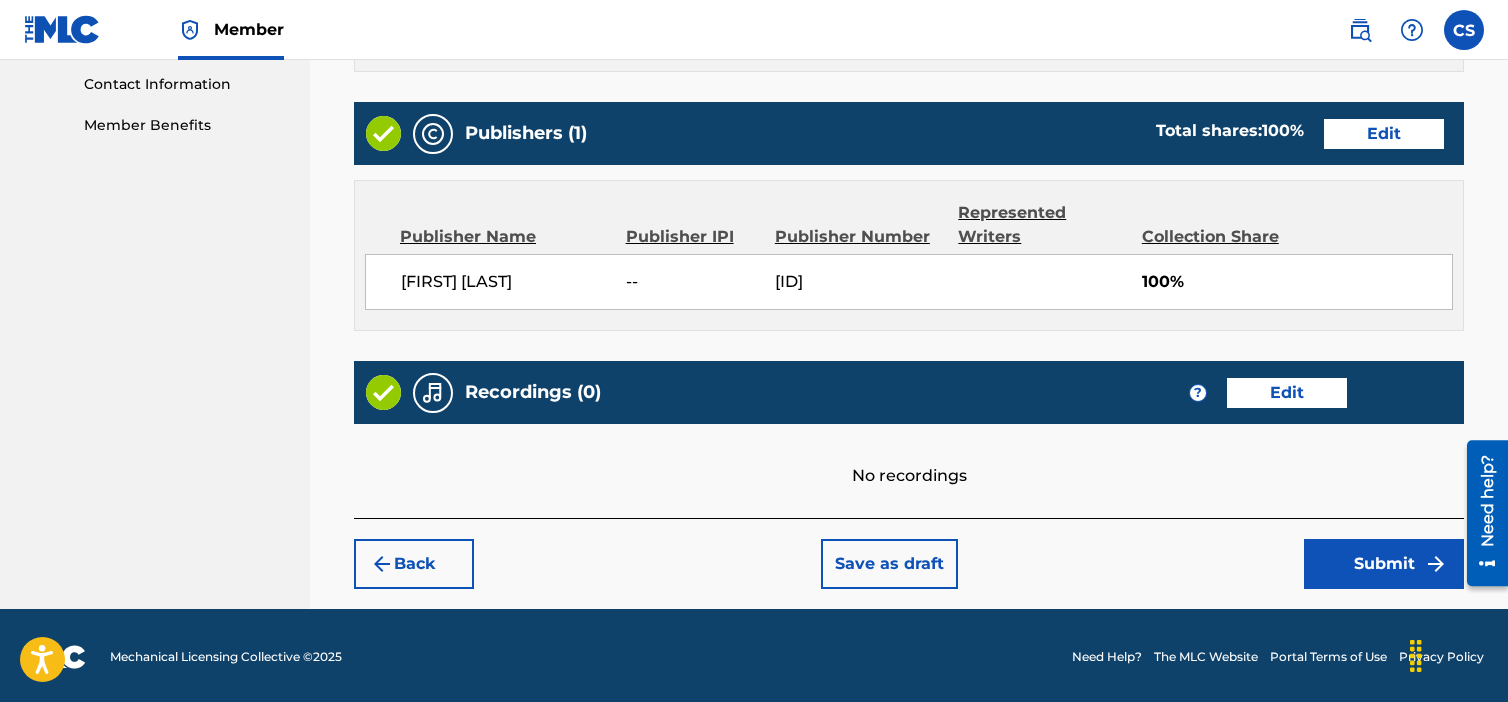 click on "Submit" at bounding box center [1384, 564] 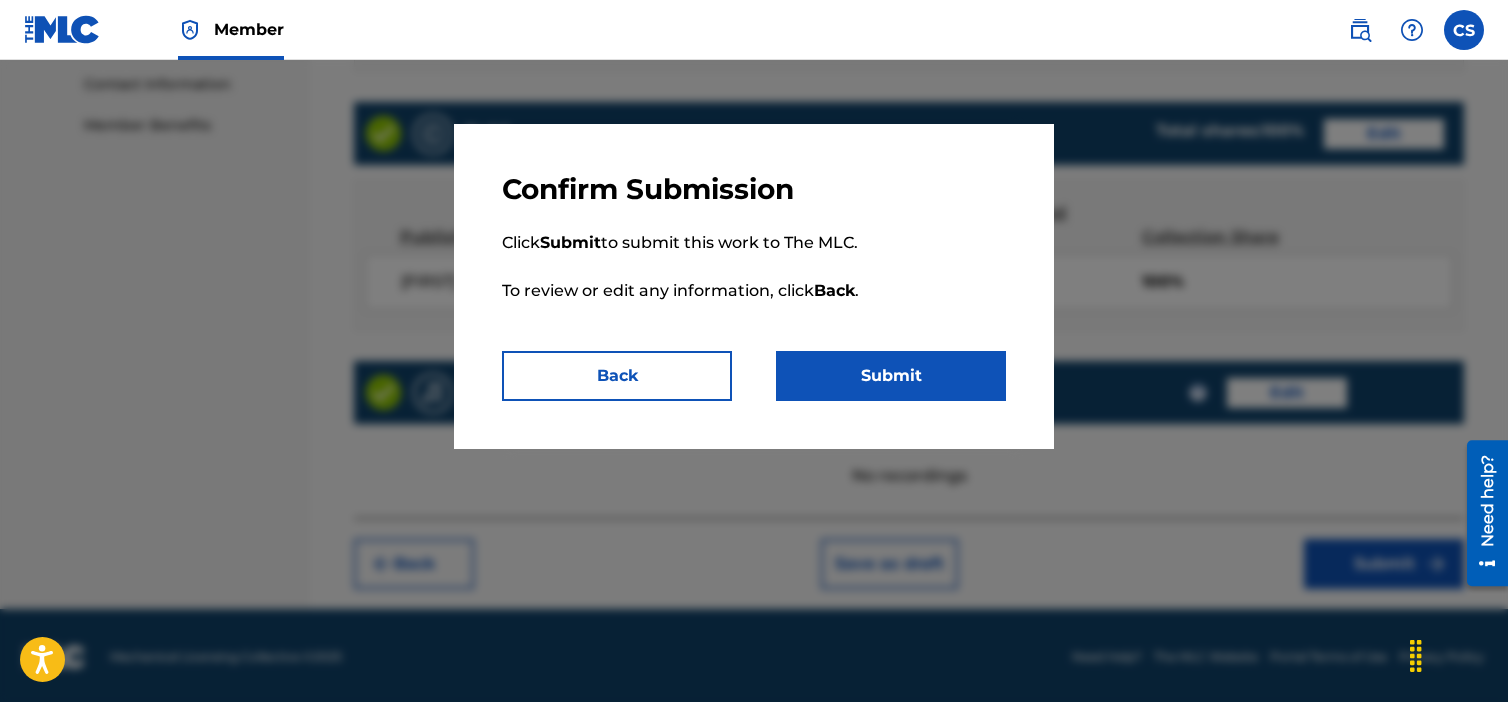 click on "Submit" at bounding box center [891, 376] 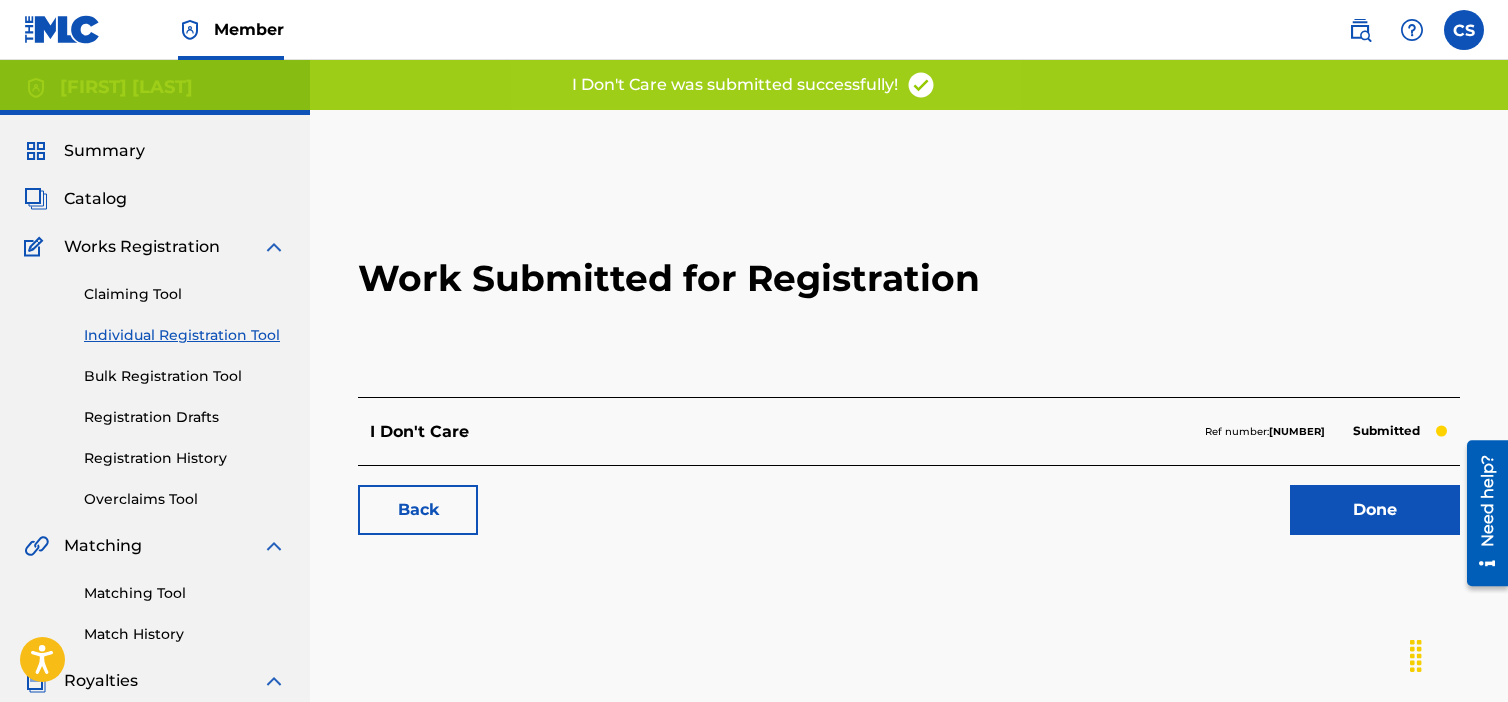 click on "Done" at bounding box center (1375, 510) 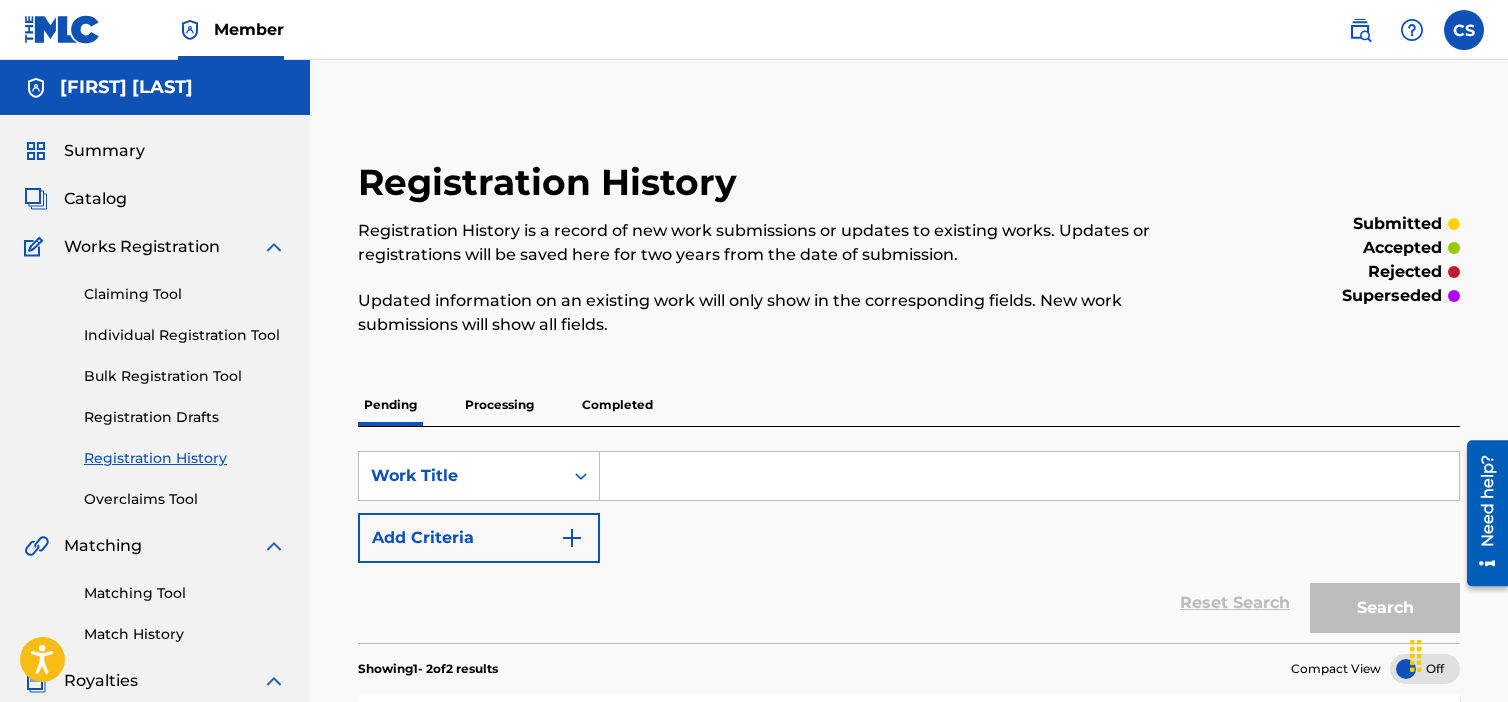 scroll, scrollTop: 0, scrollLeft: 0, axis: both 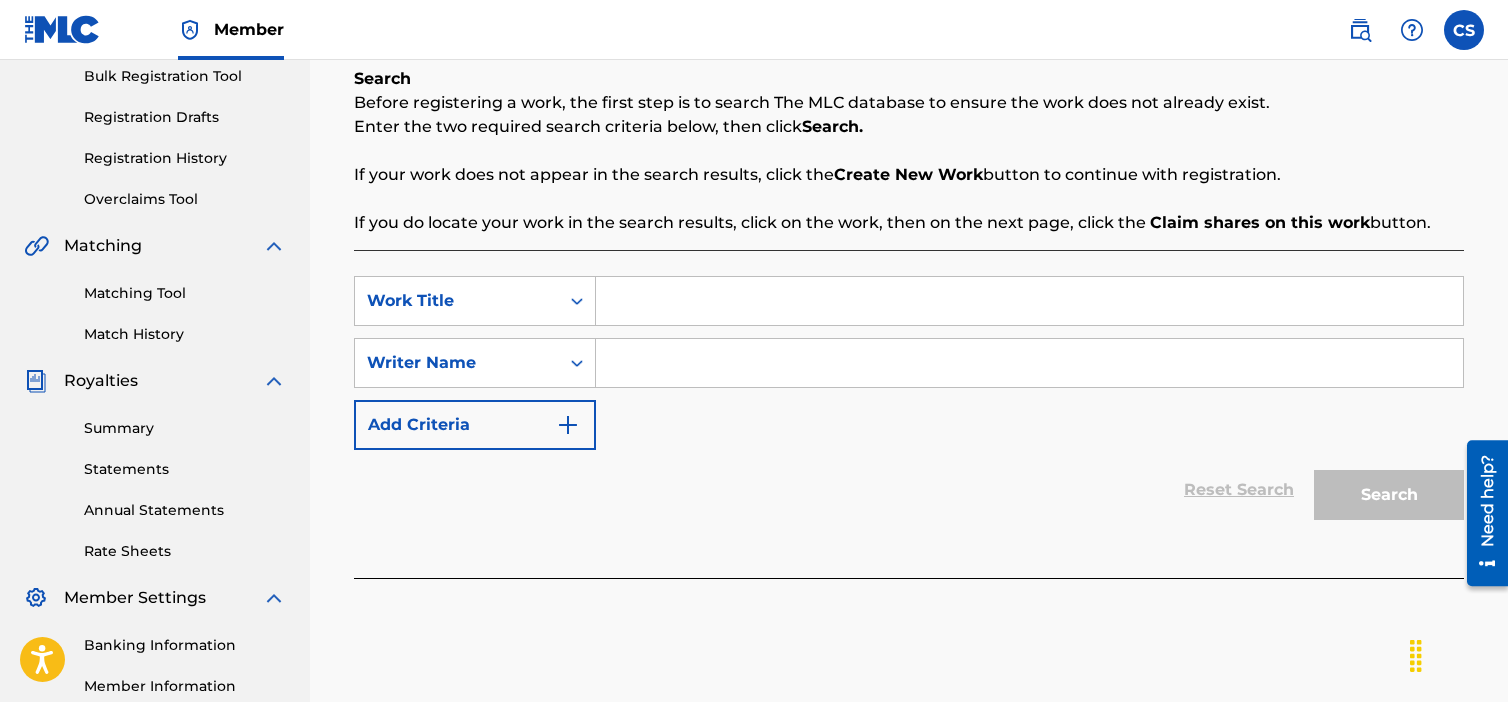 click at bounding box center [1029, 301] 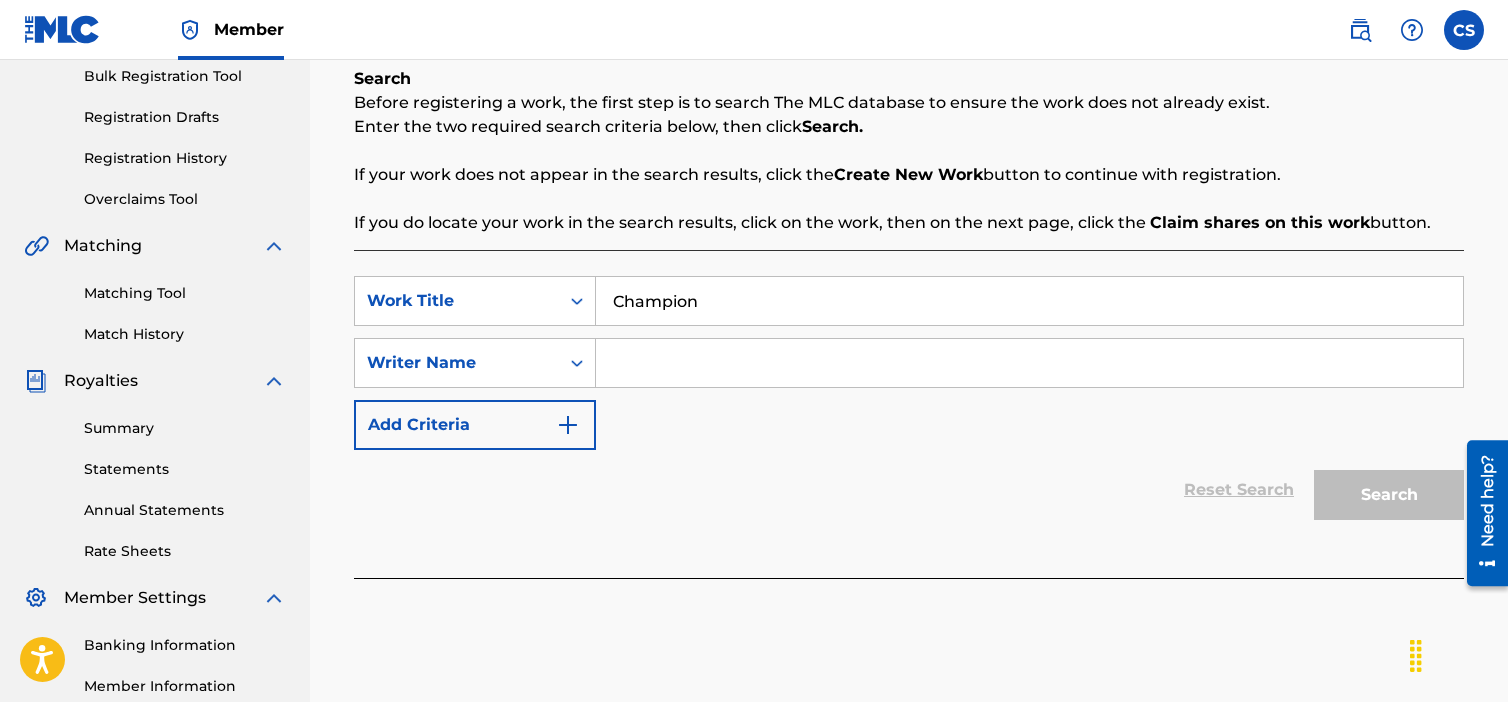 type on "Champion" 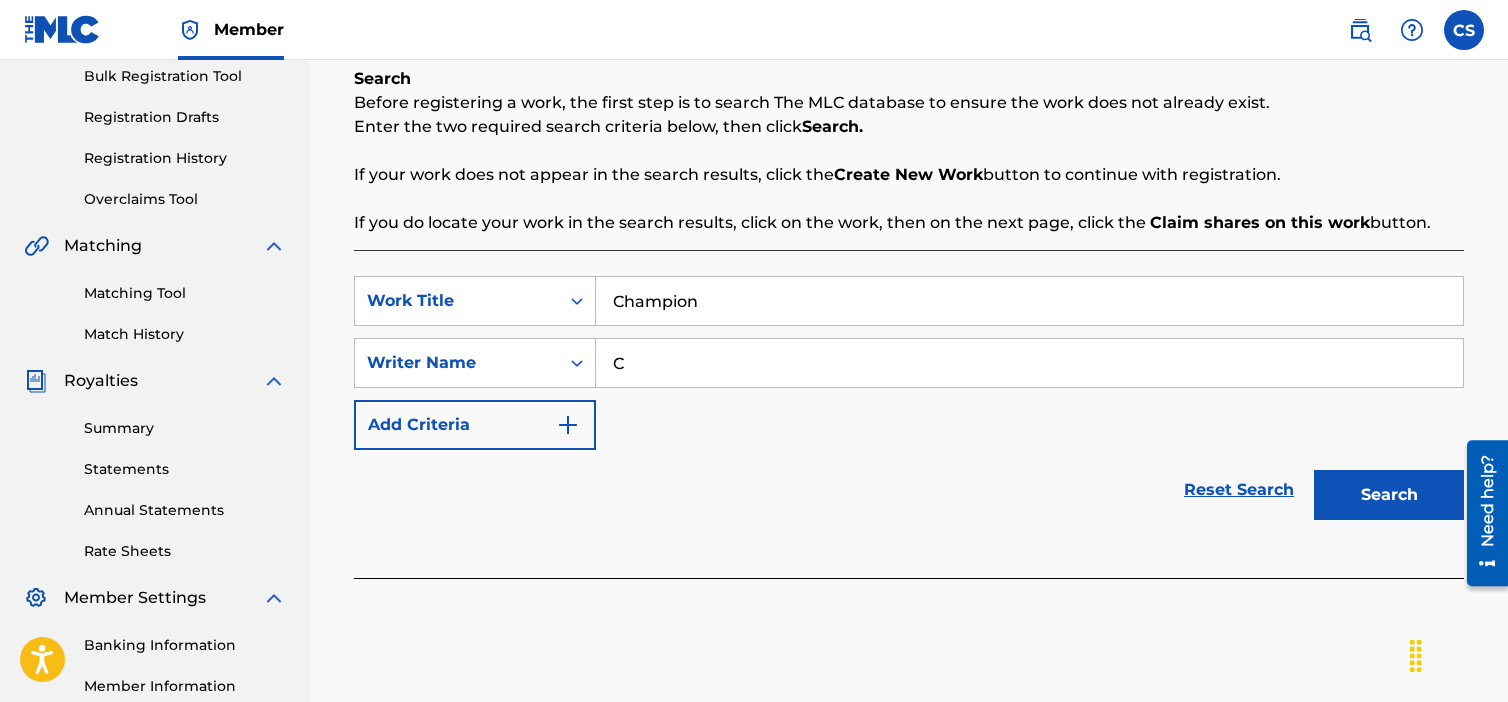 type on "[FIRST] [LAST]" 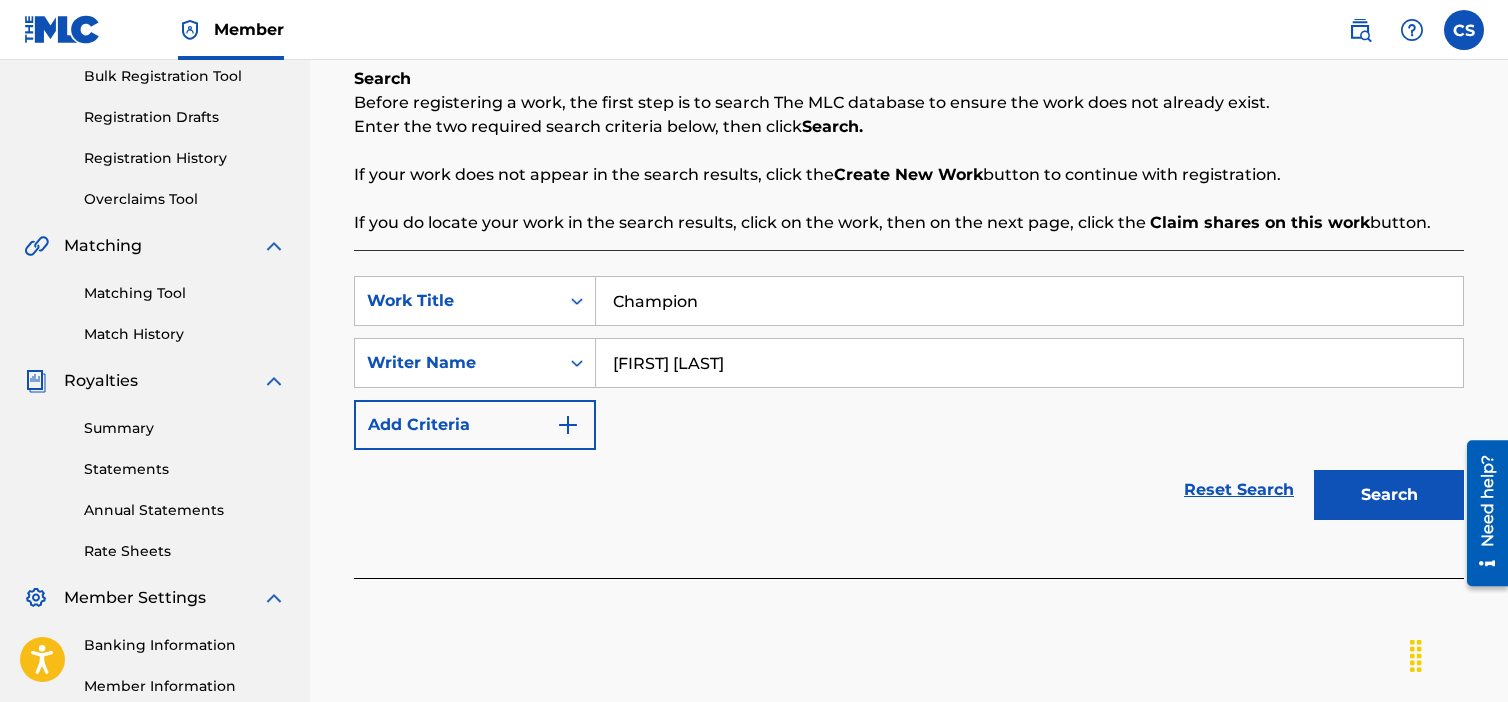 click on "Search" at bounding box center (1389, 495) 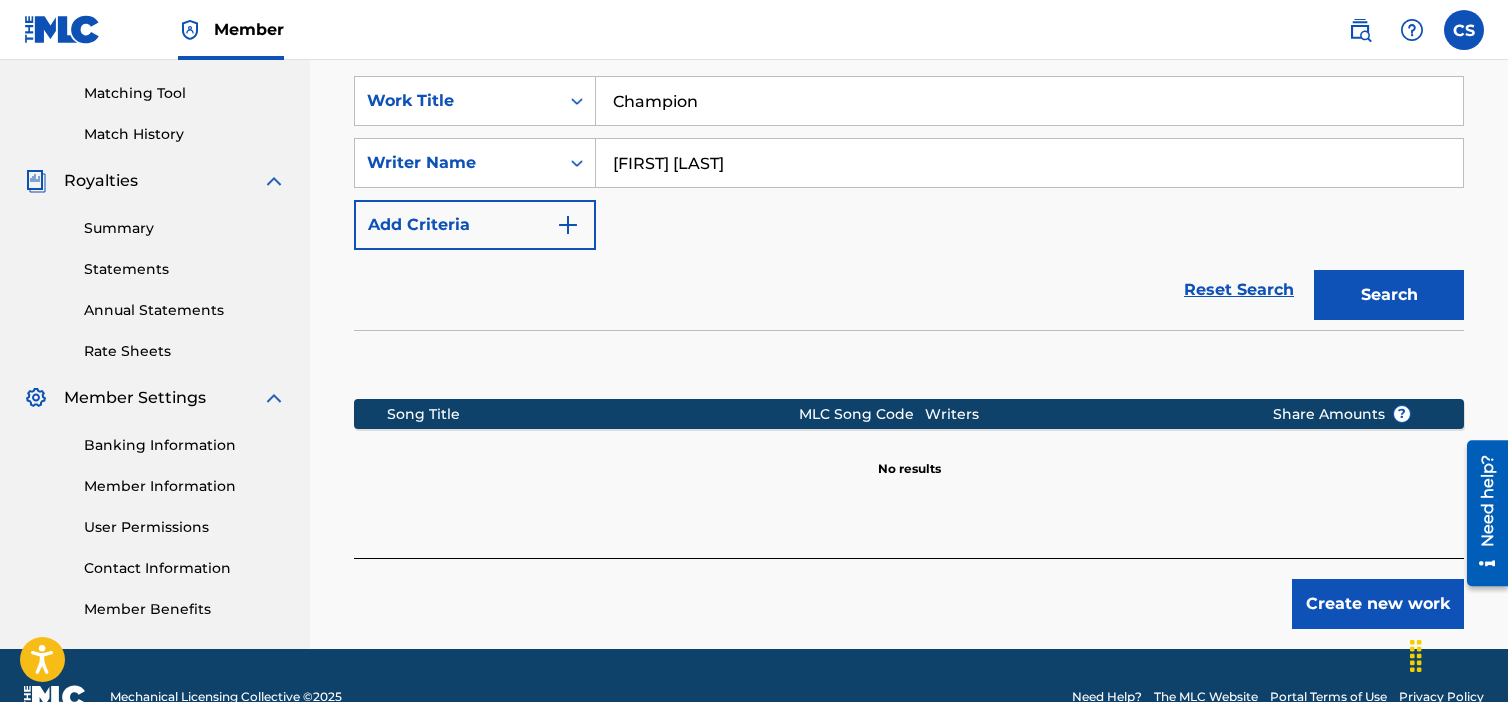 scroll, scrollTop: 542, scrollLeft: 0, axis: vertical 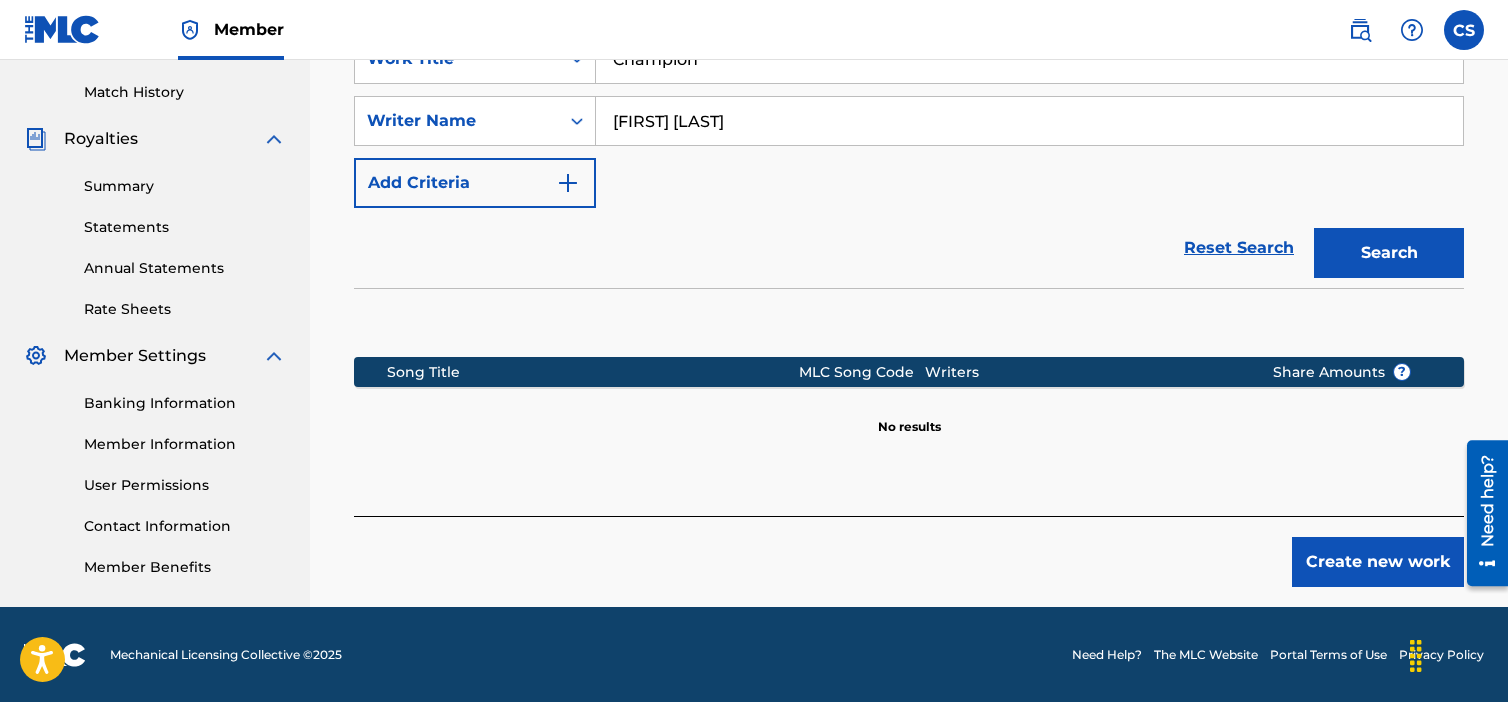 click on "Create new work" at bounding box center [1378, 562] 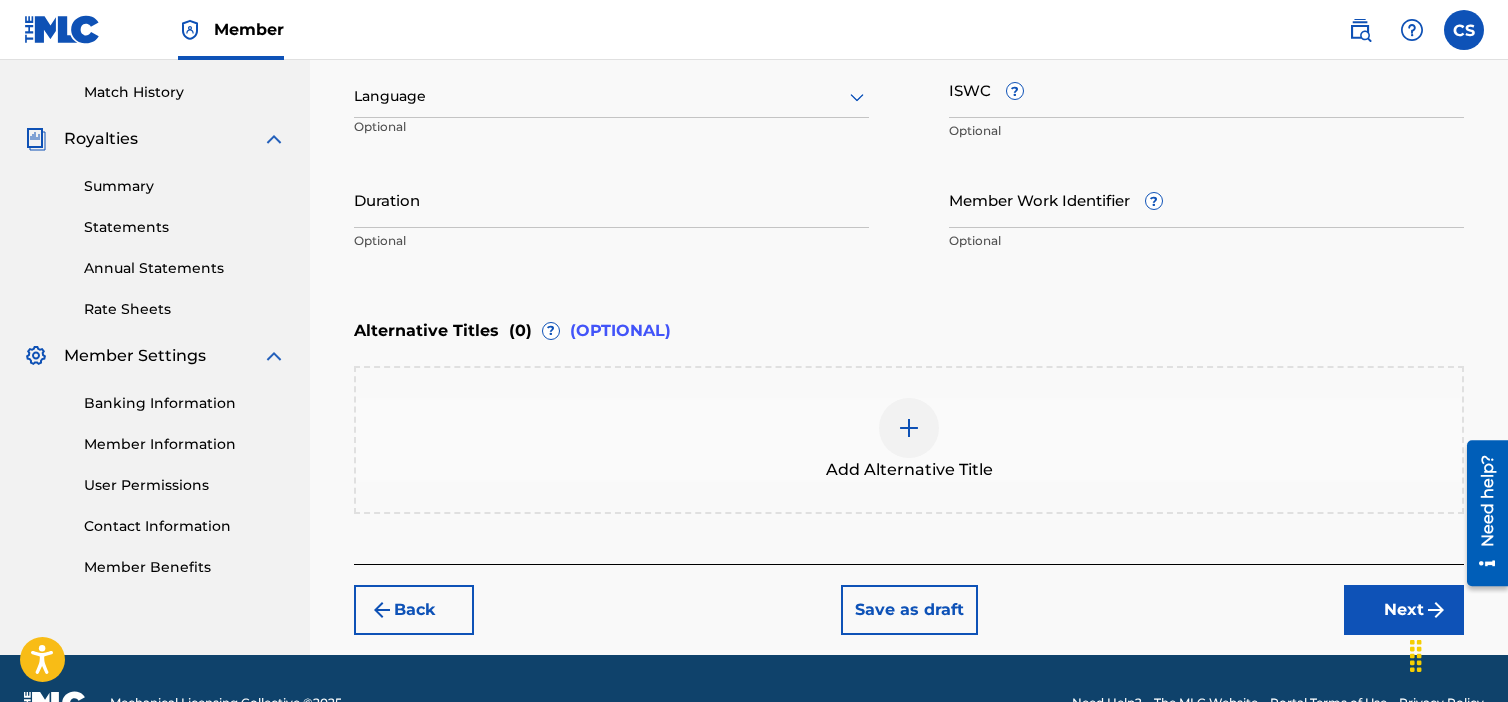 click at bounding box center (611, 96) 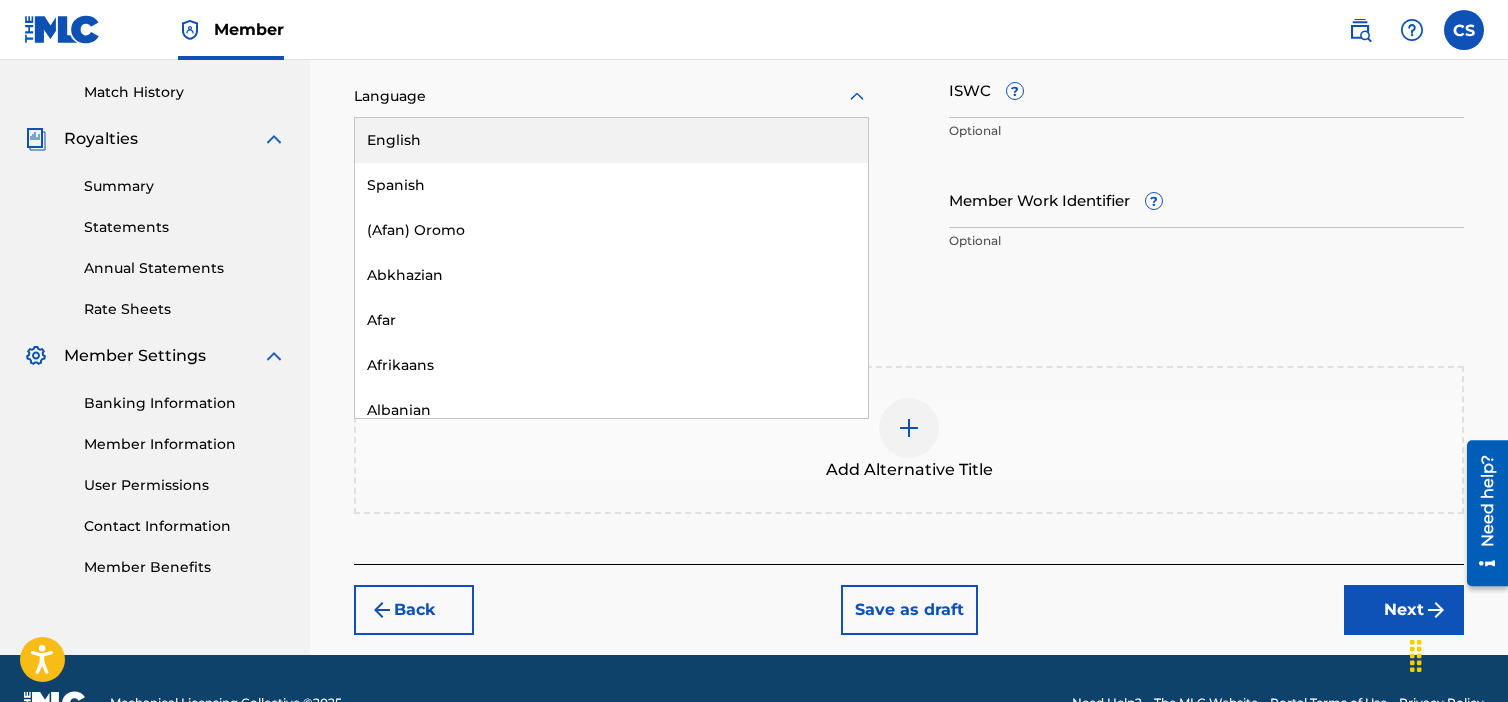 click on "English" at bounding box center [611, 140] 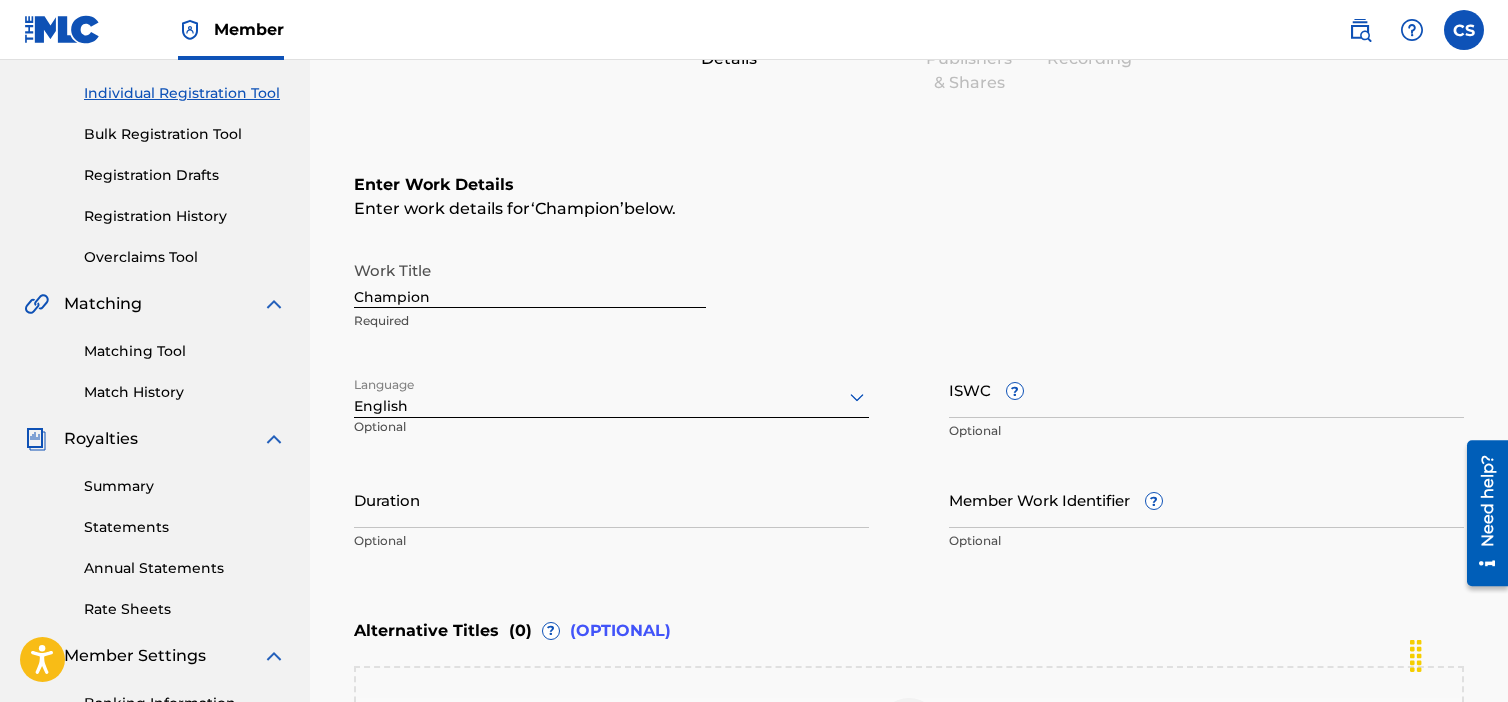 scroll, scrollTop: 588, scrollLeft: 0, axis: vertical 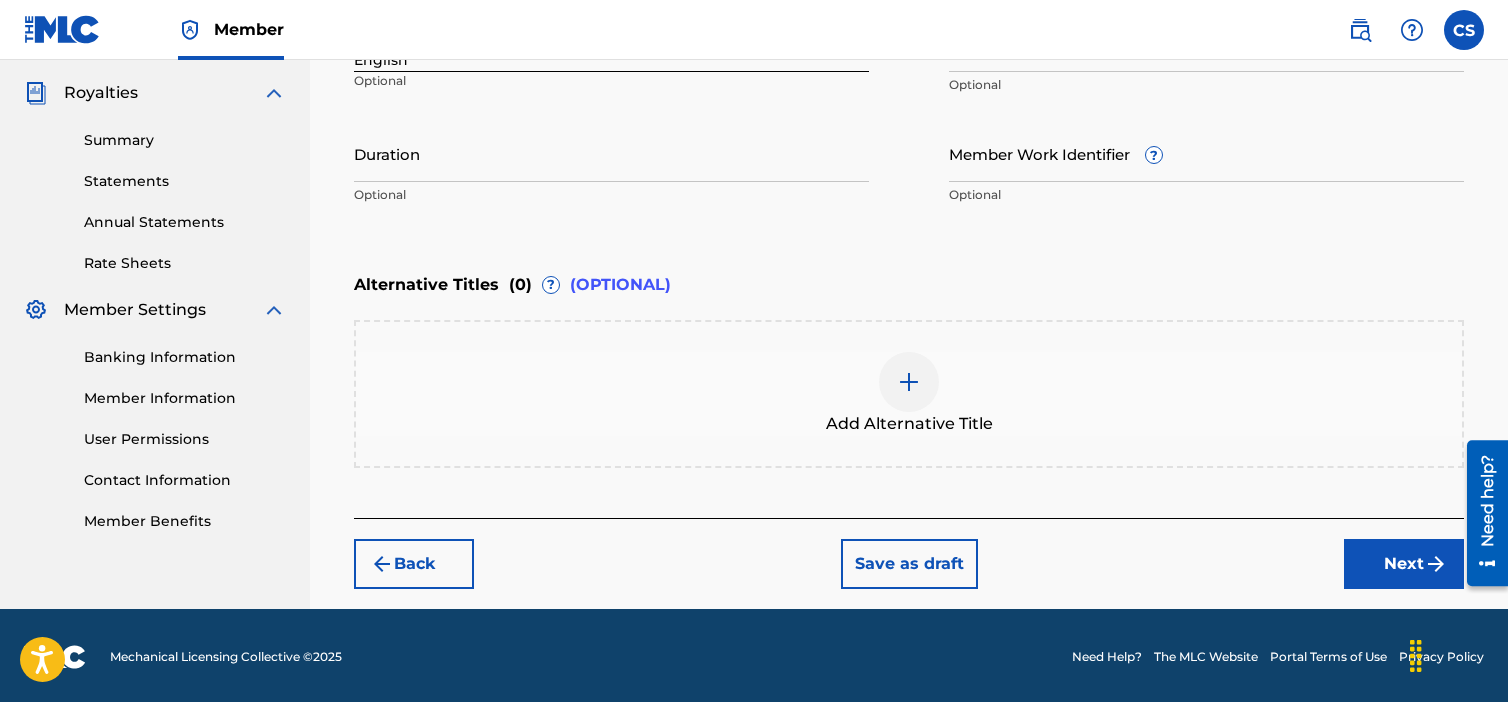 click on "Next" at bounding box center [1404, 564] 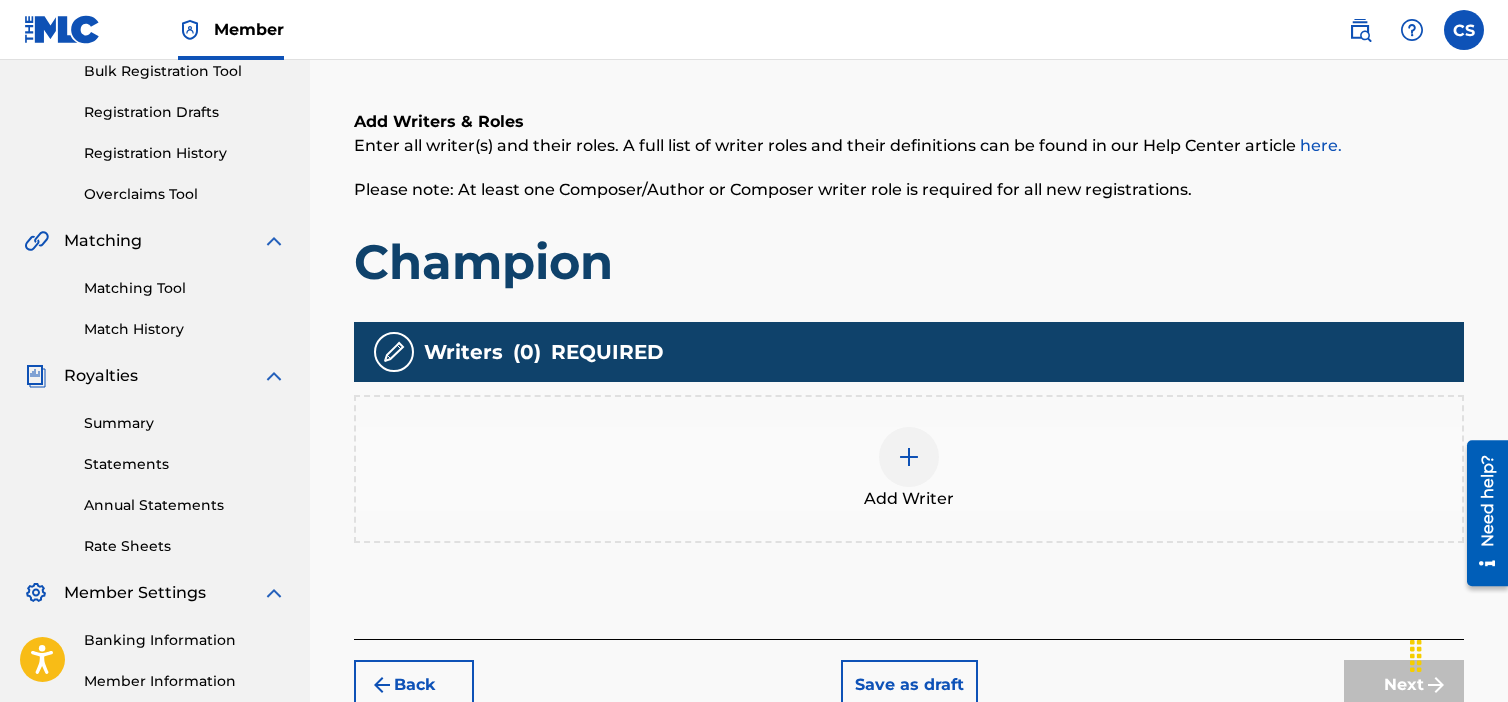 scroll, scrollTop: 490, scrollLeft: 0, axis: vertical 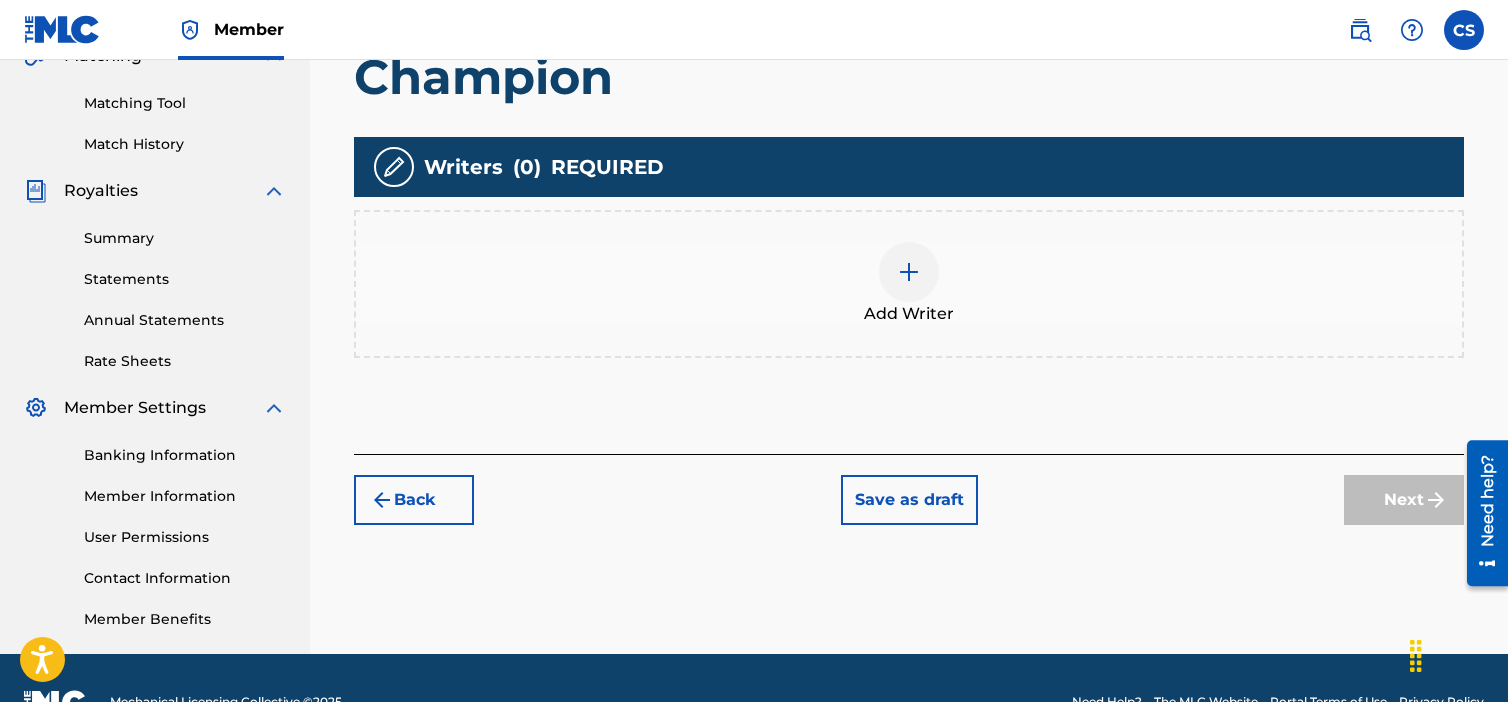 click at bounding box center (909, 272) 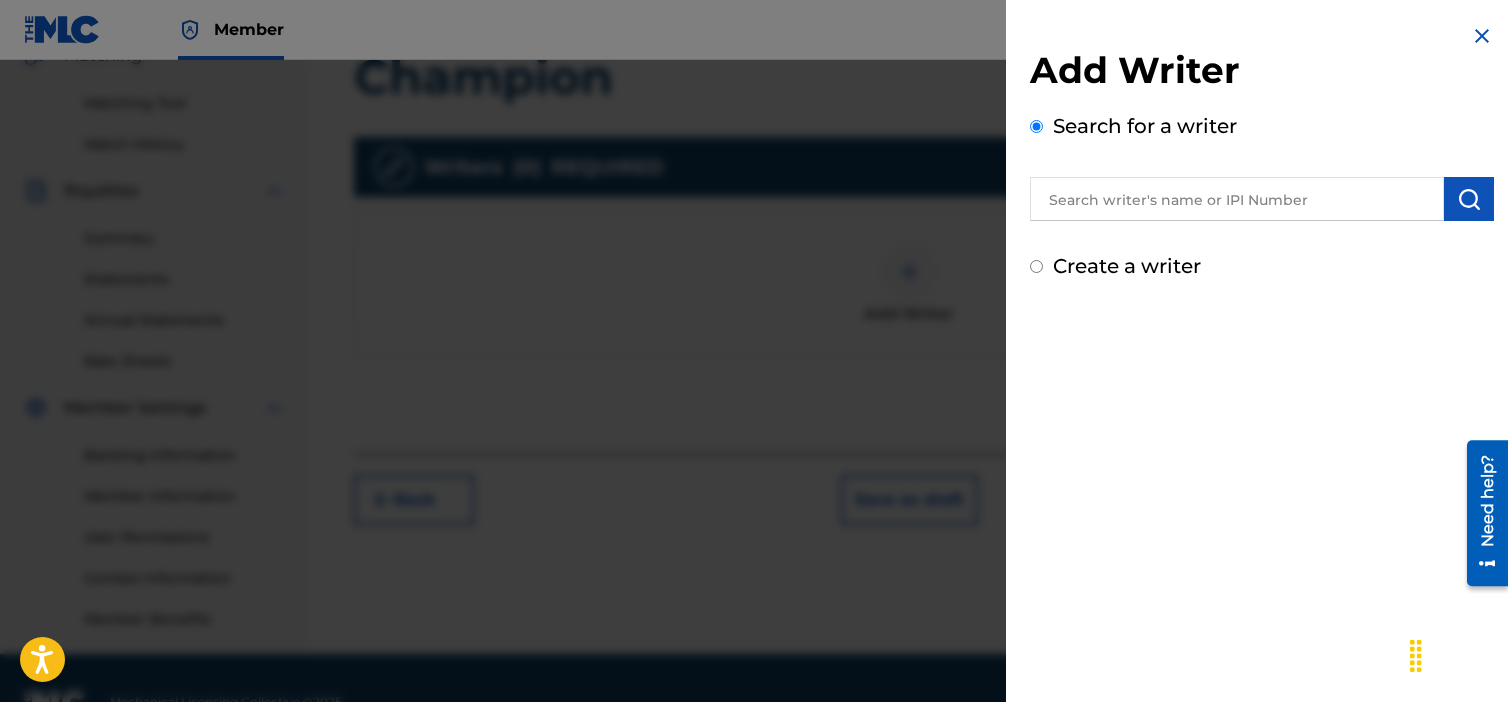 click on "Create a writer" at bounding box center [1127, 266] 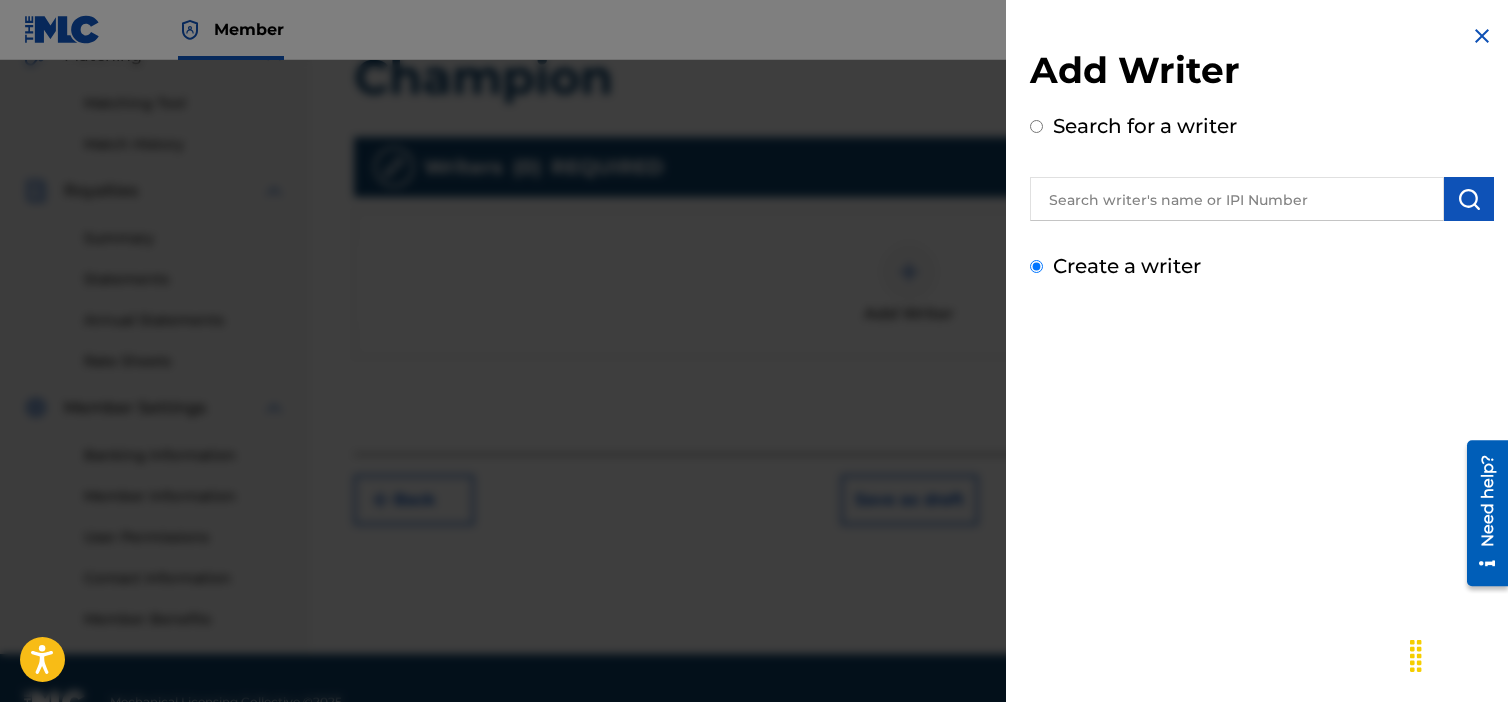 click on "Create a writer" at bounding box center (1036, 266) 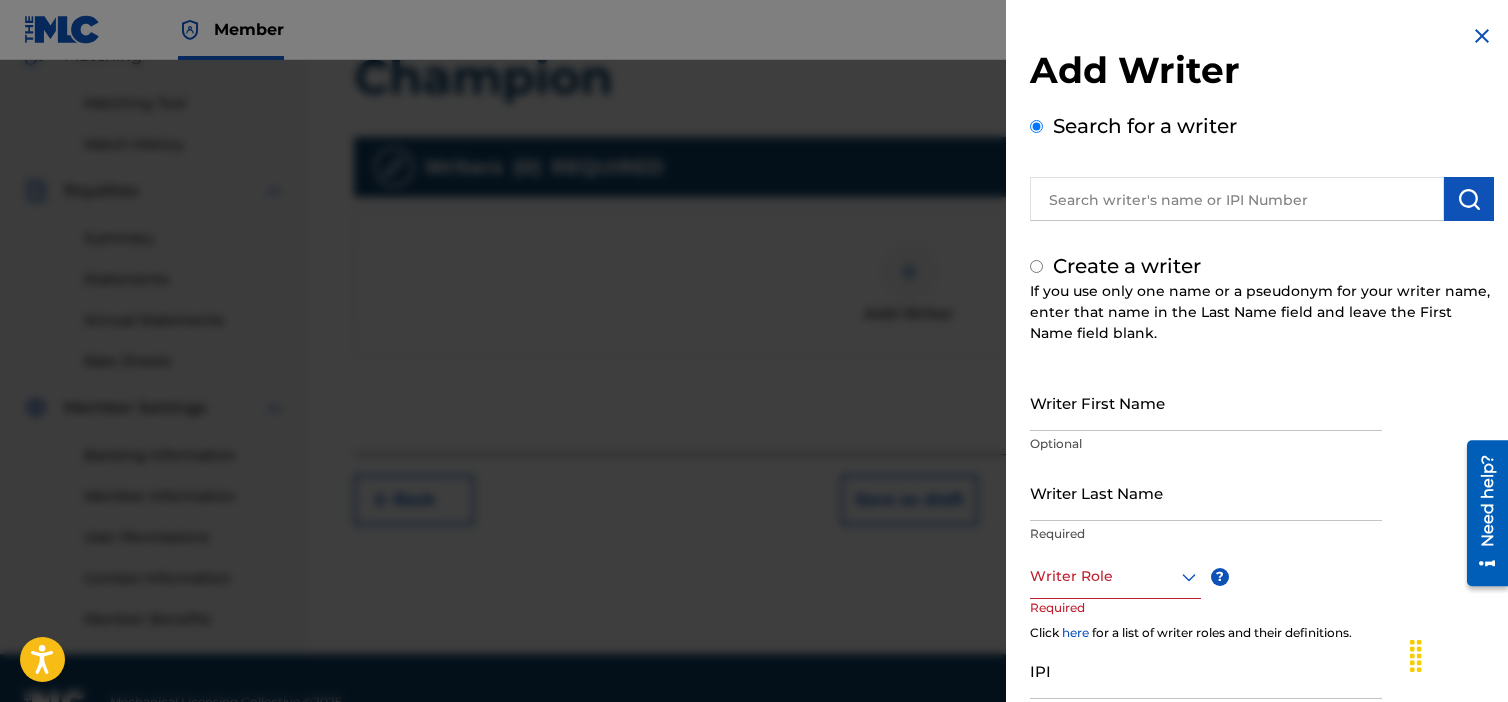 radio on "false" 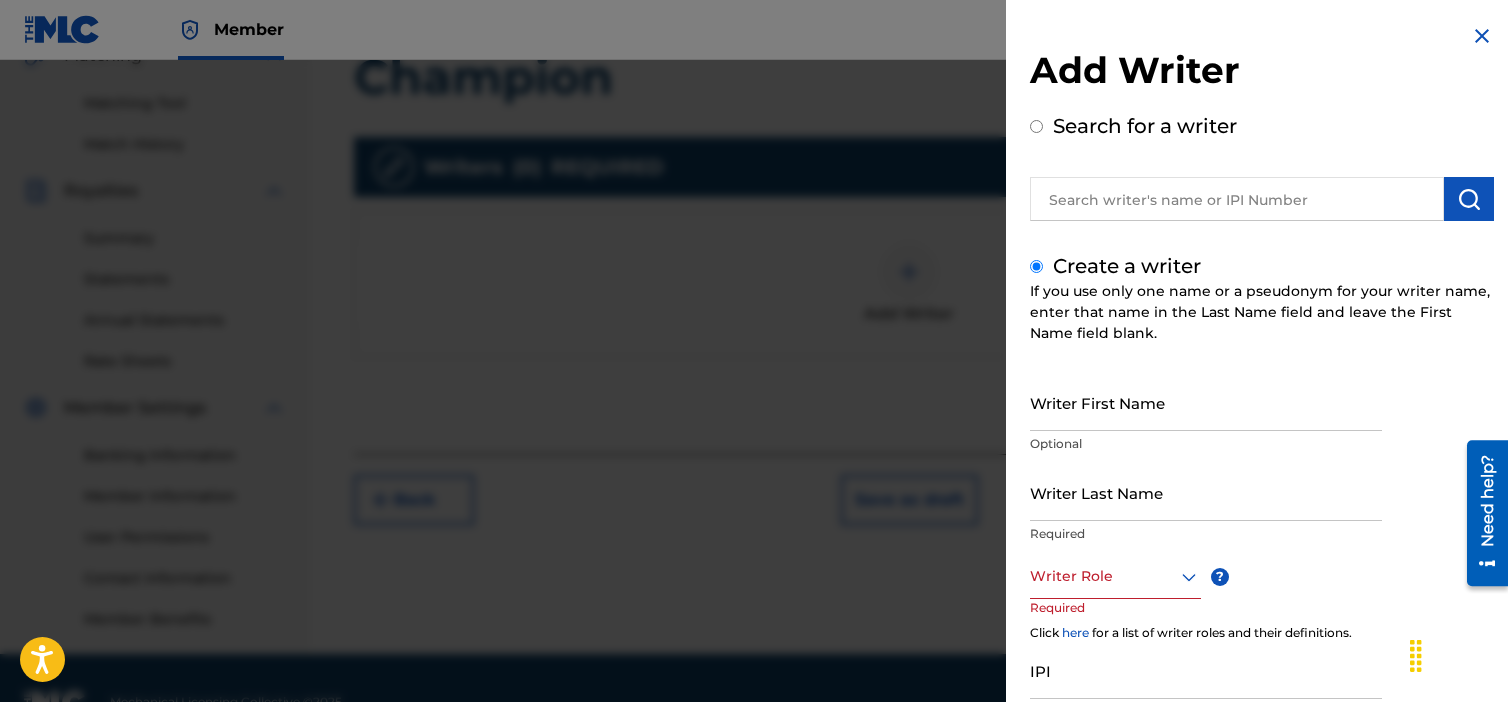 click on "Writer First Name" at bounding box center [1206, 402] 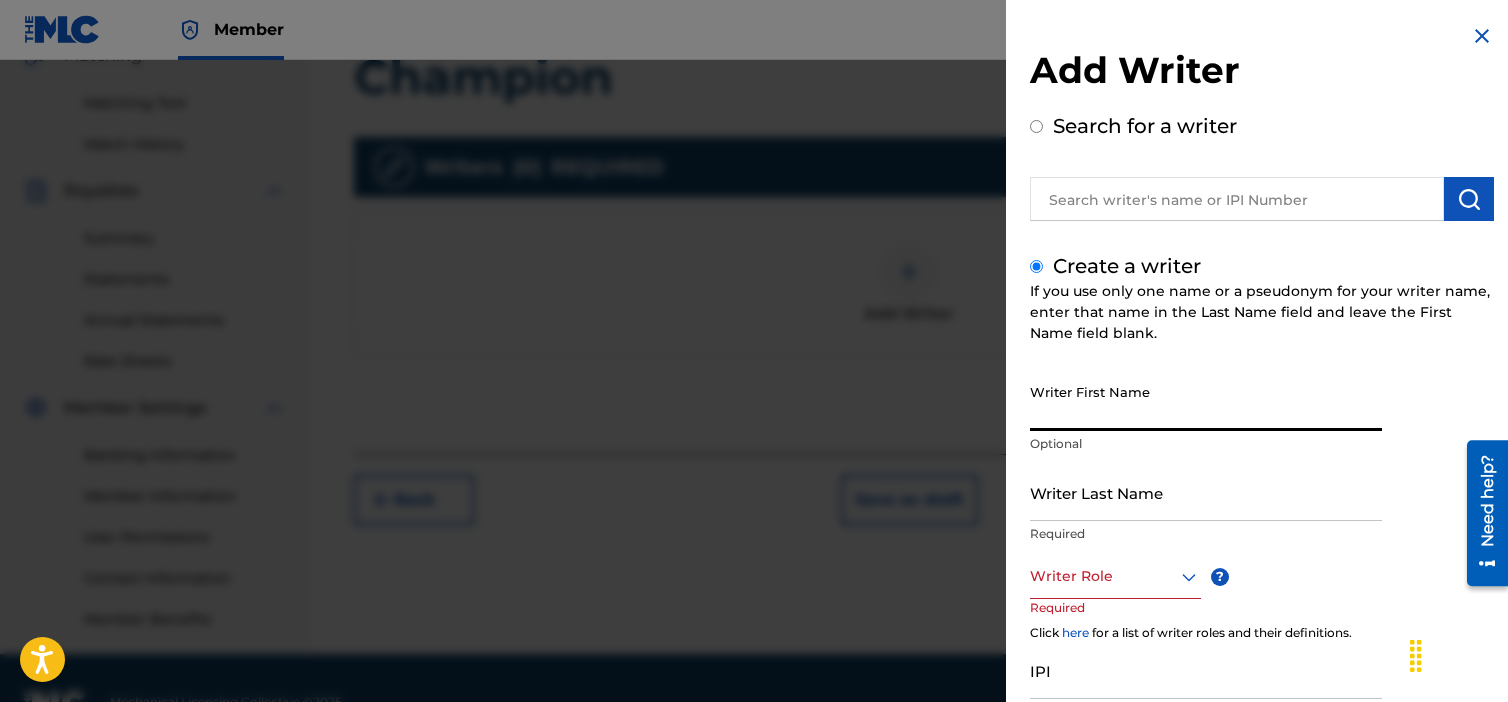 type on "[FIRST]" 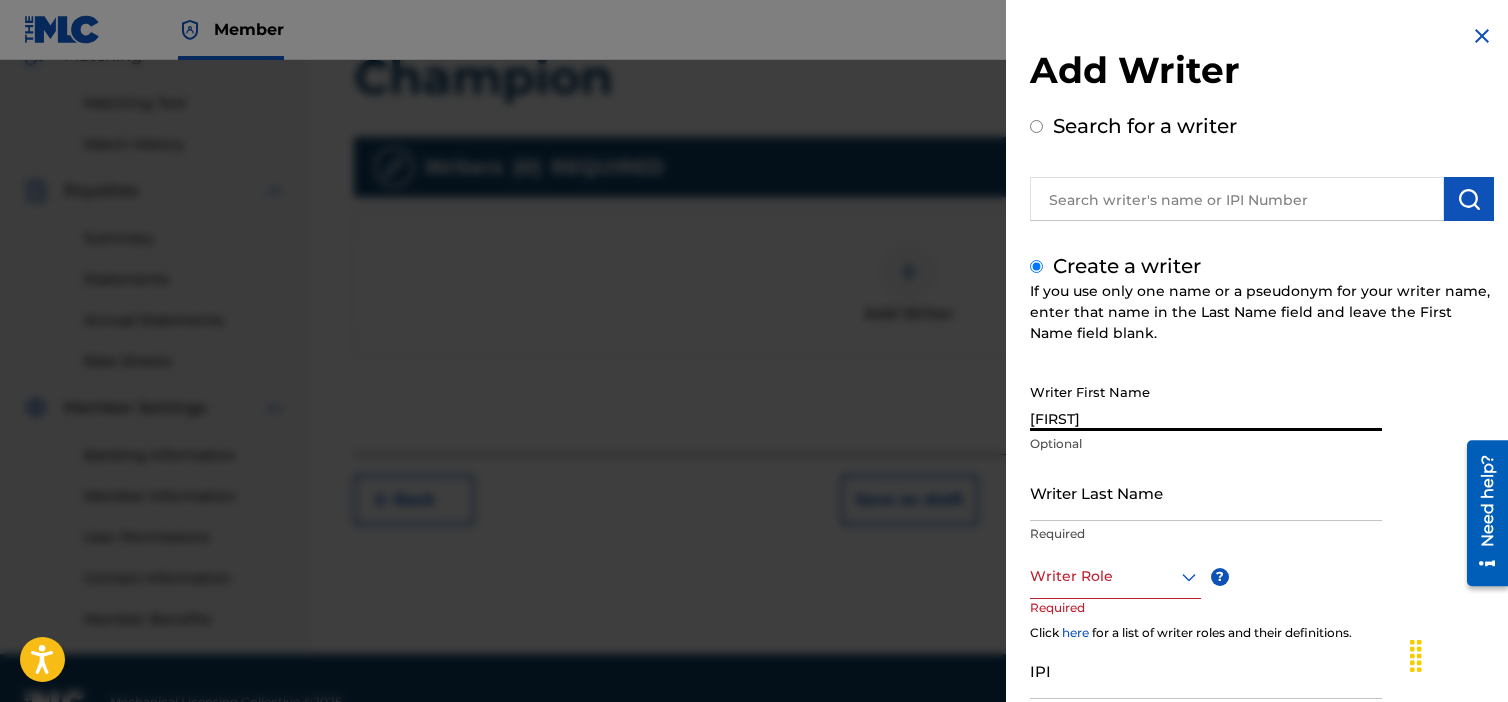 type on "[FIRST] [LAST]" 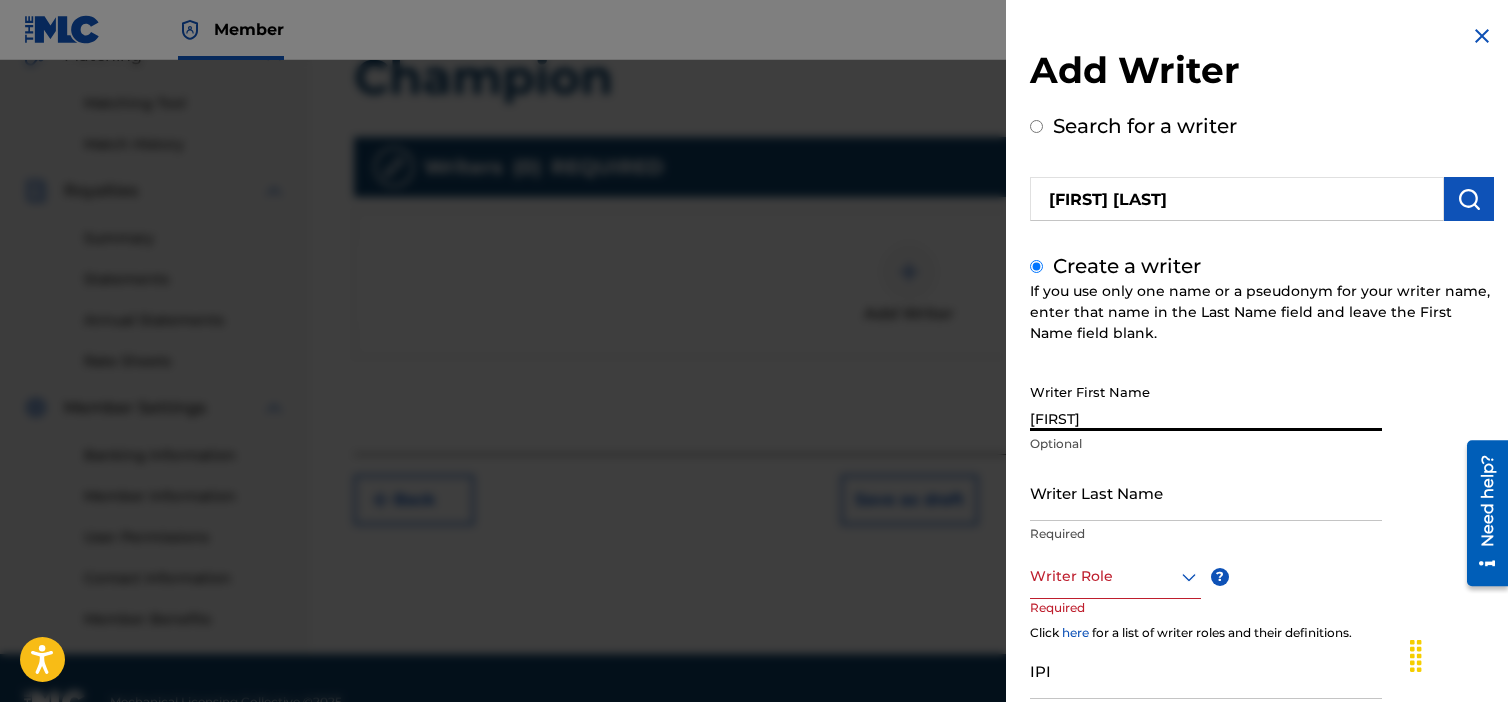 type on "[LAST]" 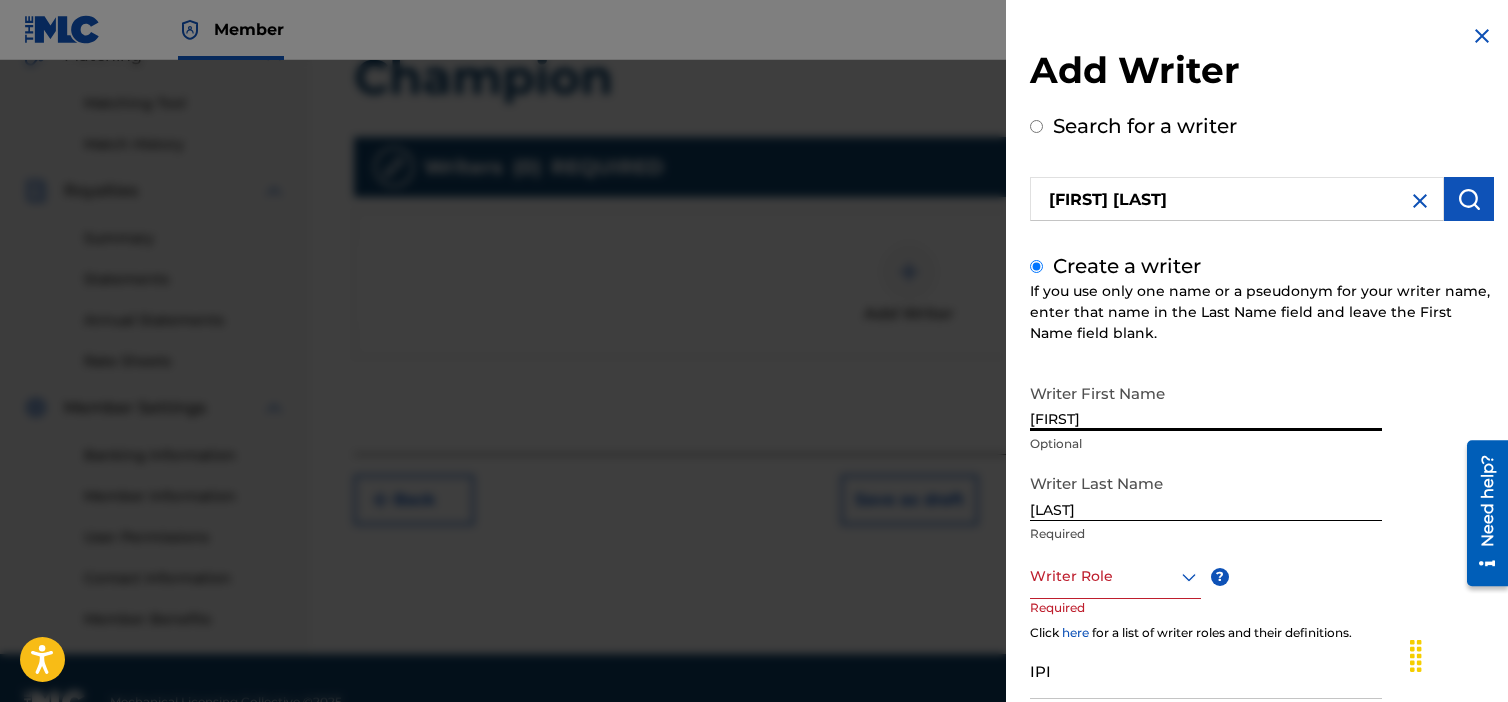 click on "Writer Role" at bounding box center [1115, 576] 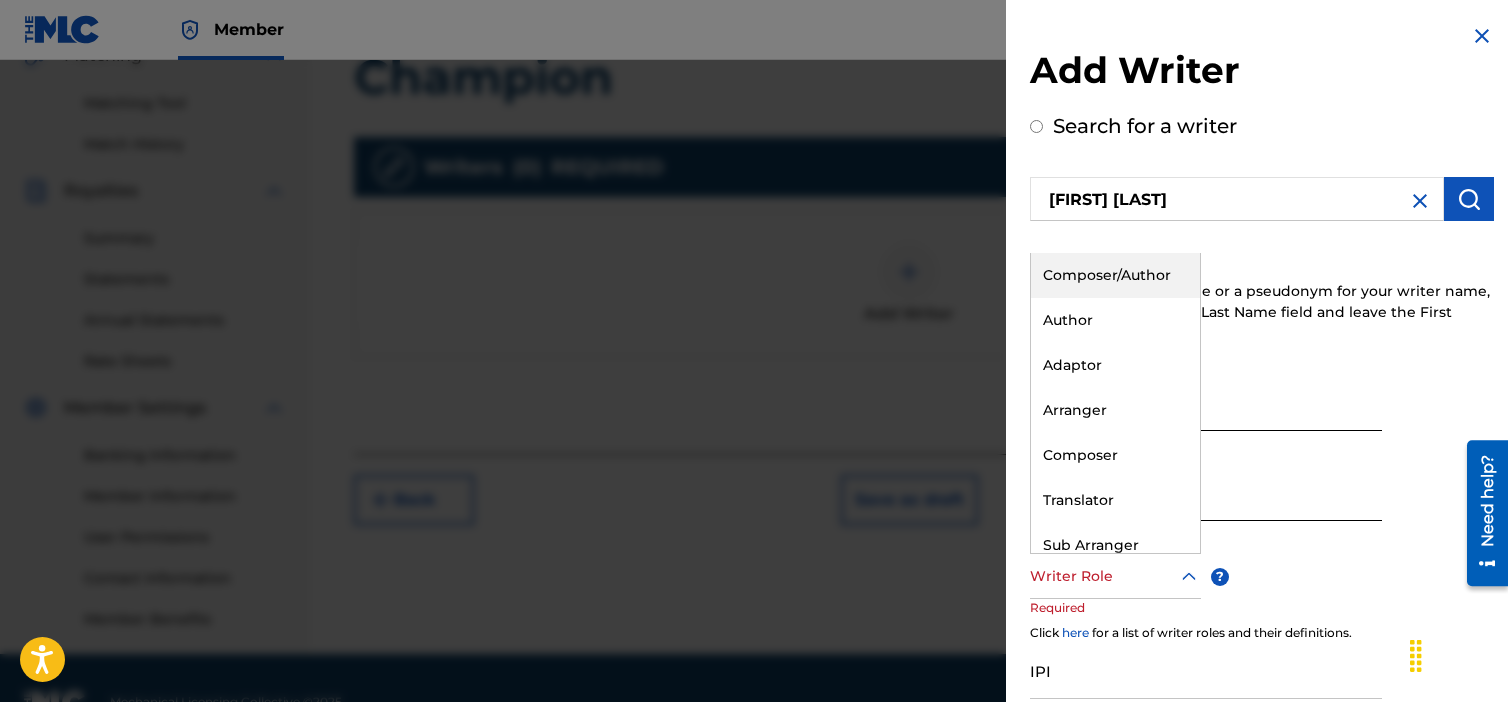 click on "Composer/Author" at bounding box center (1115, 275) 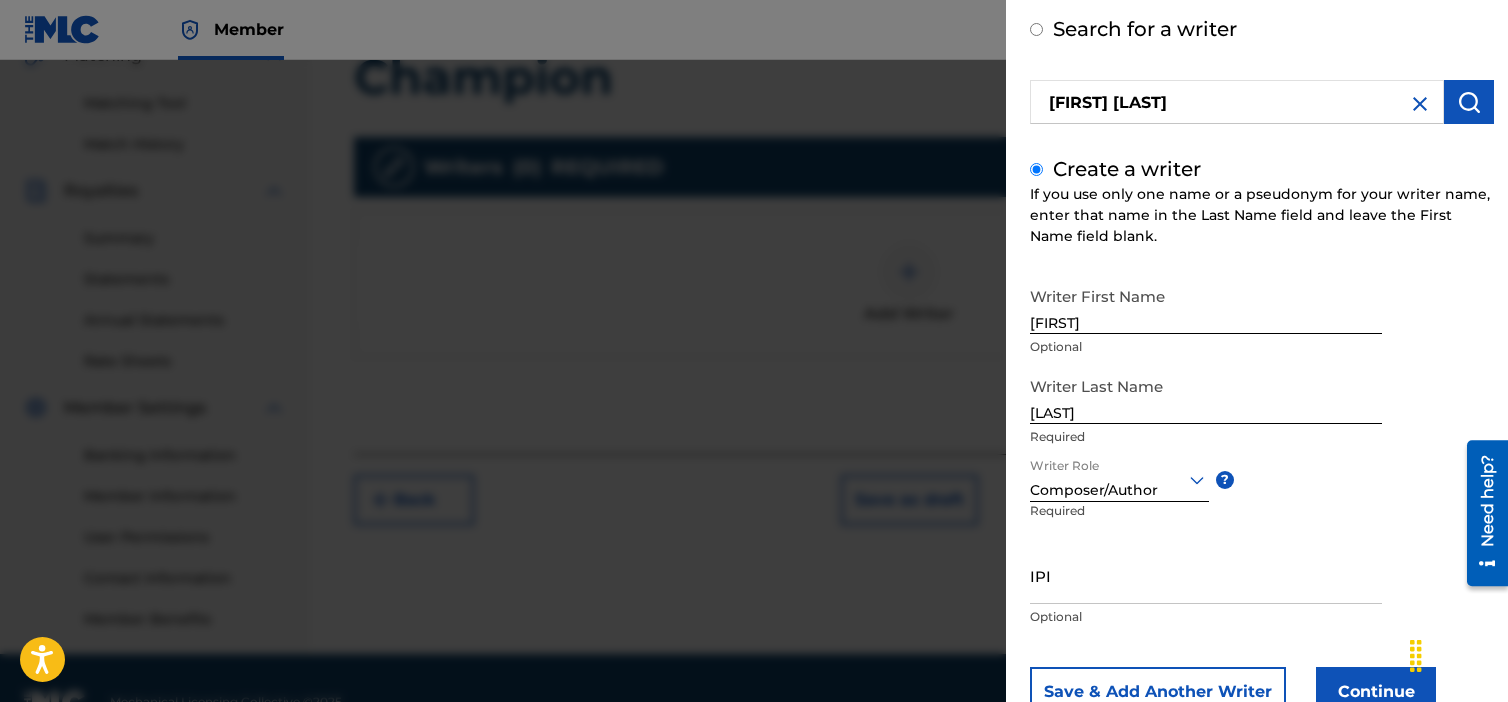 scroll, scrollTop: 165, scrollLeft: 0, axis: vertical 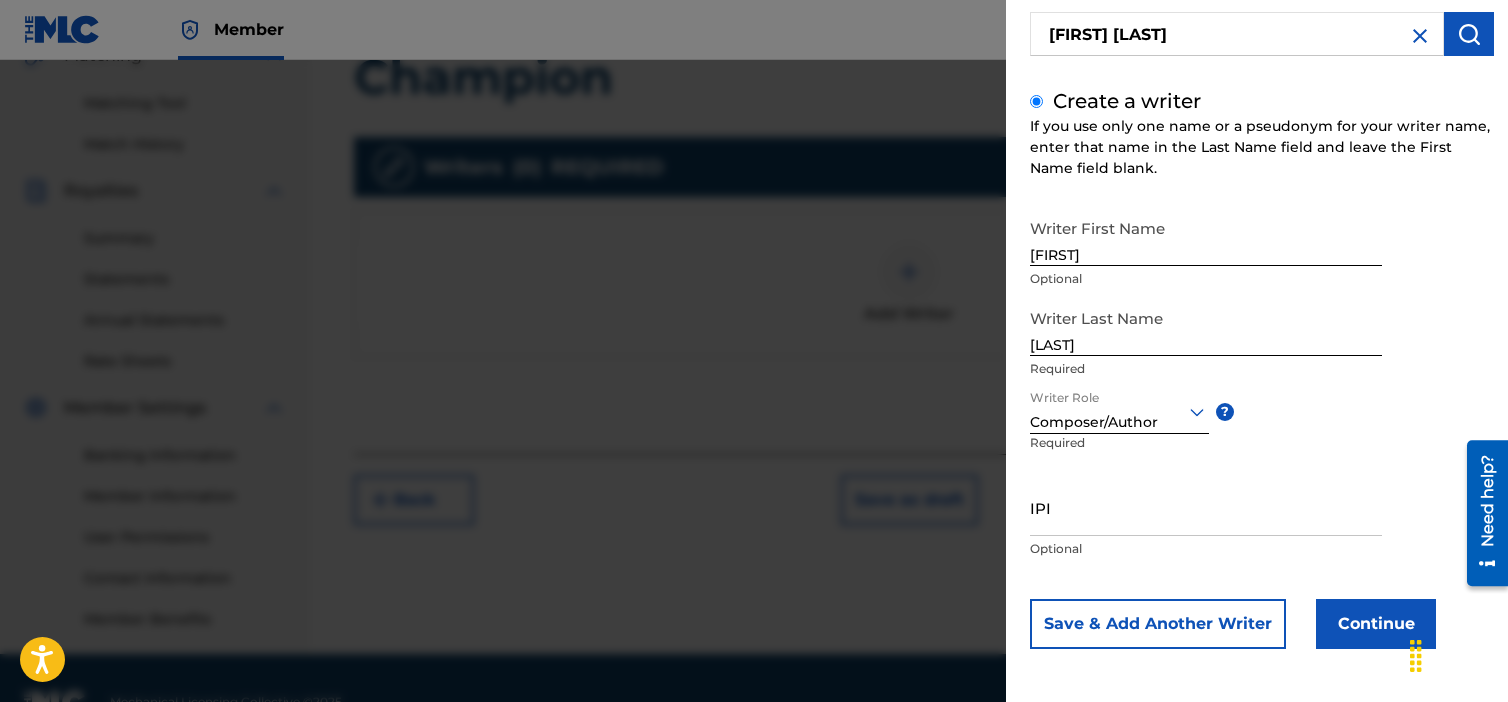 click on "Continue" at bounding box center (1376, 624) 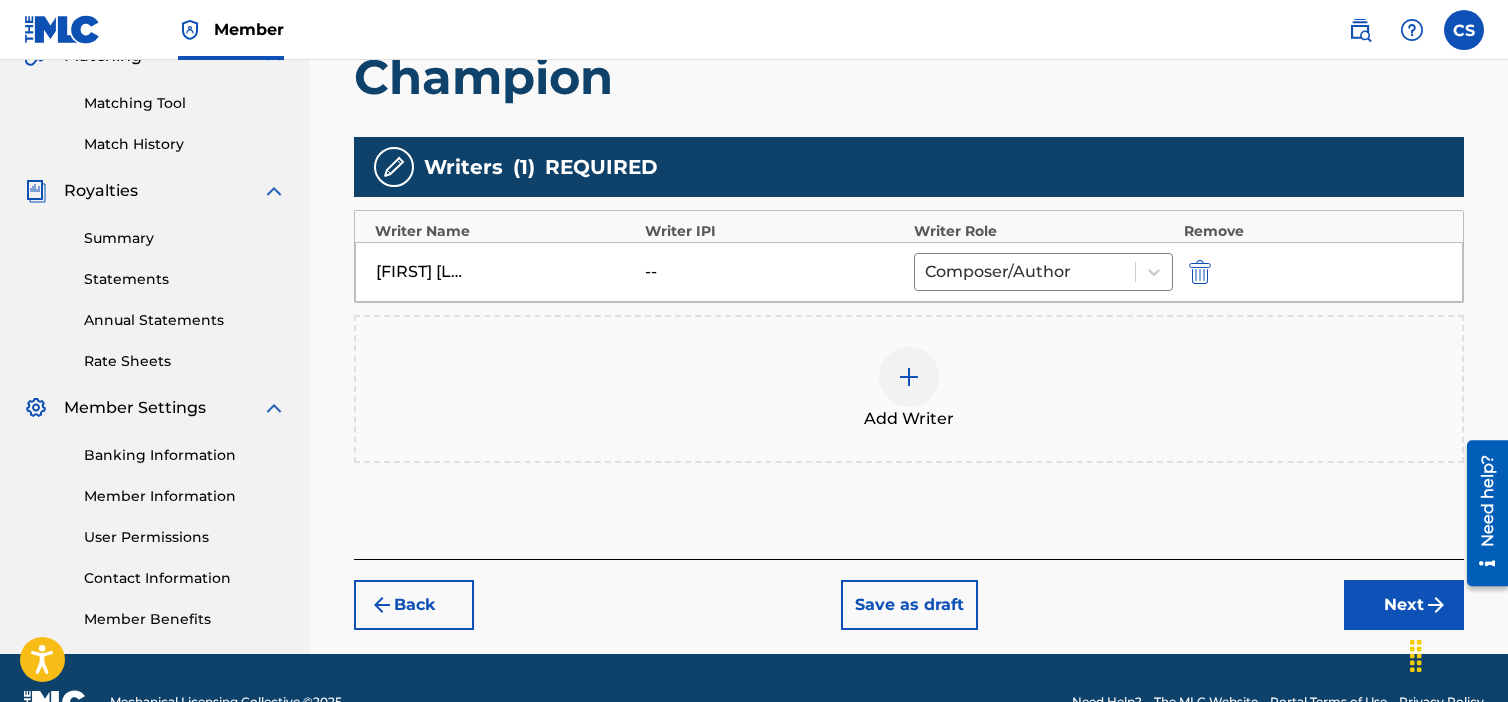 click on "Next" at bounding box center (1404, 605) 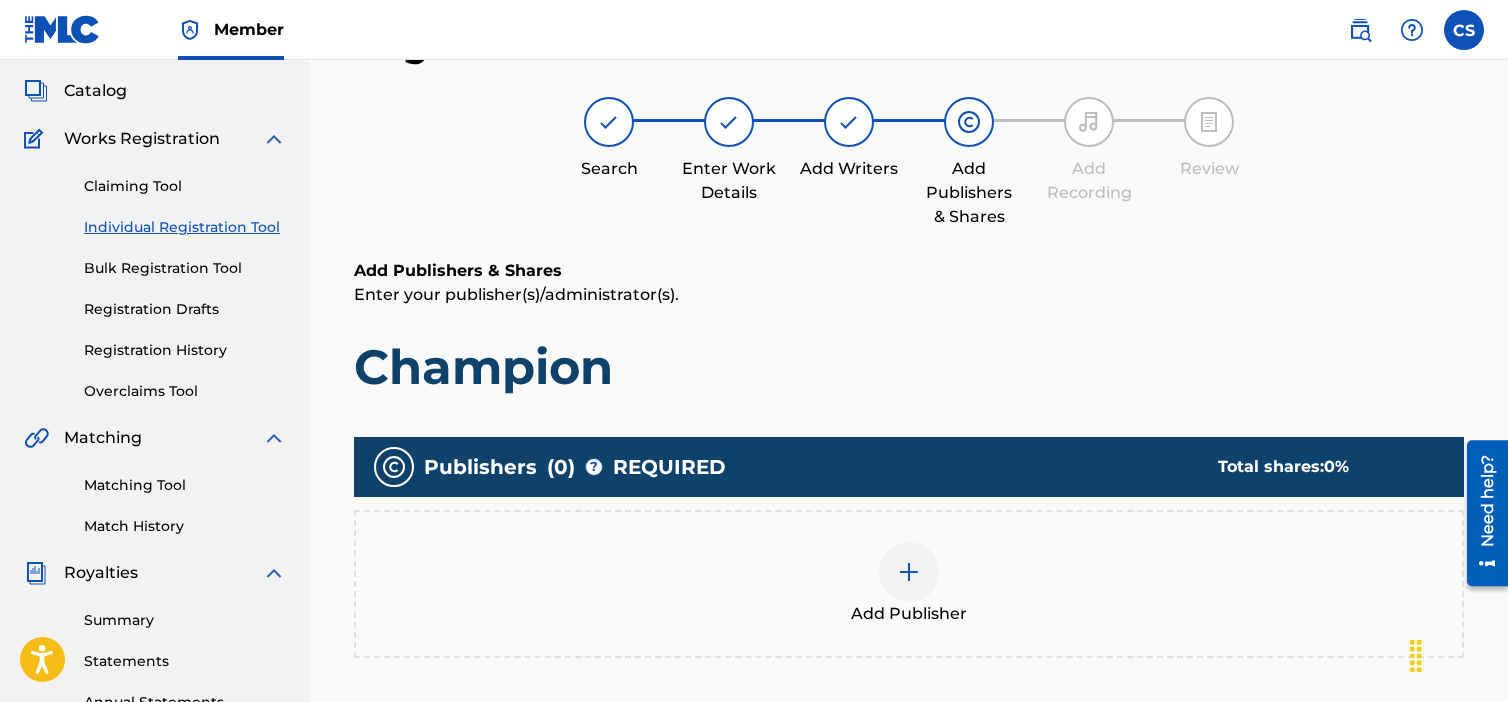 scroll, scrollTop: 90, scrollLeft: 0, axis: vertical 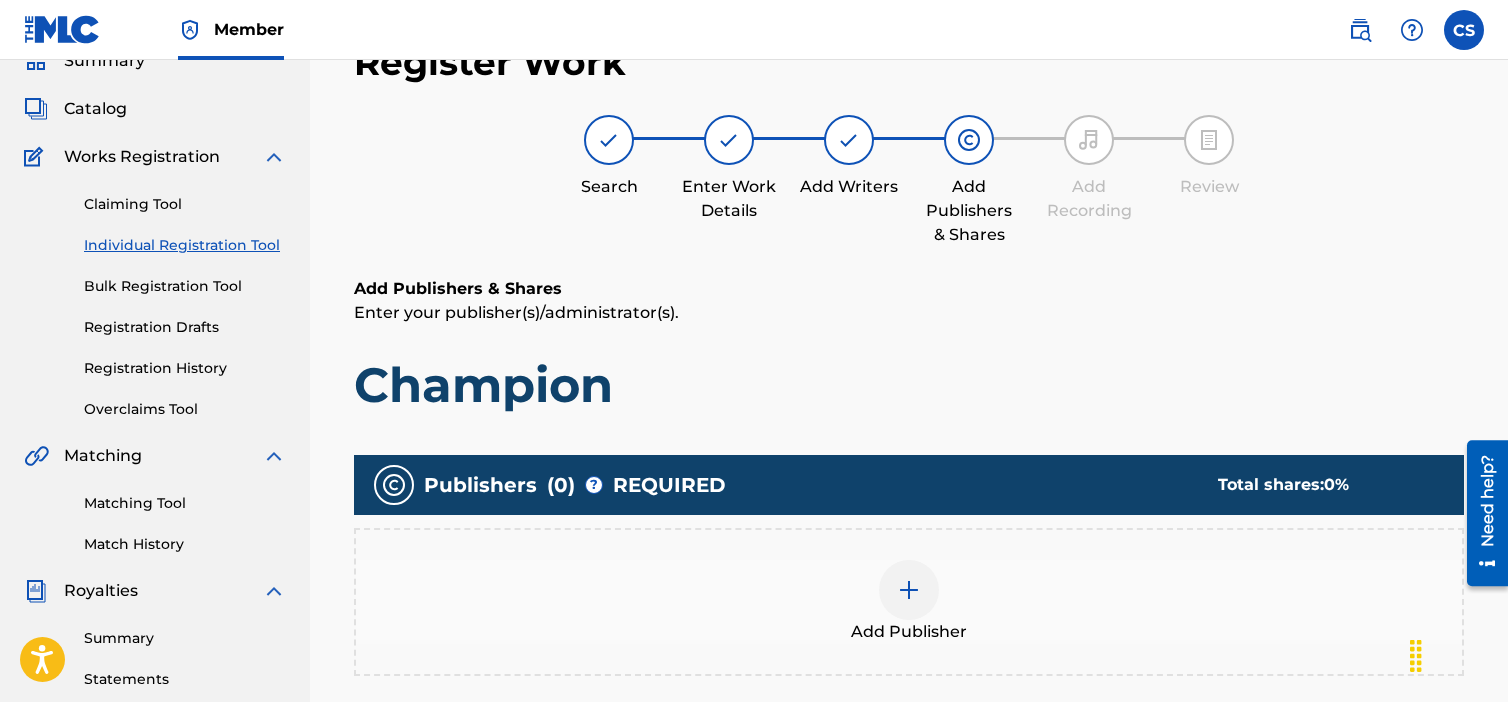 click at bounding box center [909, 590] 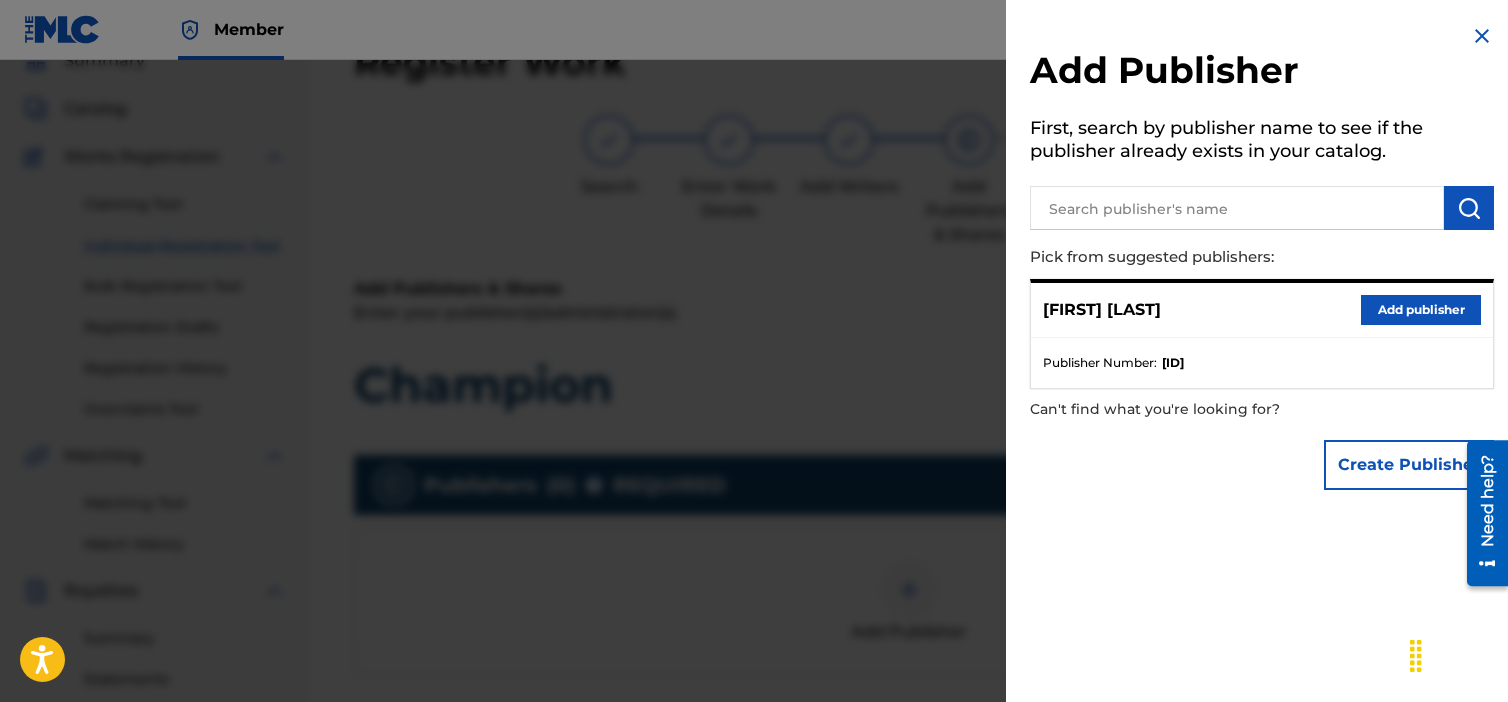 click on "Add publisher" at bounding box center (1421, 310) 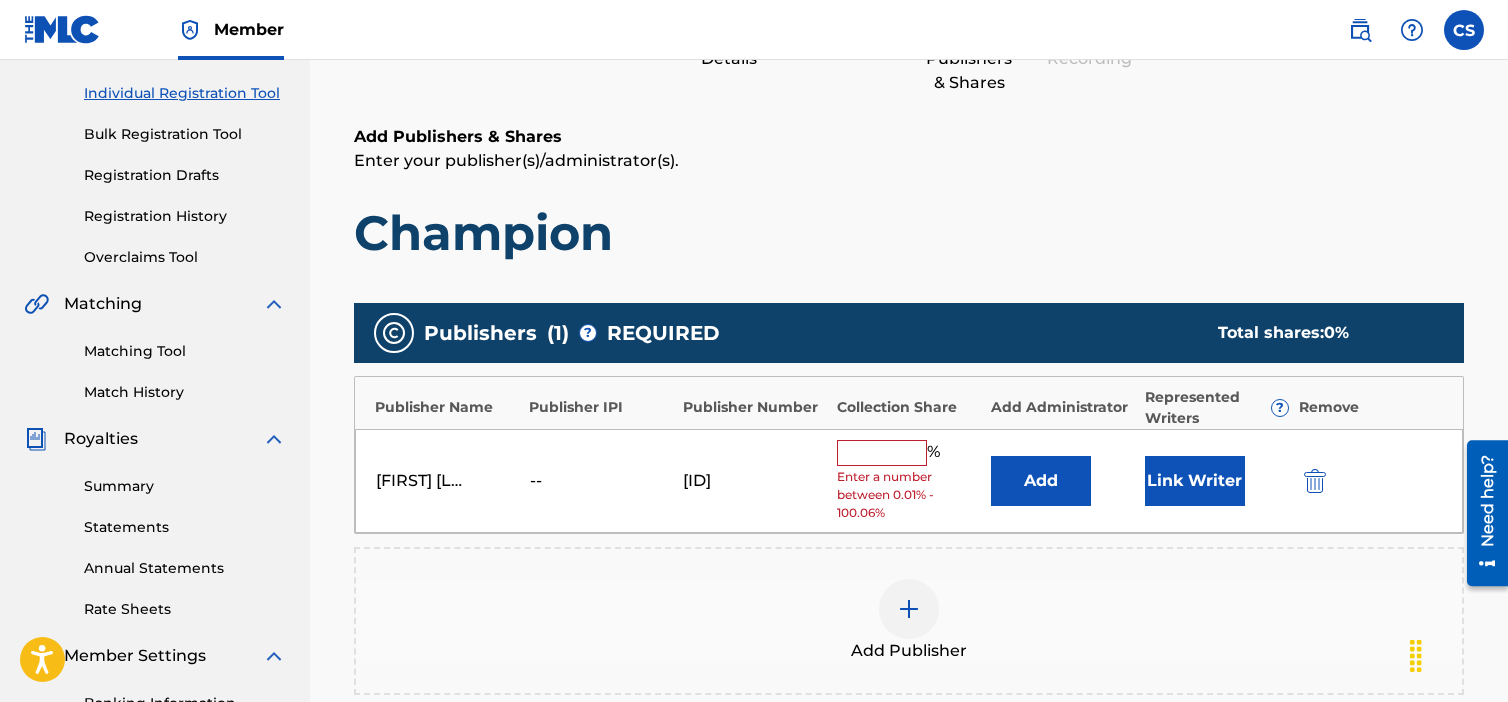 scroll, scrollTop: 390, scrollLeft: 0, axis: vertical 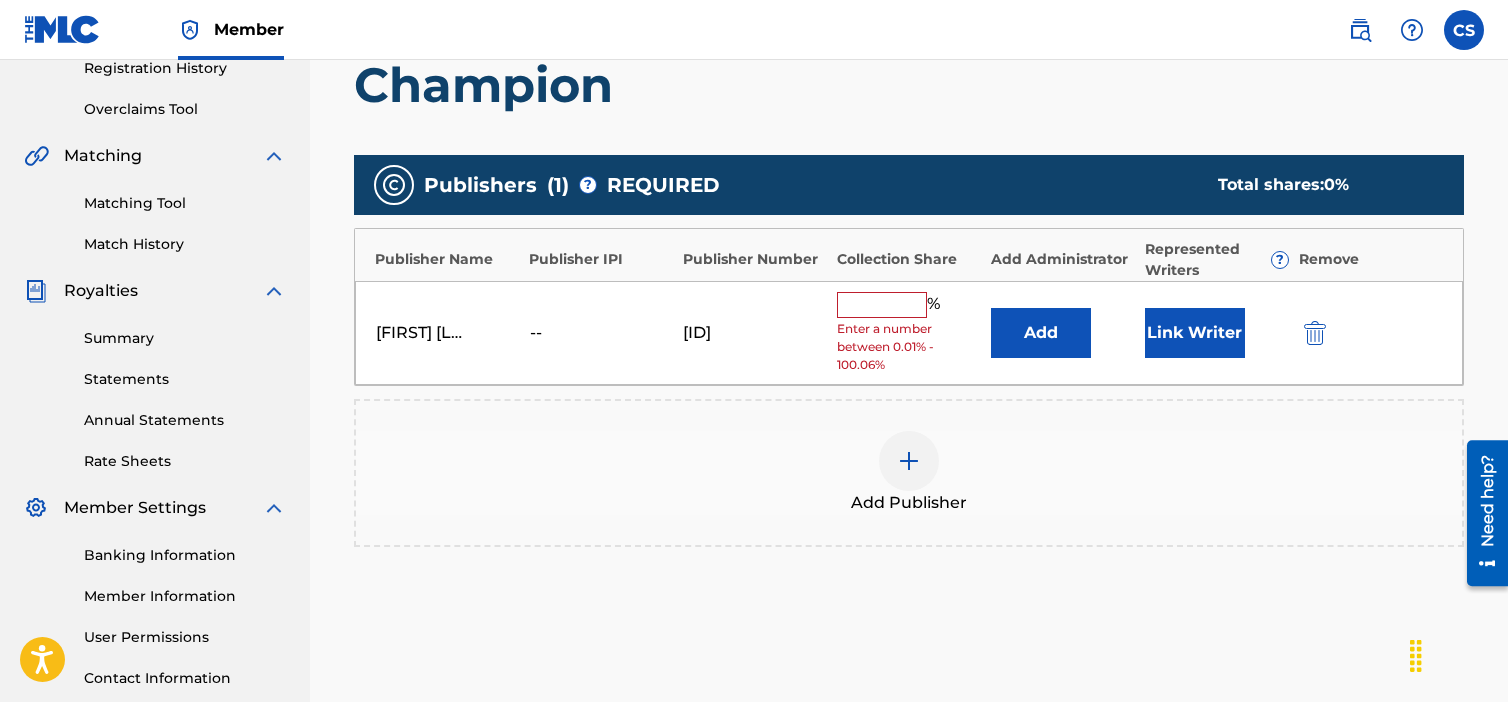 click at bounding box center [882, 305] 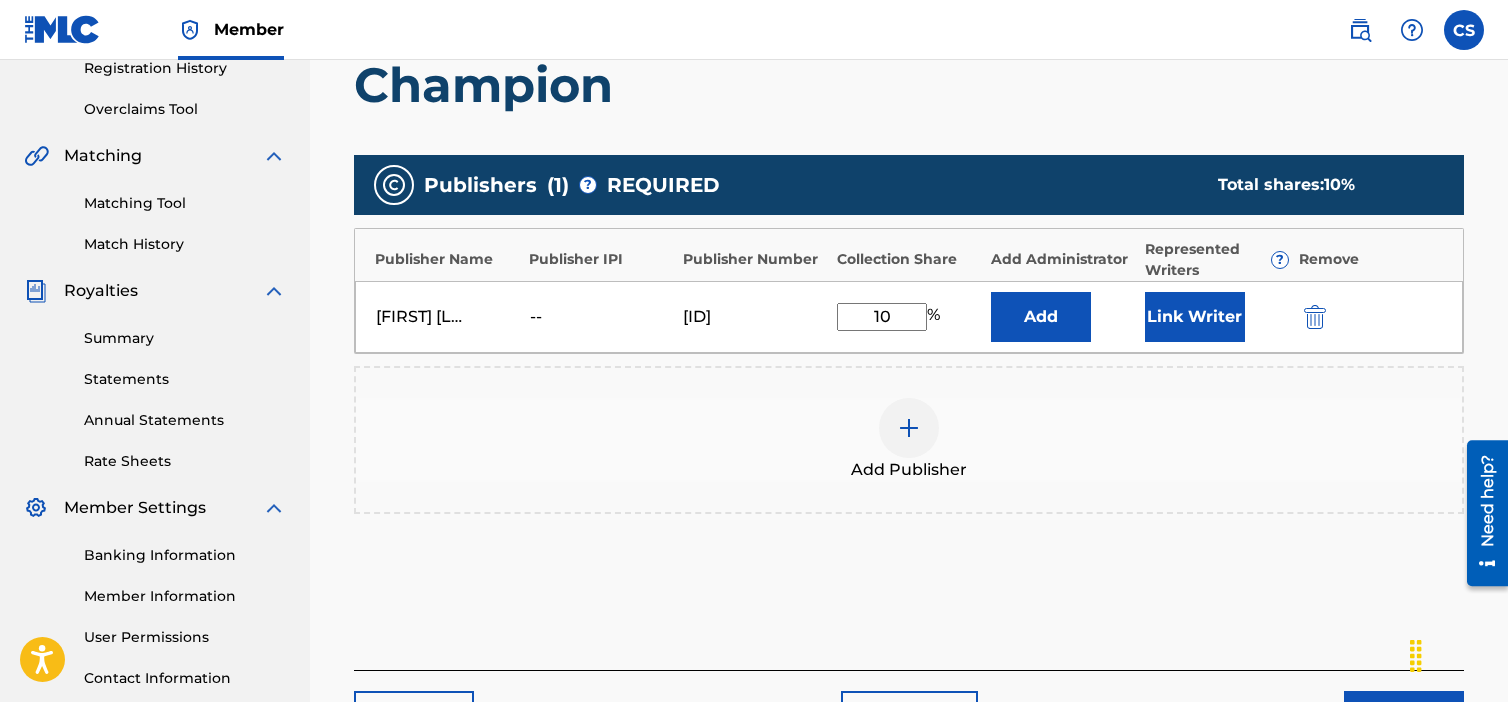 type on "100" 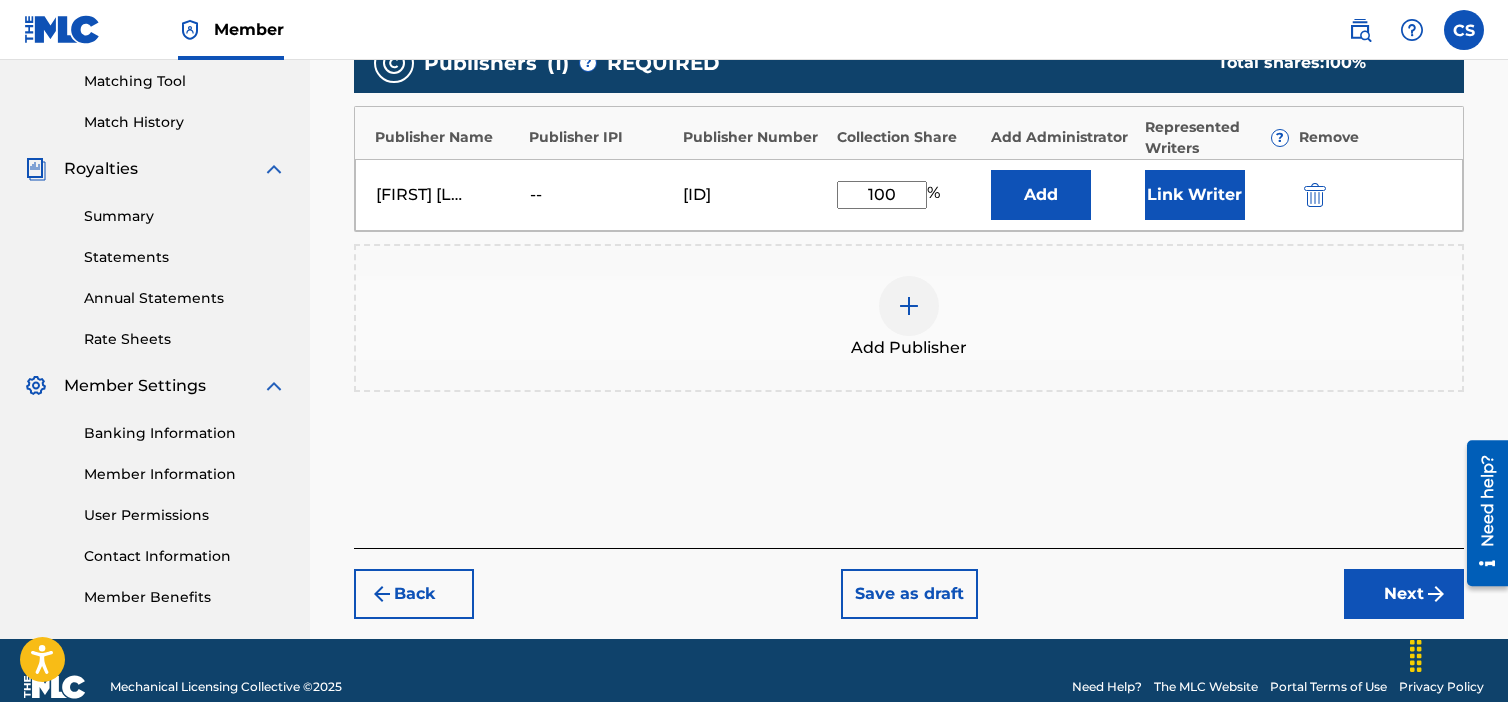 scroll, scrollTop: 543, scrollLeft: 0, axis: vertical 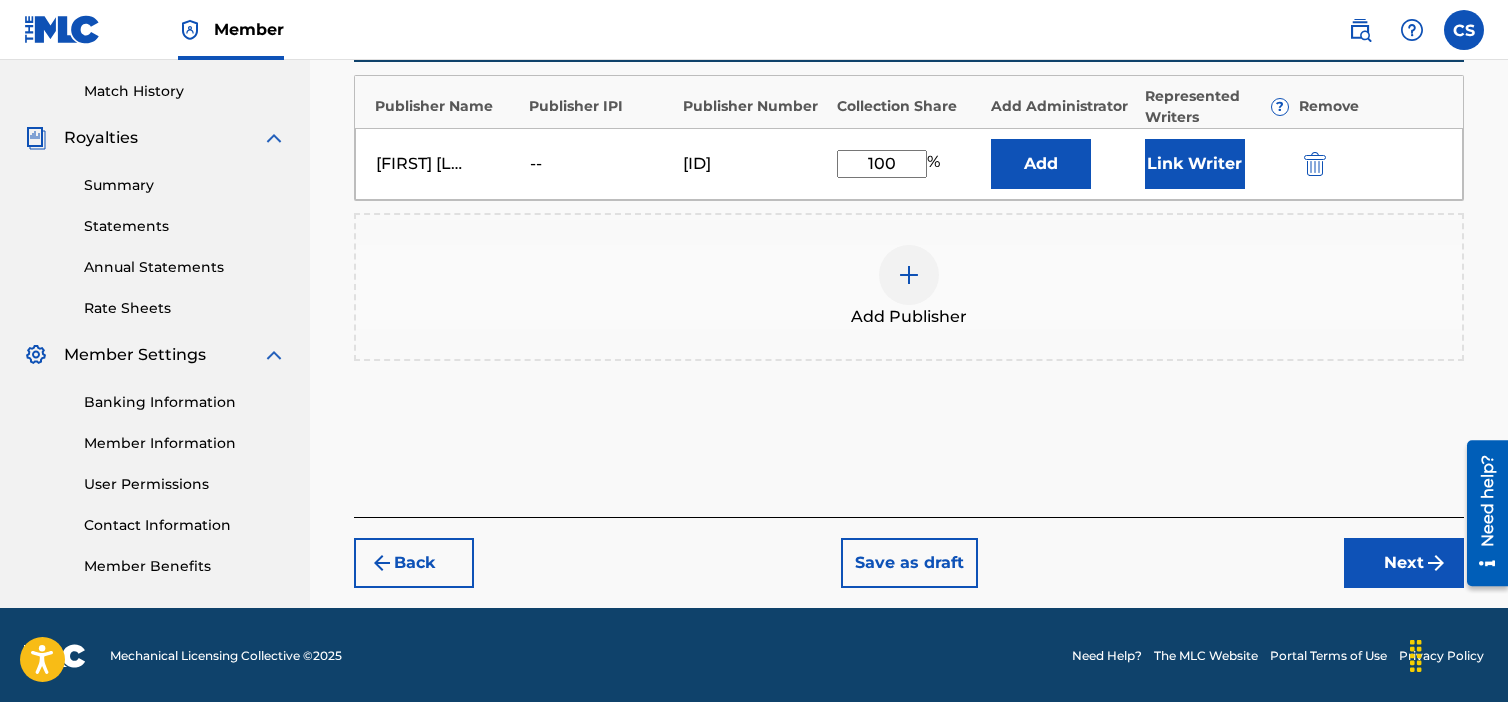 click on "Next" at bounding box center [1404, 563] 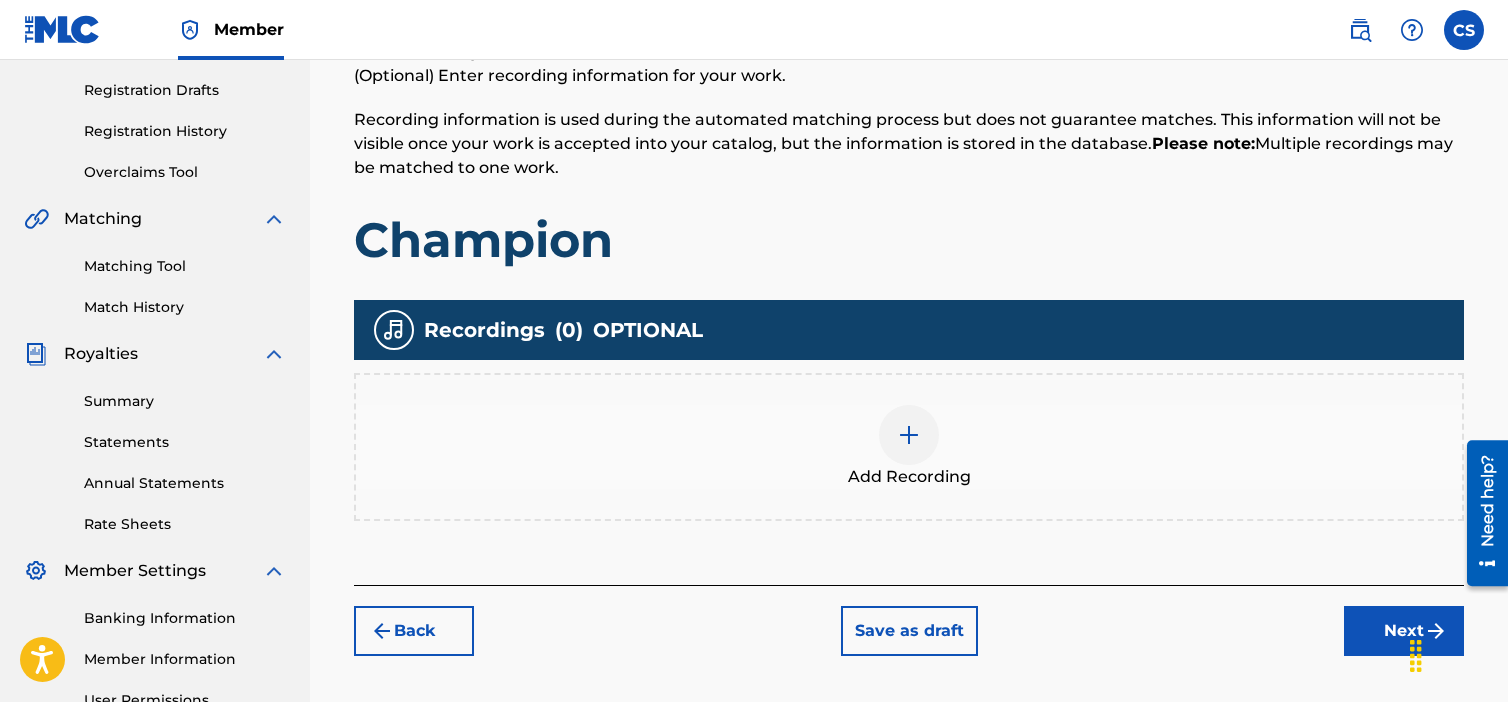 scroll, scrollTop: 390, scrollLeft: 0, axis: vertical 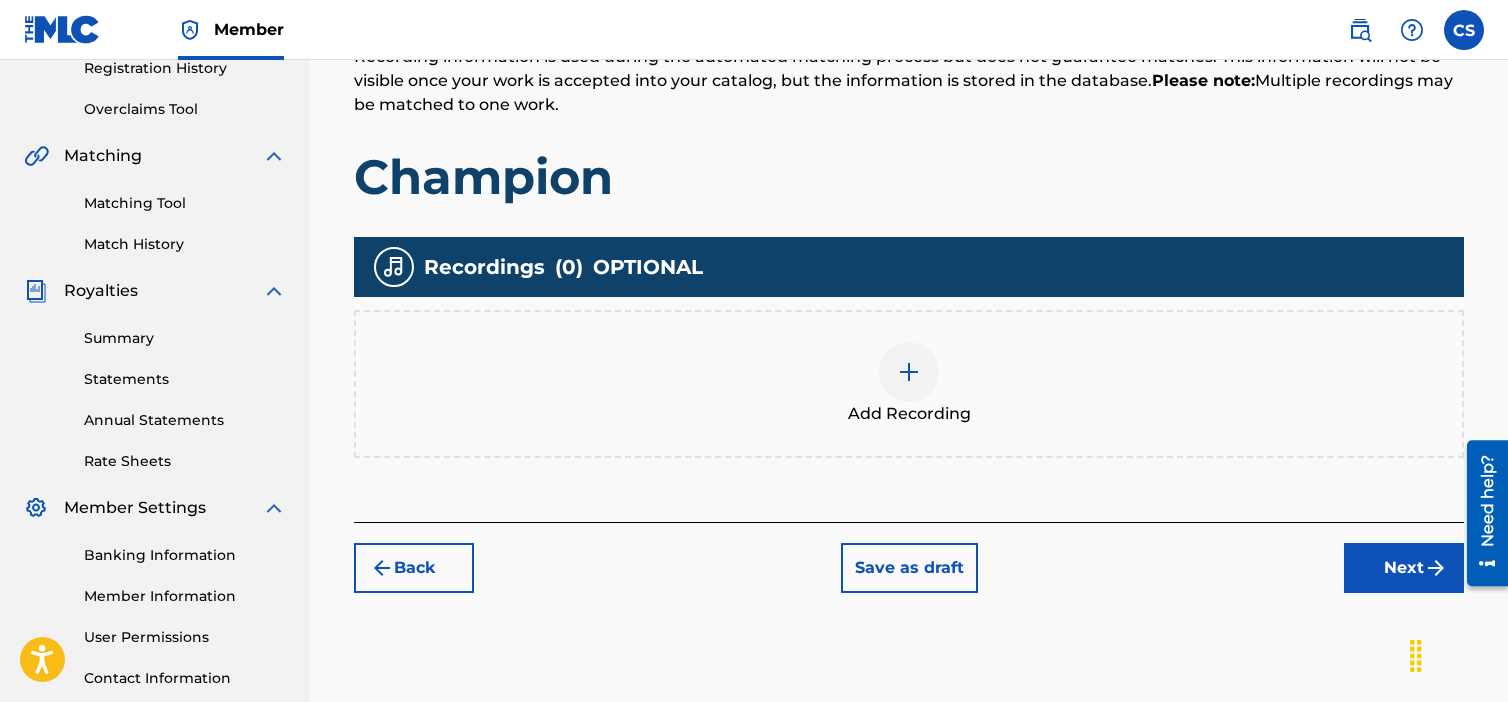 click on "Next" at bounding box center (1404, 568) 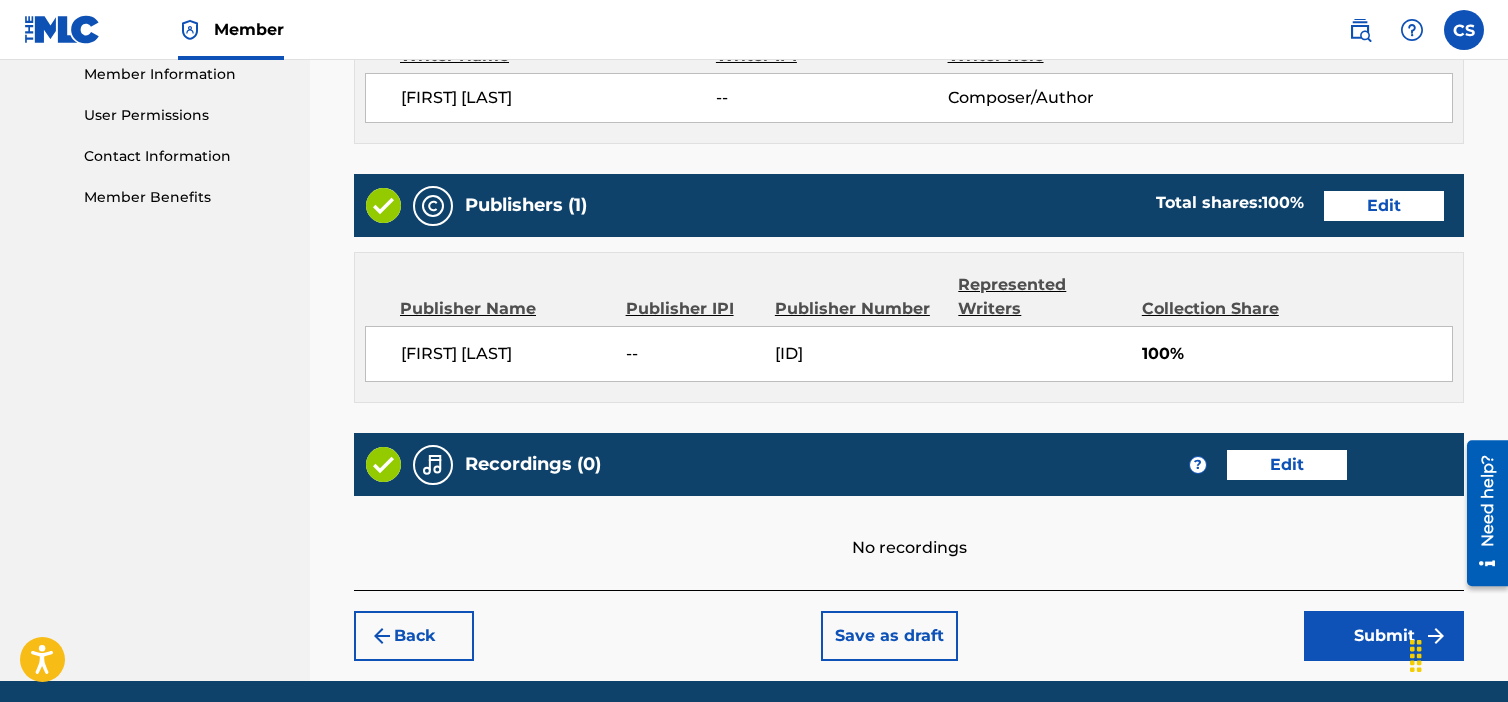 scroll, scrollTop: 984, scrollLeft: 0, axis: vertical 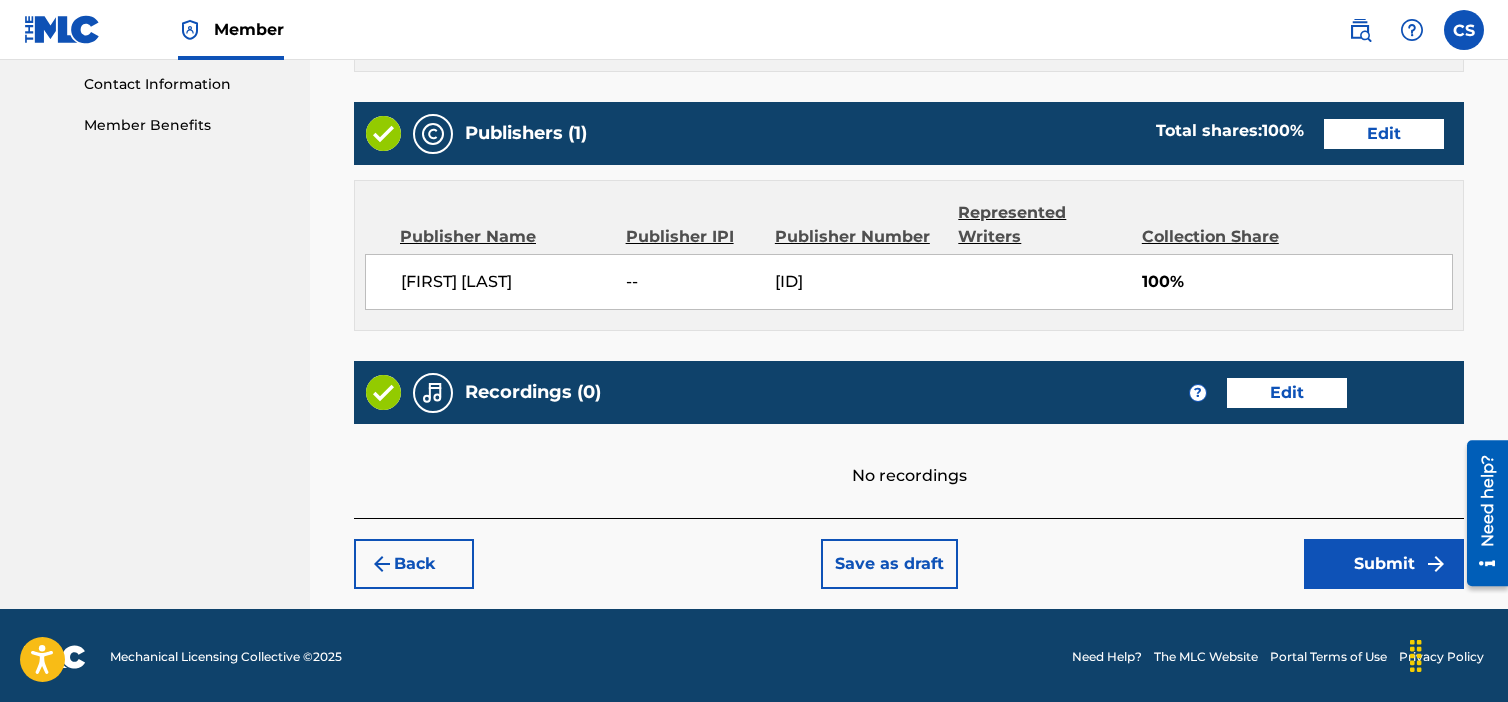 click on "Submit" at bounding box center [1384, 564] 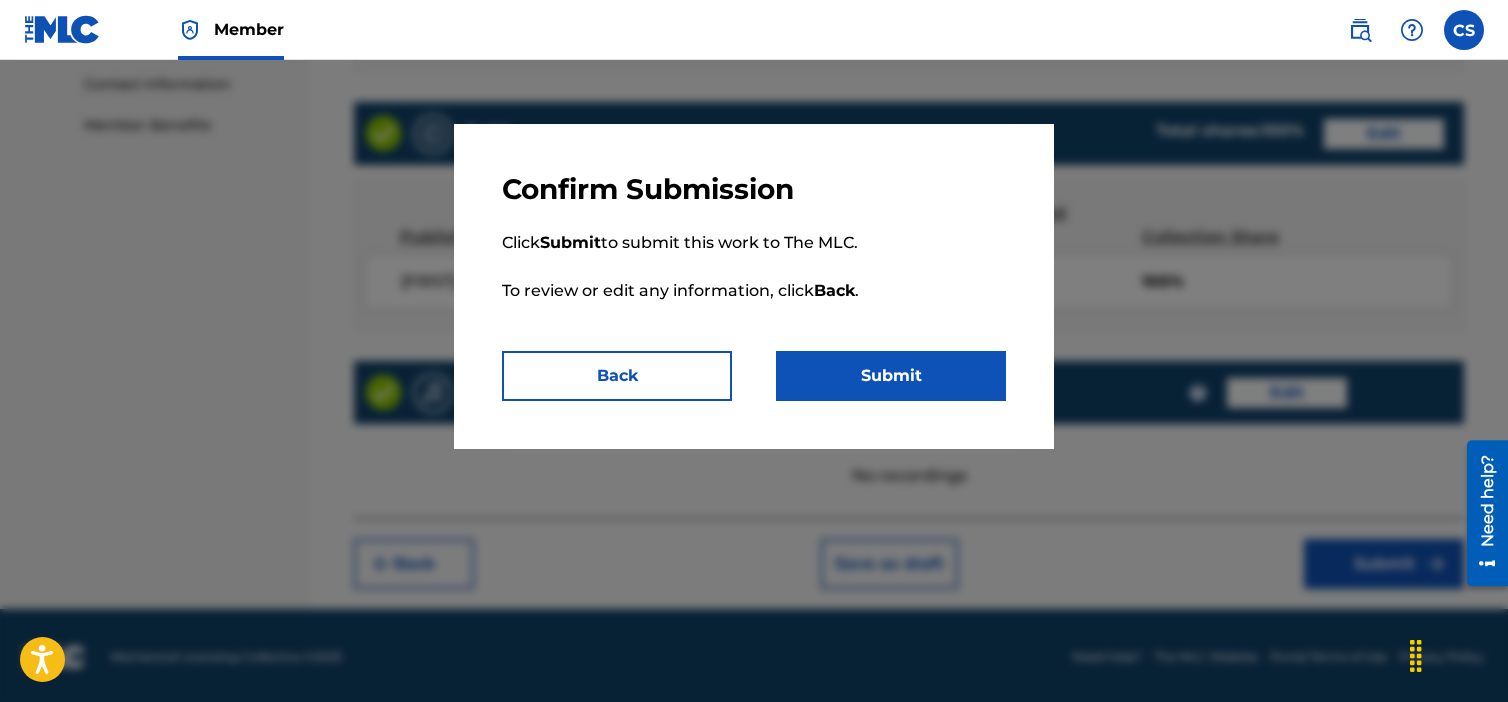 click on "Submit" at bounding box center (891, 376) 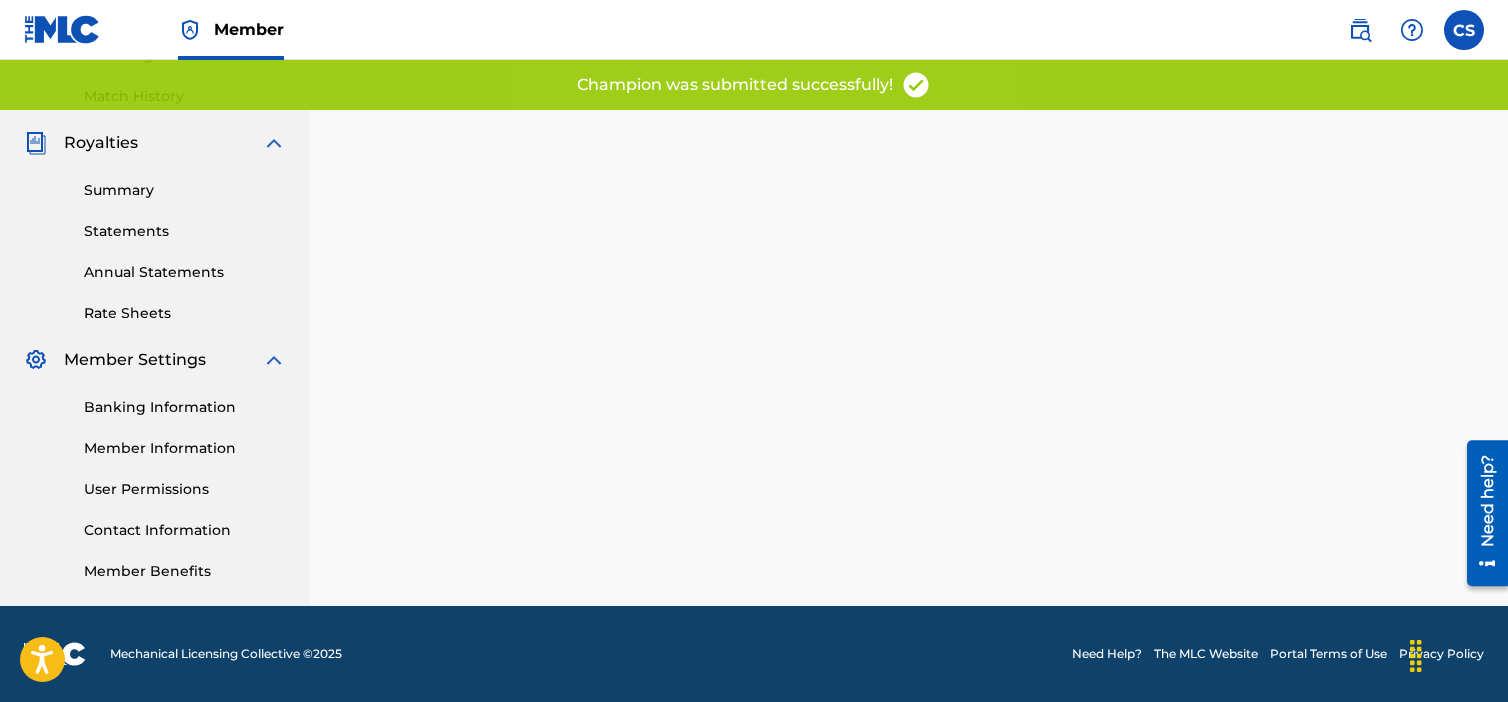 scroll, scrollTop: 0, scrollLeft: 0, axis: both 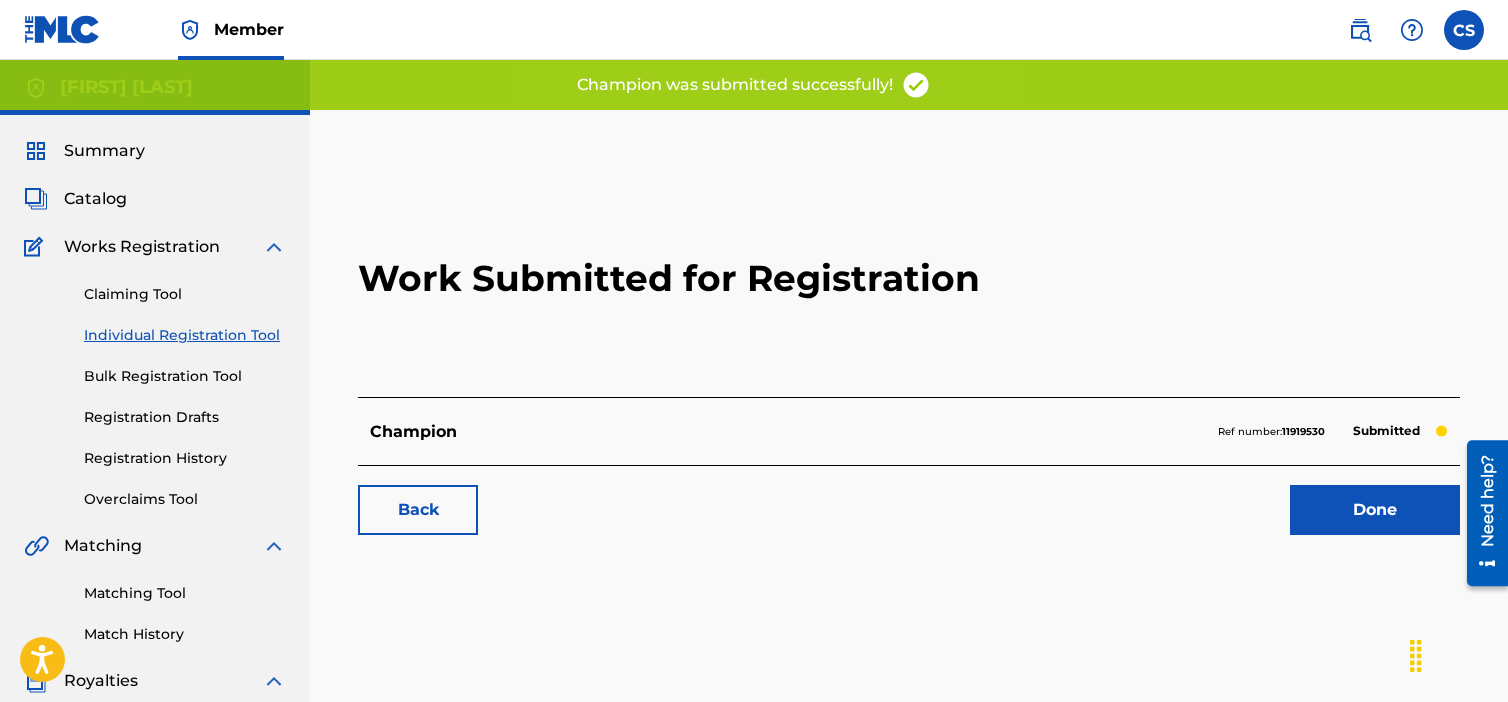 click on "Done" at bounding box center (1375, 510) 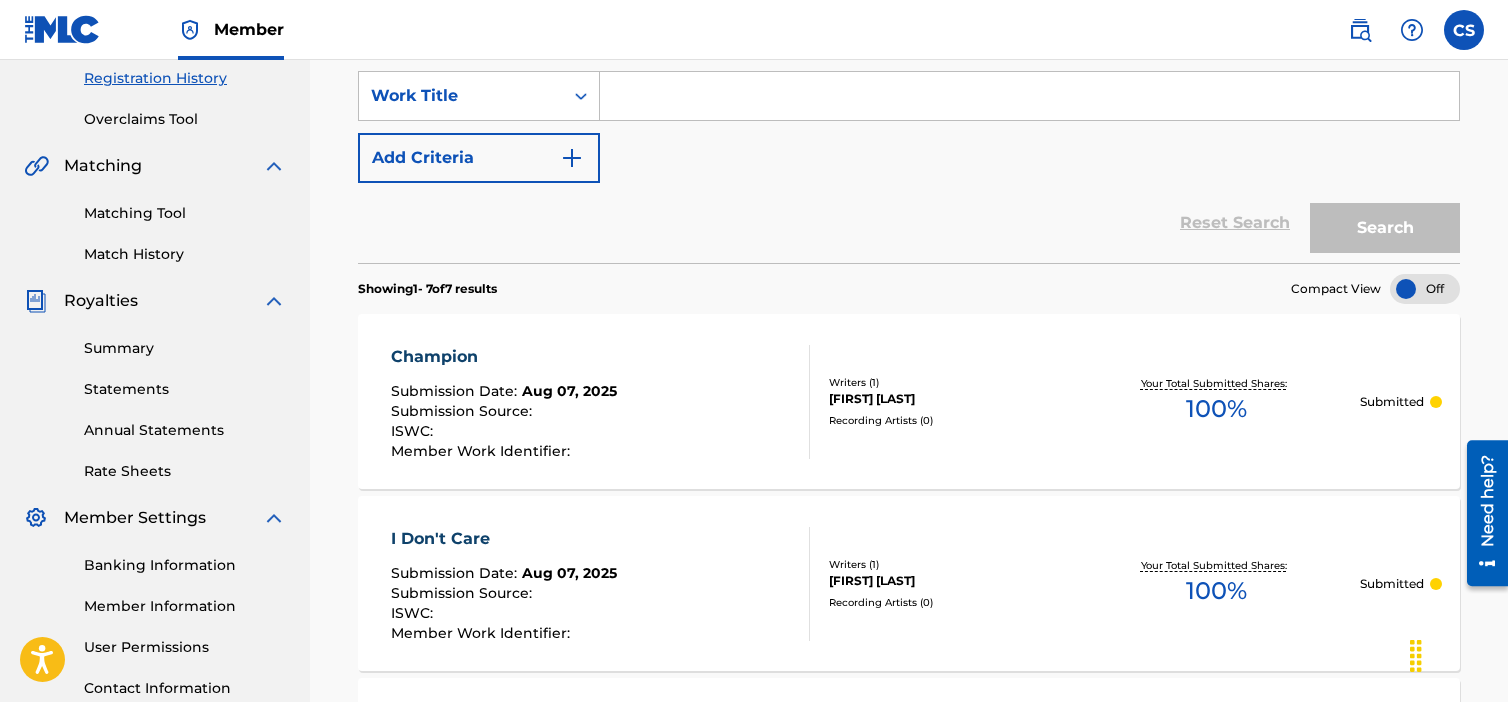 scroll, scrollTop: 0, scrollLeft: 0, axis: both 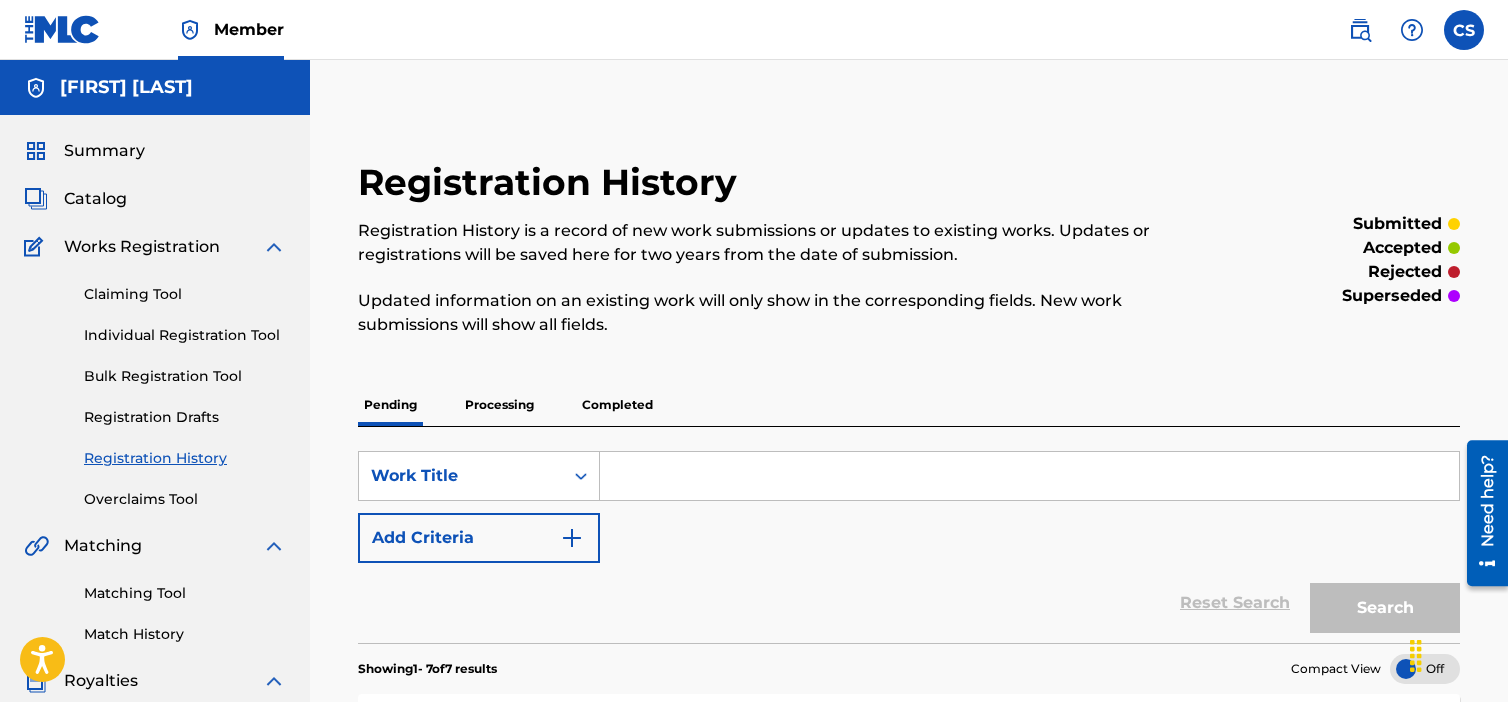 click on "Individual Registration Tool" at bounding box center (185, 335) 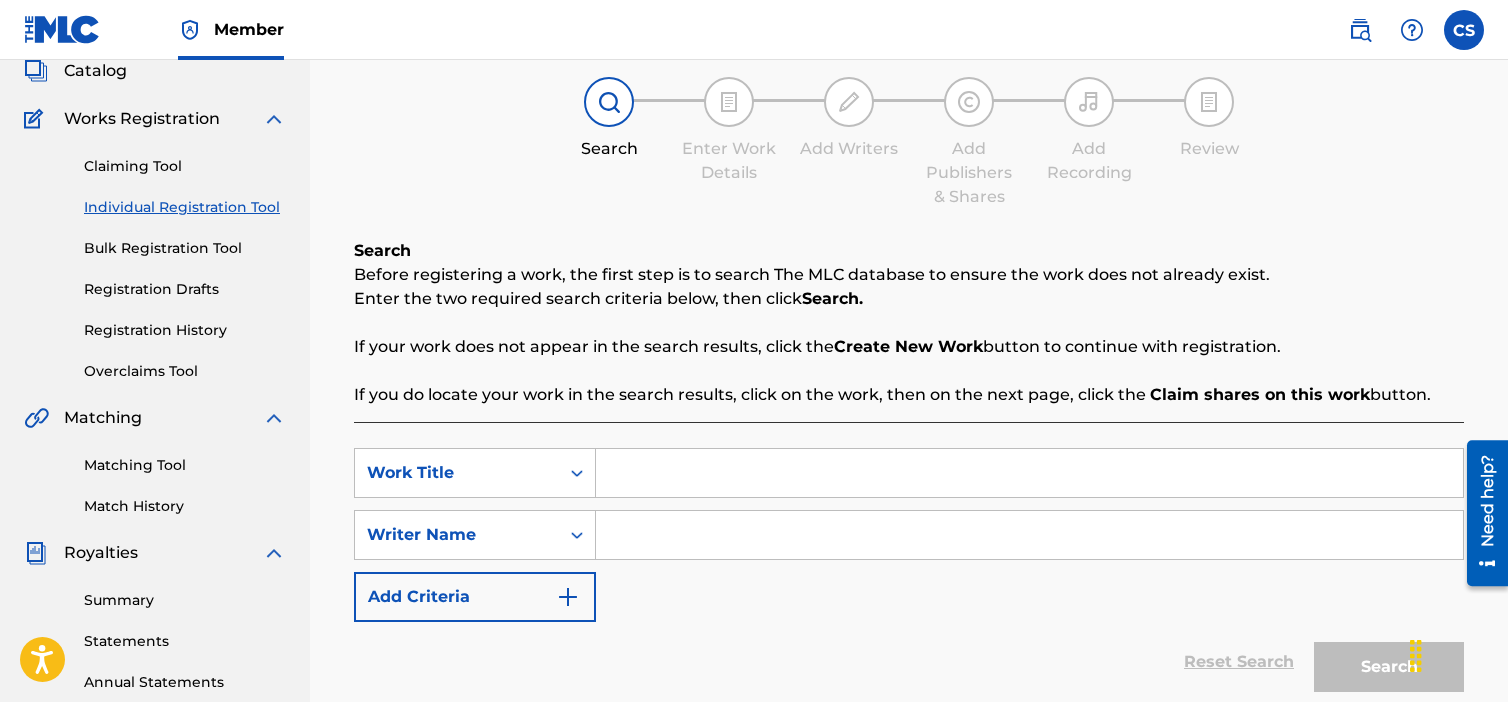 scroll, scrollTop: 200, scrollLeft: 0, axis: vertical 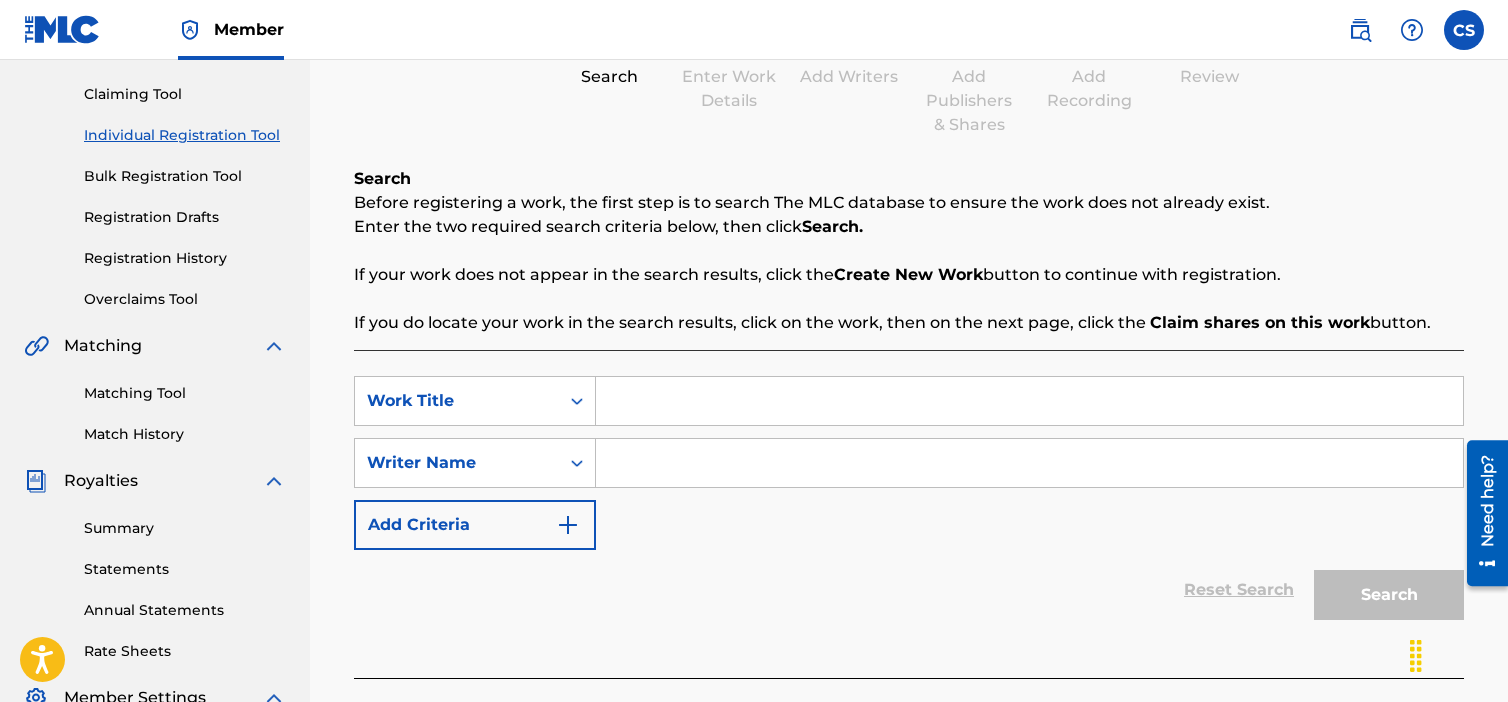 click at bounding box center (1029, 401) 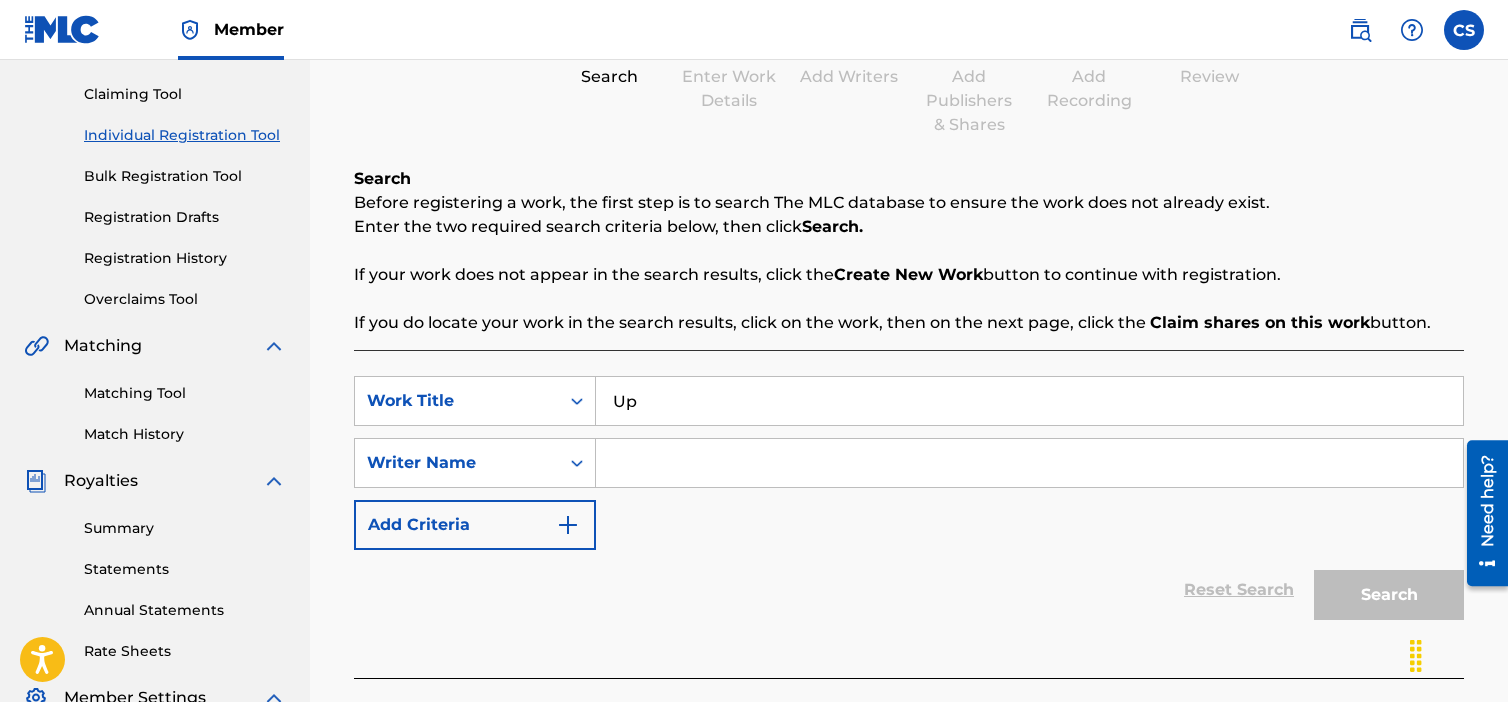 type on "Up" 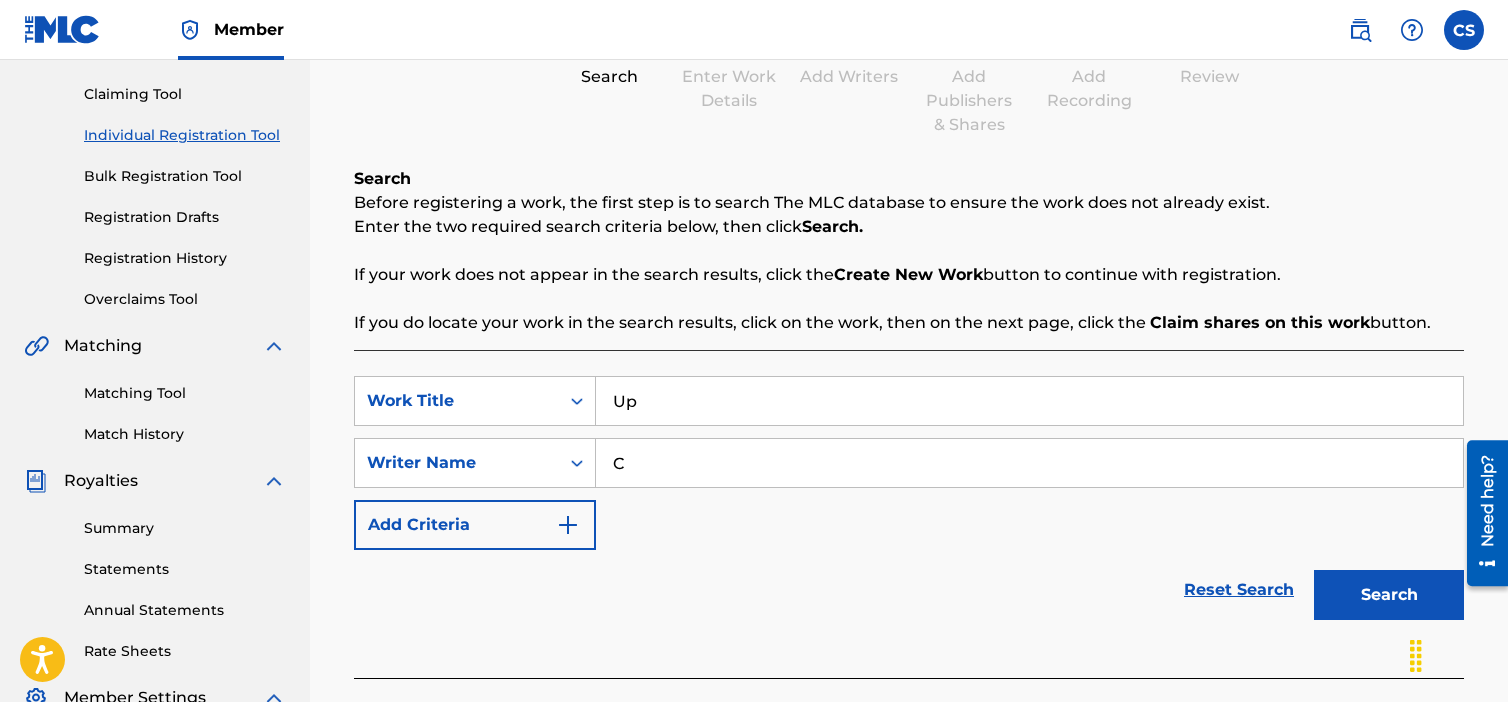 type on "[FIRST] [LAST]" 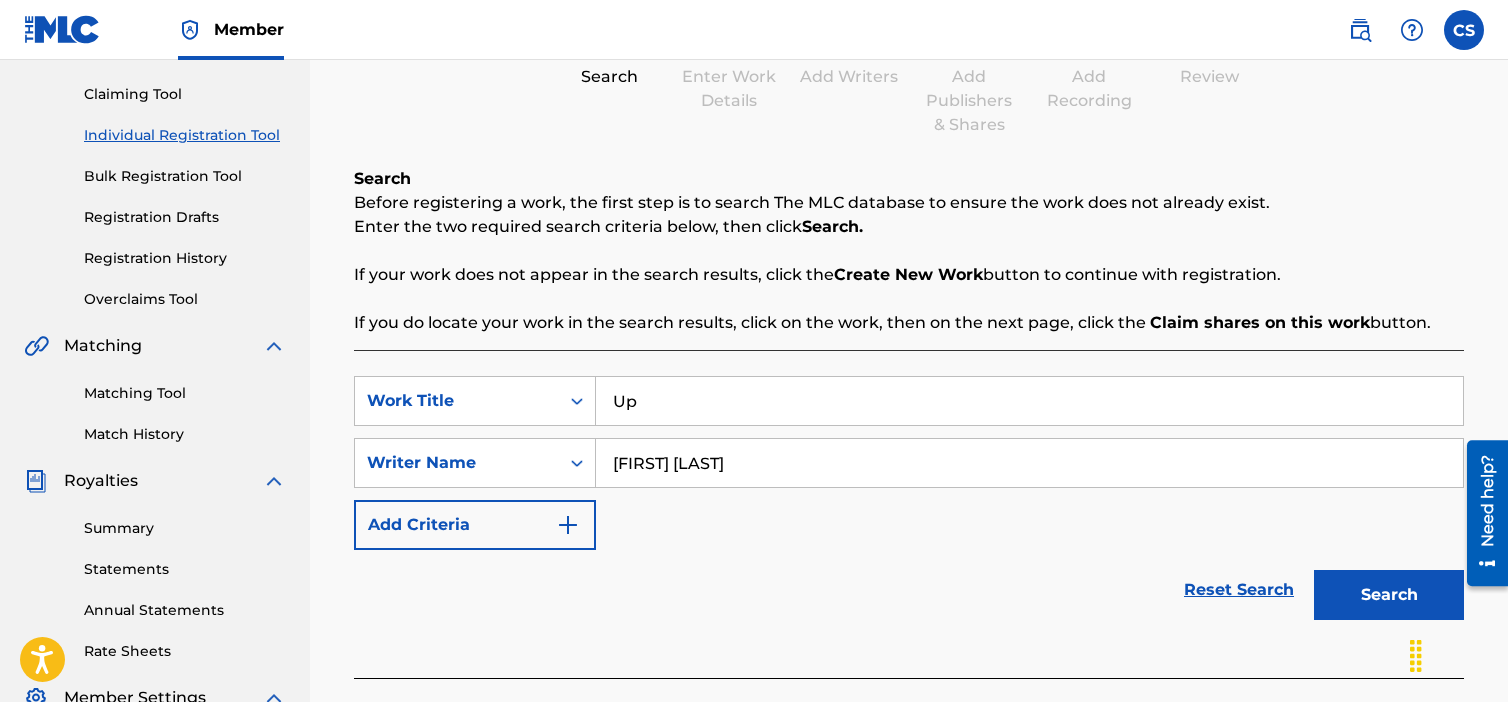 click on "Search" at bounding box center (1389, 595) 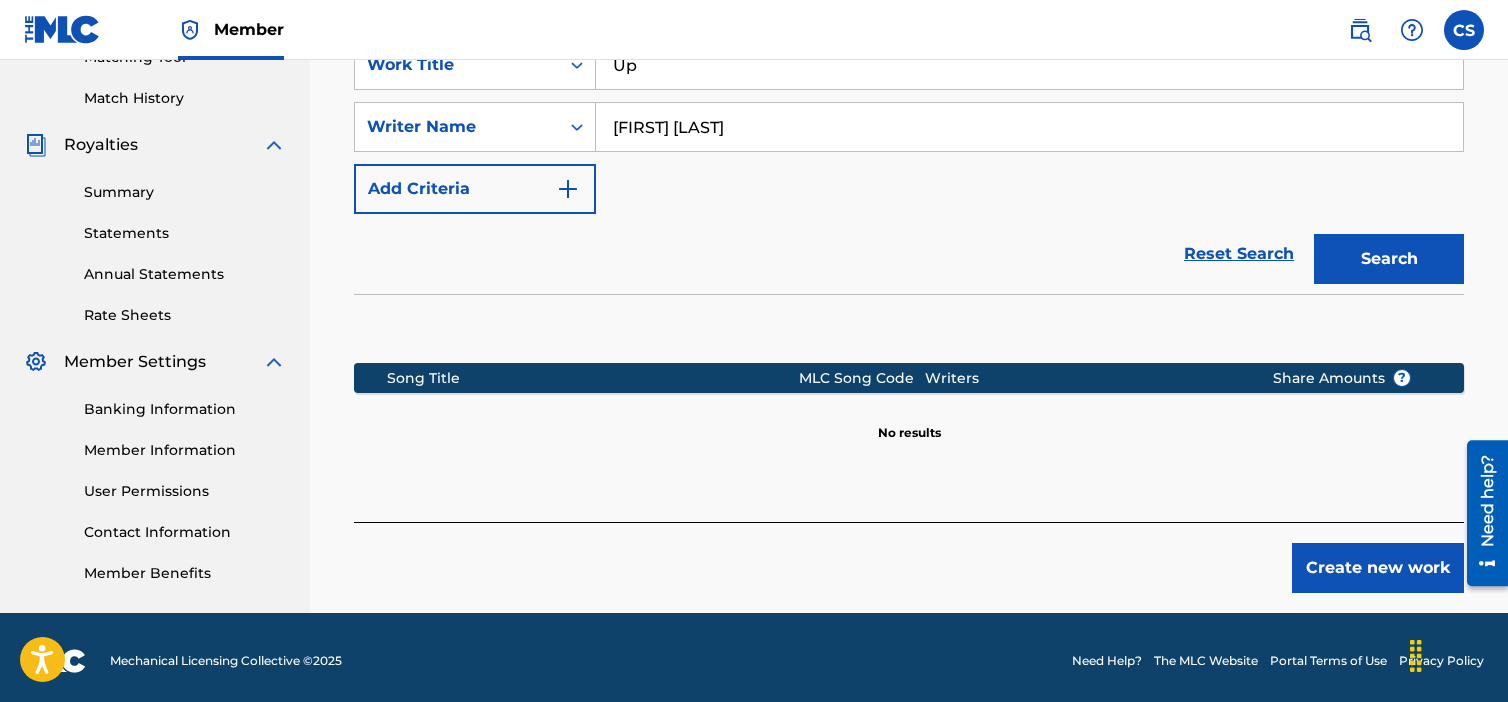 scroll, scrollTop: 542, scrollLeft: 0, axis: vertical 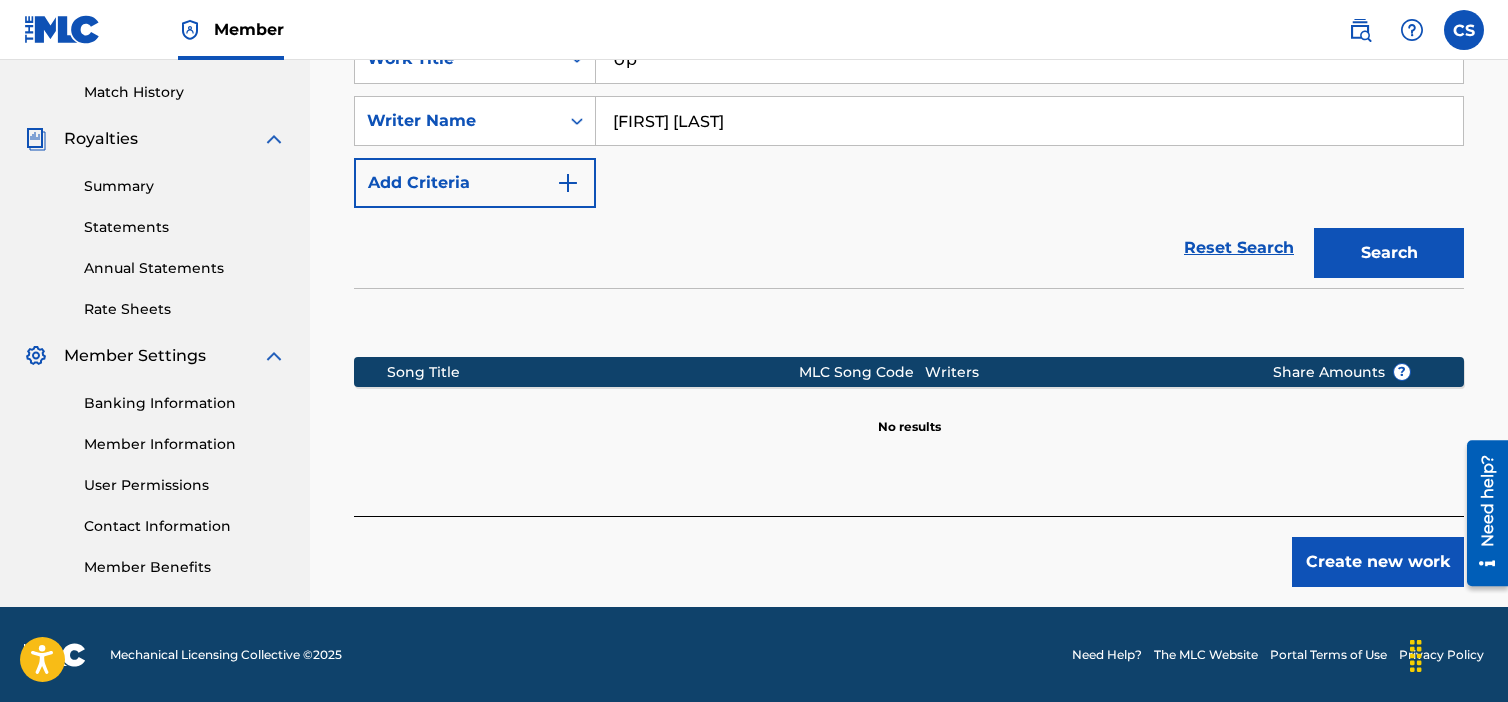 click on "Create new work" at bounding box center (1378, 562) 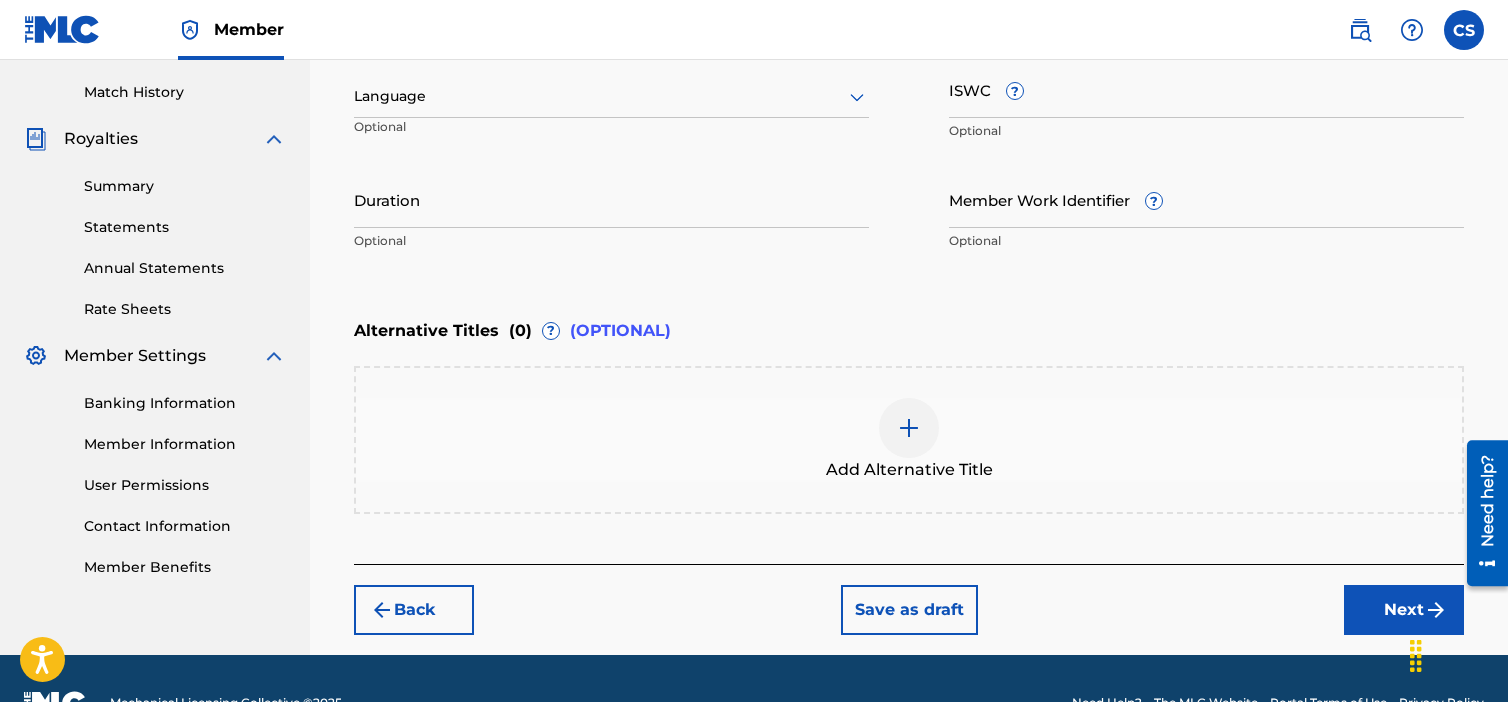 scroll, scrollTop: 342, scrollLeft: 0, axis: vertical 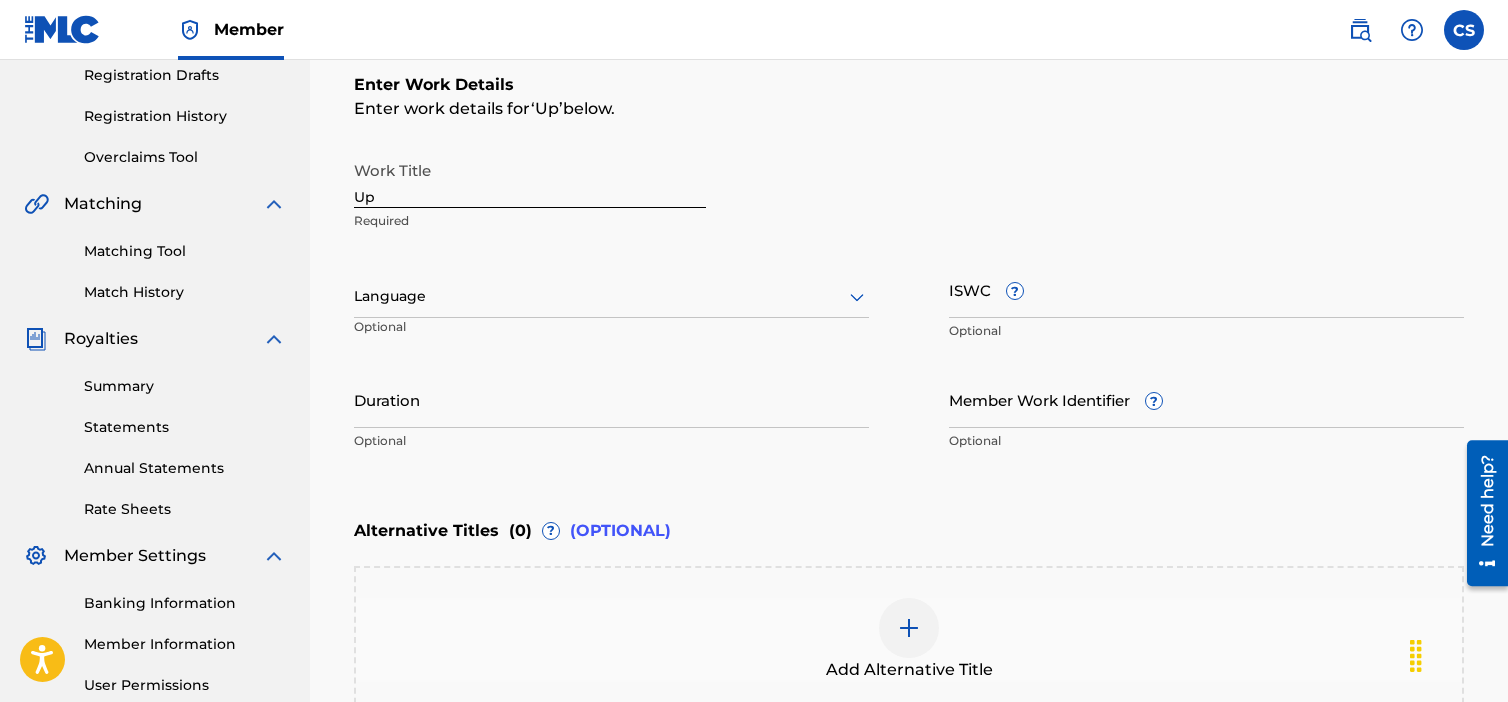 click at bounding box center (611, 296) 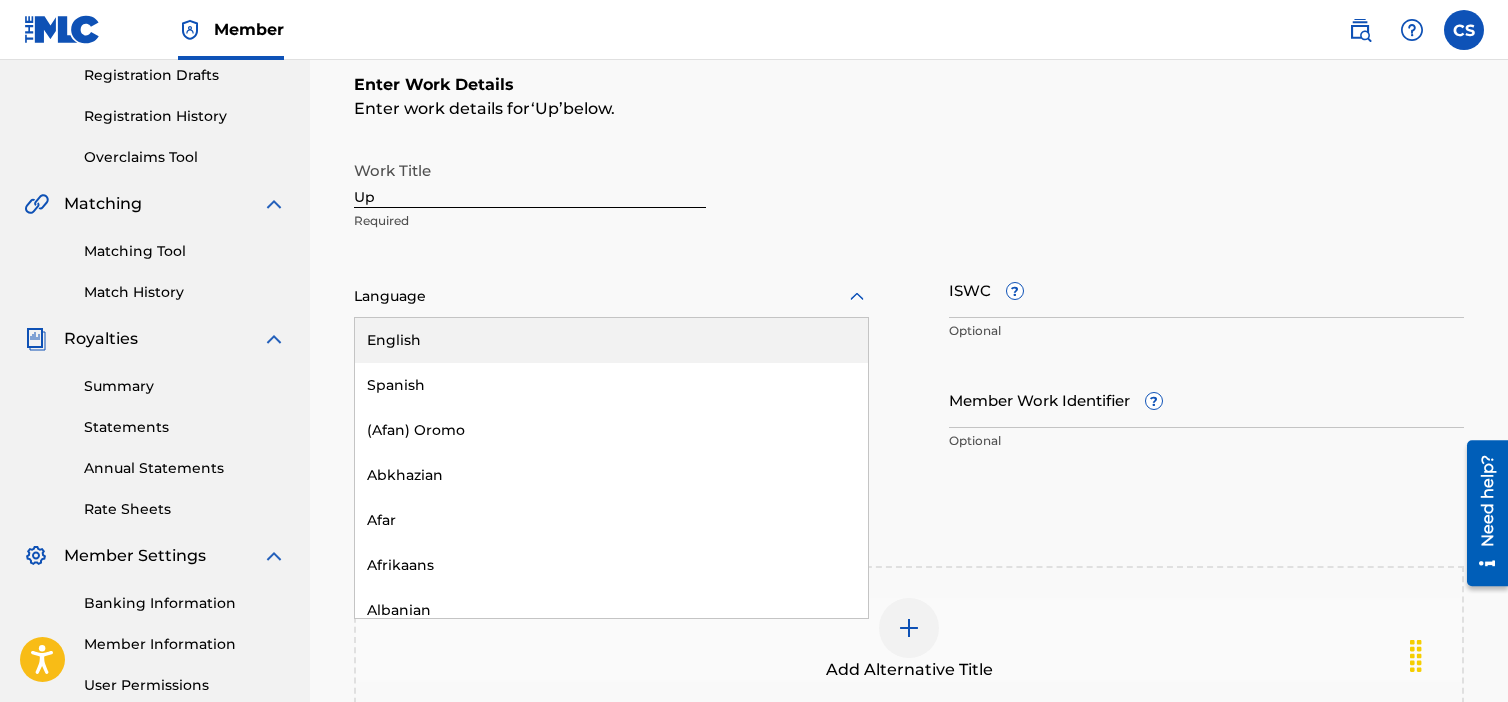 click on "English" at bounding box center [611, 340] 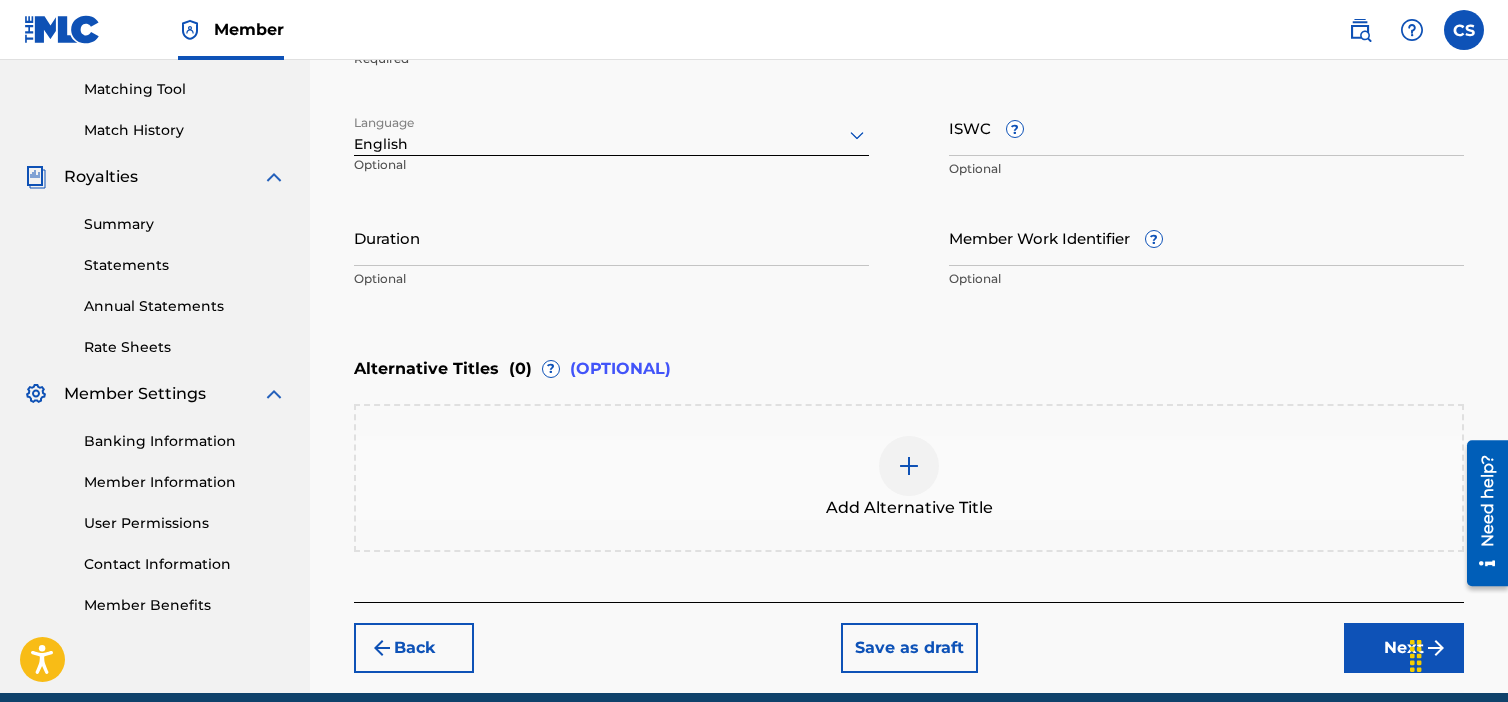 scroll, scrollTop: 542, scrollLeft: 0, axis: vertical 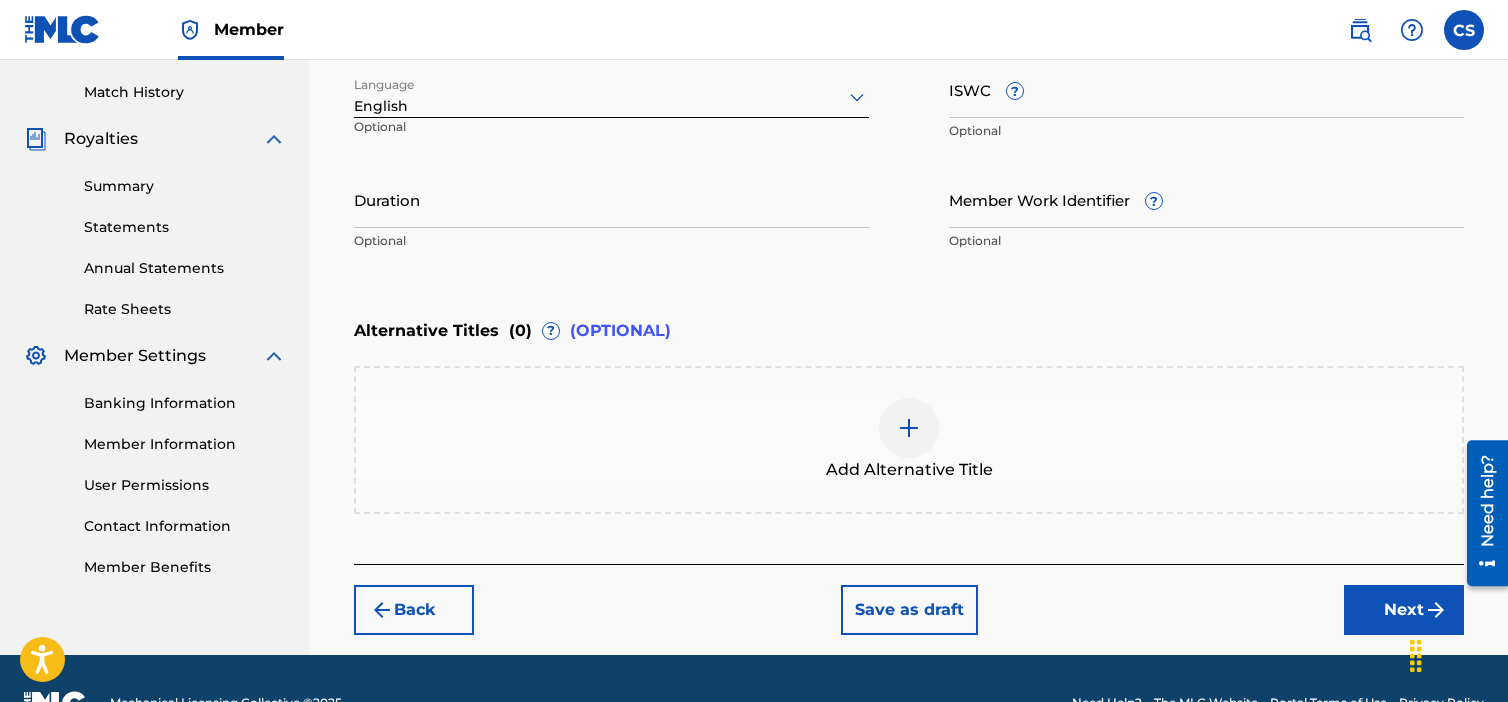 click on "Next" at bounding box center [1404, 610] 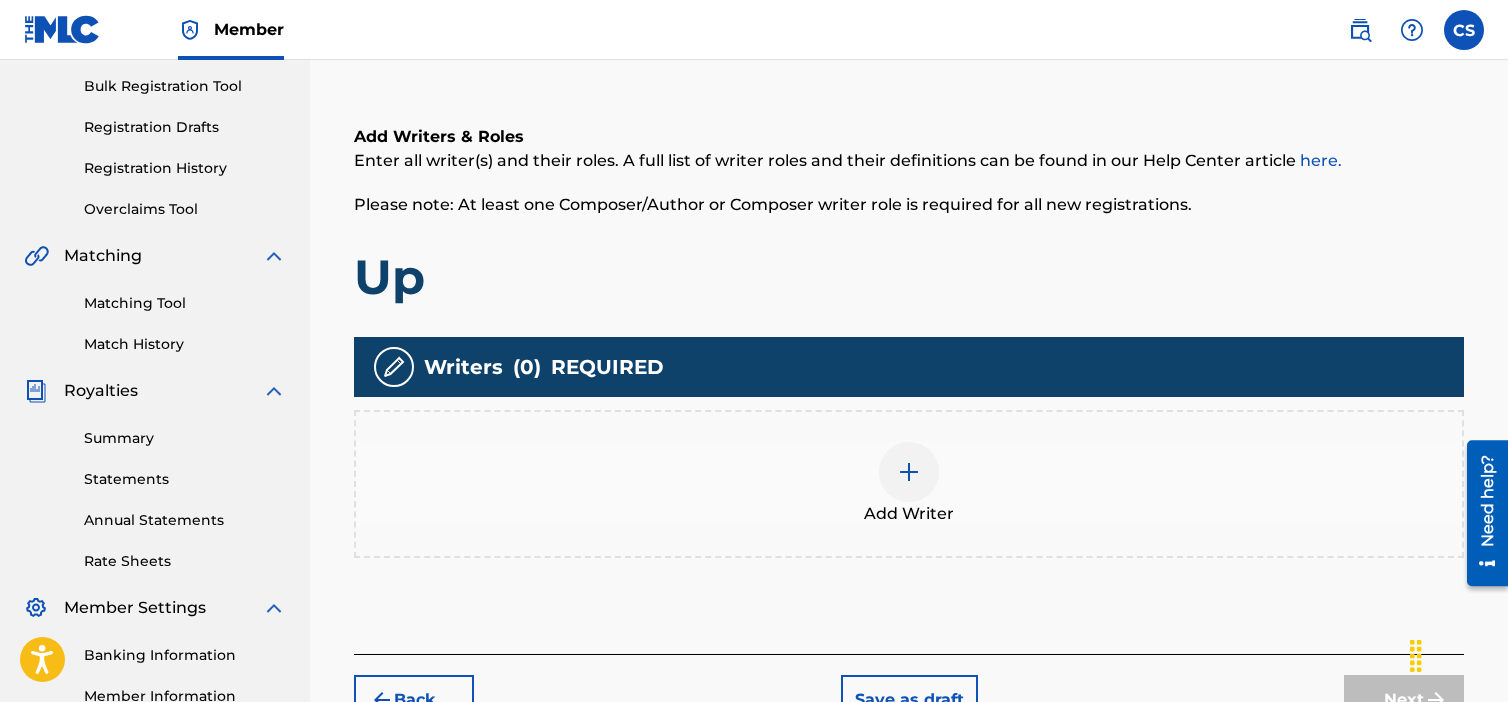 scroll, scrollTop: 390, scrollLeft: 0, axis: vertical 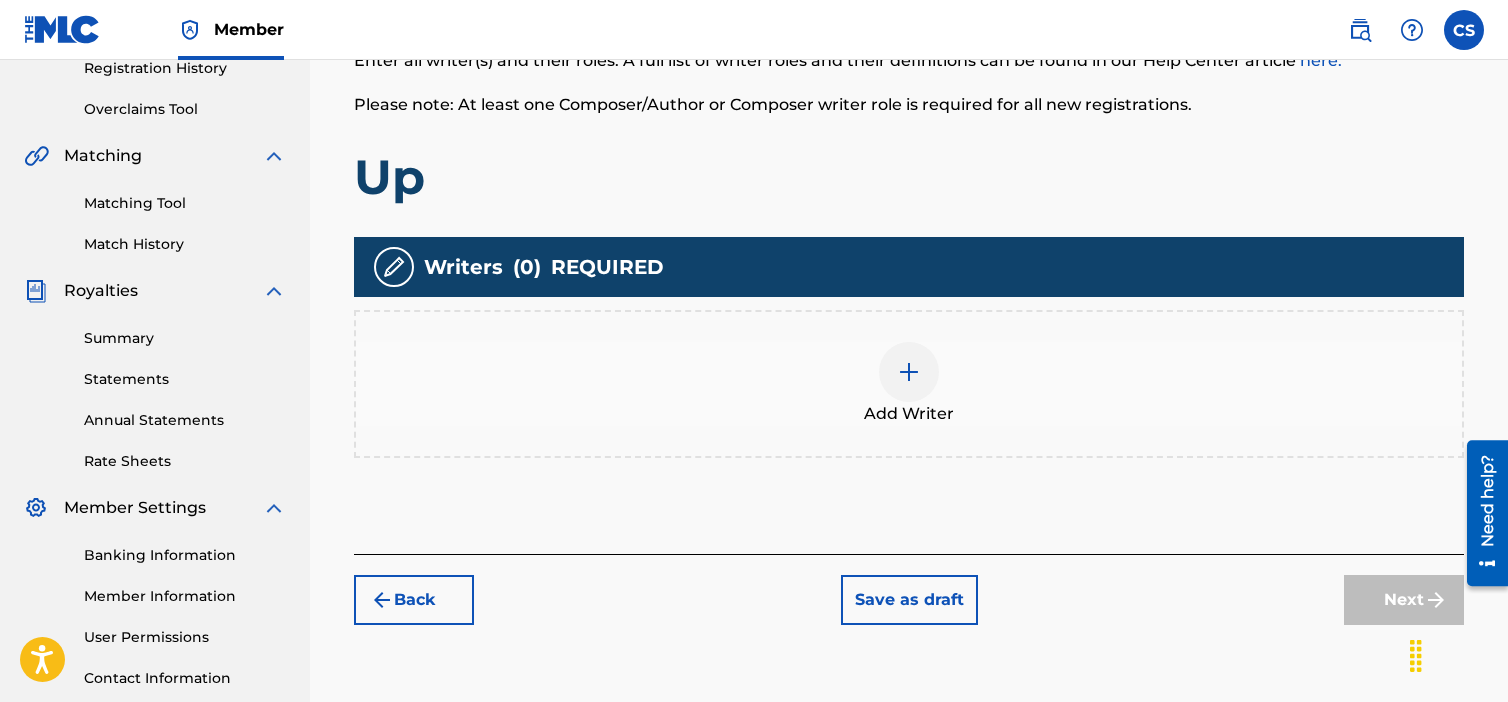 click at bounding box center [909, 372] 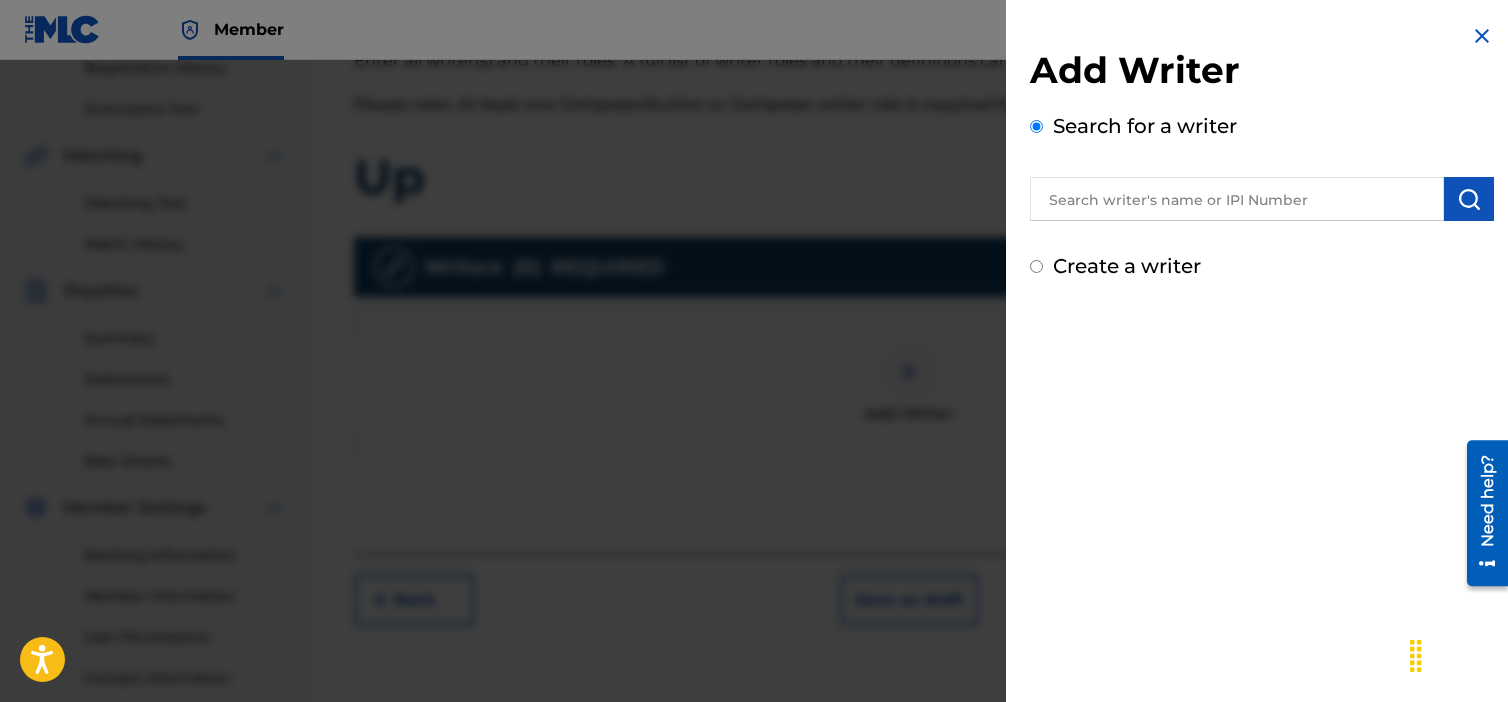 click on "Create a writer" at bounding box center (1127, 266) 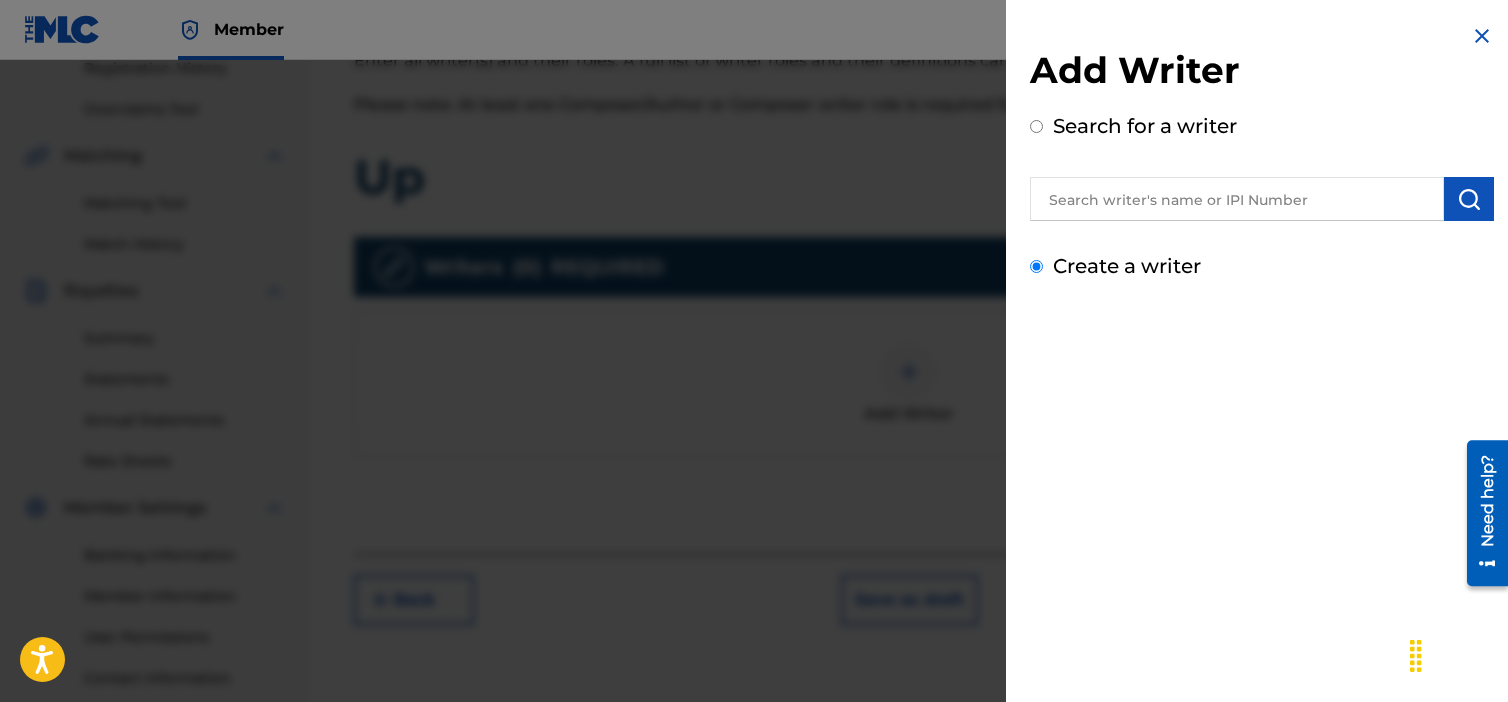 click on "Create a writer" at bounding box center [1036, 266] 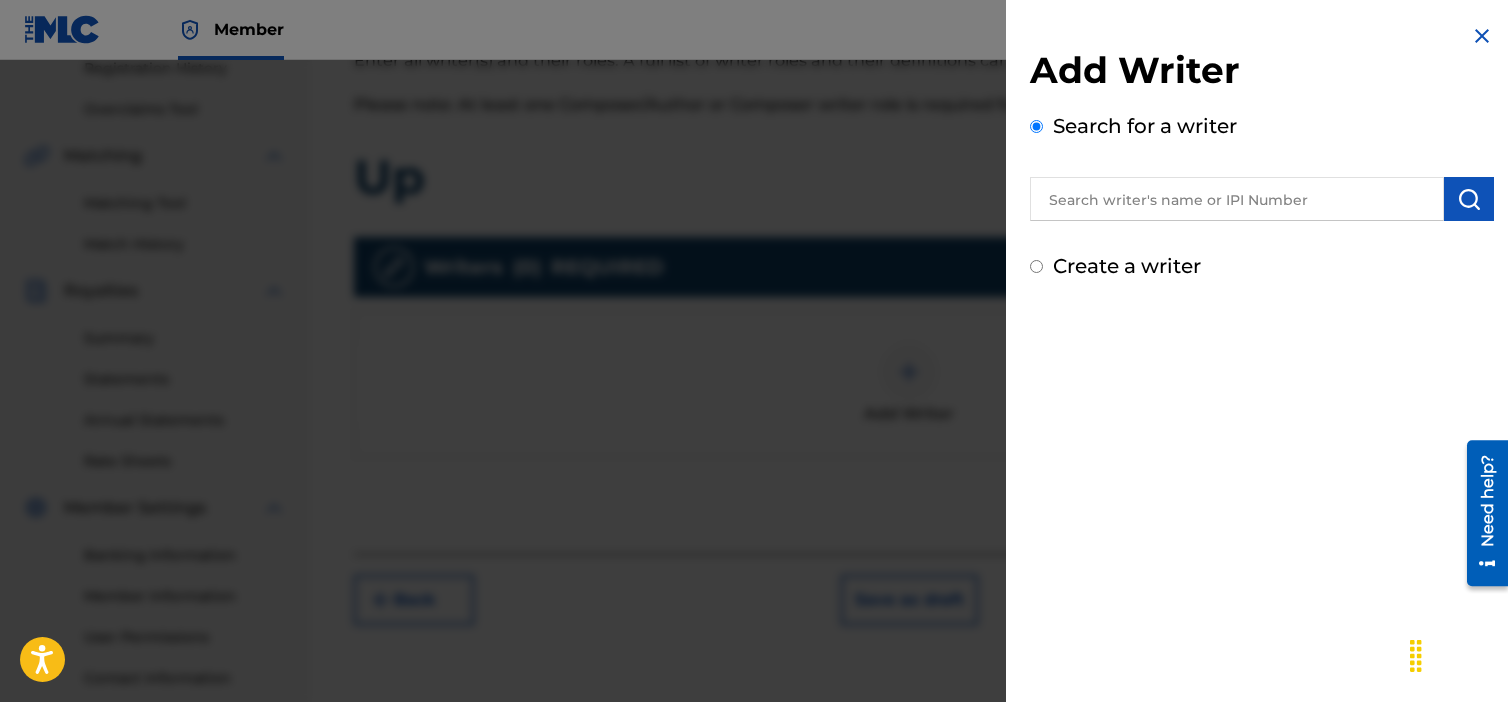 radio on "false" 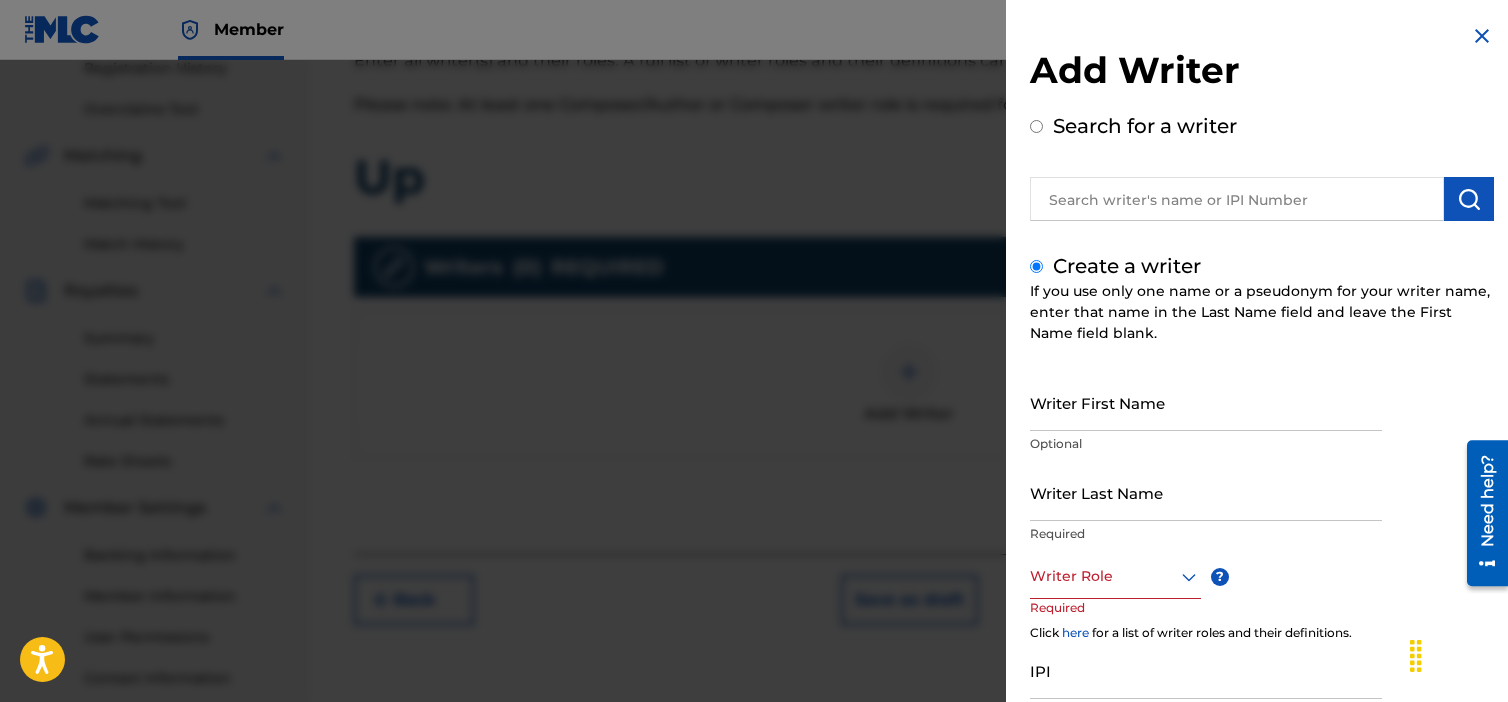 click on "Writer First Name" at bounding box center (1206, 402) 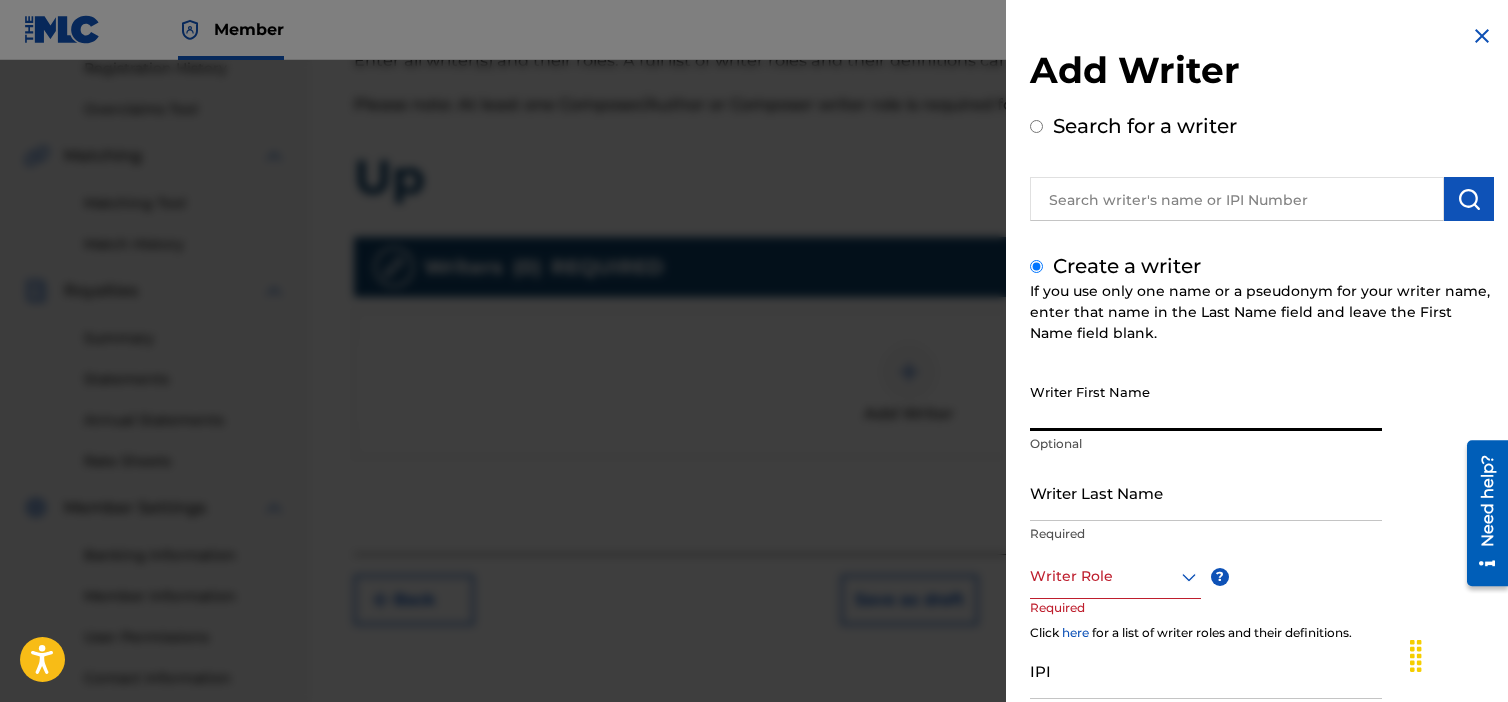 type on "[FIRST]" 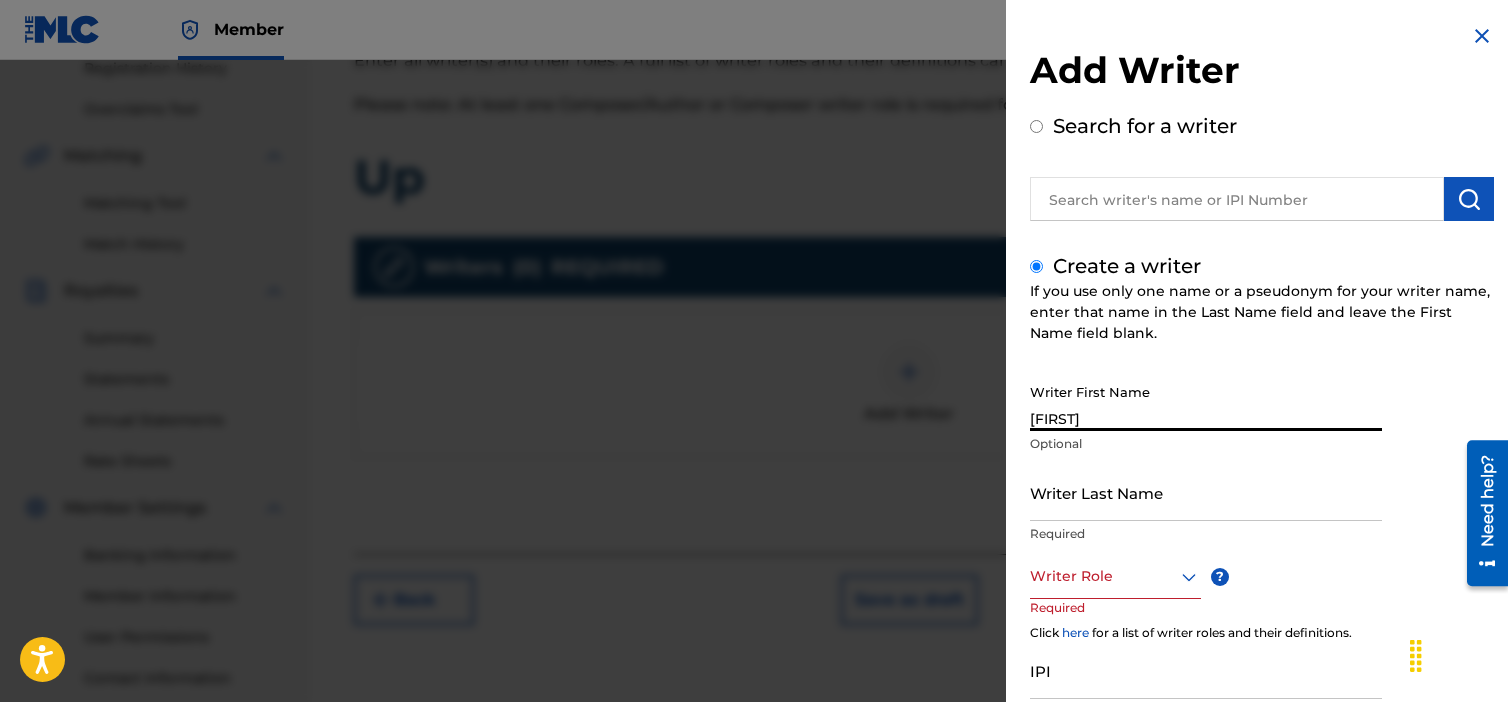 type on "[FIRST] [LAST]" 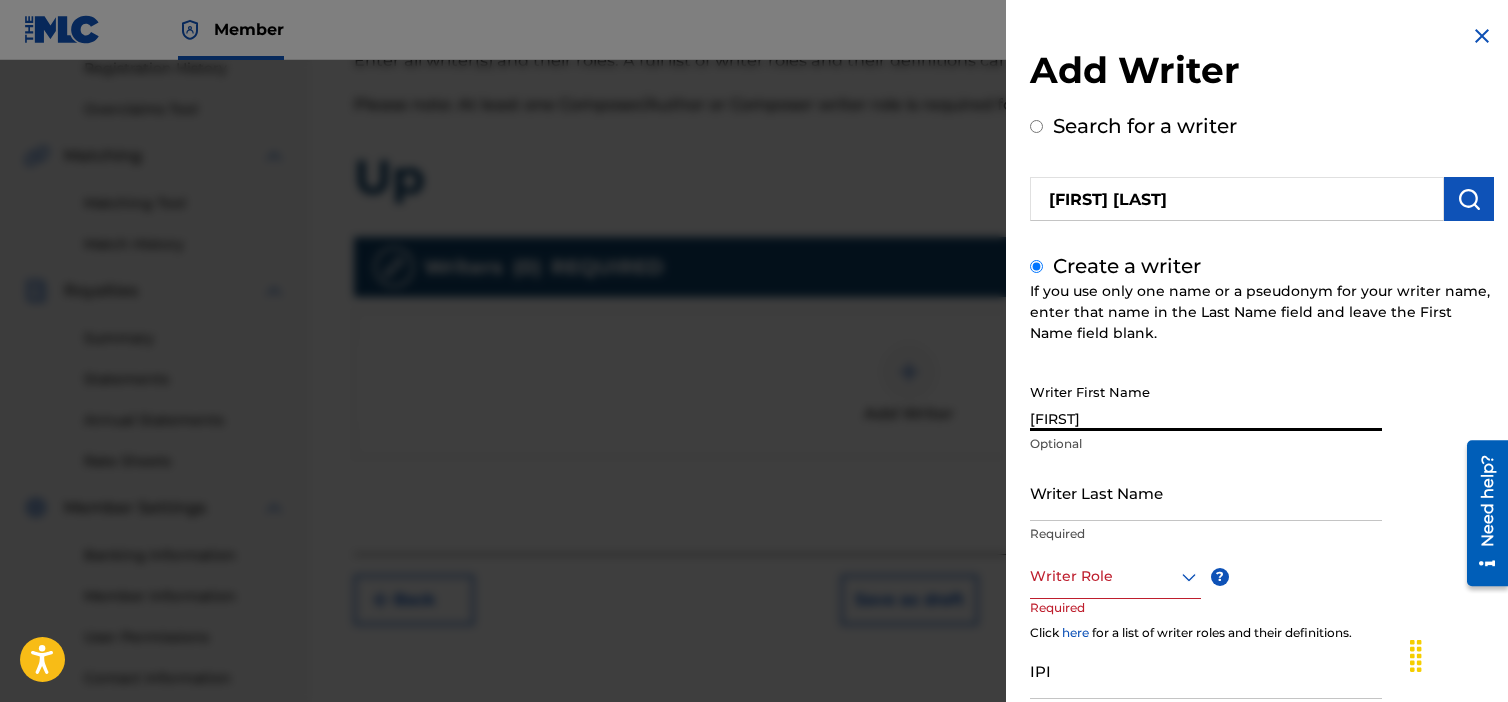 type on "[LAST]" 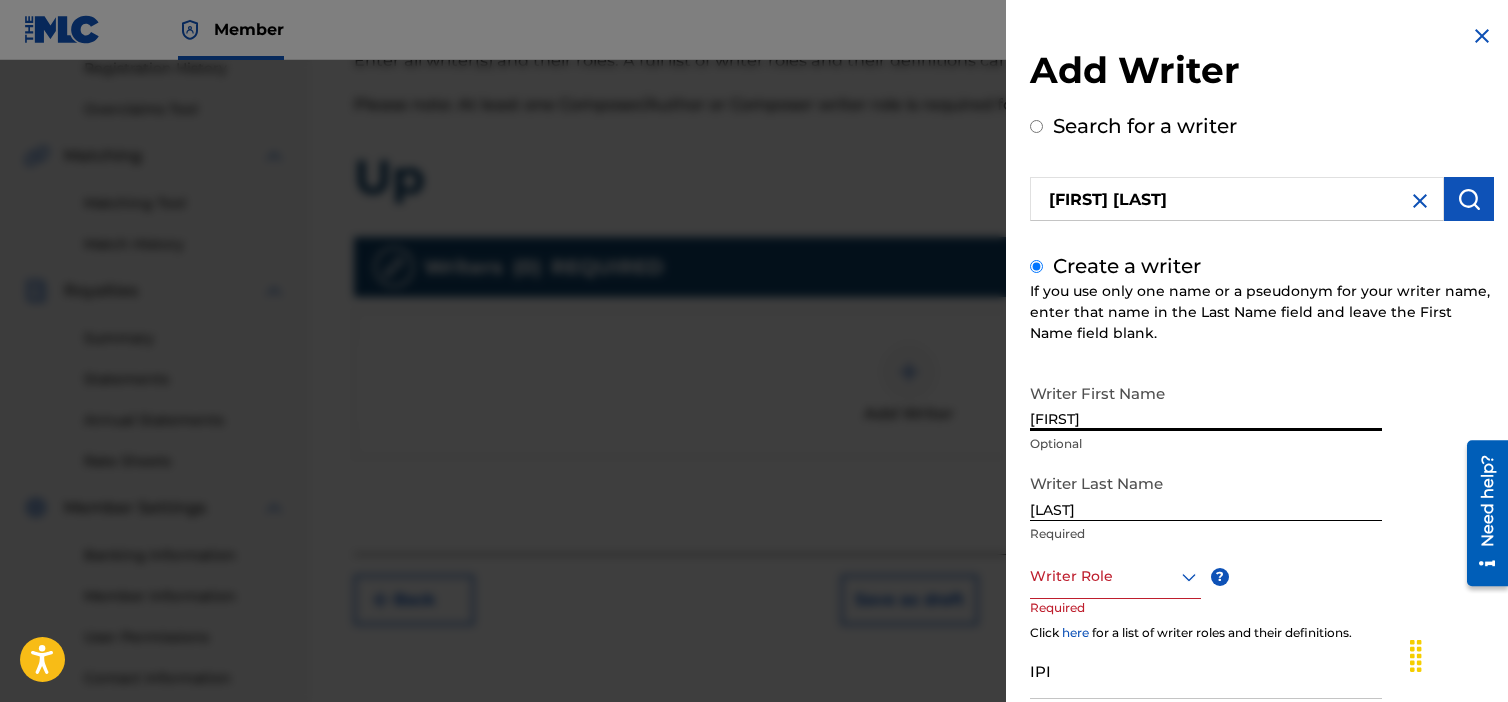 click at bounding box center [1115, 576] 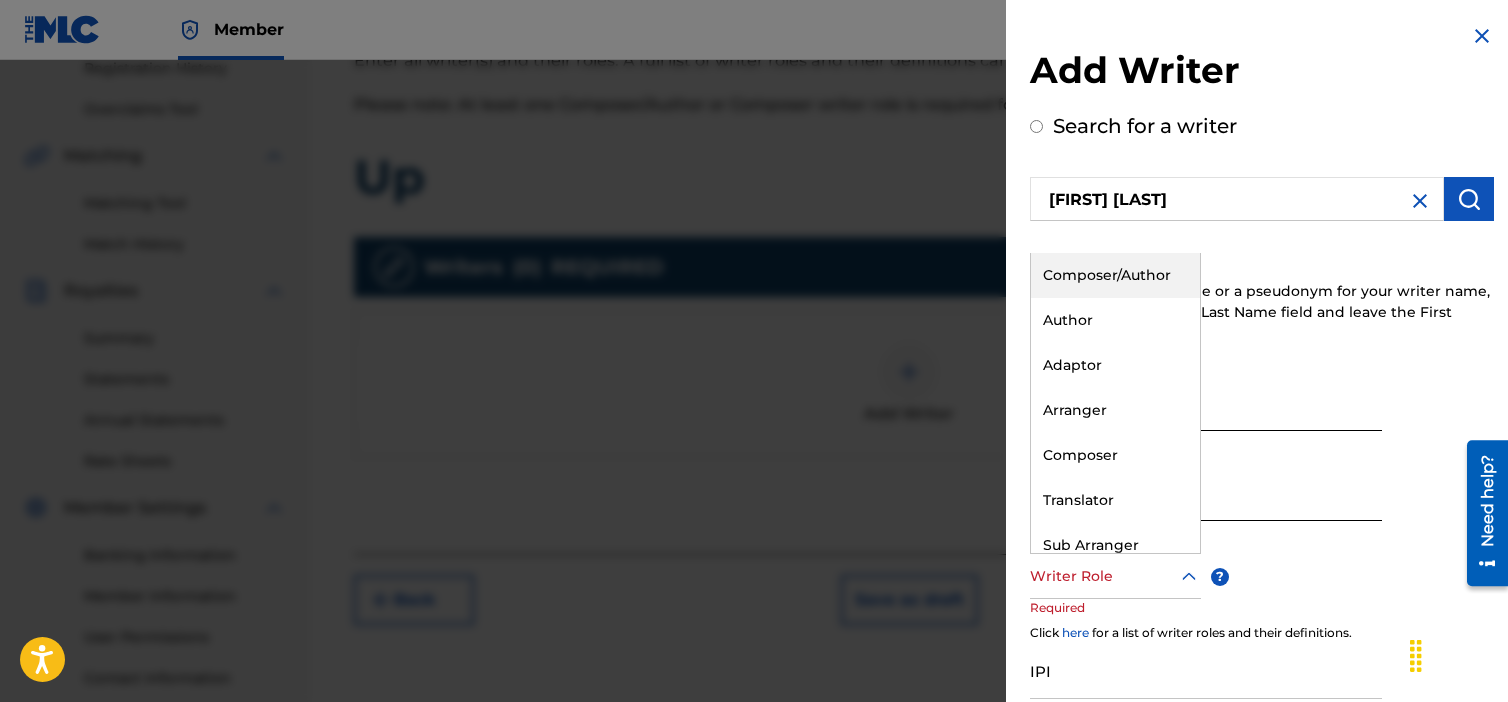 click on "Composer/Author" at bounding box center [1115, 275] 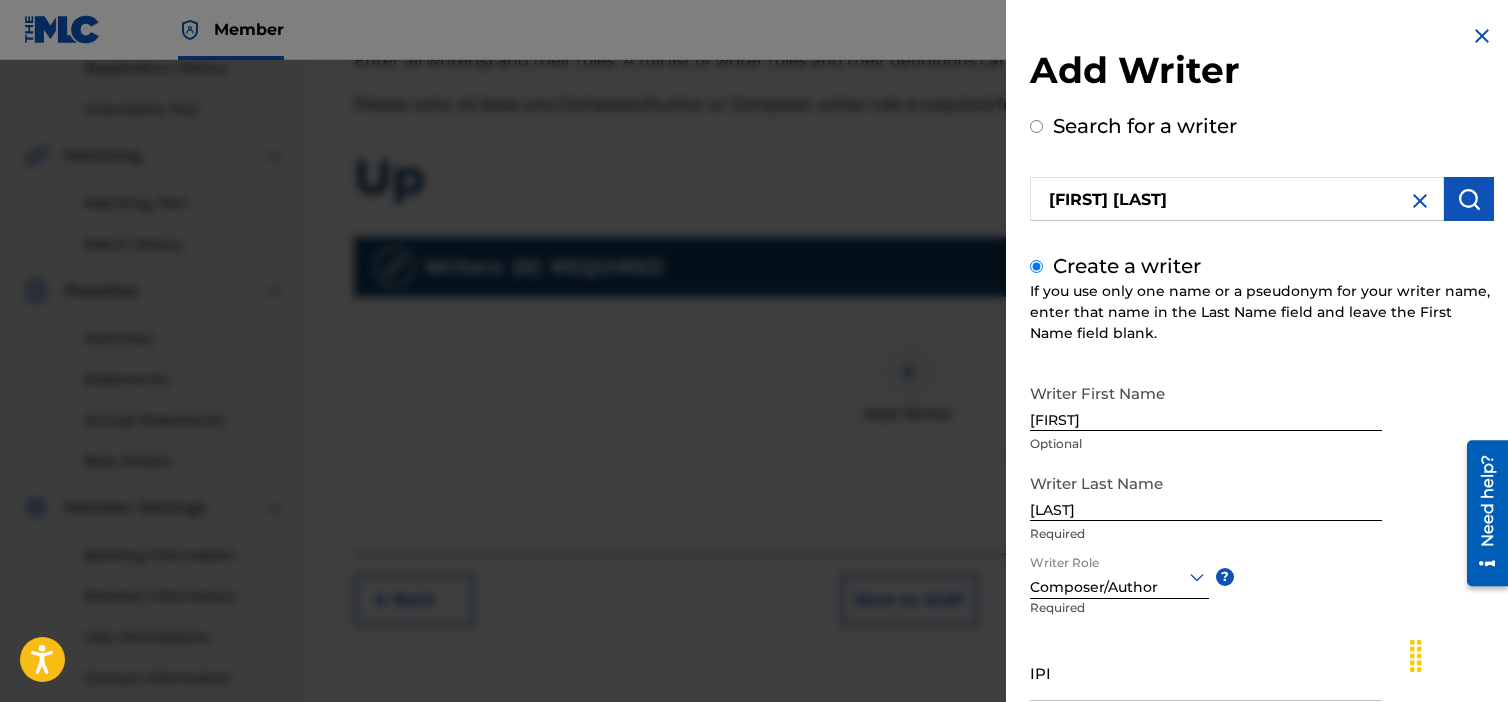 scroll, scrollTop: 165, scrollLeft: 0, axis: vertical 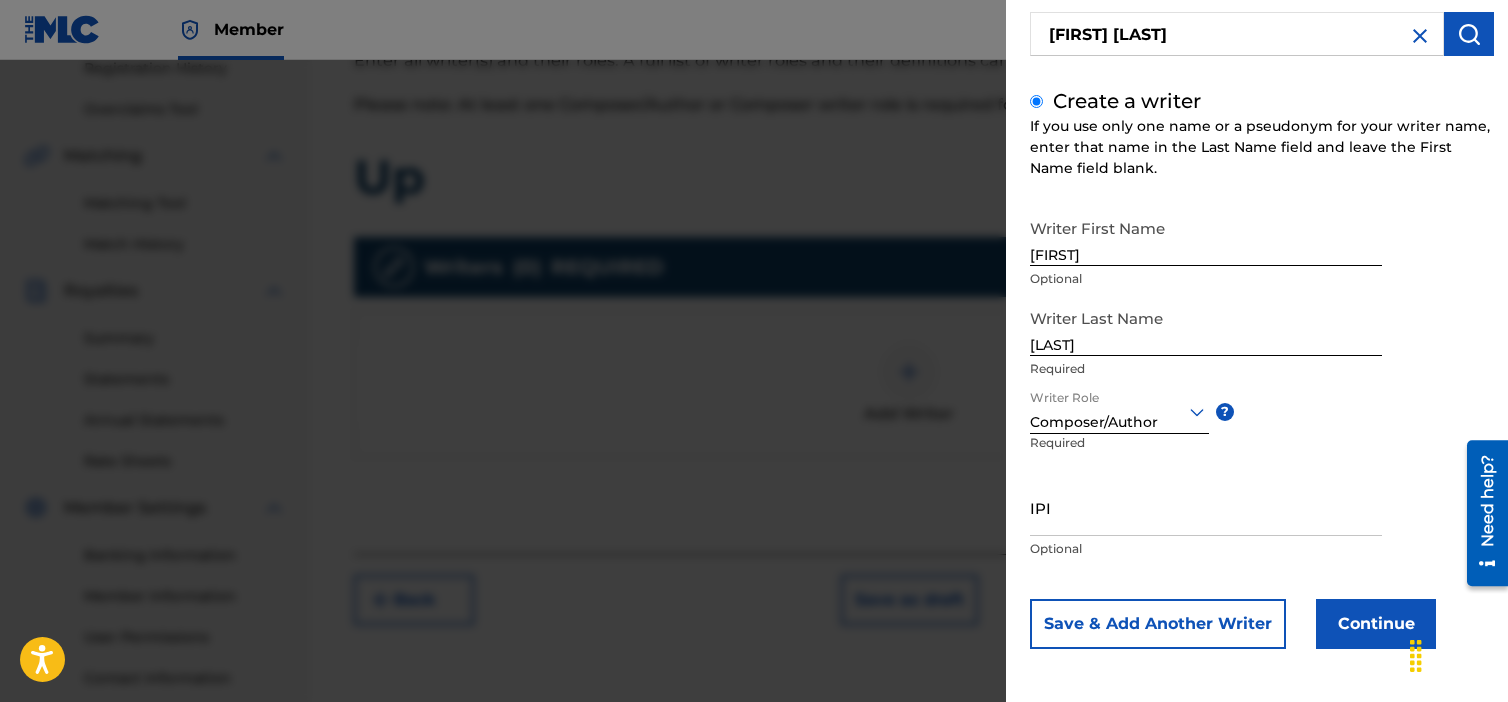 click on "Continue" at bounding box center [1376, 624] 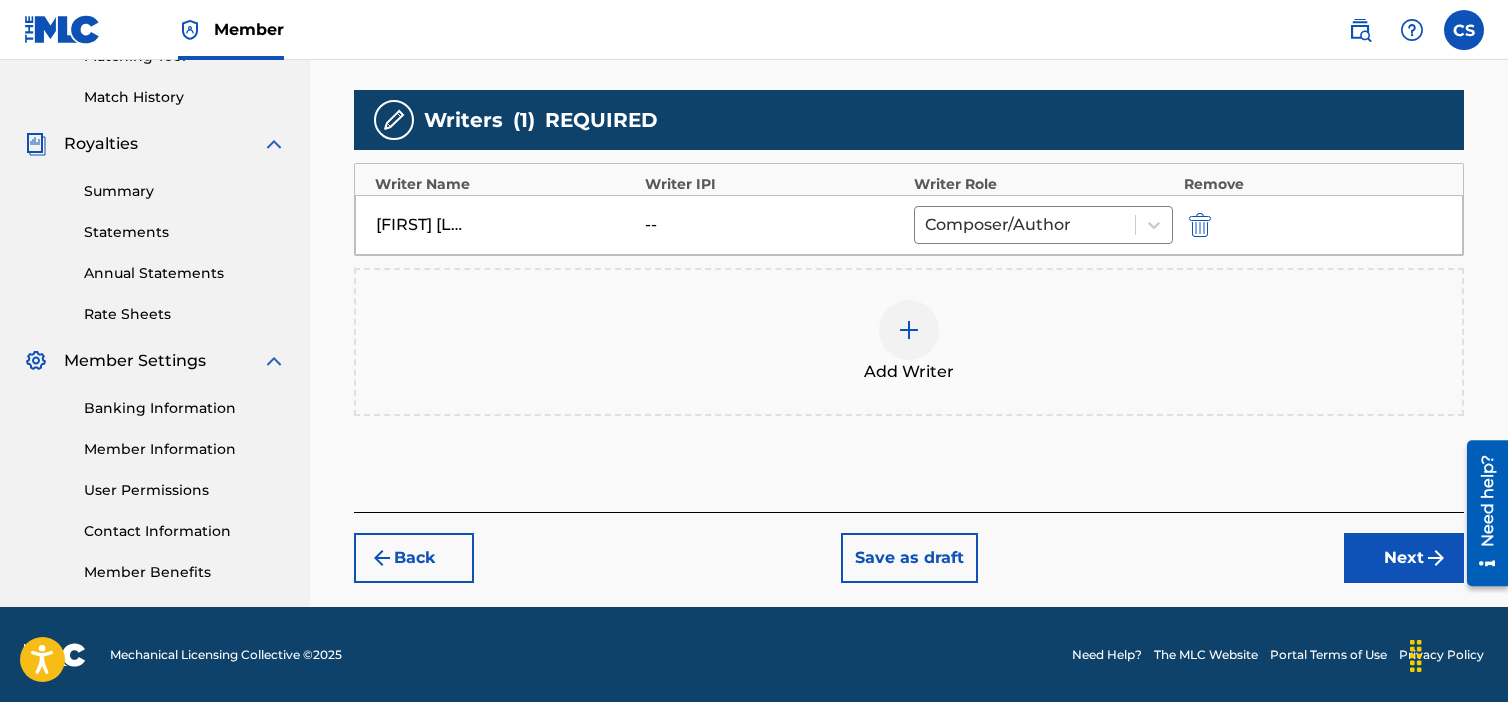 click on "Next" at bounding box center (1404, 558) 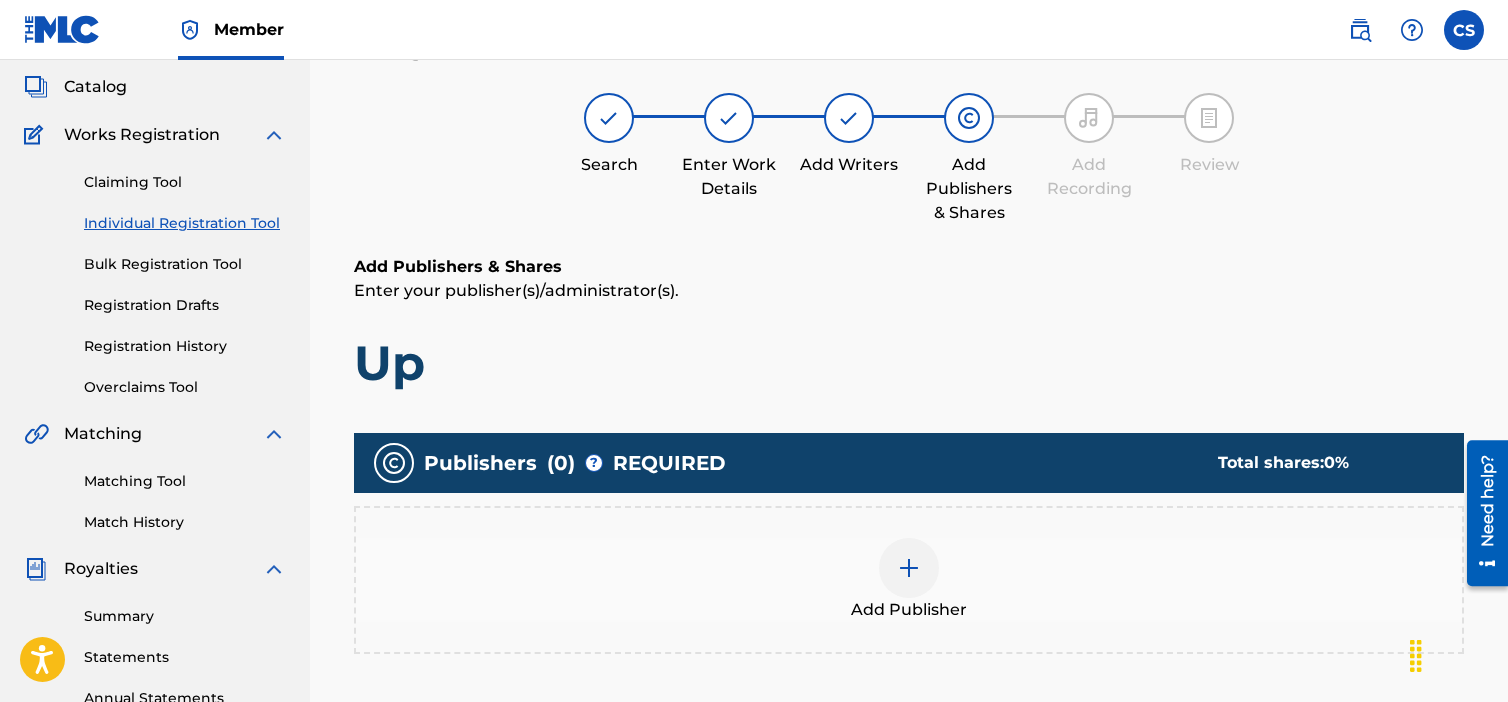 scroll, scrollTop: 90, scrollLeft: 0, axis: vertical 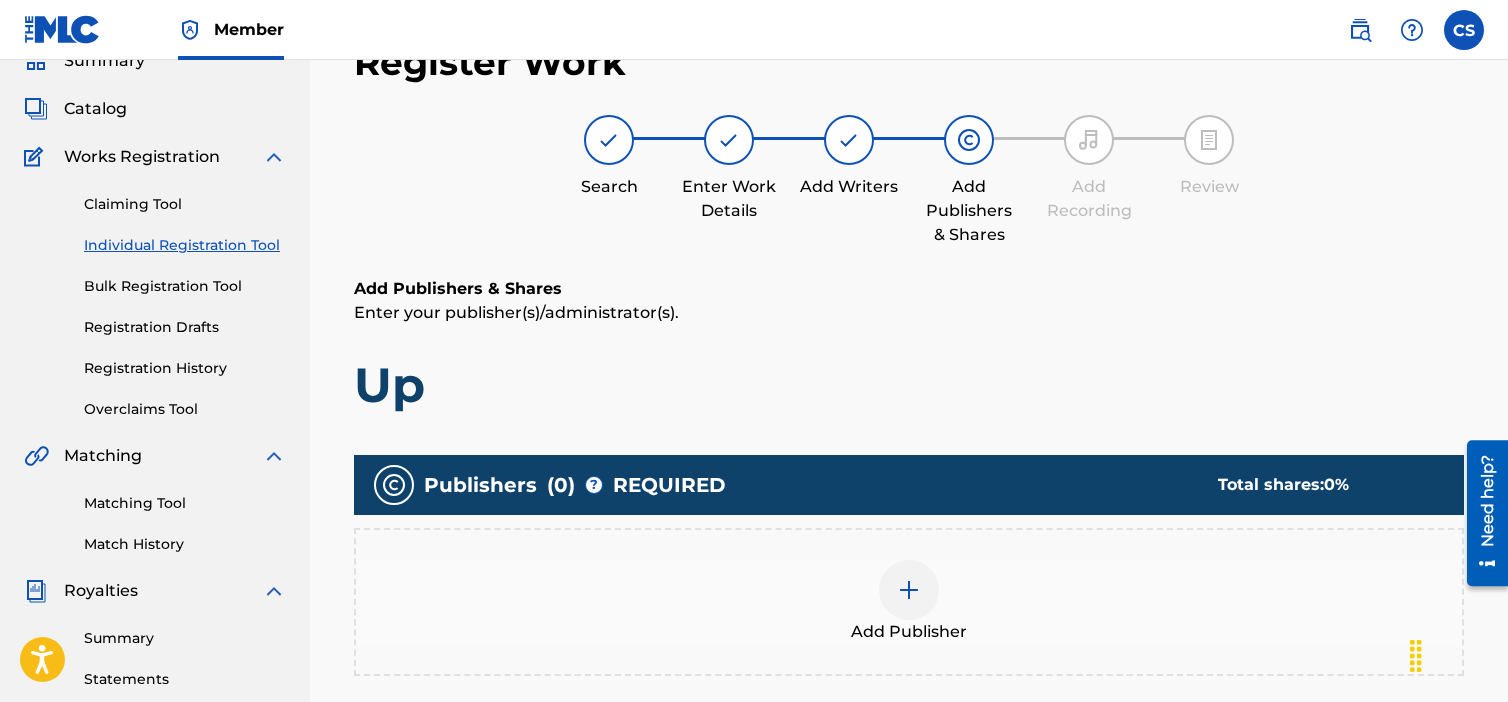 click at bounding box center (909, 590) 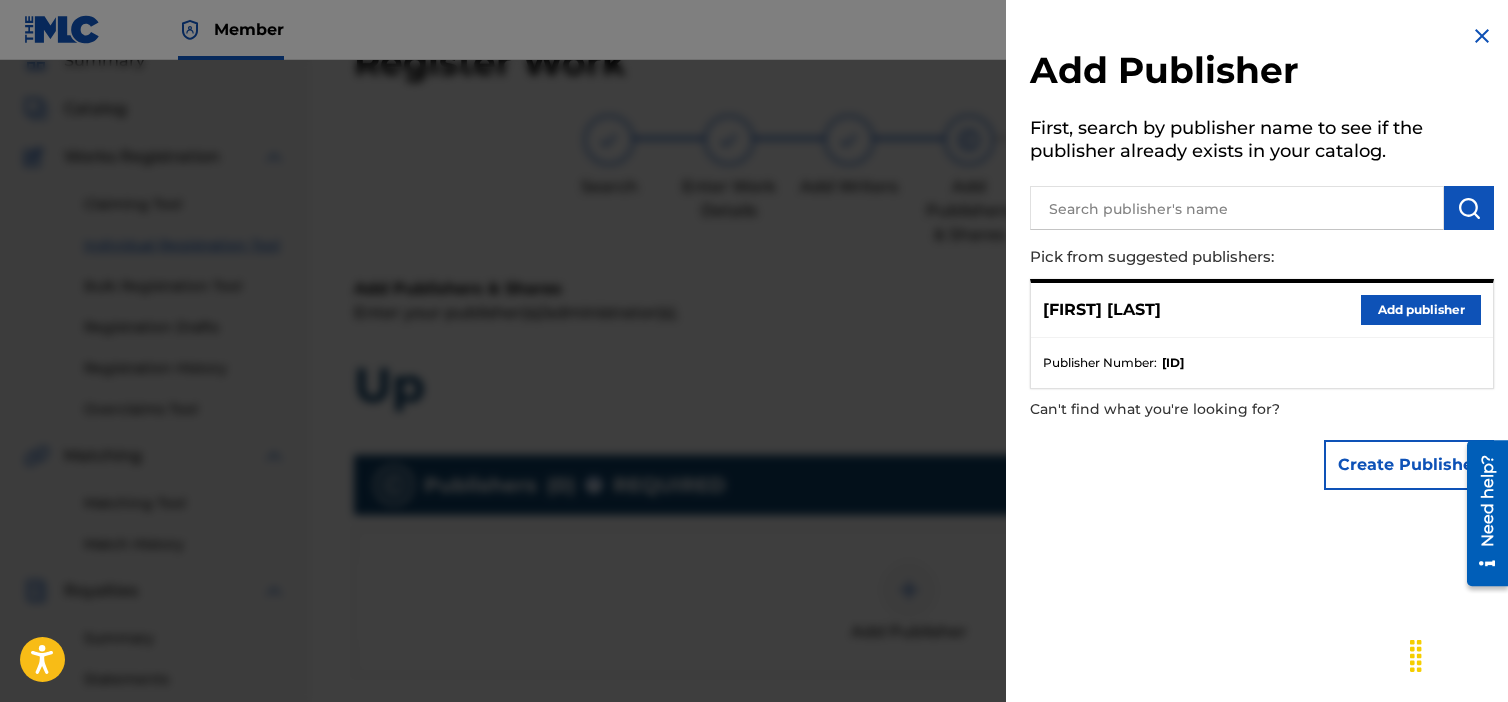 click on "Add publisher" at bounding box center (1421, 310) 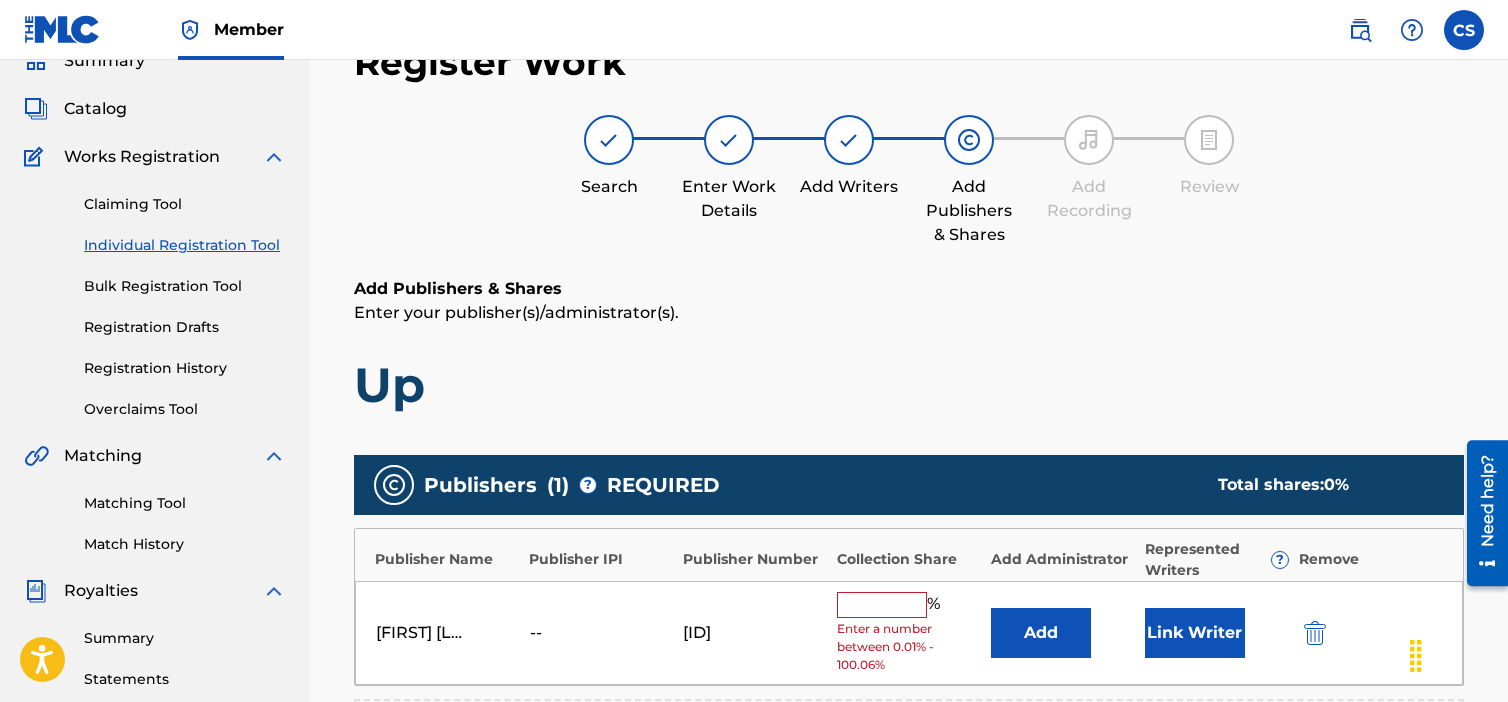 click at bounding box center [882, 605] 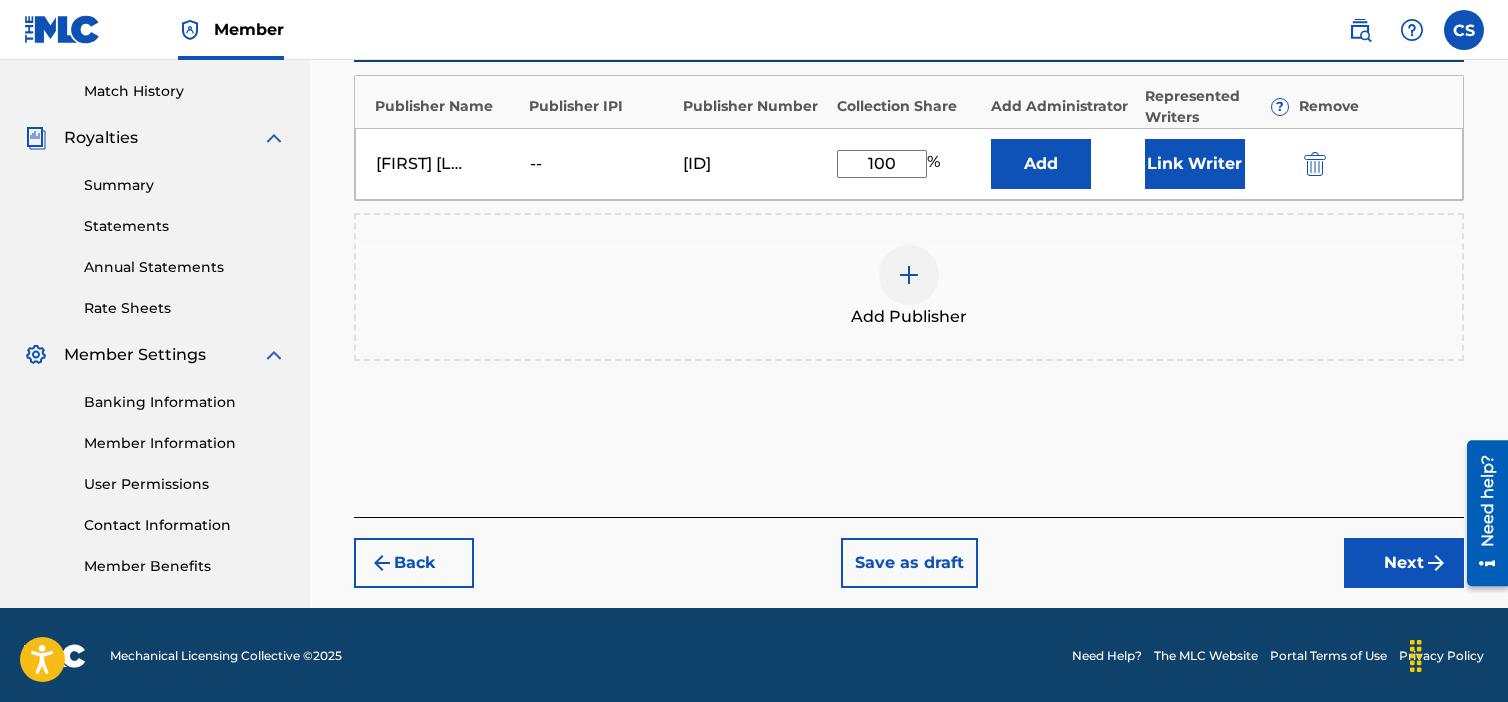 click on "Next" at bounding box center (1404, 563) 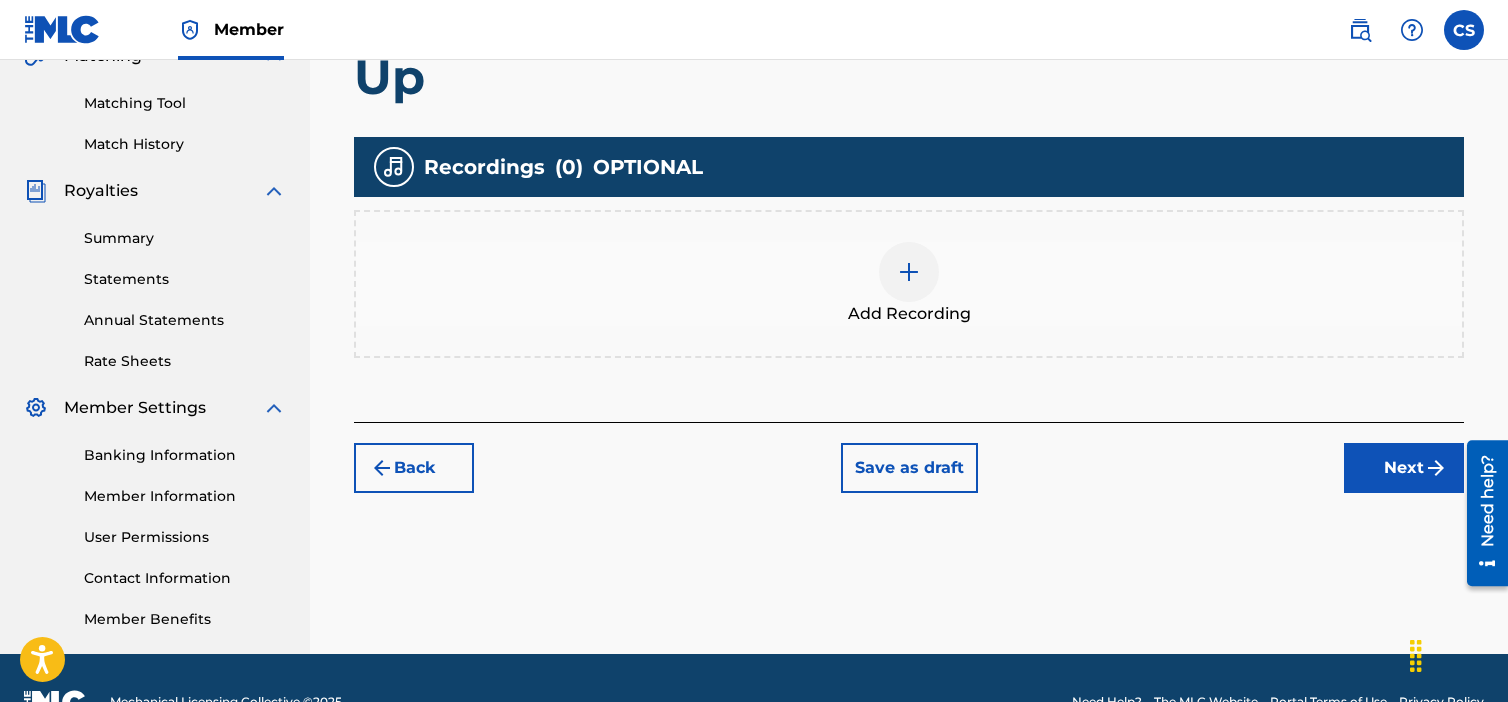 click on "Next" at bounding box center (1404, 468) 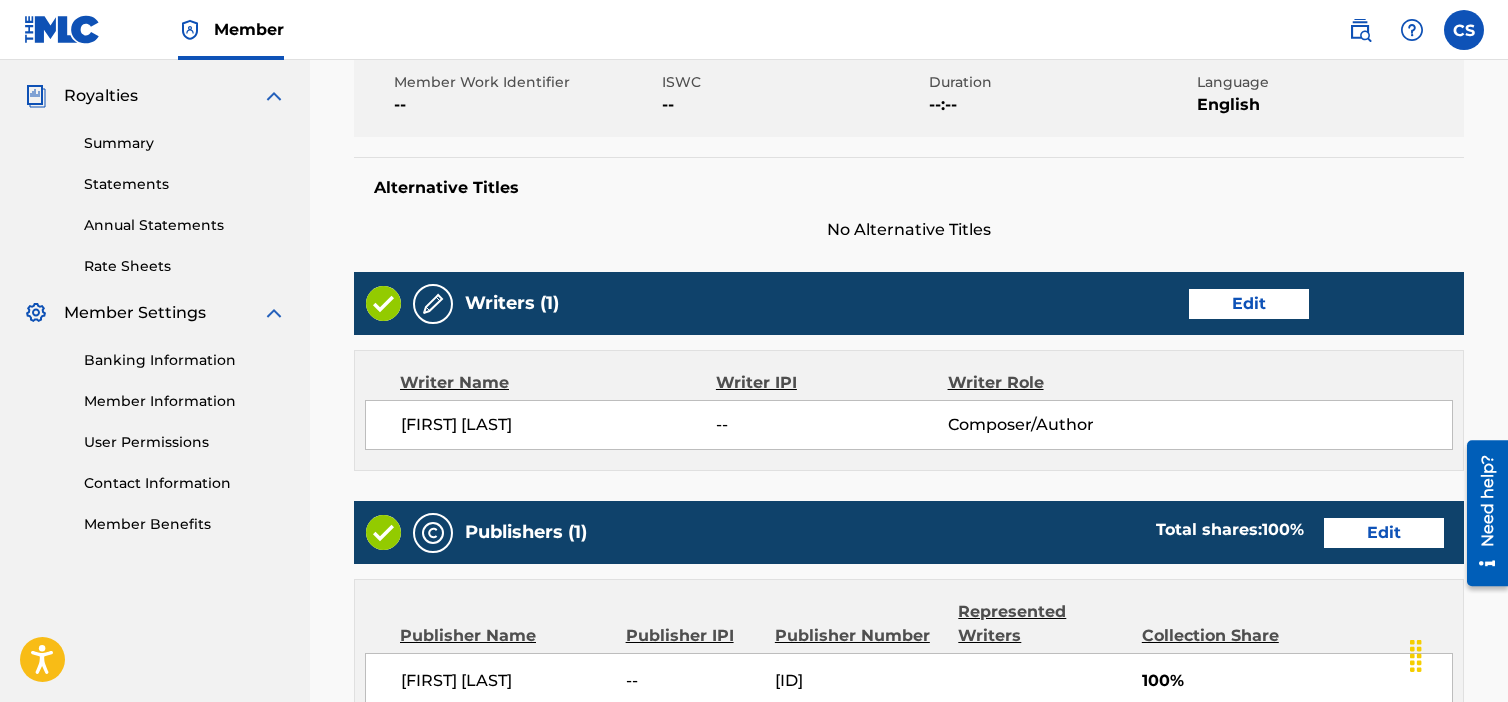 scroll, scrollTop: 984, scrollLeft: 0, axis: vertical 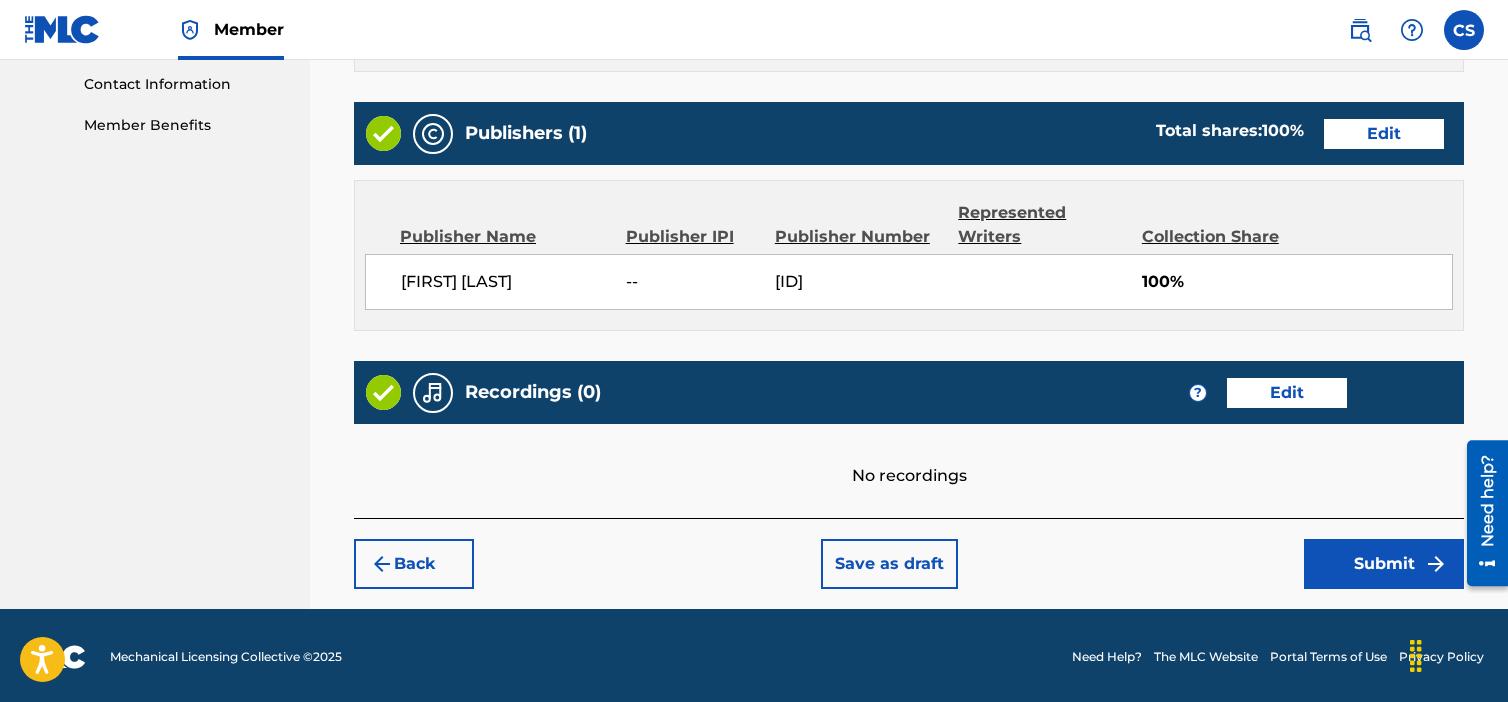 click on "Submit" at bounding box center [1384, 564] 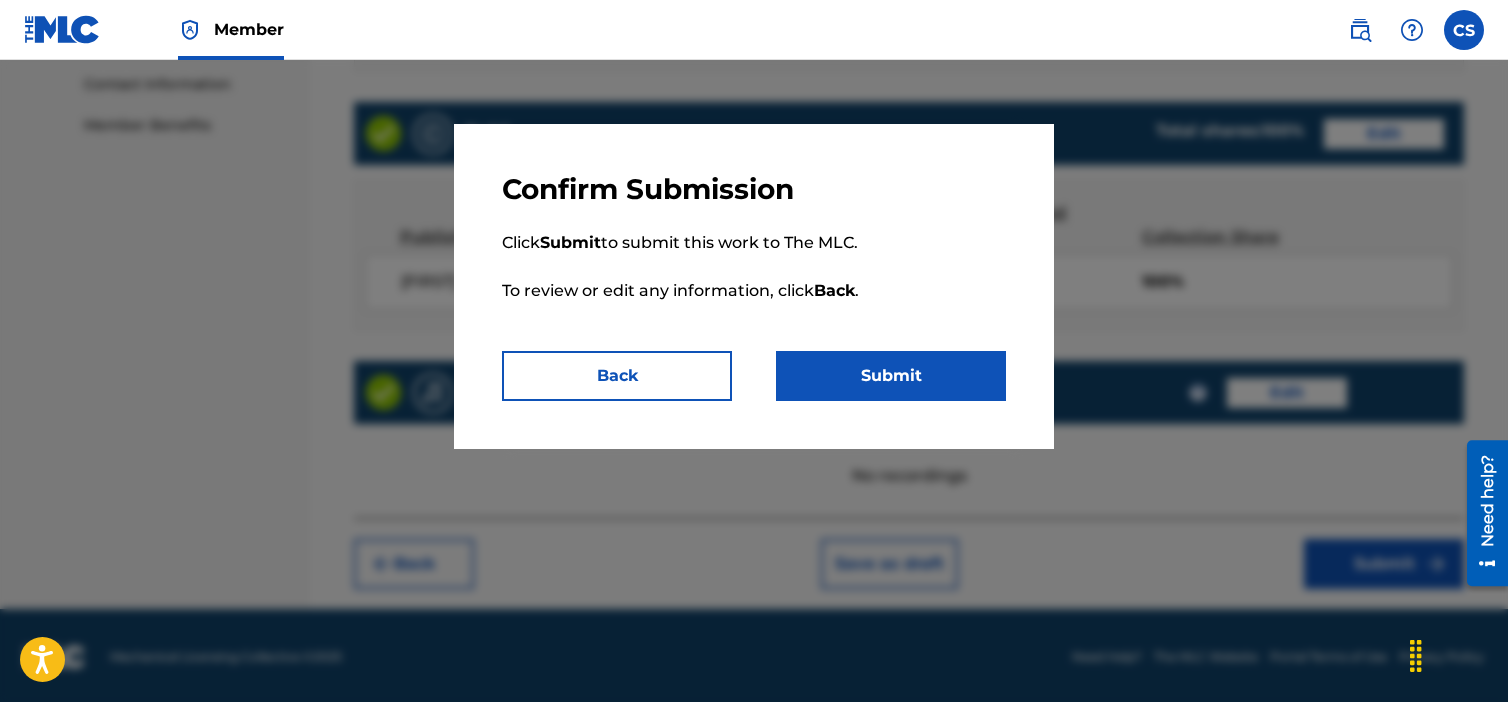 click on "Submit" at bounding box center (891, 376) 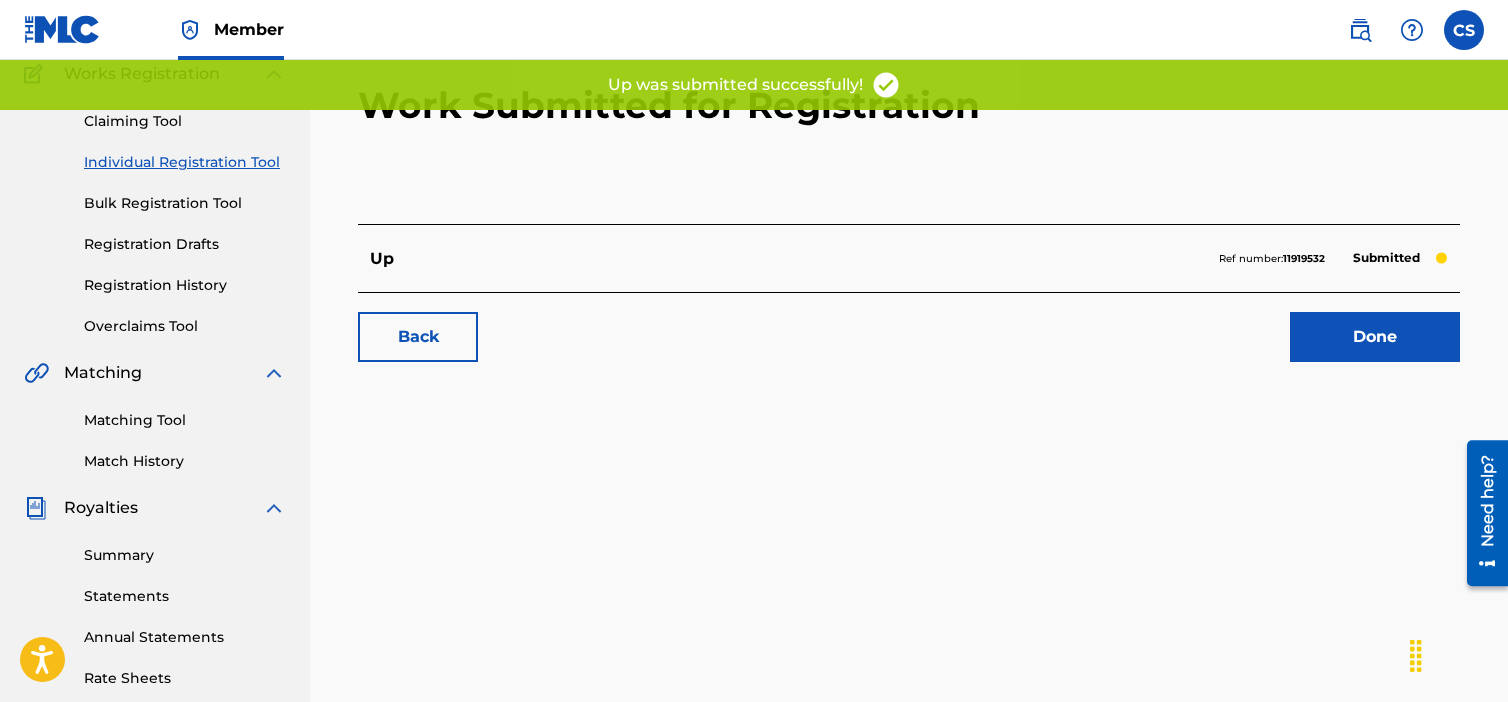 scroll, scrollTop: 100, scrollLeft: 0, axis: vertical 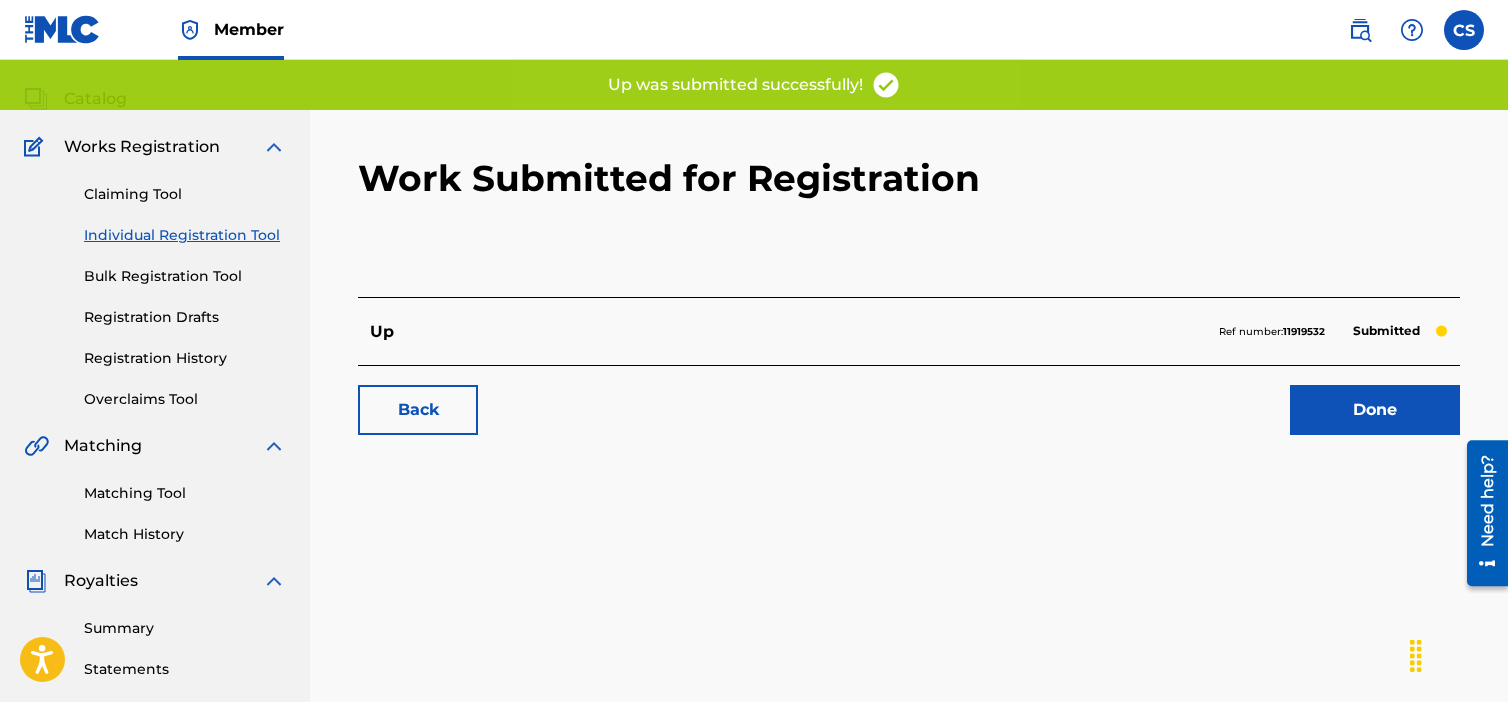 click on "Done" at bounding box center [1375, 410] 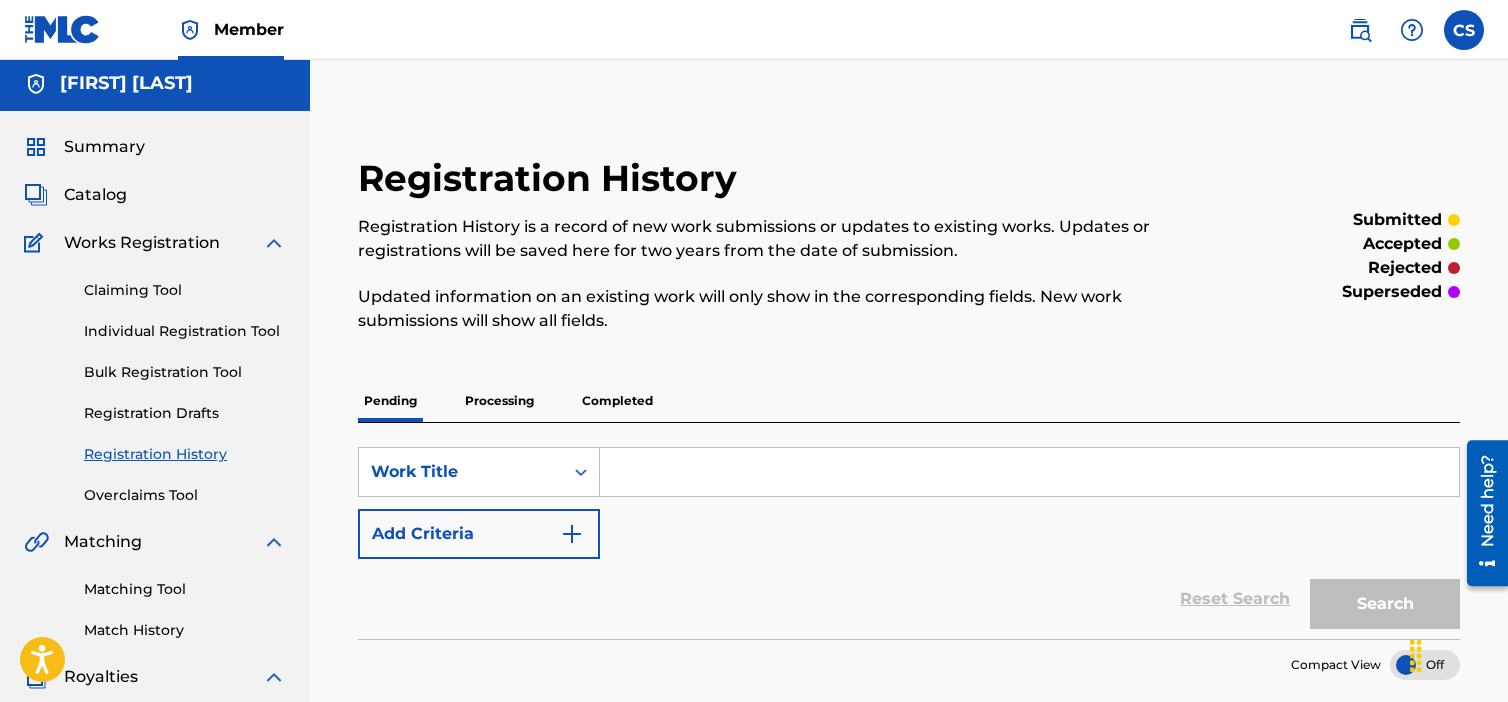 scroll, scrollTop: 0, scrollLeft: 0, axis: both 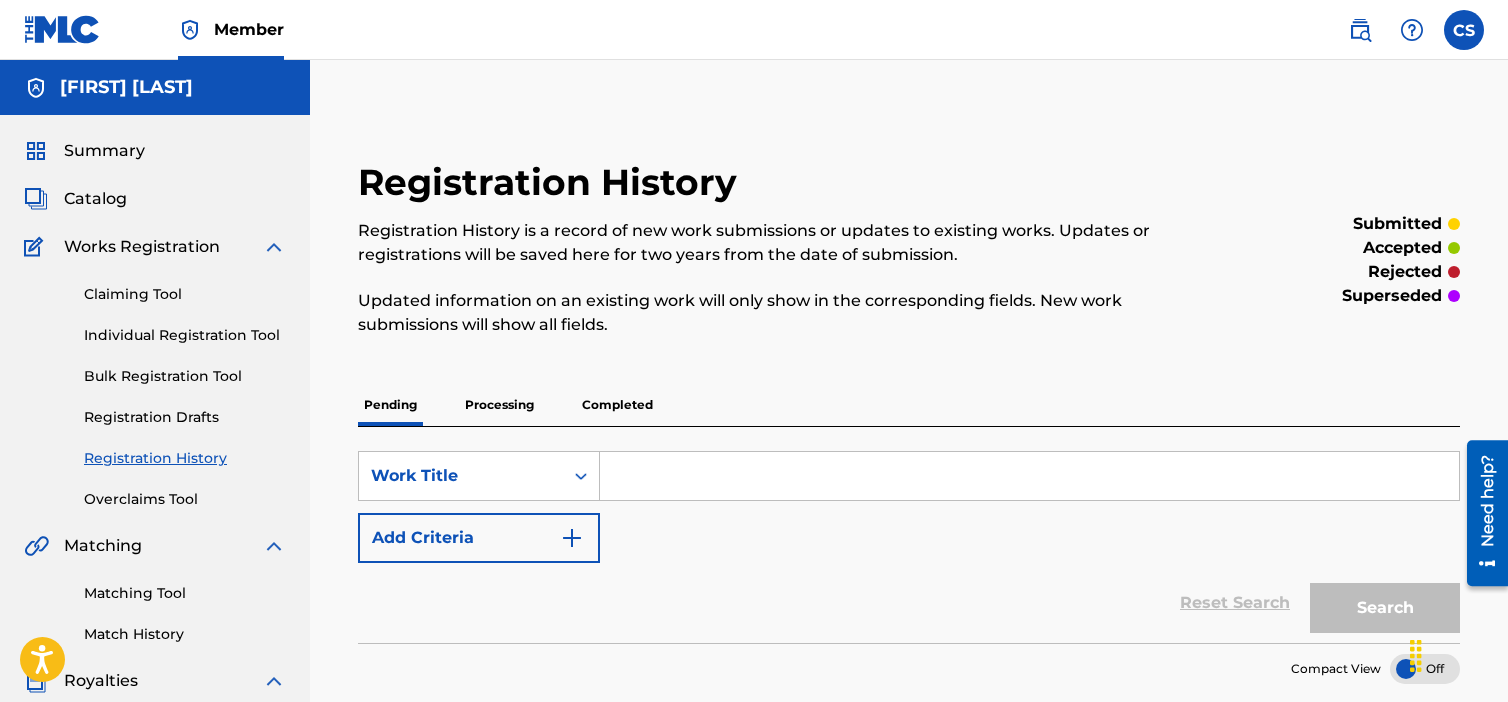 click on "Processing" at bounding box center [499, 405] 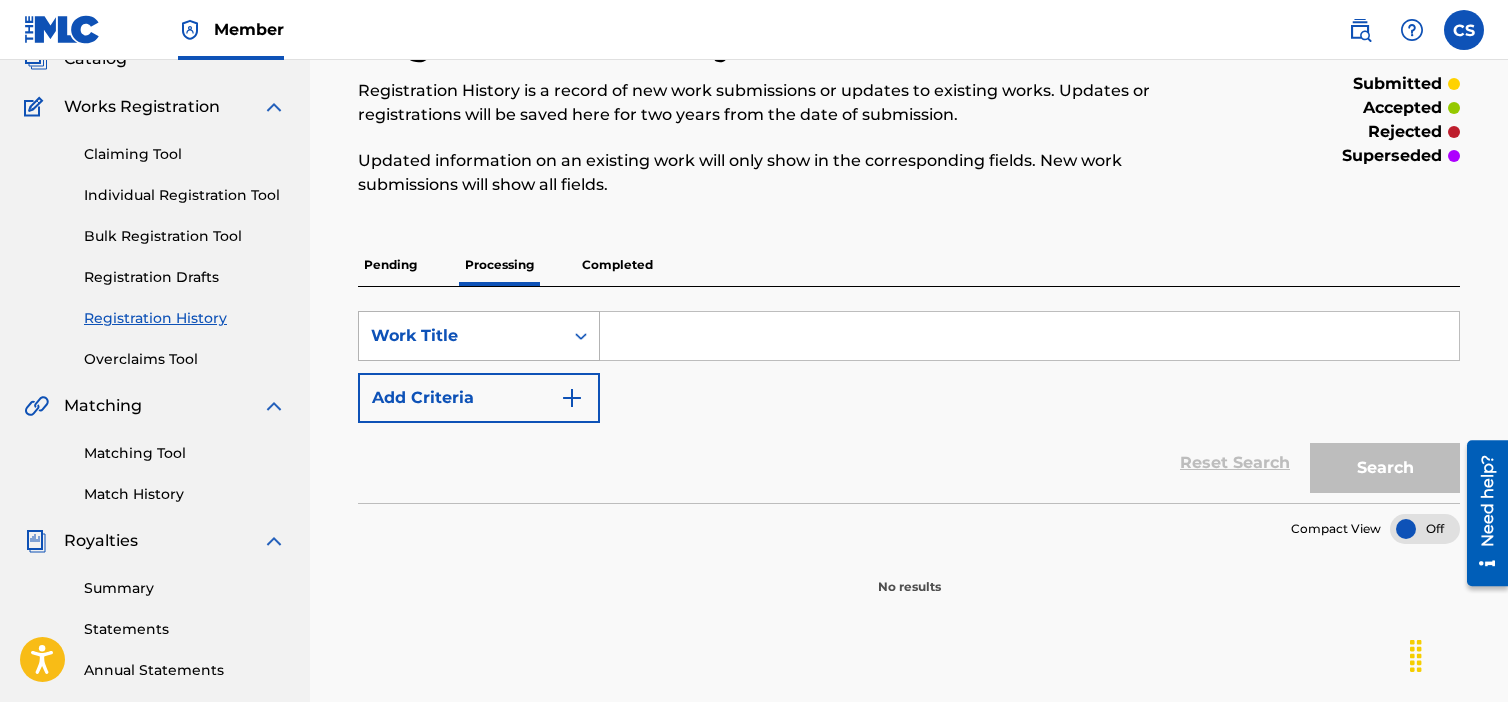 scroll, scrollTop: 137, scrollLeft: 0, axis: vertical 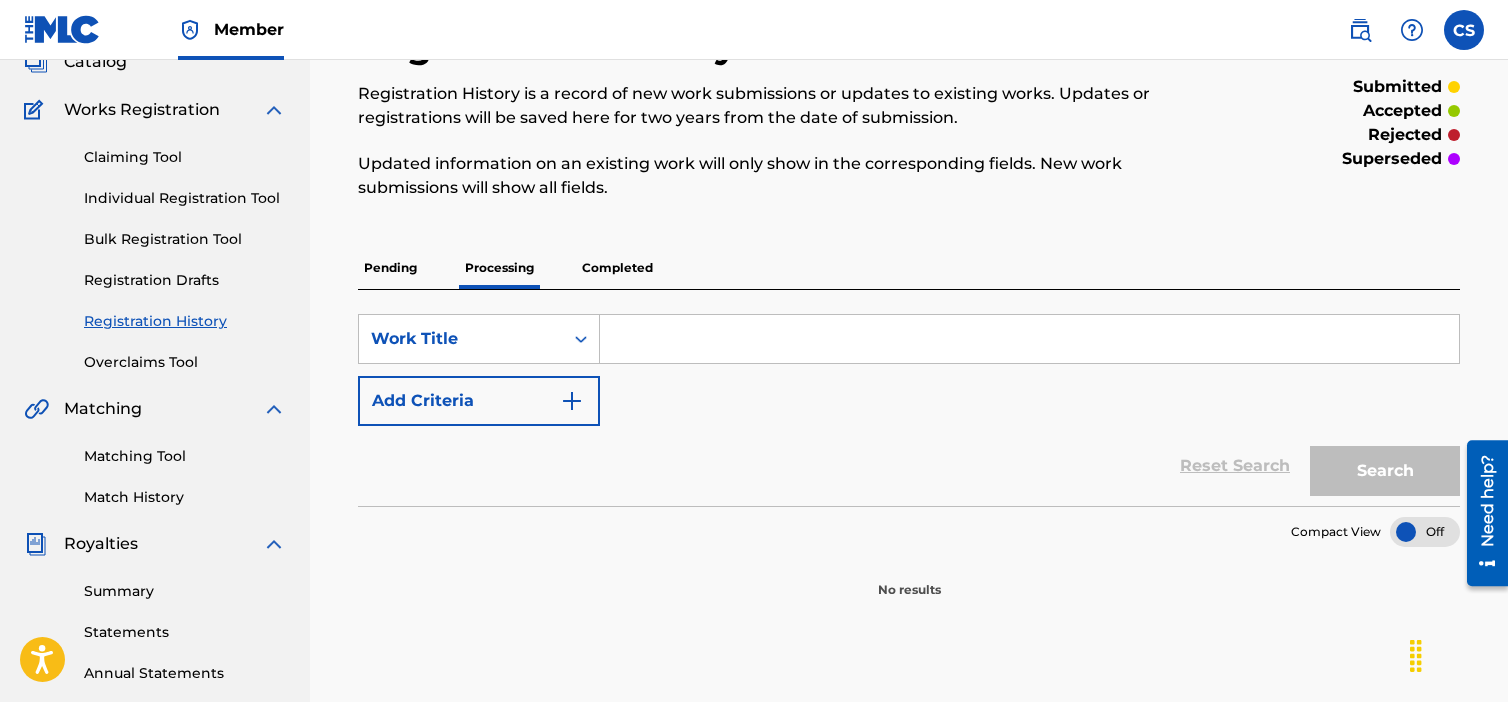 click on "Completed" at bounding box center [617, 268] 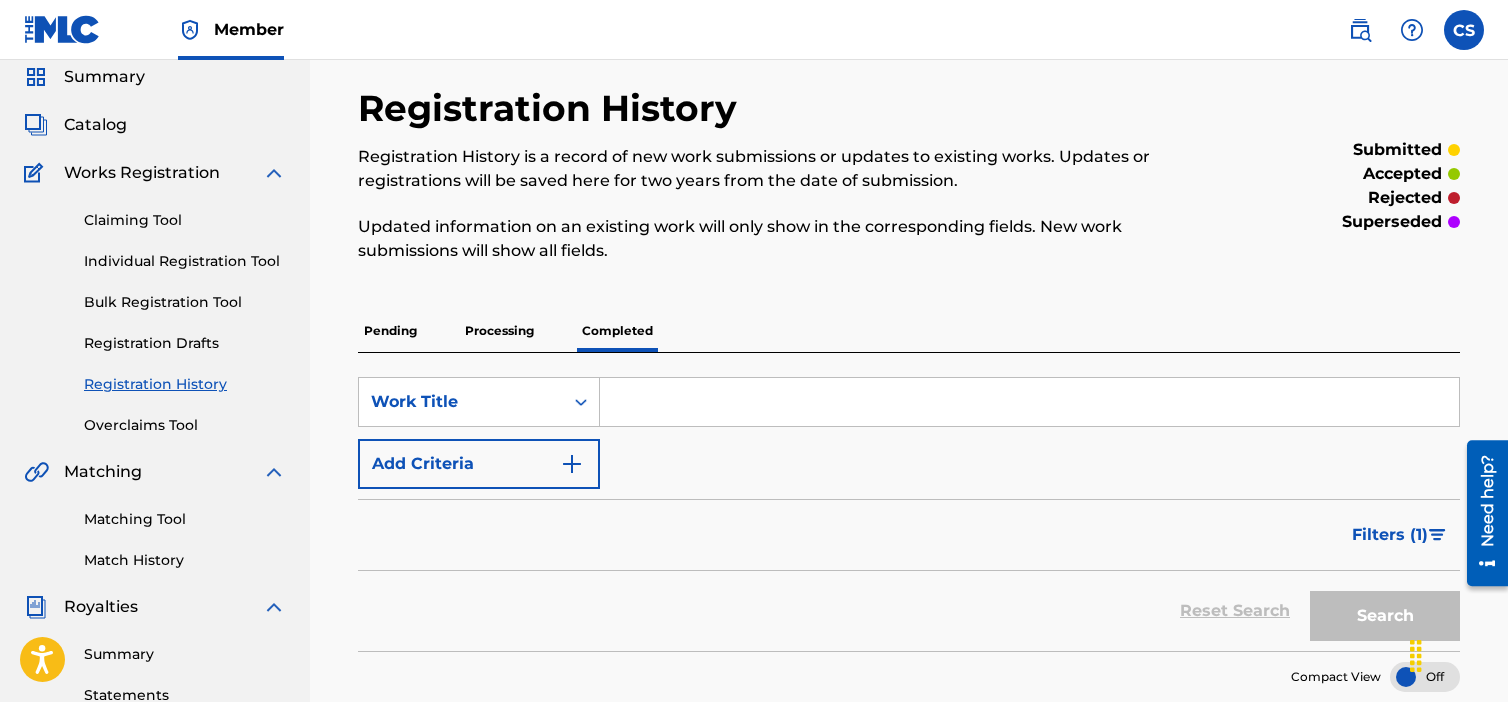 scroll, scrollTop: 0, scrollLeft: 0, axis: both 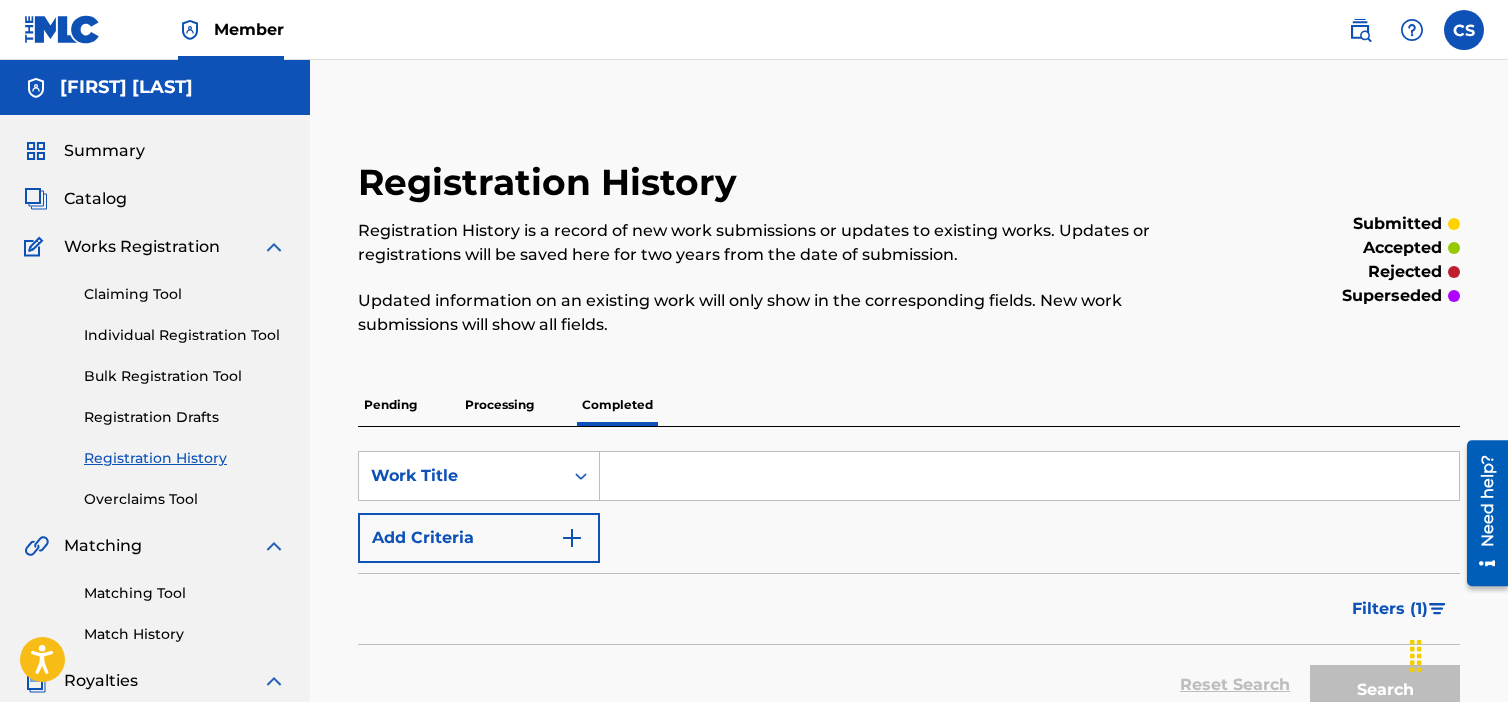 click on "Pending" at bounding box center (390, 405) 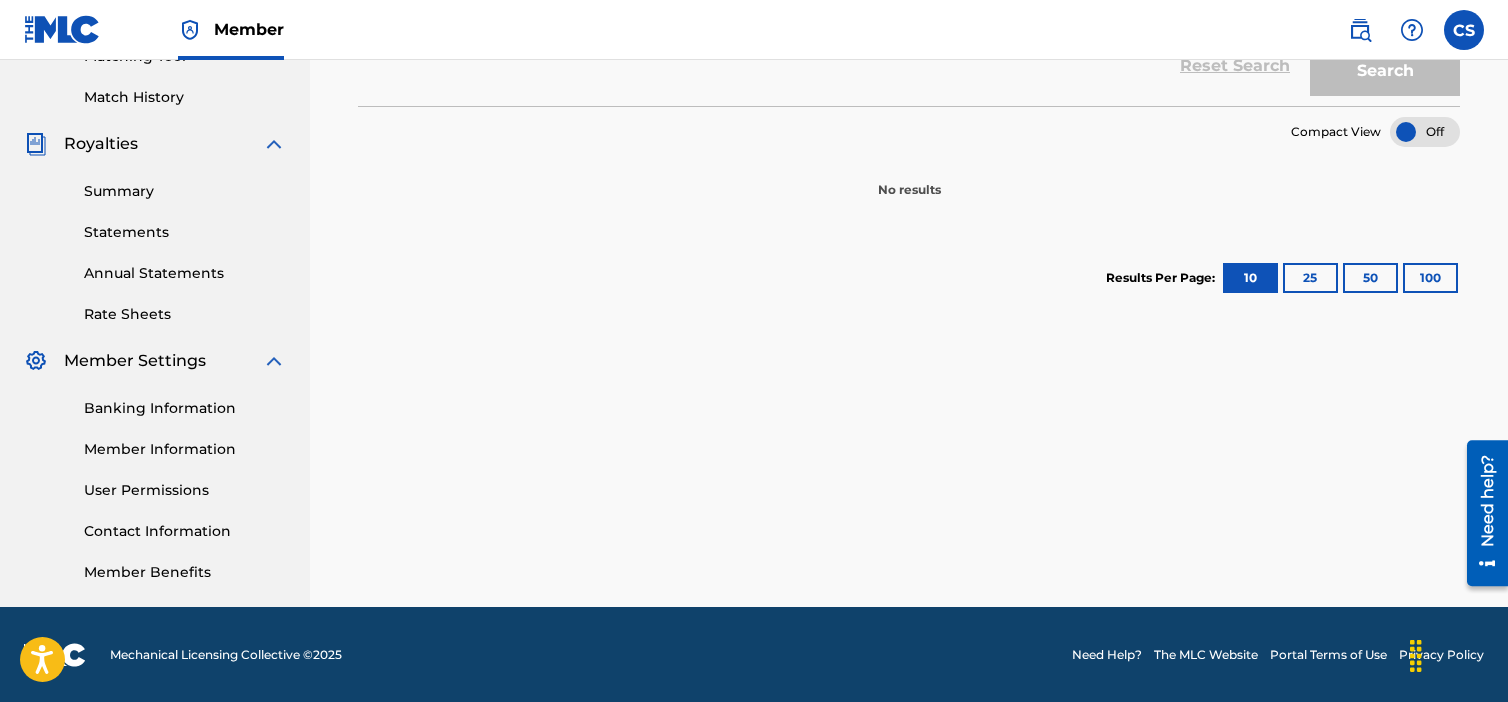 scroll, scrollTop: 0, scrollLeft: 0, axis: both 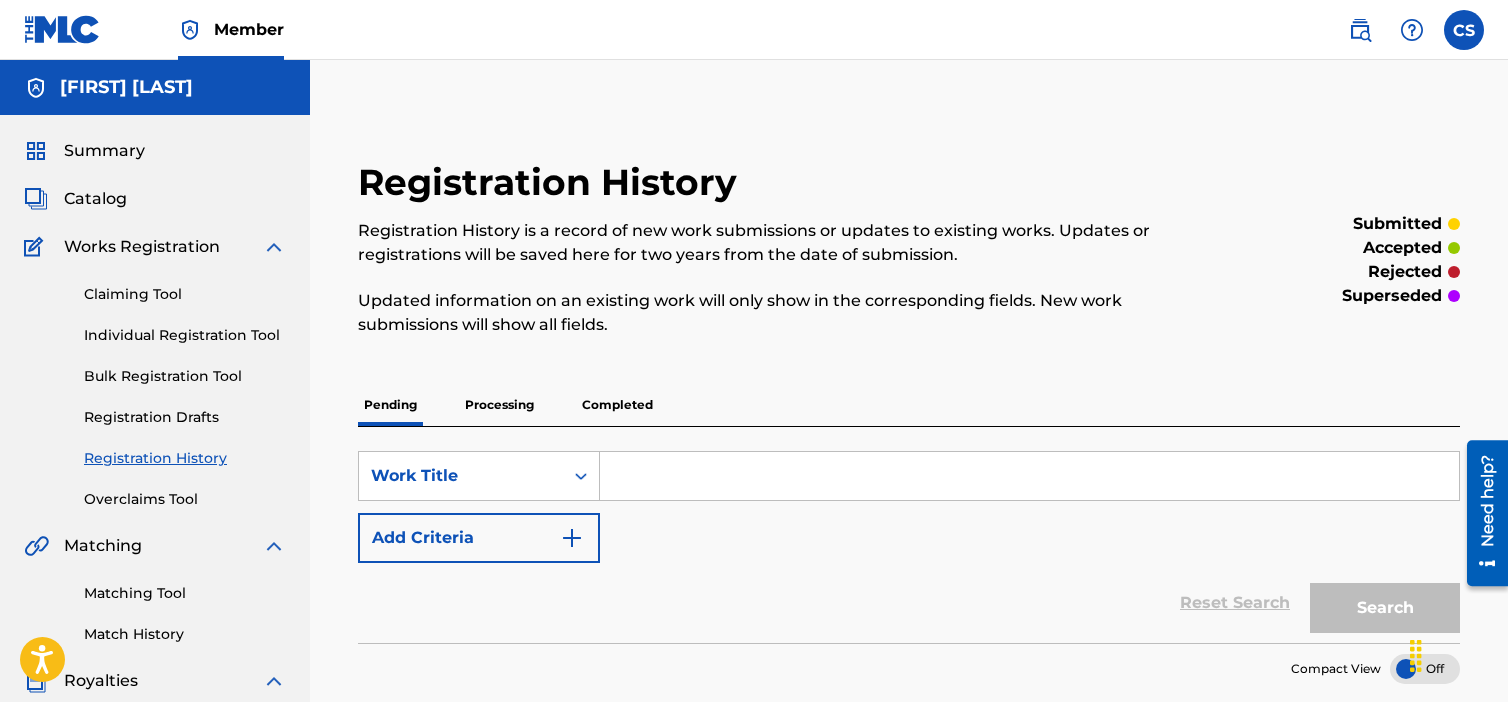 click on "Individual Registration Tool" at bounding box center (185, 335) 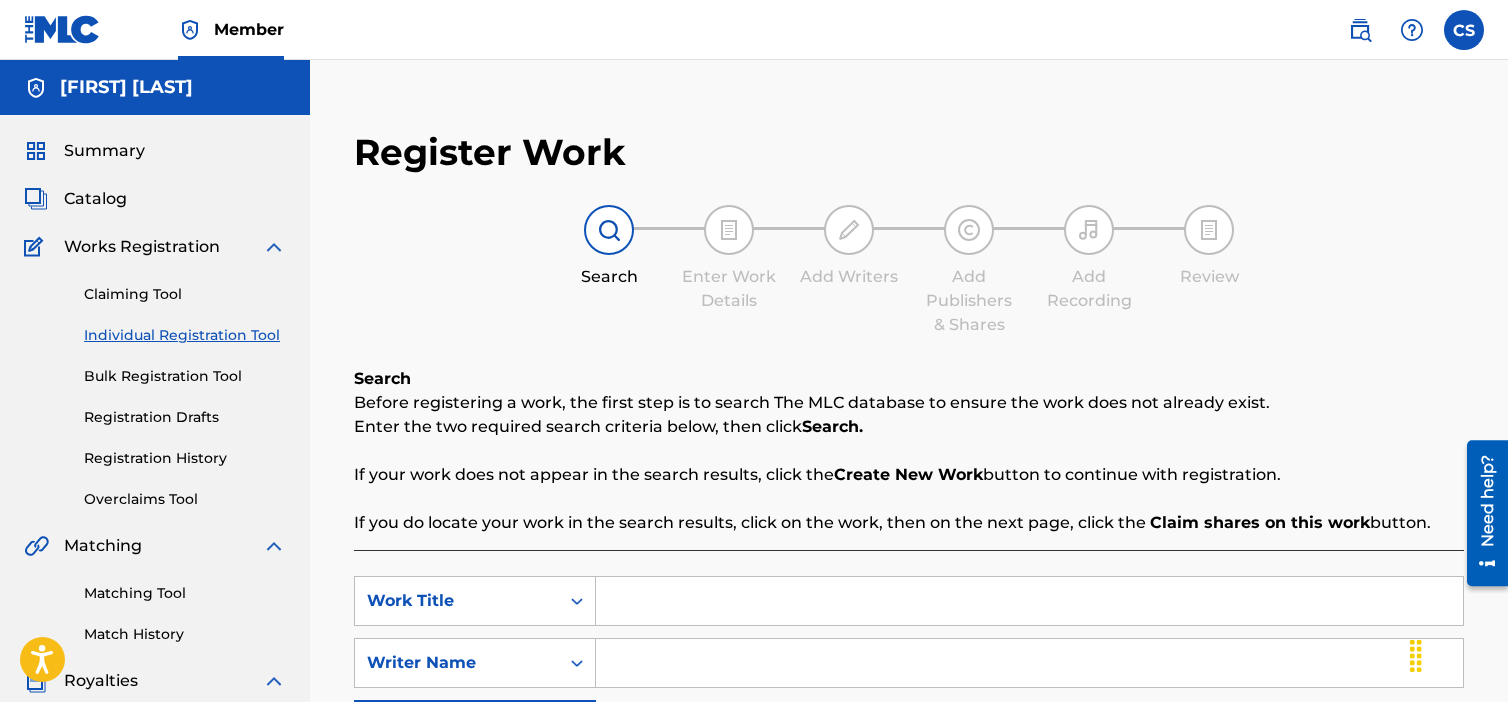 click at bounding box center (1029, 601) 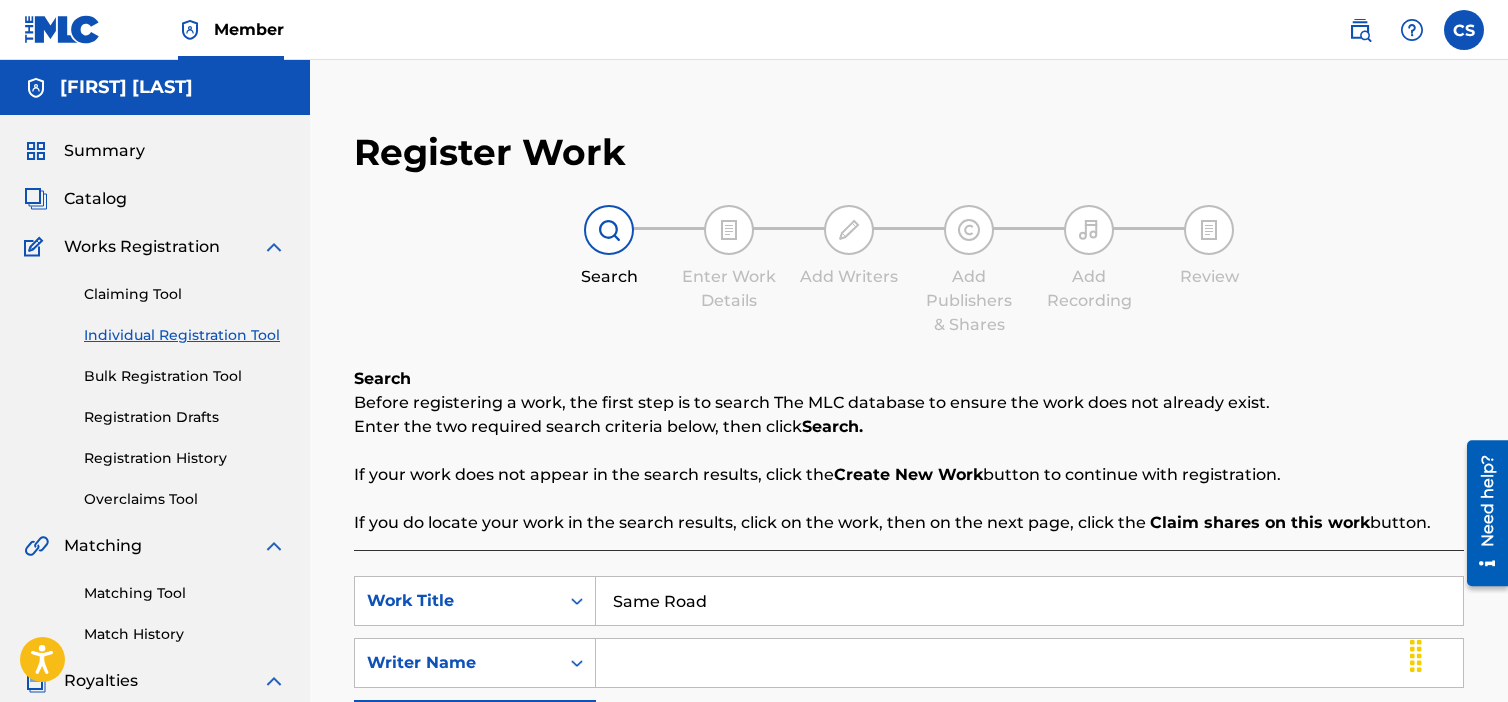 type on "Same Road" 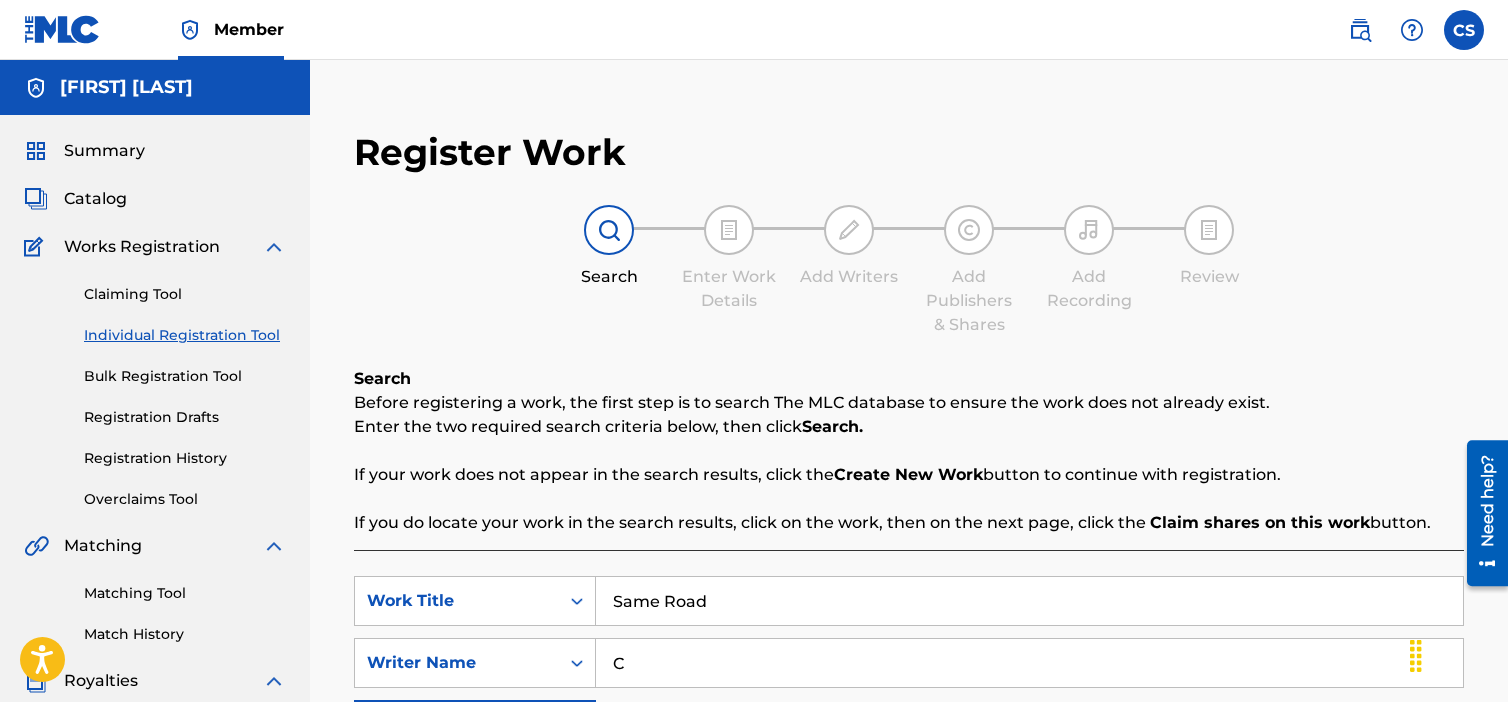 type on "[FIRST] [LAST]" 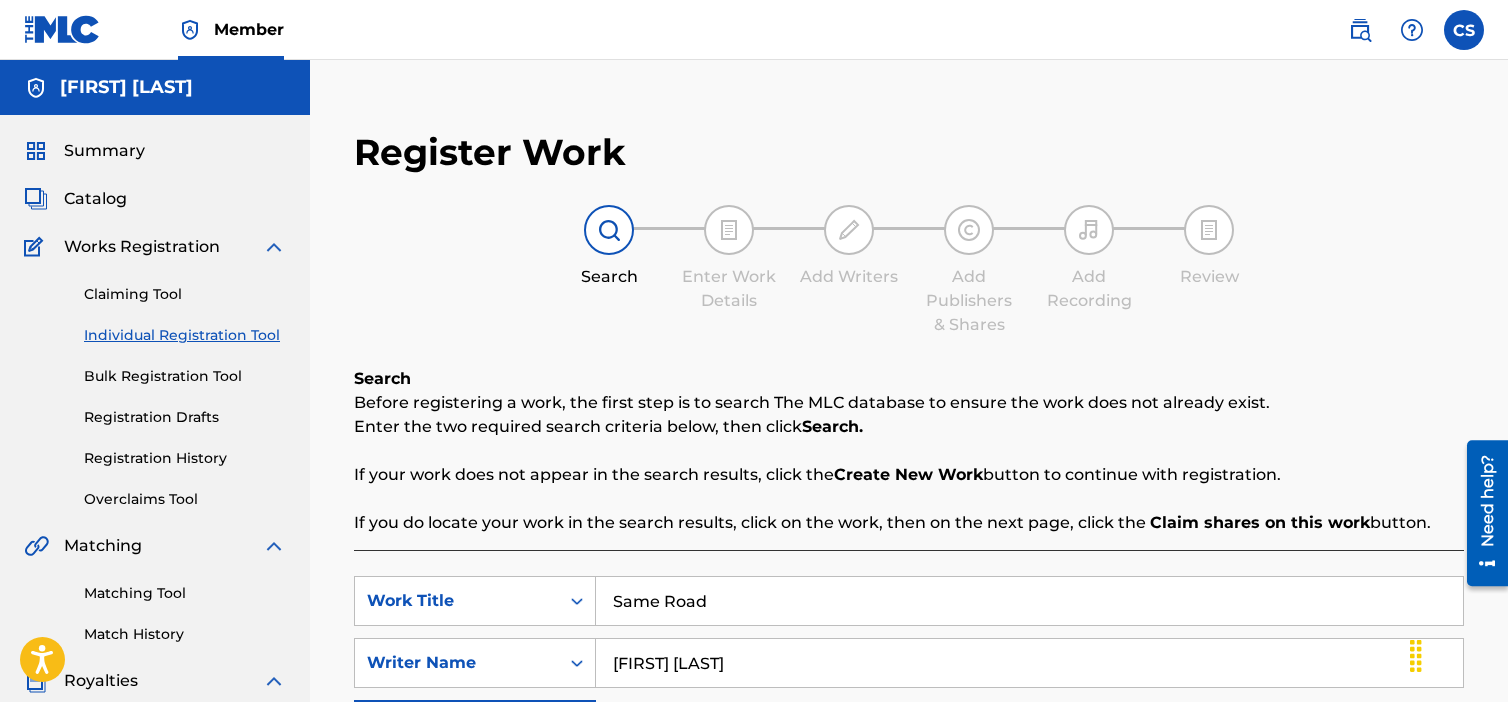 scroll, scrollTop: 400, scrollLeft: 0, axis: vertical 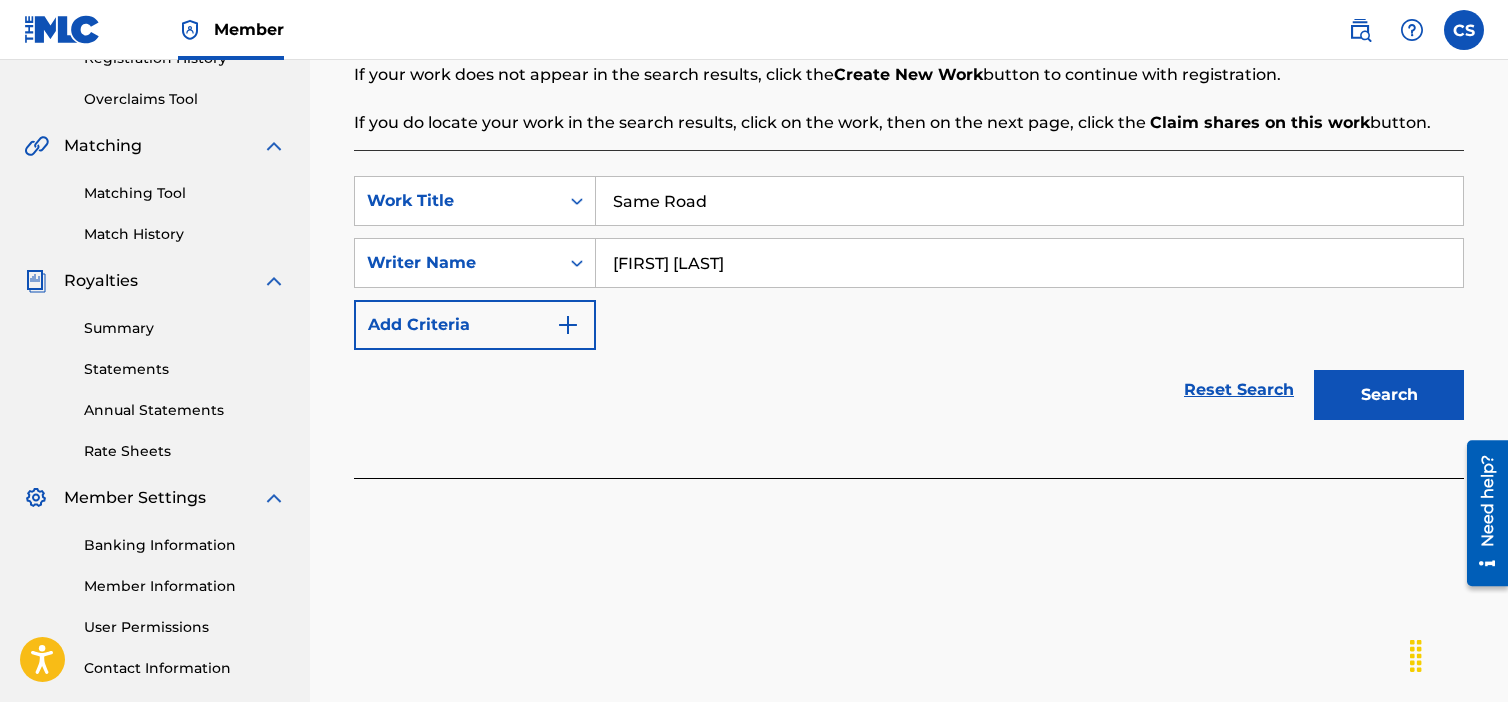 click on "Search" at bounding box center [1389, 395] 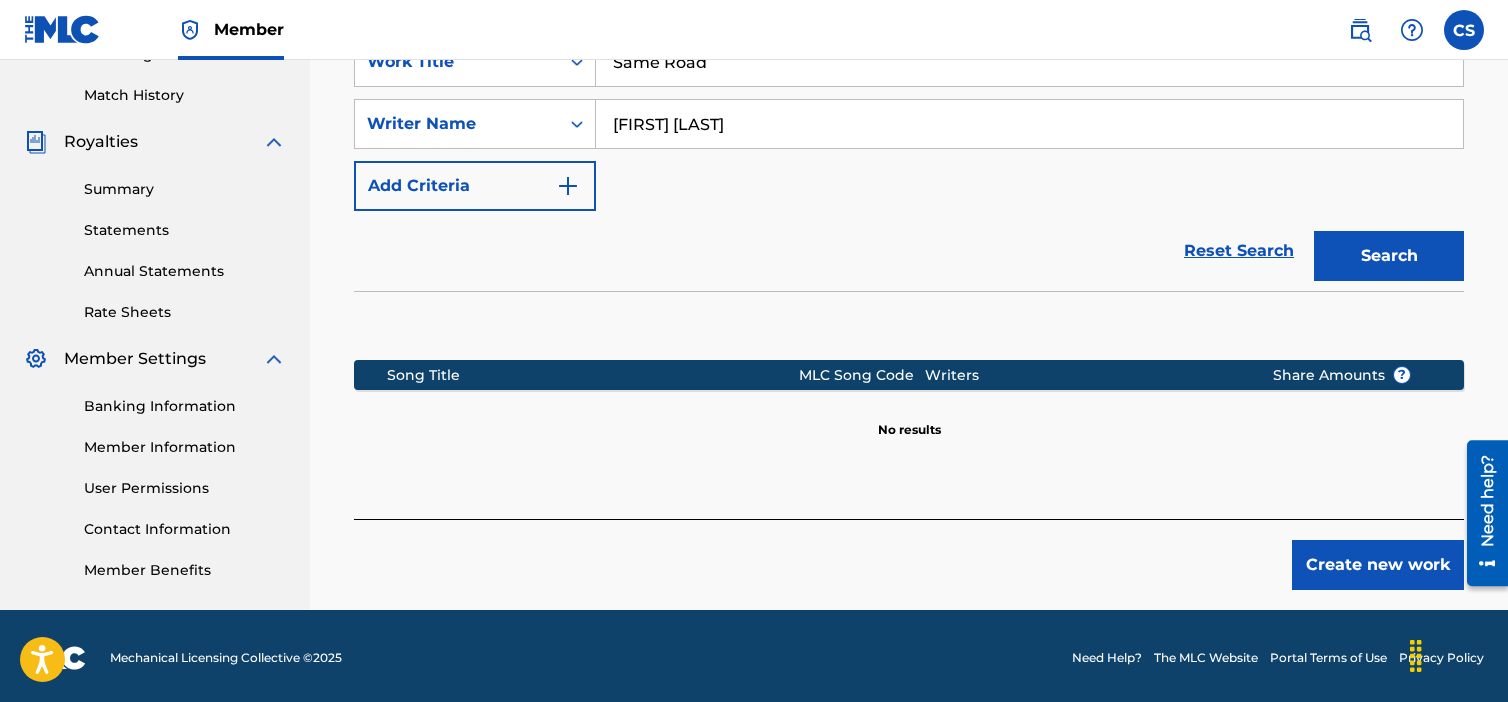 scroll, scrollTop: 542, scrollLeft: 0, axis: vertical 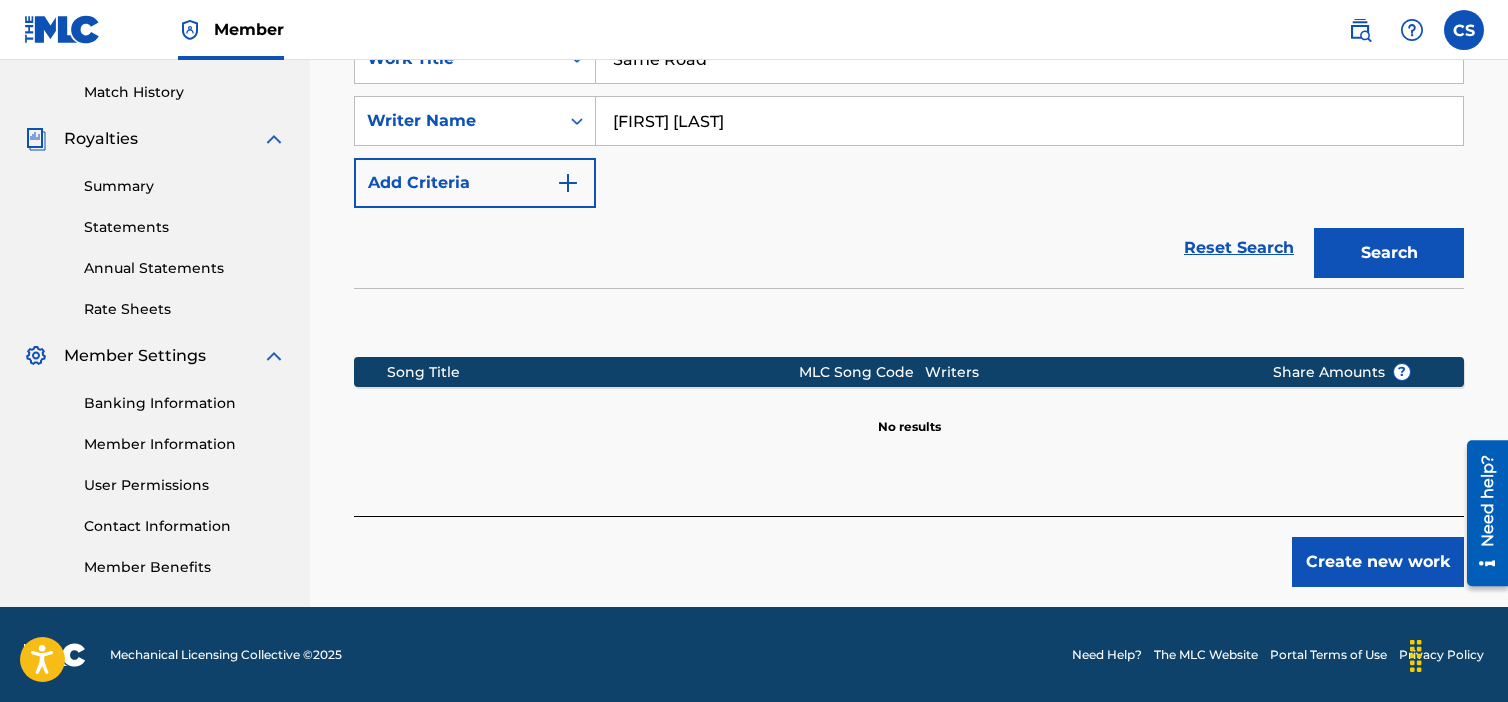 click on "Create new work" at bounding box center [1378, 562] 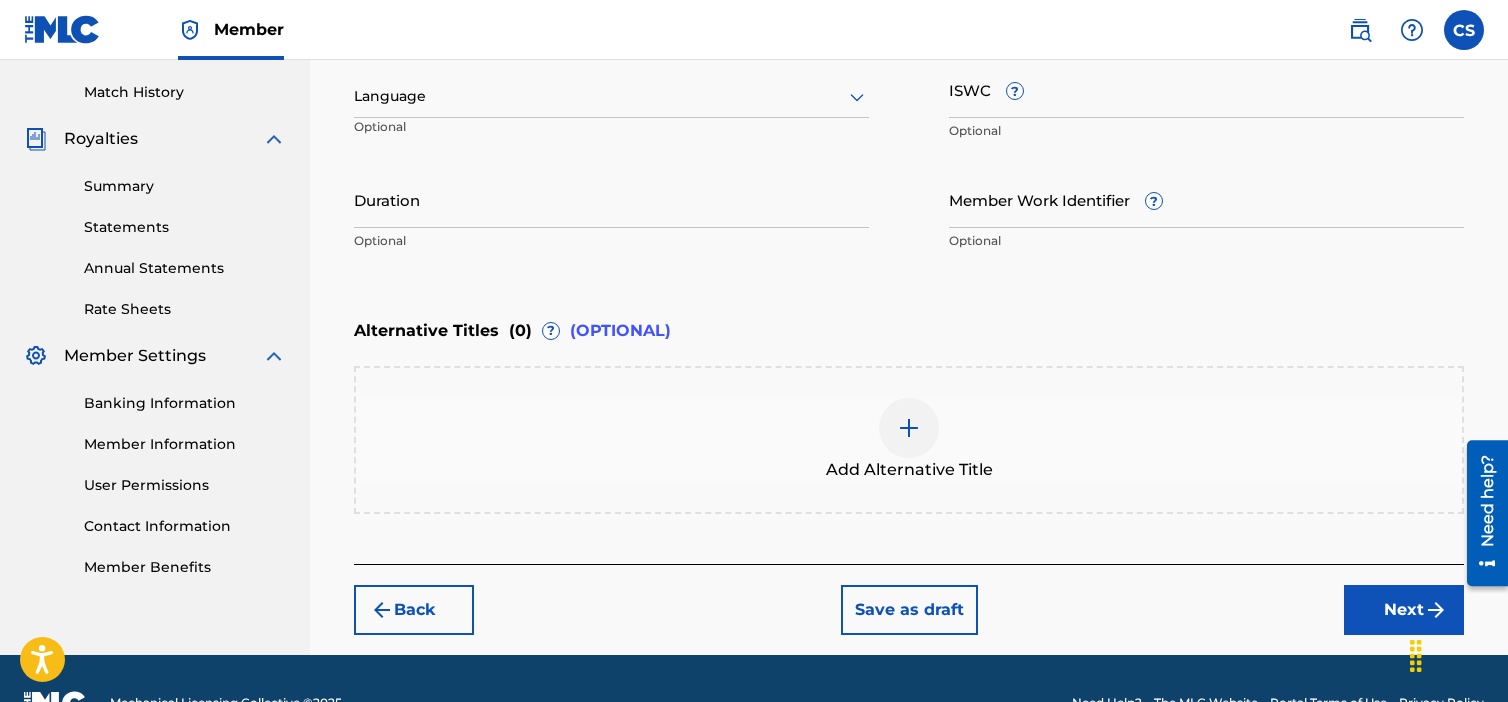 scroll, scrollTop: 442, scrollLeft: 0, axis: vertical 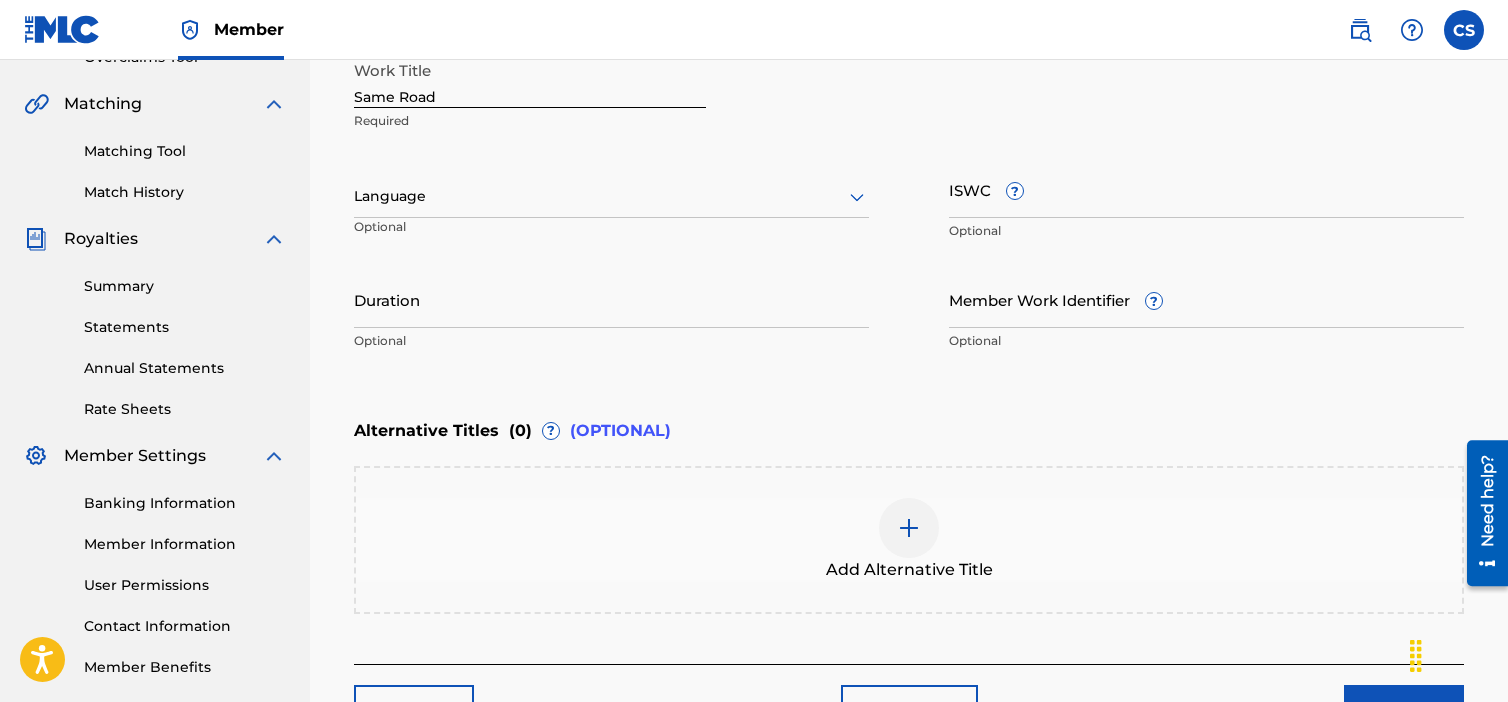 click at bounding box center (611, 196) 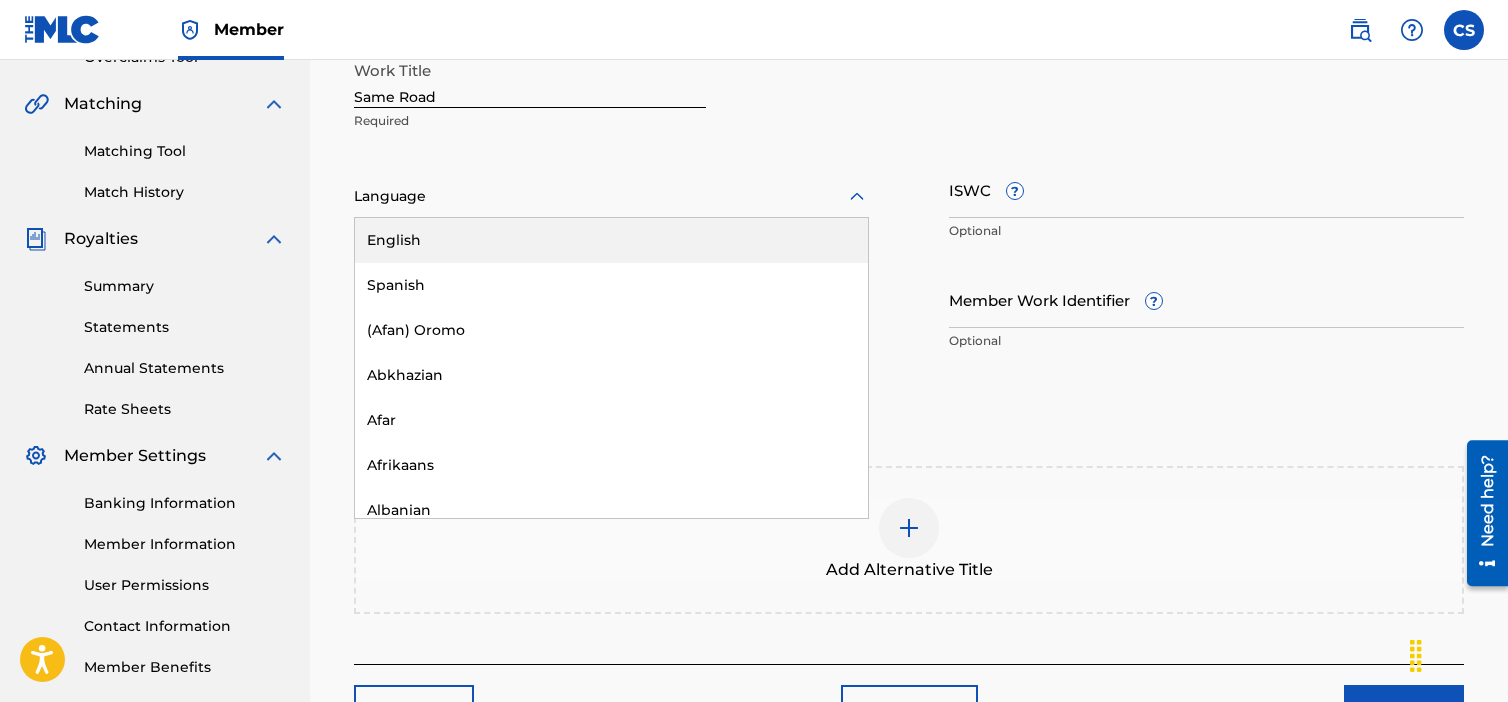 click on "English" at bounding box center (611, 240) 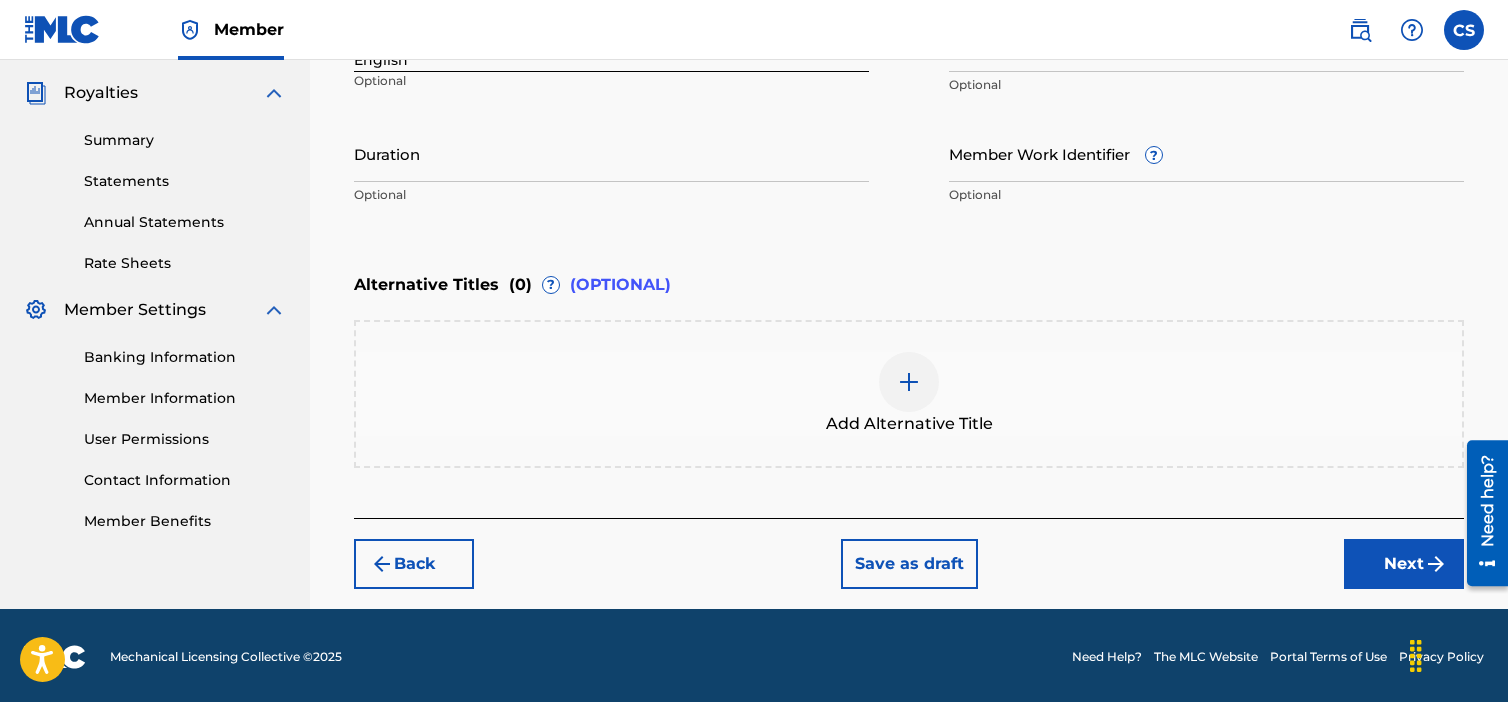 click on "Next" at bounding box center (1404, 564) 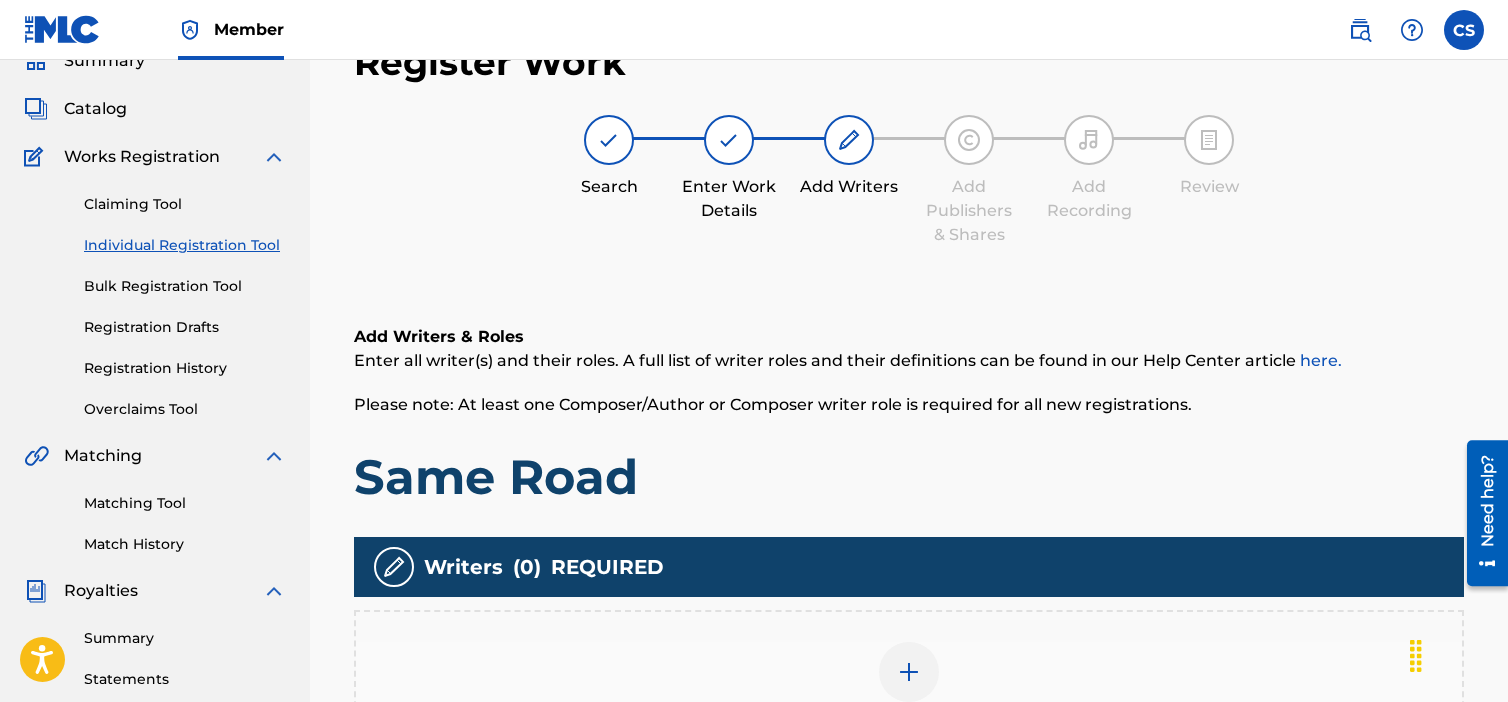 scroll, scrollTop: 390, scrollLeft: 0, axis: vertical 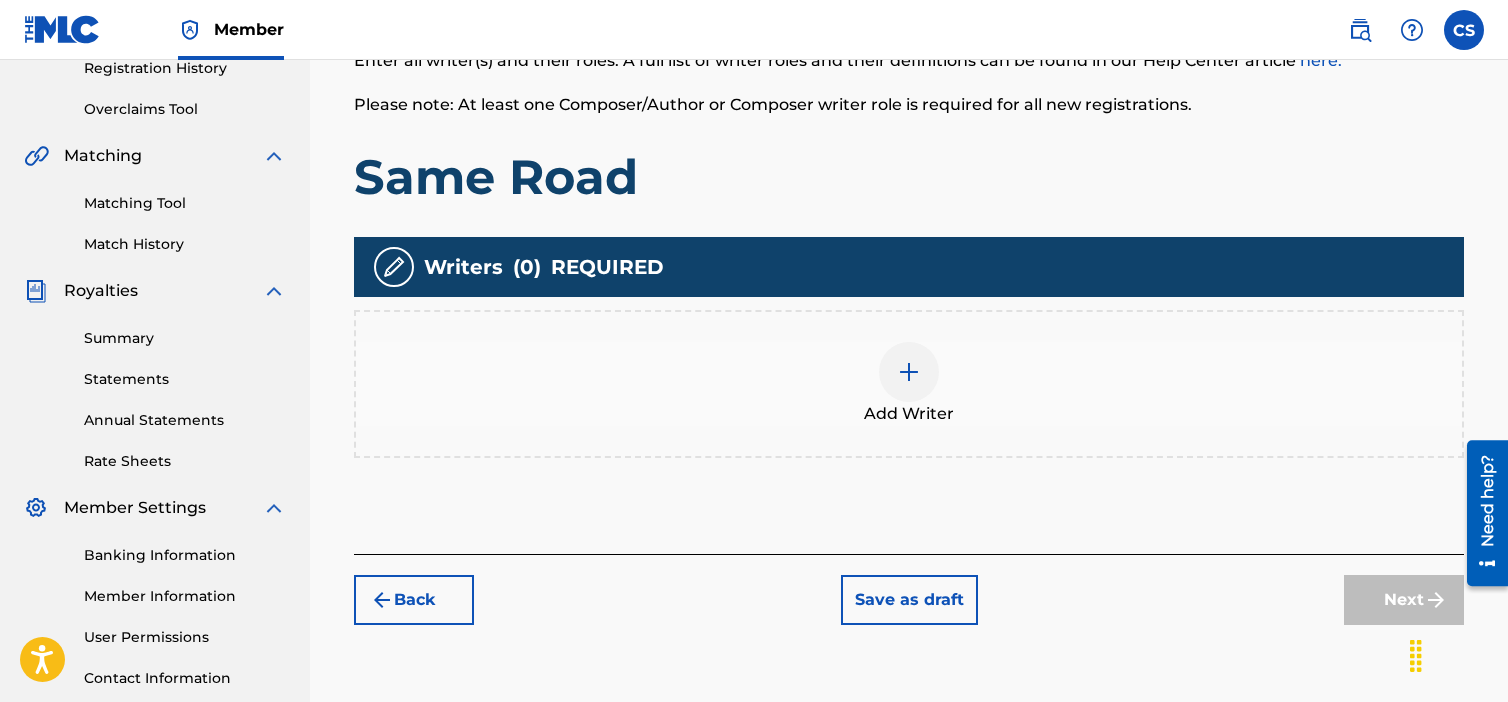 click at bounding box center (909, 372) 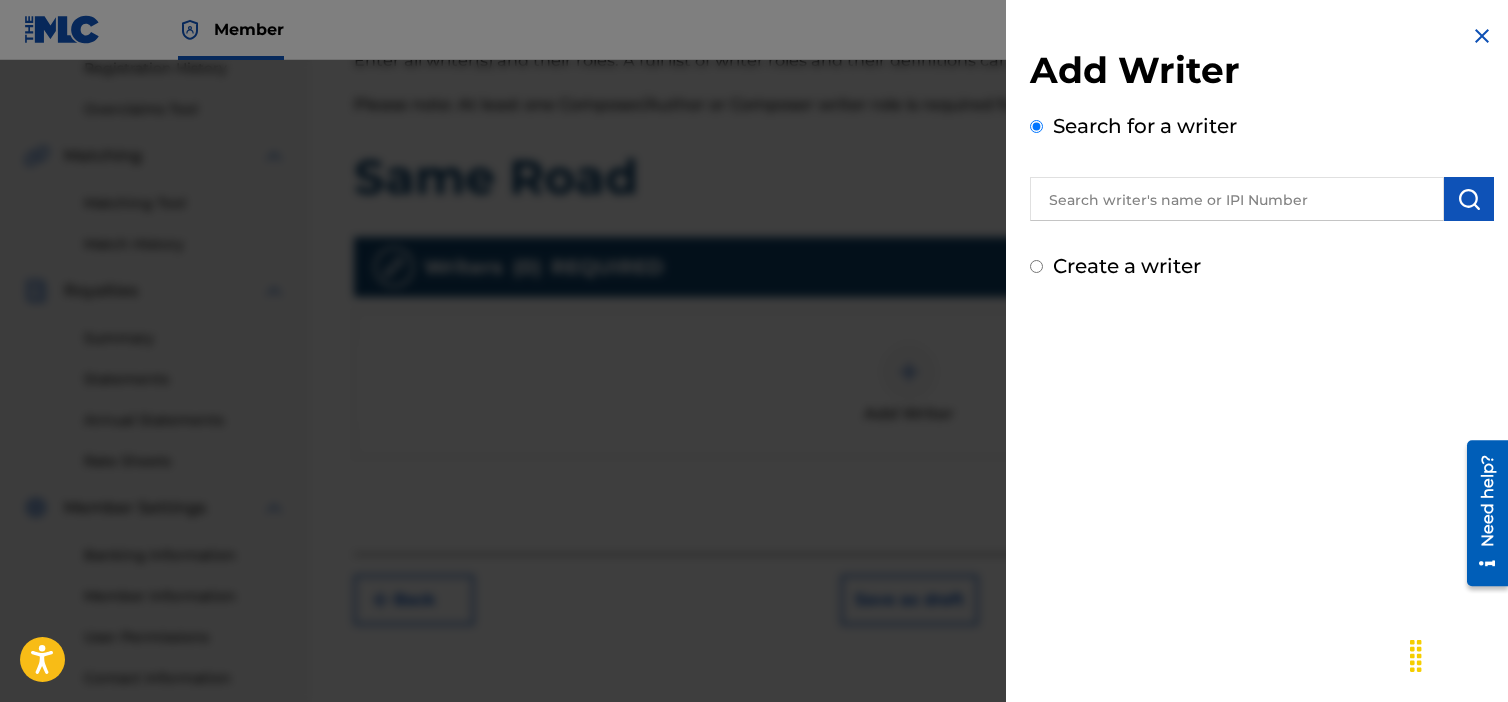 click on "Create a writer" at bounding box center (1127, 266) 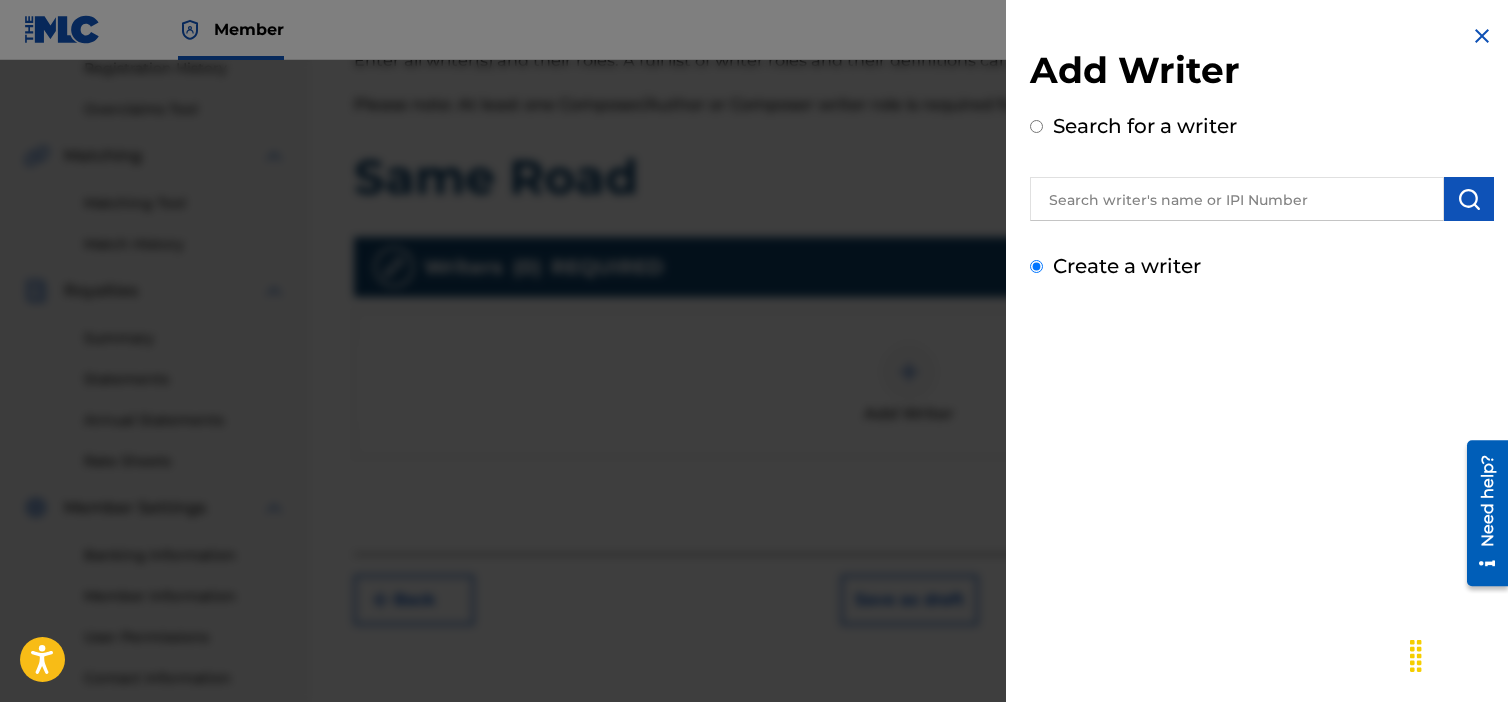 click on "Create a writer" at bounding box center [1036, 266] 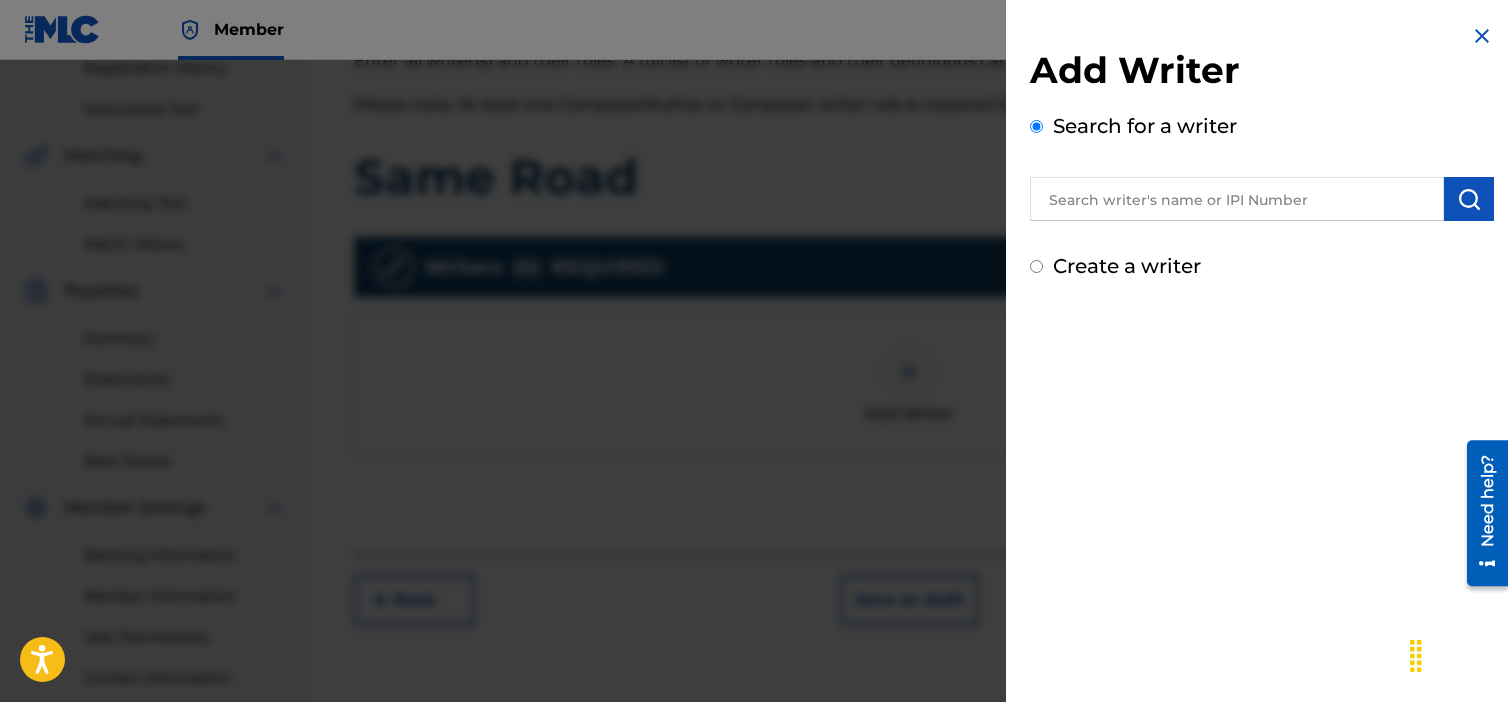 radio on "false" 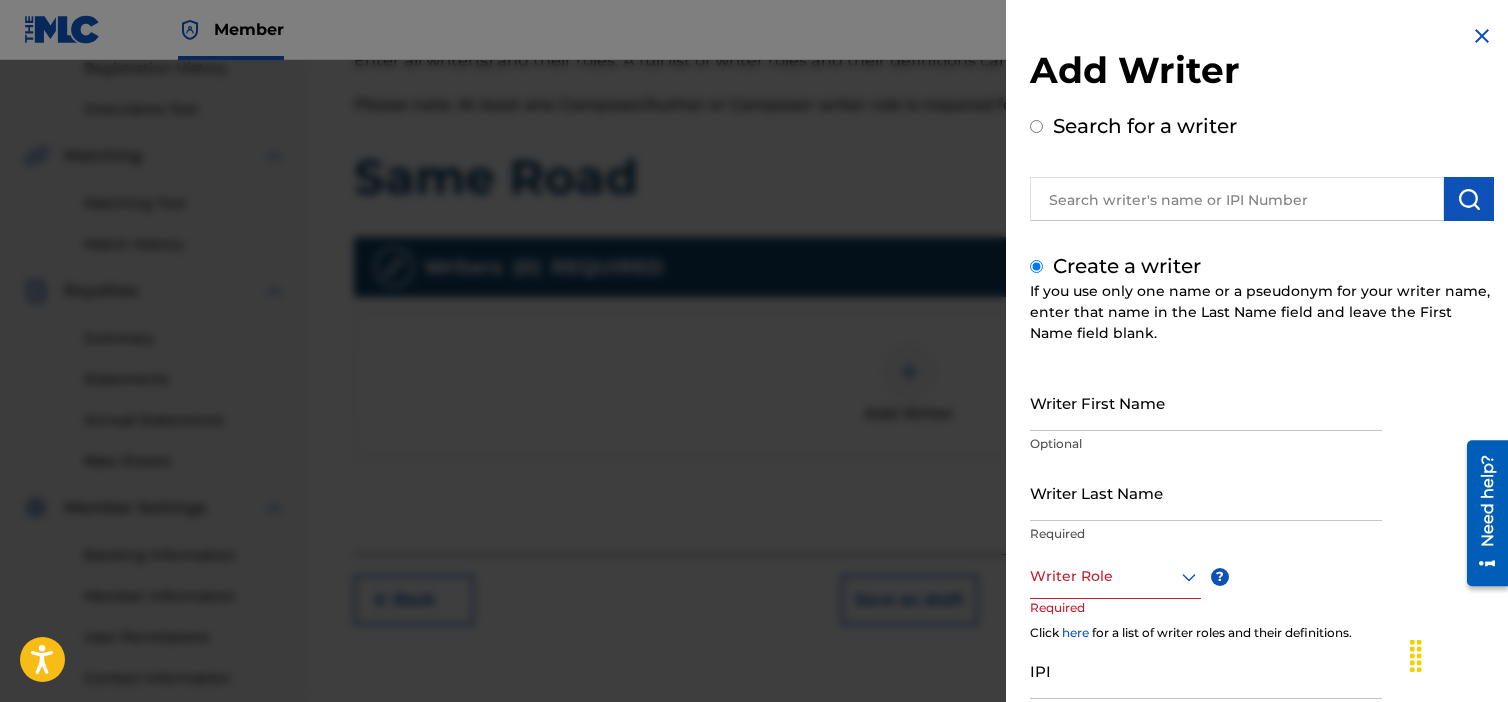 click on "Writer First Name   Optional" at bounding box center (1206, 419) 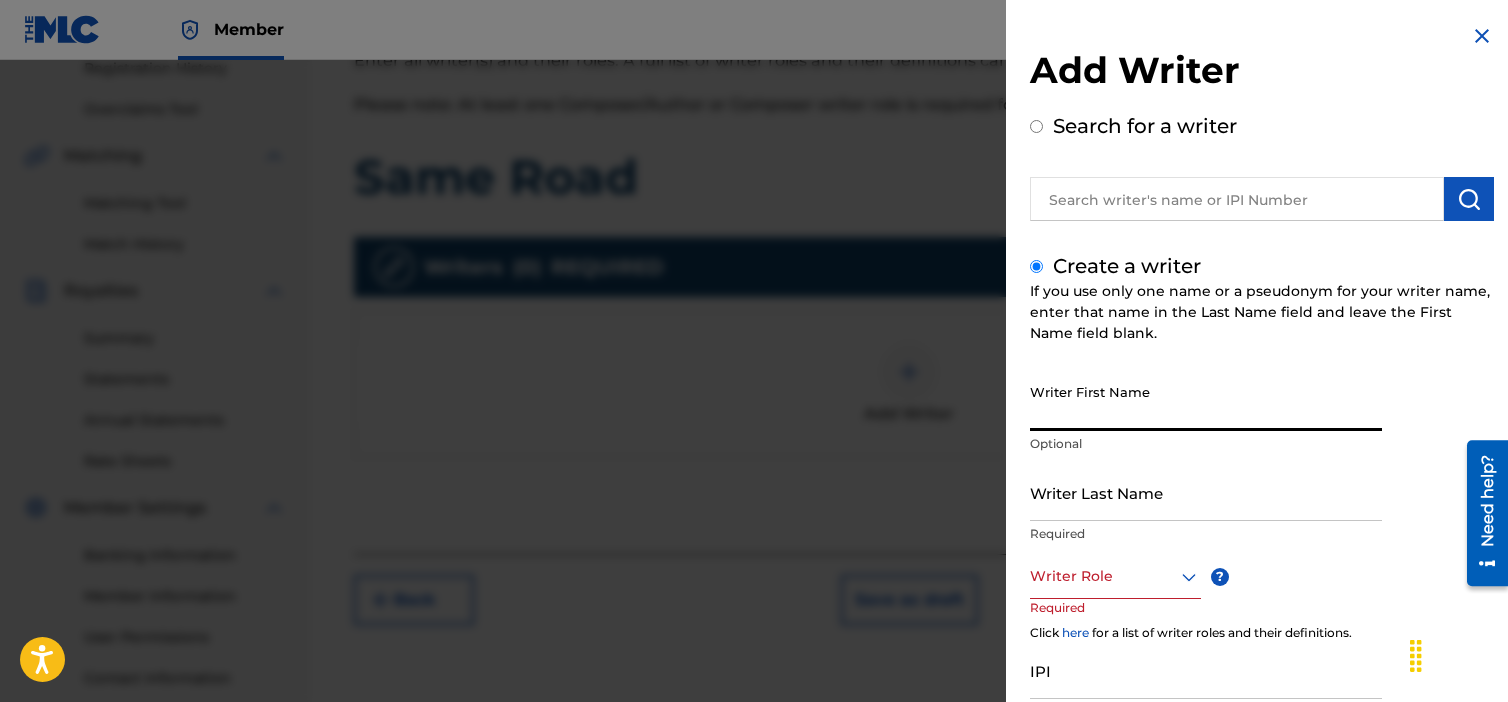 type on "[FIRST]" 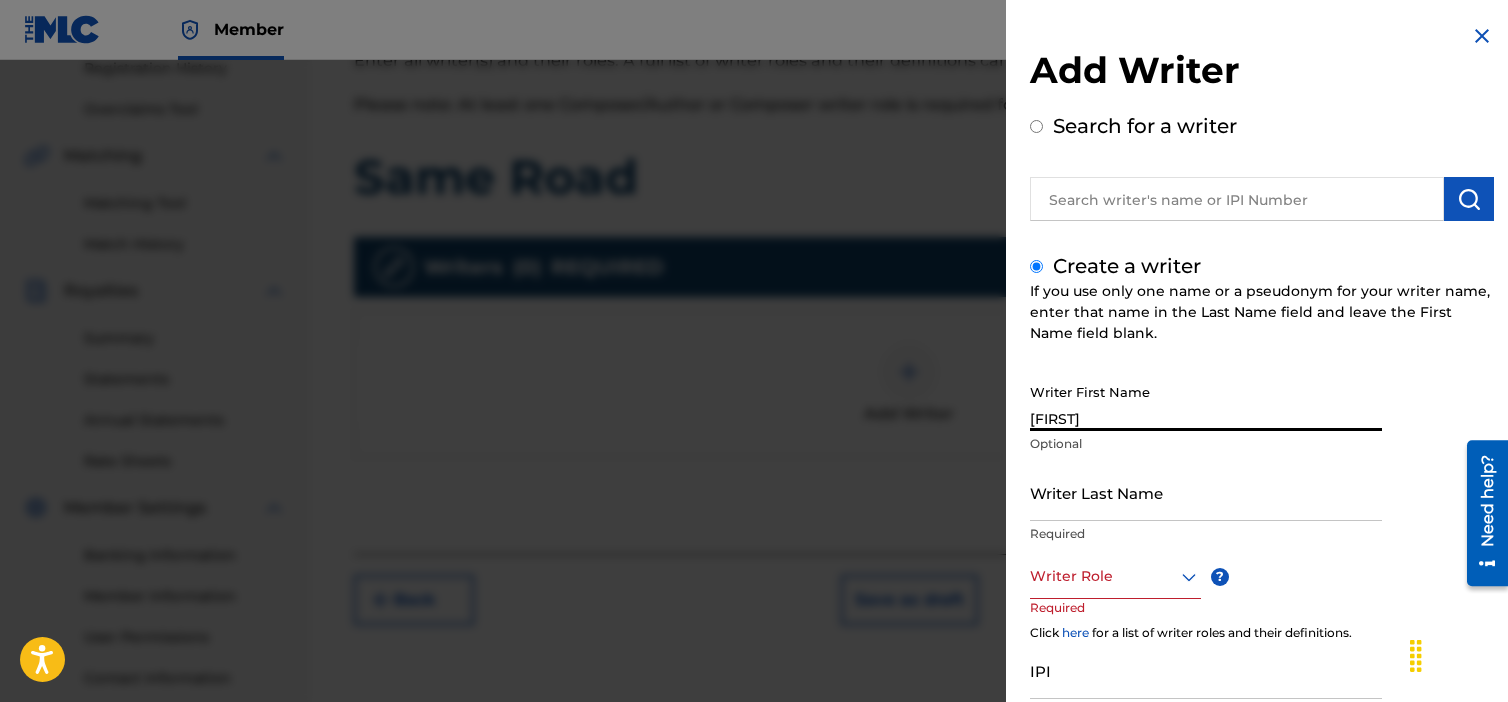 type on "[FIRST] [LAST]" 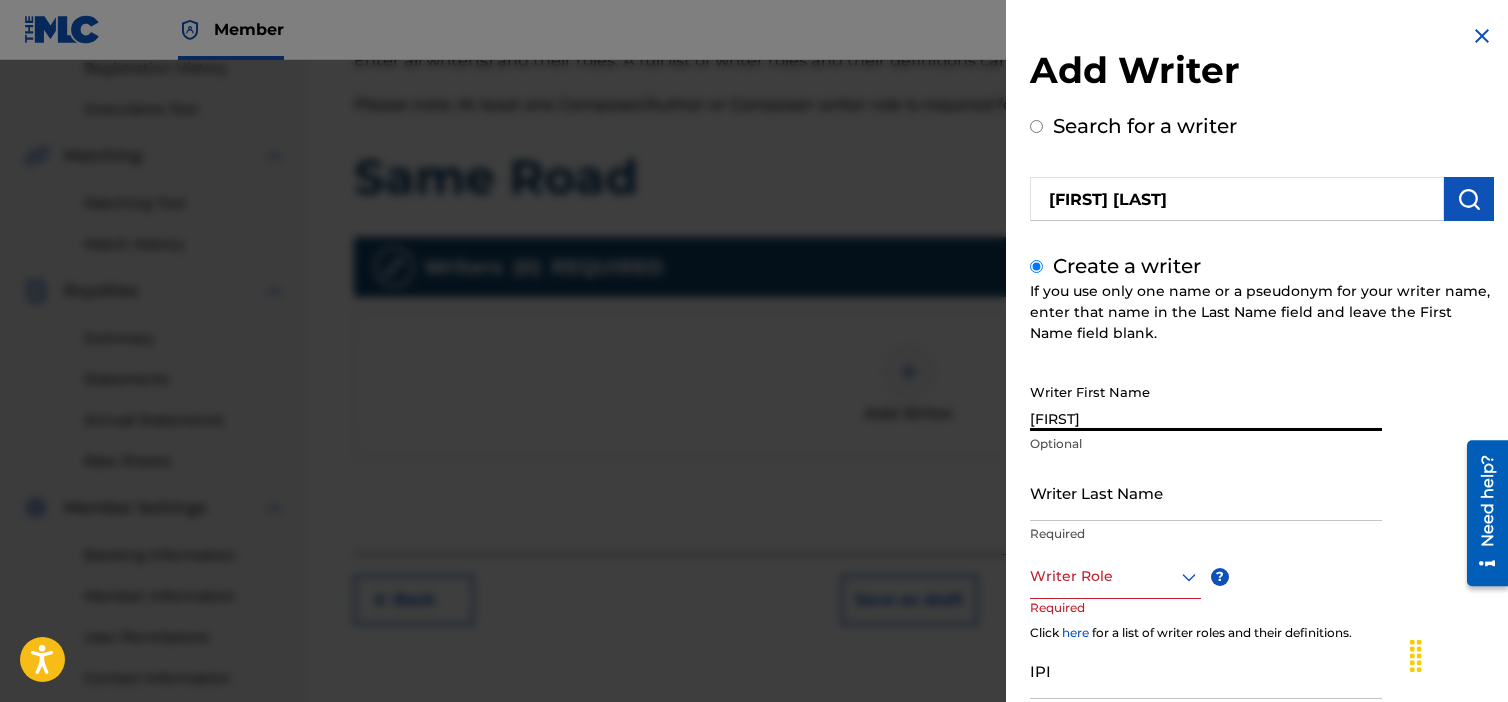 type on "[LAST]" 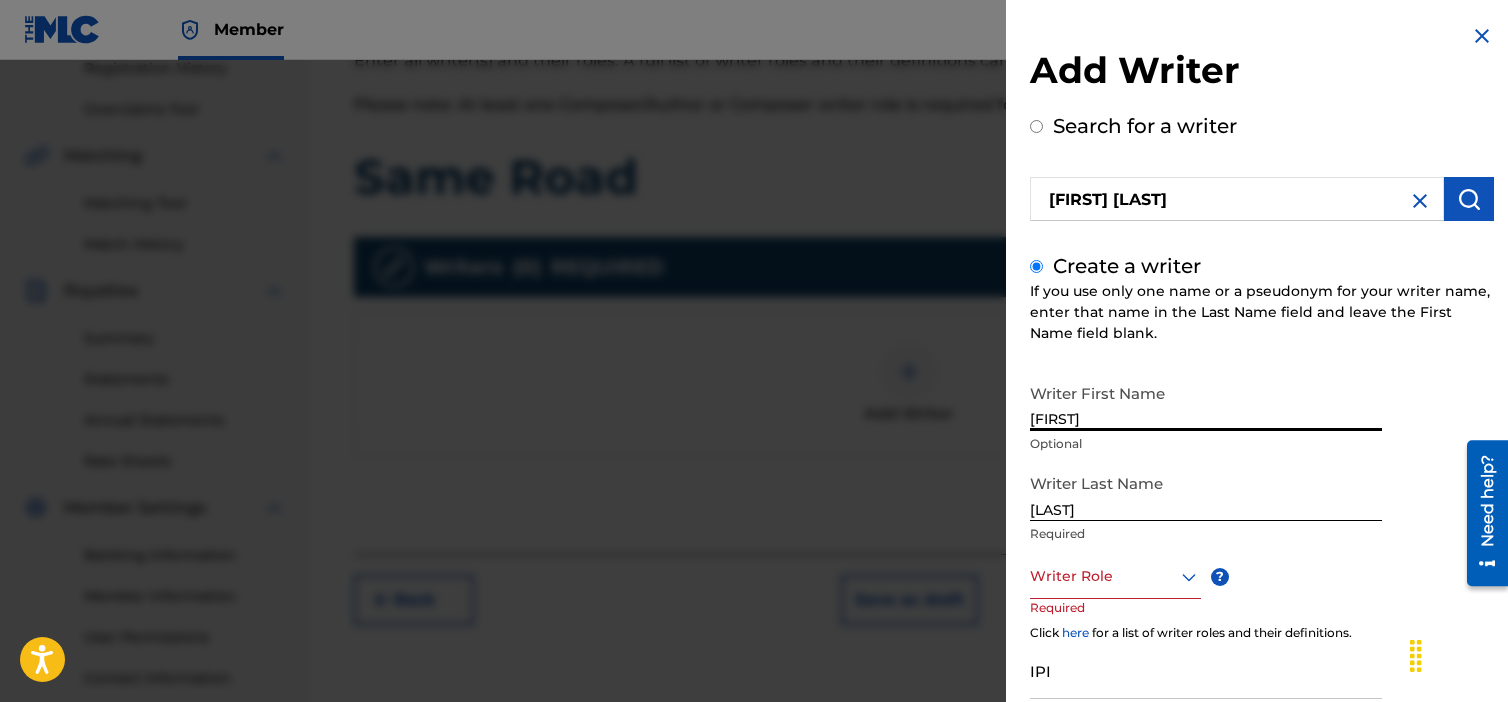 click at bounding box center [1115, 576] 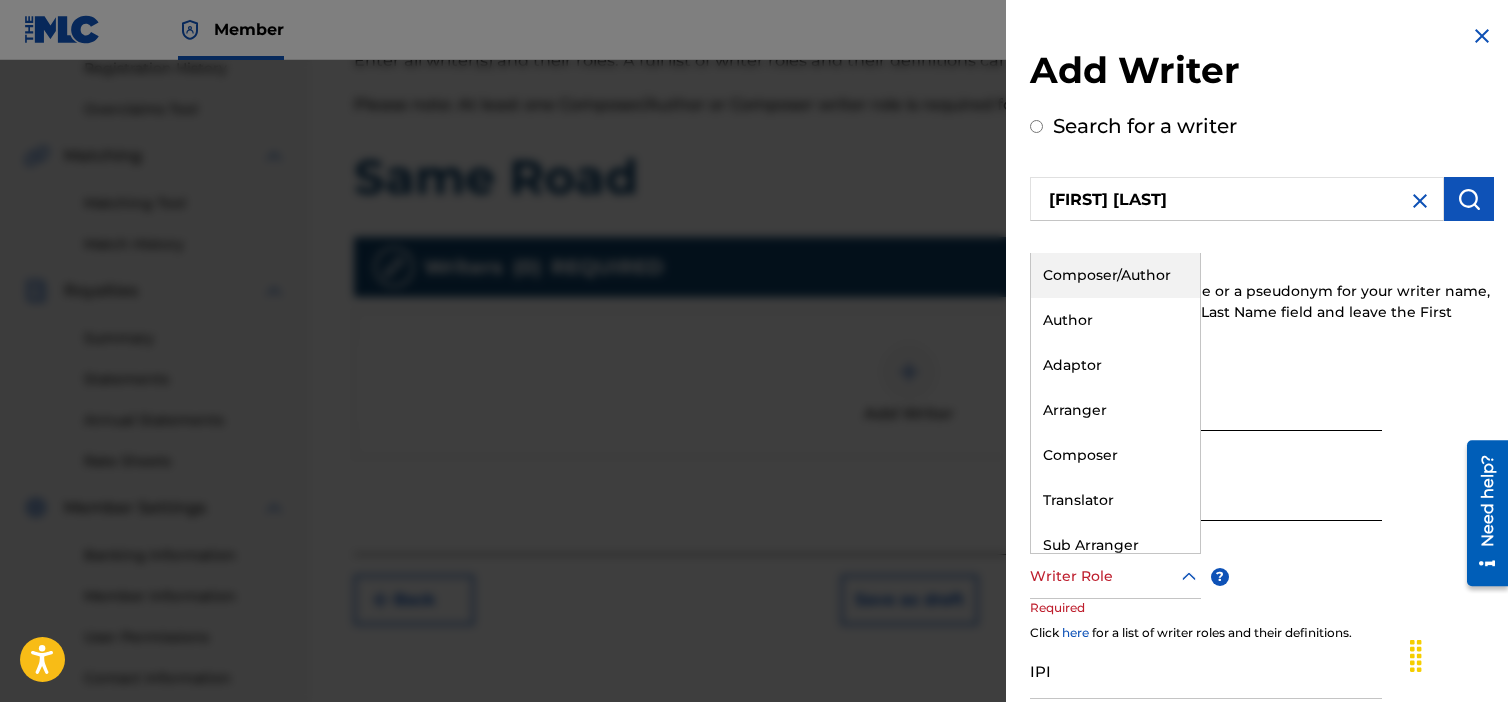 click on "Composer/Author" at bounding box center [1115, 275] 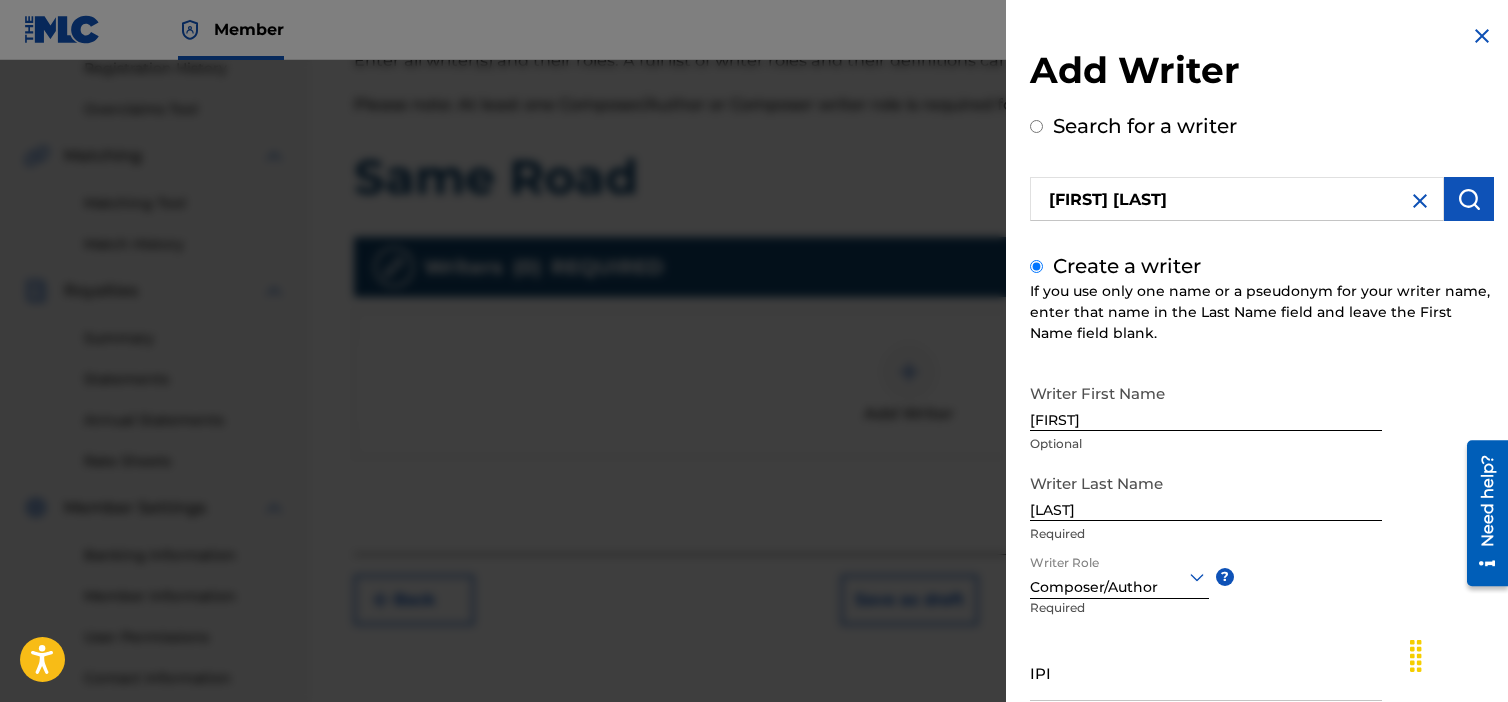 scroll, scrollTop: 165, scrollLeft: 0, axis: vertical 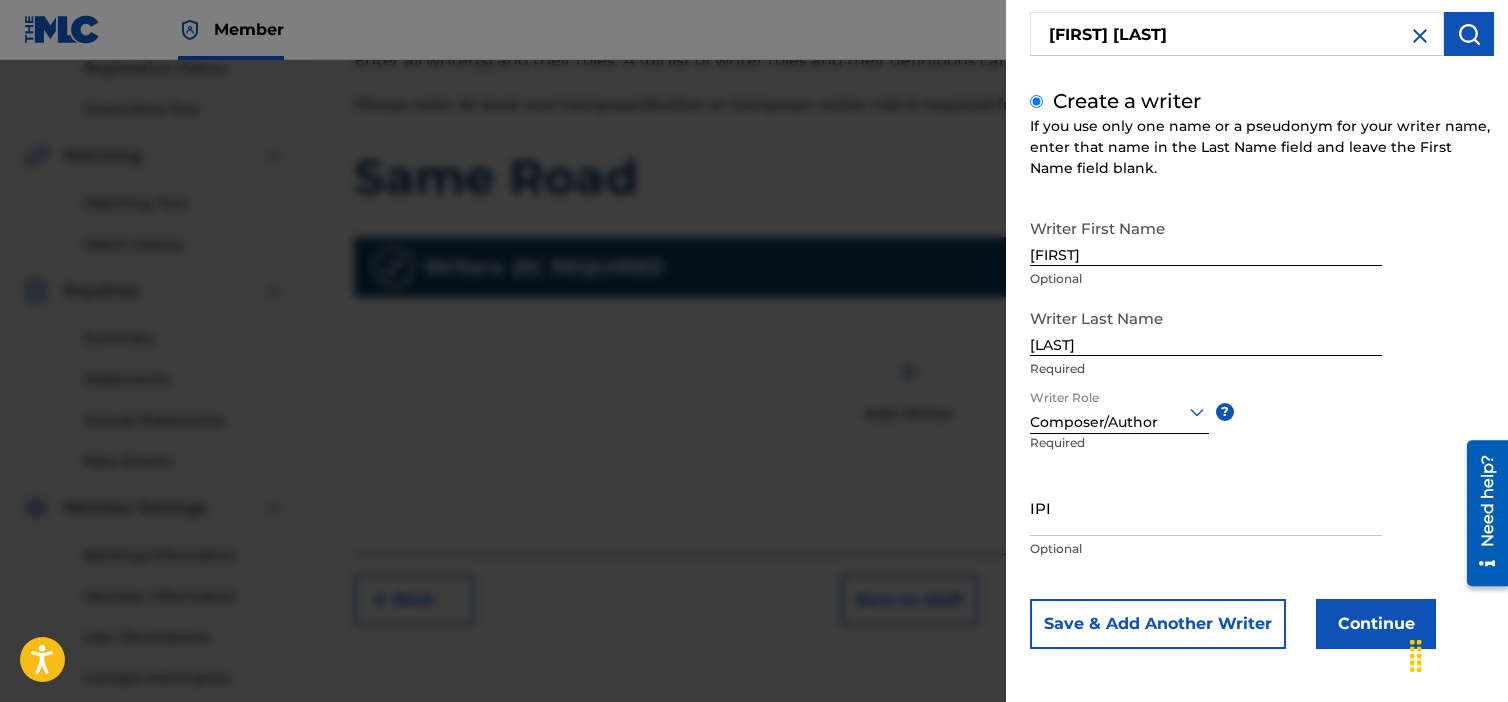 click on "Continue" at bounding box center [1376, 624] 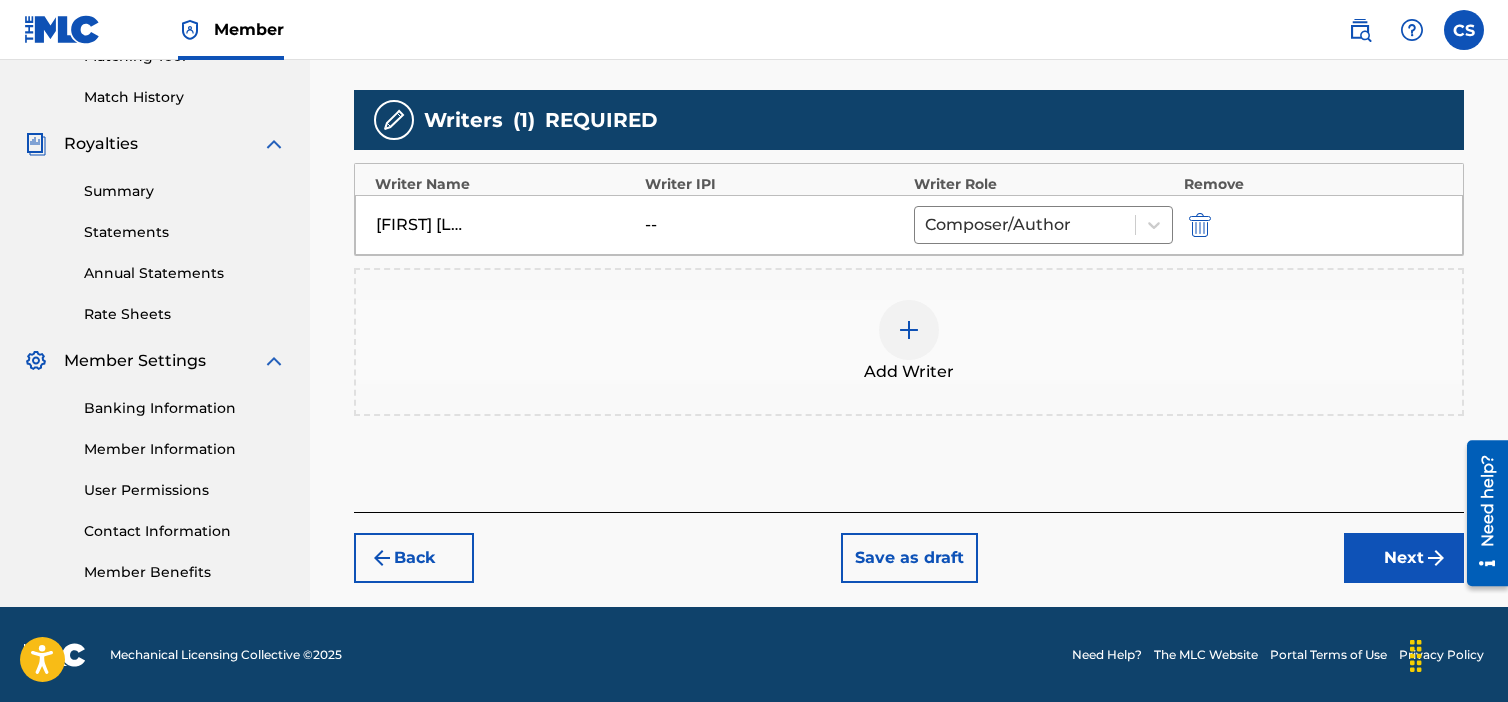 click on "Next" at bounding box center [1404, 558] 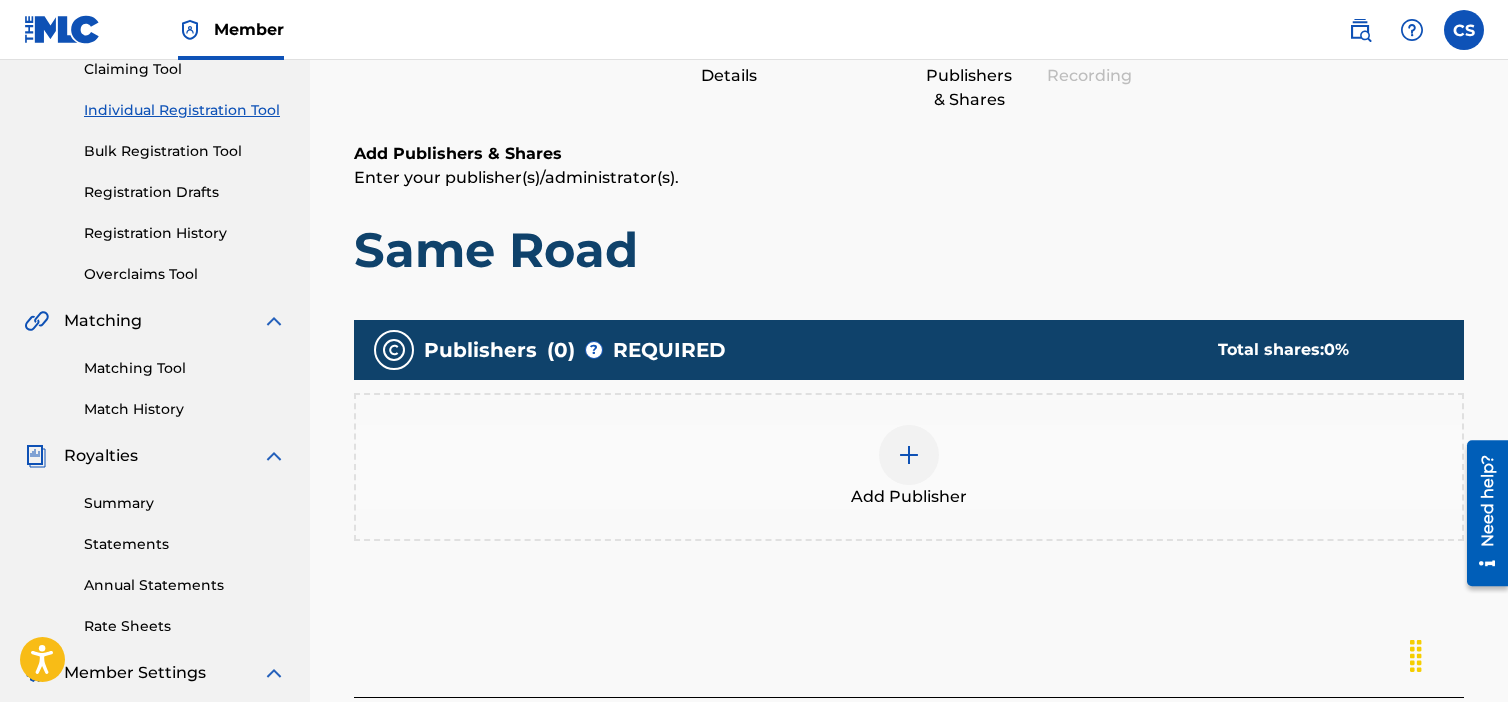 scroll, scrollTop: 290, scrollLeft: 0, axis: vertical 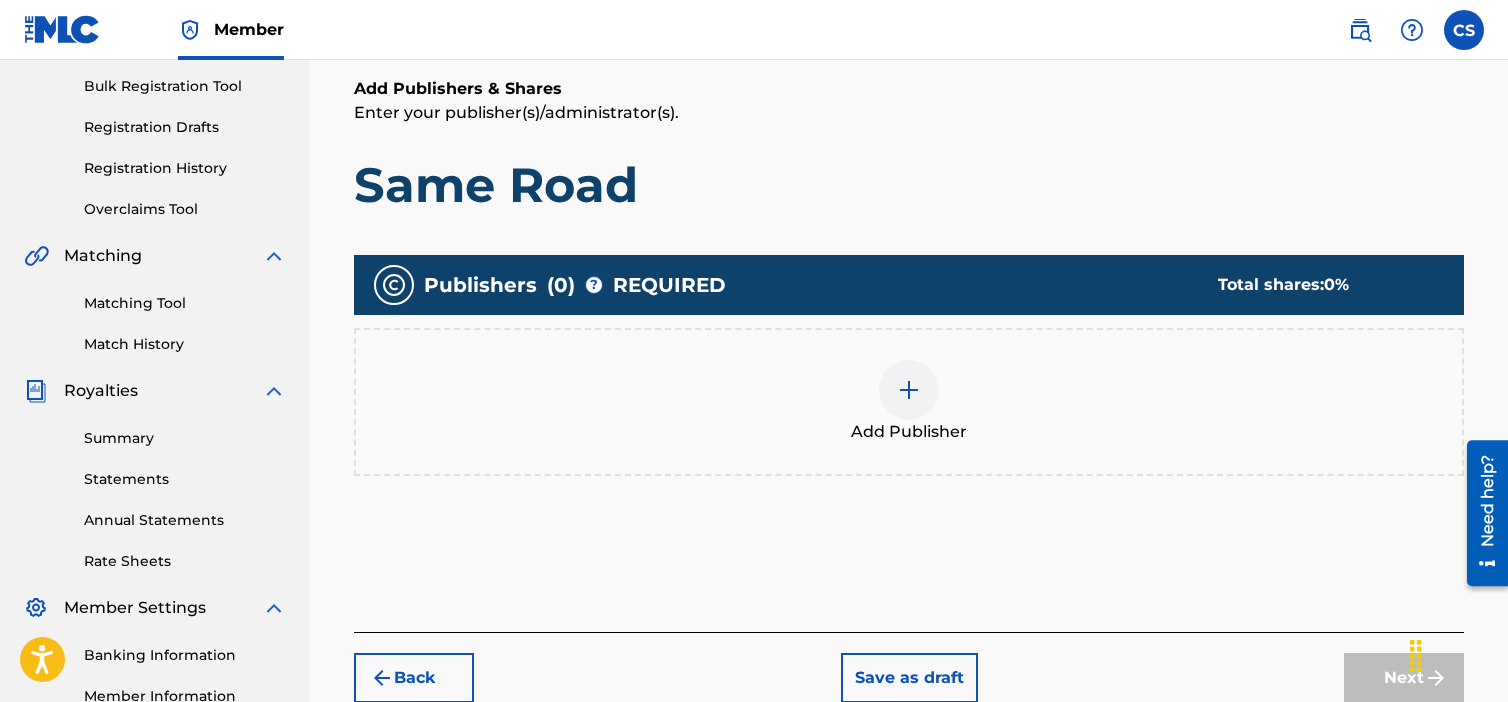 click at bounding box center (909, 390) 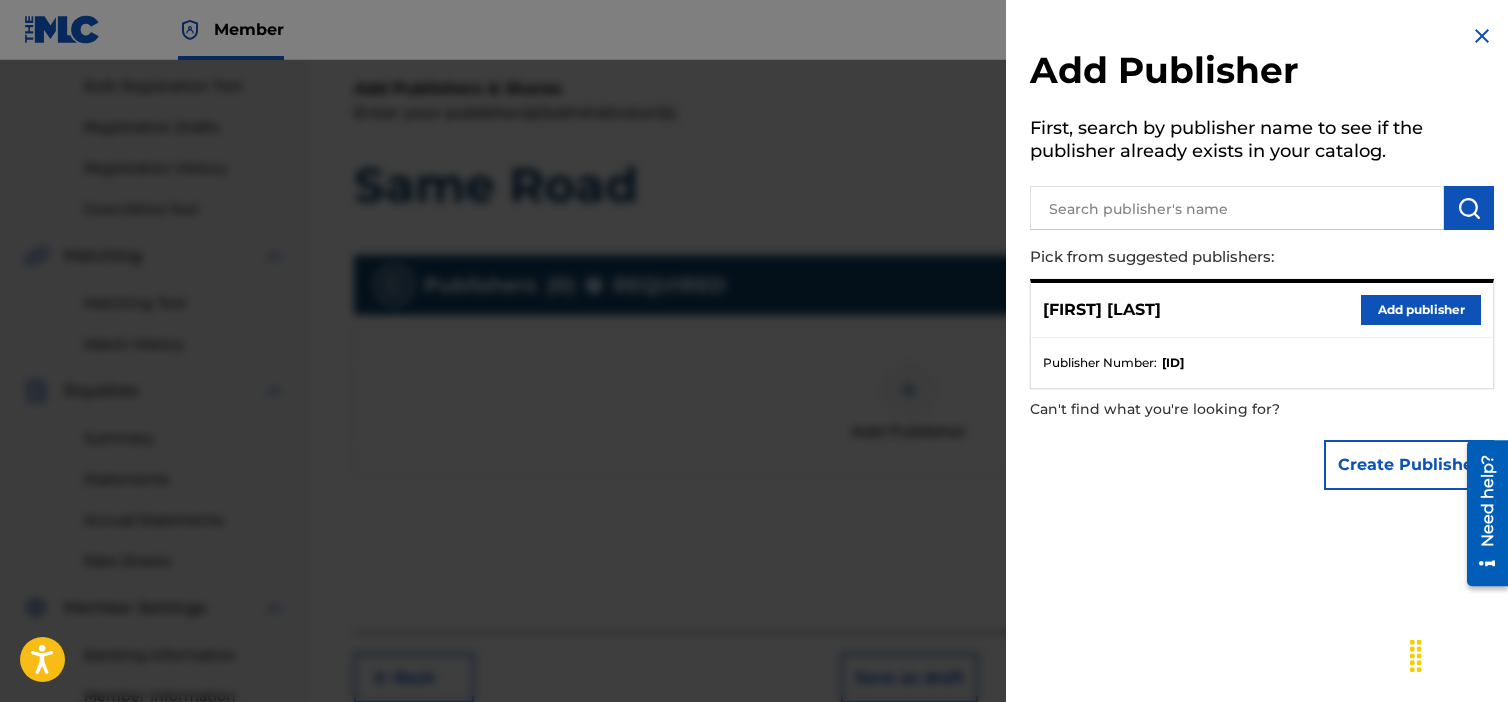 click on "Add publisher" at bounding box center [1421, 310] 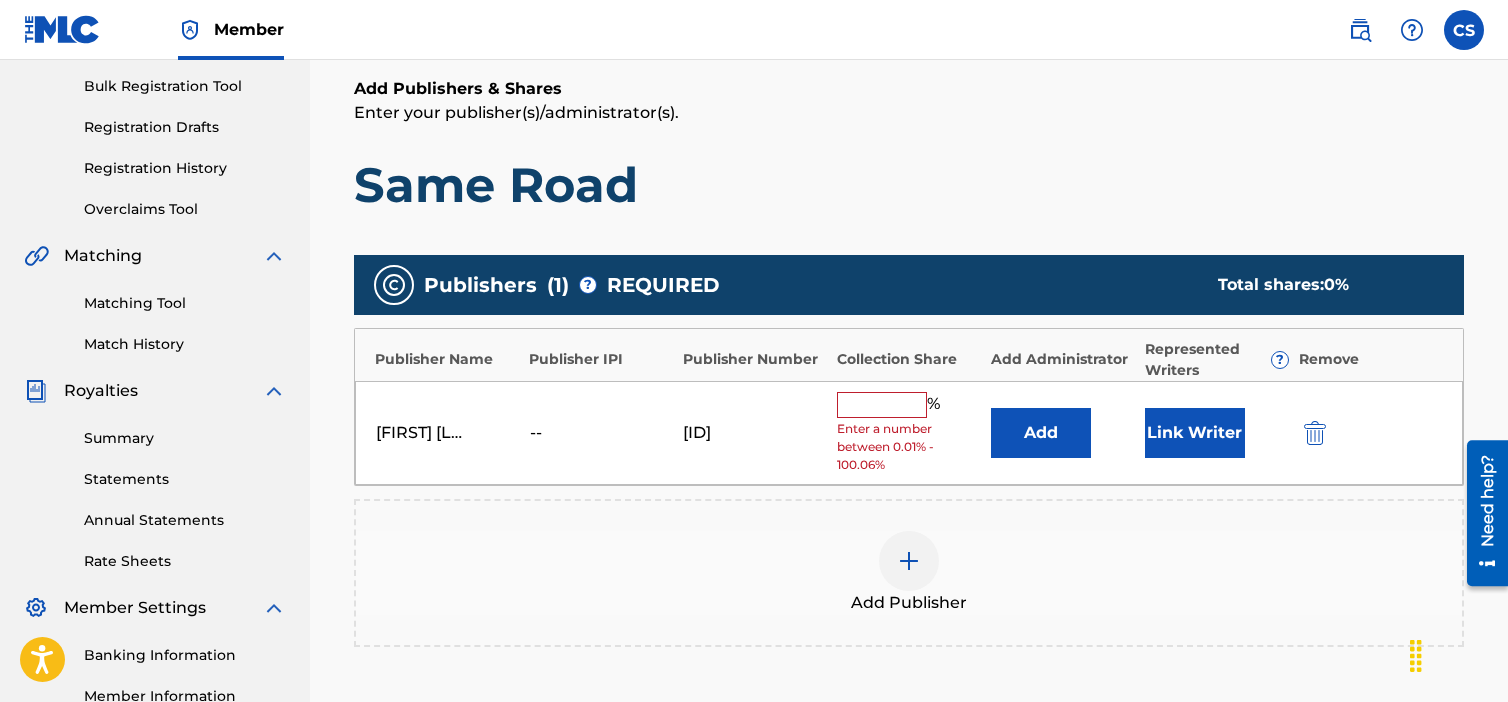 click at bounding box center [882, 405] 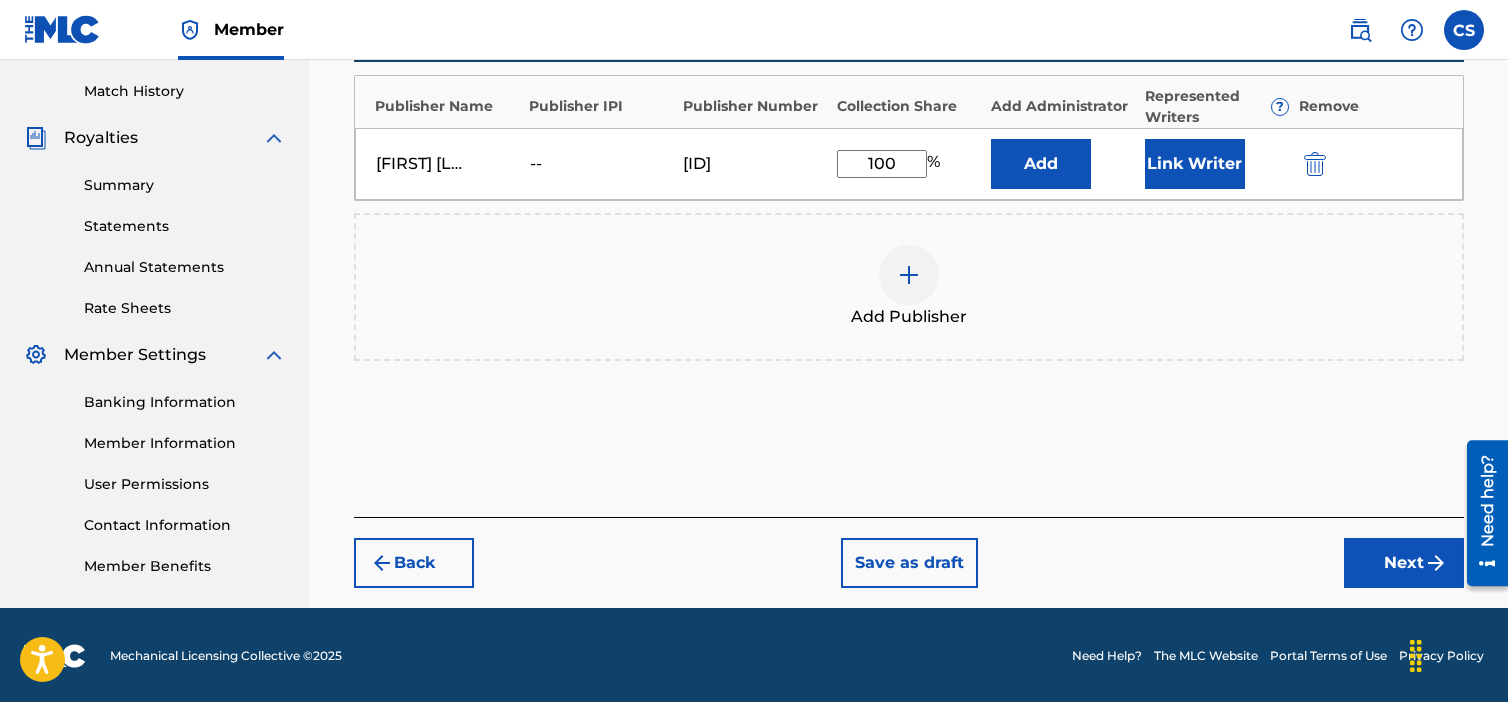 click on "Next" at bounding box center [1404, 563] 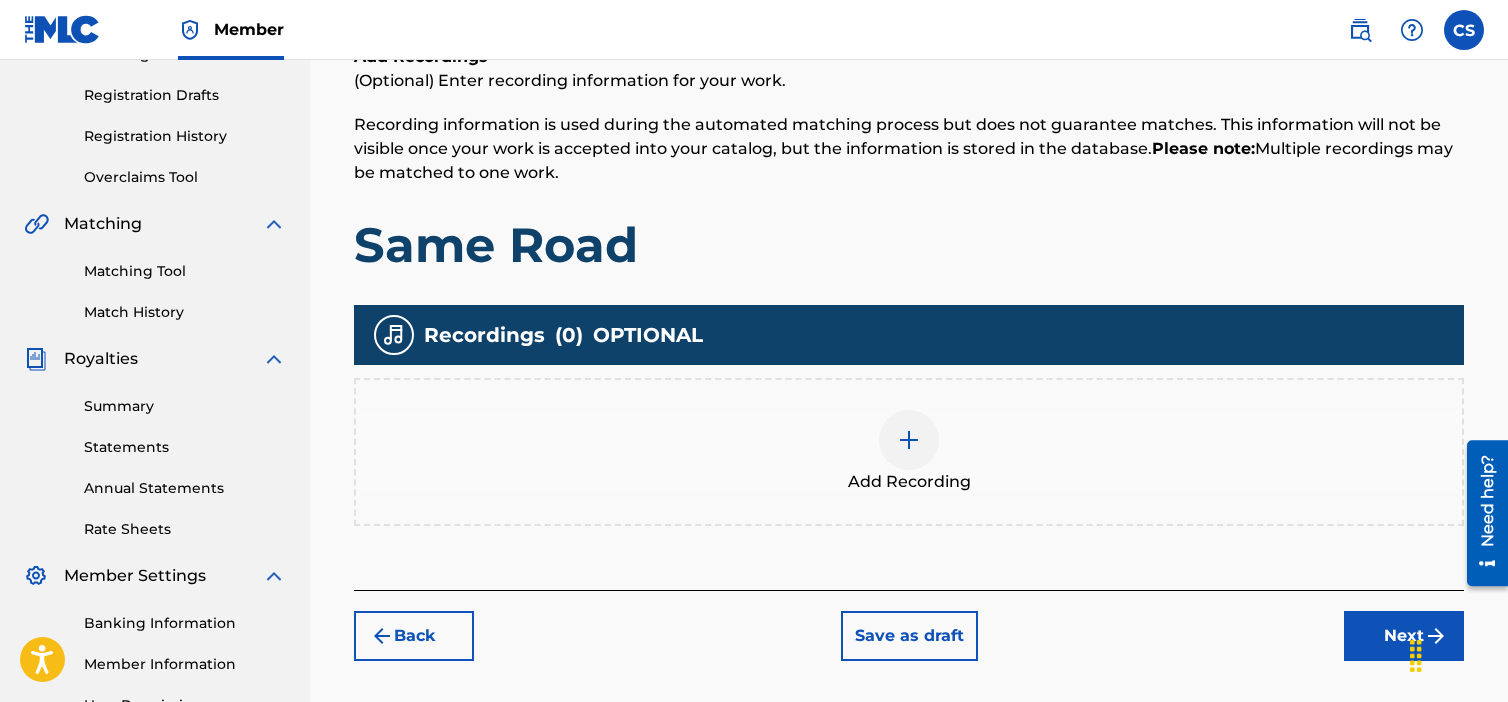 scroll, scrollTop: 390, scrollLeft: 0, axis: vertical 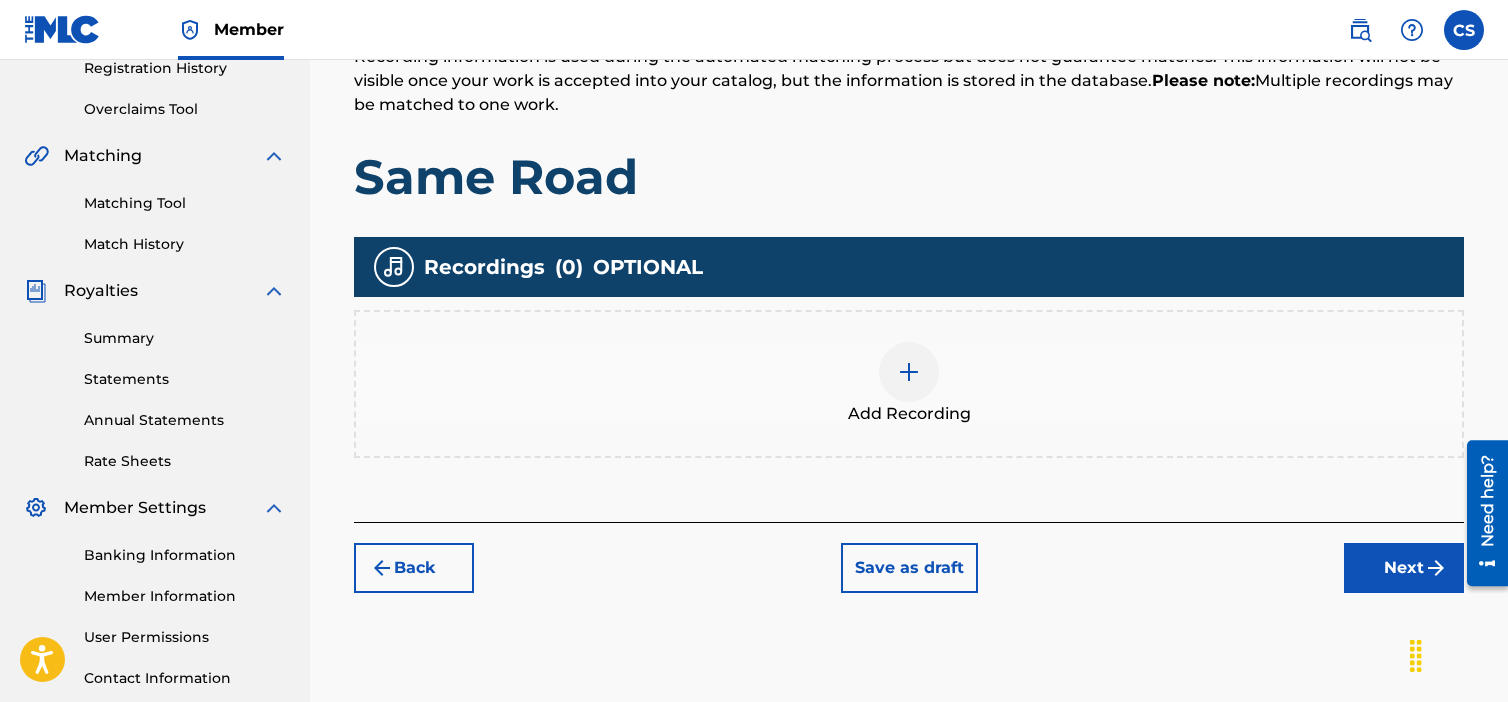 click on "Next" at bounding box center [1404, 568] 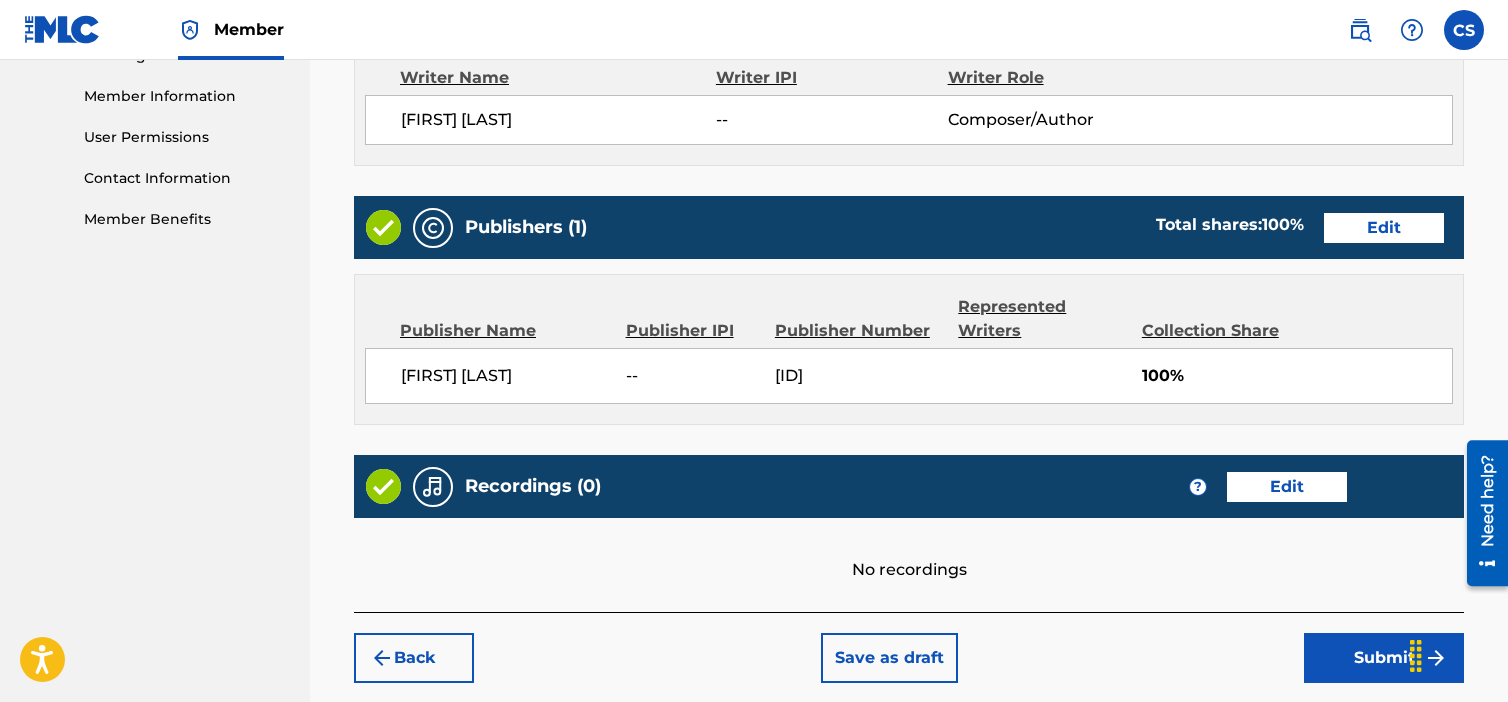 scroll, scrollTop: 984, scrollLeft: 0, axis: vertical 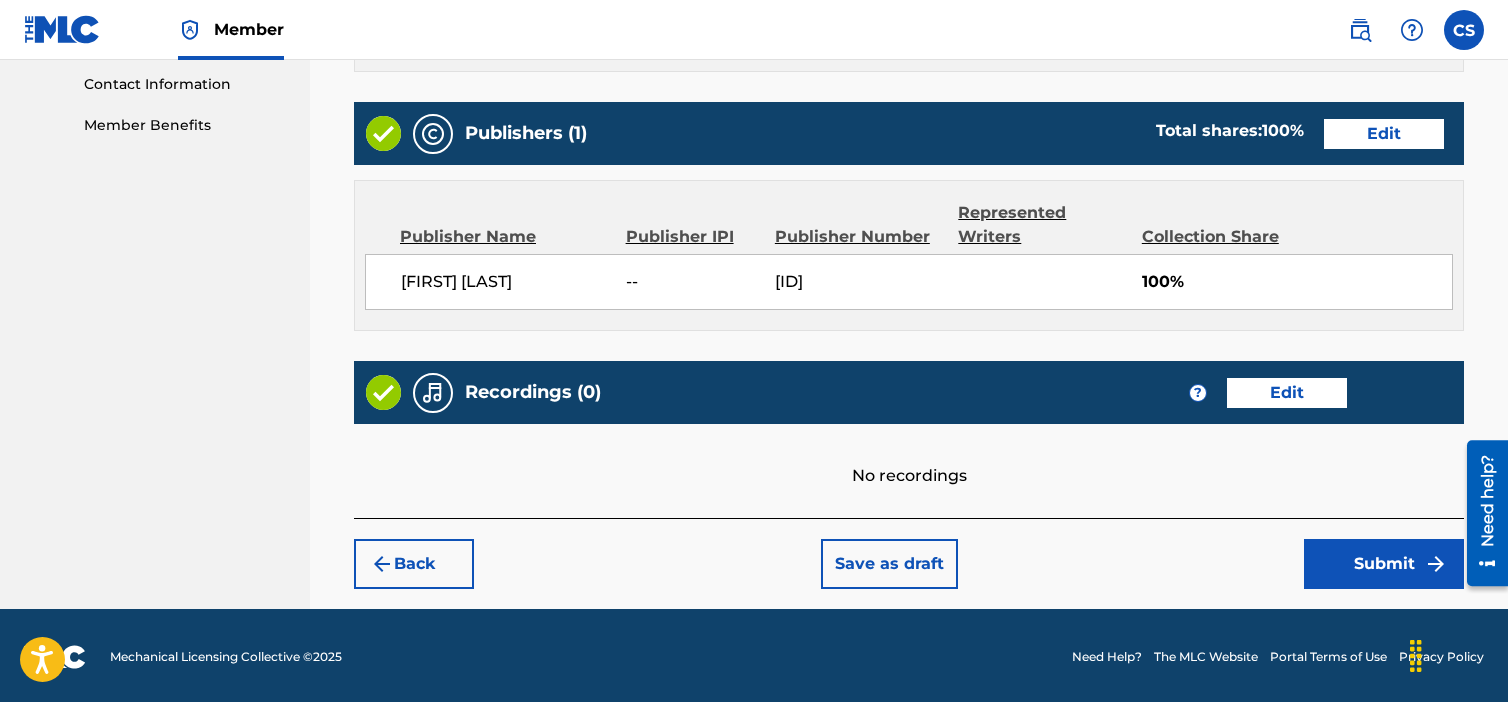 click on "Submit" at bounding box center [1384, 564] 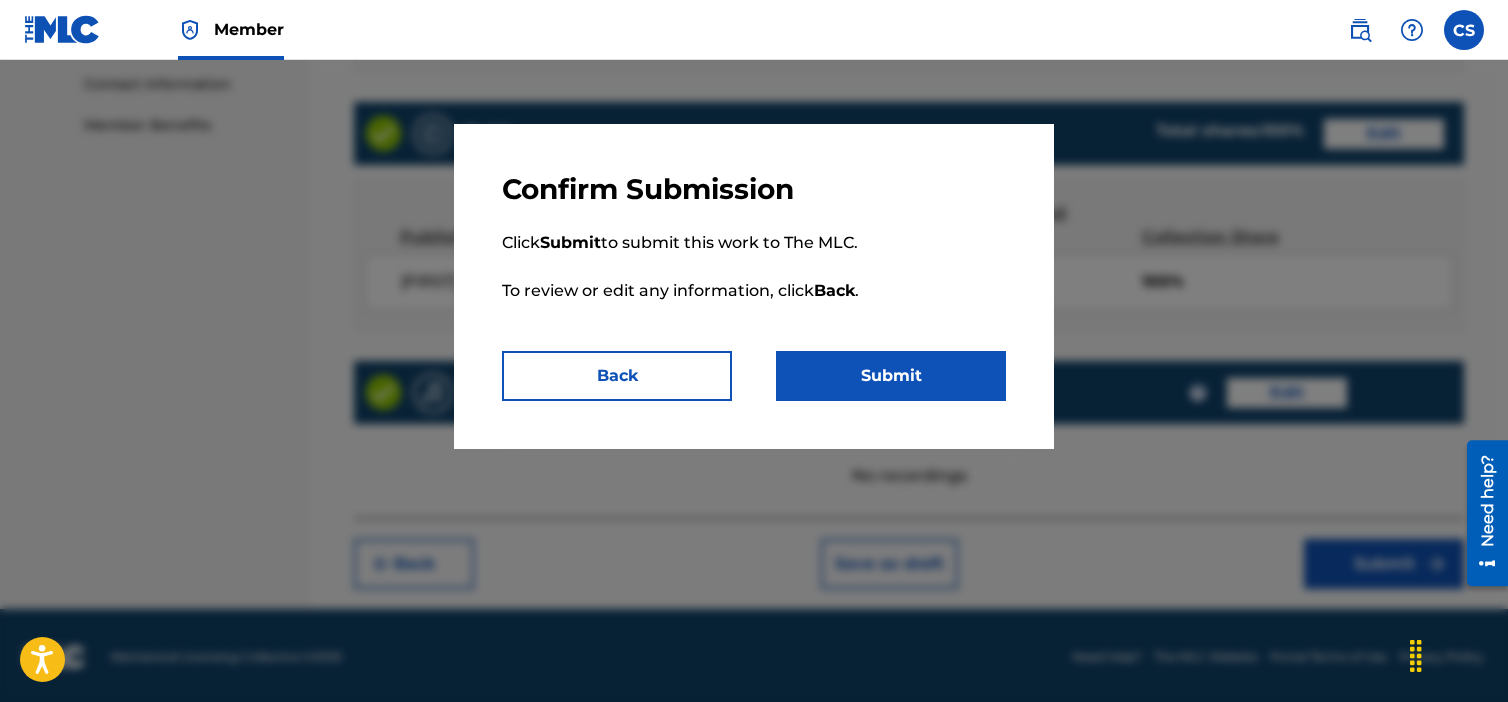 click on "Submit" at bounding box center (891, 376) 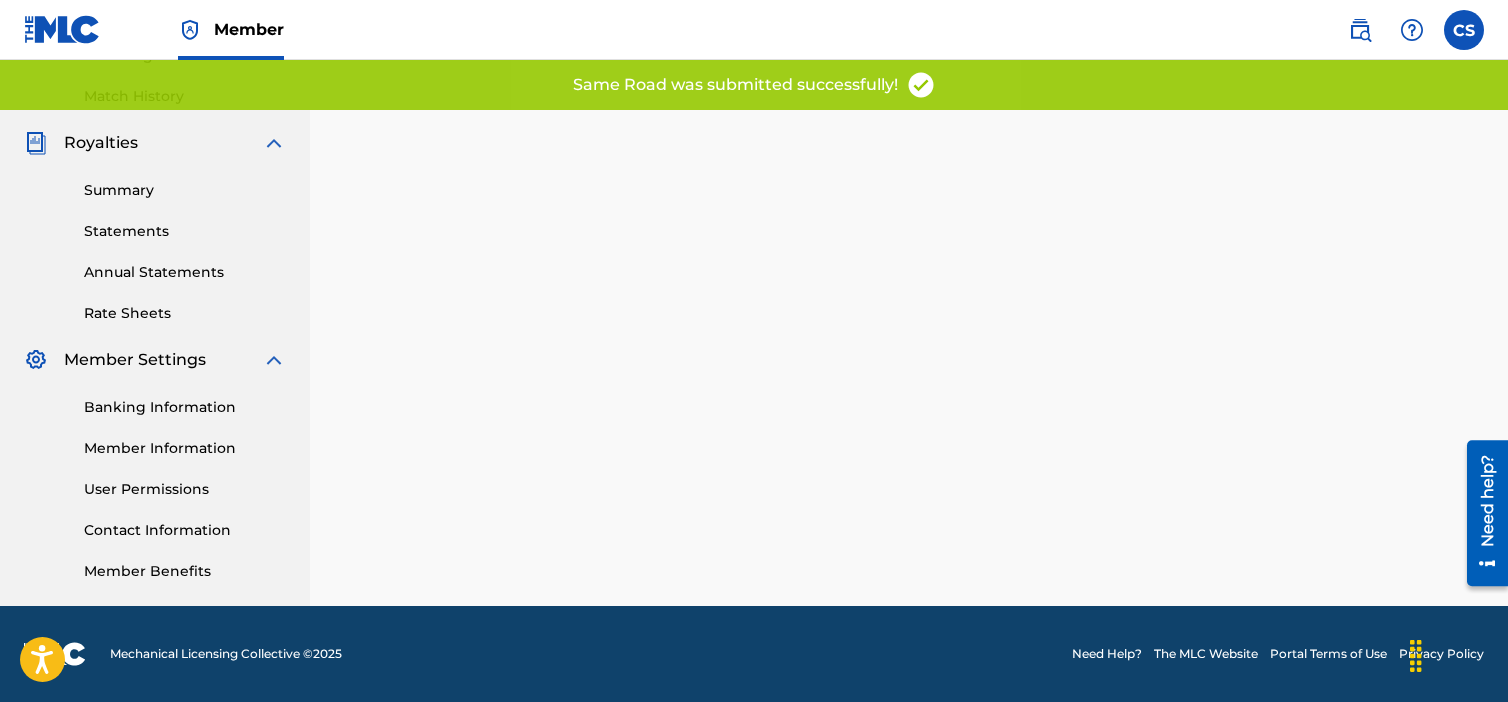 scroll, scrollTop: 0, scrollLeft: 0, axis: both 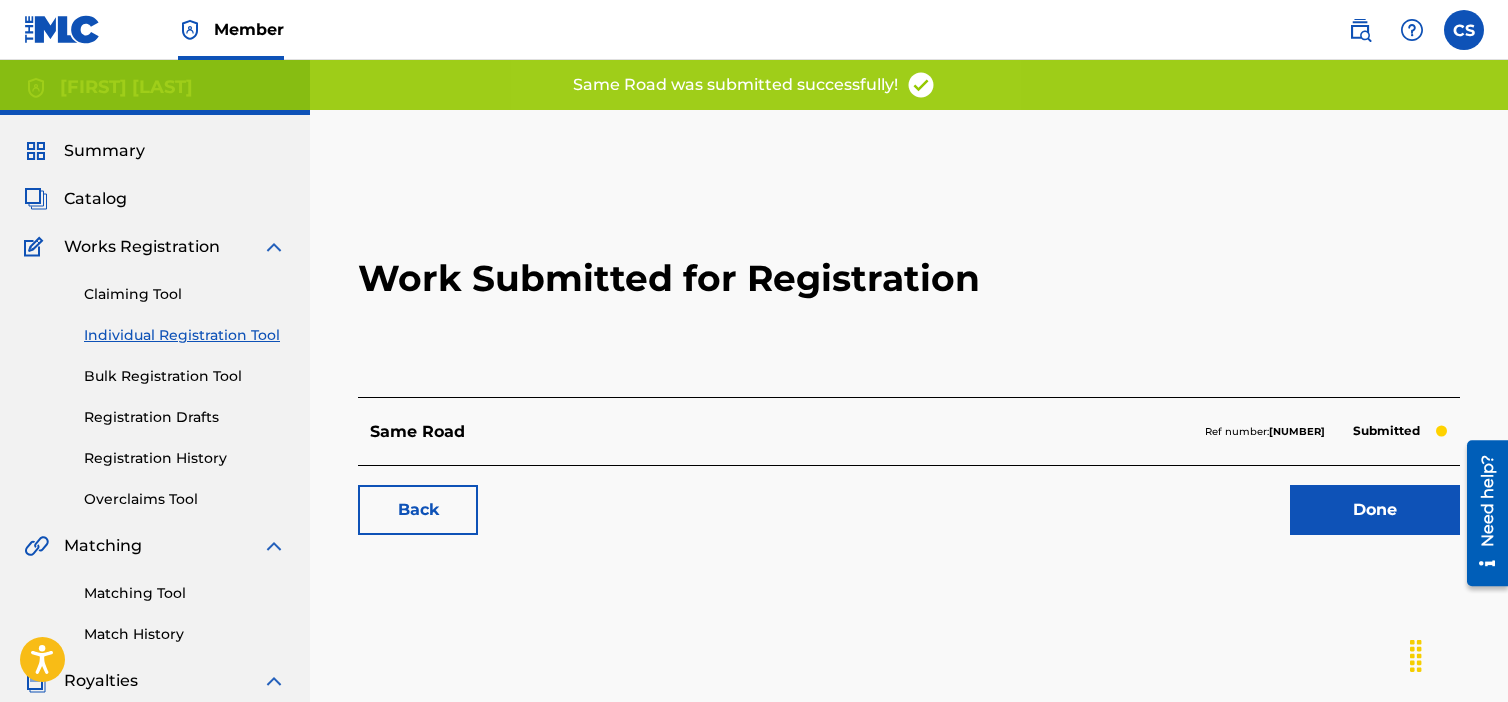 click on "Done" at bounding box center (1375, 510) 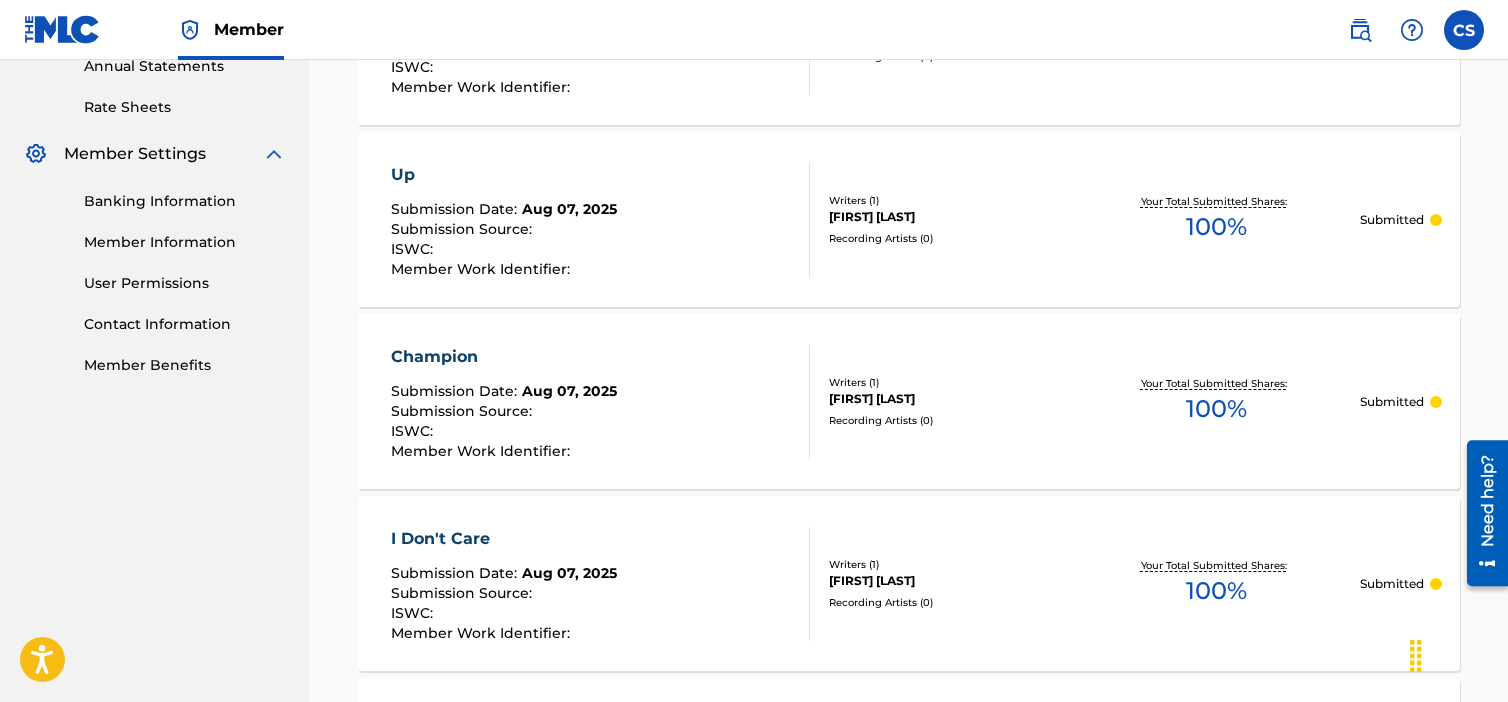 scroll, scrollTop: 0, scrollLeft: 0, axis: both 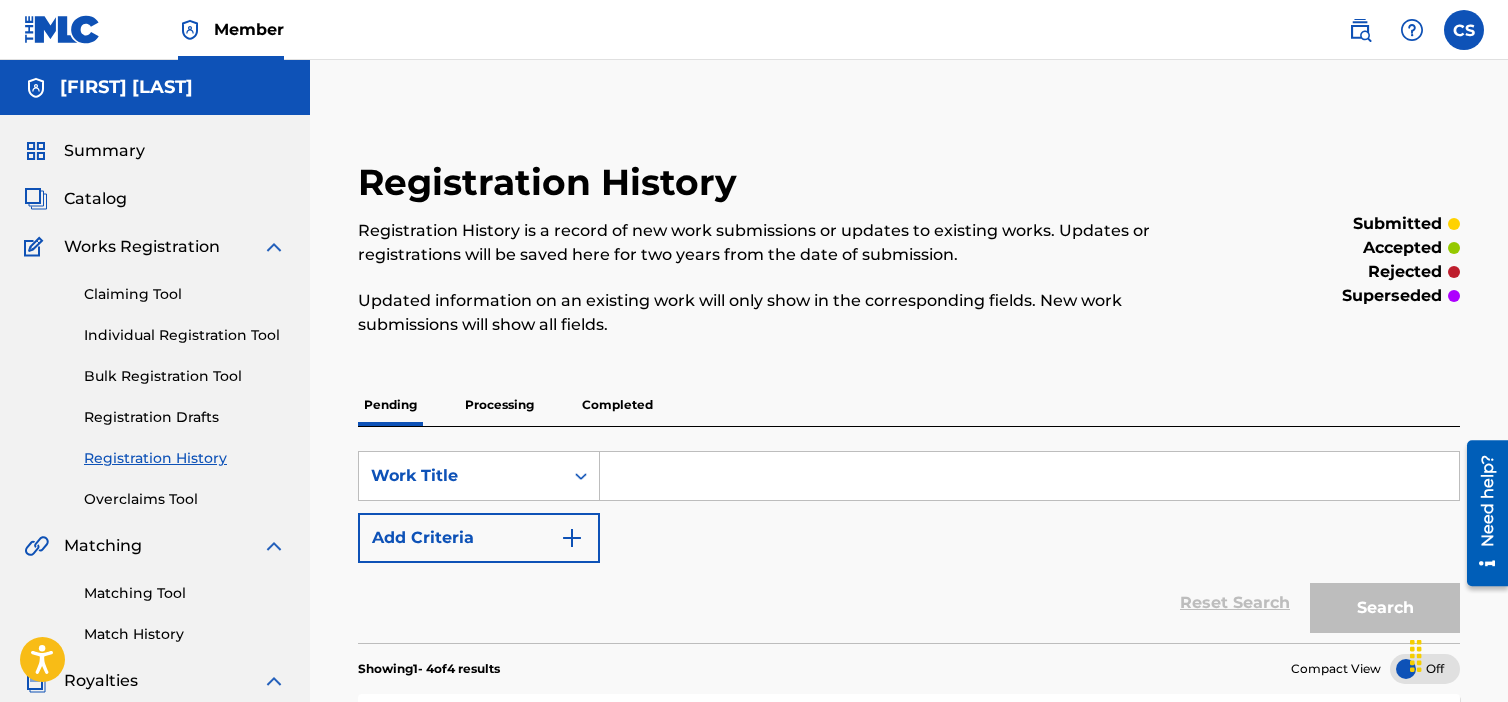 click on "Individual Registration Tool" at bounding box center (185, 335) 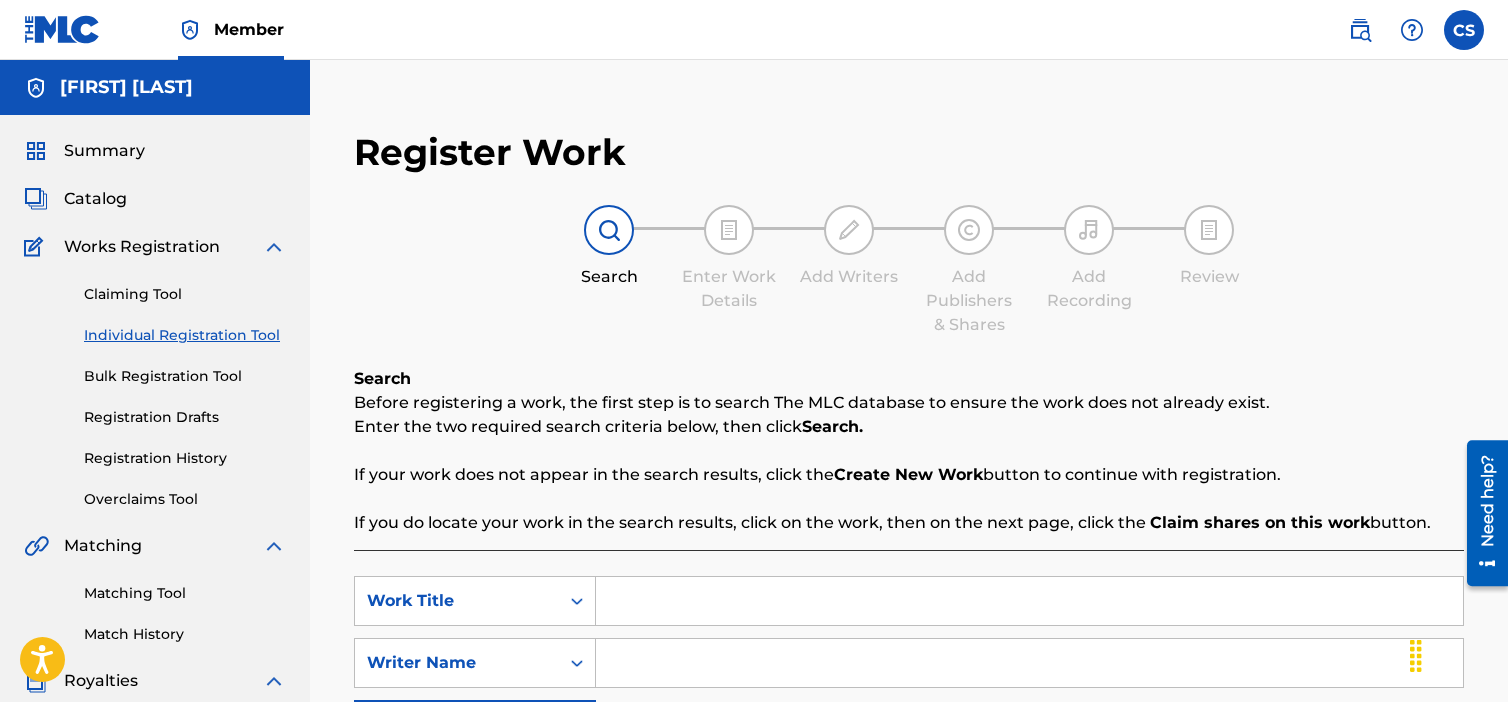 click at bounding box center [1029, 601] 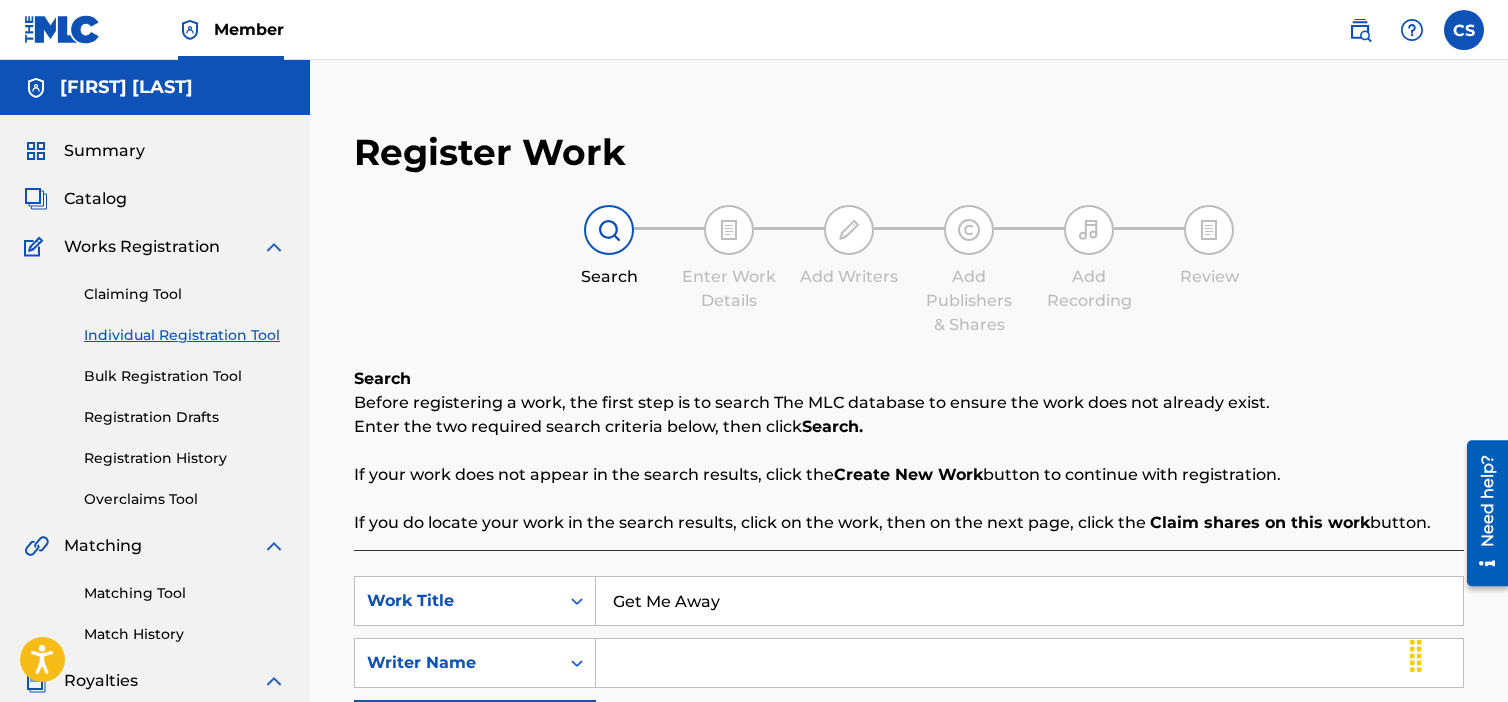 type on "Get Me Away" 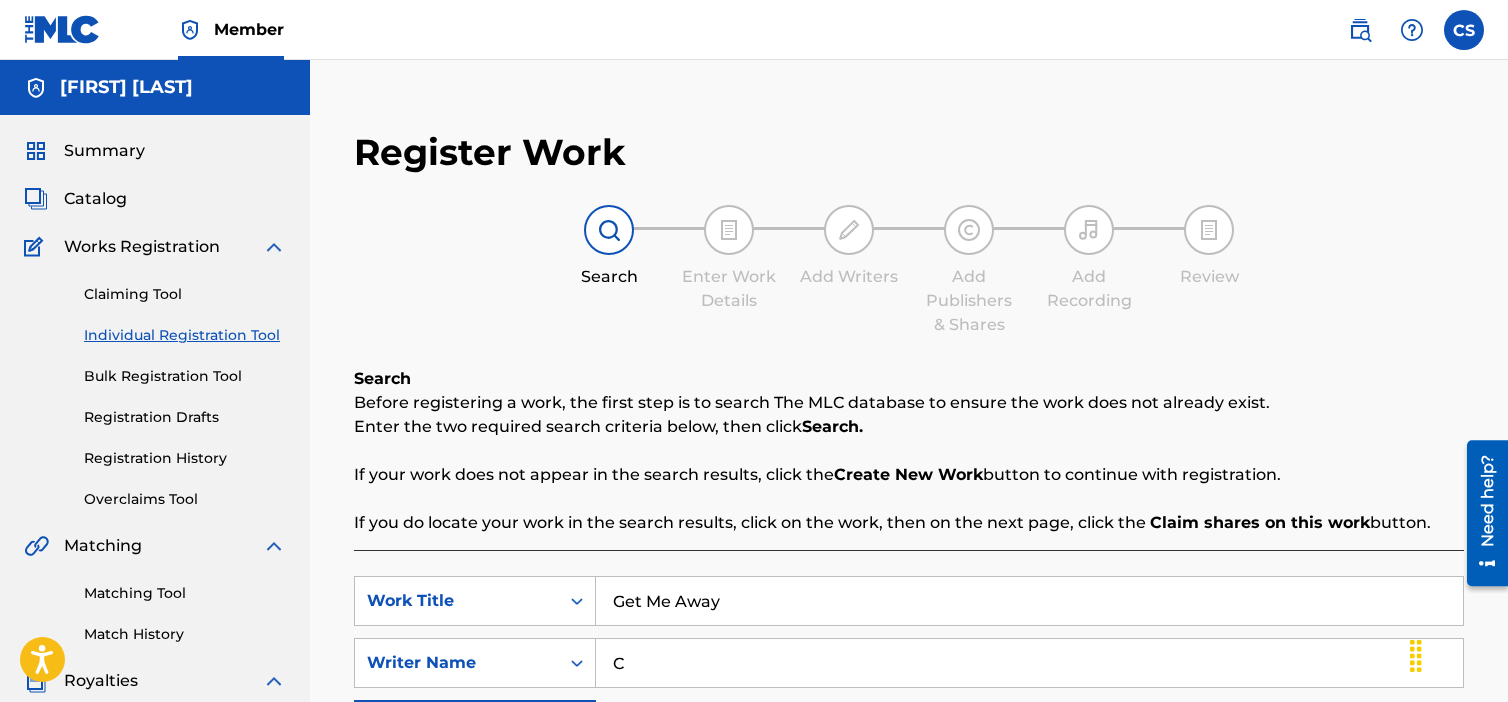 type on "[FIRST] [LAST]" 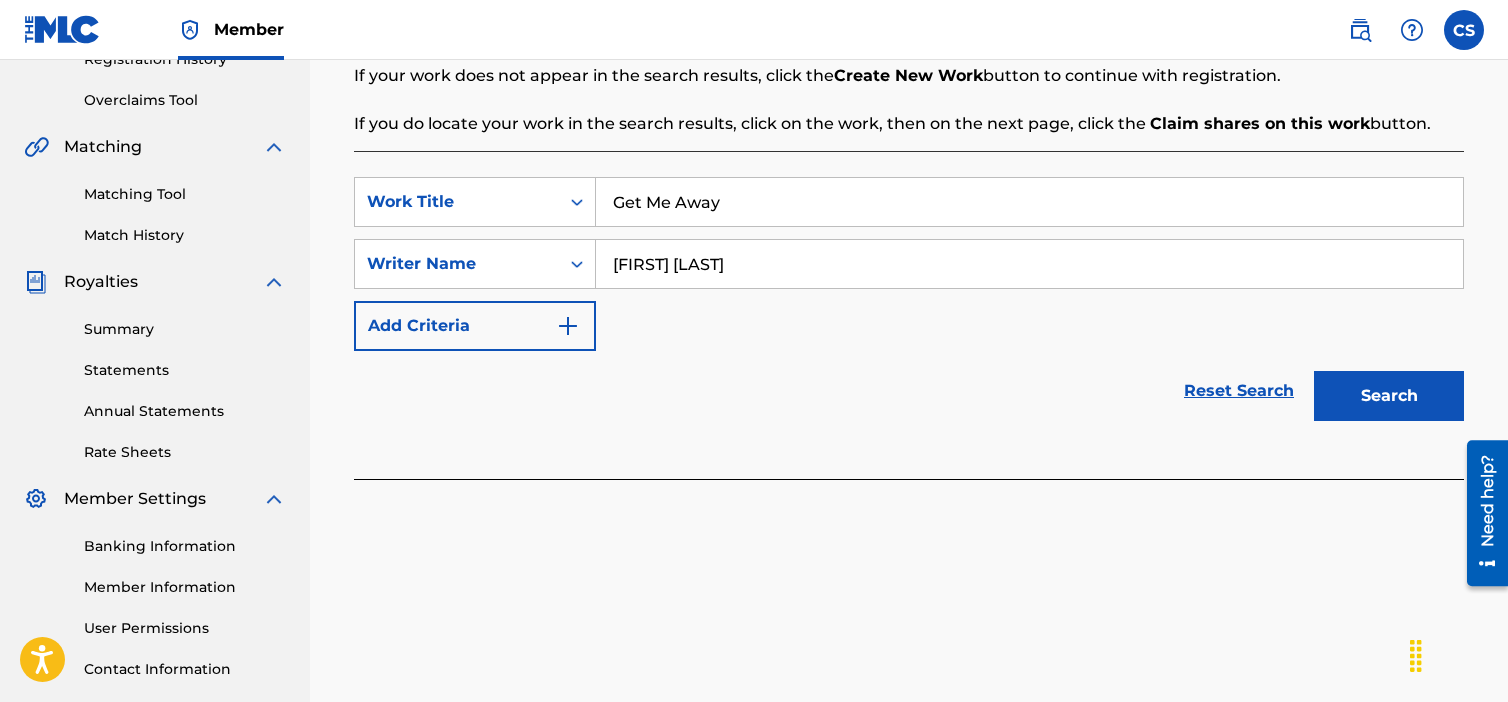 scroll, scrollTop: 400, scrollLeft: 0, axis: vertical 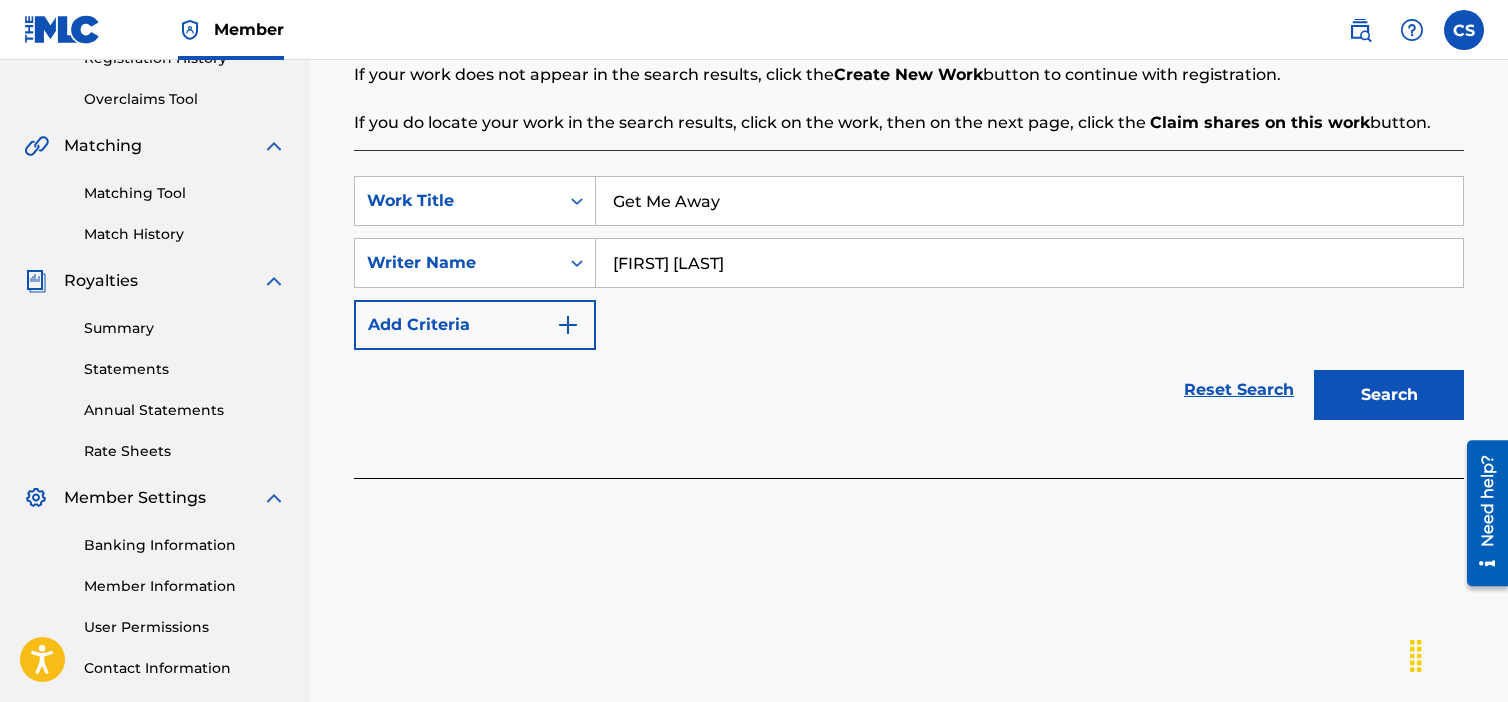 click on "Search" at bounding box center [1389, 395] 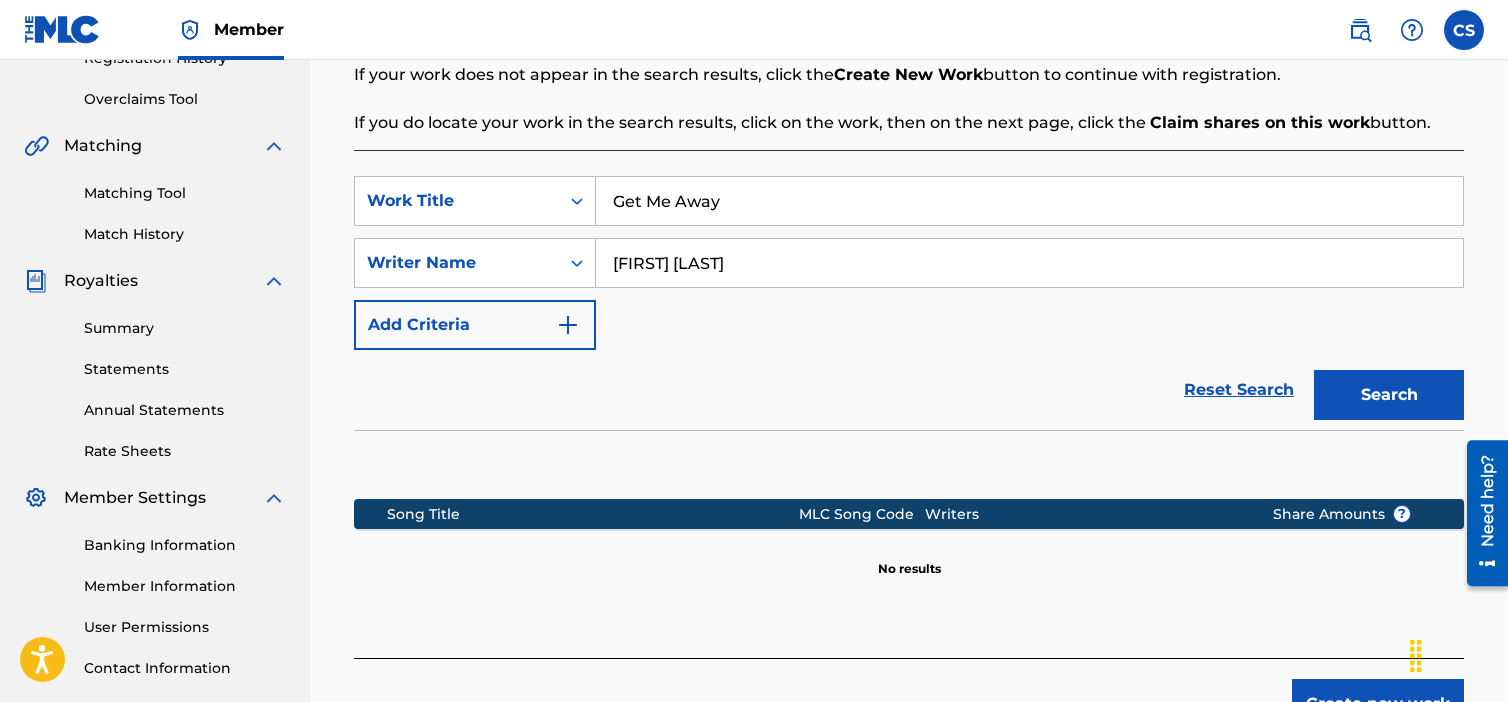 scroll, scrollTop: 542, scrollLeft: 0, axis: vertical 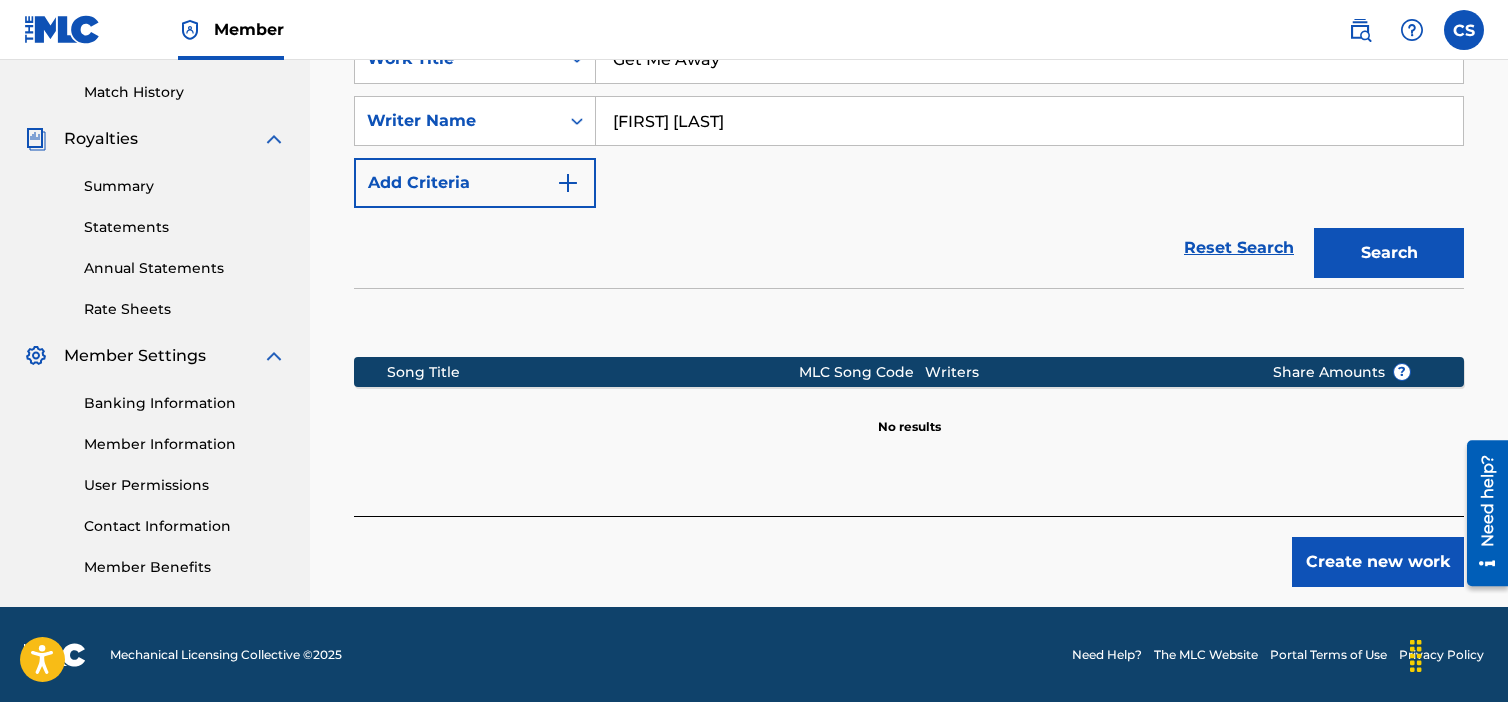 click on "Create new work" at bounding box center (1378, 562) 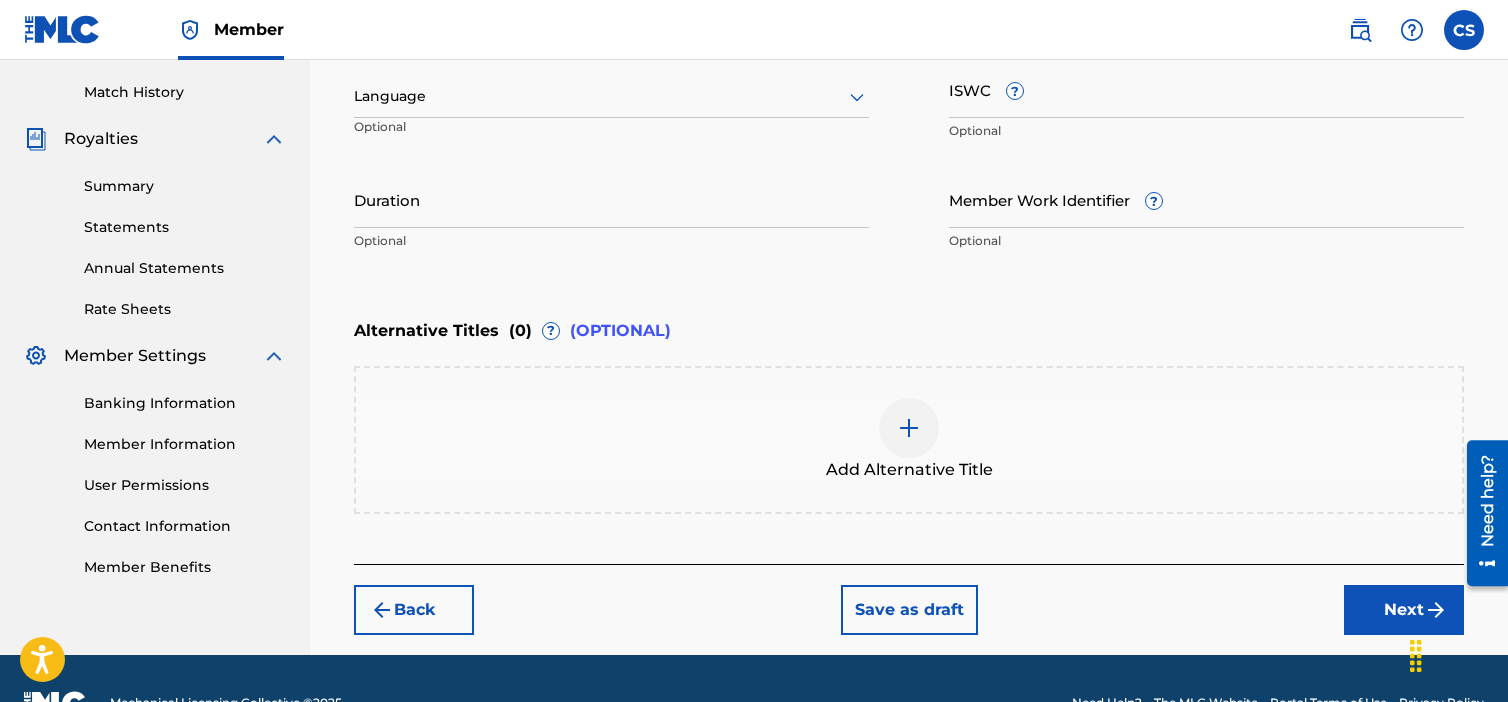 scroll, scrollTop: 342, scrollLeft: 0, axis: vertical 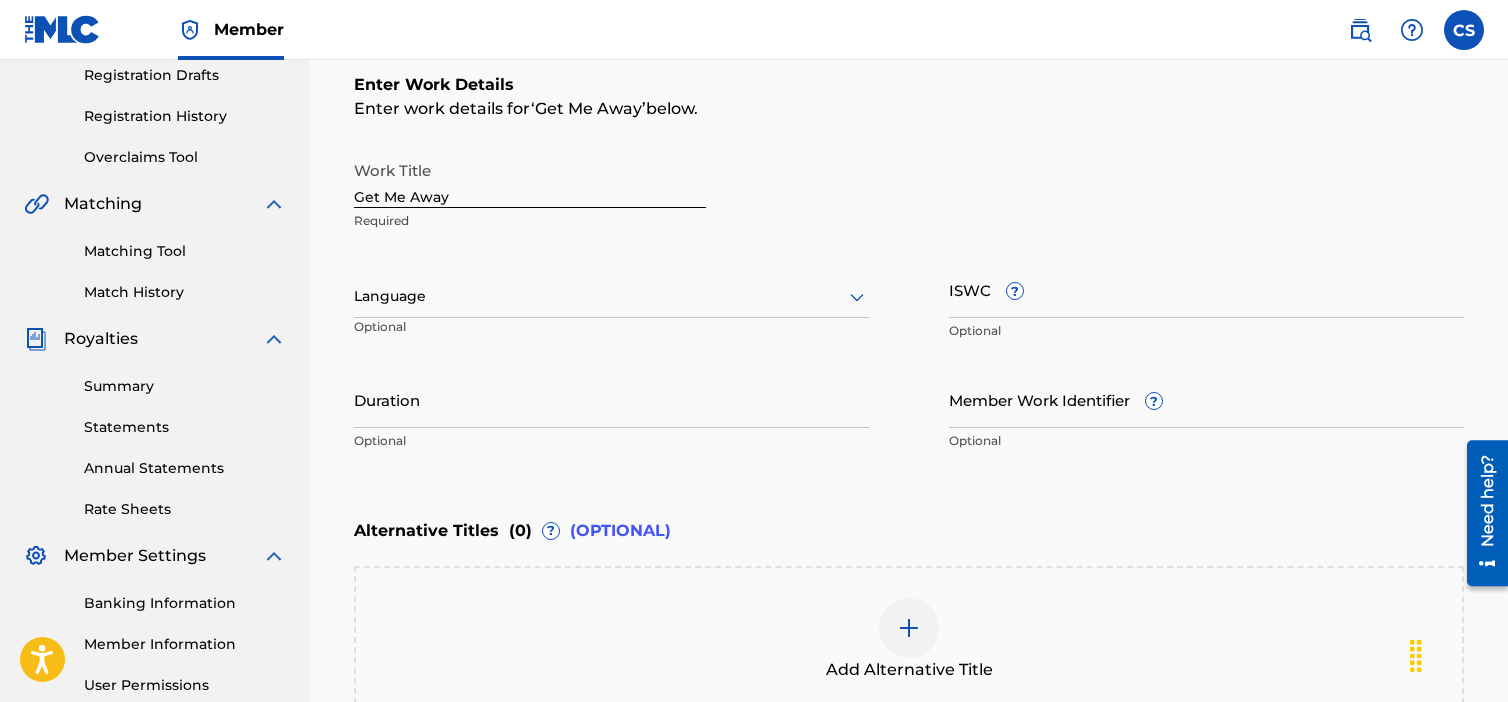 click at bounding box center [611, 296] 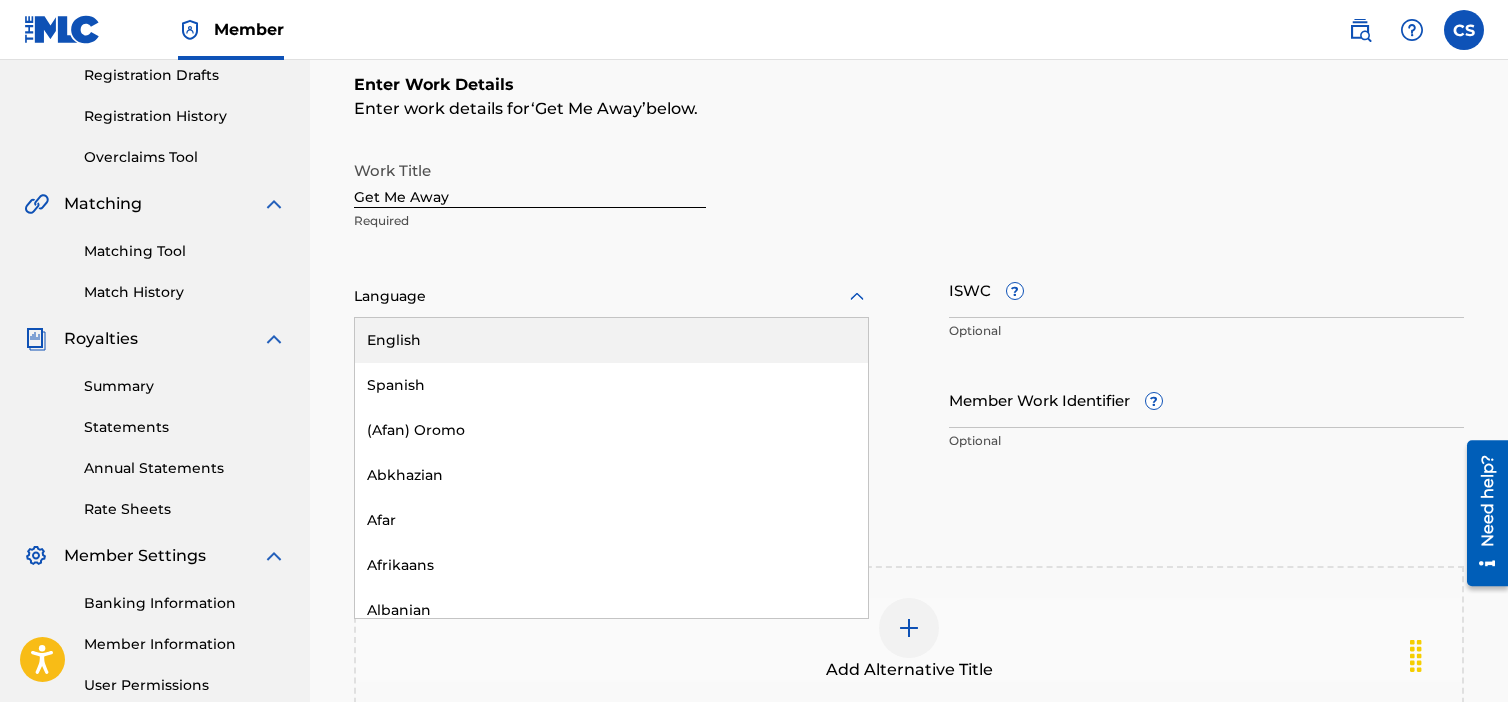 click on "English" at bounding box center [611, 340] 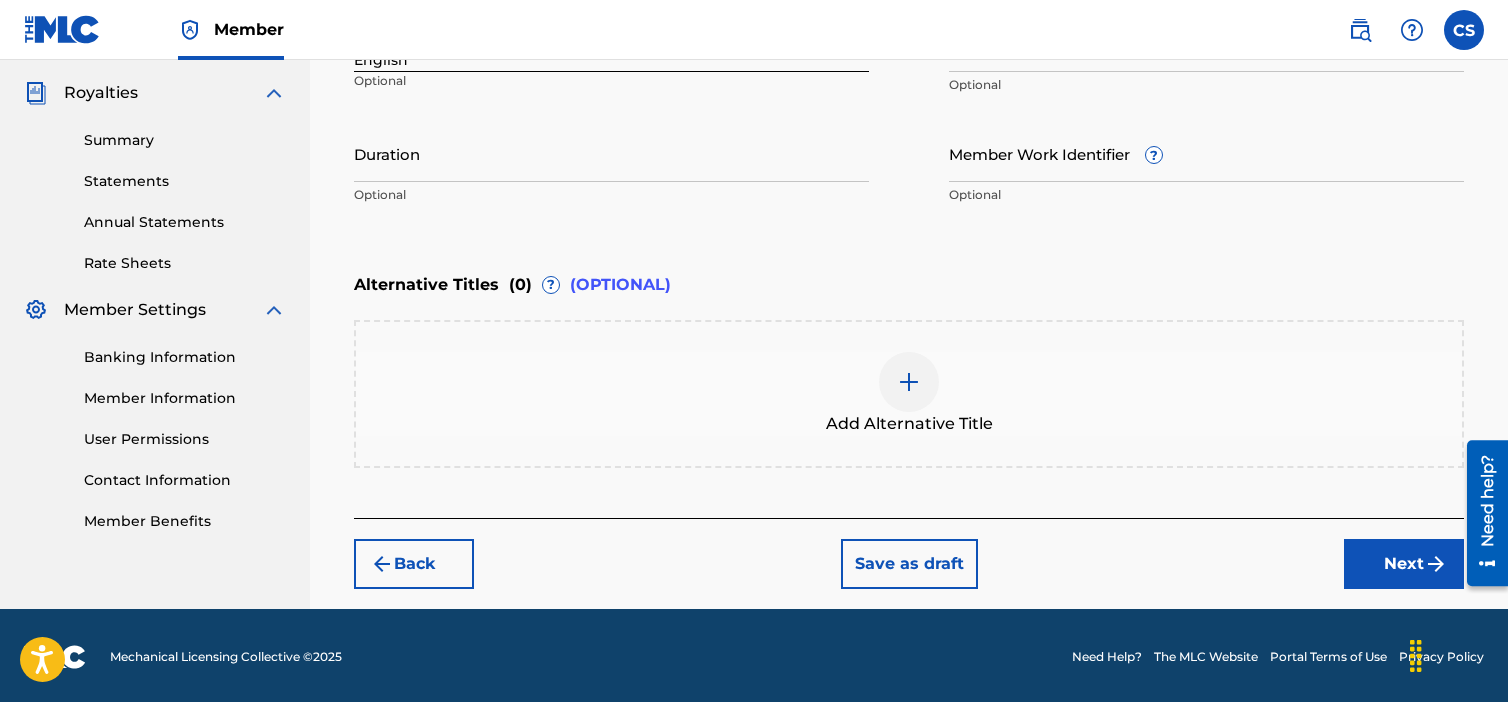 click on "Next" at bounding box center [1404, 564] 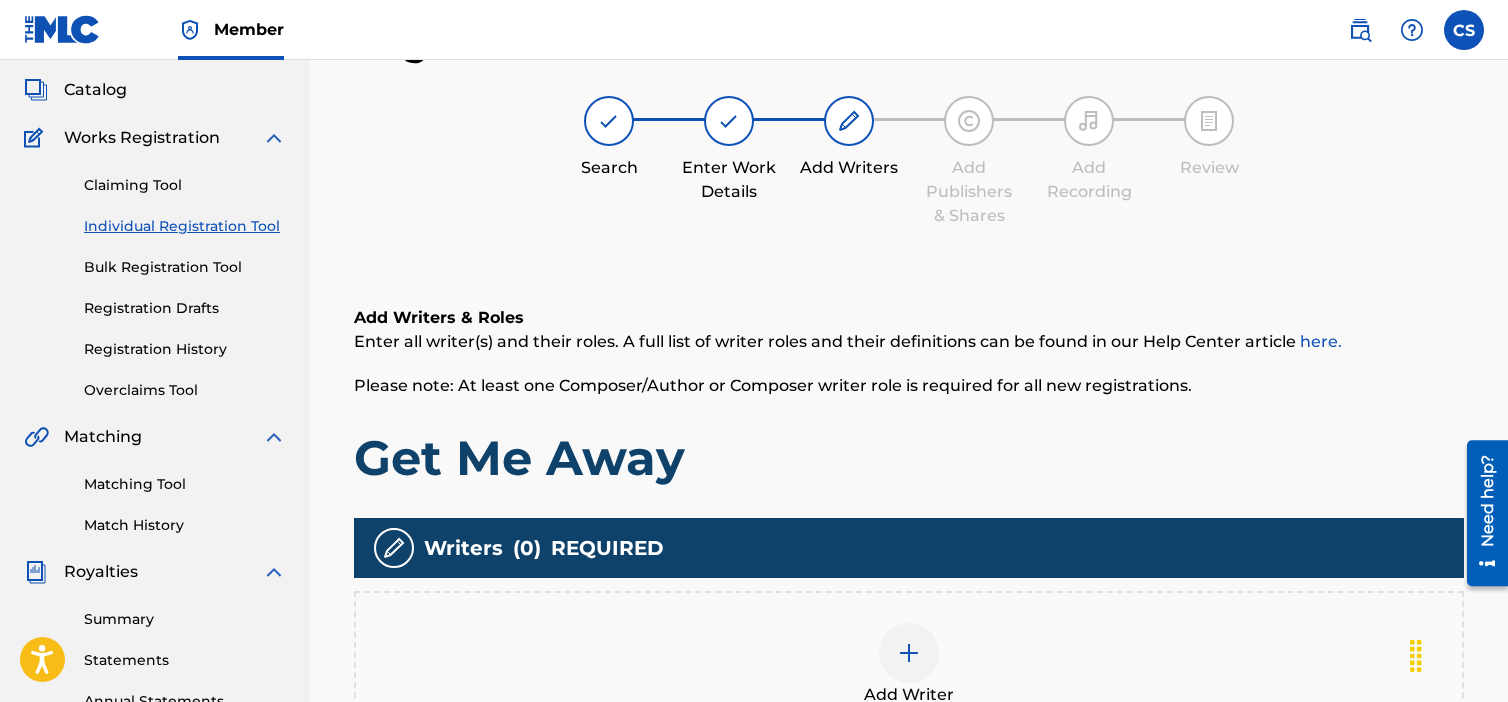 scroll, scrollTop: 390, scrollLeft: 0, axis: vertical 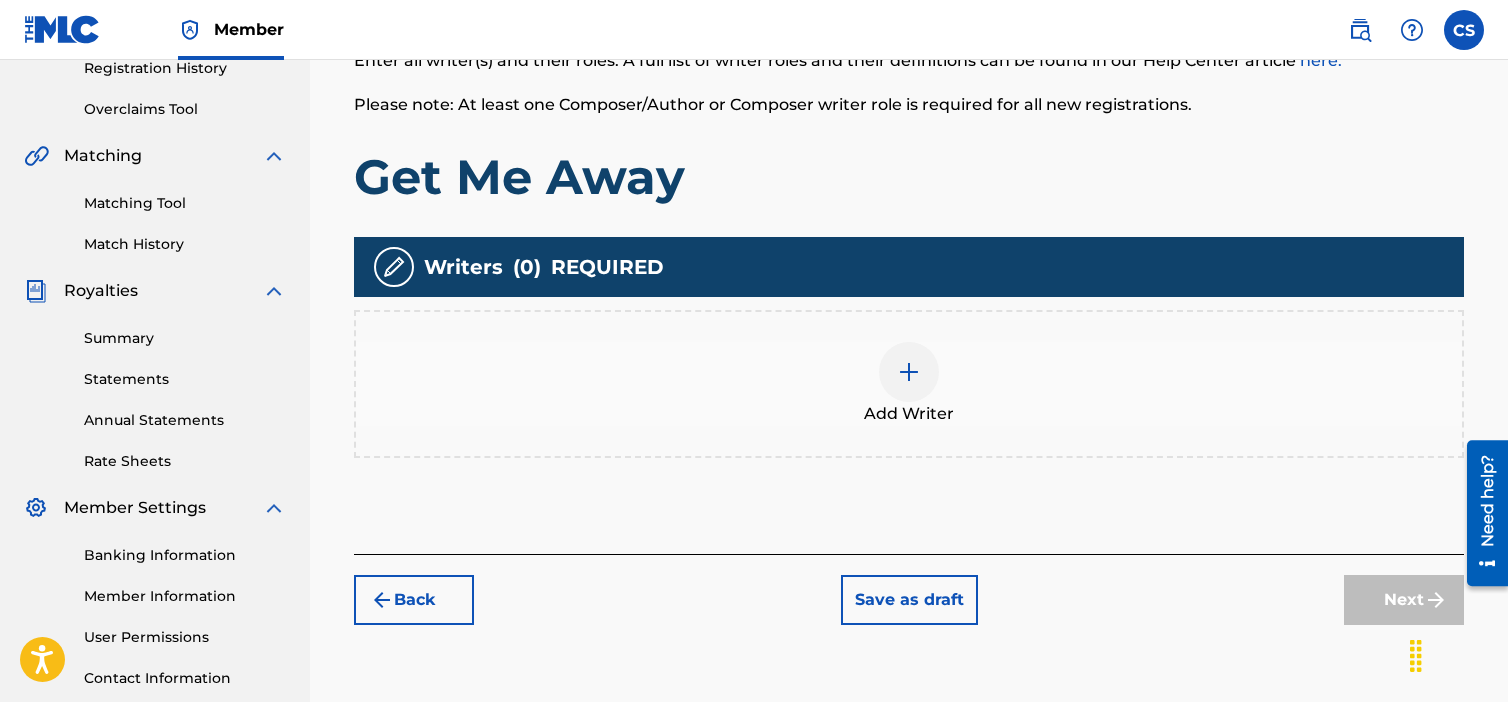 click at bounding box center [909, 372] 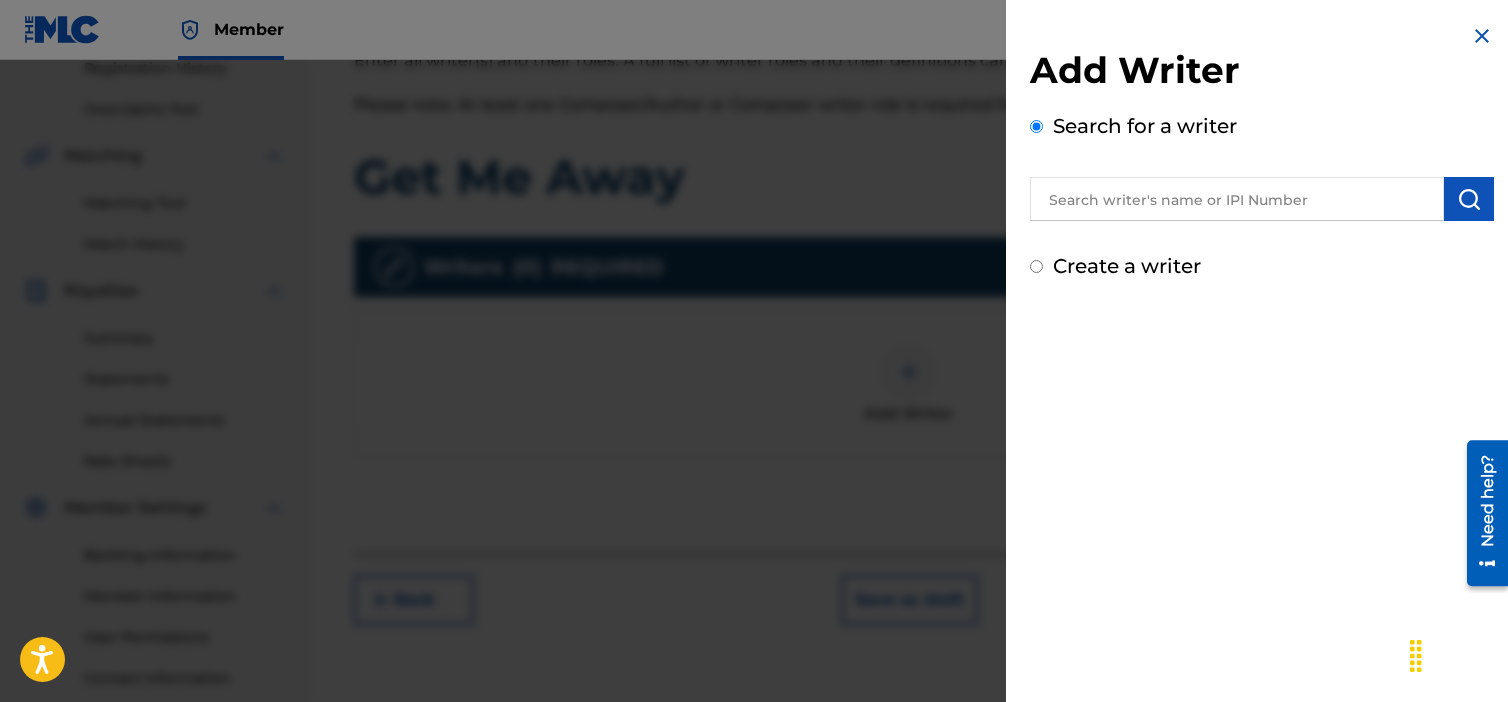click on "Create a writer" at bounding box center [1127, 266] 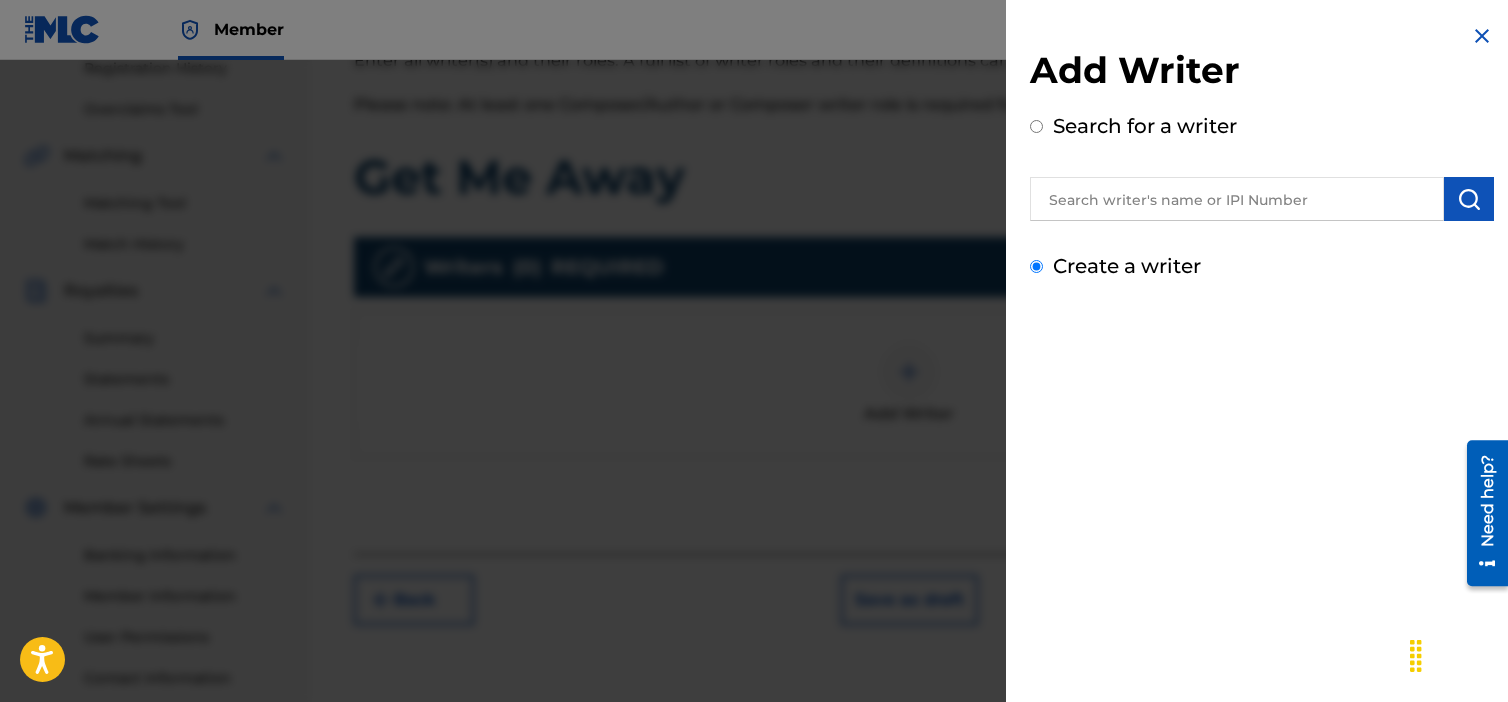 click on "Create a writer" at bounding box center [1036, 266] 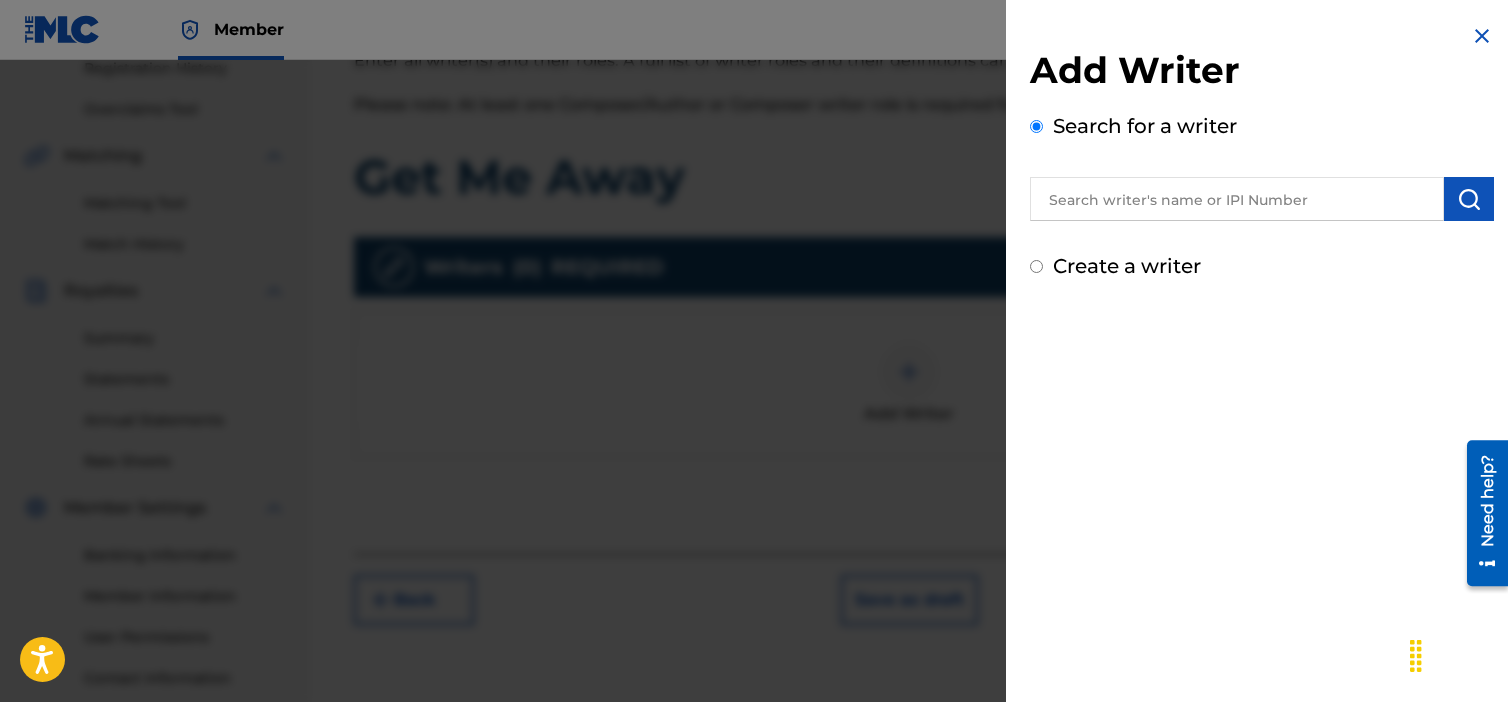 radio on "false" 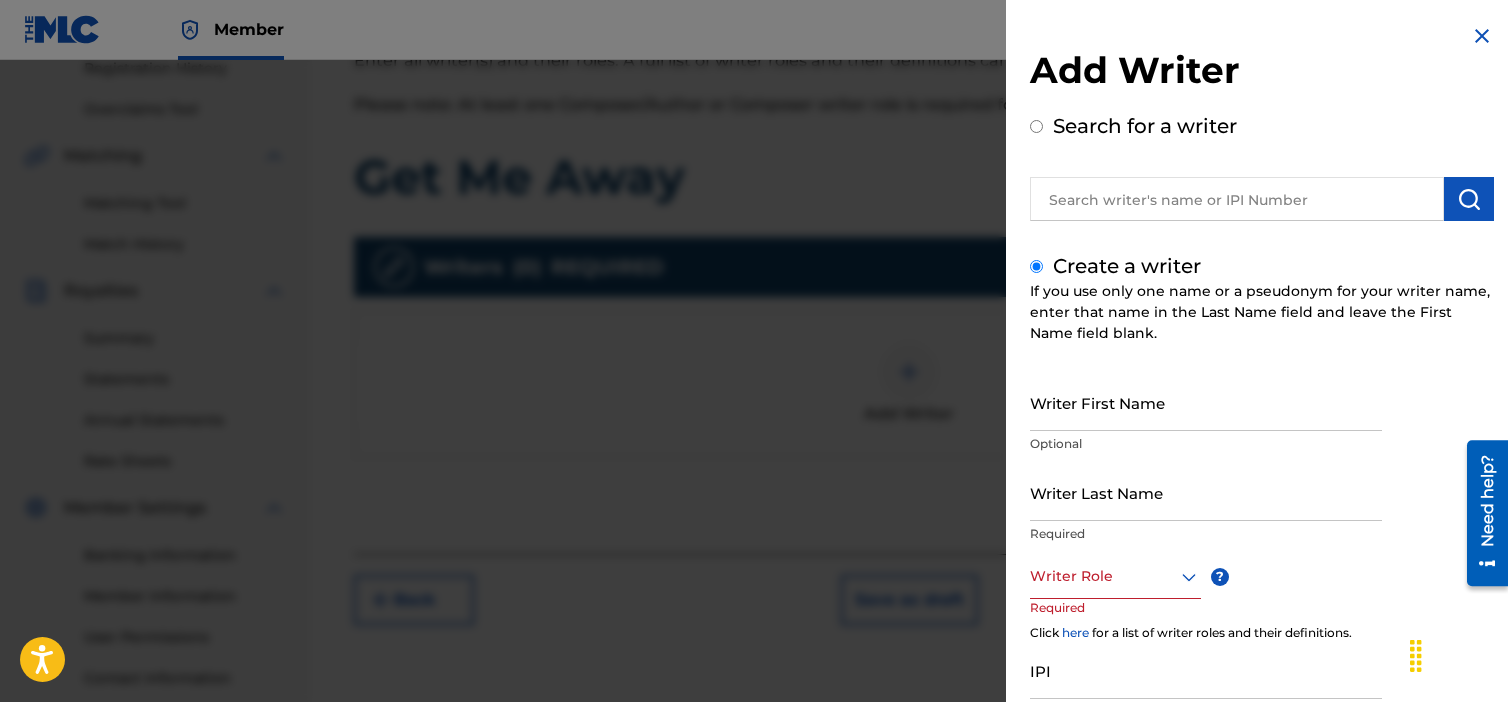 click on "Writer First Name" at bounding box center [1206, 402] 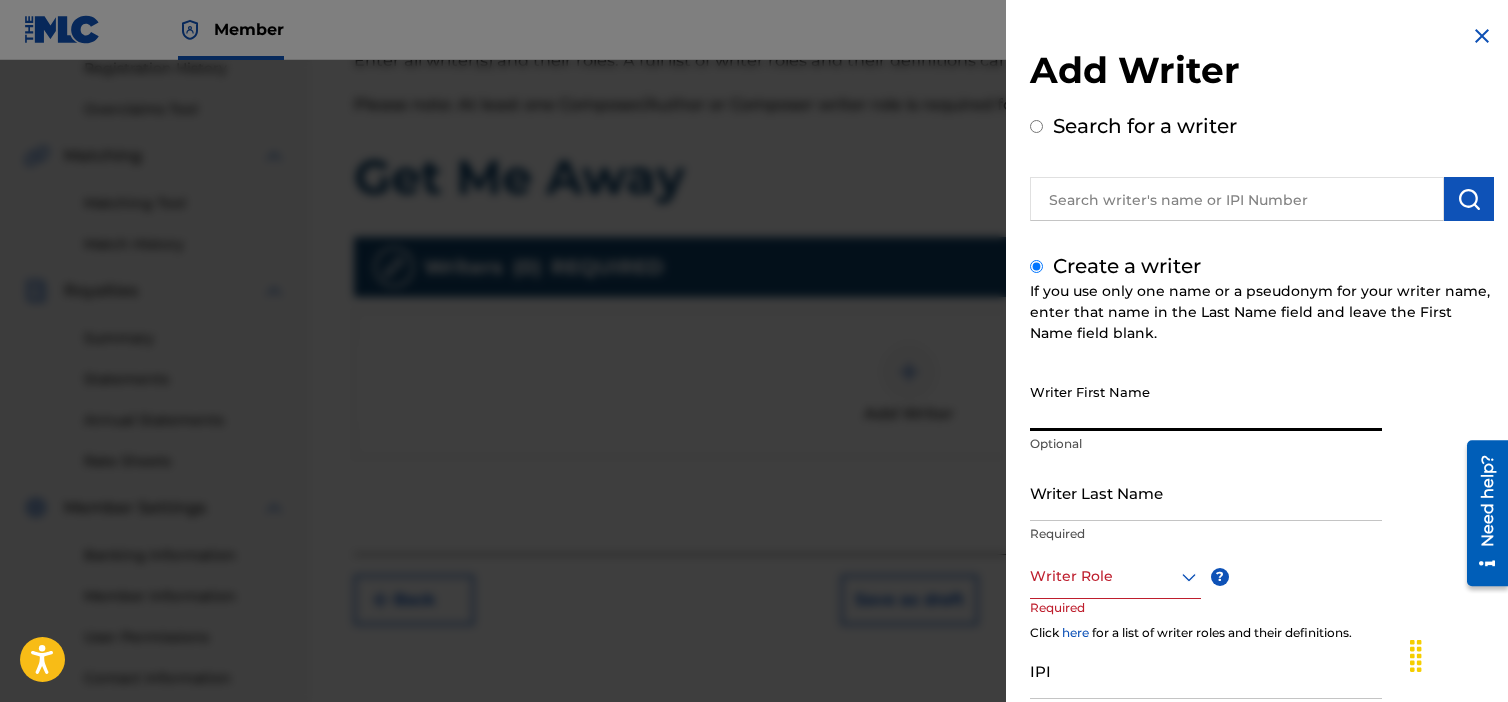 type on "[FIRST]" 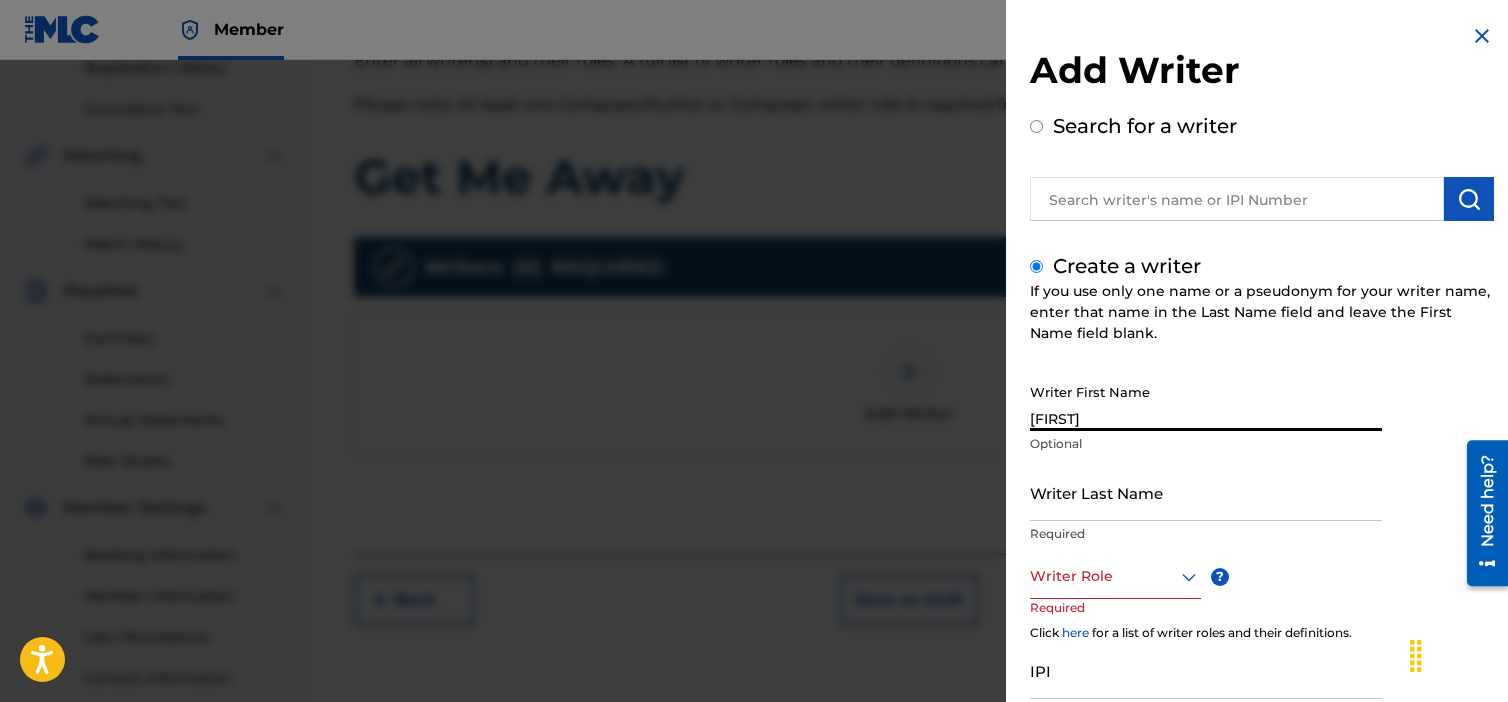 type on "[FIRST] [LAST]" 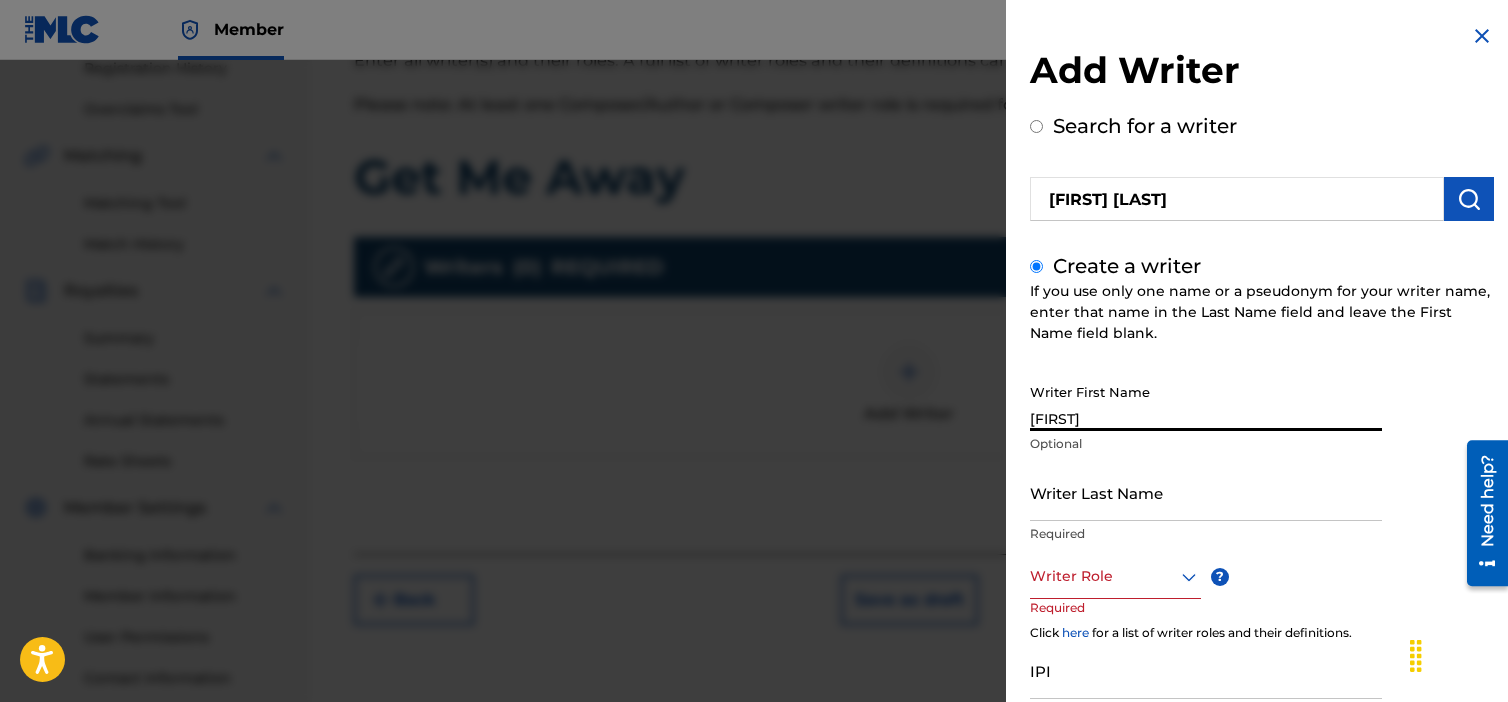type on "[LAST]" 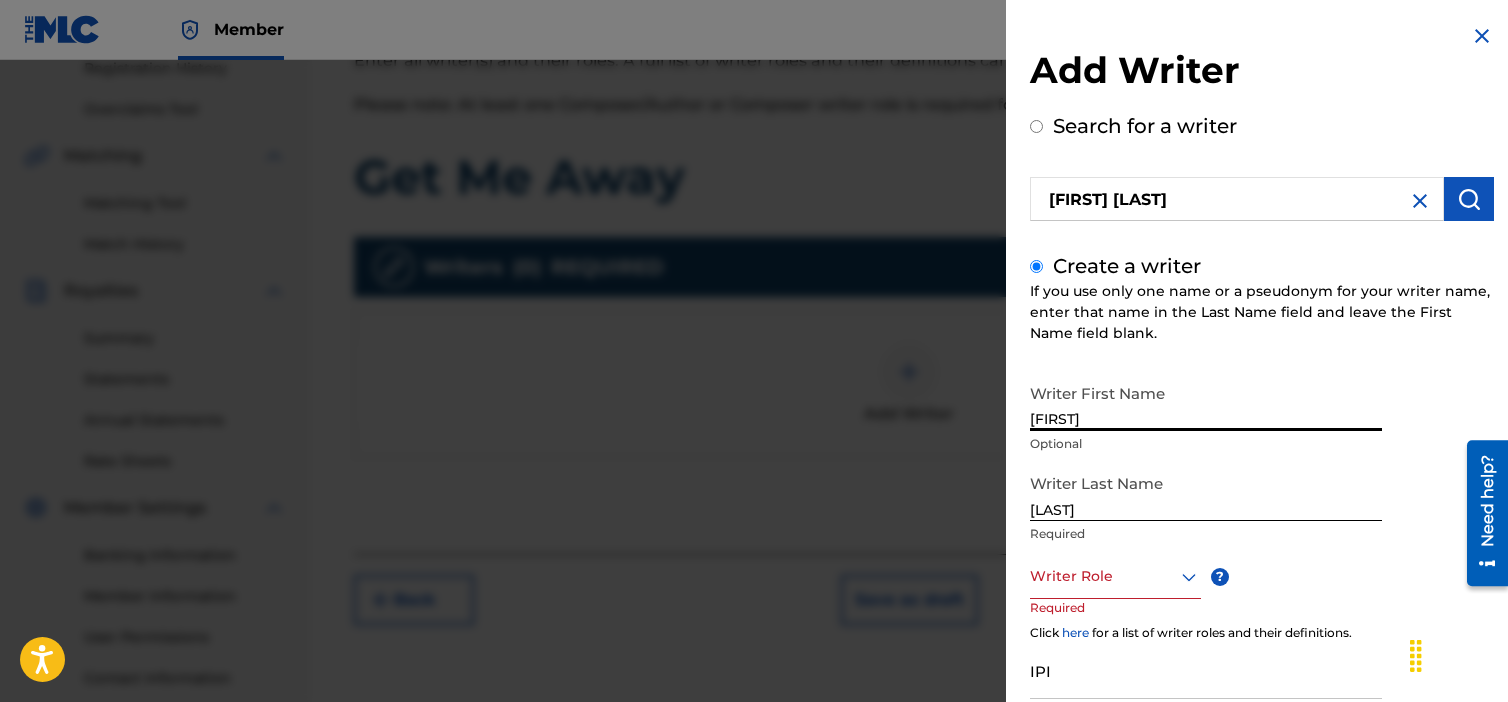 click on "Writer Last Name   [LAST] Required" at bounding box center (1206, 509) 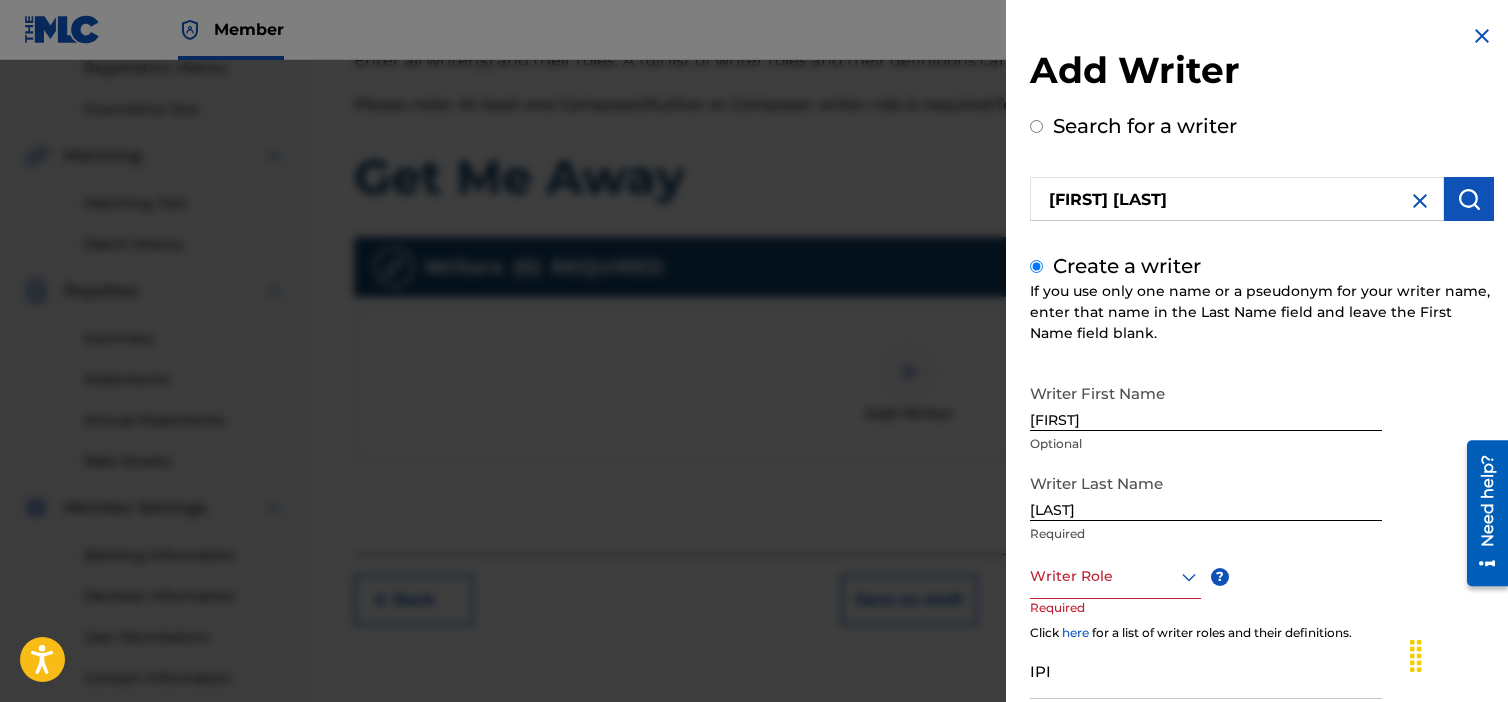 click at bounding box center (1115, 576) 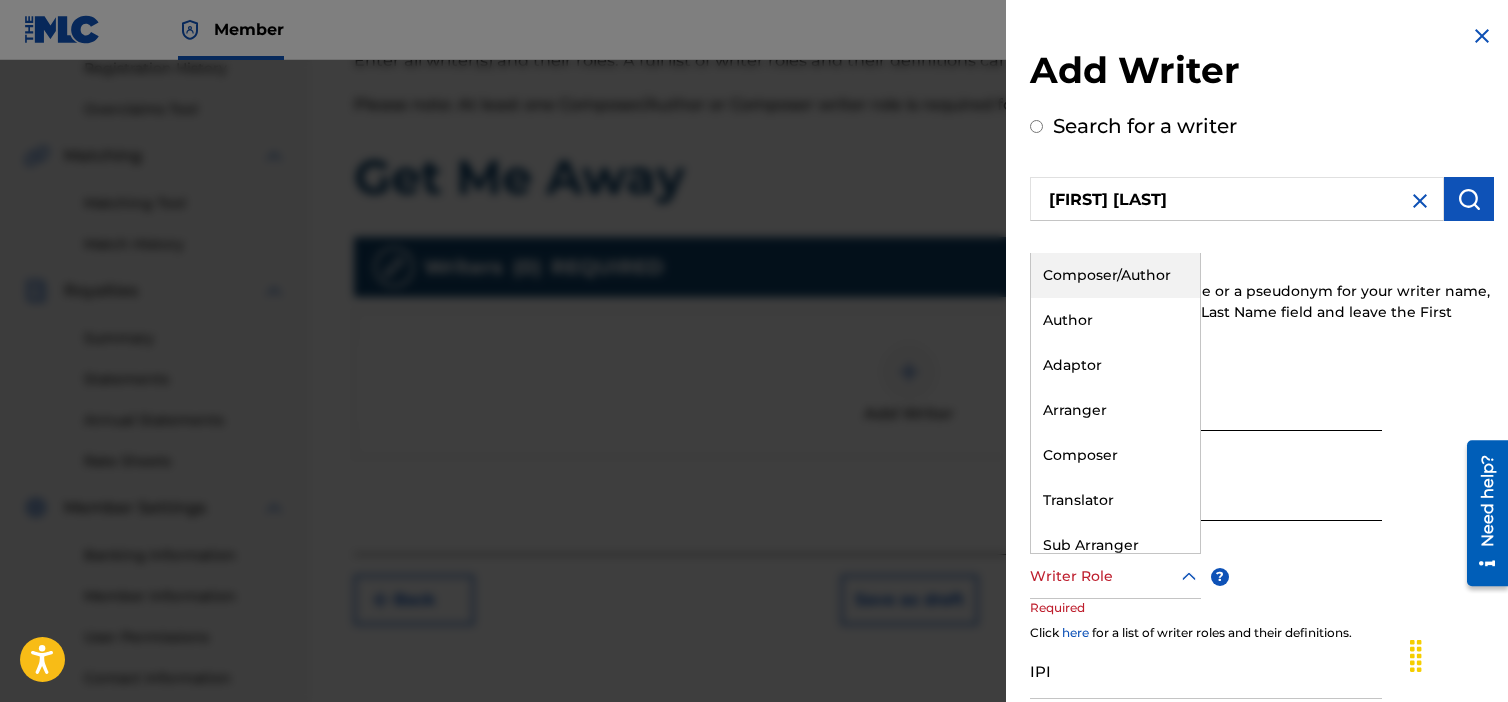 click on "Composer/Author" at bounding box center (1115, 275) 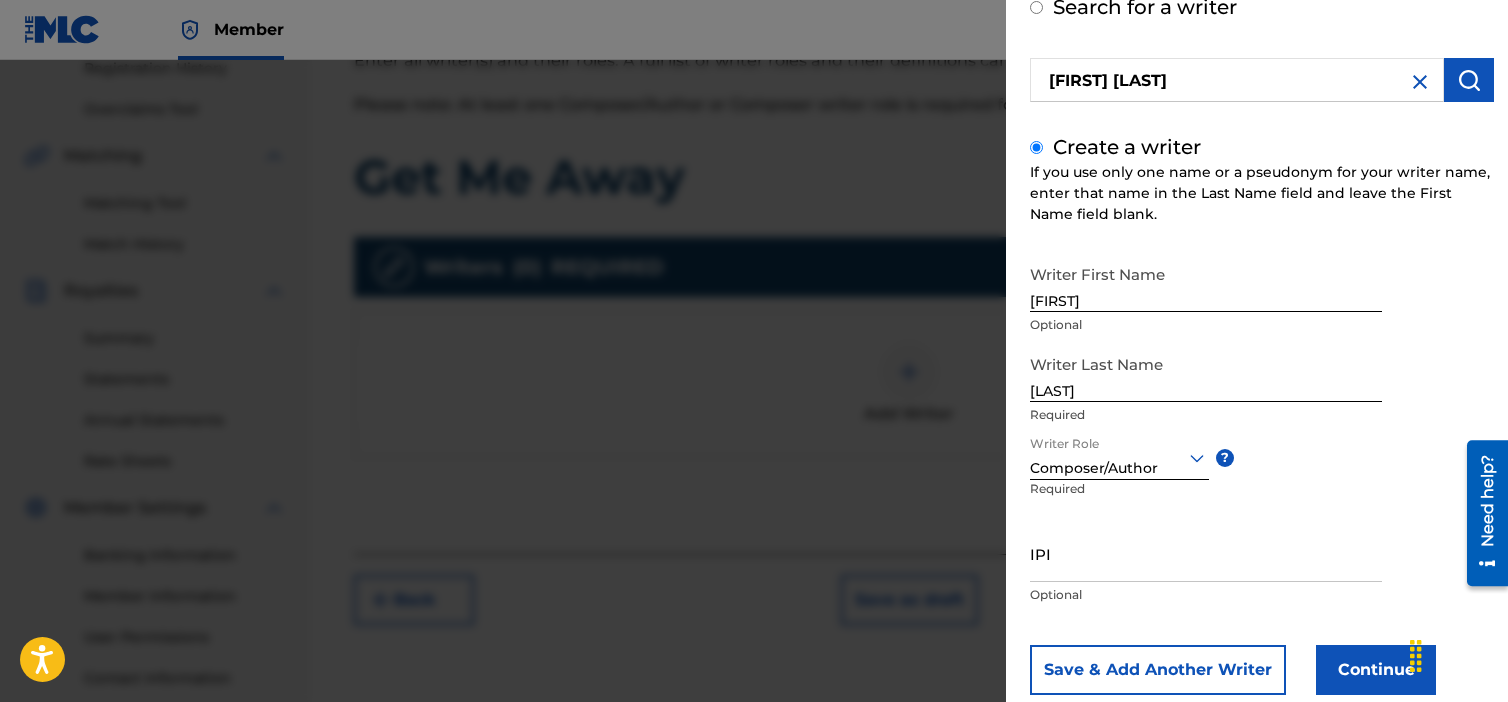 scroll, scrollTop: 165, scrollLeft: 0, axis: vertical 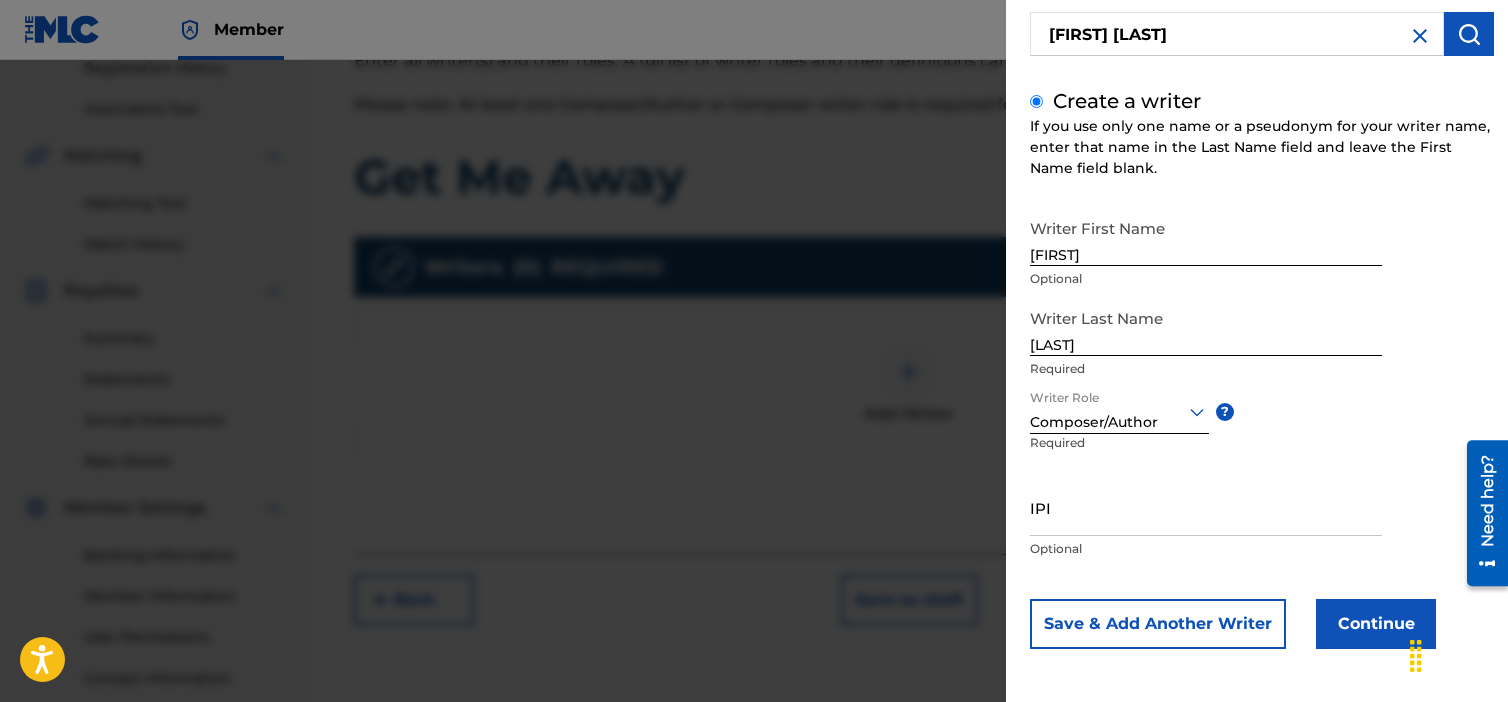 click on "Continue" at bounding box center [1376, 624] 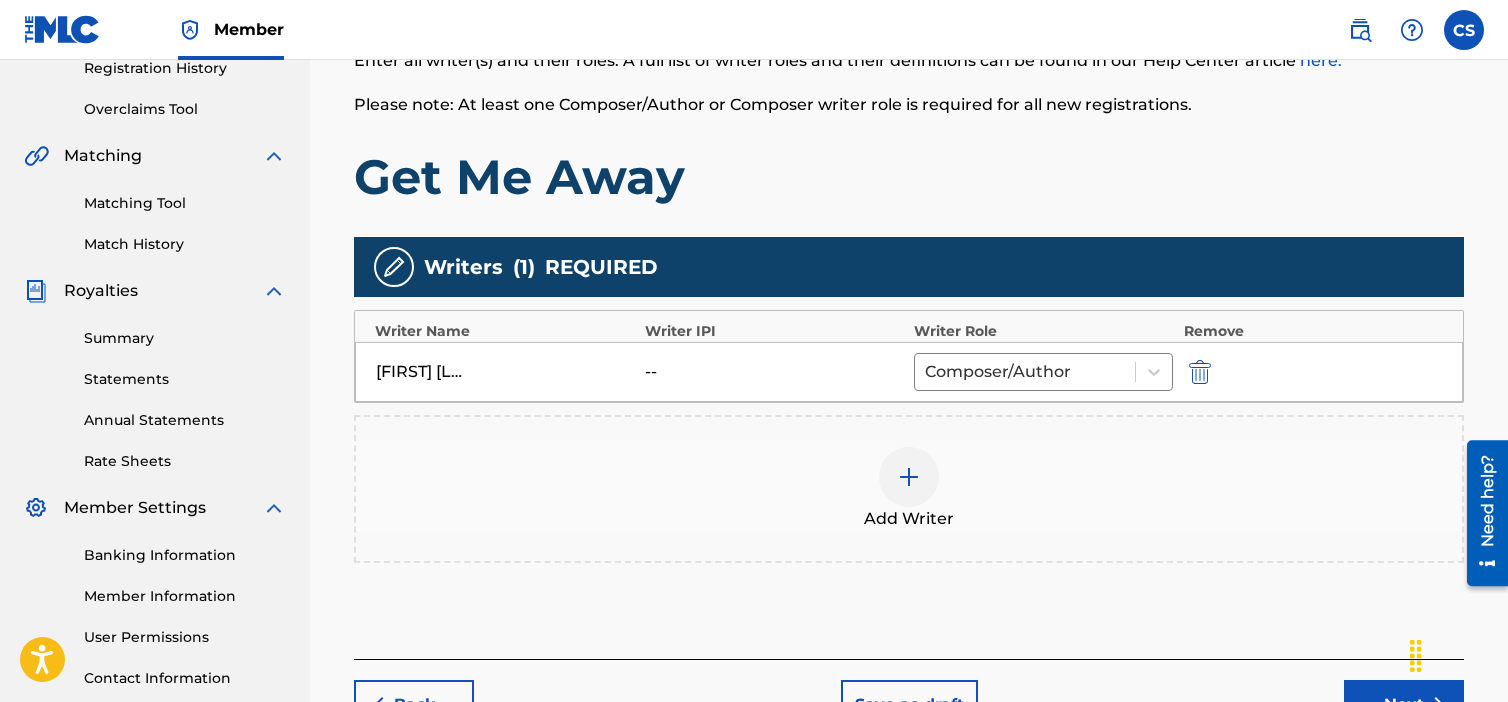 click on "Next" at bounding box center (1404, 705) 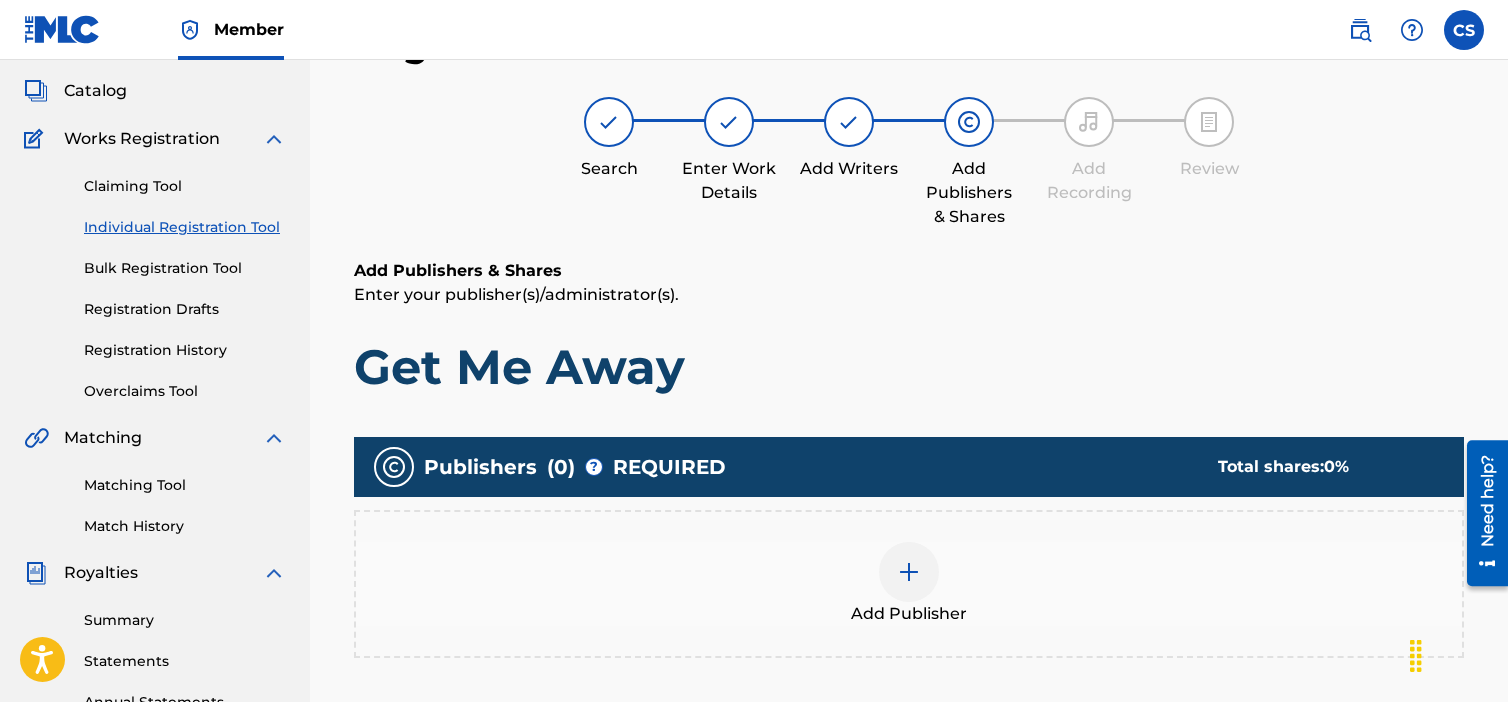 scroll, scrollTop: 90, scrollLeft: 0, axis: vertical 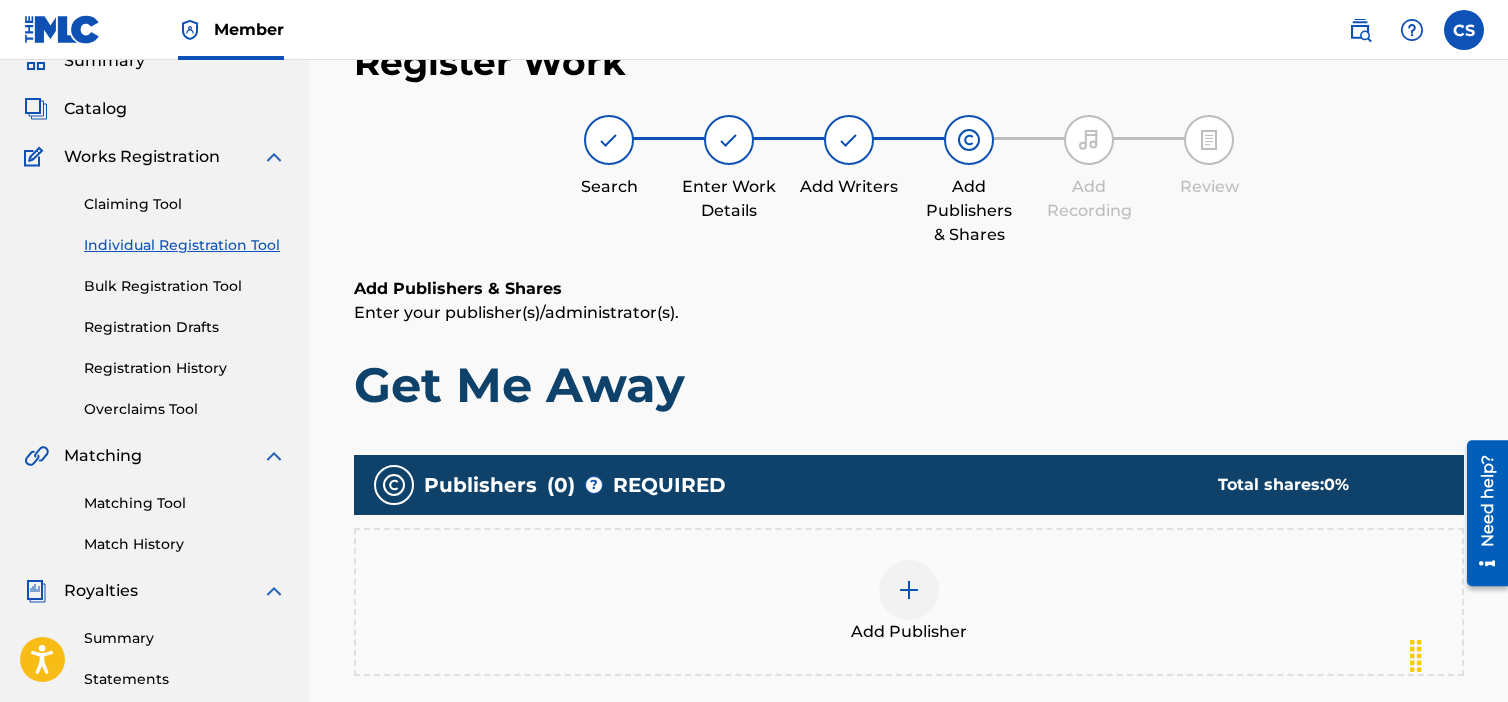 click at bounding box center [909, 590] 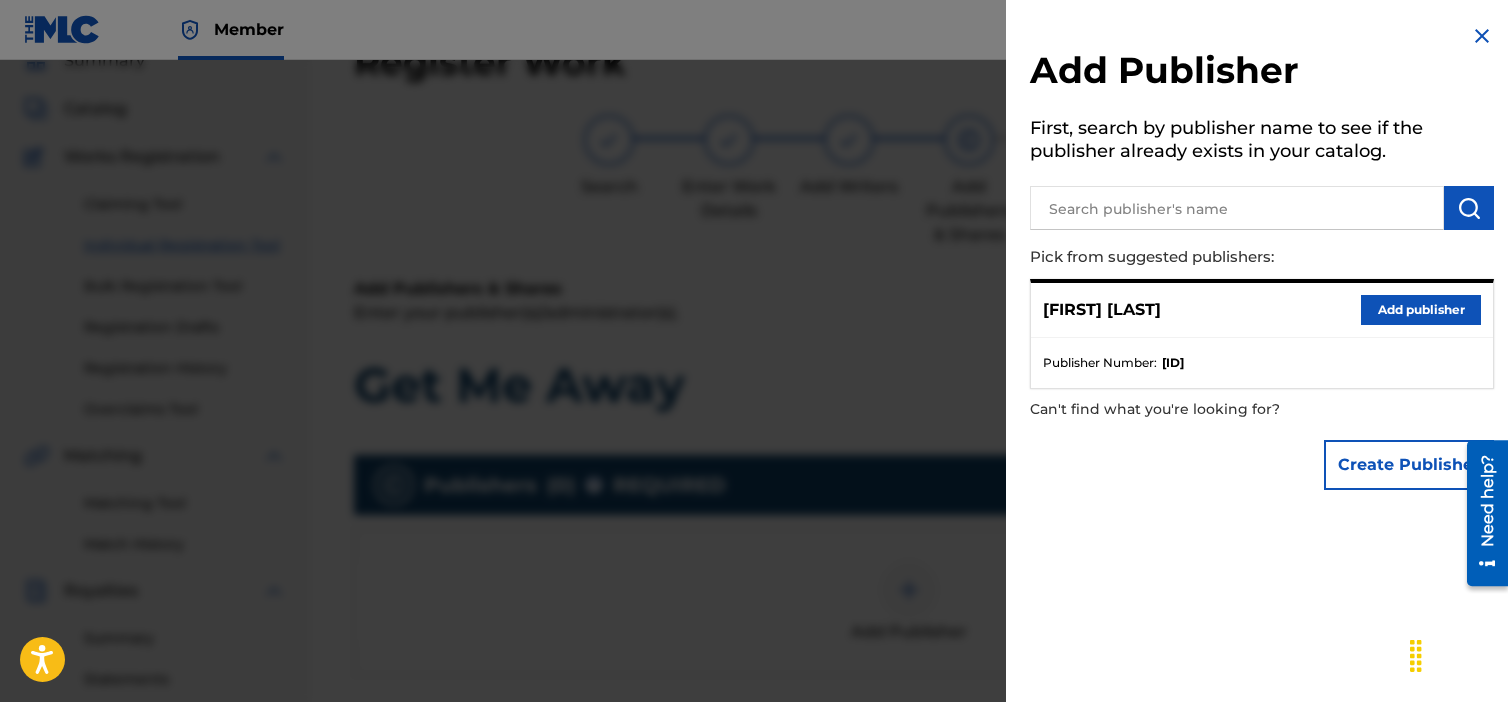click on "Add publisher" at bounding box center (1421, 310) 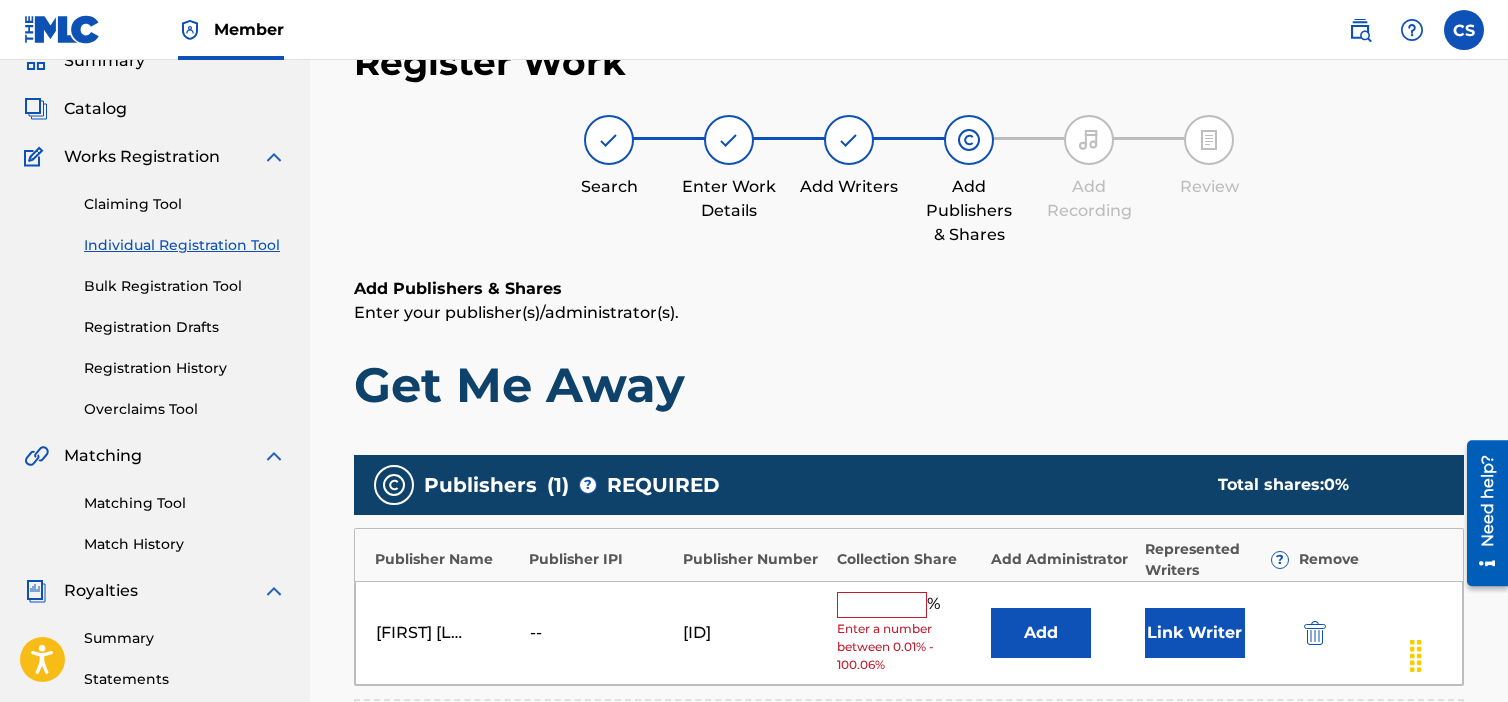 click at bounding box center (882, 605) 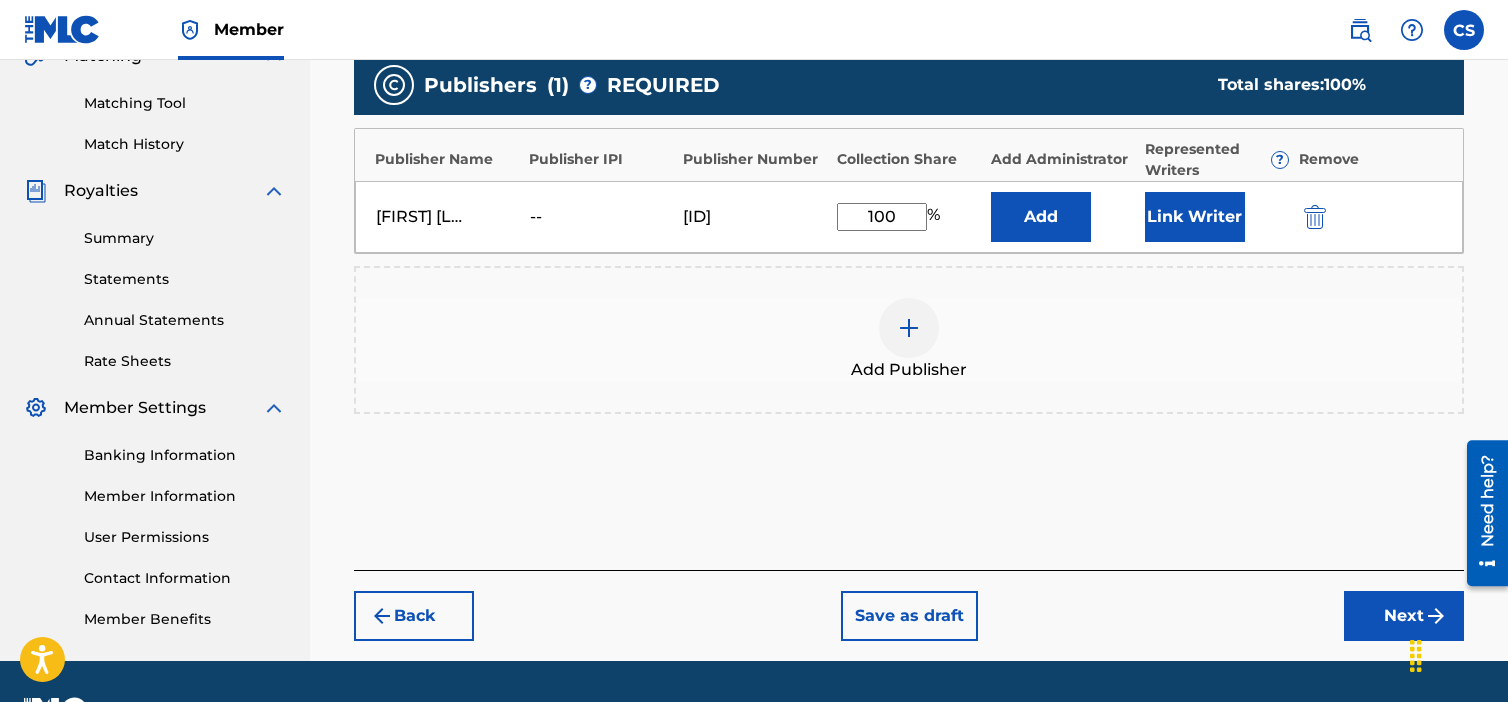 click on "Next" at bounding box center [1404, 616] 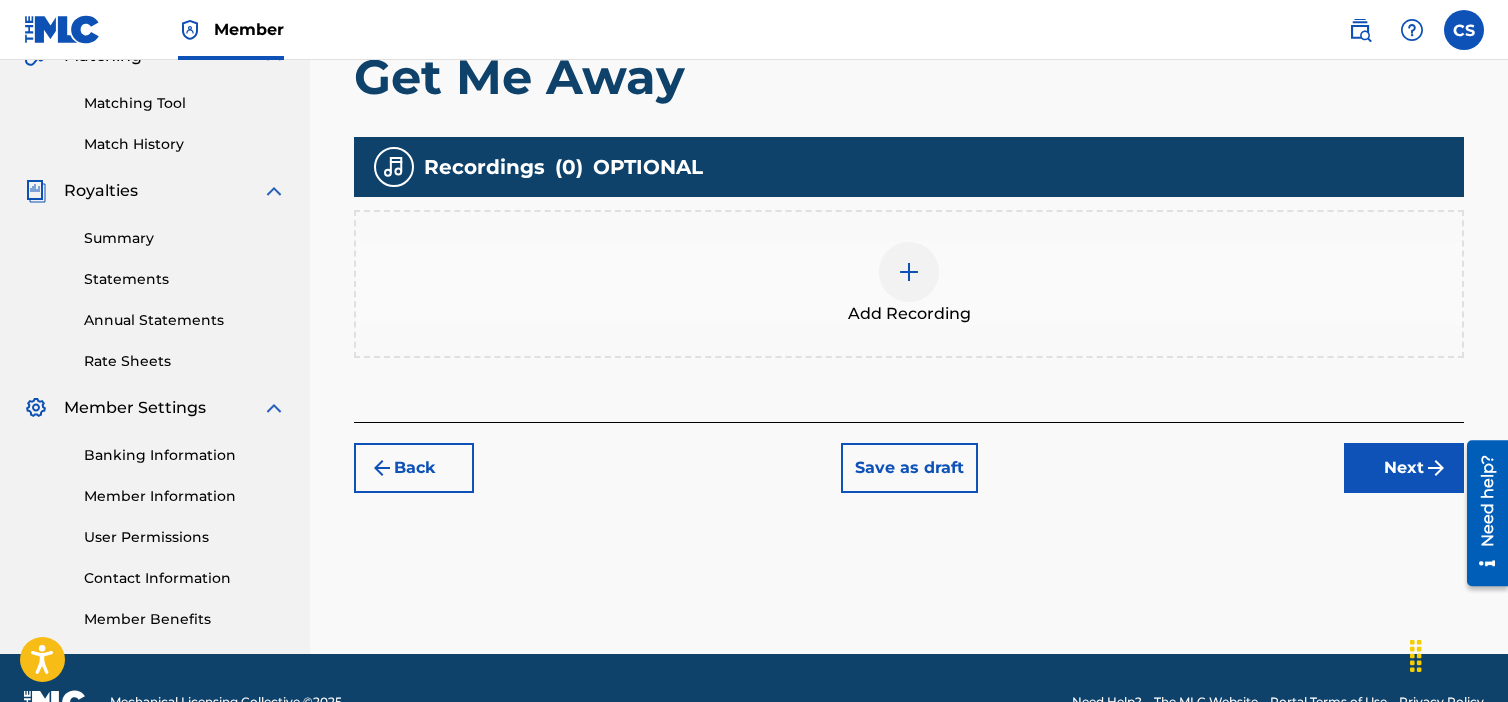 click on "Next" at bounding box center (1404, 468) 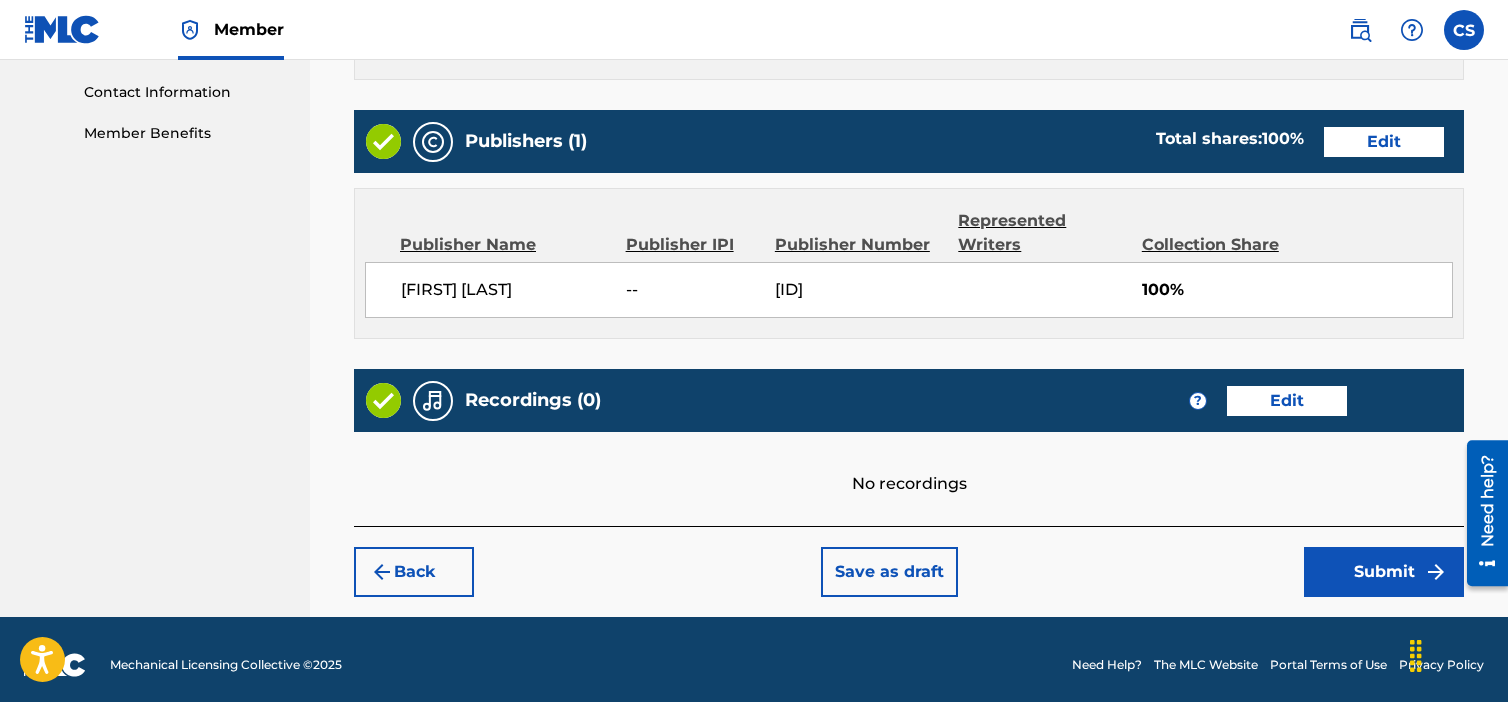 scroll, scrollTop: 984, scrollLeft: 0, axis: vertical 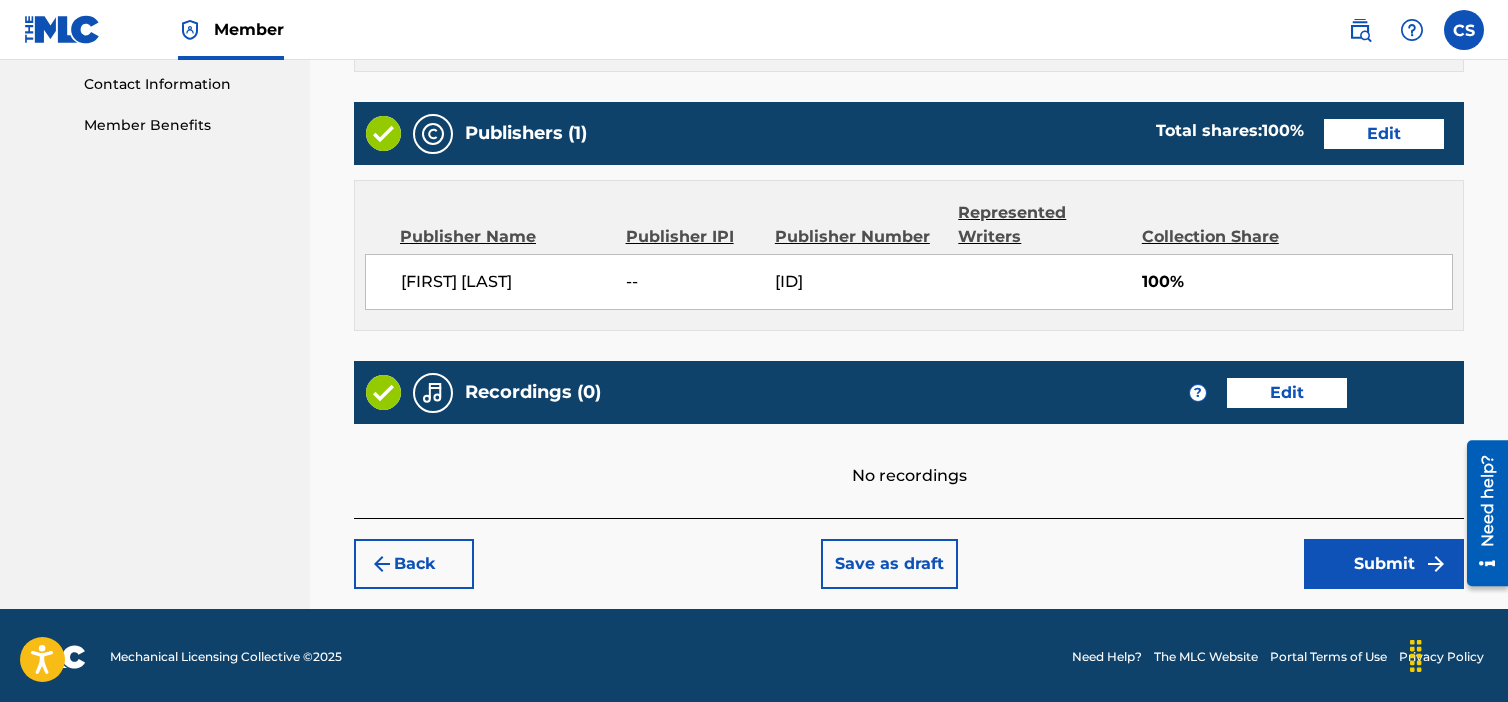 click on "Submit" at bounding box center (1384, 564) 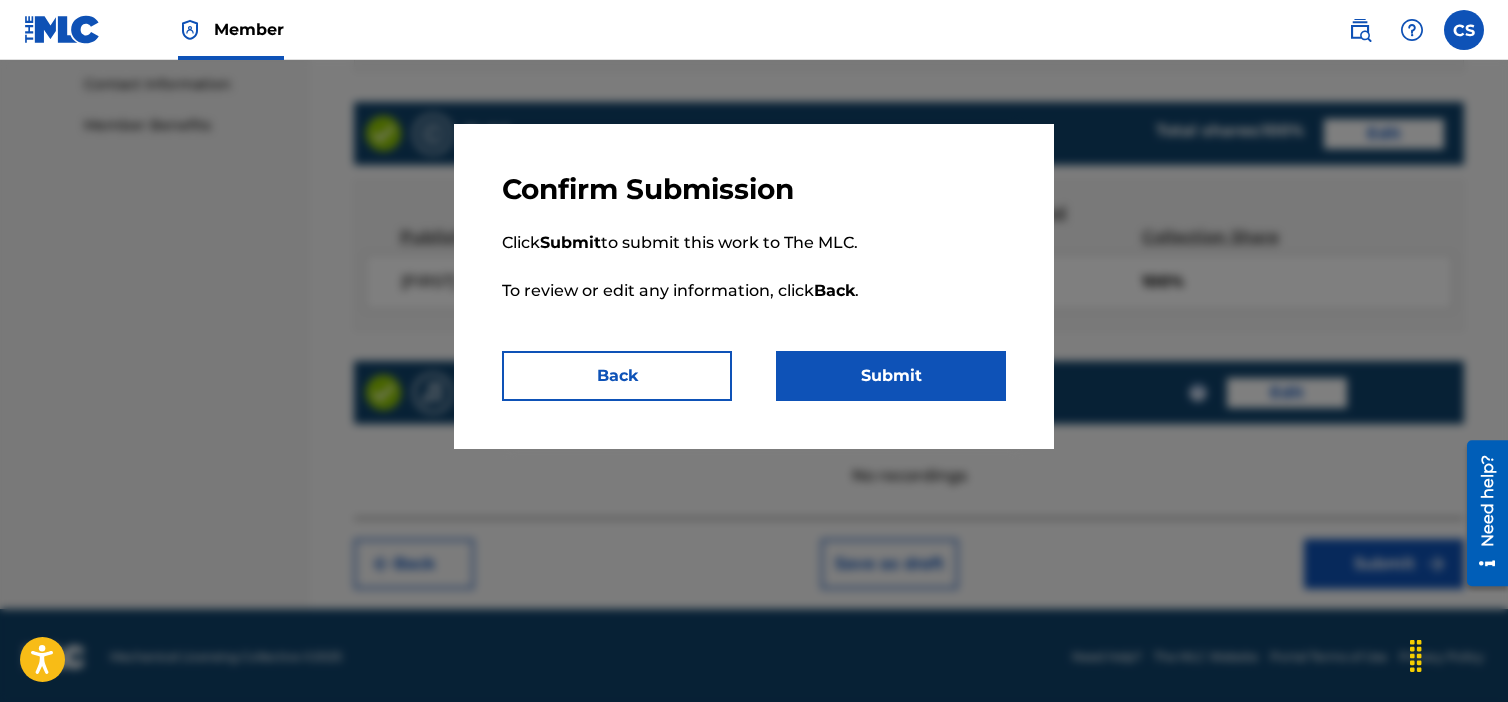 click on "Submit" at bounding box center [891, 376] 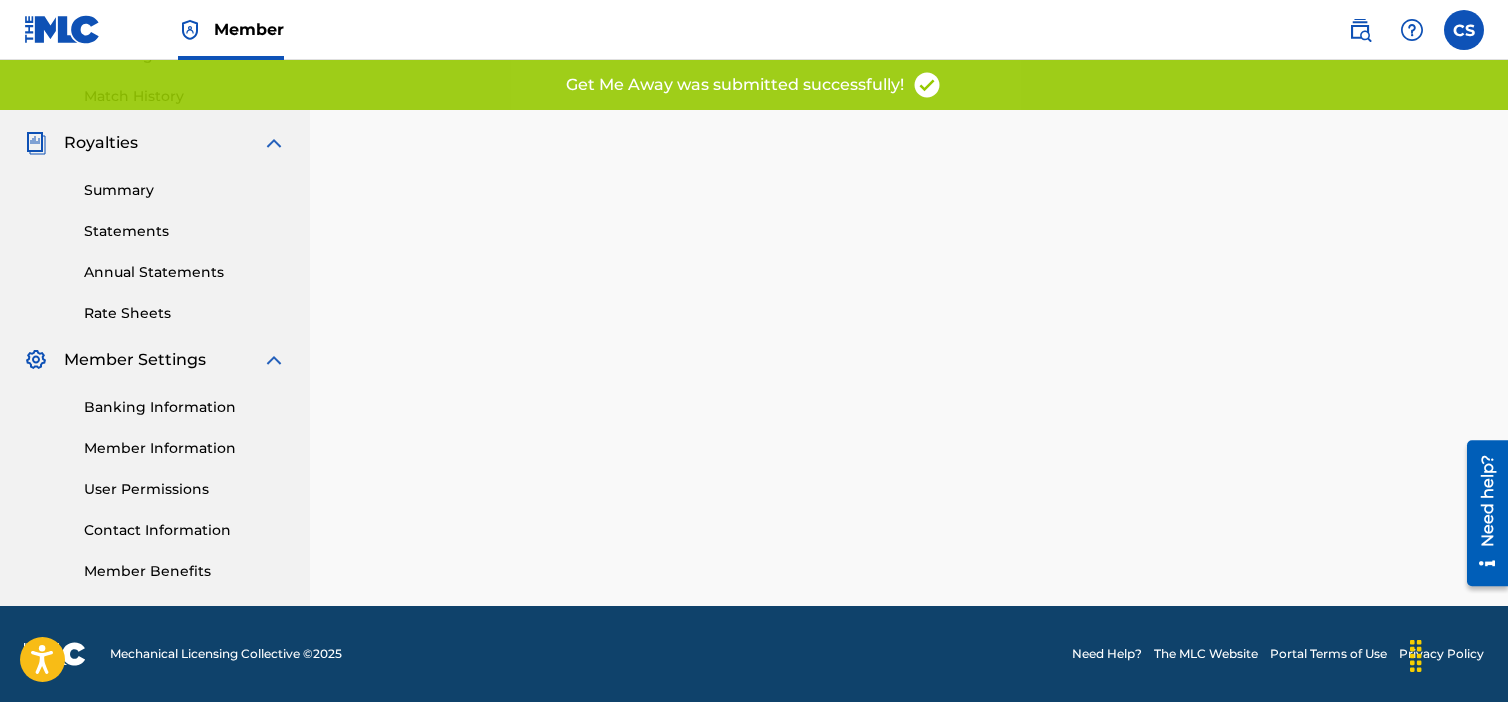 scroll, scrollTop: 0, scrollLeft: 0, axis: both 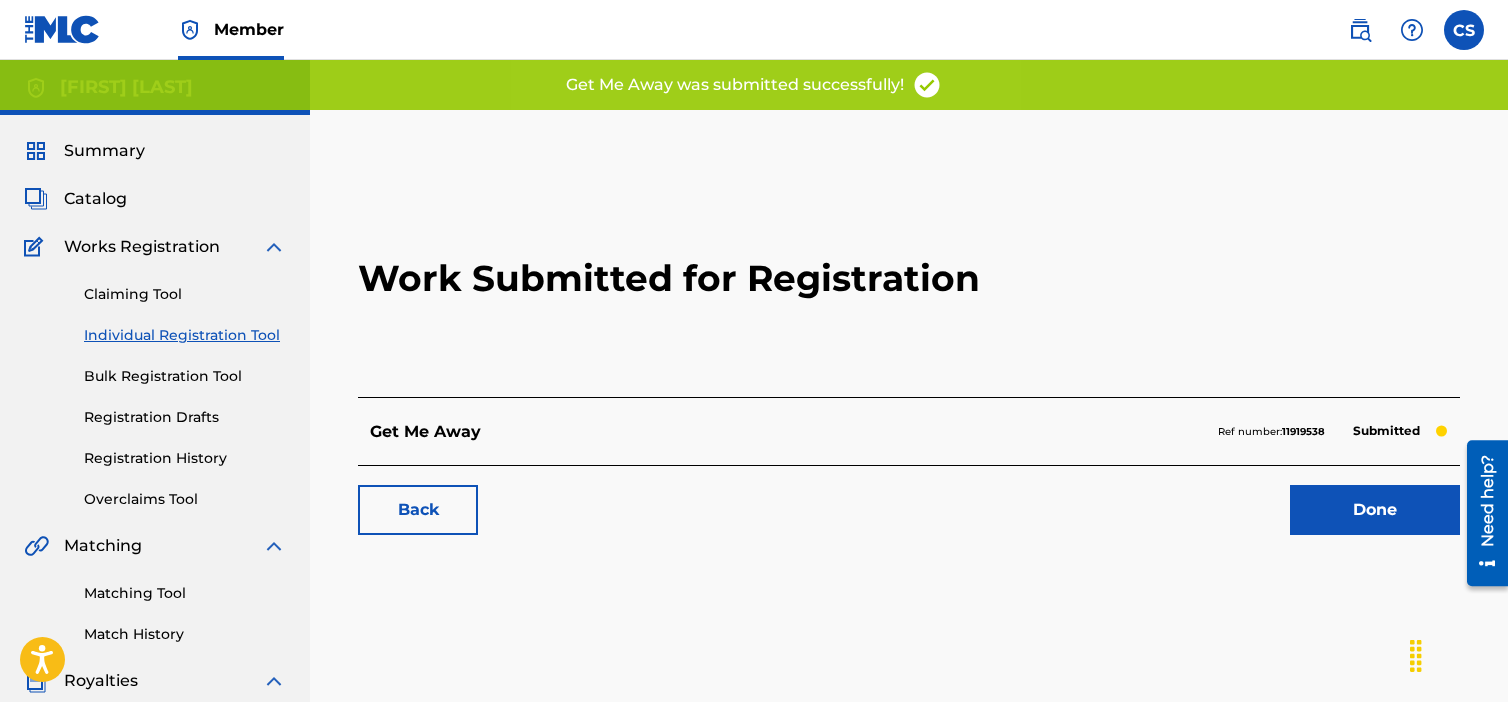 click on "Done" at bounding box center [1375, 510] 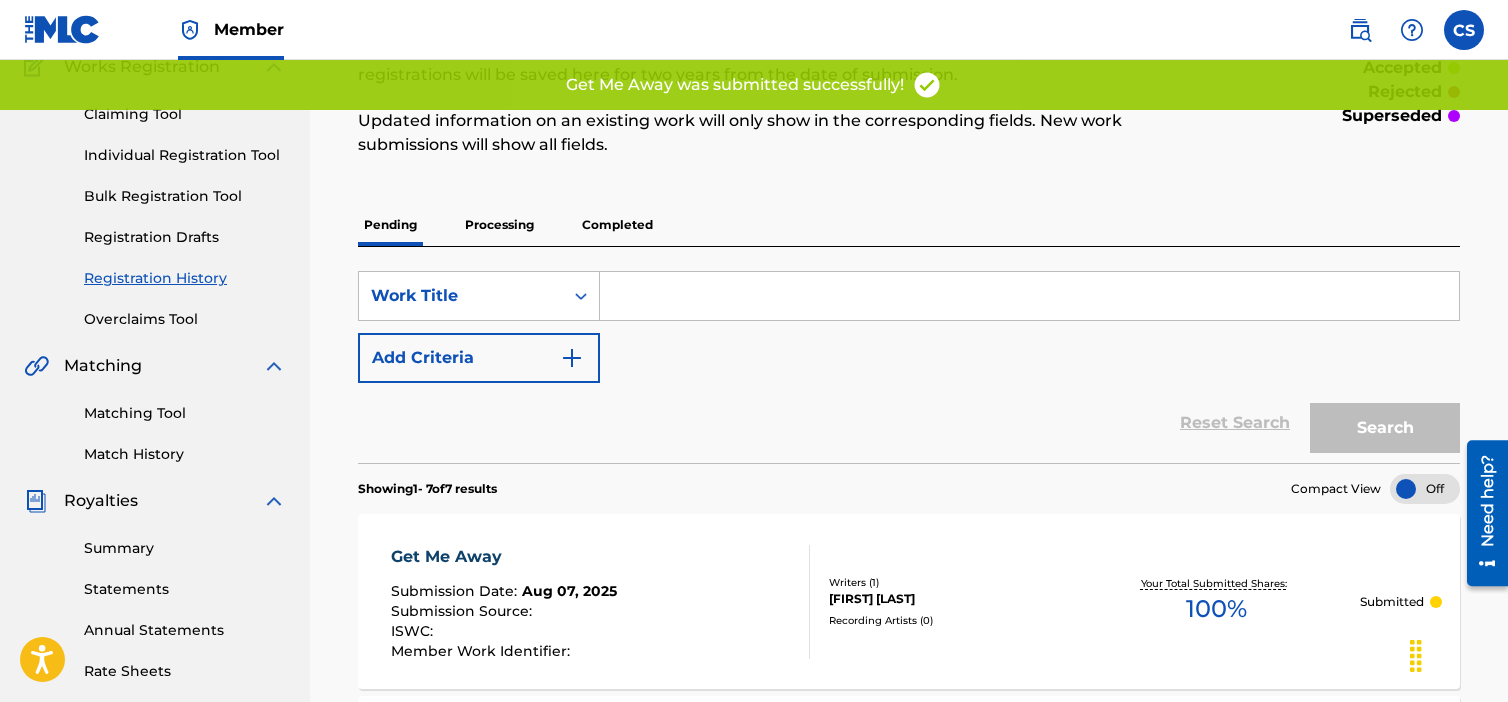 scroll, scrollTop: 200, scrollLeft: 0, axis: vertical 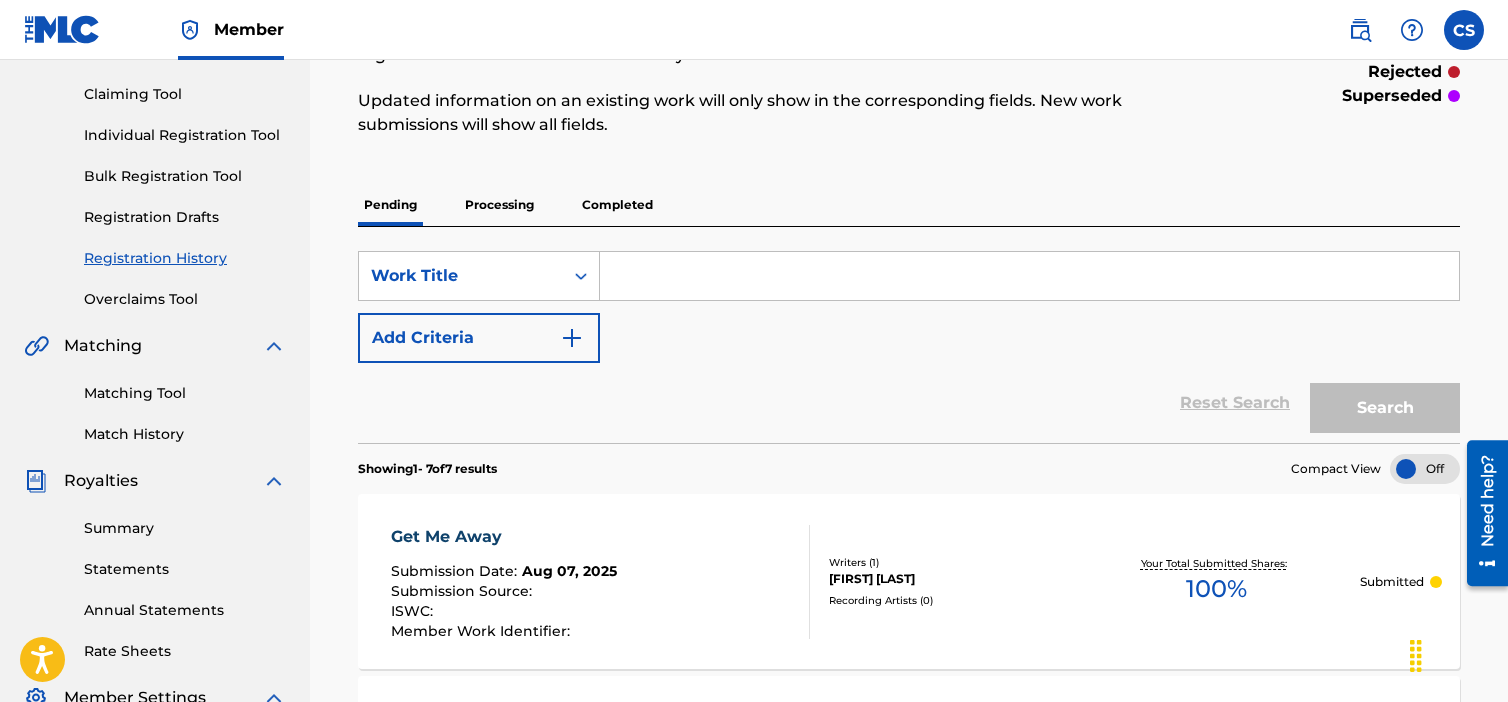 click on "Individual Registration Tool" at bounding box center [185, 135] 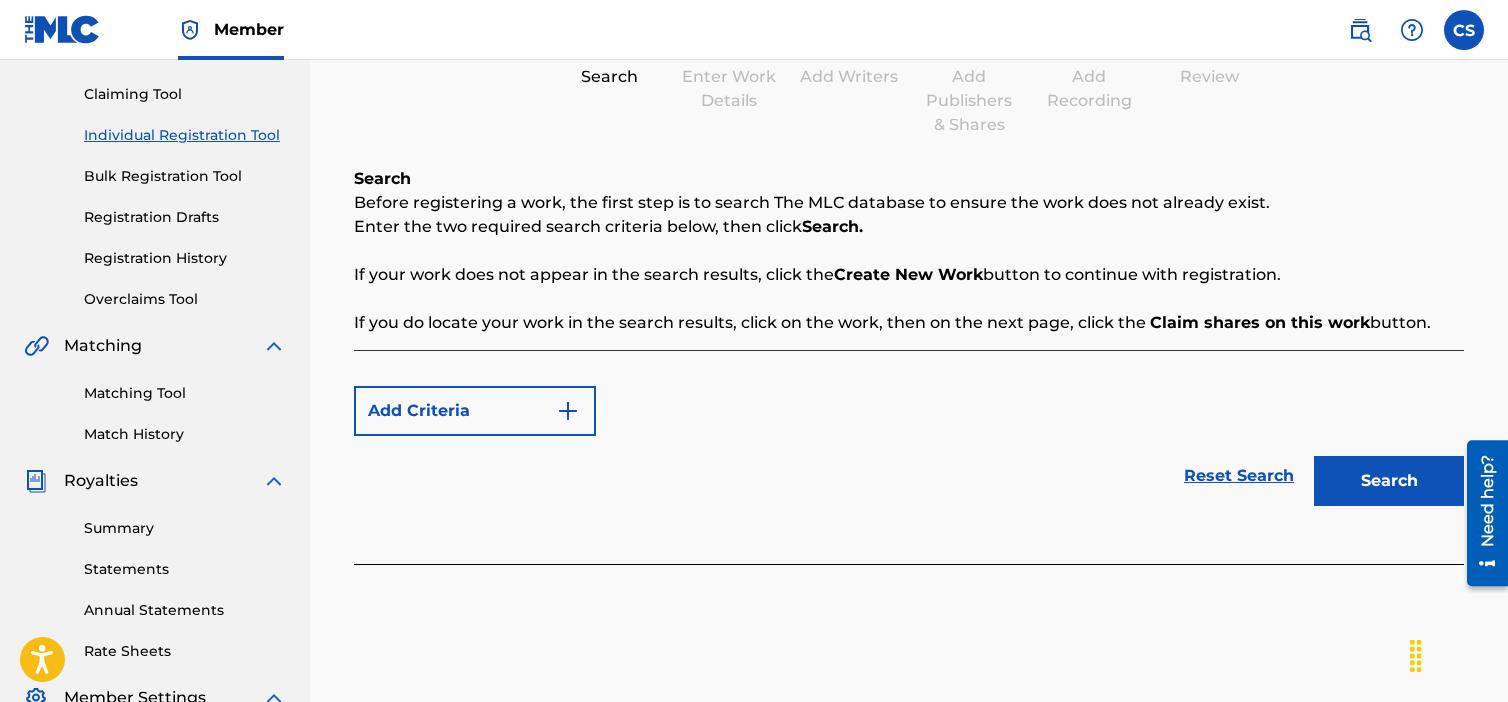 scroll, scrollTop: 0, scrollLeft: 0, axis: both 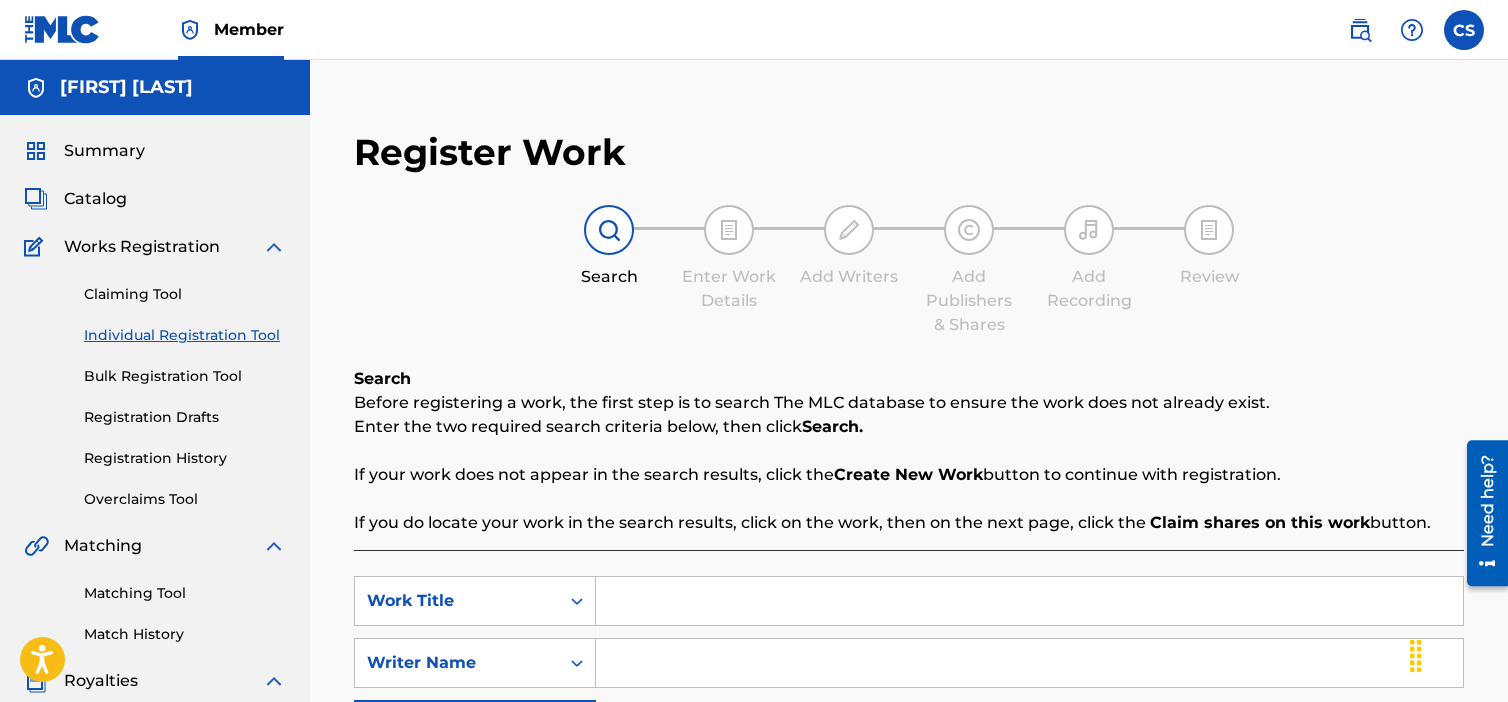 click at bounding box center [1029, 601] 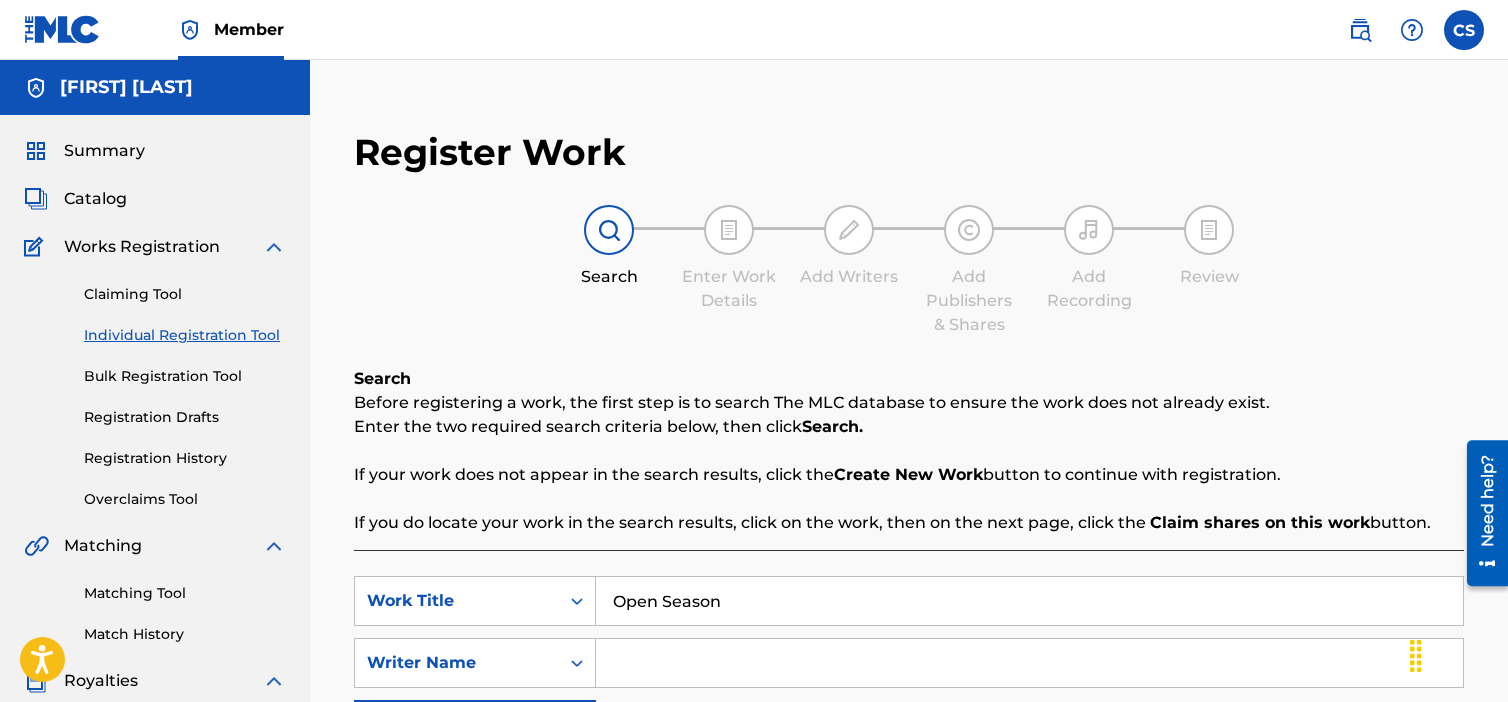 type on "Open Season" 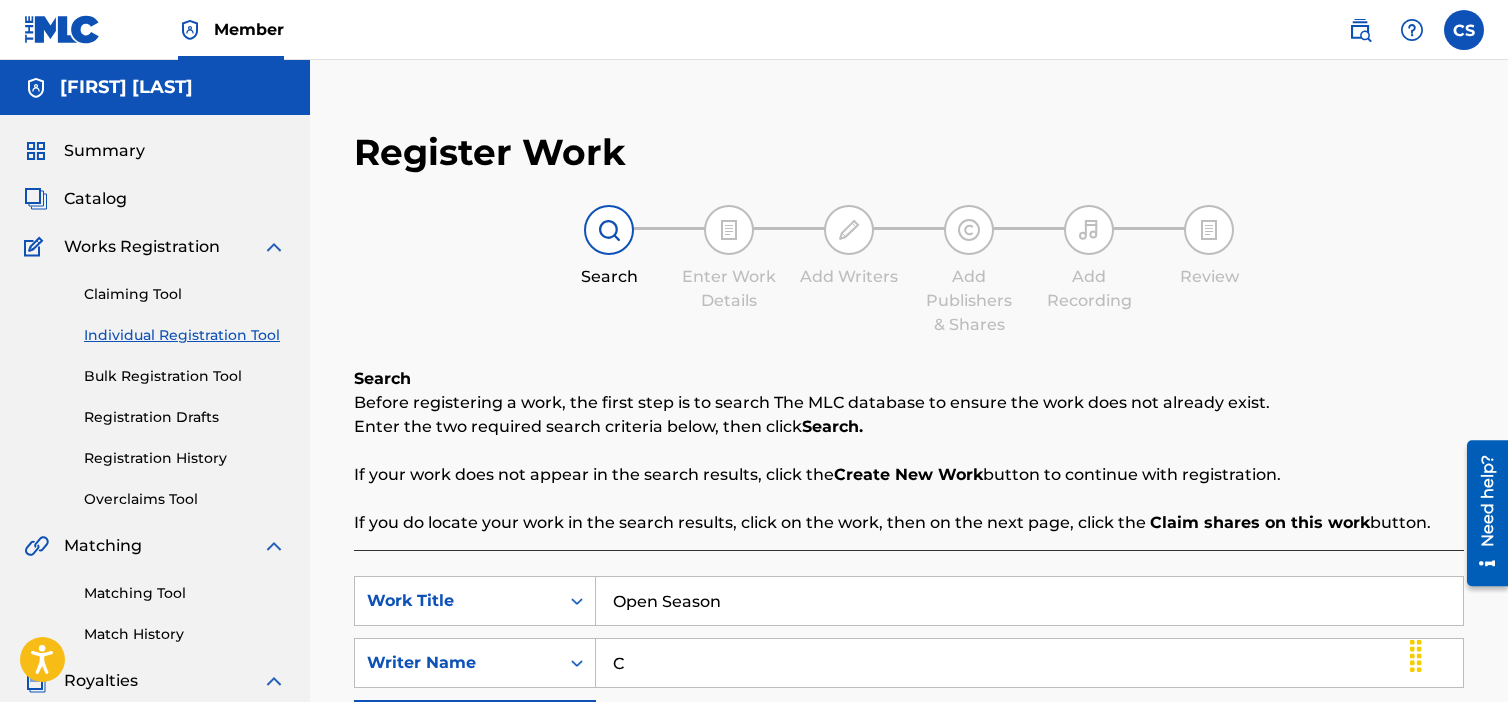 type on "[FIRST] [LAST]" 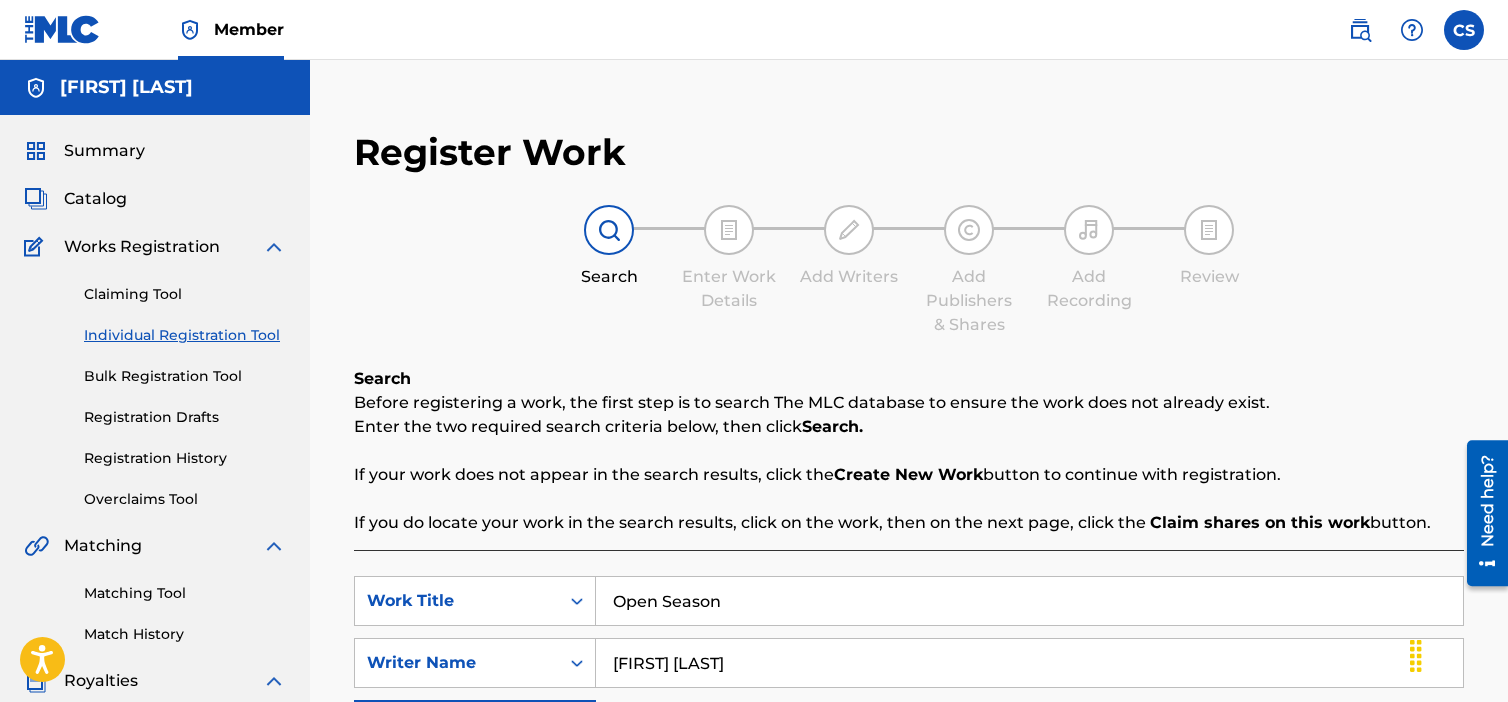scroll, scrollTop: 500, scrollLeft: 0, axis: vertical 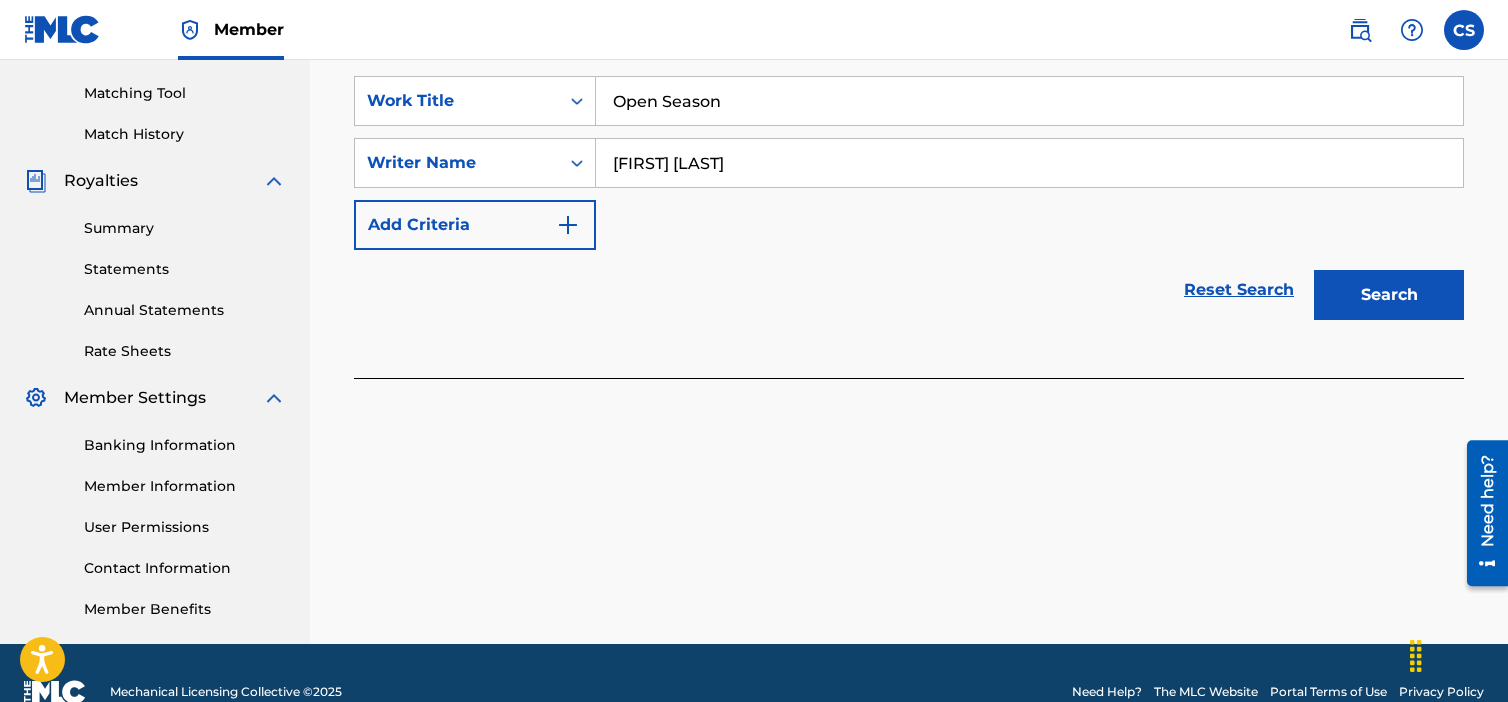 click on "Search" at bounding box center (1389, 295) 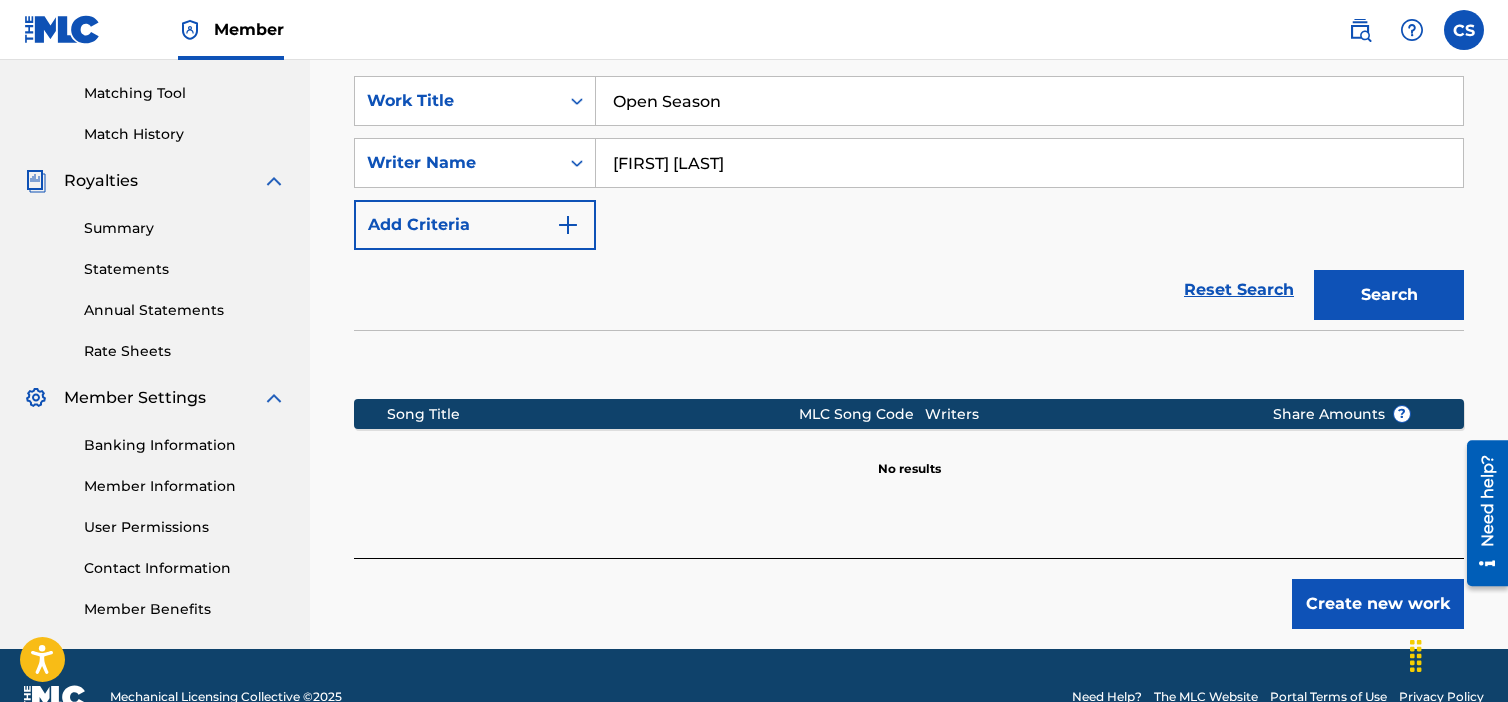 click on "Create new work" at bounding box center (1378, 604) 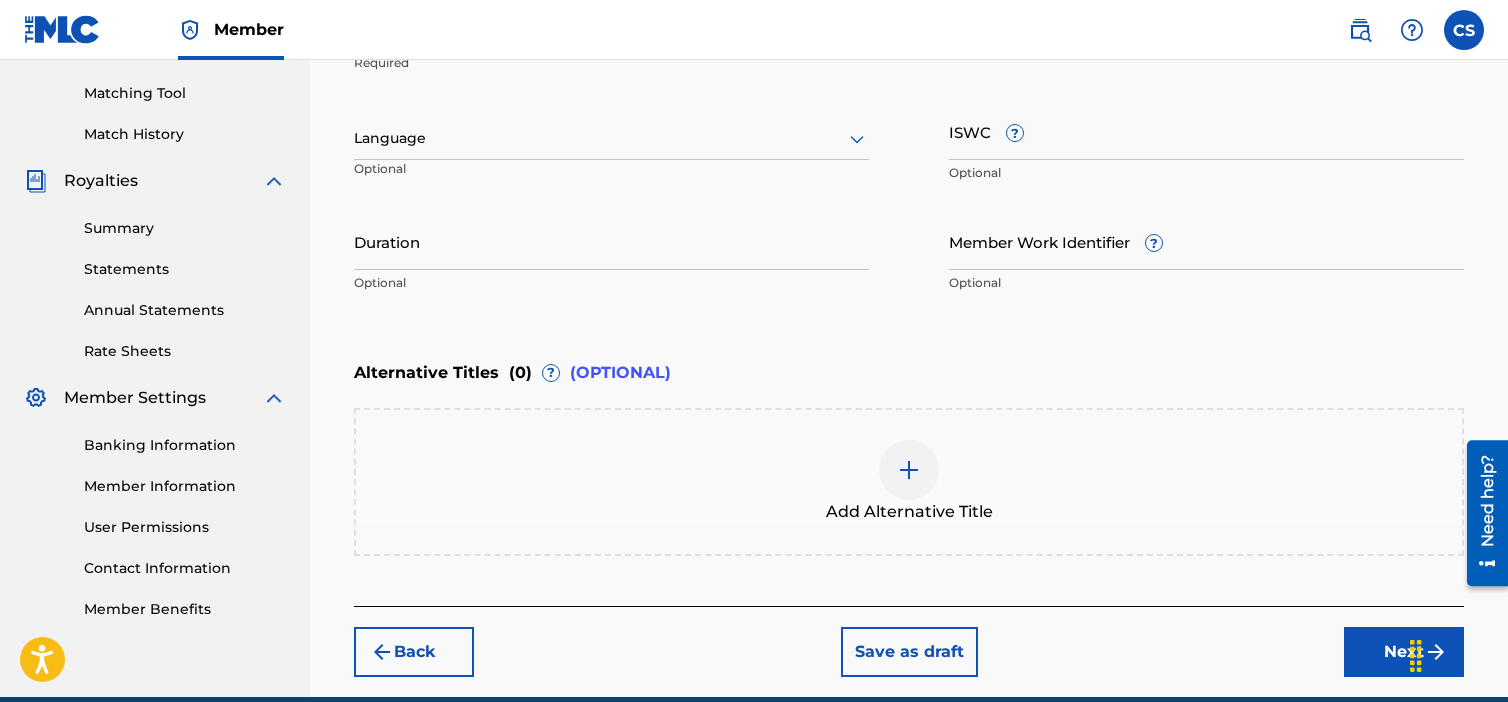 click at bounding box center (611, 138) 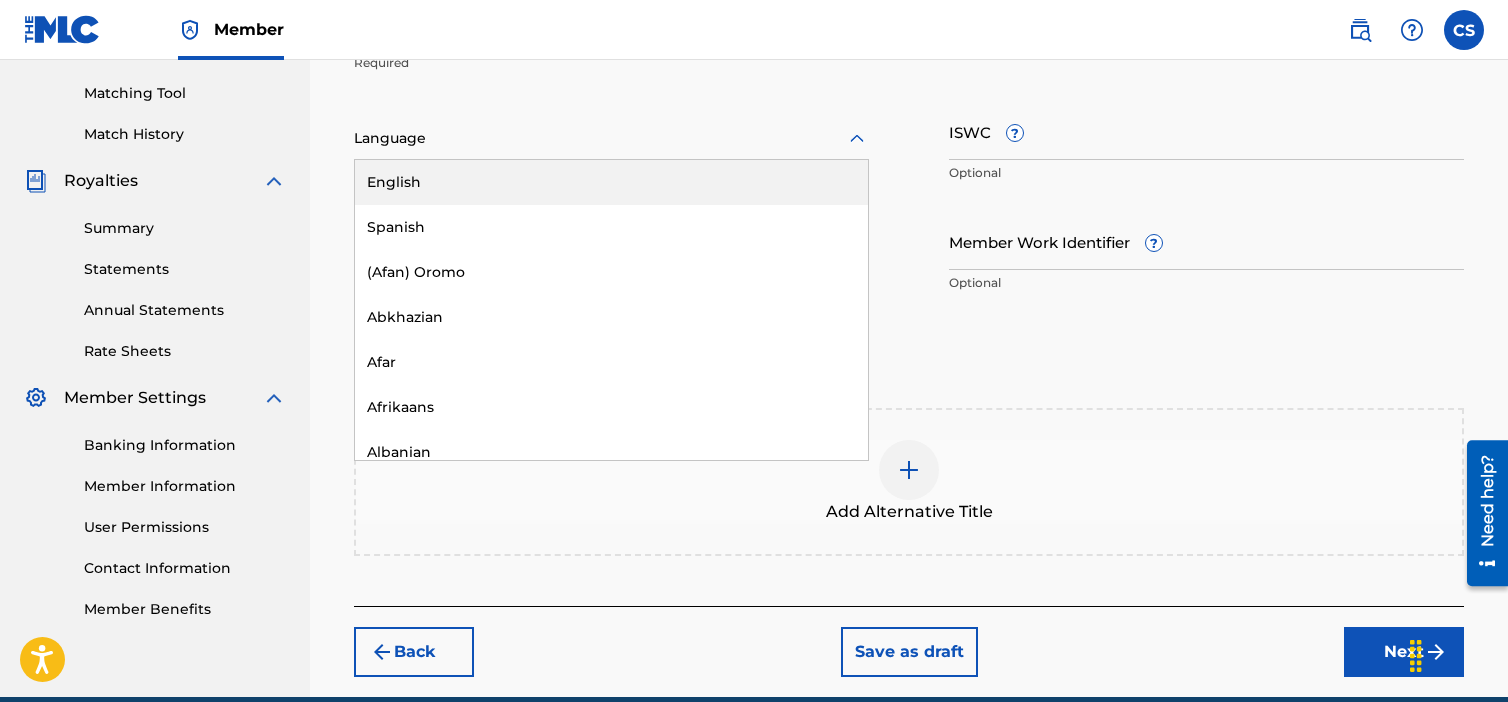 click on "English" at bounding box center [611, 182] 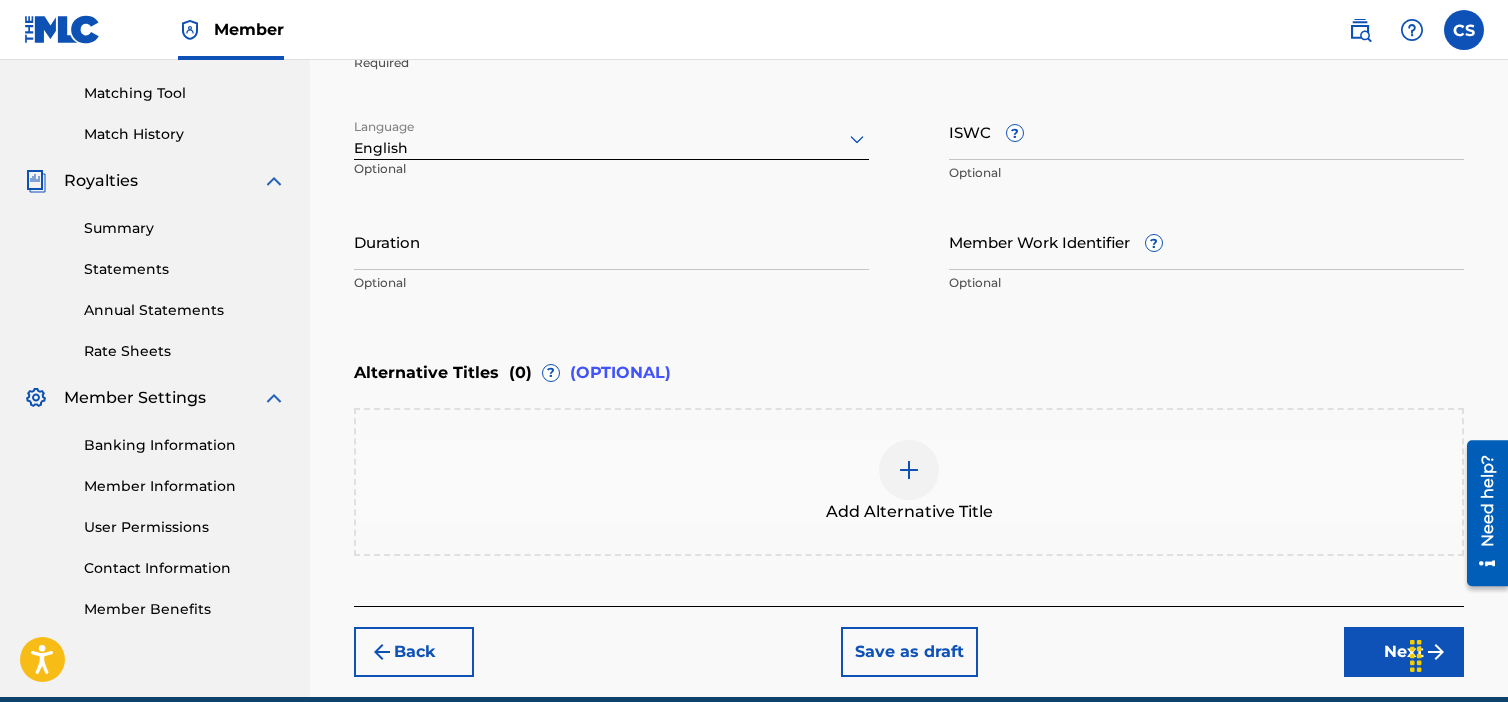 click on "Next" at bounding box center [1404, 652] 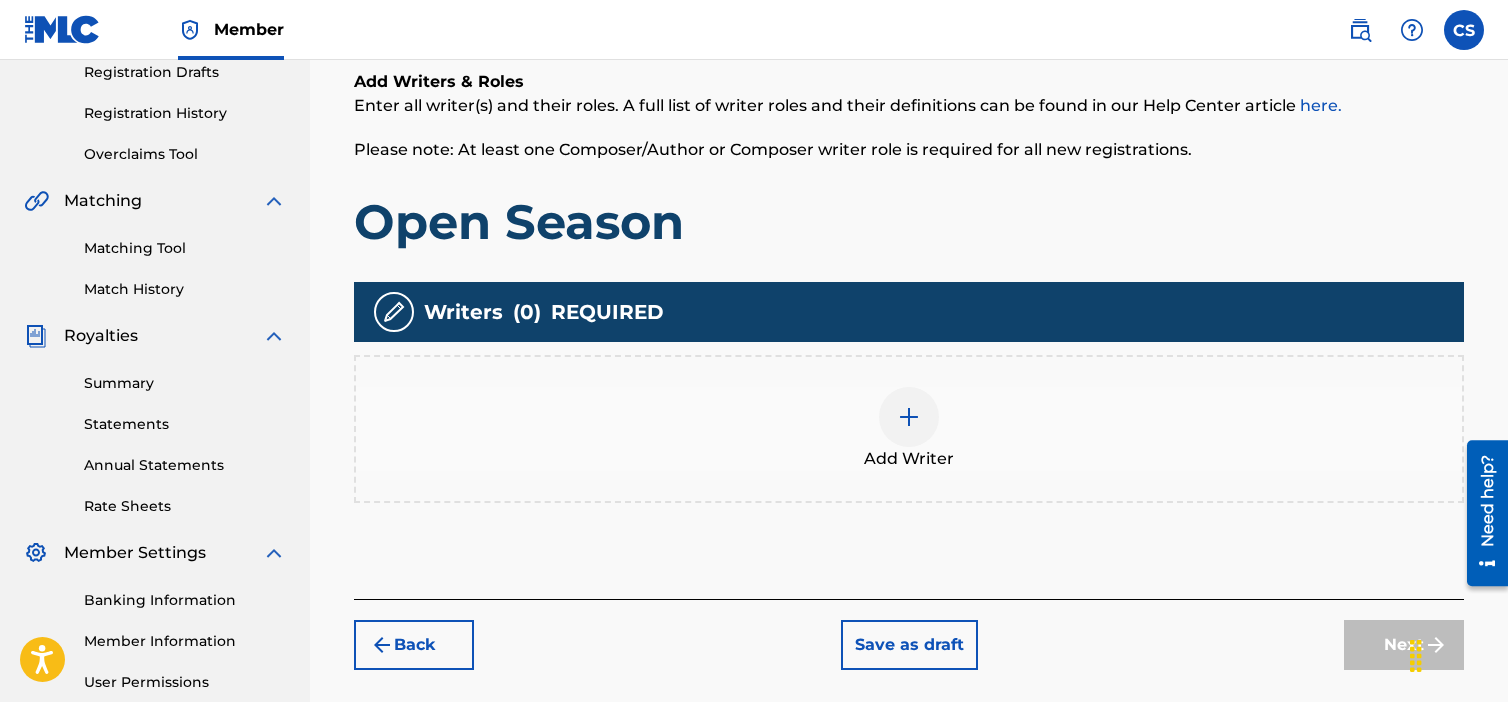 scroll, scrollTop: 390, scrollLeft: 0, axis: vertical 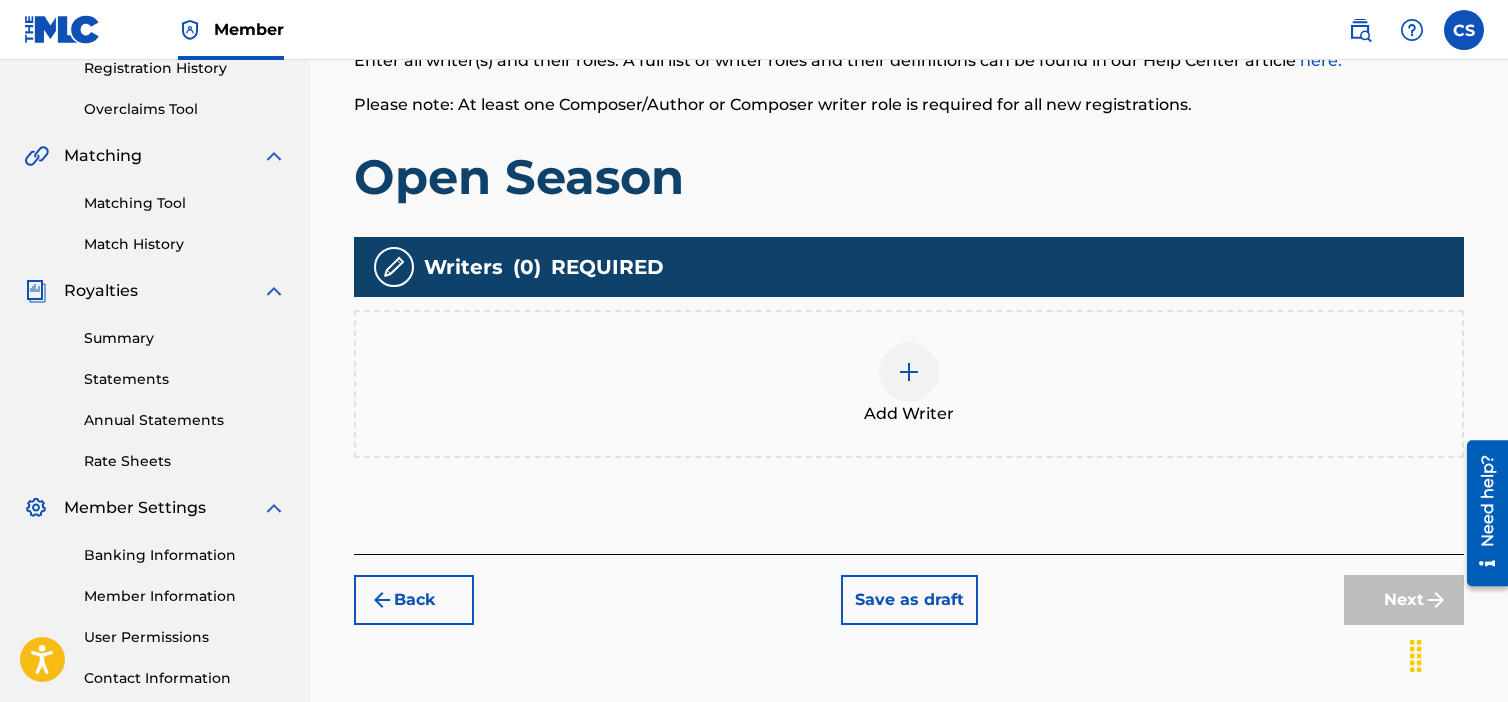 click at bounding box center (909, 372) 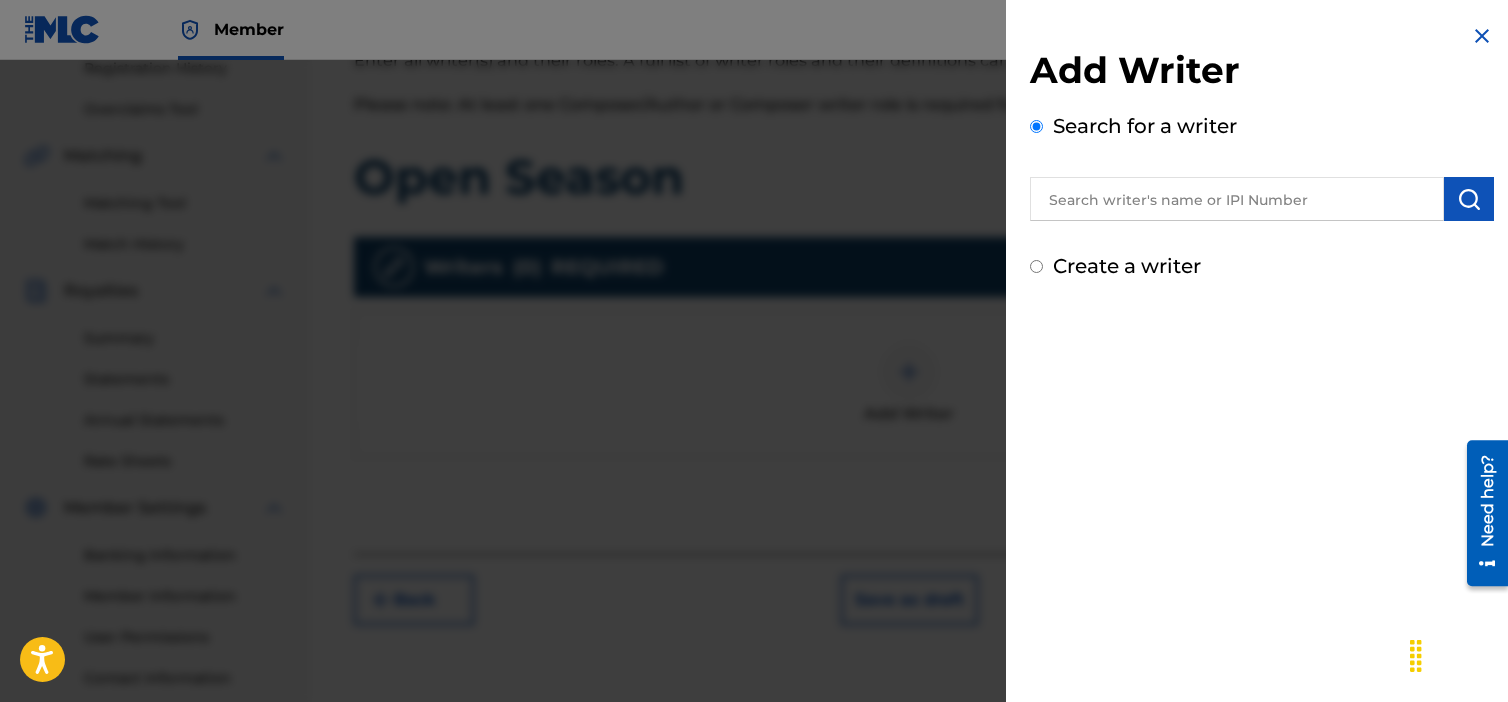 click on "Create a writer" at bounding box center [1127, 266] 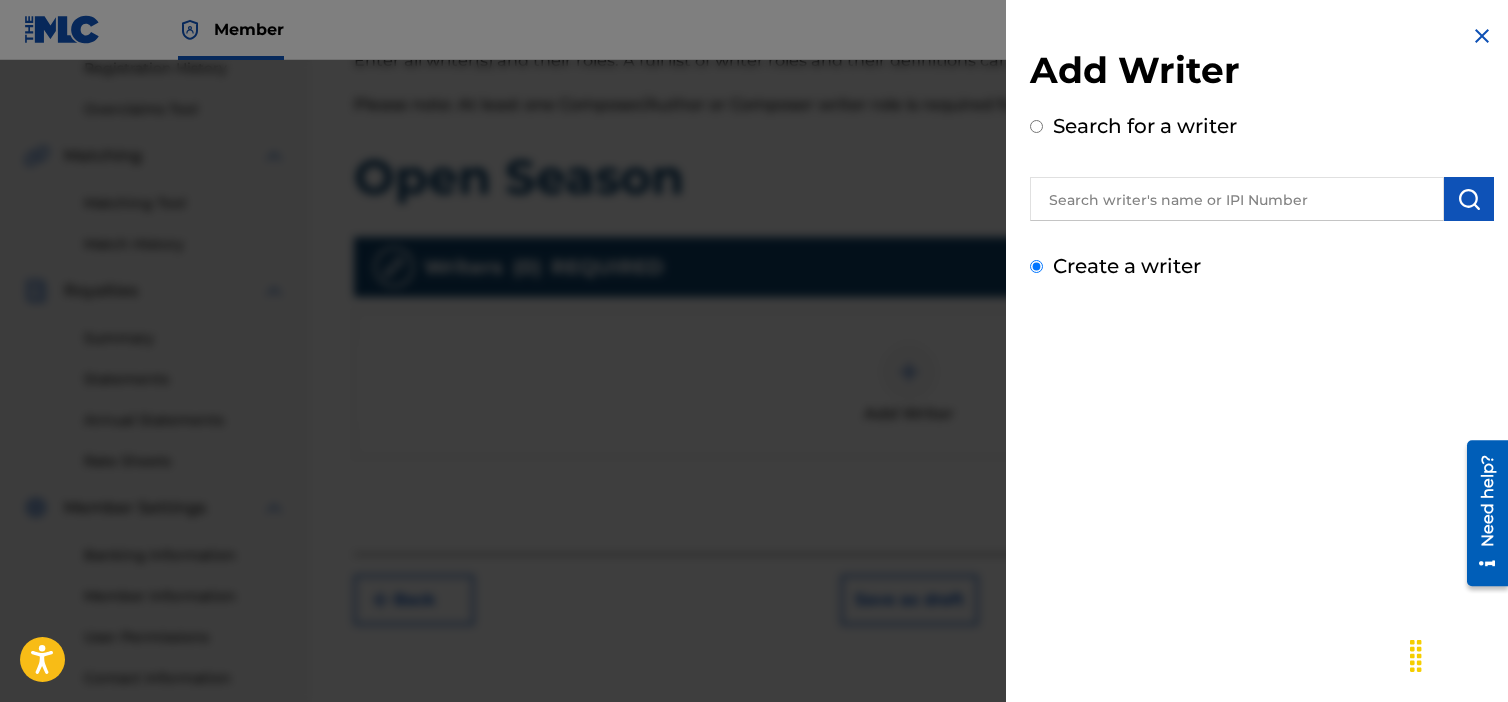 click on "Create a writer" at bounding box center (1036, 266) 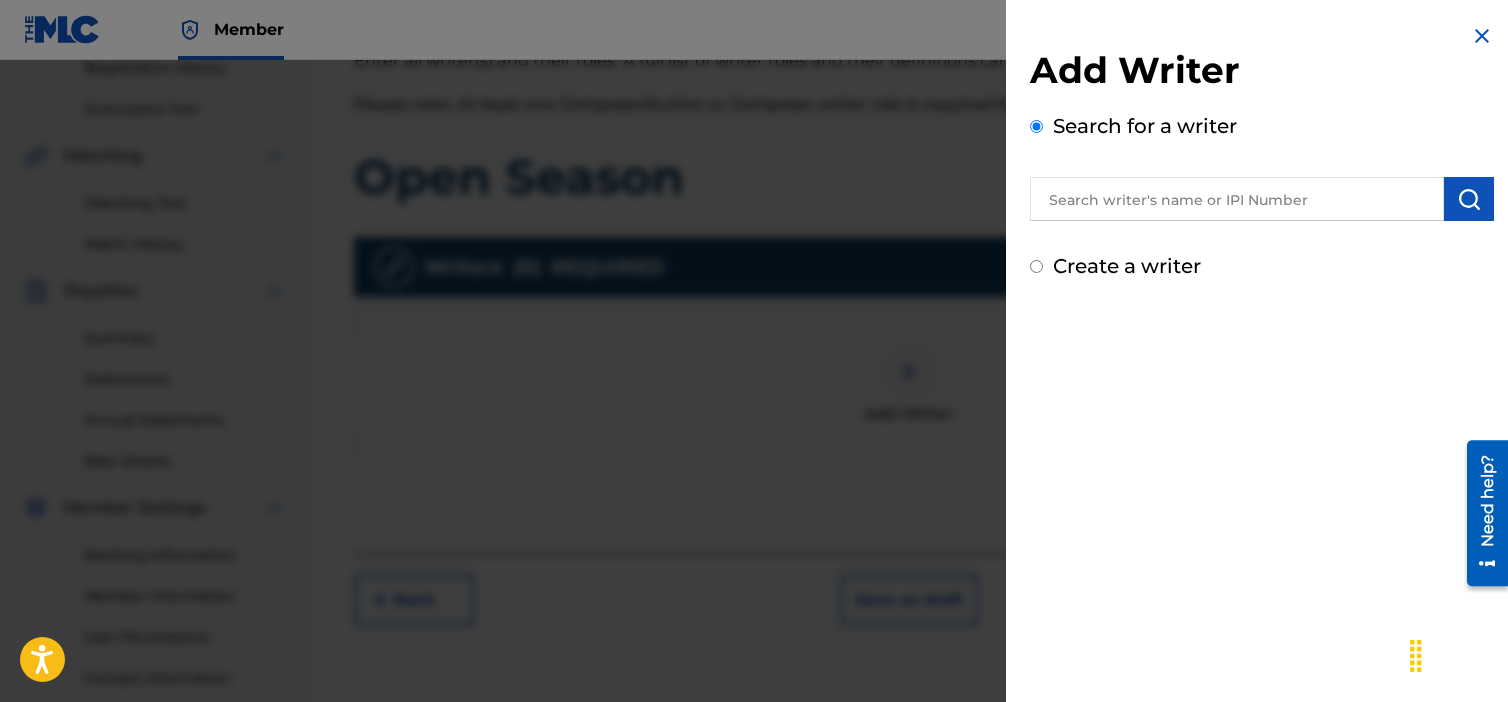 radio on "false" 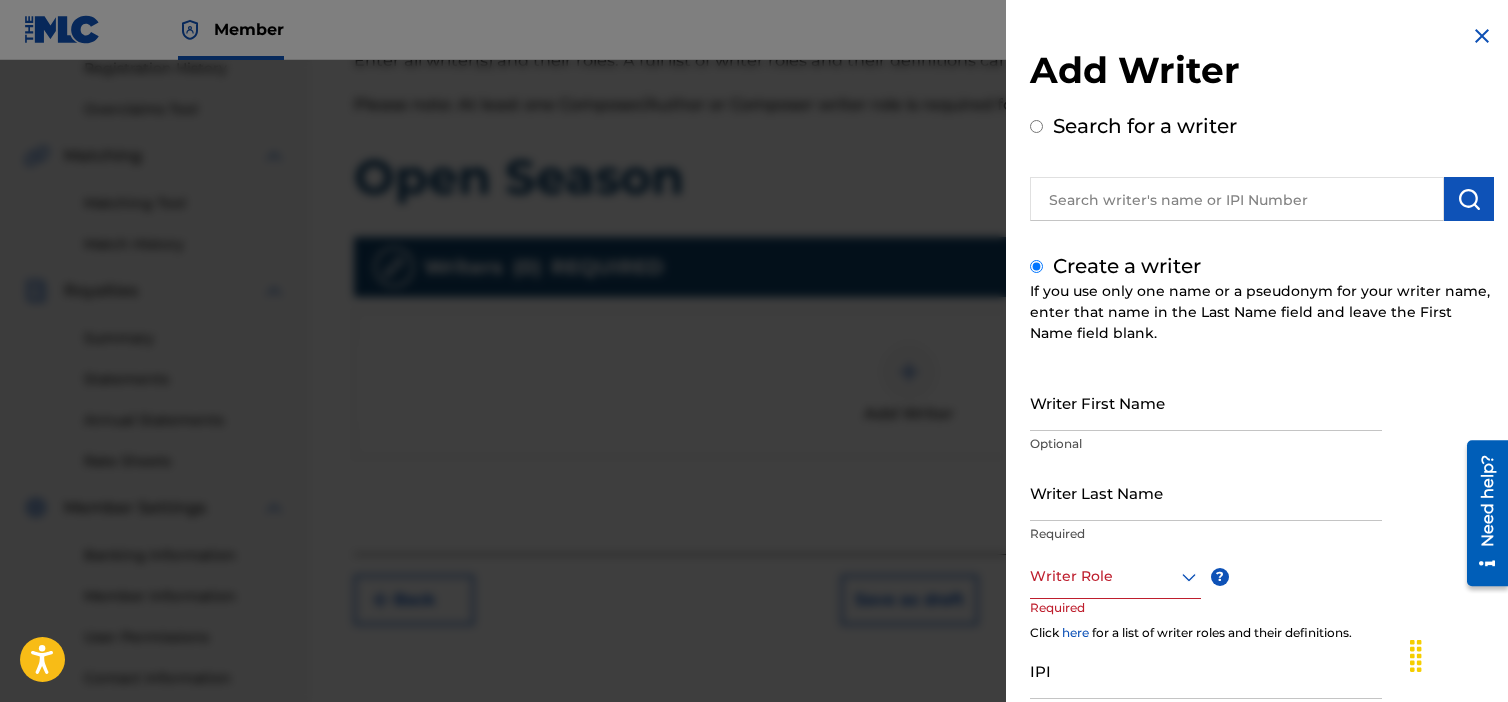 click on "Writer First Name" at bounding box center [1206, 402] 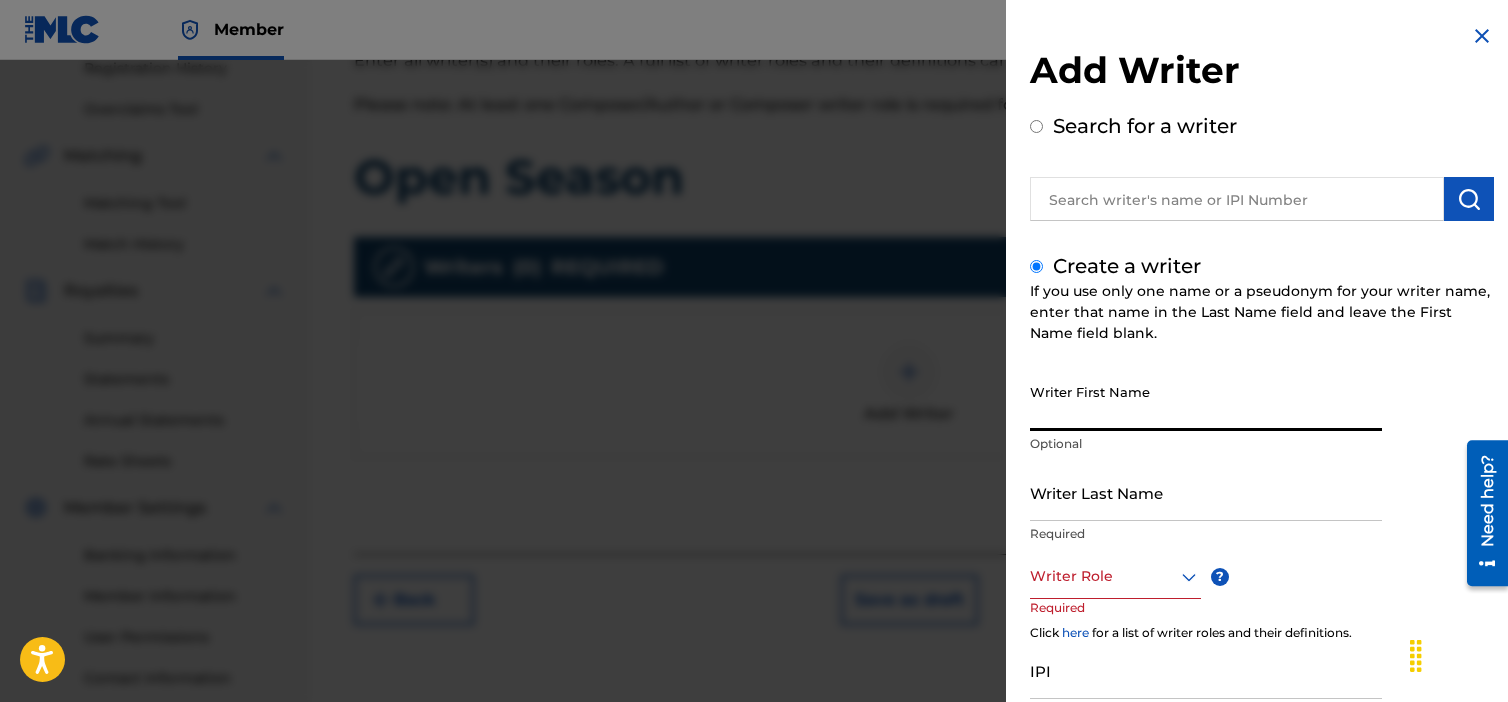 type on "[FIRST]" 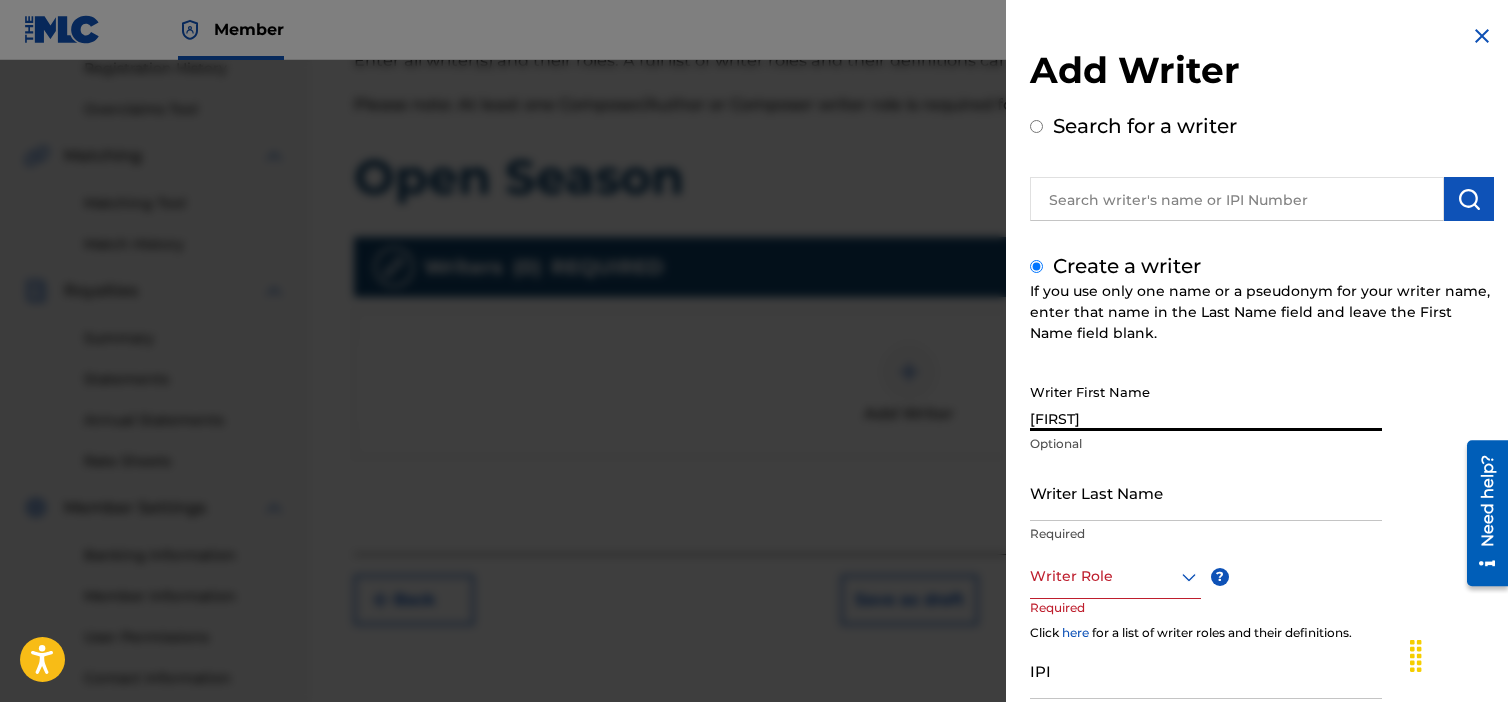 type on "[FIRST] [LAST]" 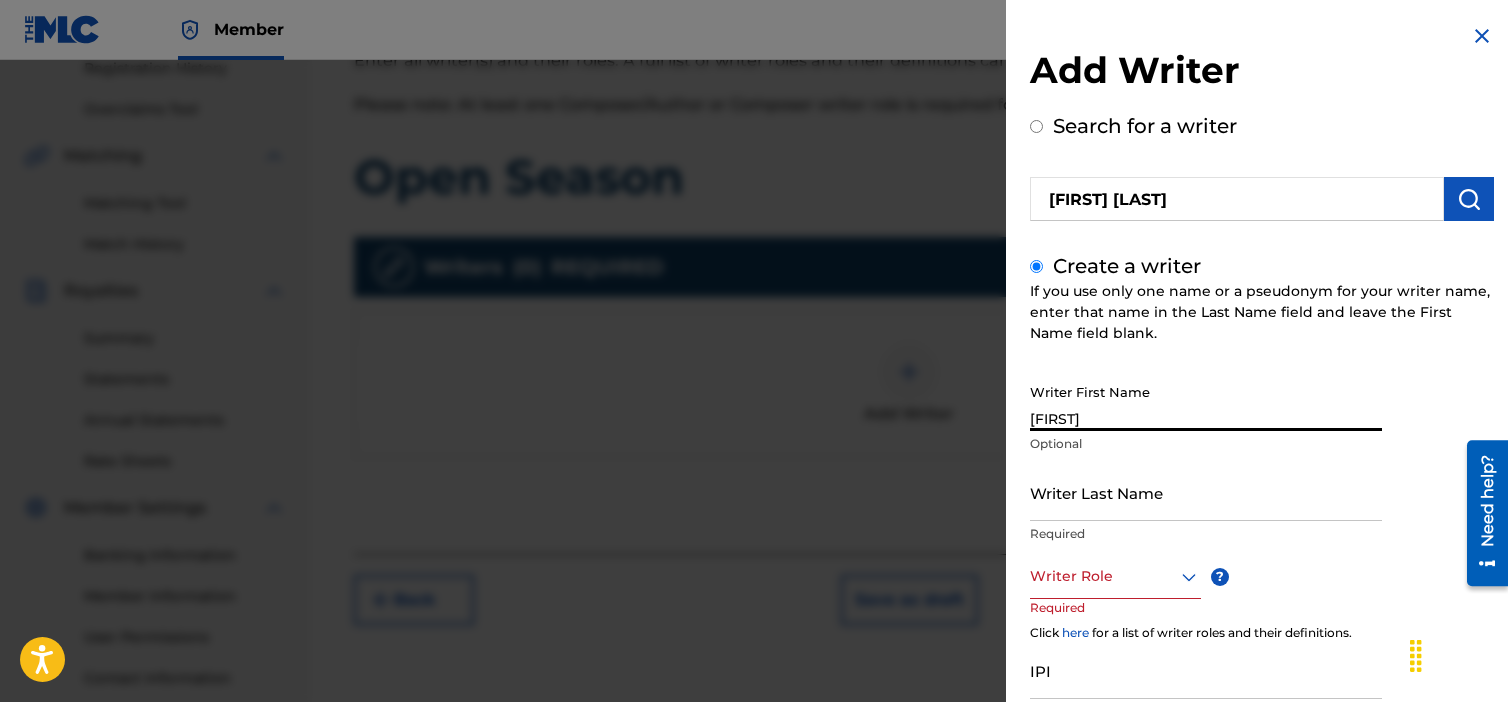 type on "[LAST]" 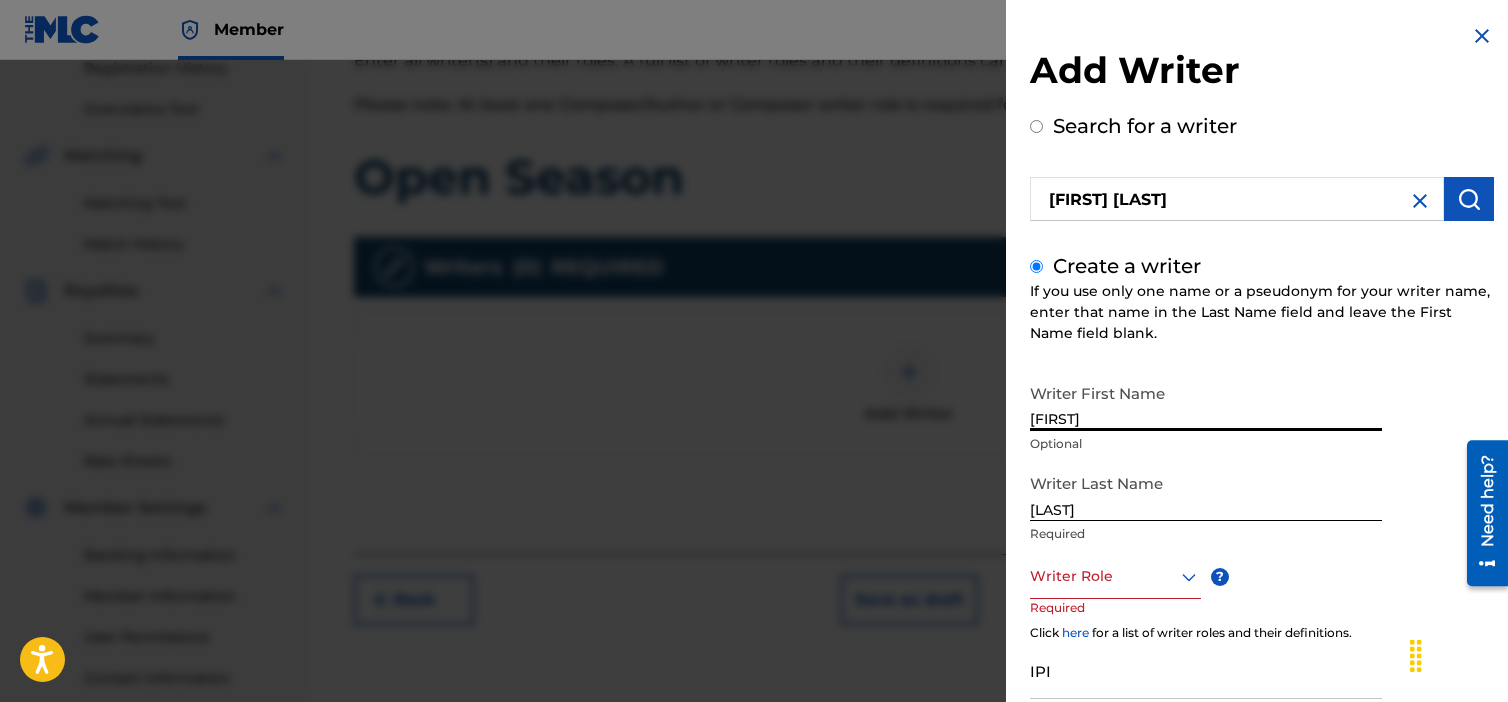 click at bounding box center [1115, 576] 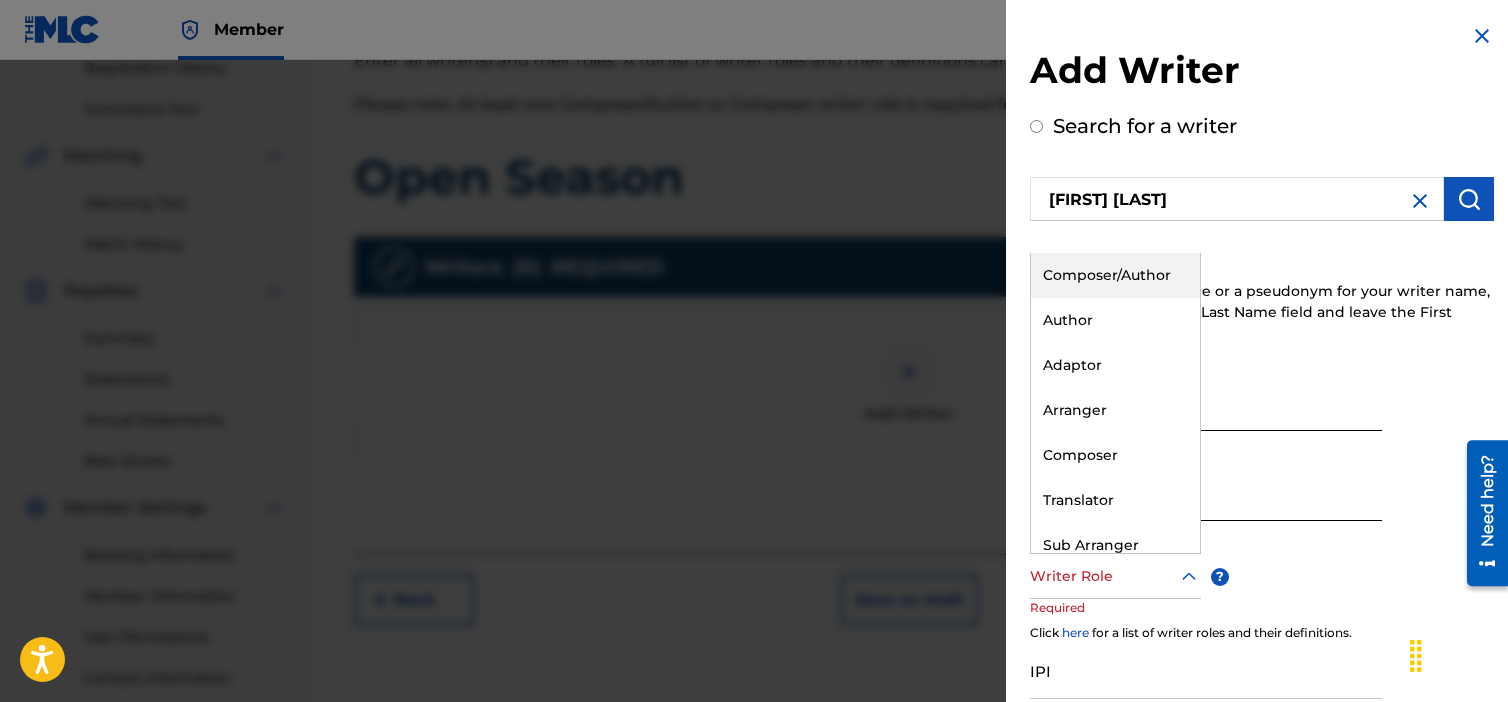 click on "Composer/Author" at bounding box center (1115, 275) 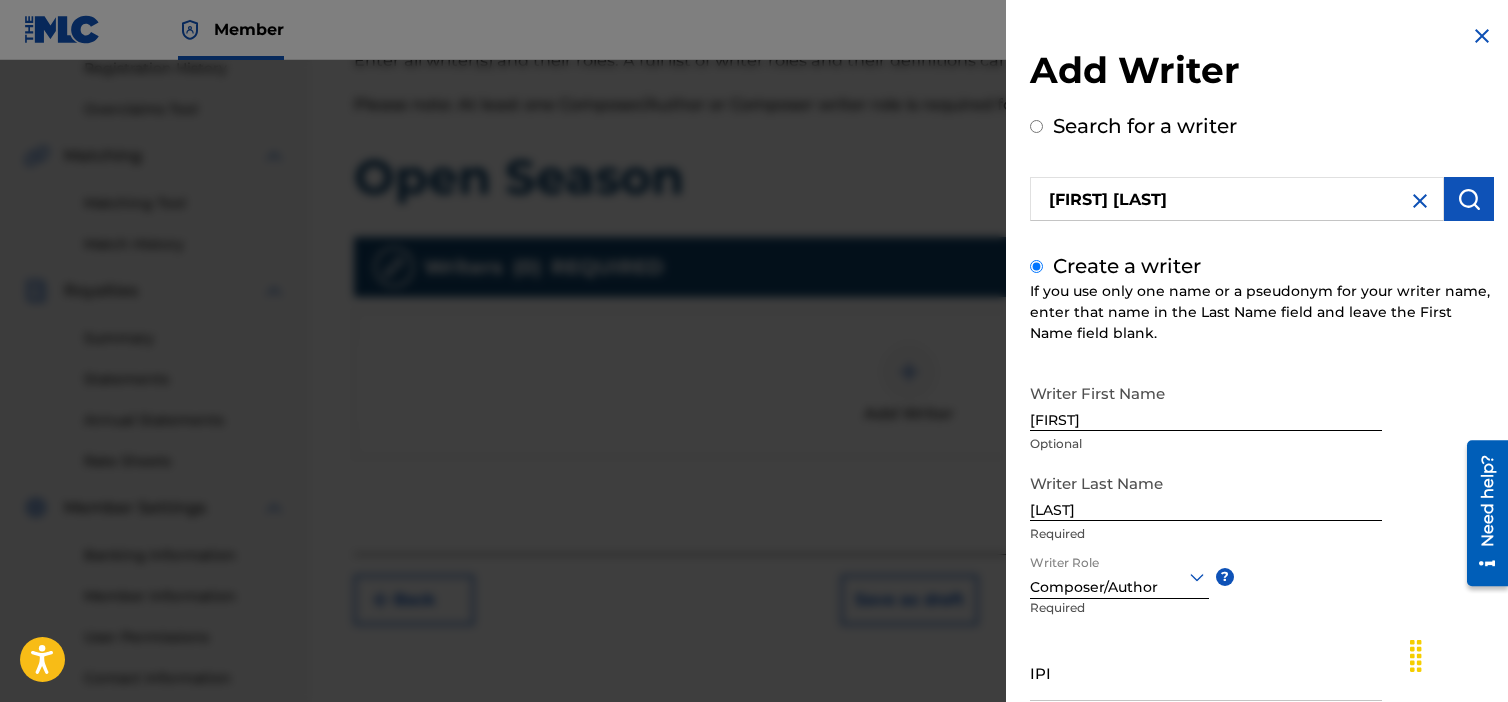 scroll, scrollTop: 165, scrollLeft: 0, axis: vertical 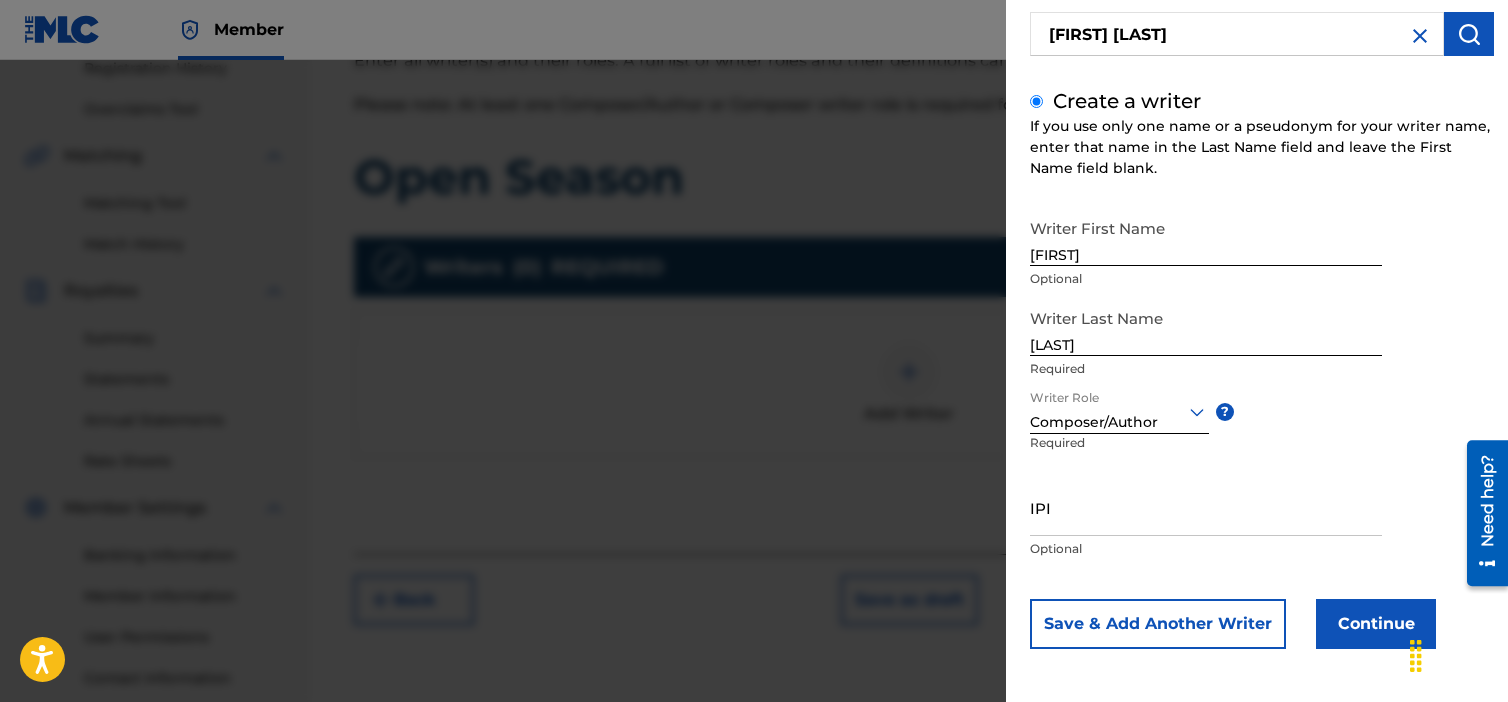 click on "Save & Add Another Writer" at bounding box center [1158, 624] 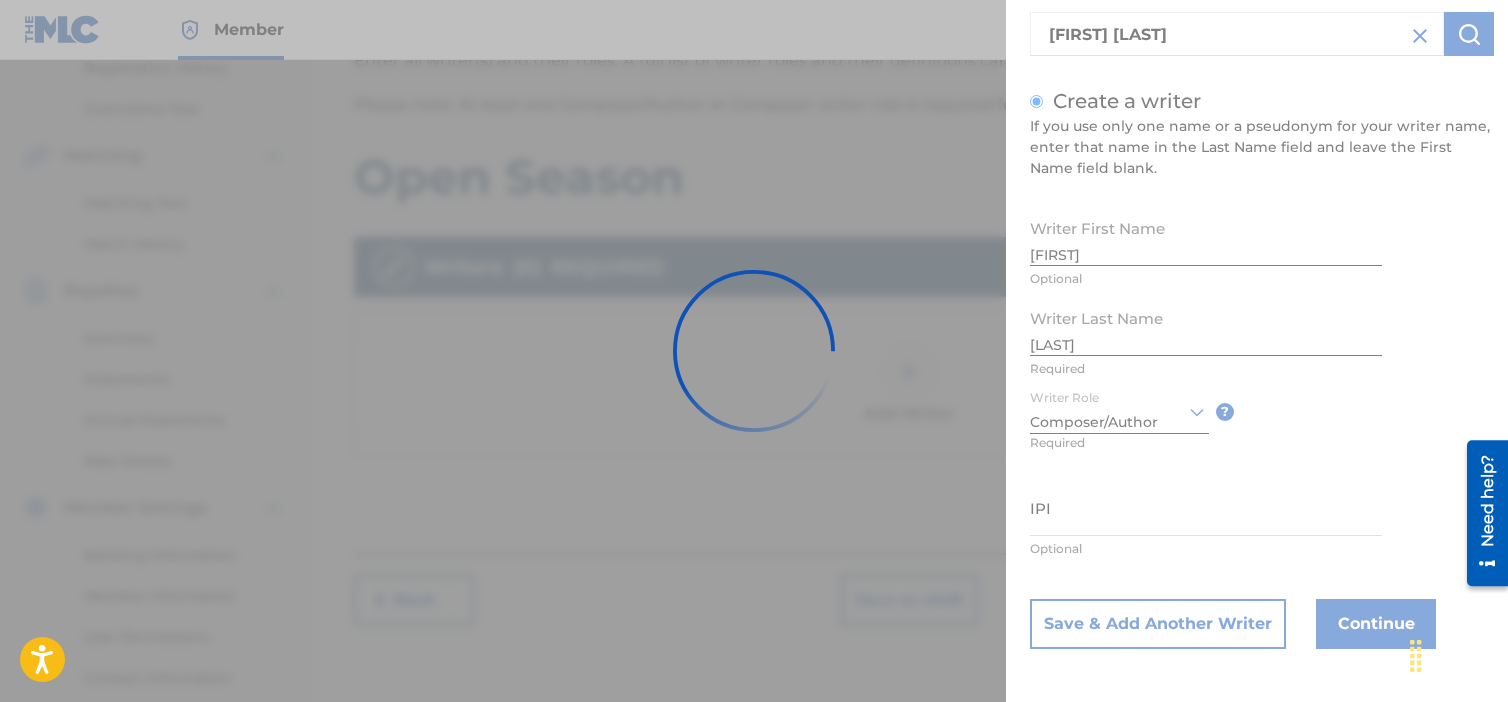type 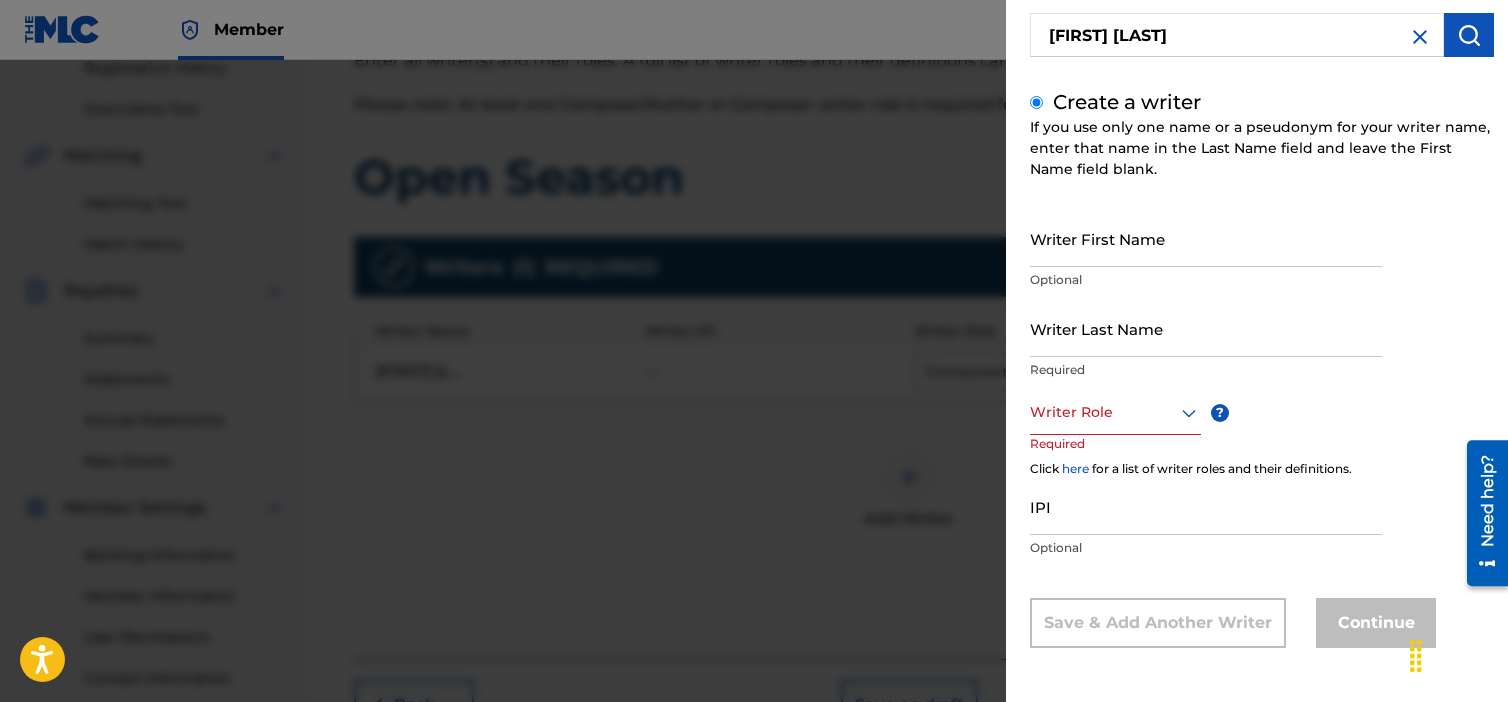 scroll, scrollTop: 164, scrollLeft: 0, axis: vertical 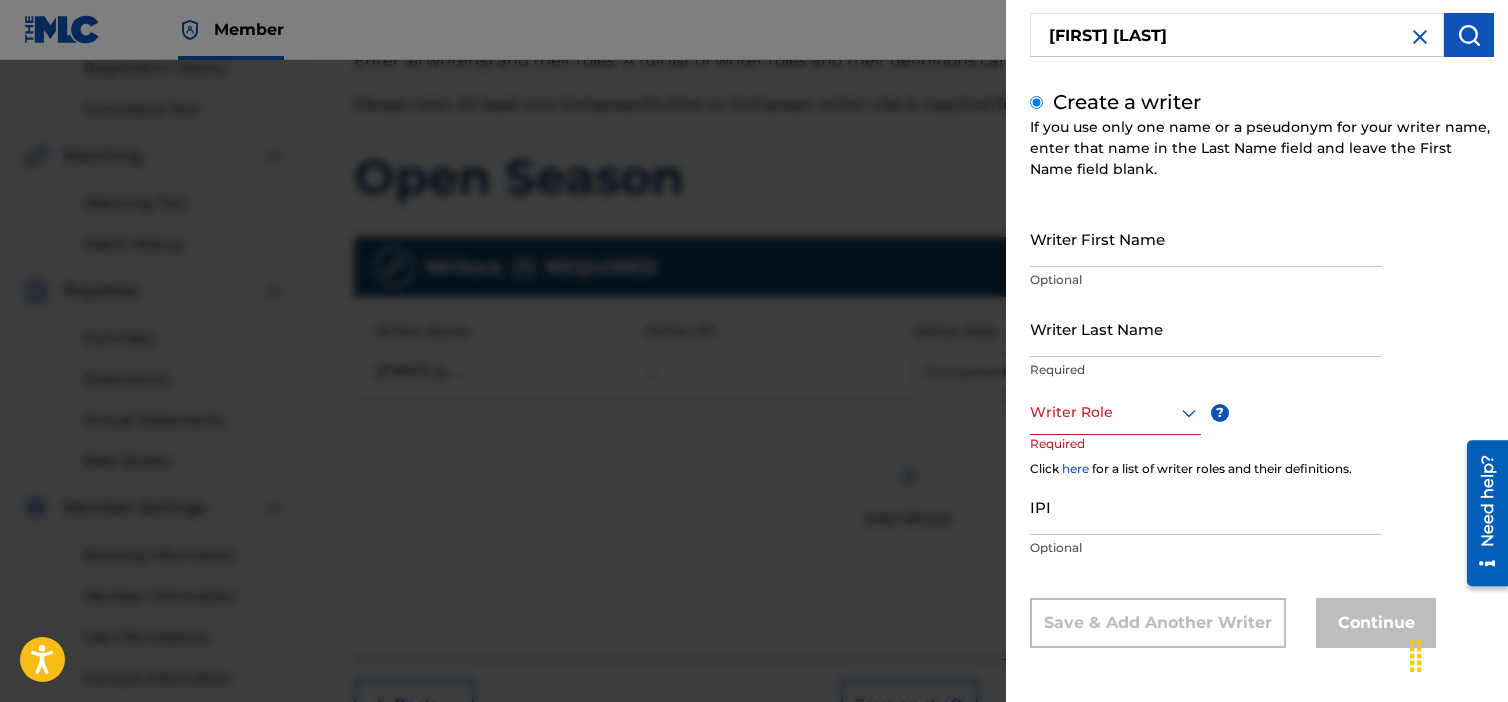click on "Writer First Name" at bounding box center (1206, 238) 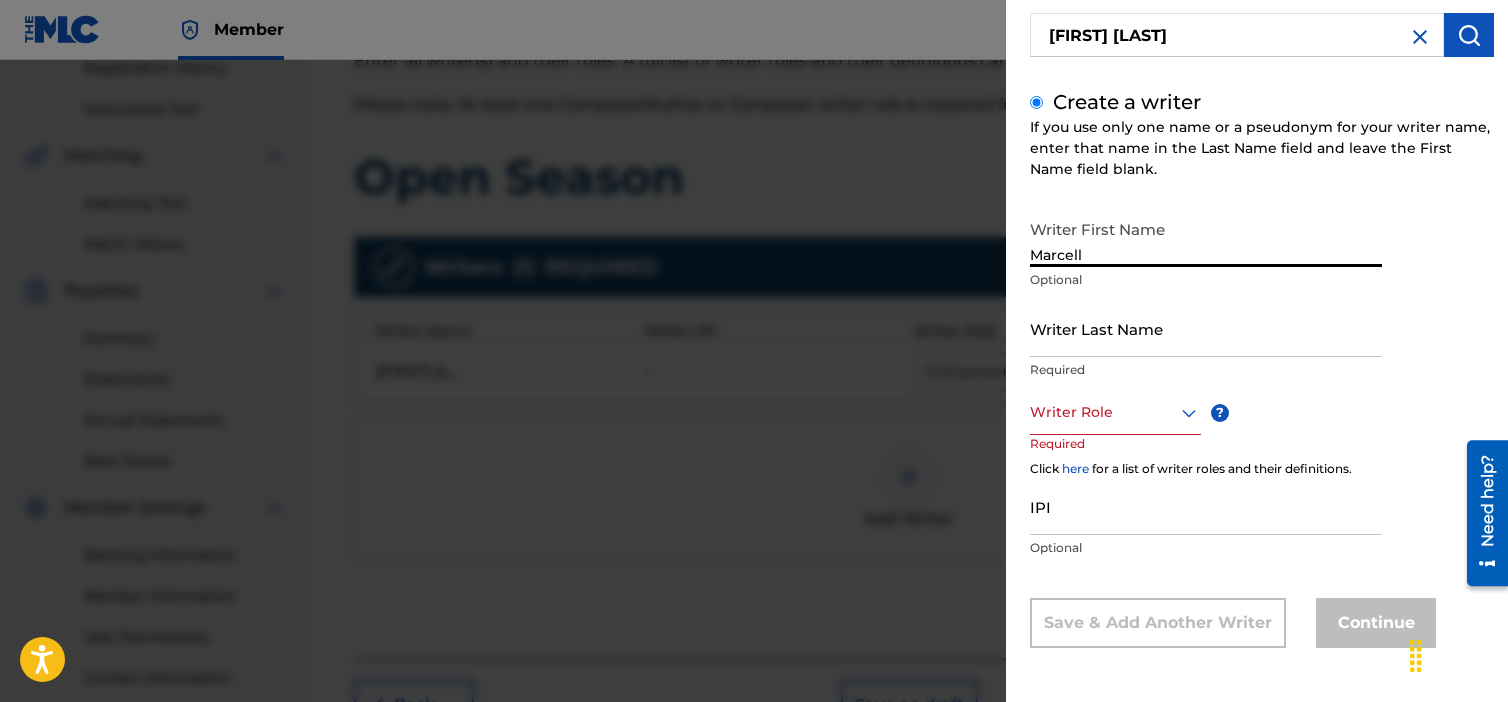 type on "Marcell" 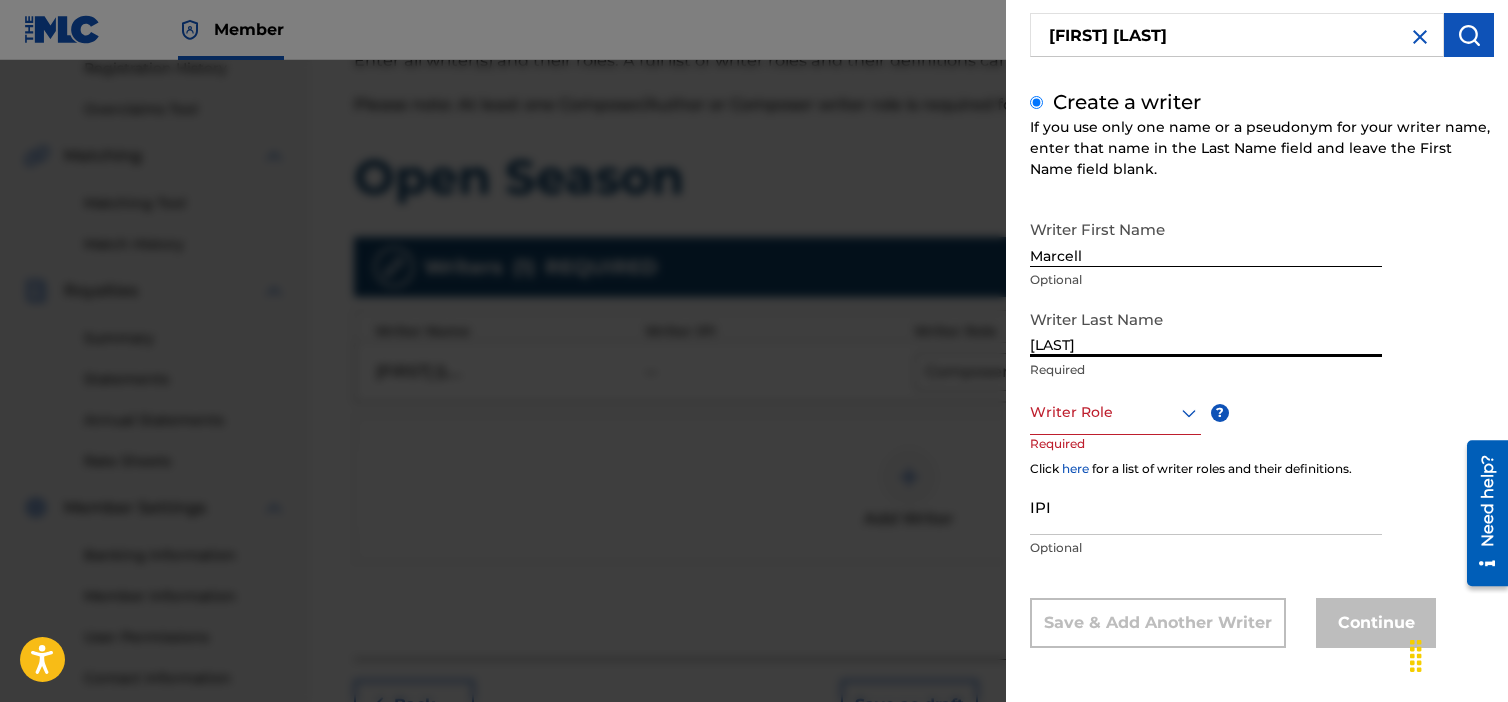 type on "[LAST]" 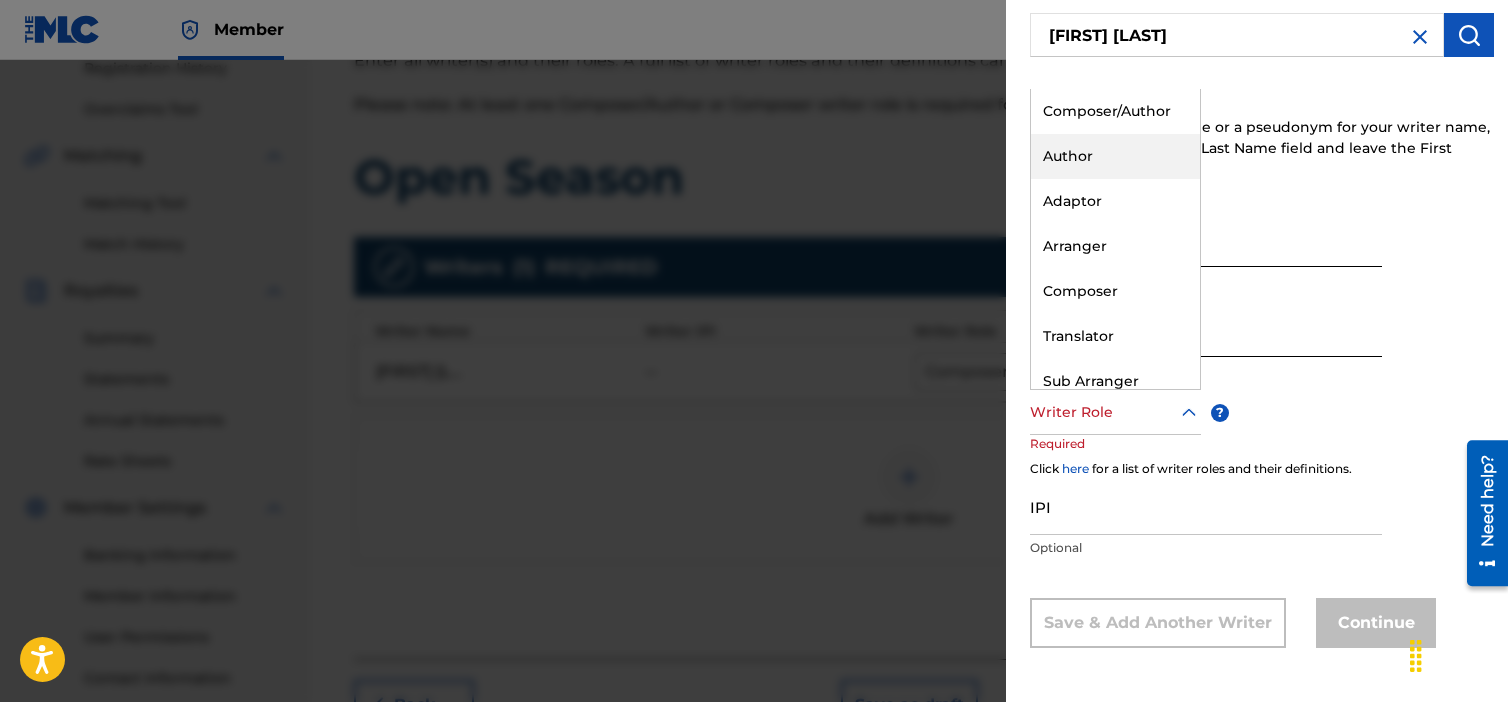 click on "Author" at bounding box center [1115, 156] 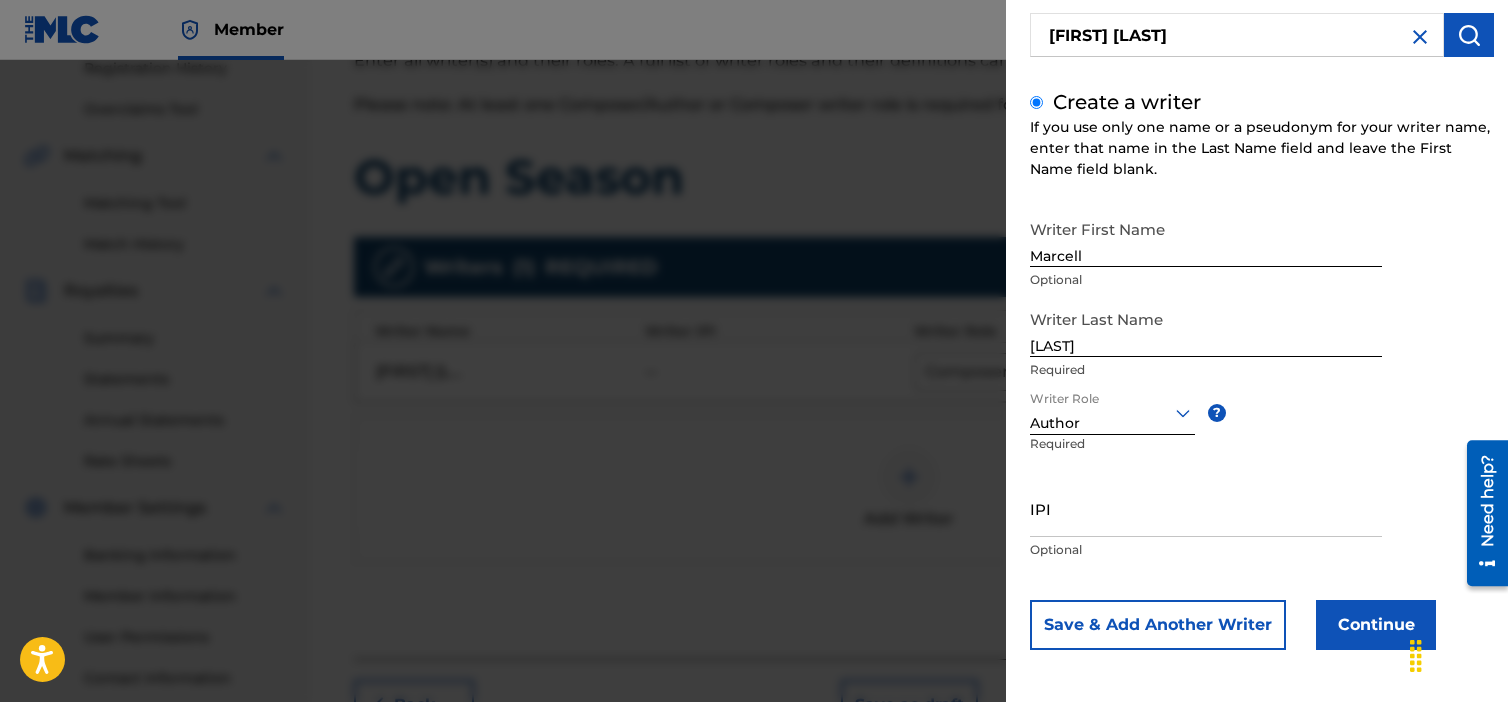 click on "Continue" at bounding box center [1376, 625] 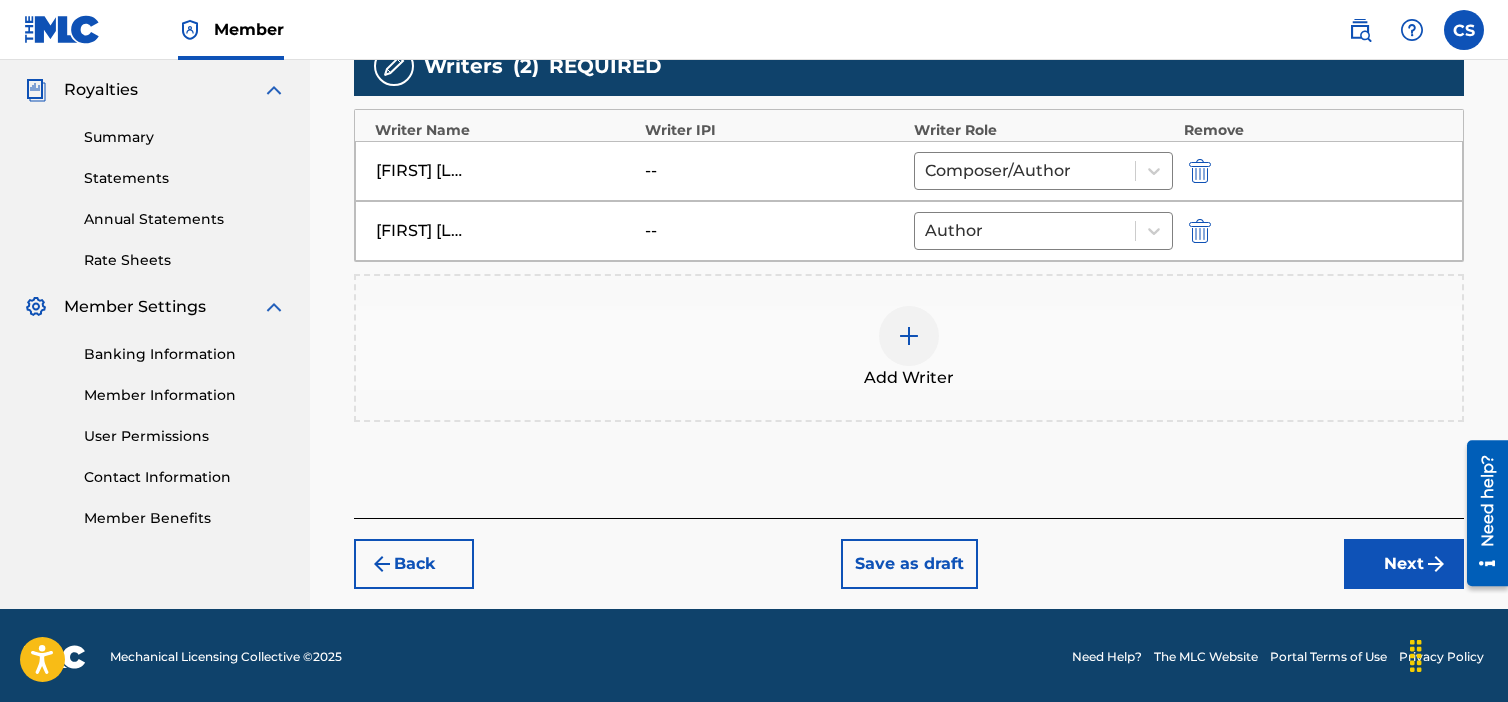 click on "Next" at bounding box center (1404, 564) 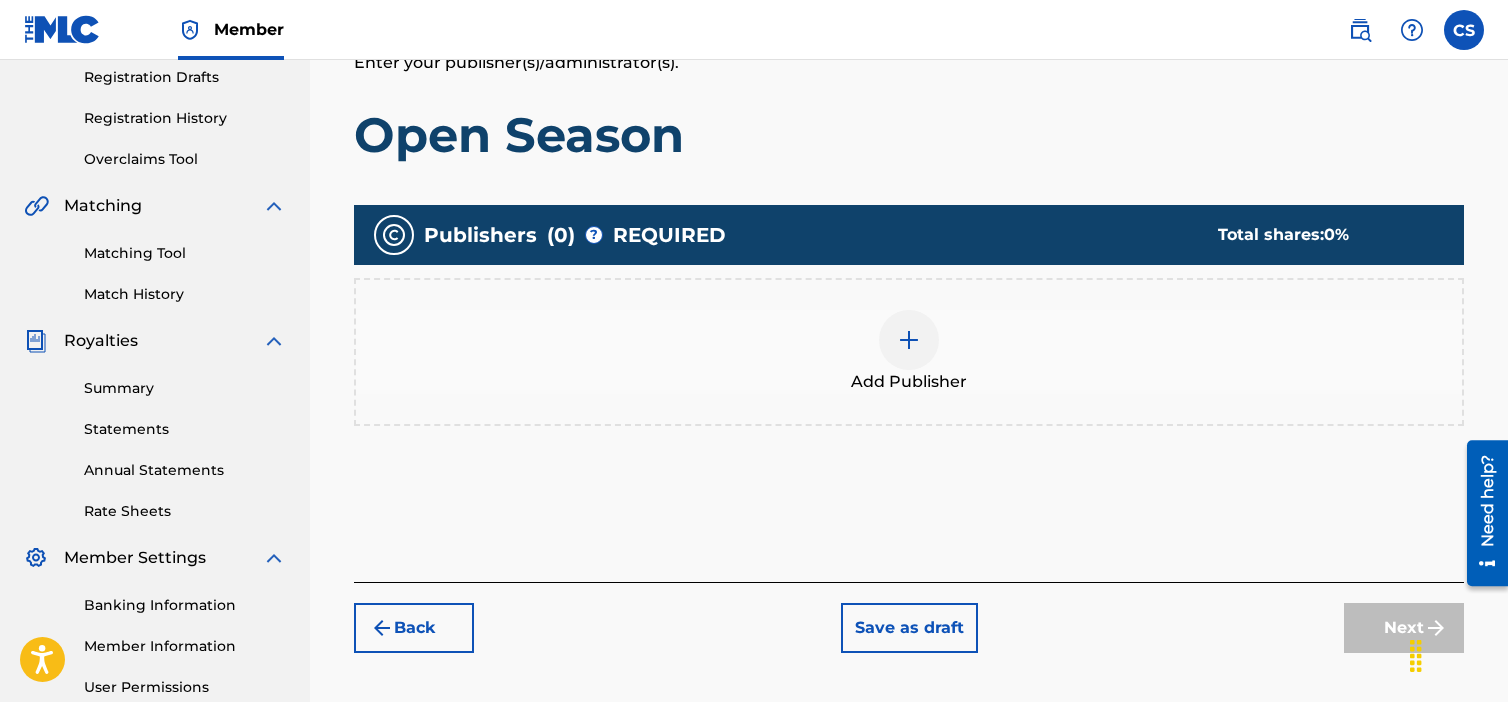 scroll, scrollTop: 90, scrollLeft: 0, axis: vertical 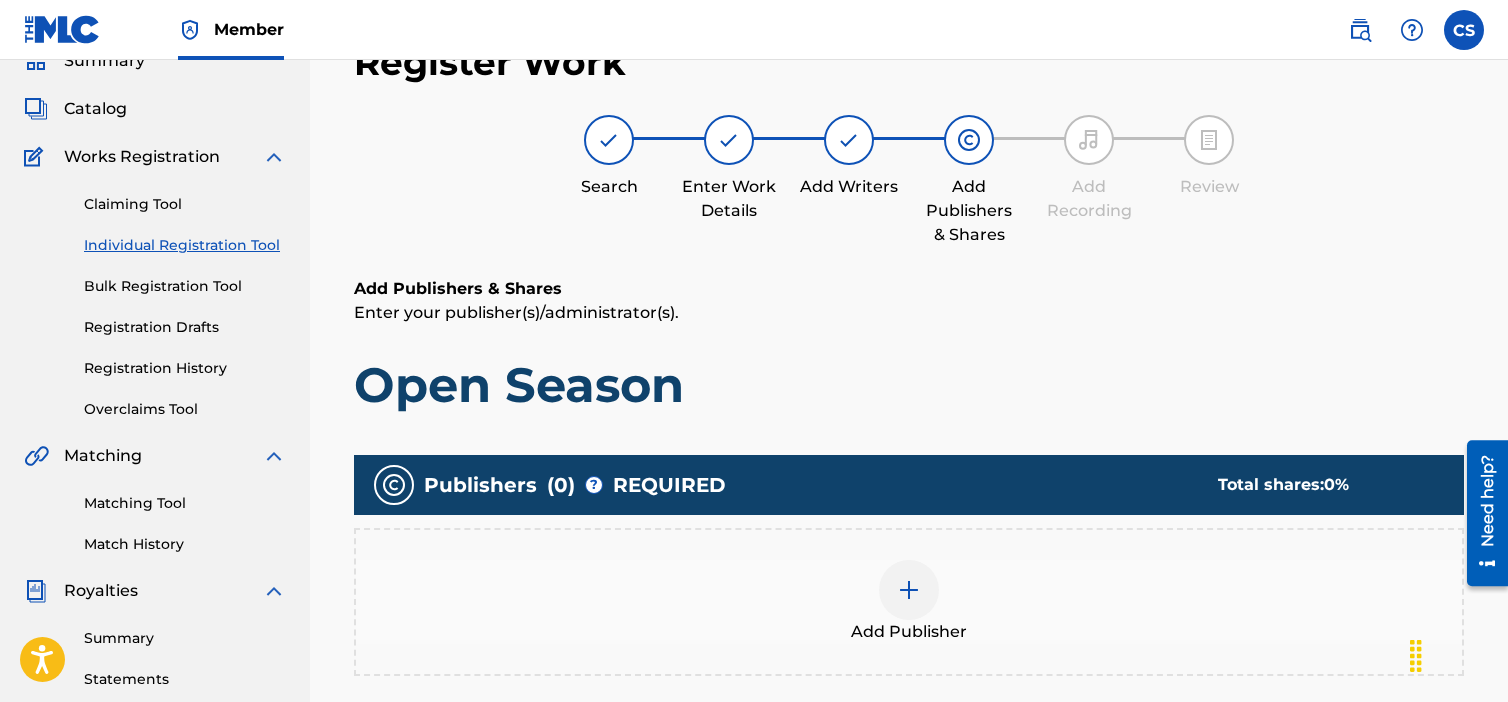 click at bounding box center (909, 590) 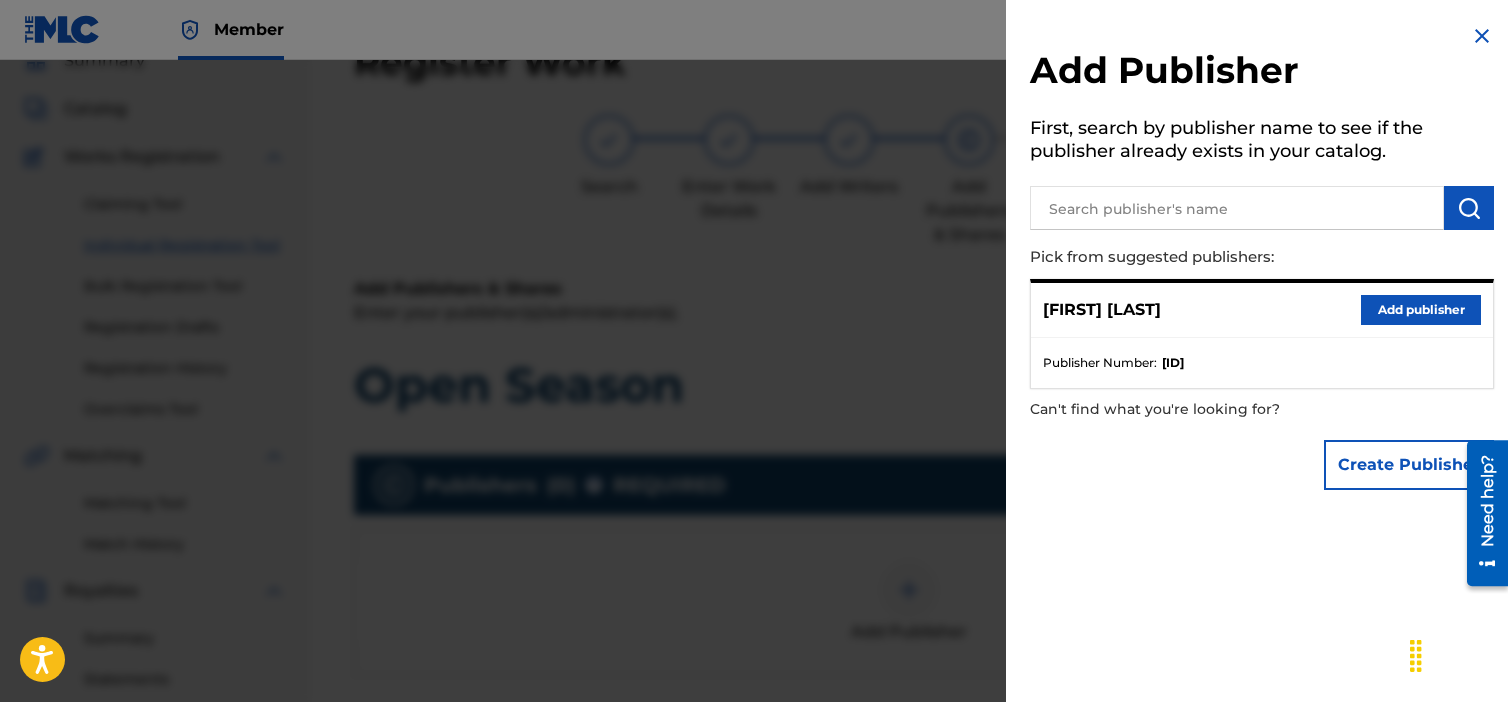 click on "Add publisher" at bounding box center [1421, 310] 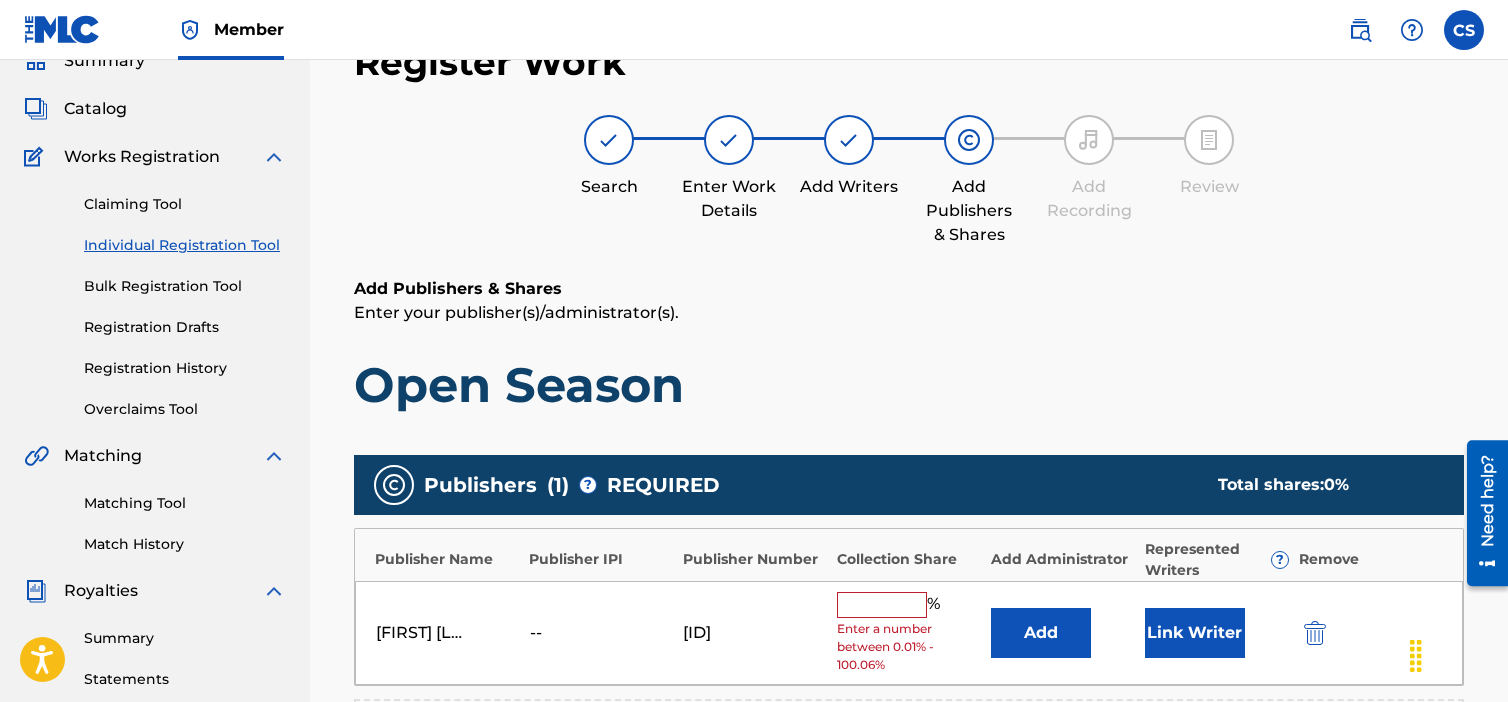 click at bounding box center [882, 605] 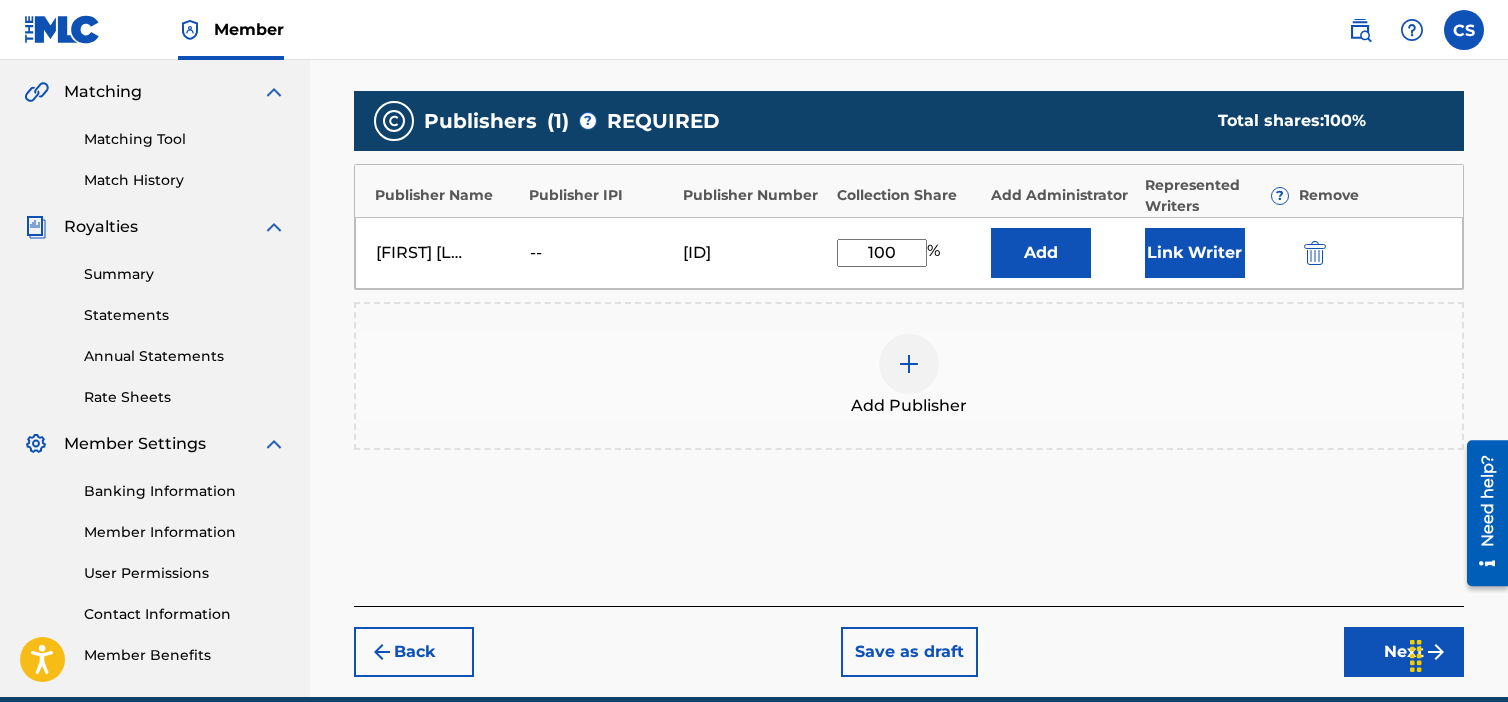 scroll, scrollTop: 490, scrollLeft: 0, axis: vertical 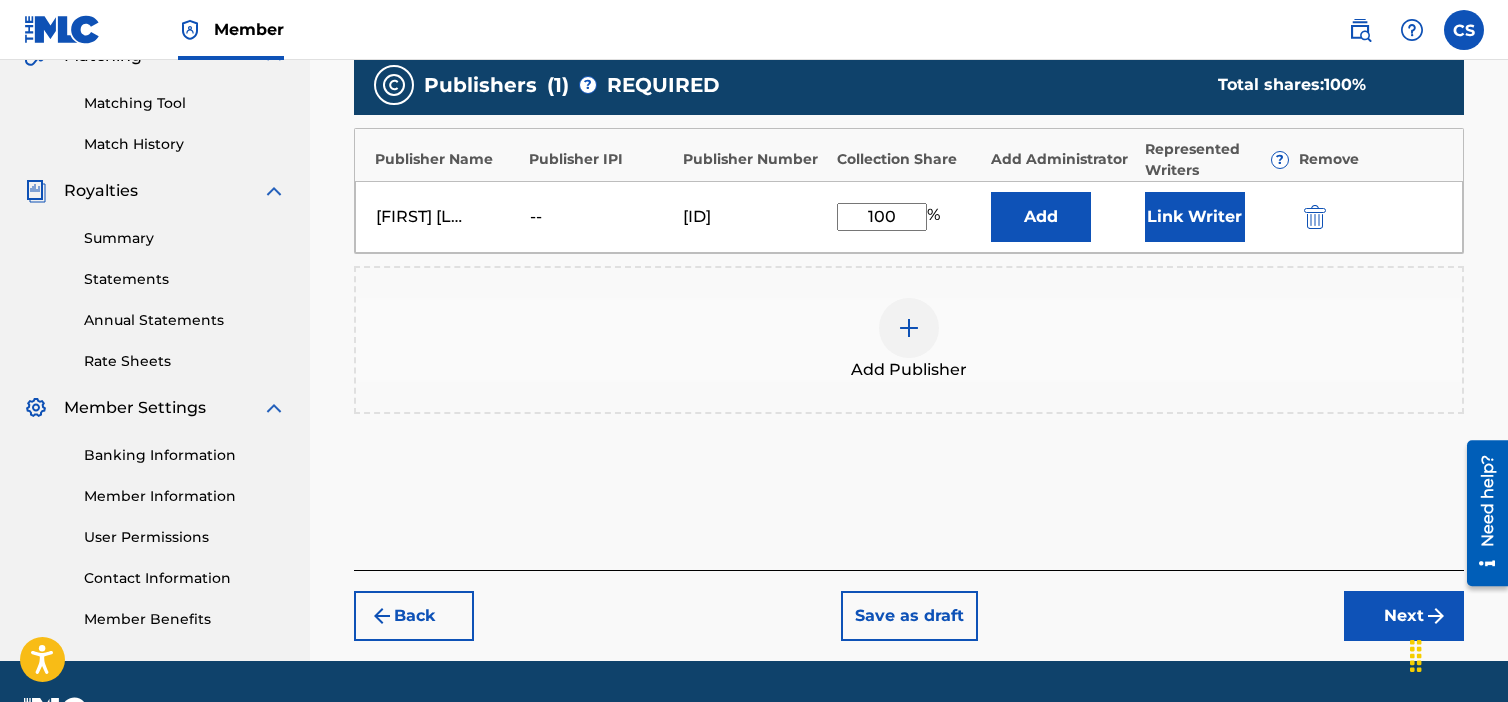 click on "Link Writer" at bounding box center (1195, 217) 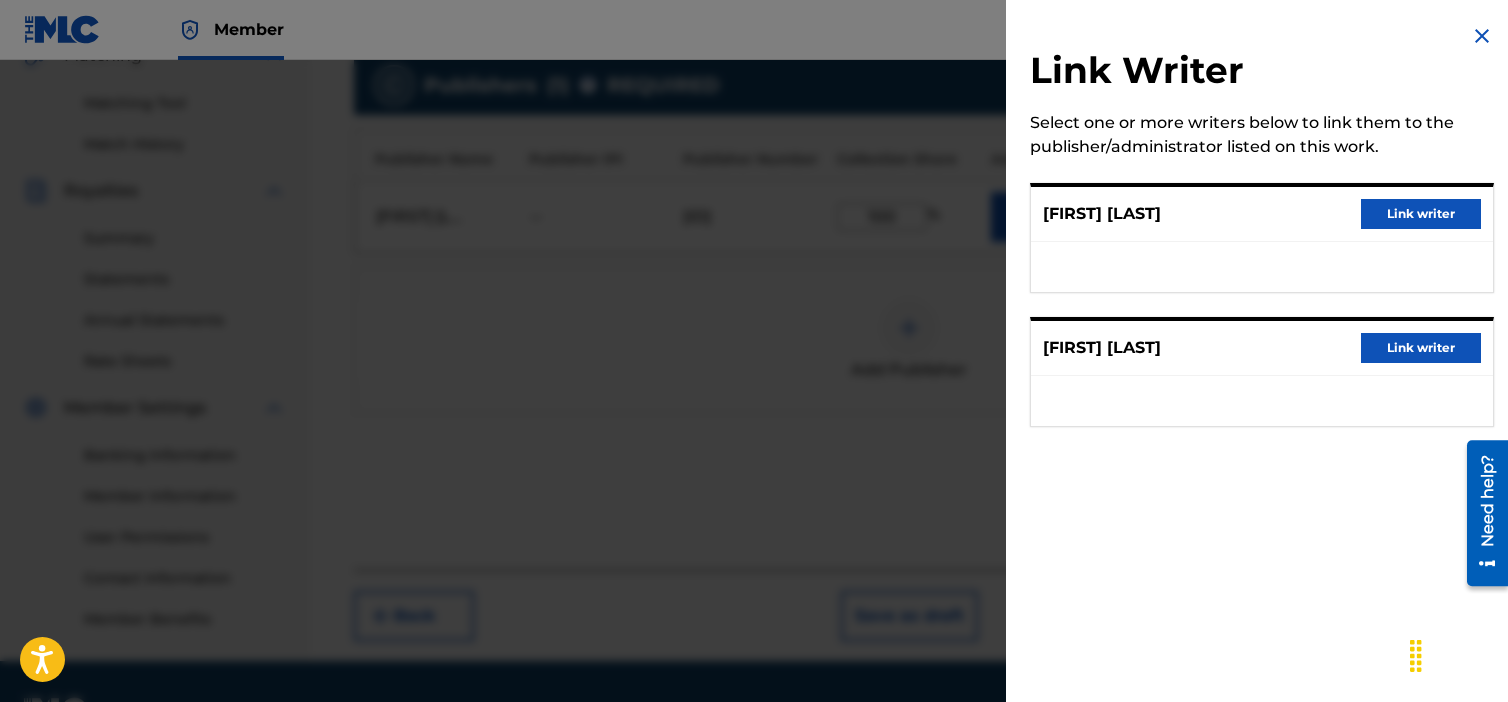 click at bounding box center (1482, 36) 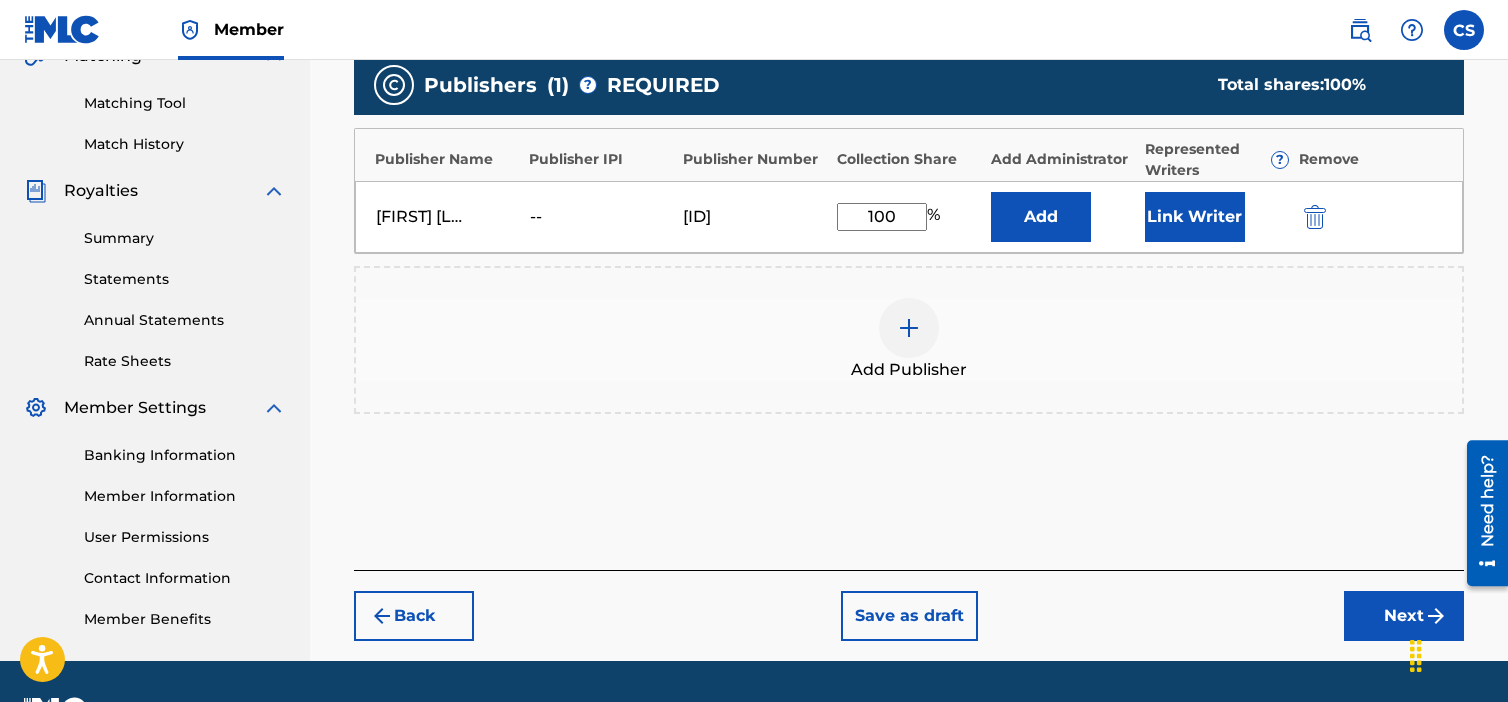 click on "Next" at bounding box center (1404, 616) 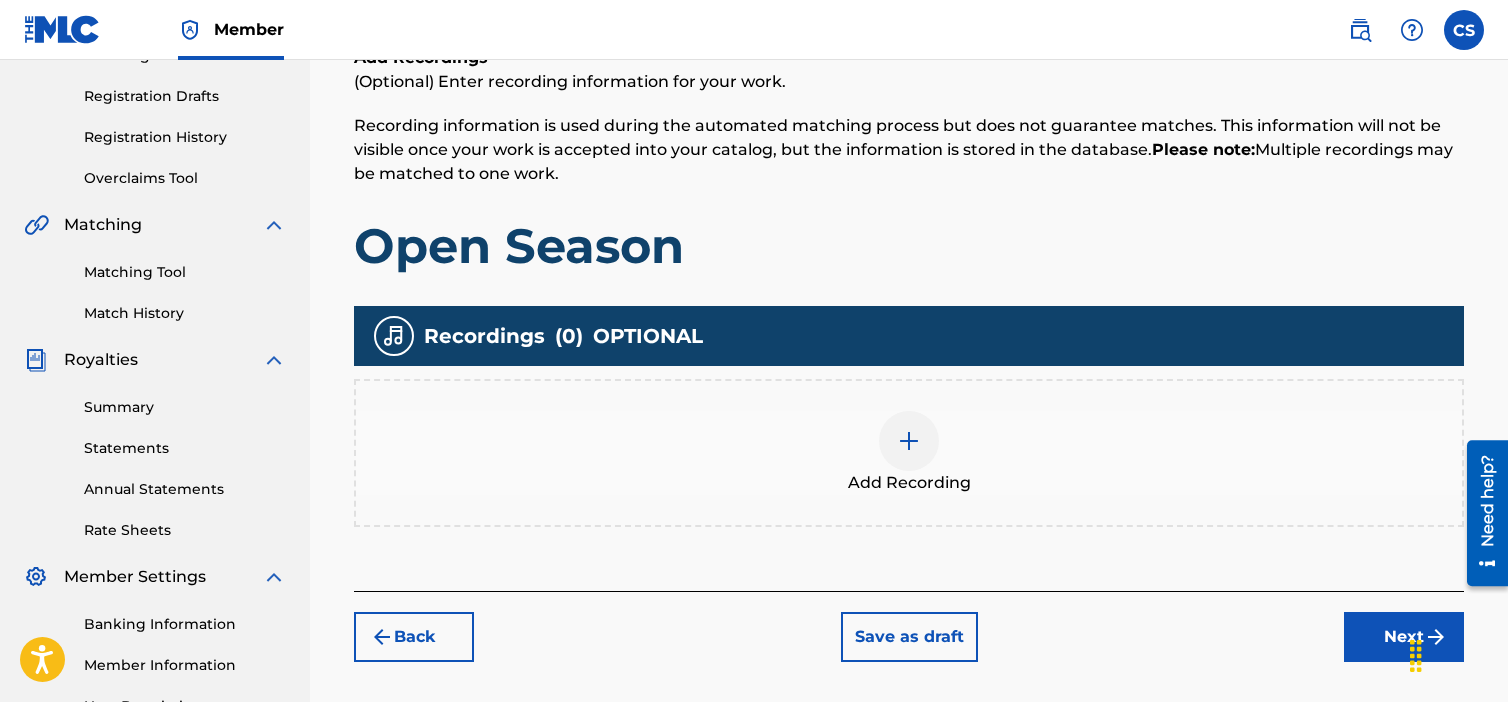 scroll, scrollTop: 390, scrollLeft: 0, axis: vertical 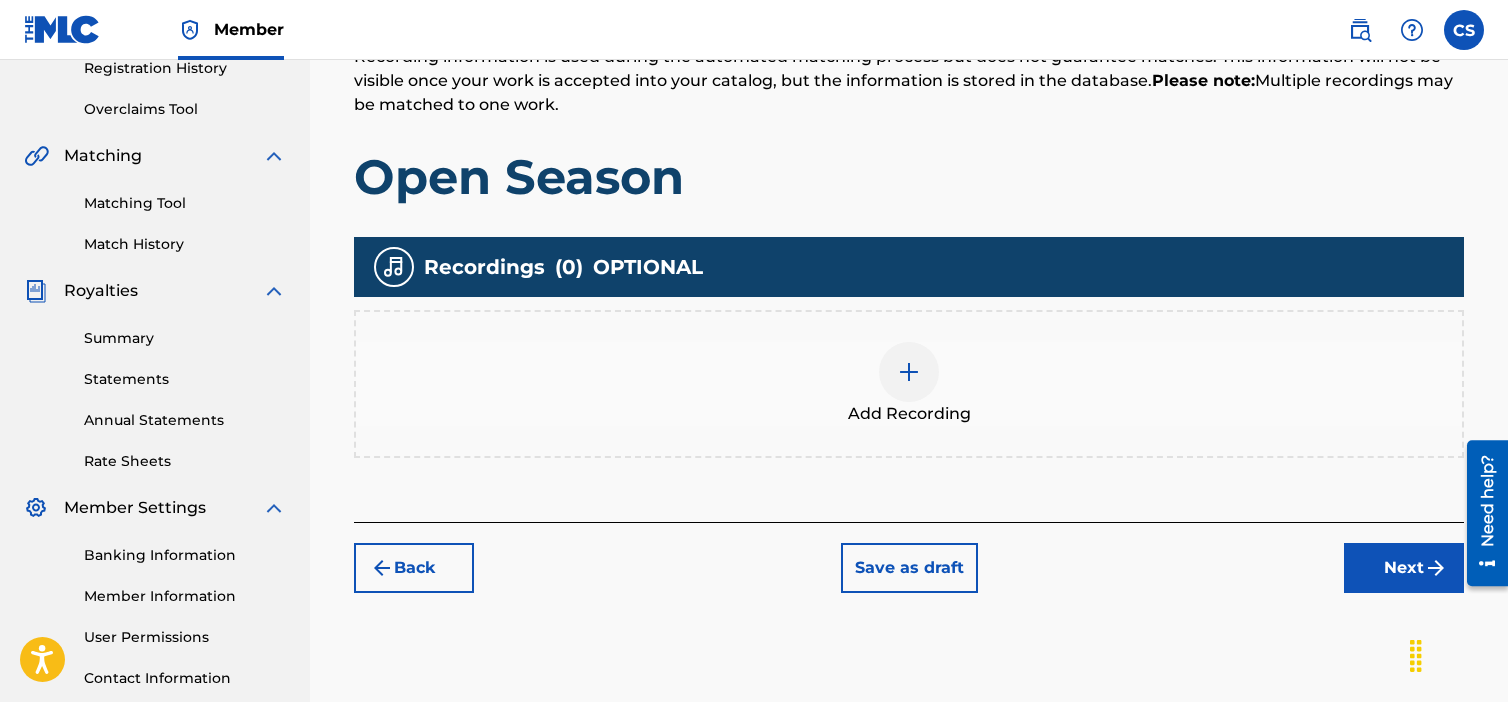 click on "Next" at bounding box center (1404, 568) 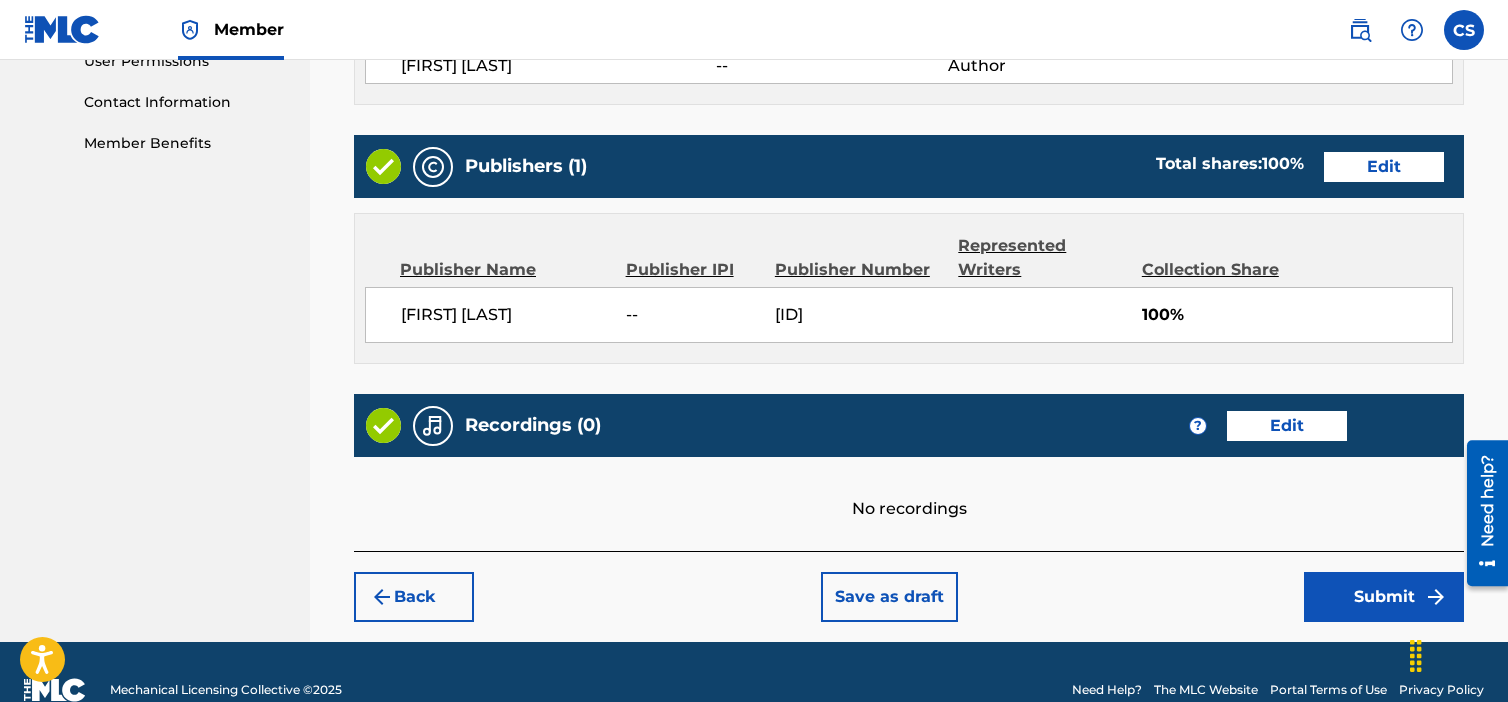 scroll, scrollTop: 1000, scrollLeft: 0, axis: vertical 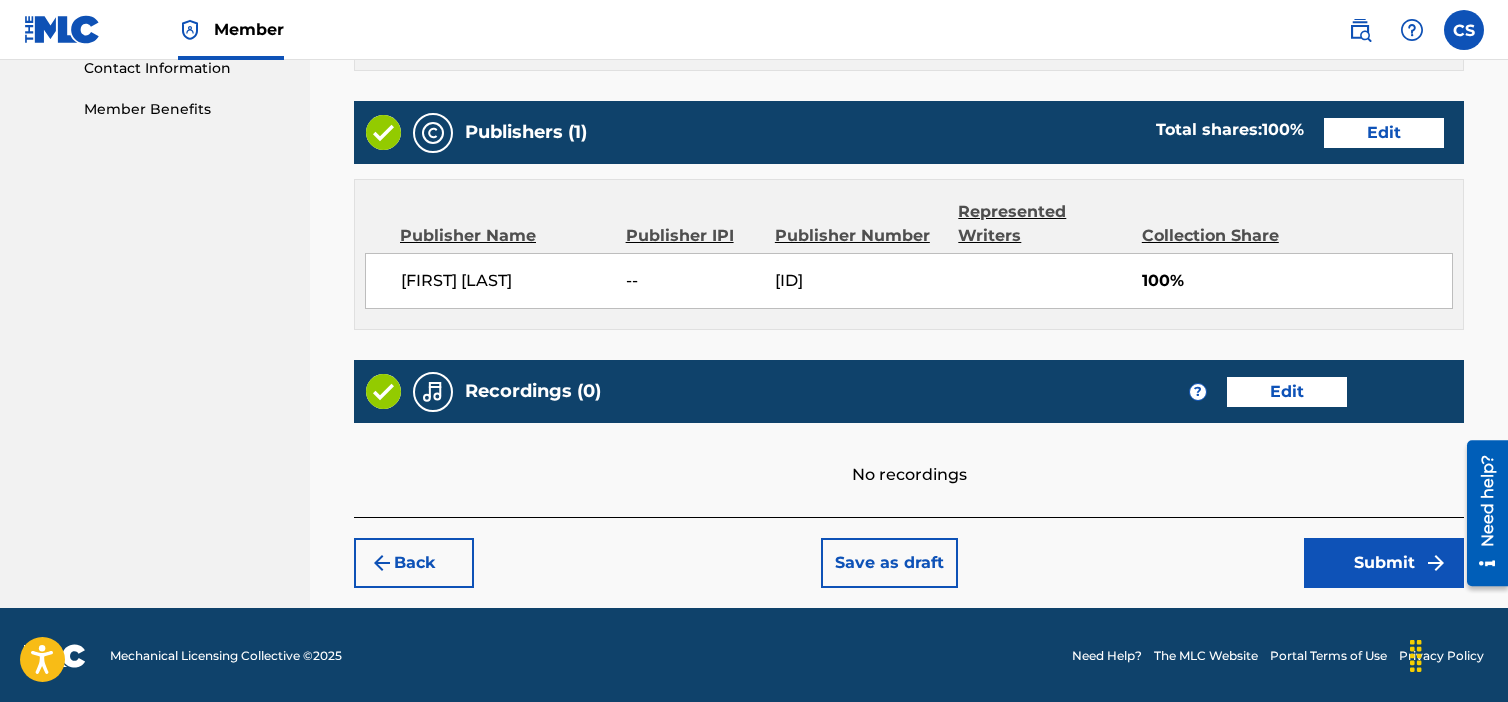 click on "Submit" at bounding box center (1384, 563) 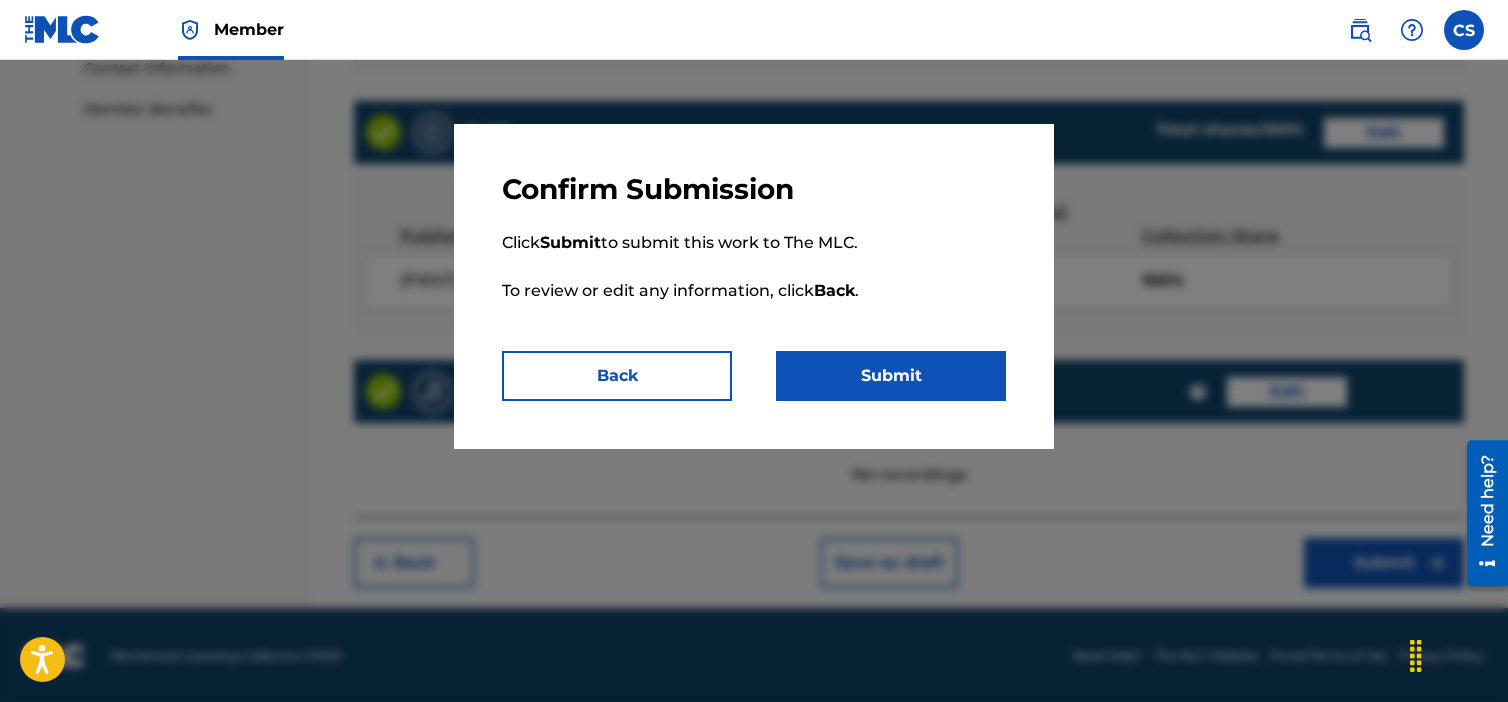 click on "Submit" at bounding box center (891, 376) 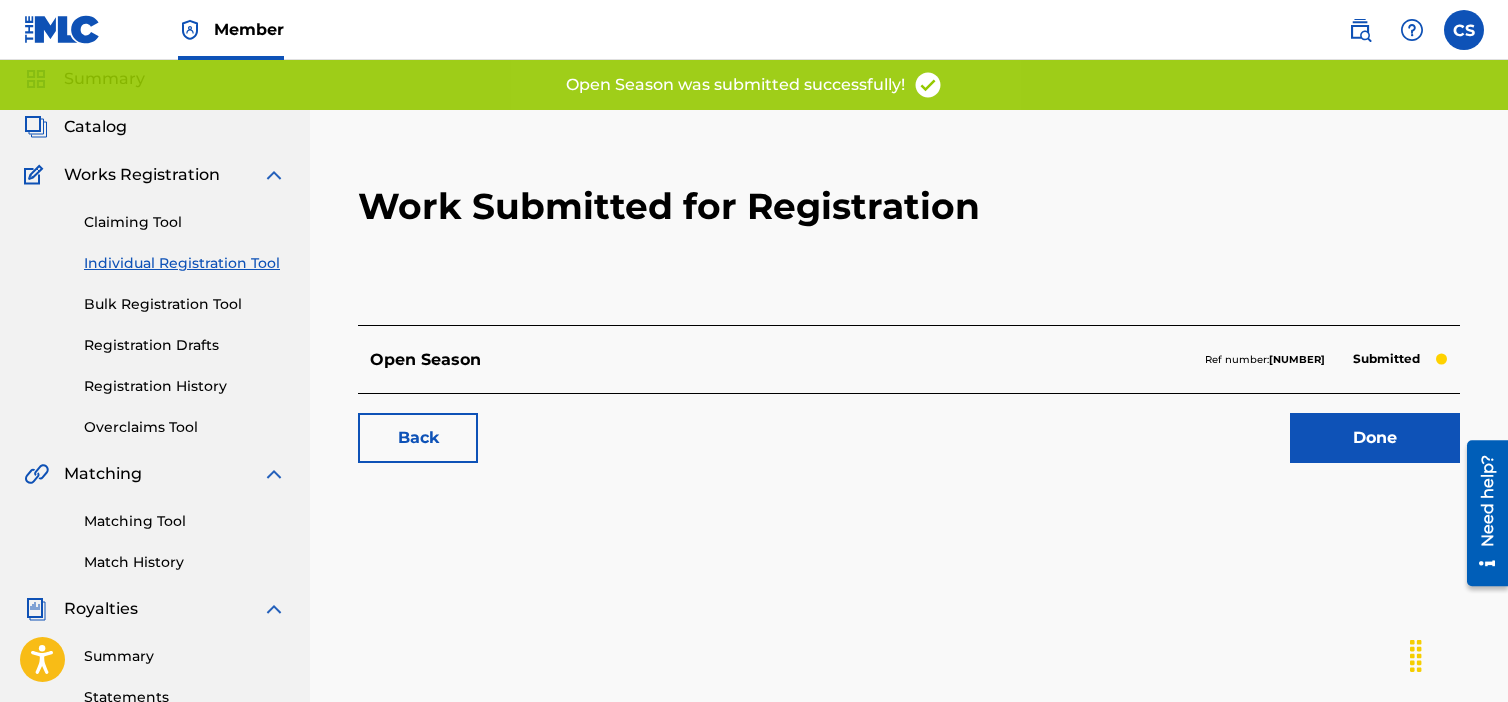 scroll, scrollTop: 100, scrollLeft: 0, axis: vertical 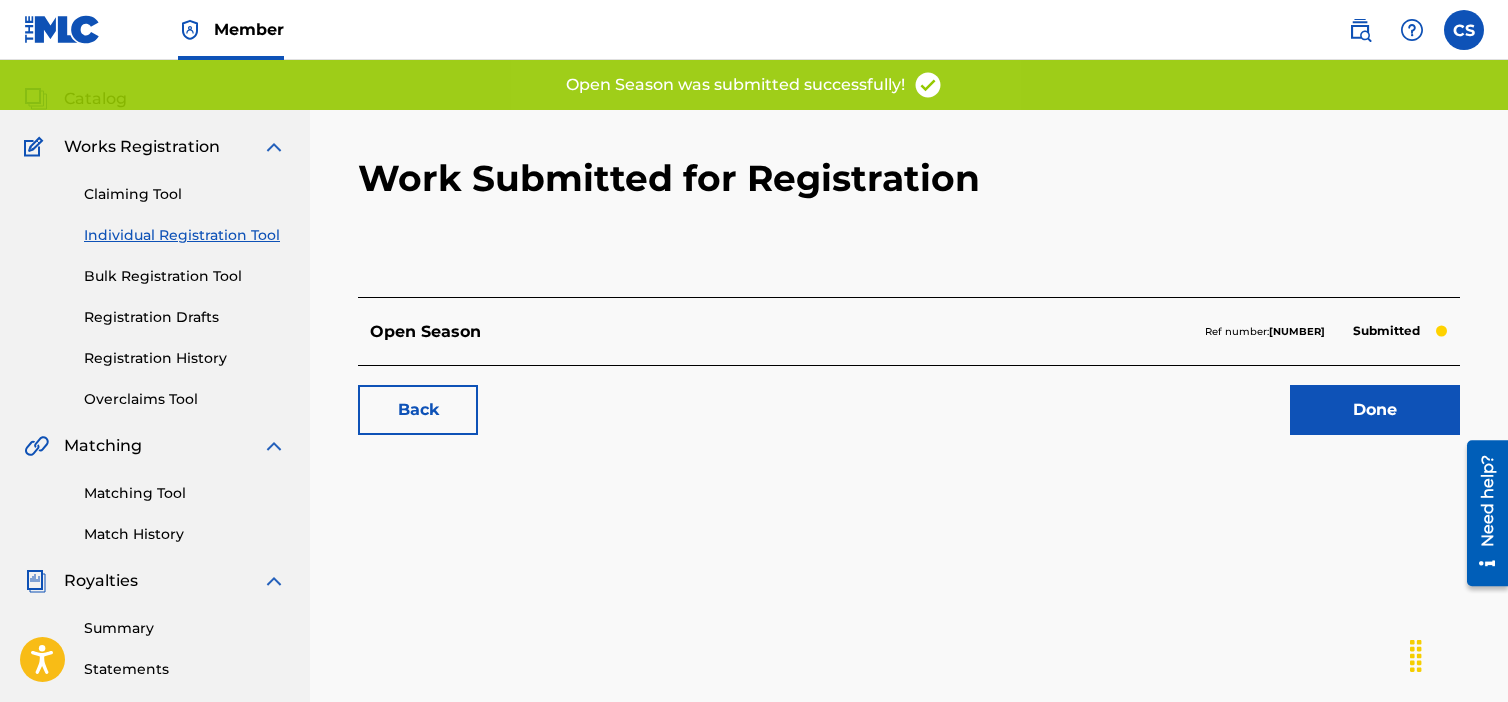 click on "Done" at bounding box center [1375, 410] 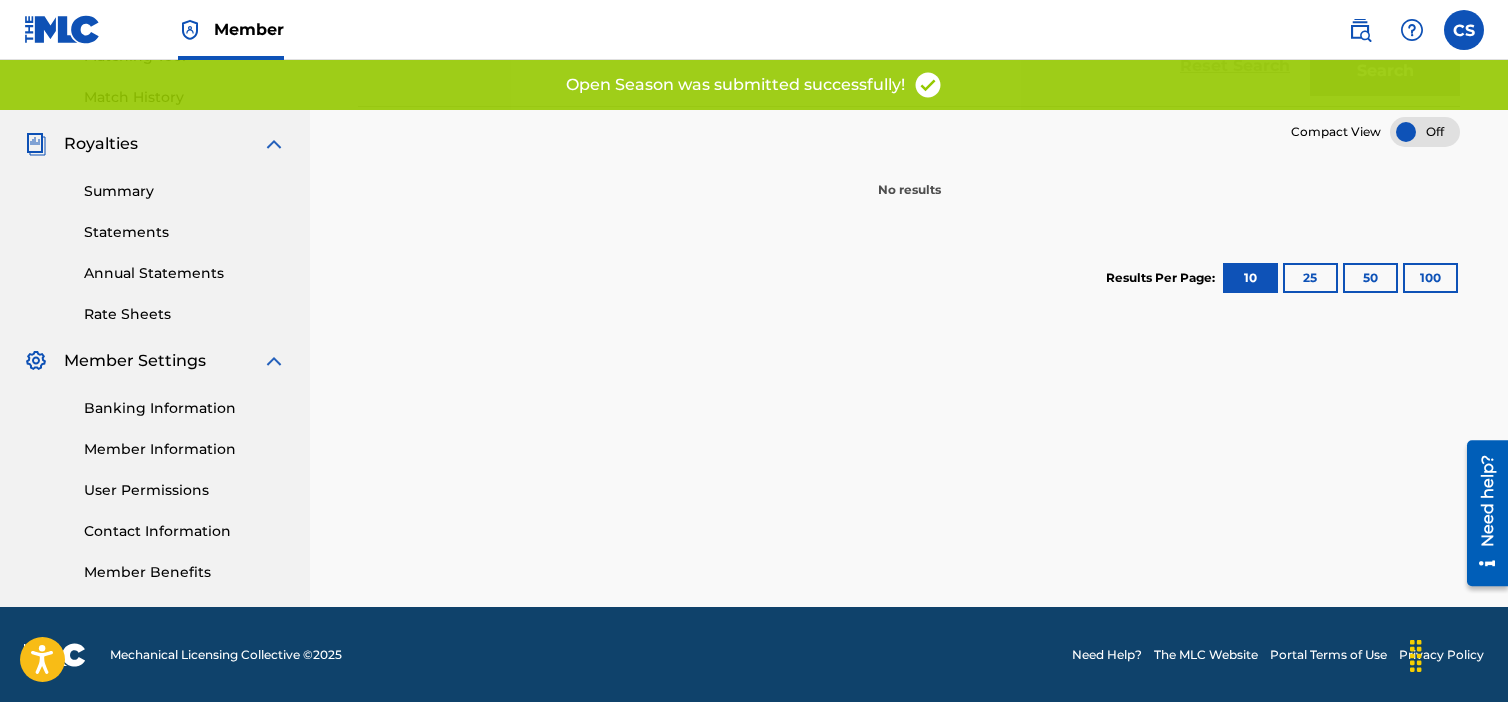 scroll, scrollTop: 137, scrollLeft: 0, axis: vertical 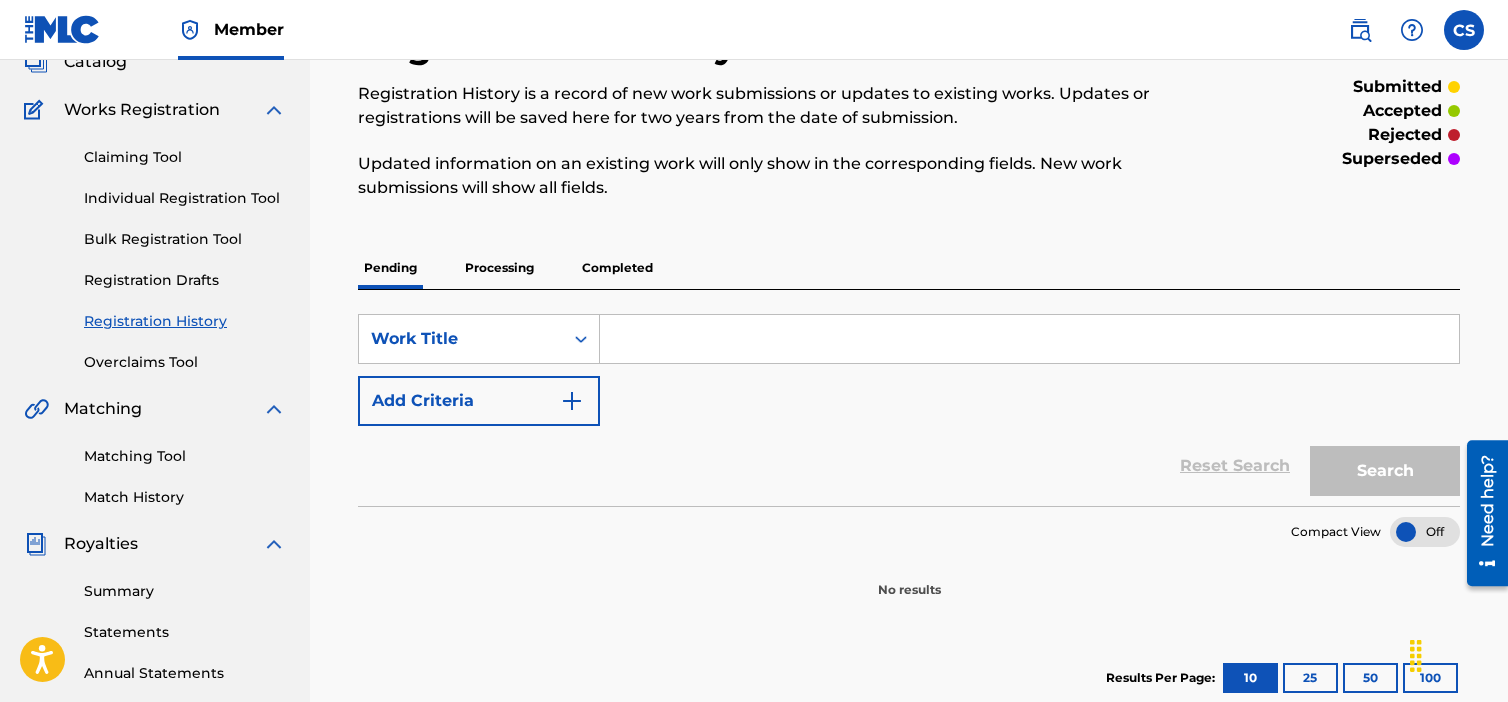 click on "Individual Registration Tool" at bounding box center [185, 198] 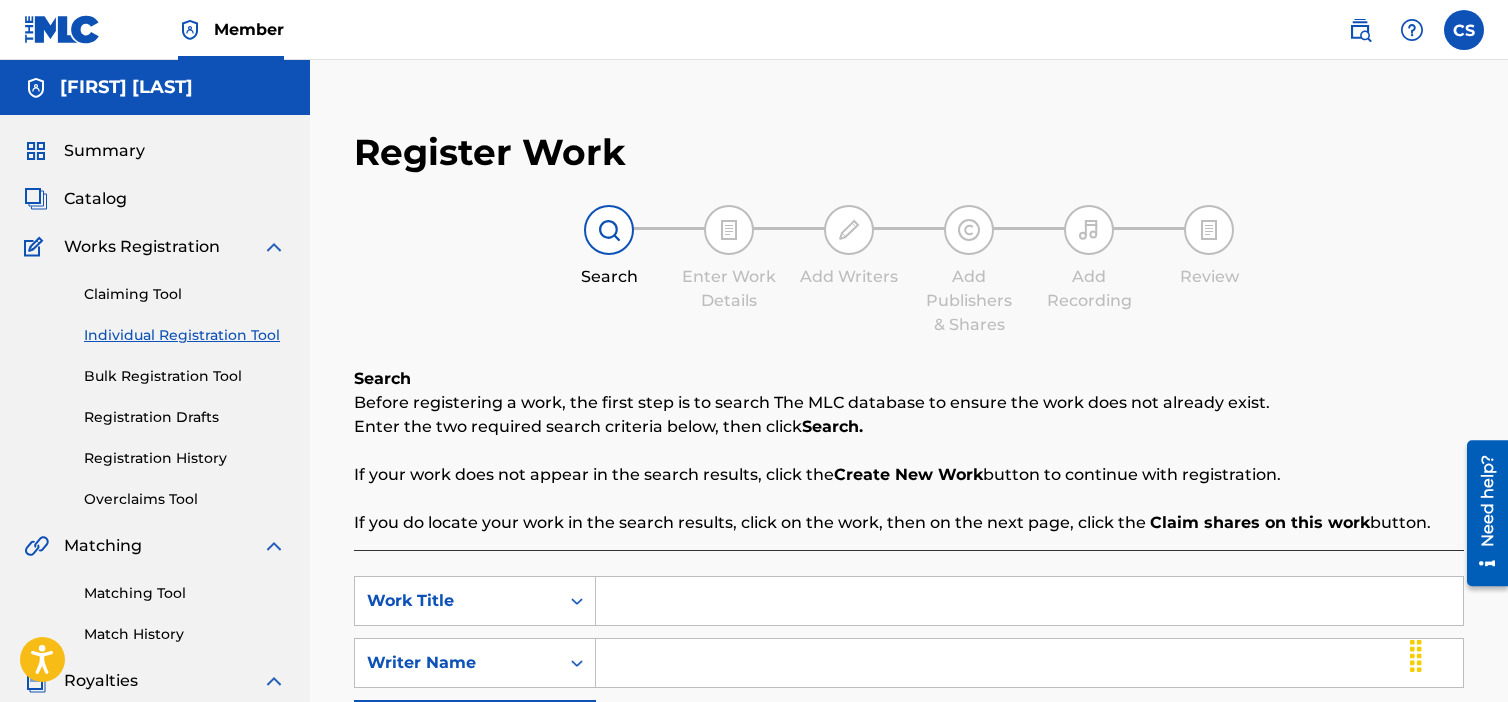 click at bounding box center [1029, 601] 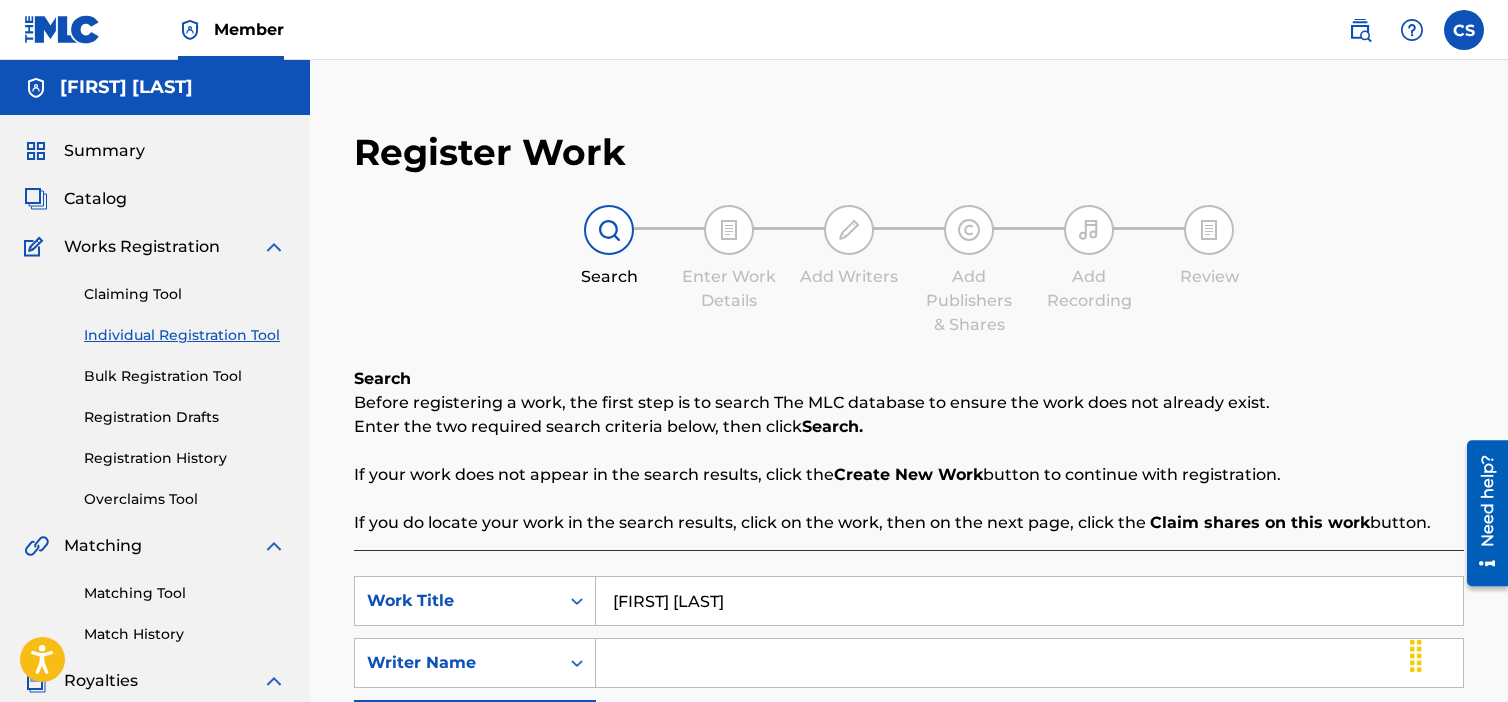 type on "[FIRST] [LAST]" 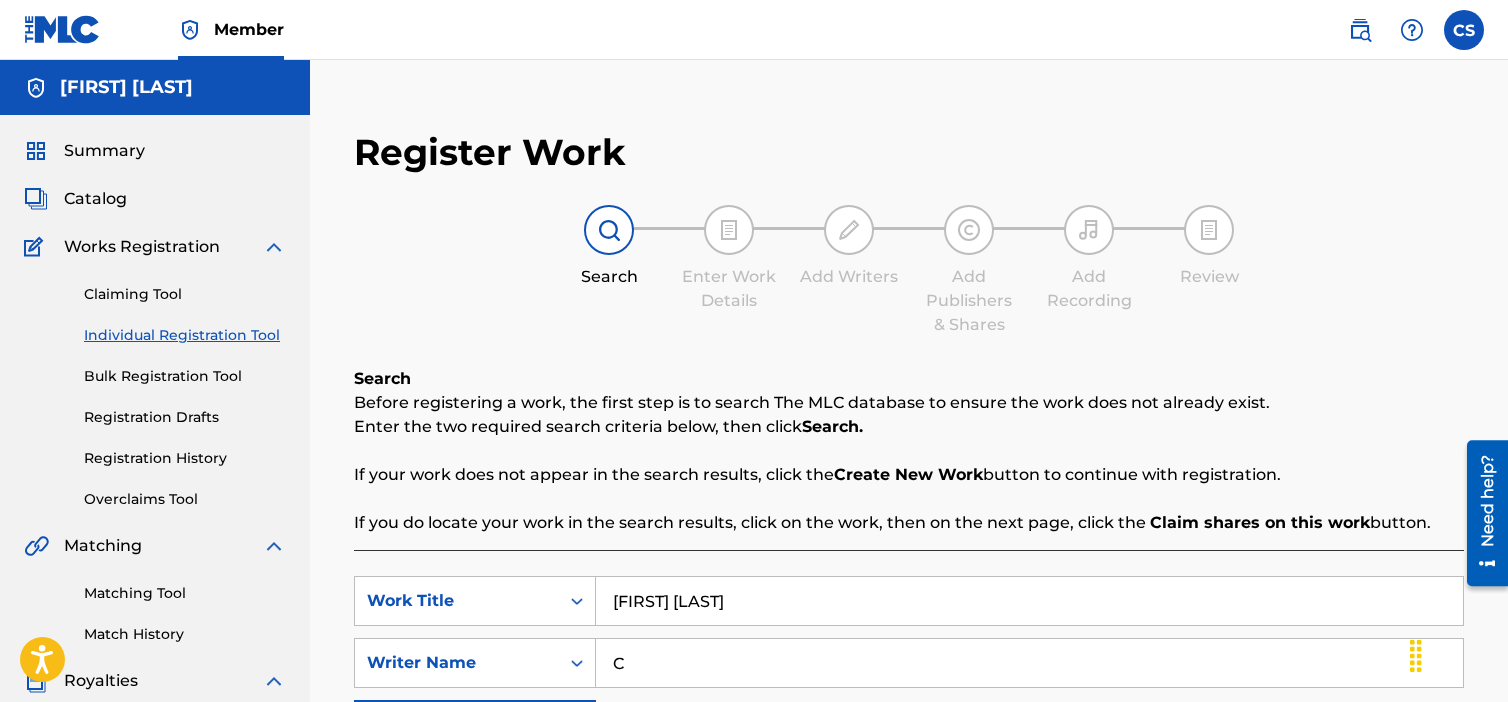 type on "[FIRST] [LAST]" 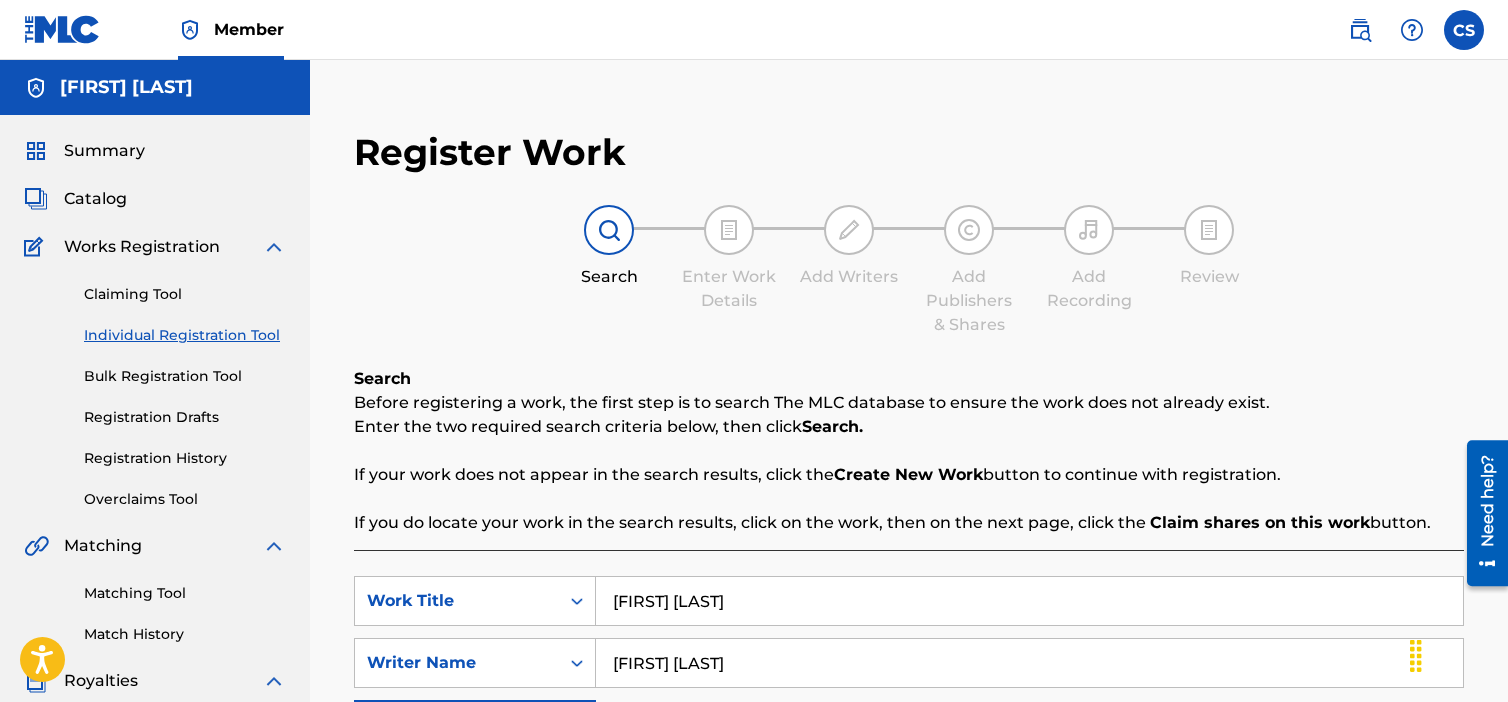 scroll, scrollTop: 300, scrollLeft: 0, axis: vertical 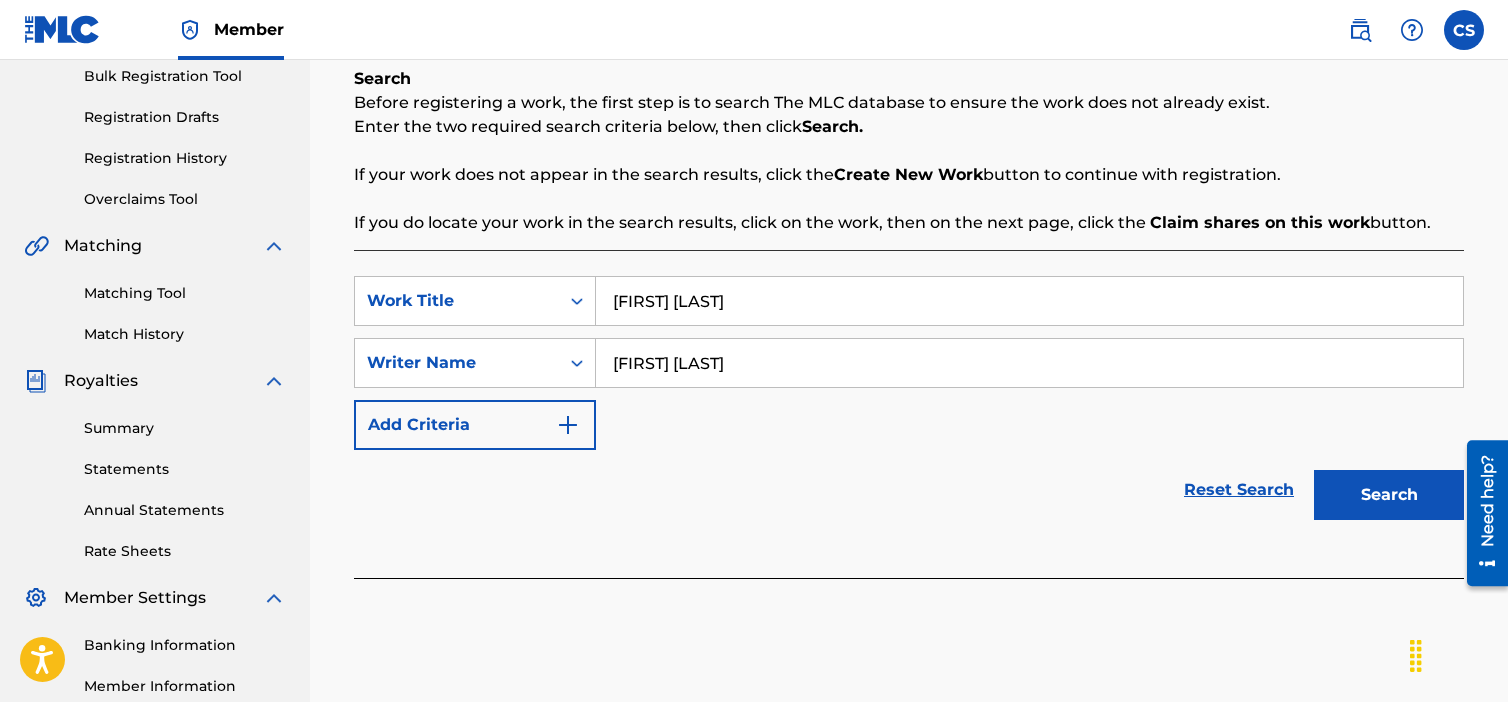 click on "Search" at bounding box center (1389, 495) 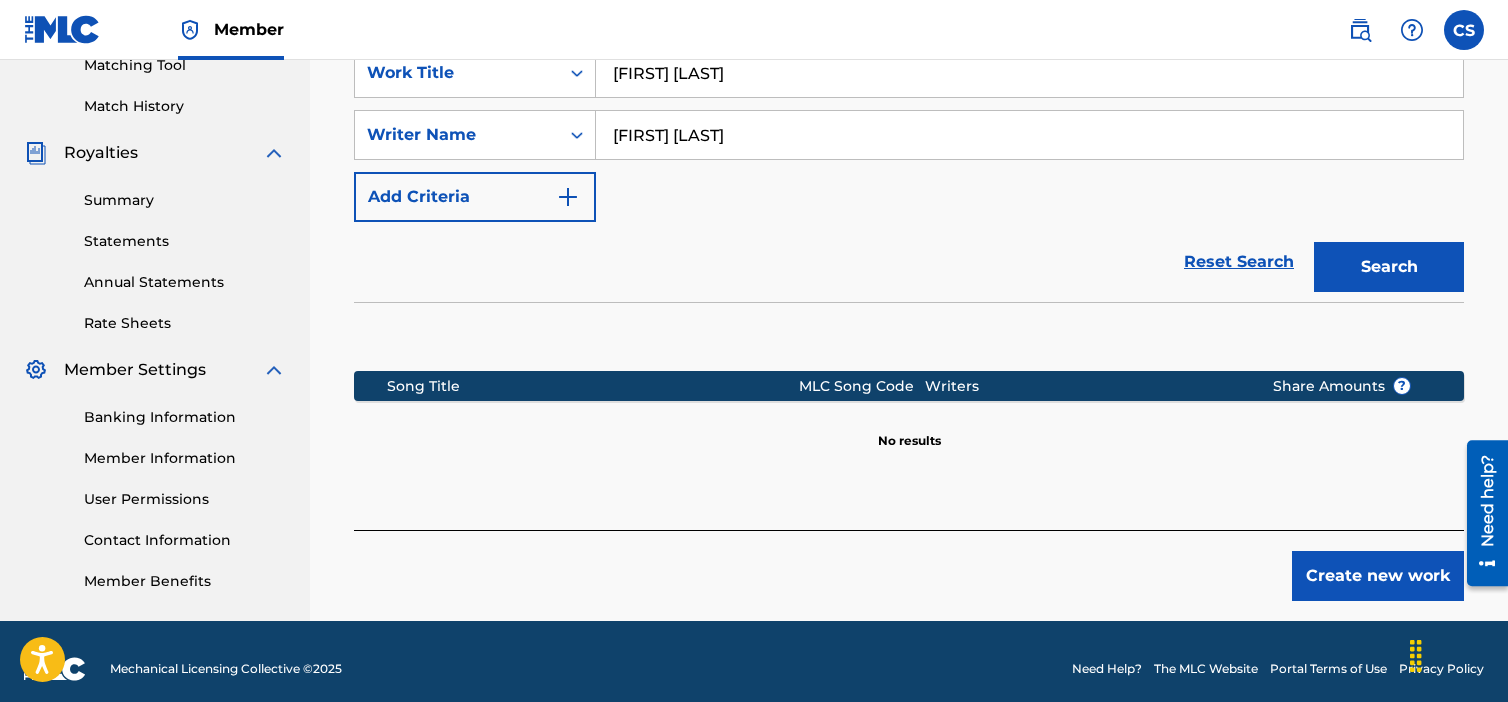 scroll, scrollTop: 542, scrollLeft: 0, axis: vertical 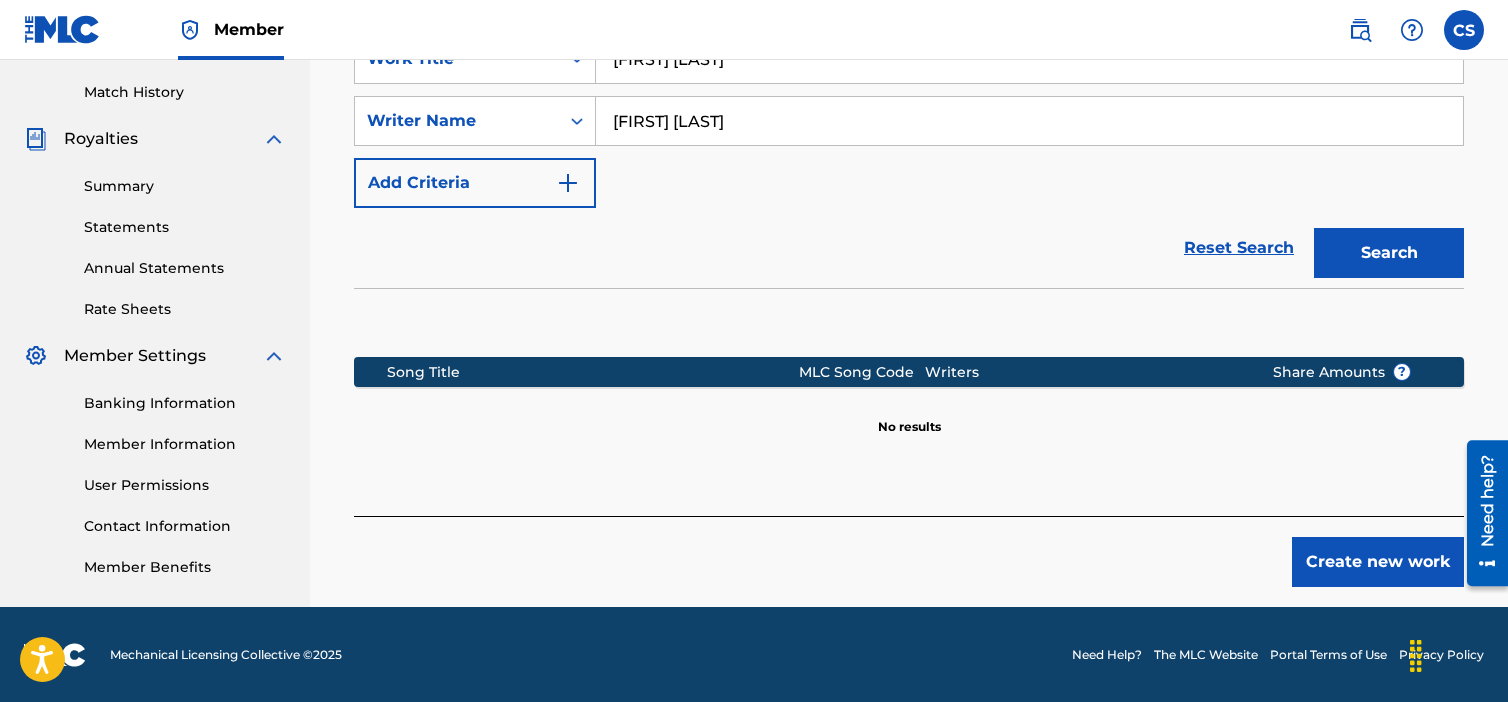 click on "Create new work" at bounding box center (1378, 562) 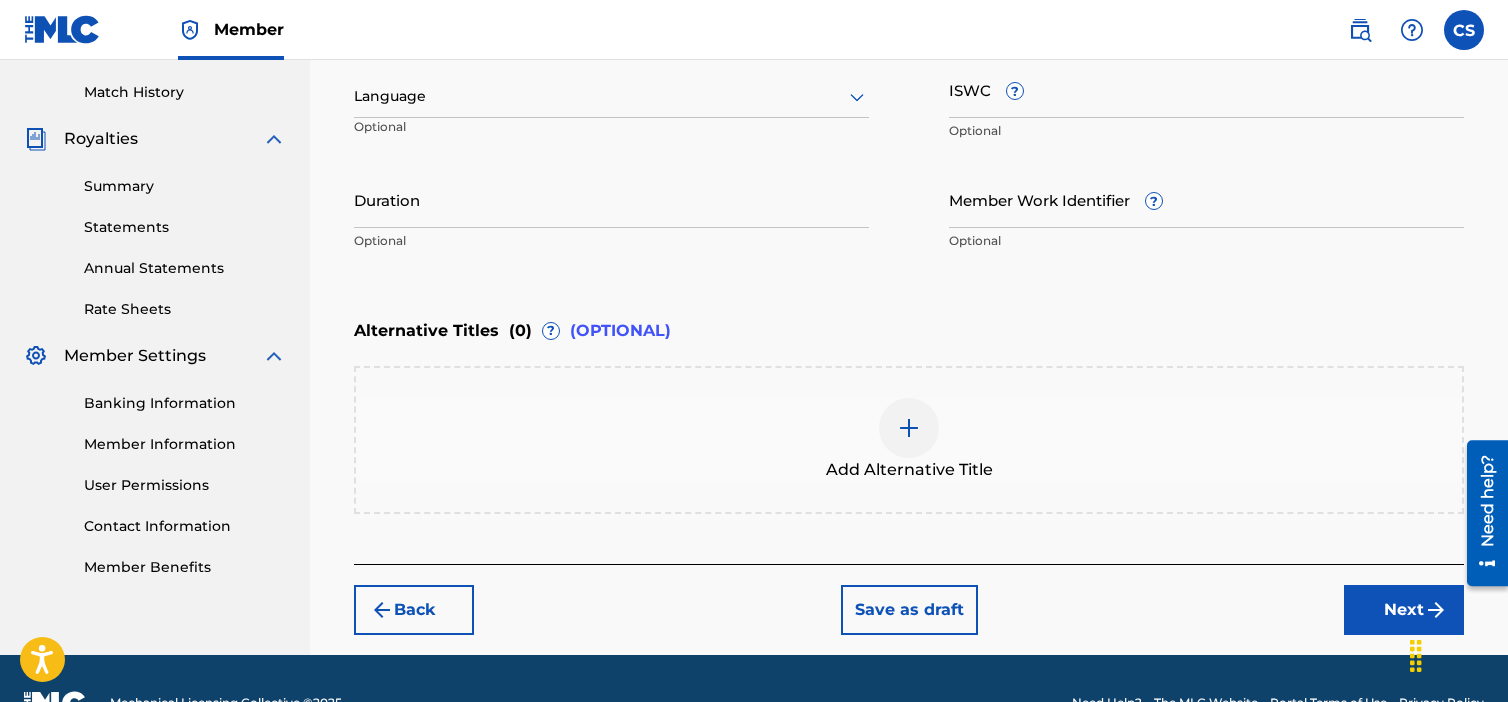 click at bounding box center [611, 96] 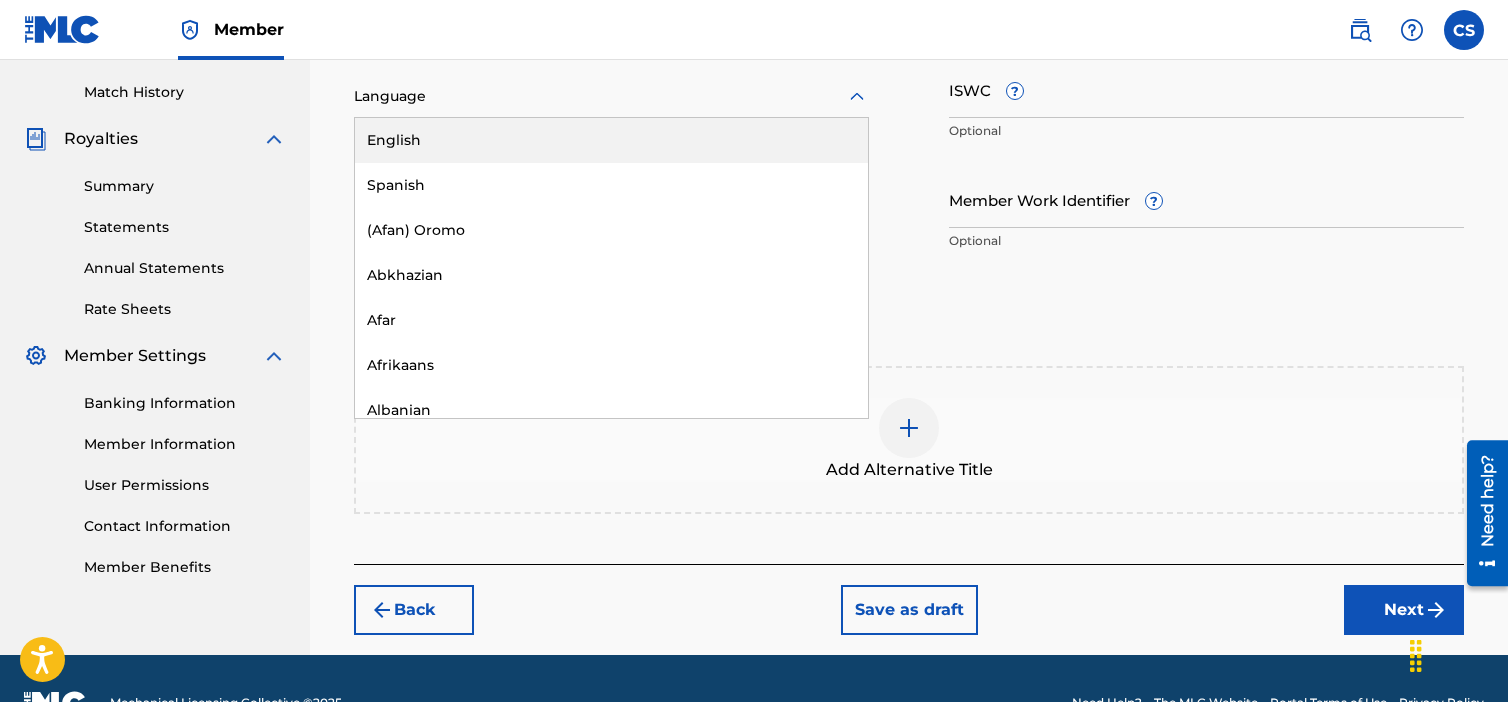 click on "English" at bounding box center [611, 140] 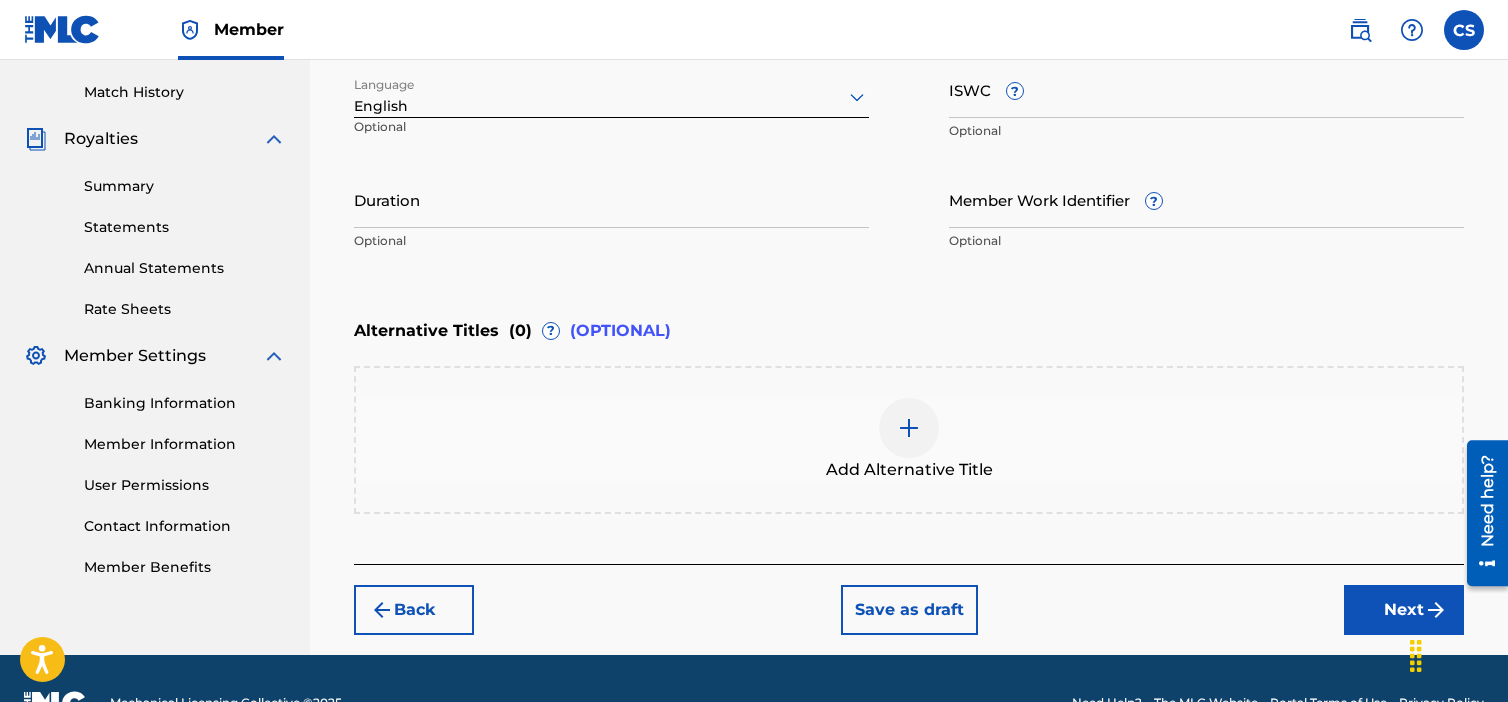 click on "Next" at bounding box center (1404, 610) 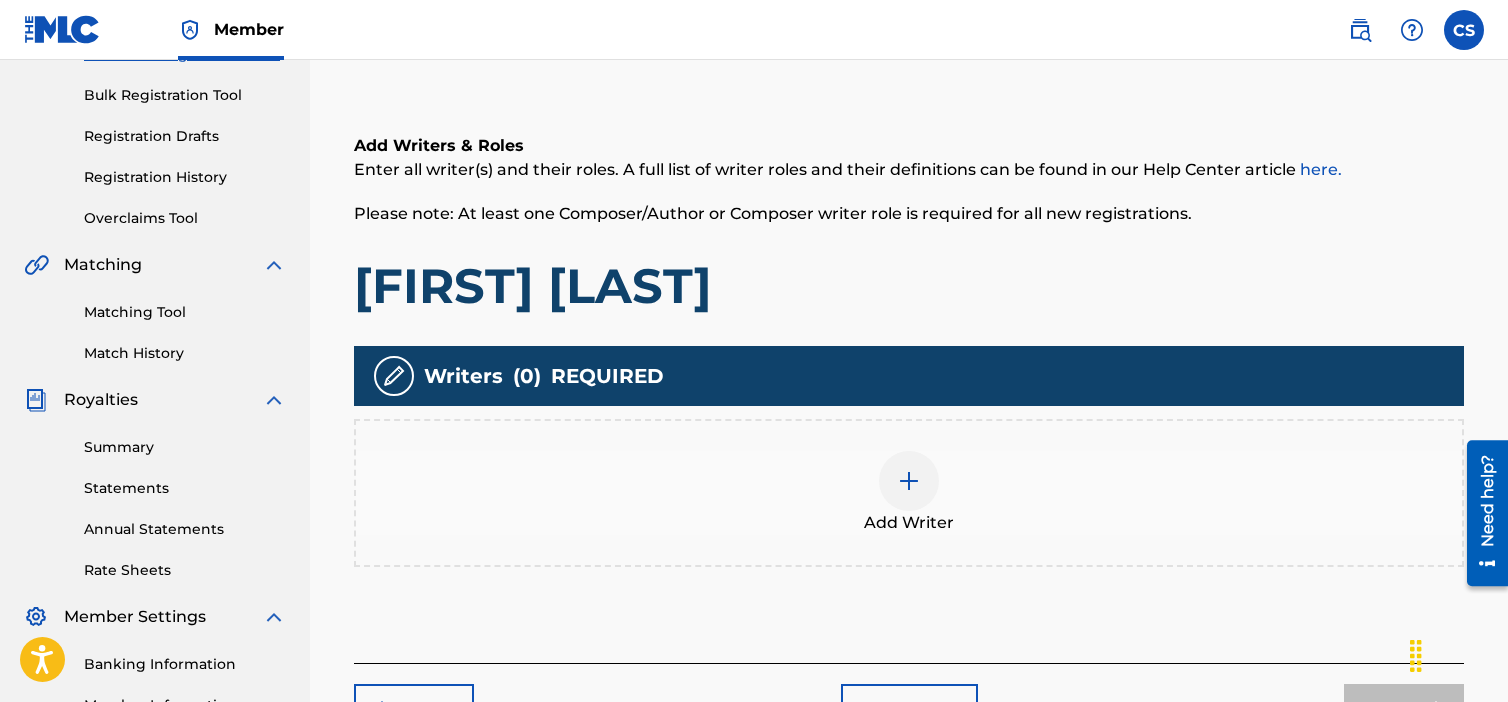 scroll, scrollTop: 290, scrollLeft: 0, axis: vertical 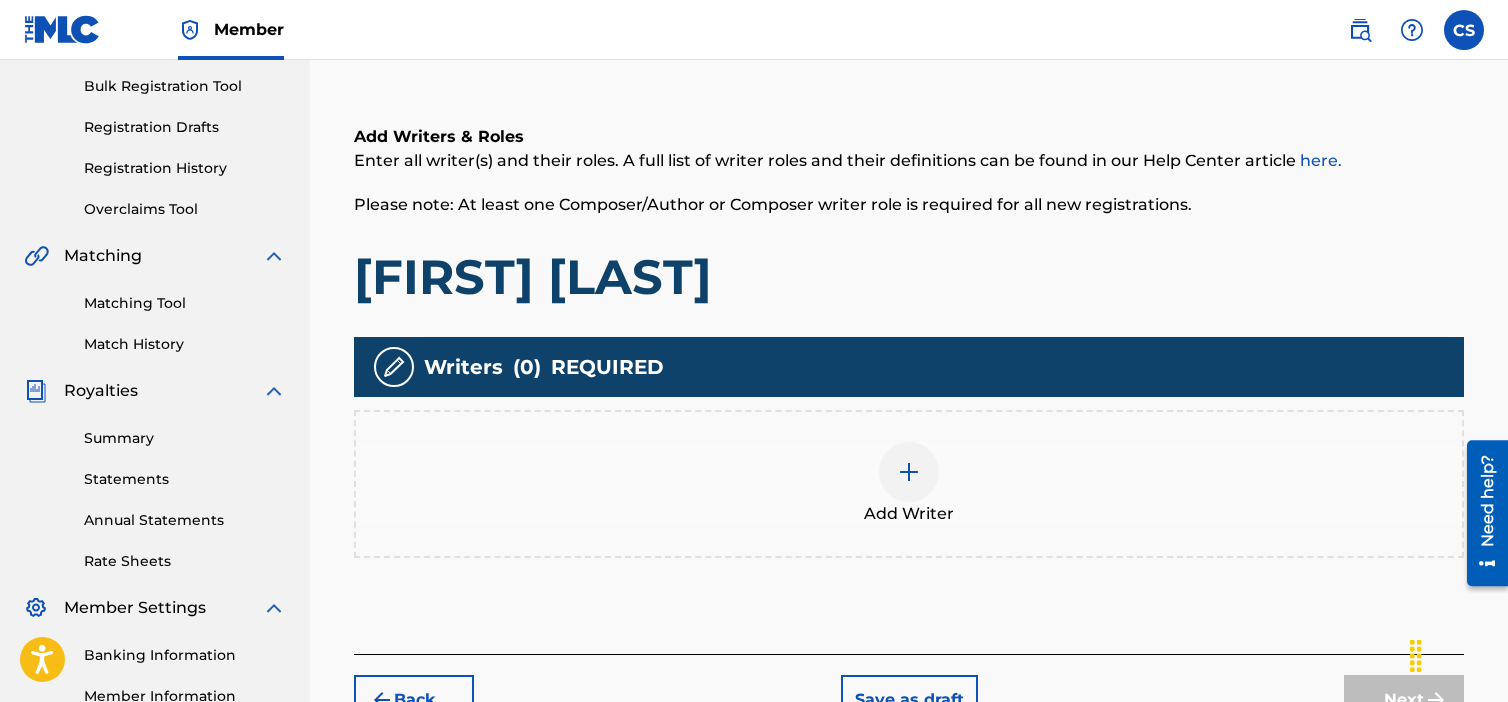 click at bounding box center [909, 472] 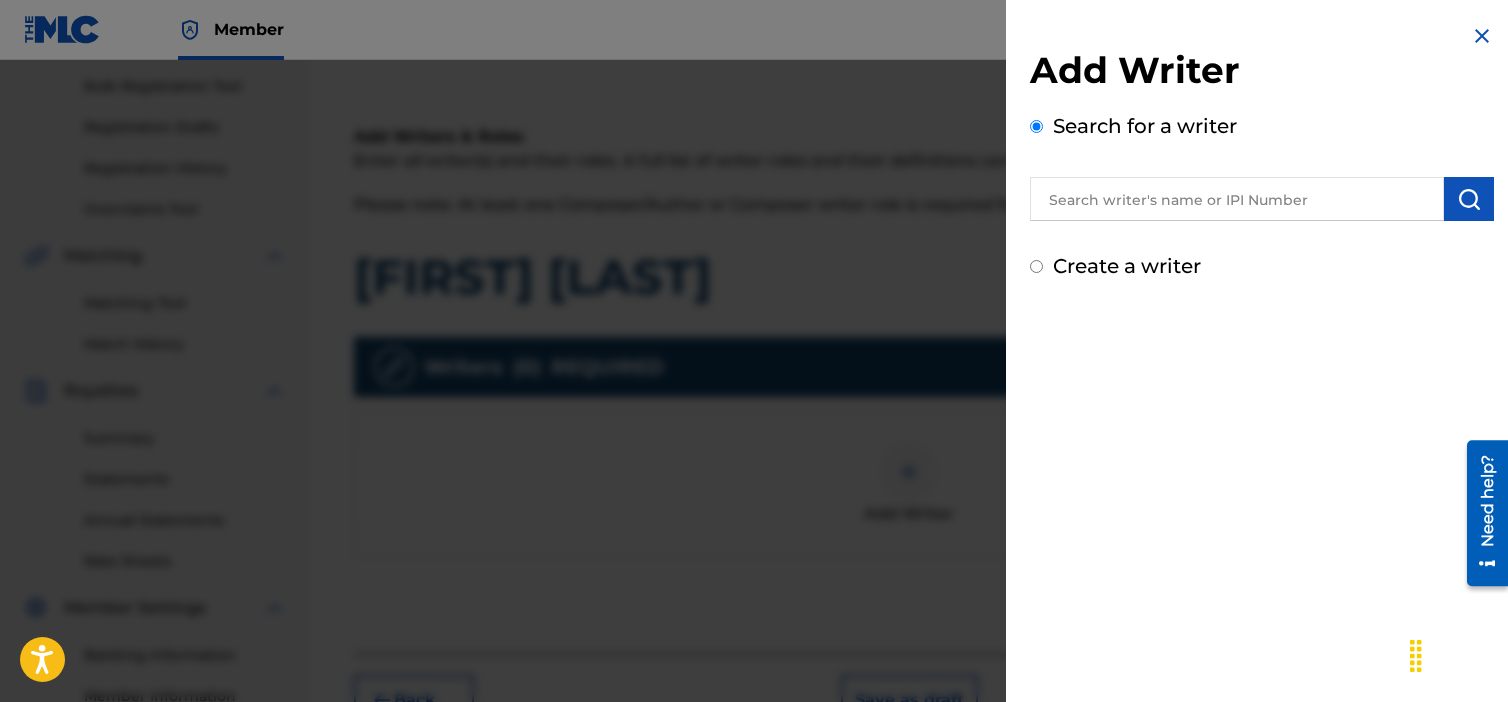 click on "Create a writer" at bounding box center (1127, 266) 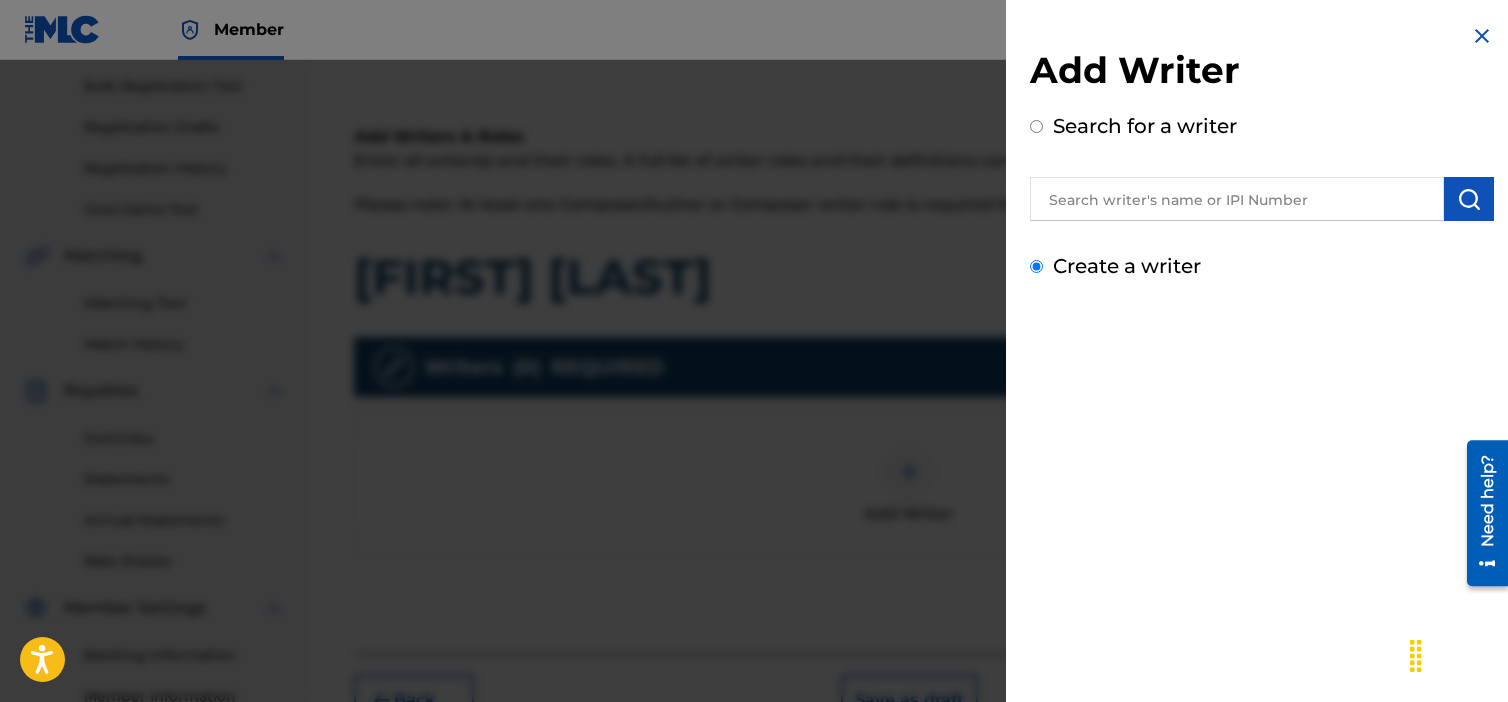 click on "Create a writer" at bounding box center [1036, 266] 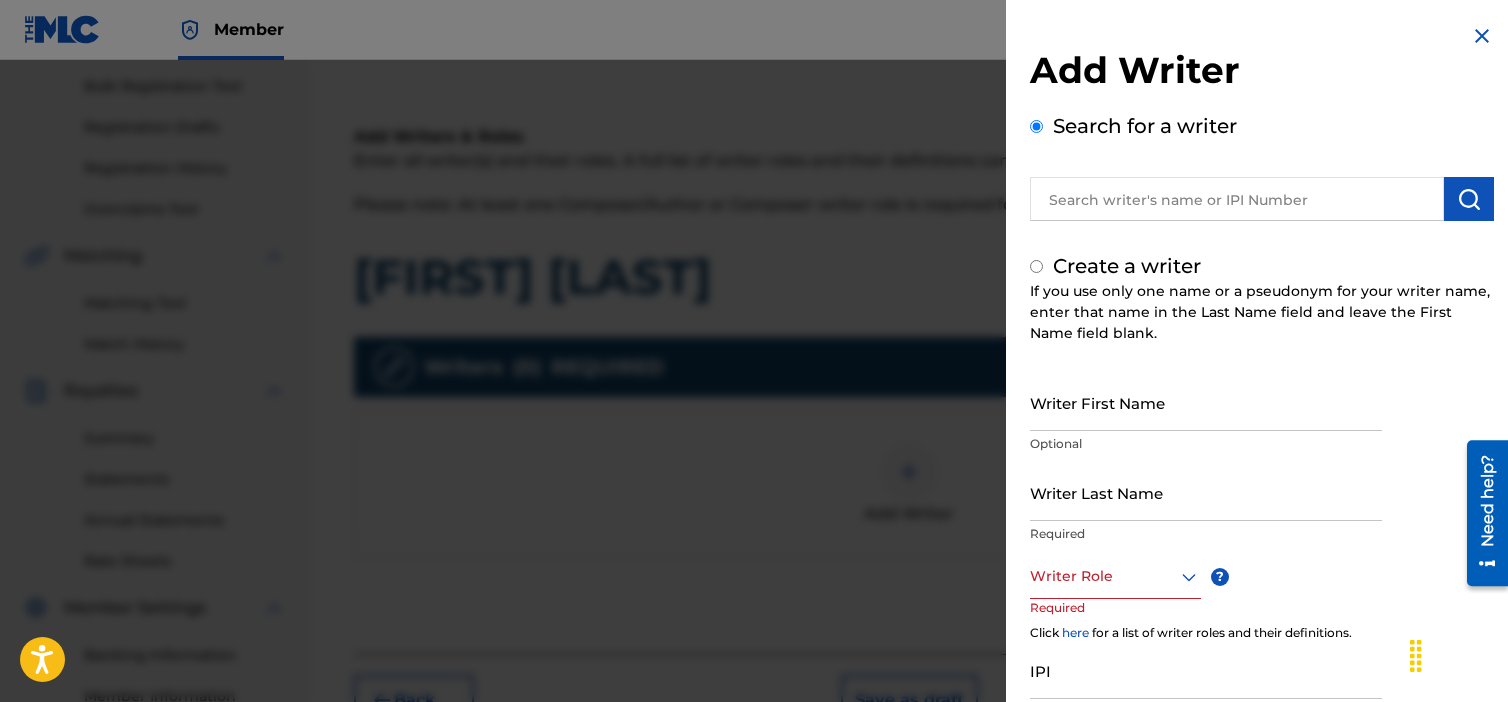 radio on "false" 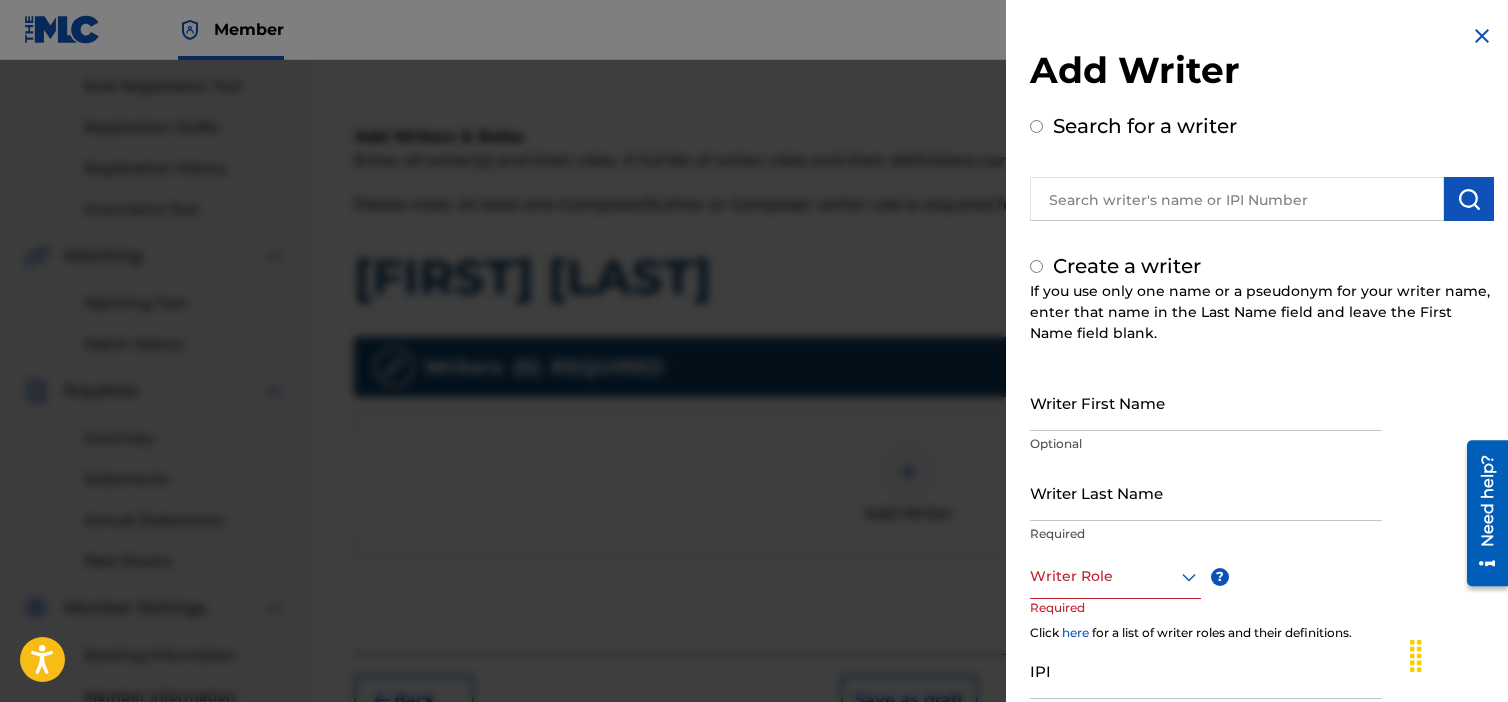 radio on "true" 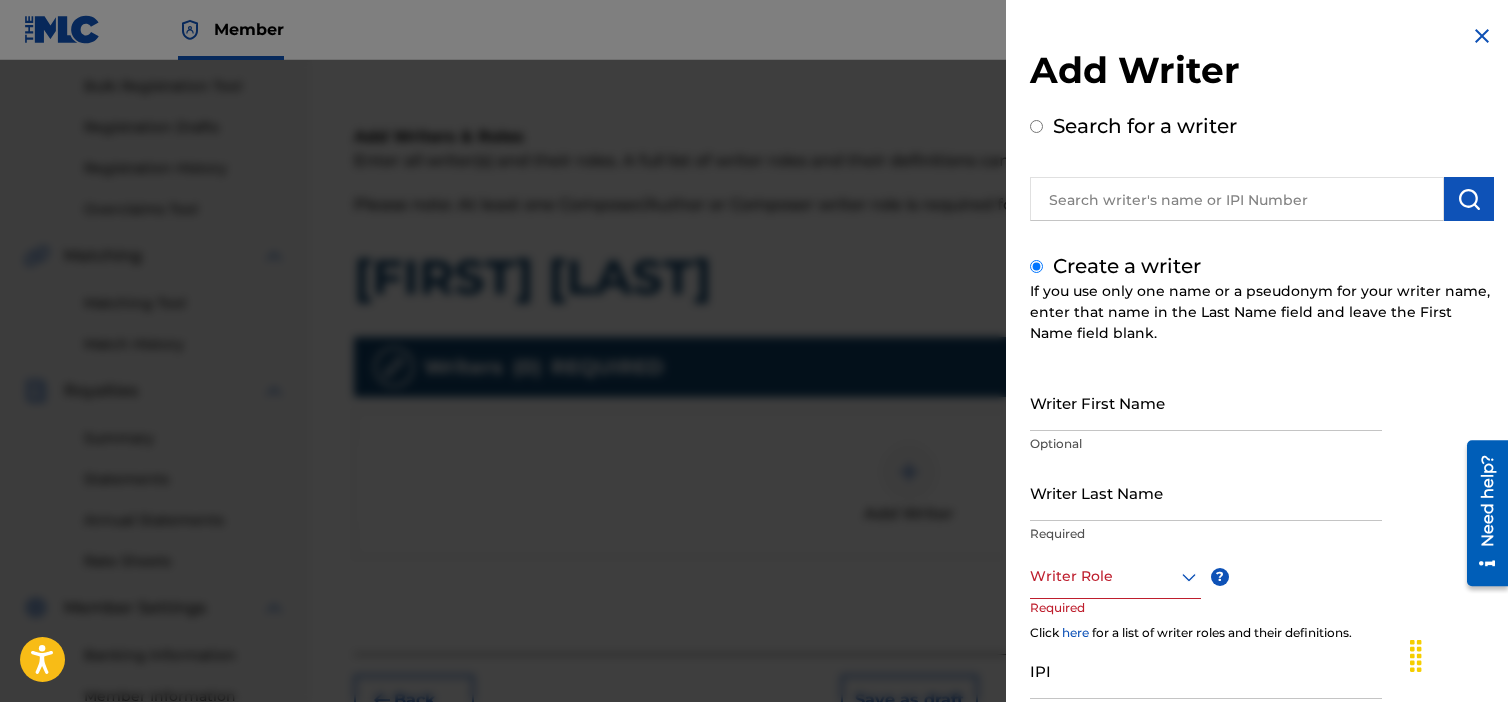click on "Writer First Name" at bounding box center [1206, 402] 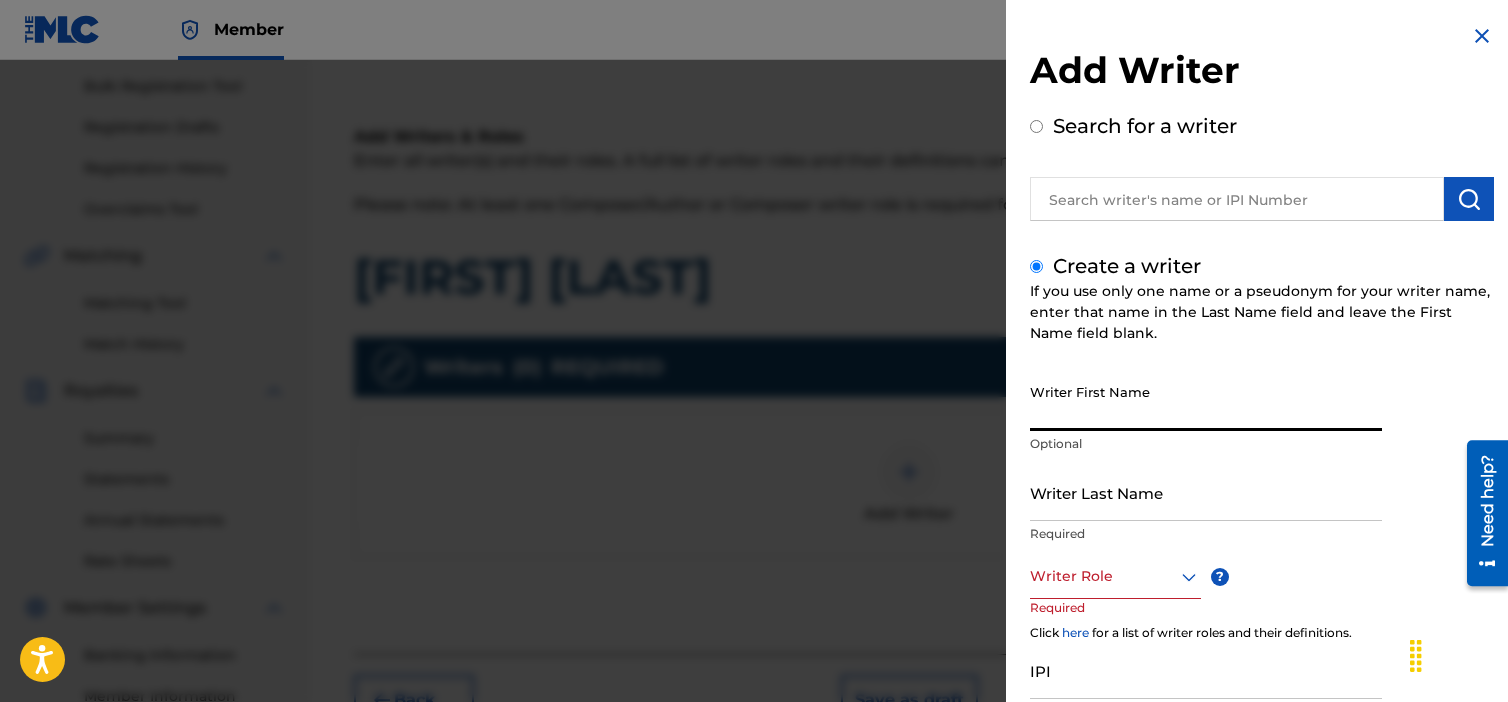 type on "[FIRST]" 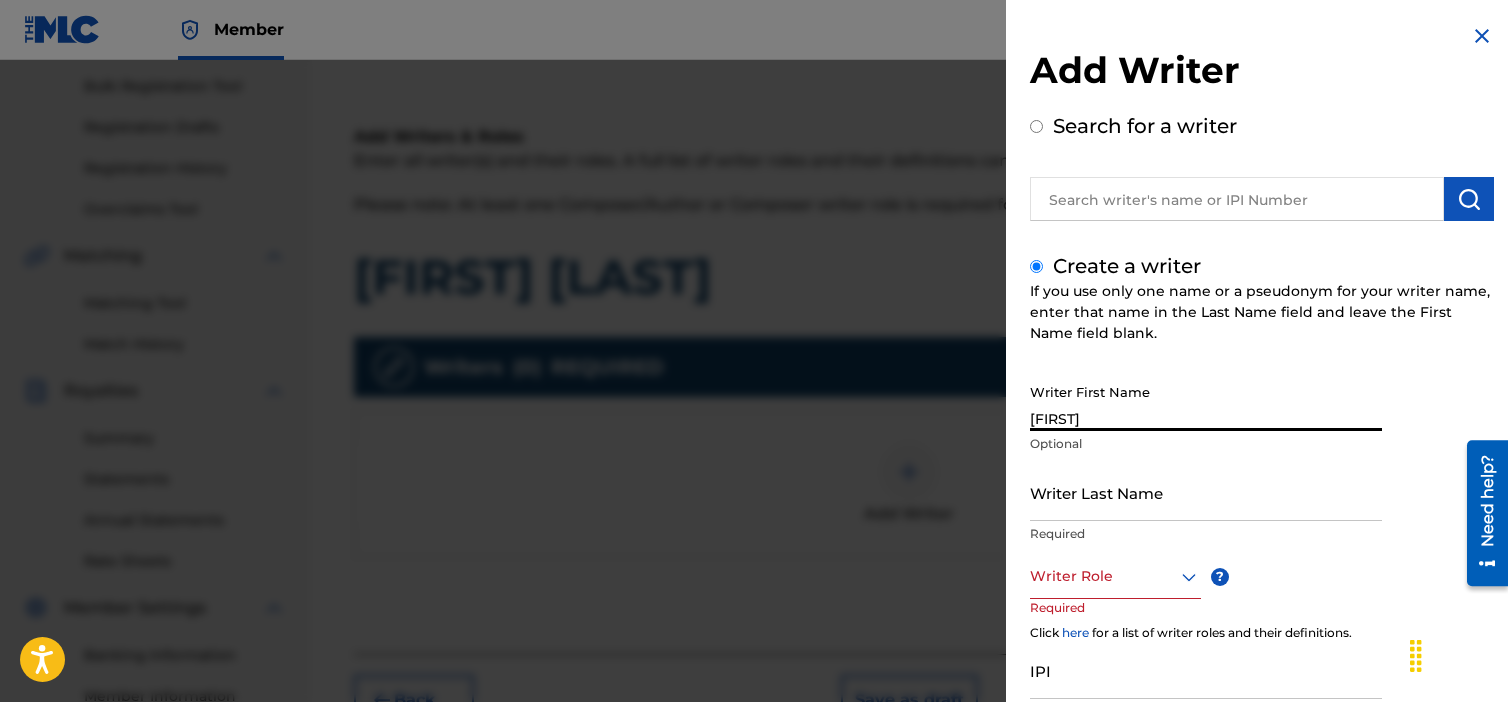 type on "[FIRST] [LAST]" 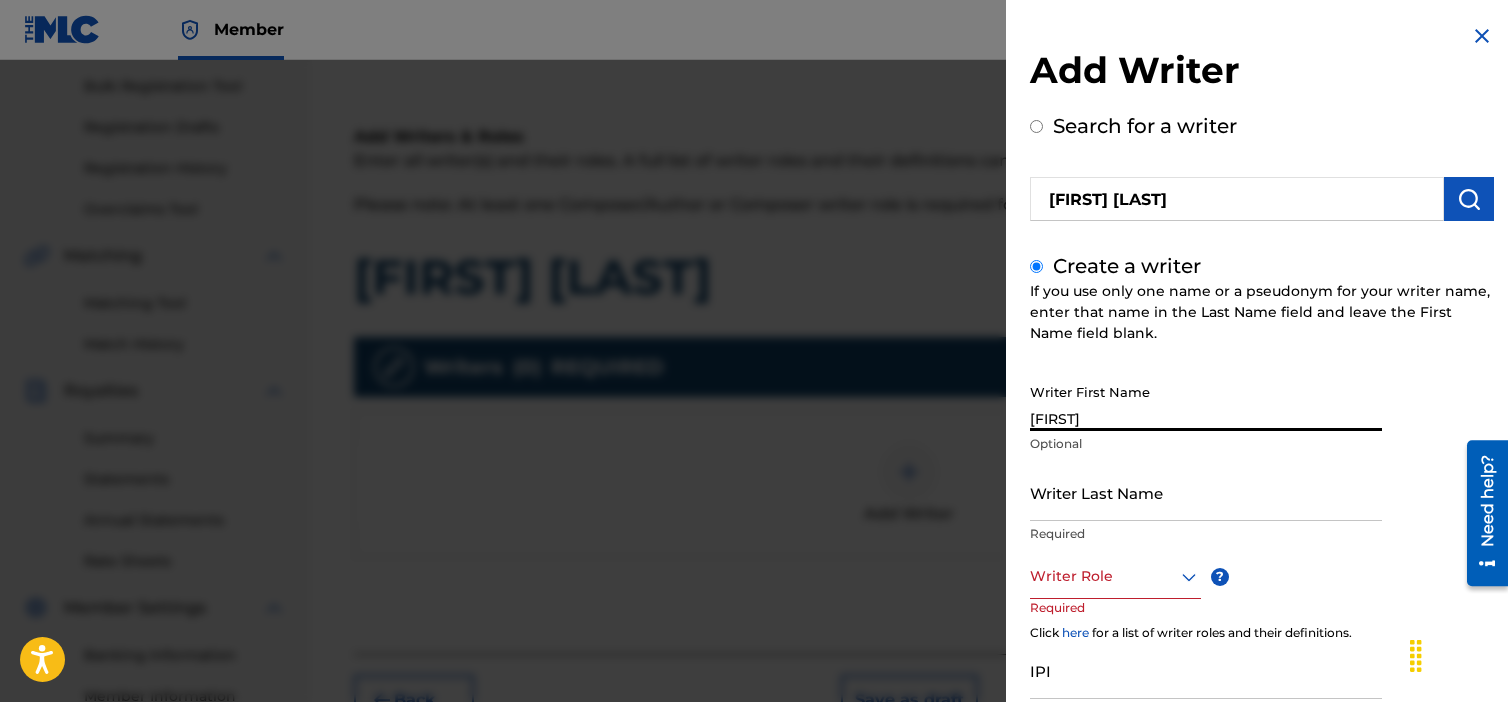 type on "[LAST]" 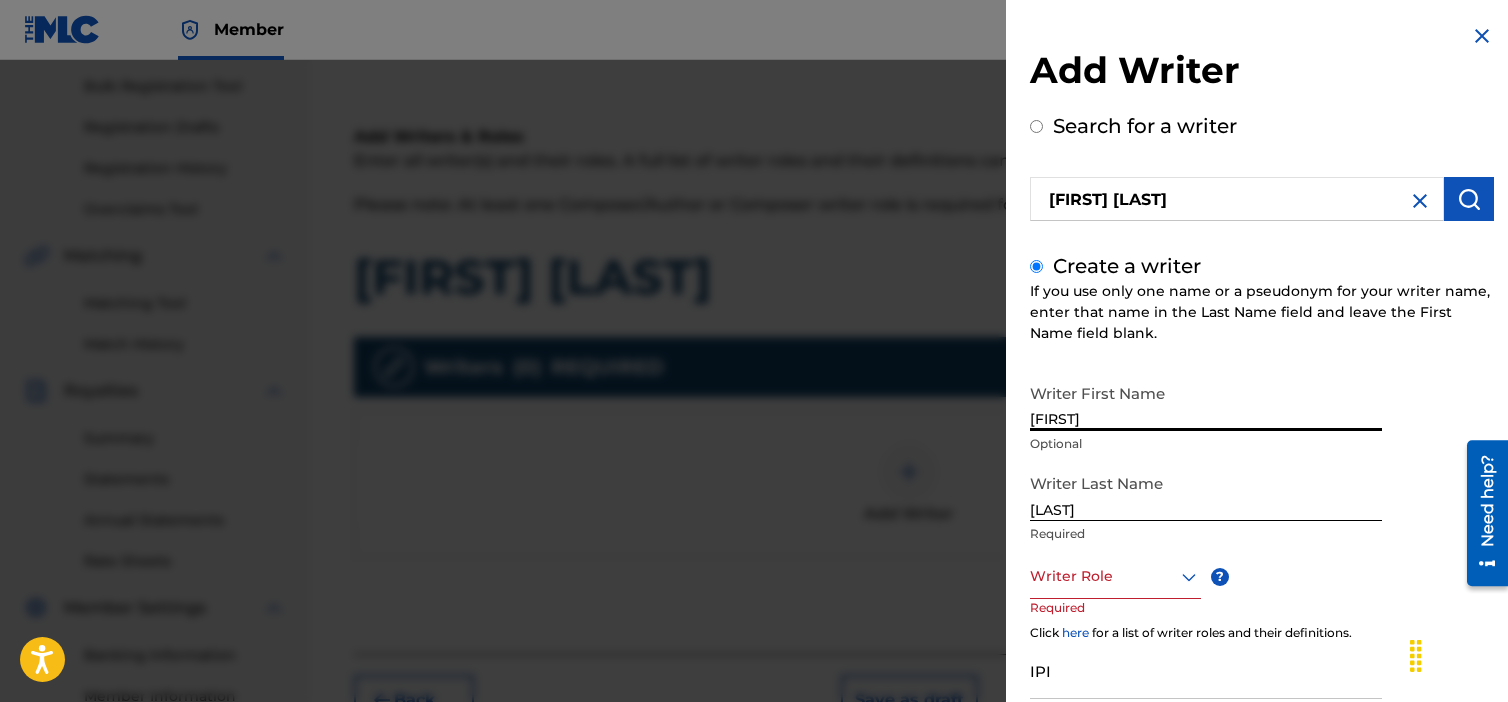 click at bounding box center (1115, 576) 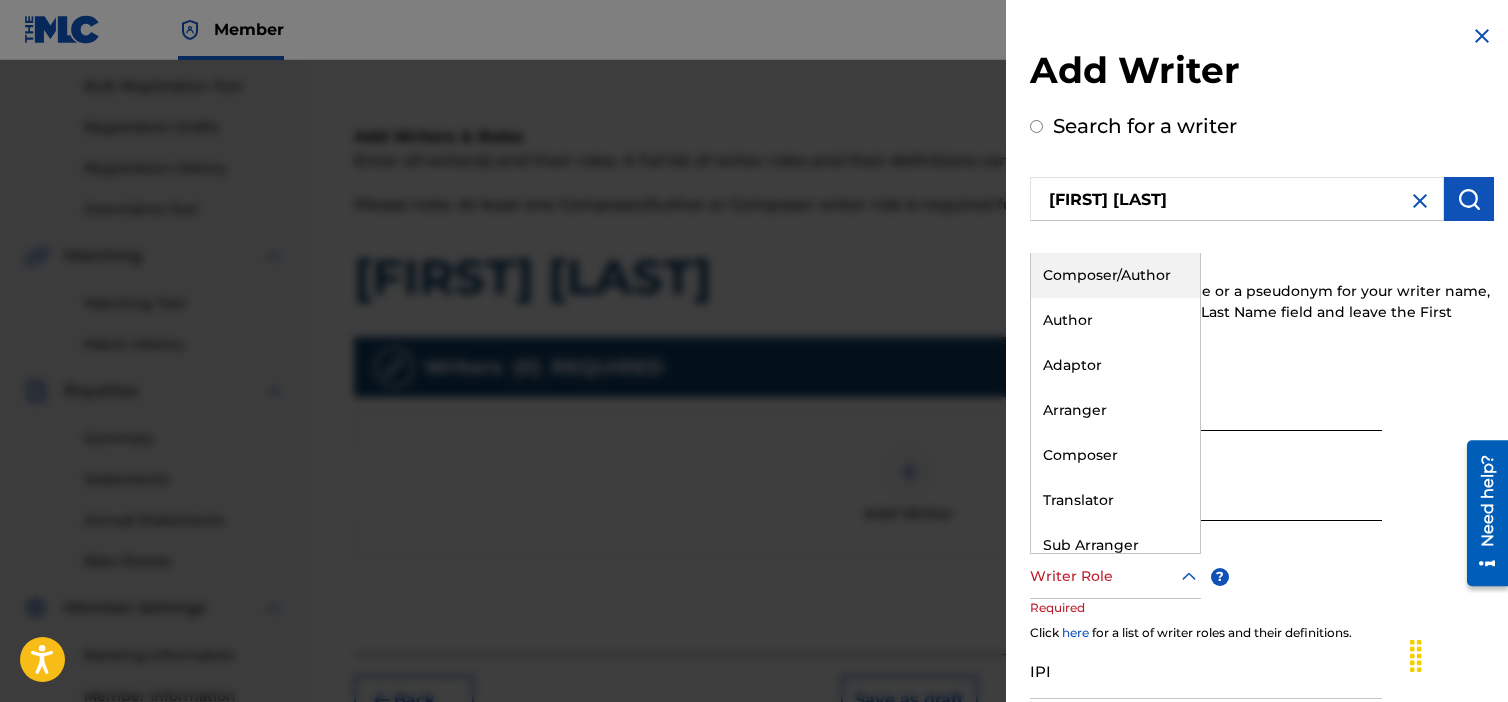 click on "Composer/Author" at bounding box center [1115, 275] 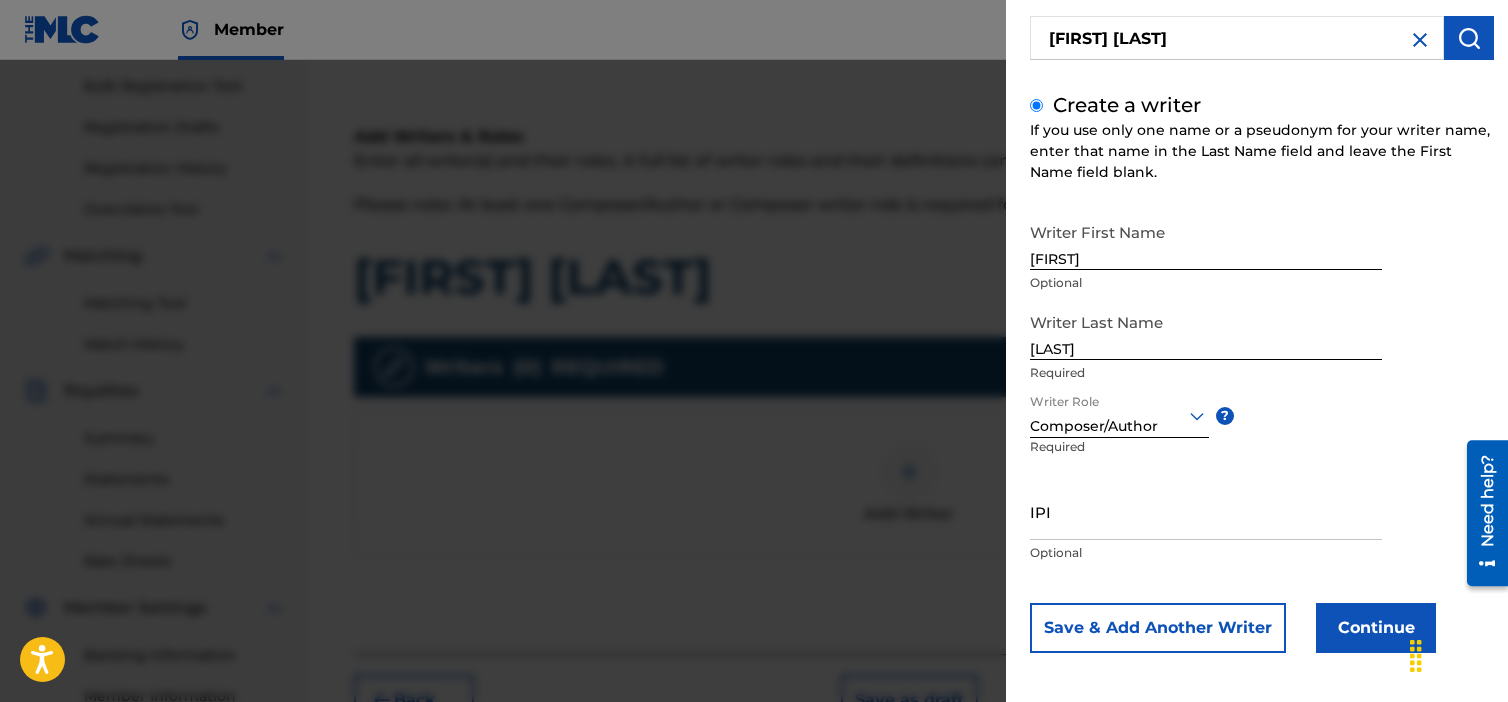 scroll, scrollTop: 165, scrollLeft: 0, axis: vertical 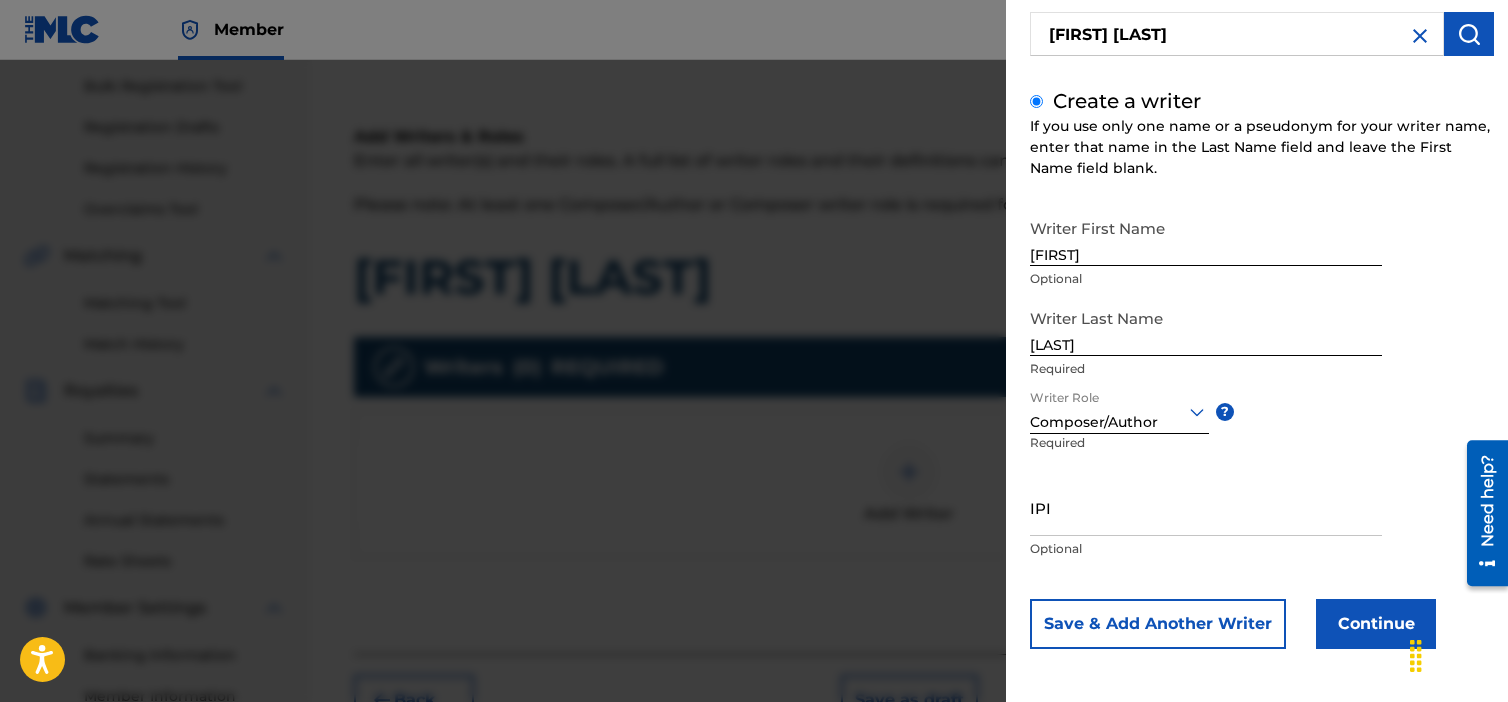 click on "Continue" at bounding box center [1376, 624] 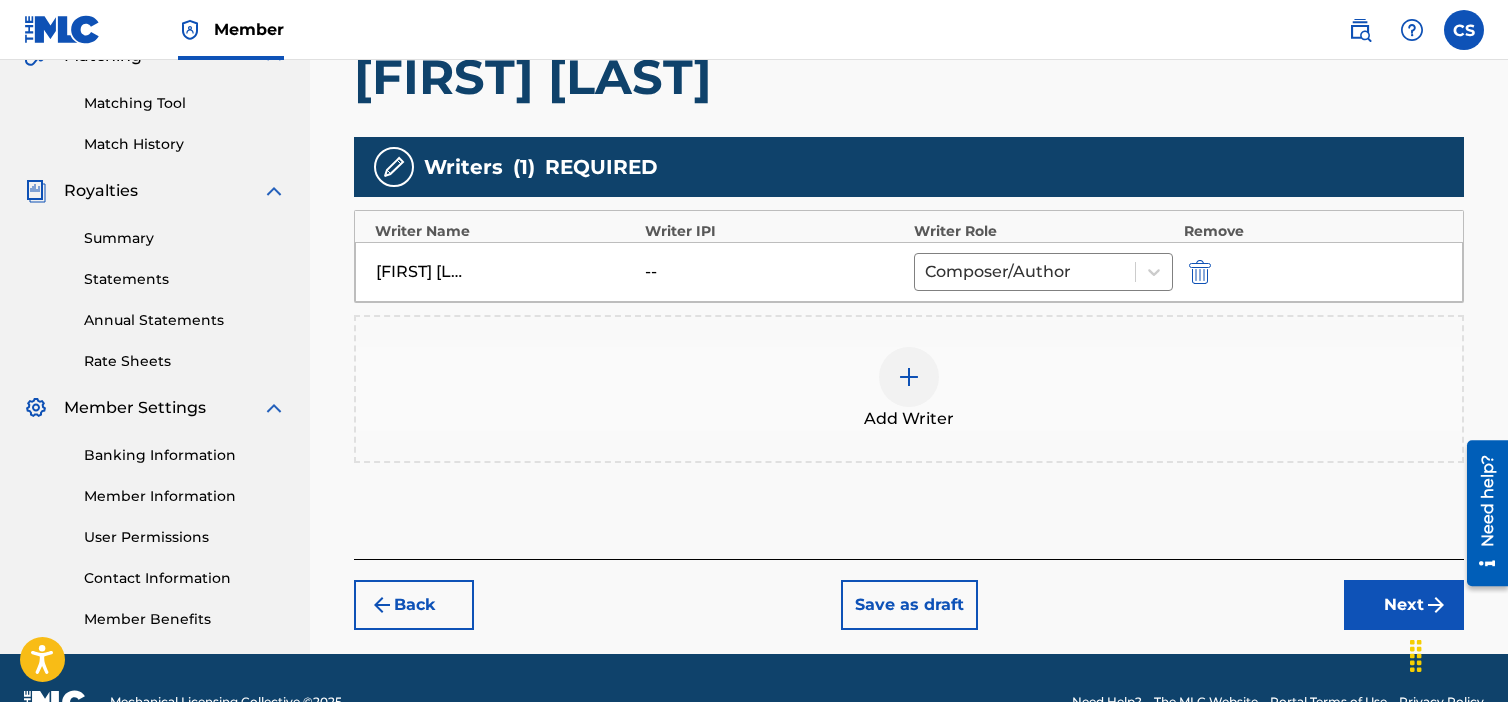 click on "Next" at bounding box center (1404, 605) 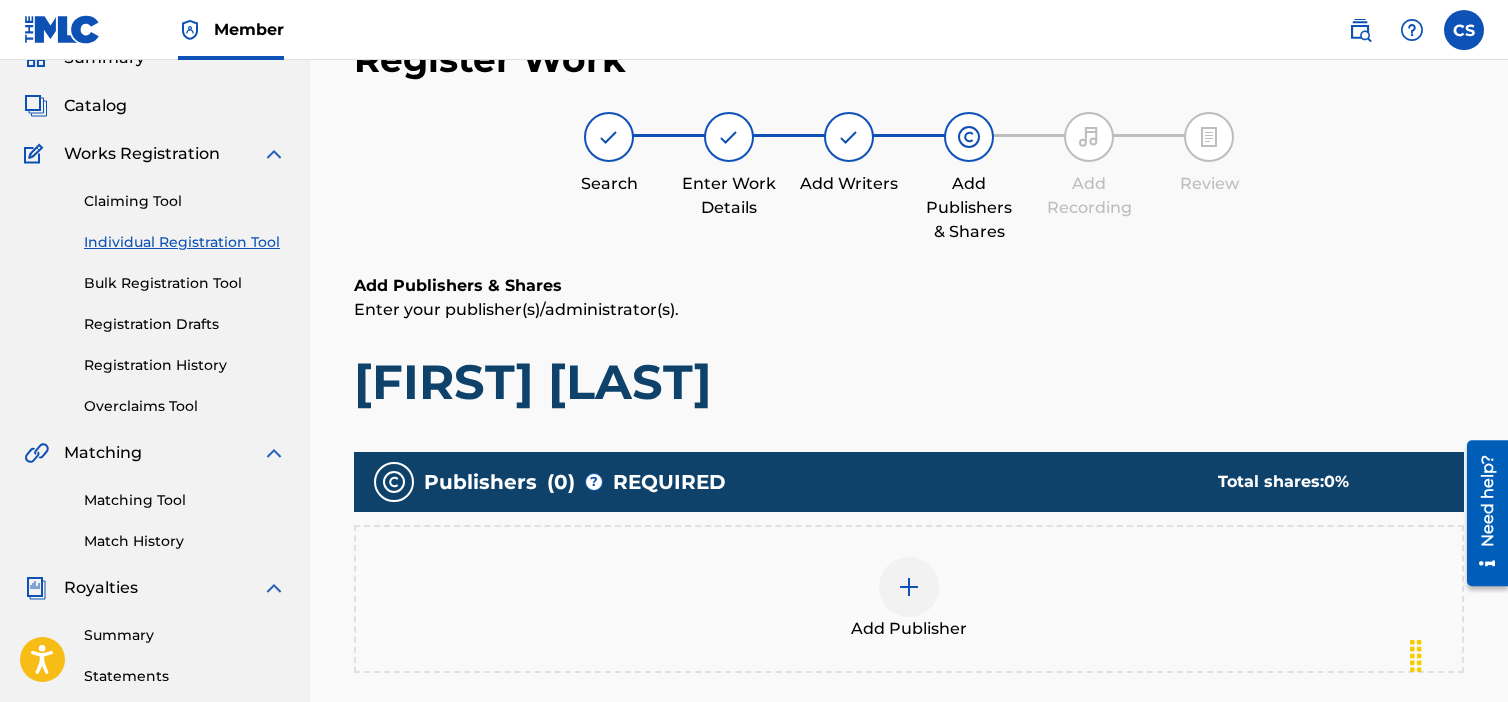 scroll, scrollTop: 90, scrollLeft: 0, axis: vertical 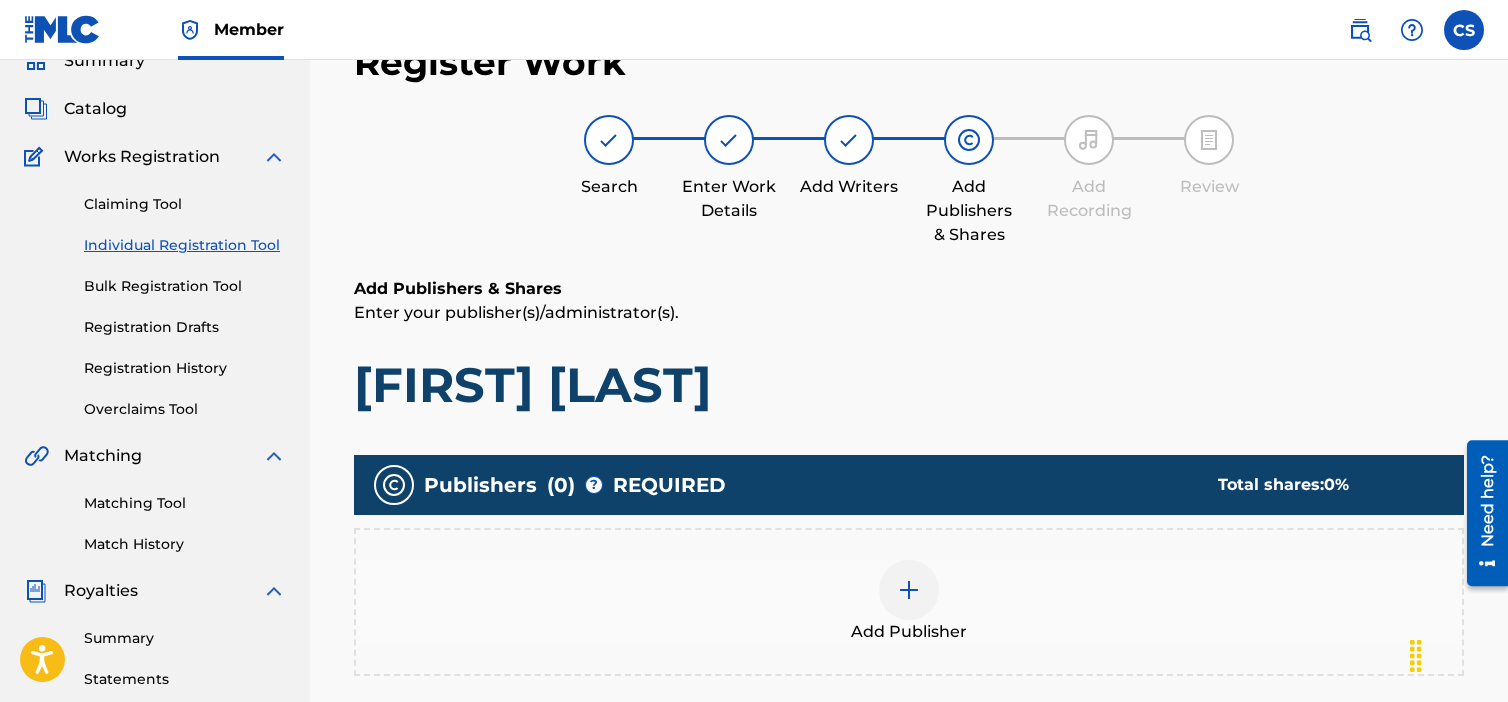 click at bounding box center (909, 590) 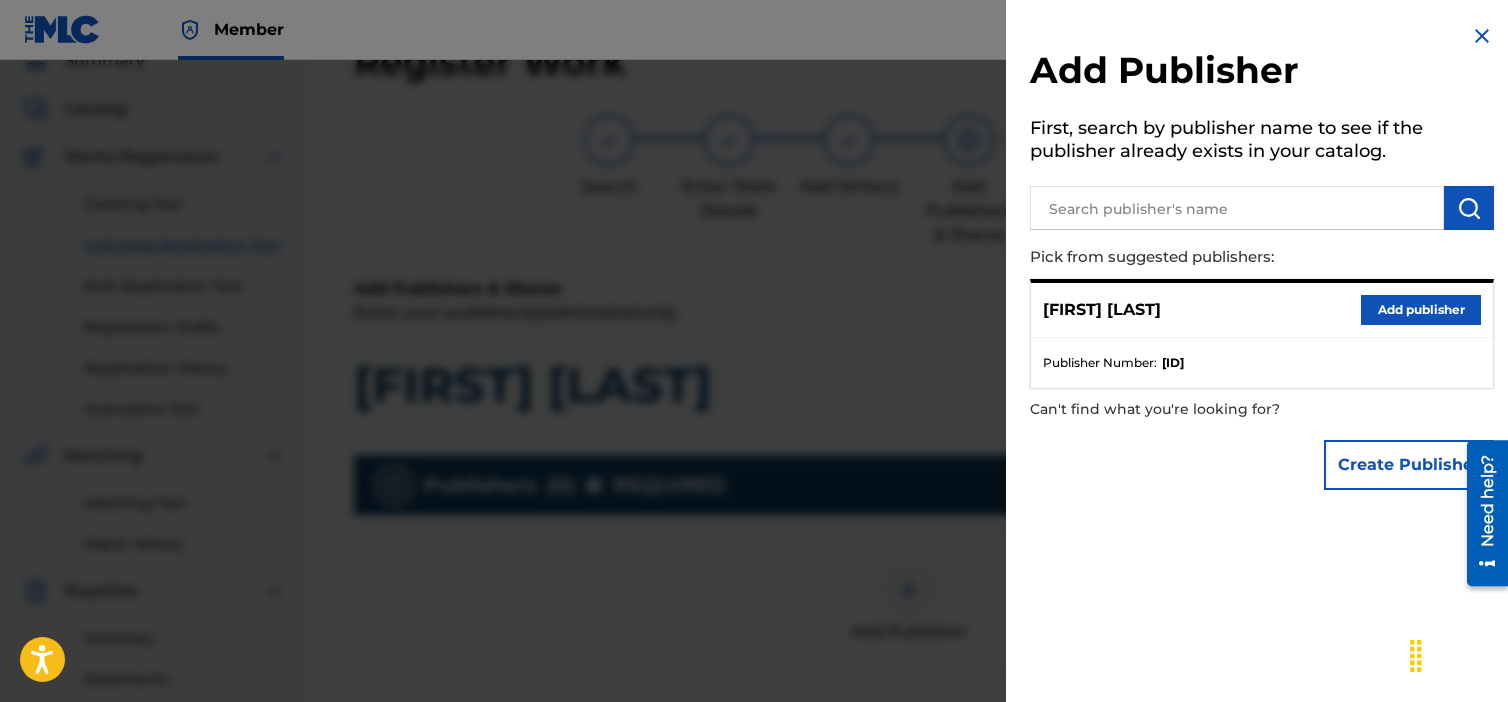click on "Add publisher" at bounding box center (1421, 310) 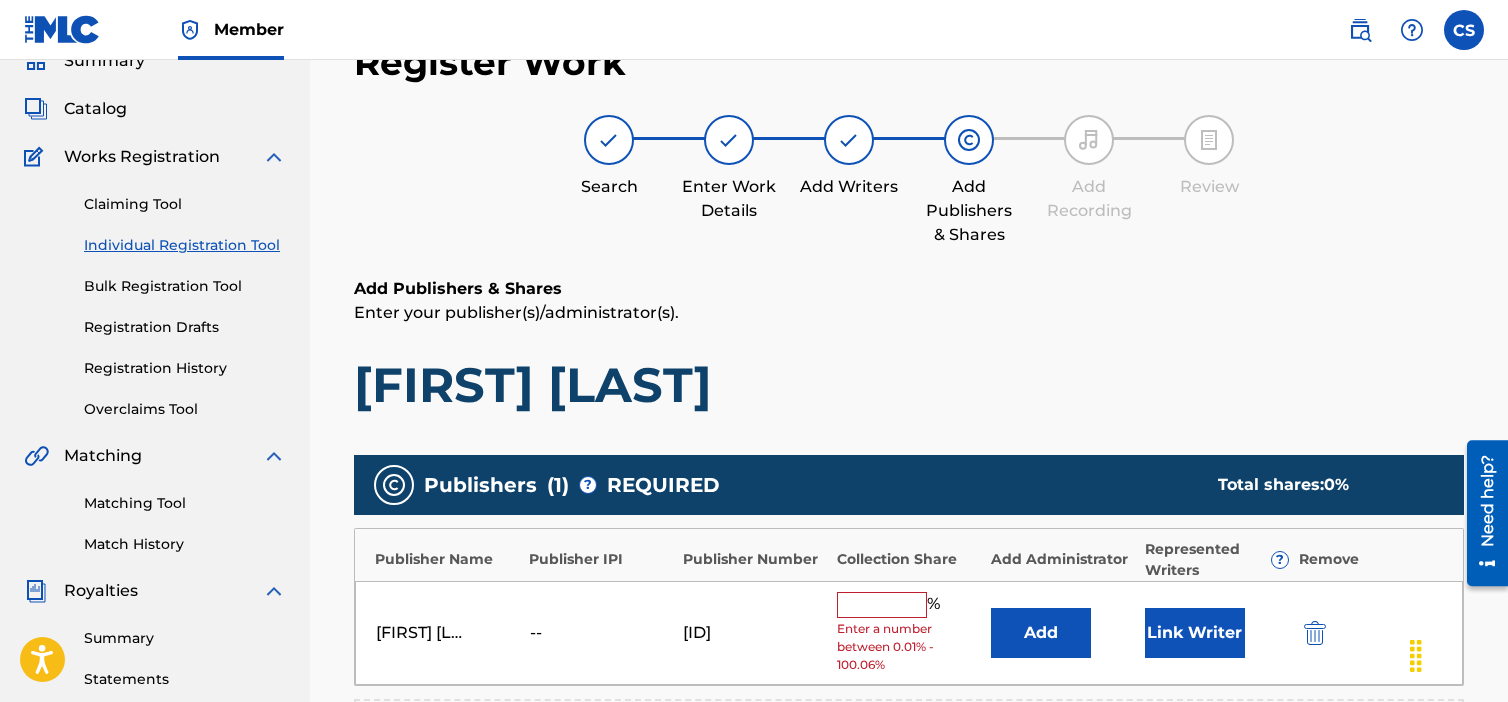click at bounding box center [882, 605] 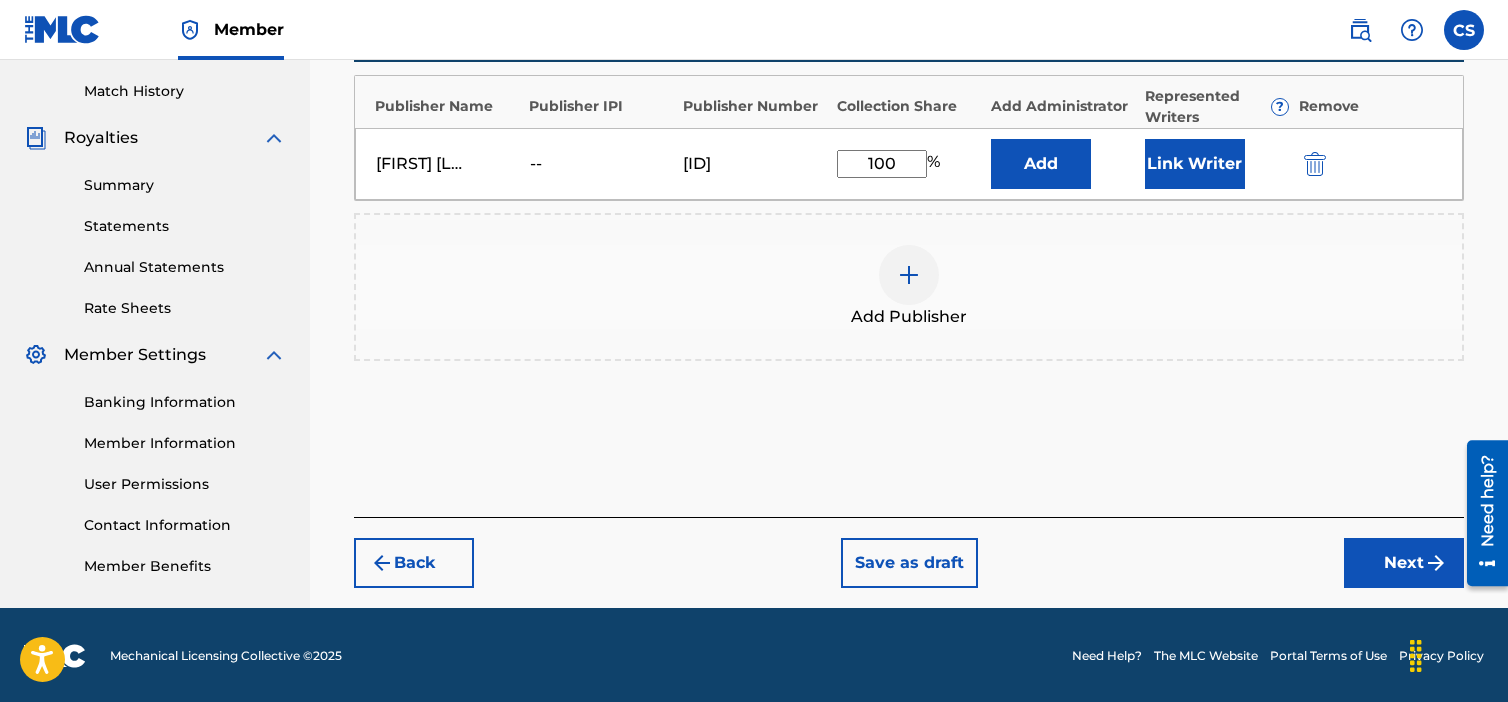 click on "Next" at bounding box center [1404, 563] 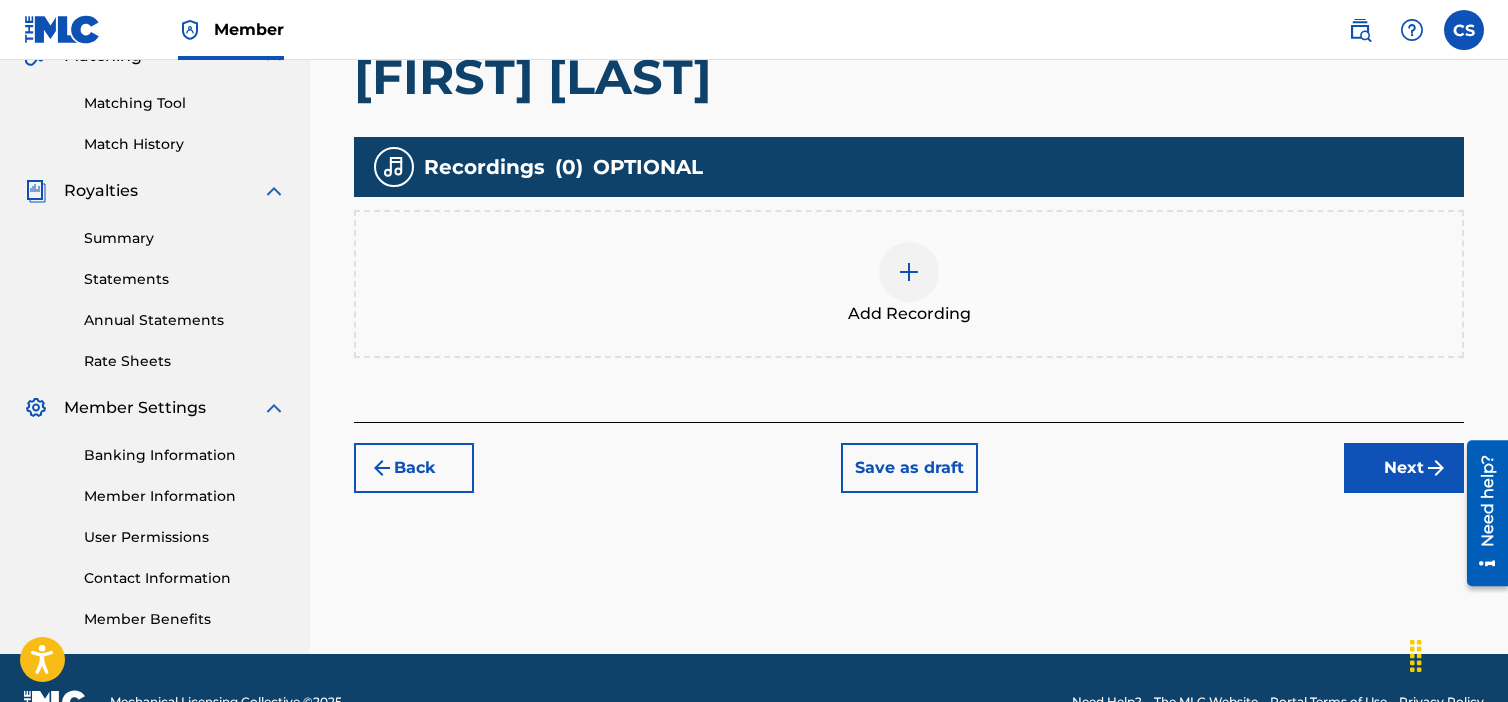 click on "Next" at bounding box center (1404, 468) 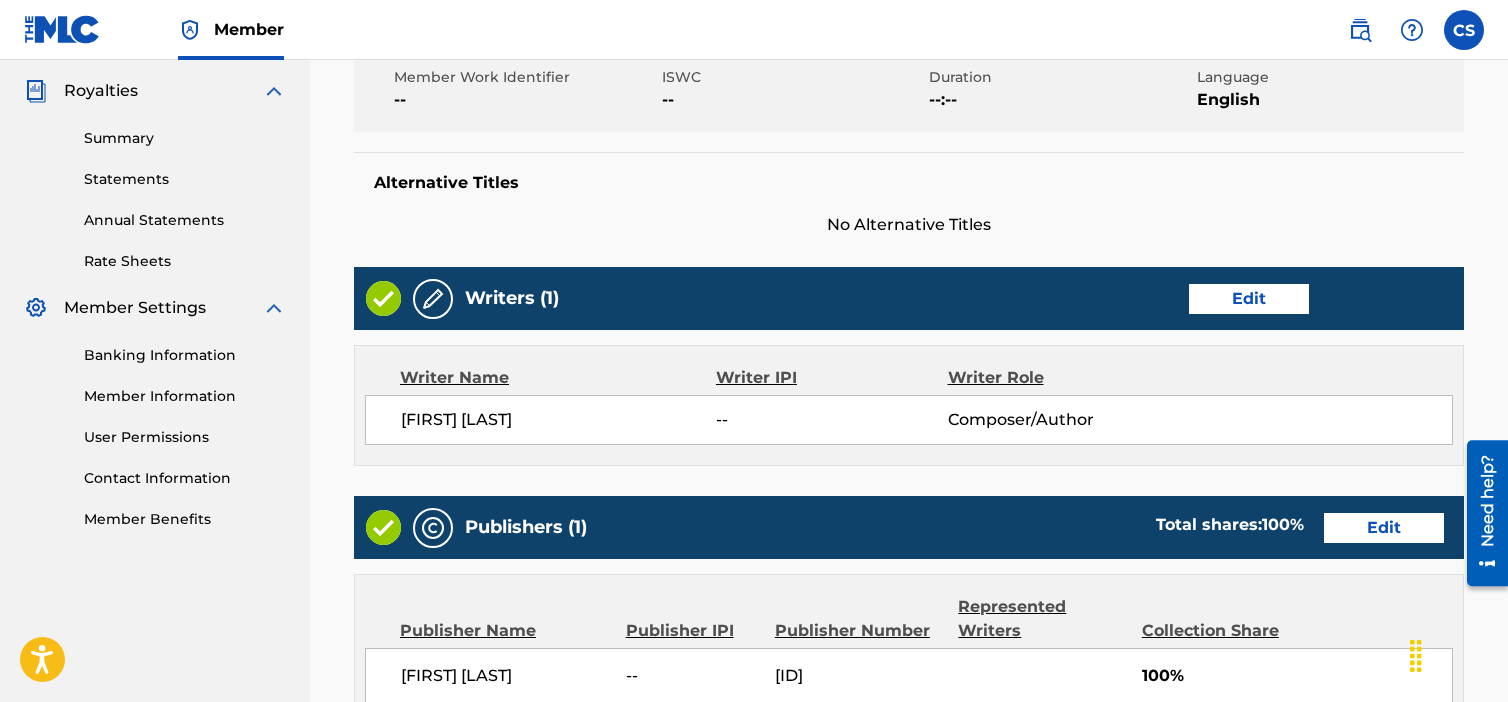 scroll, scrollTop: 984, scrollLeft: 0, axis: vertical 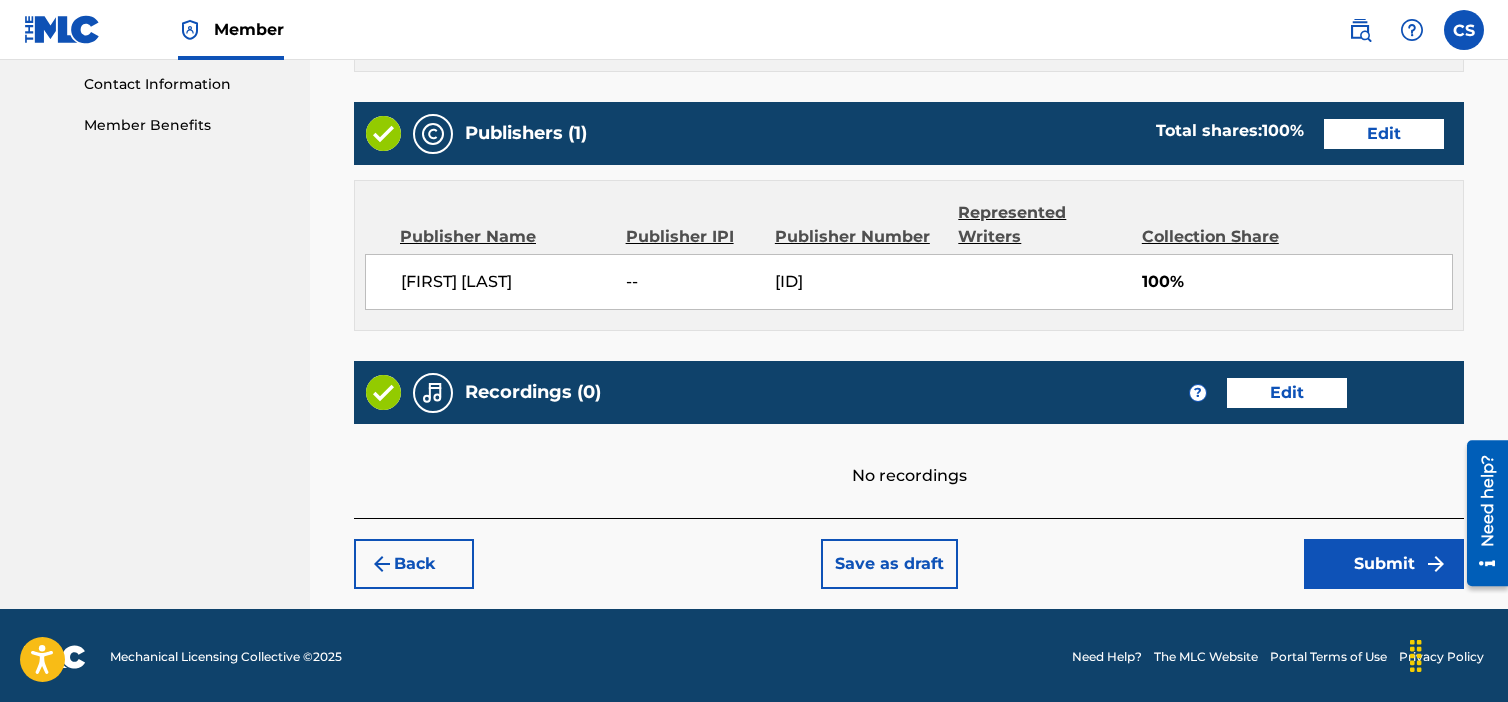 click on "Submit" at bounding box center [1384, 564] 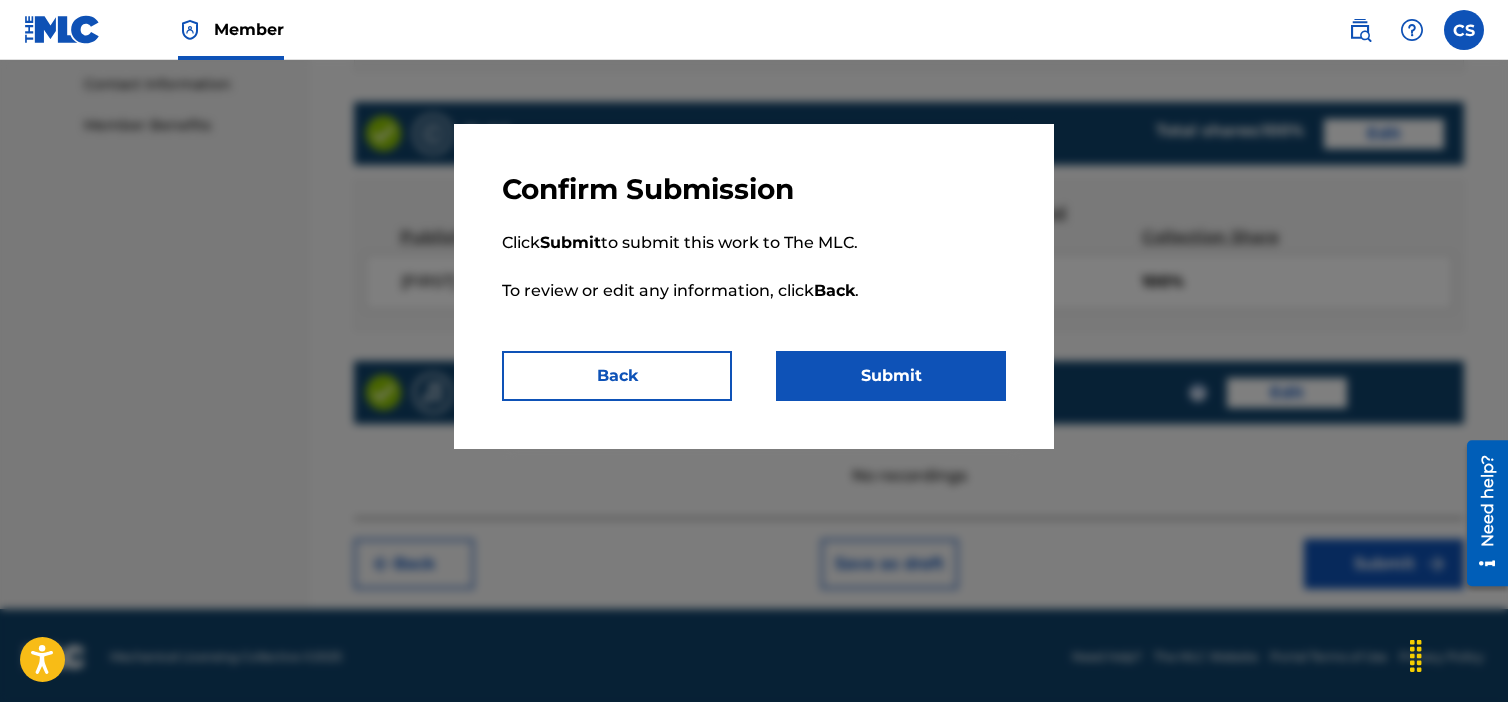 click on "Submit" at bounding box center (891, 376) 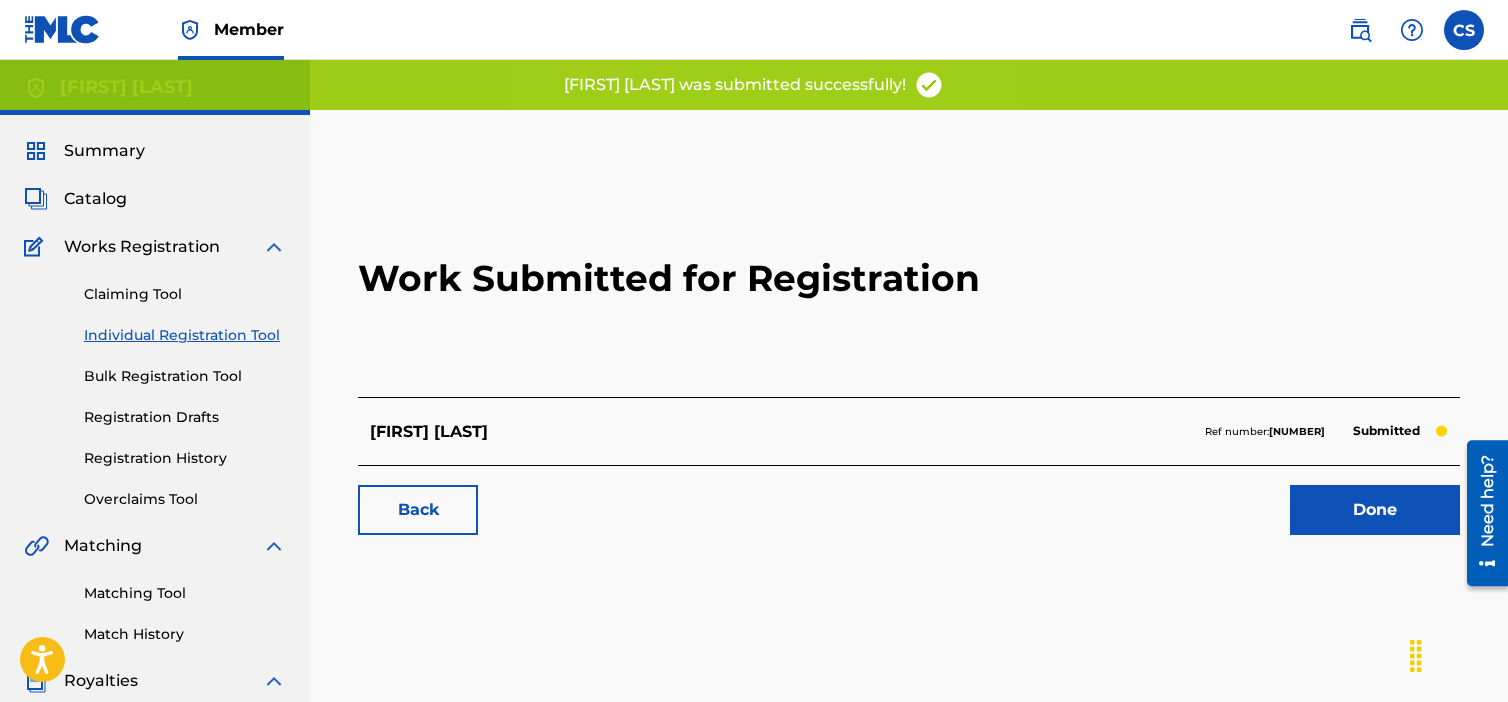 click on "Done" at bounding box center (1375, 510) 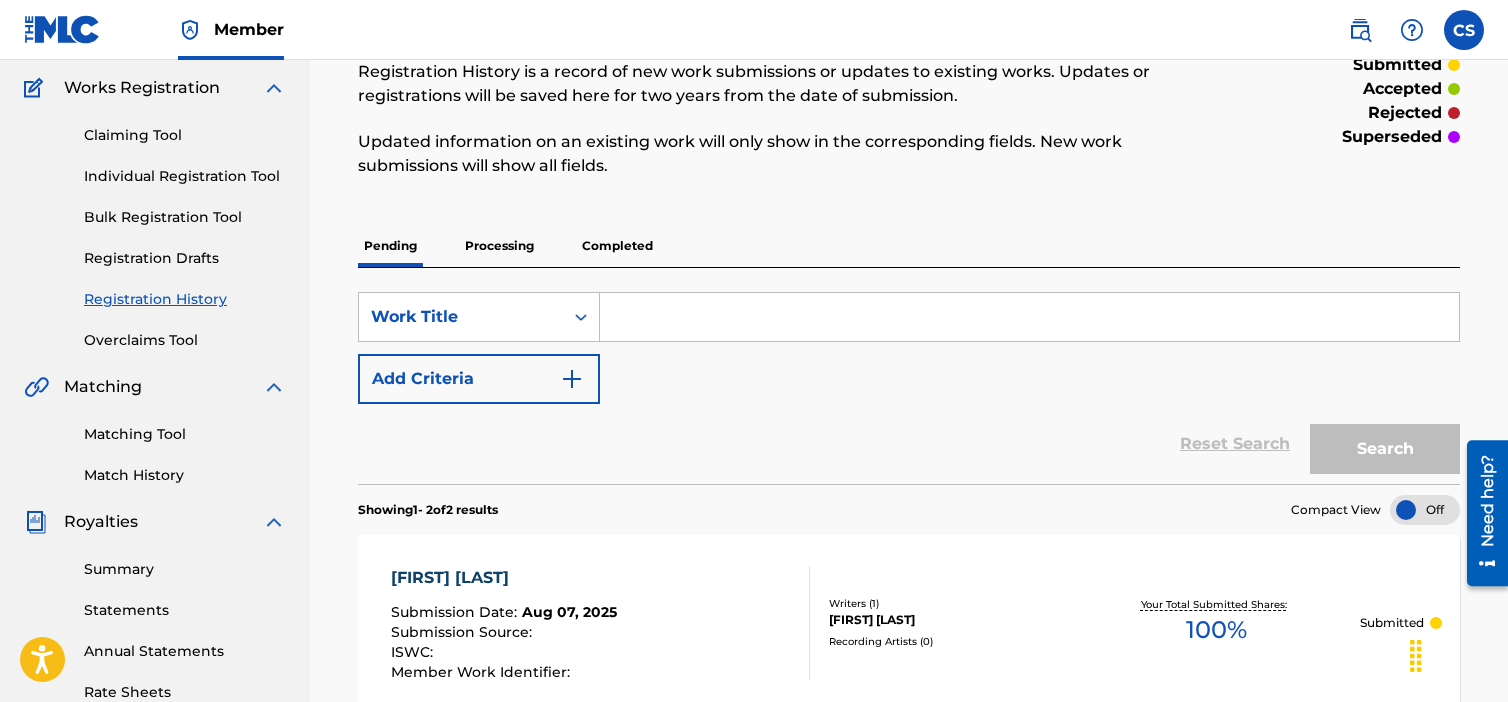 scroll, scrollTop: 100, scrollLeft: 0, axis: vertical 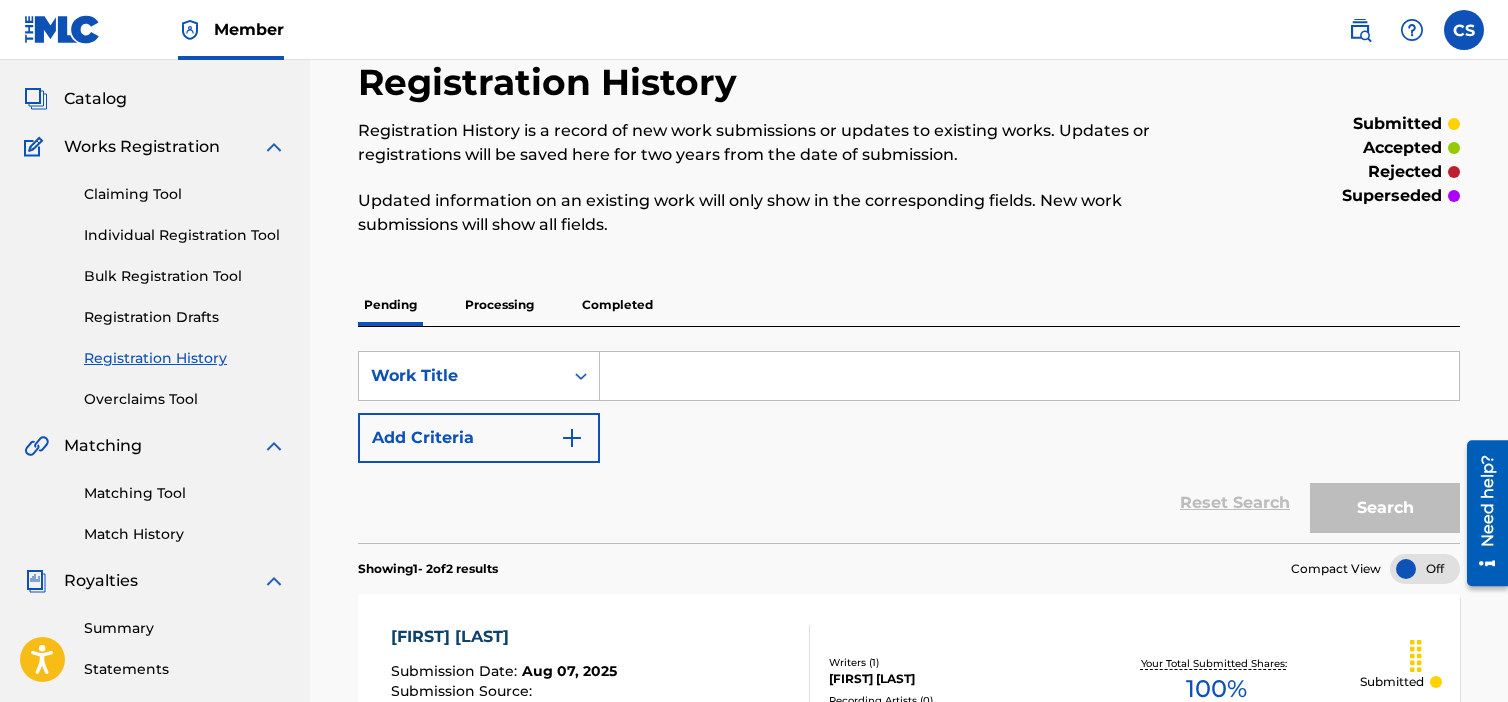 click on "Individual Registration Tool" at bounding box center (185, 235) 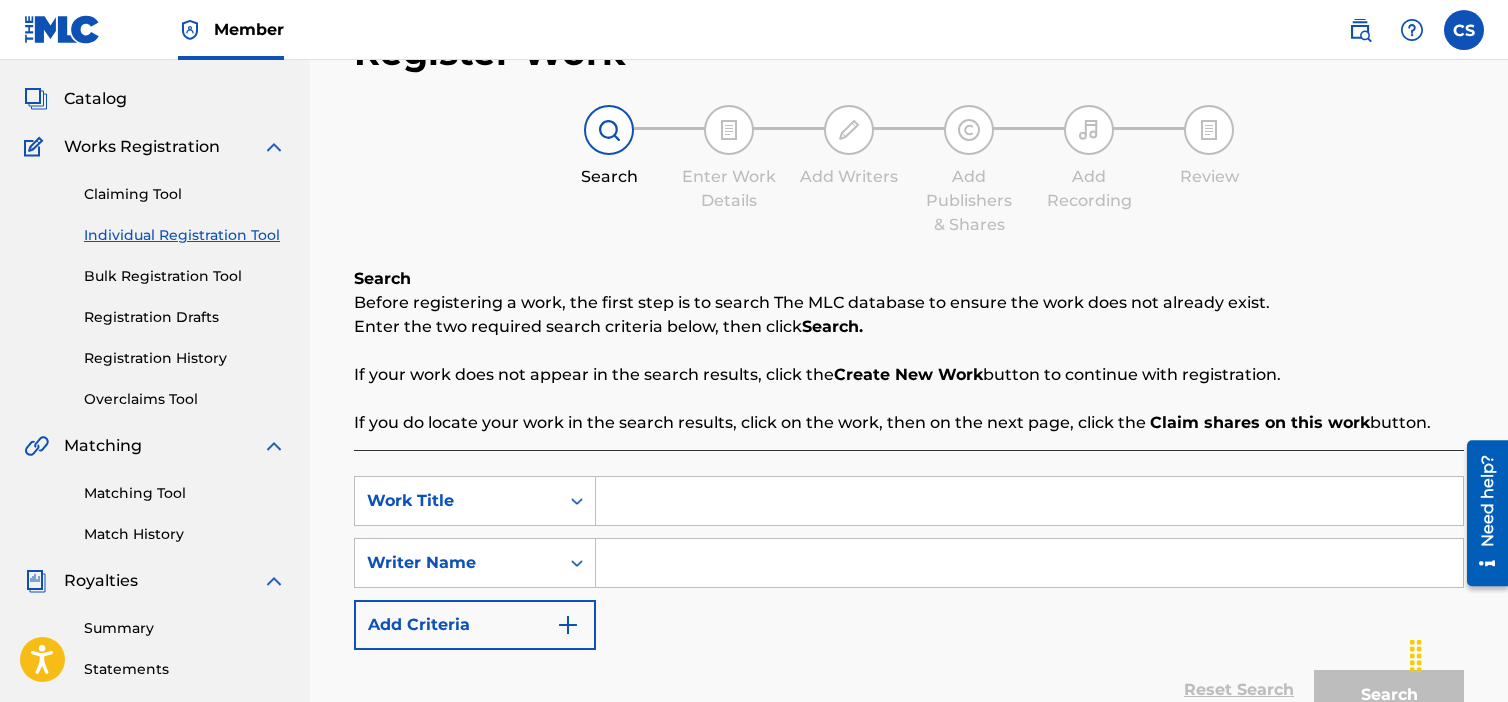scroll, scrollTop: 0, scrollLeft: 0, axis: both 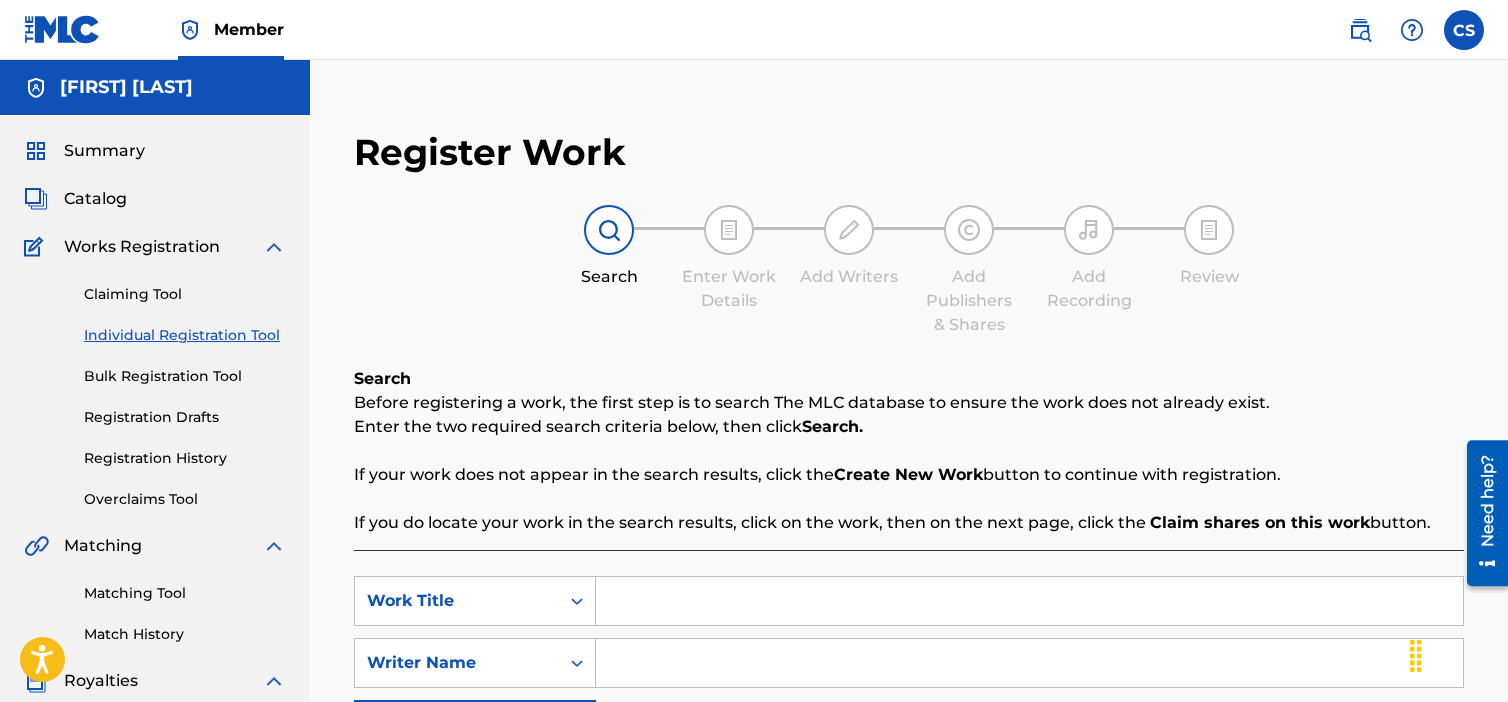 click at bounding box center [1029, 601] 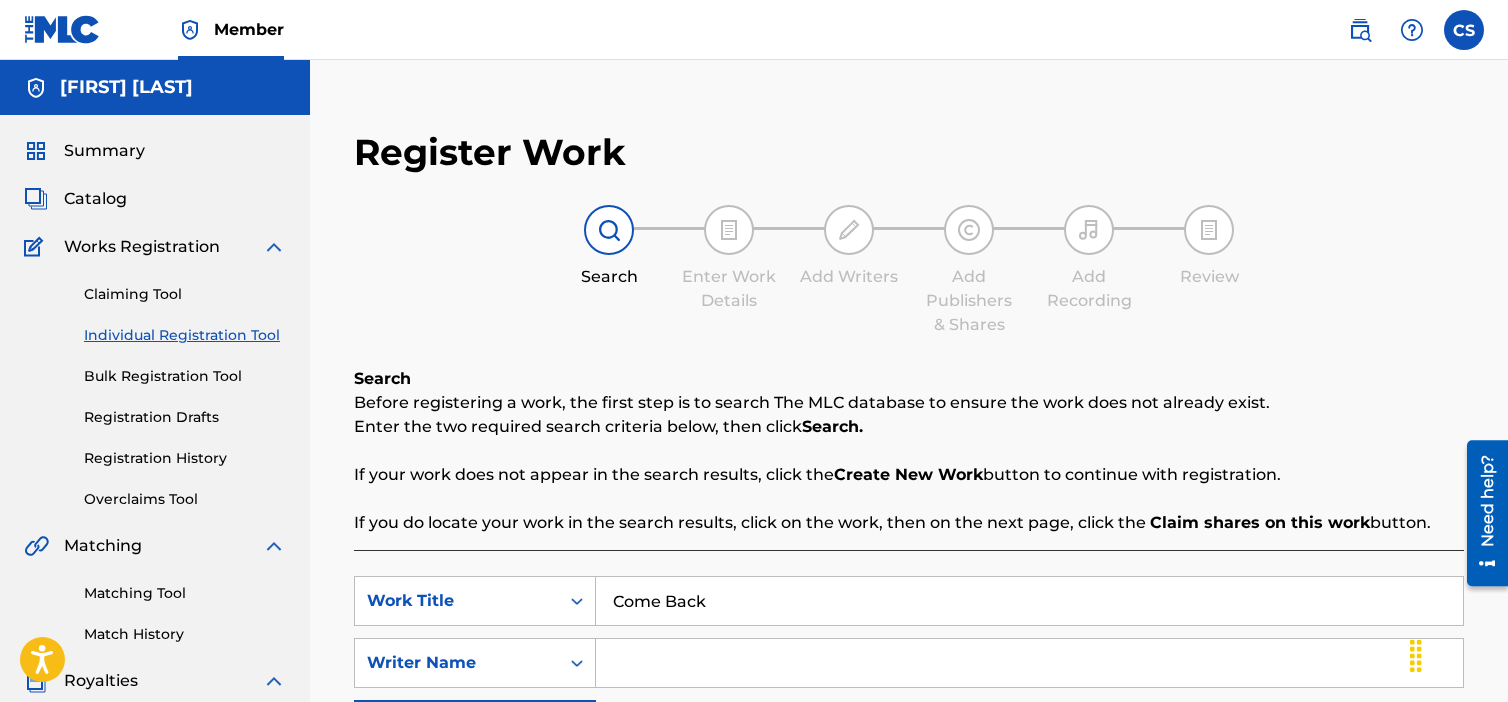 type on "Come Back" 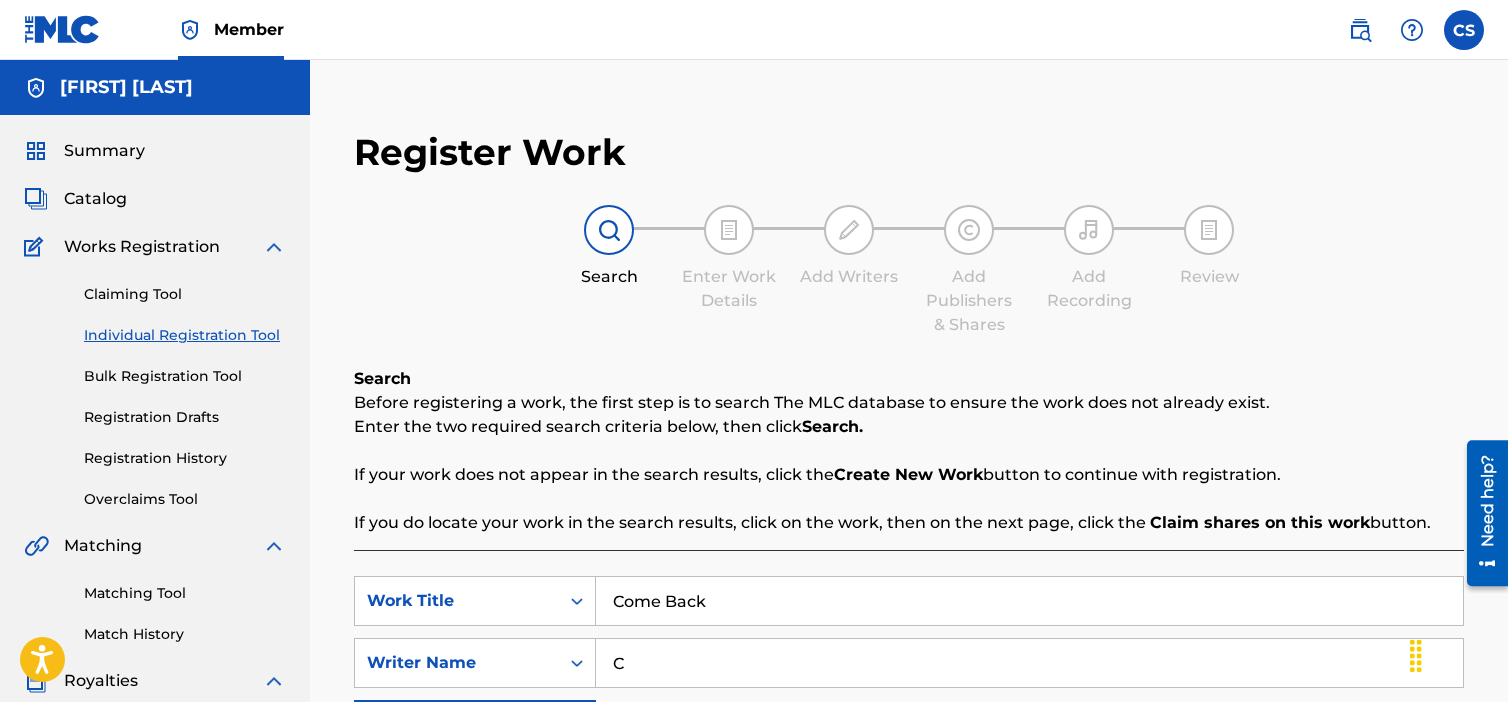 type on "[FIRST] [LAST]" 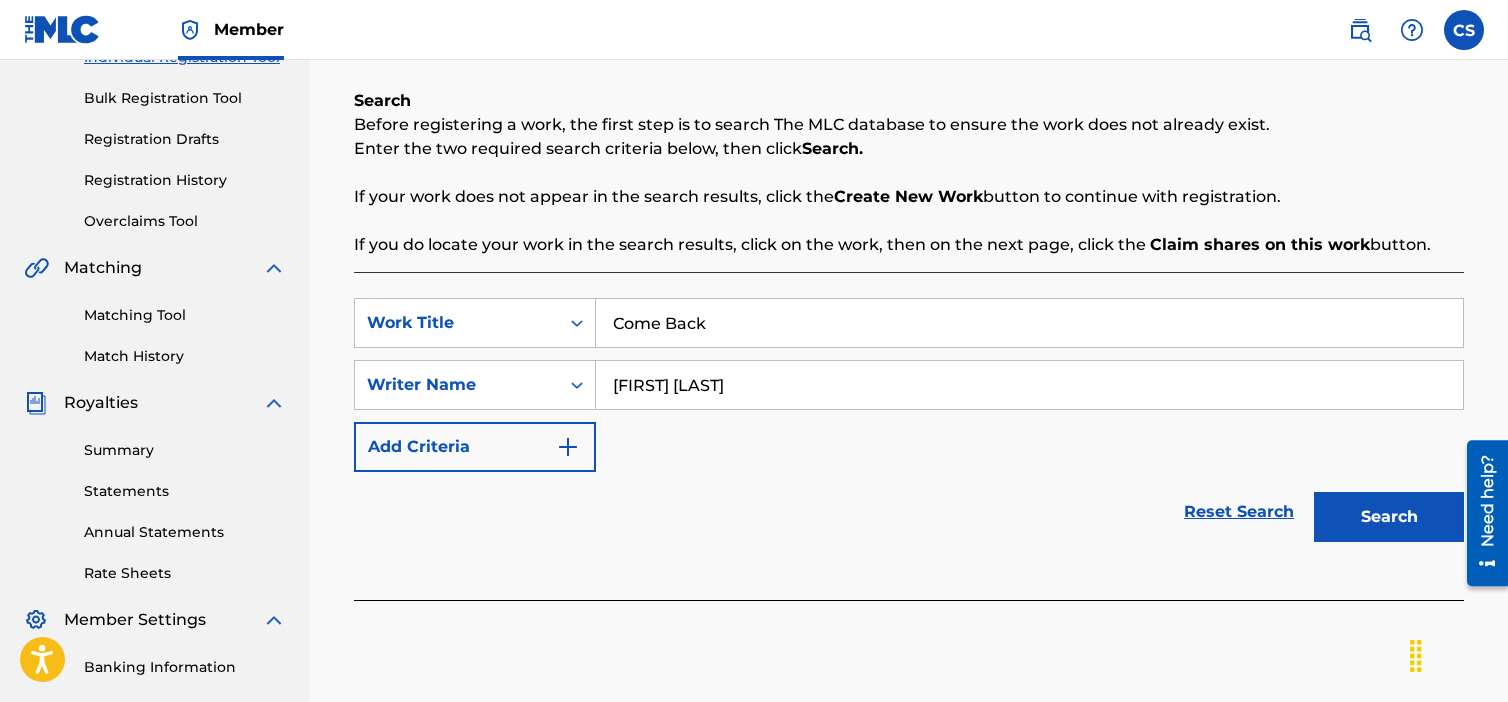 scroll, scrollTop: 300, scrollLeft: 0, axis: vertical 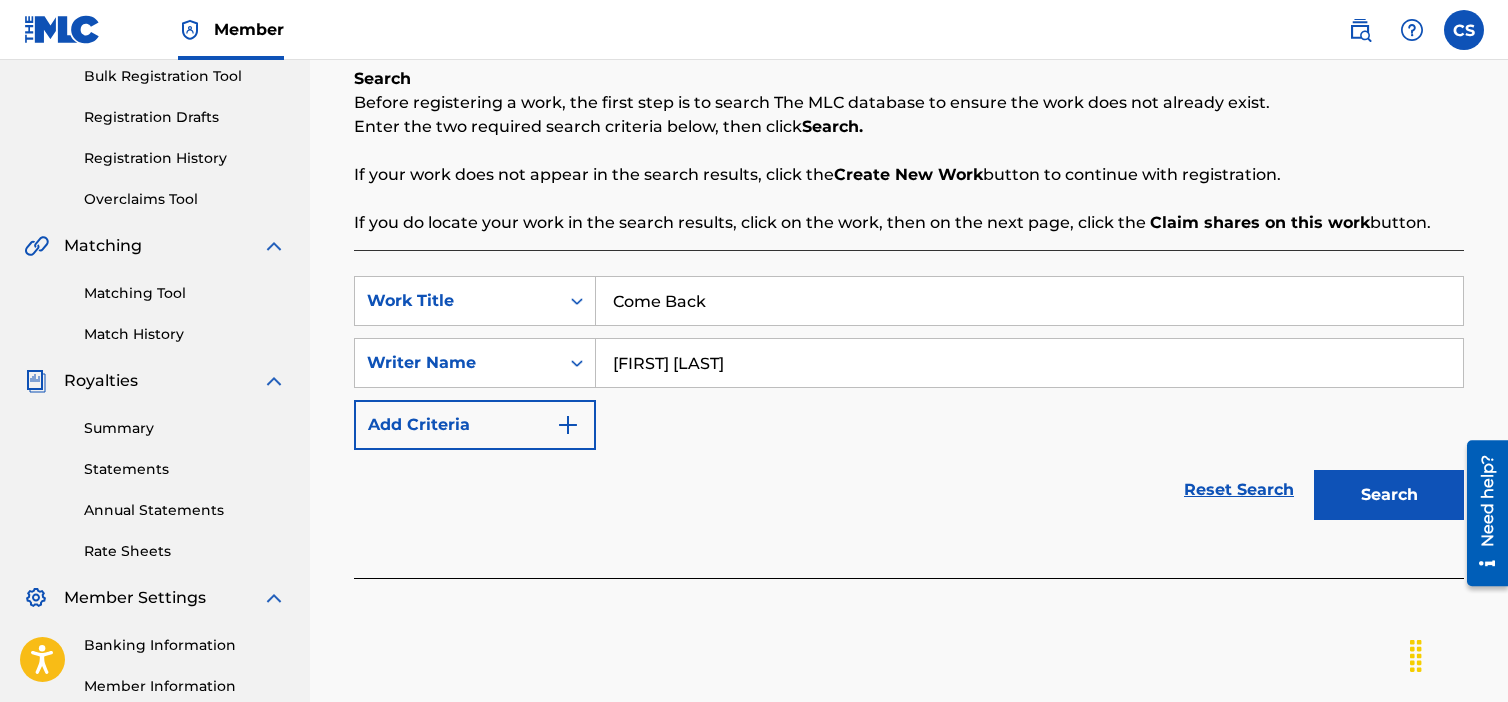 click on "Search" at bounding box center (1389, 495) 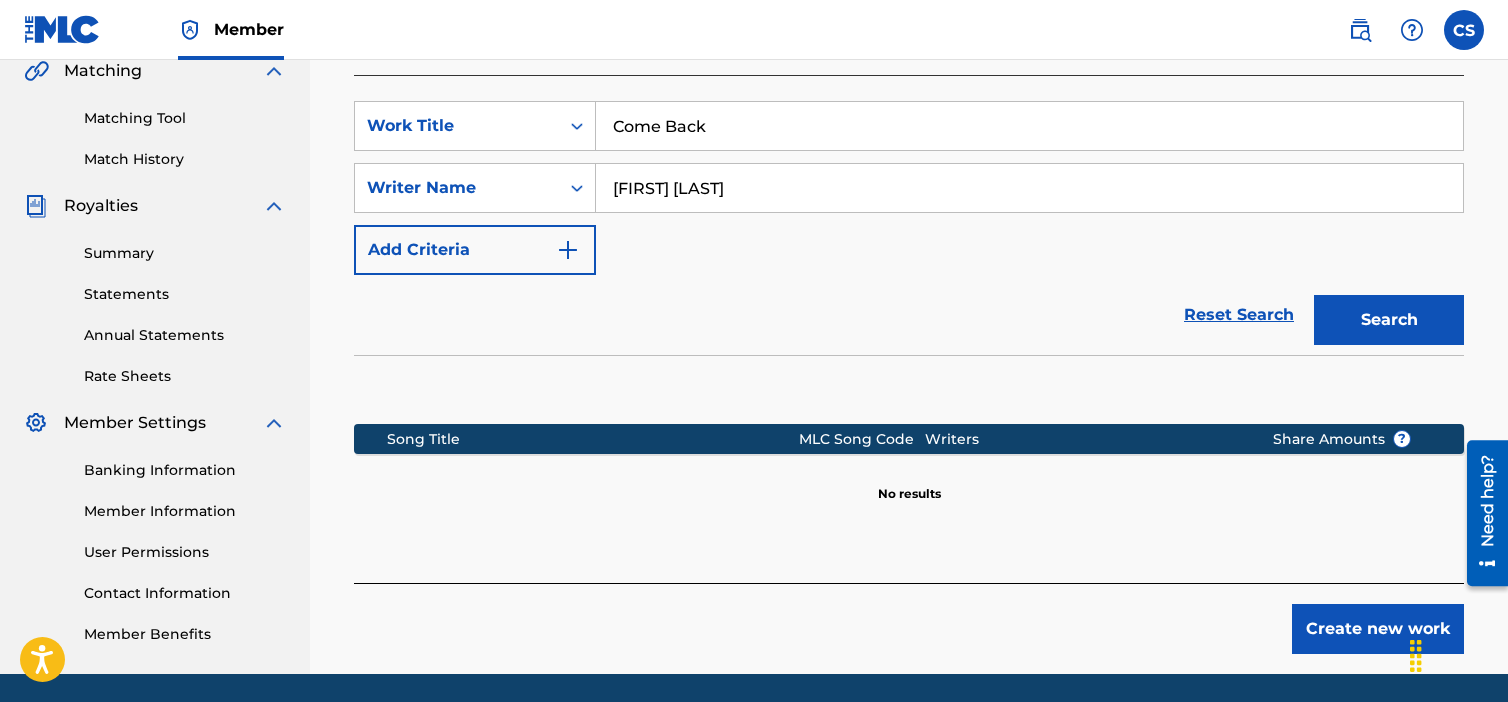 scroll, scrollTop: 542, scrollLeft: 0, axis: vertical 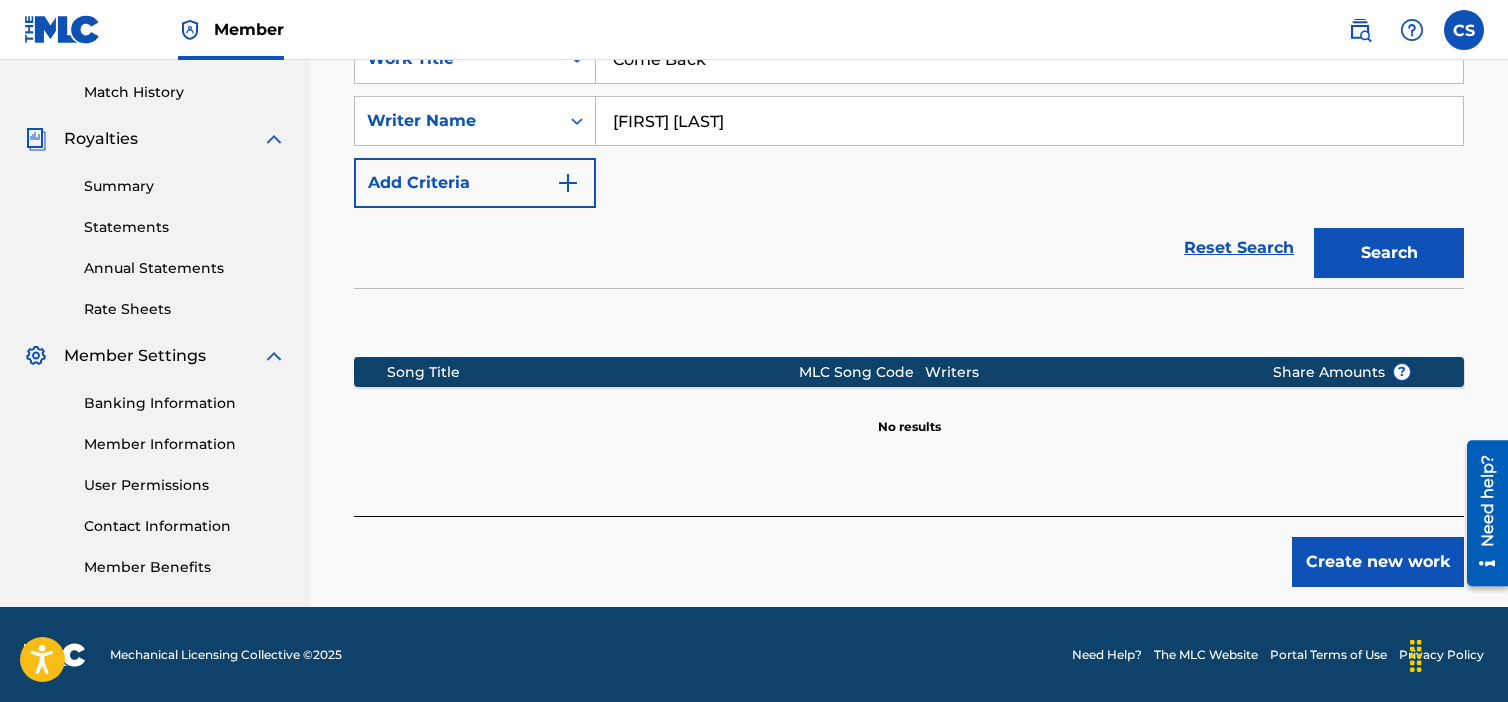click on "Create new work" at bounding box center [1378, 562] 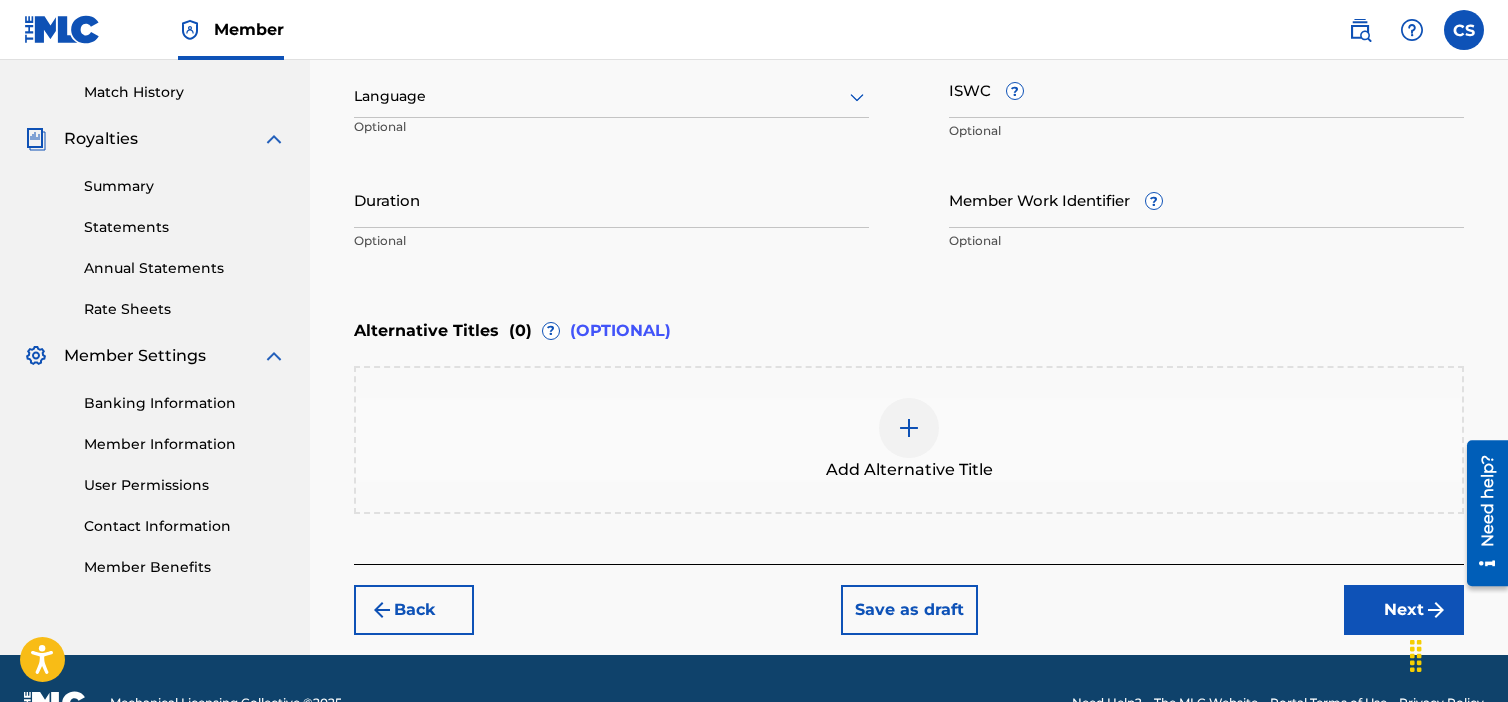 click at bounding box center [611, 96] 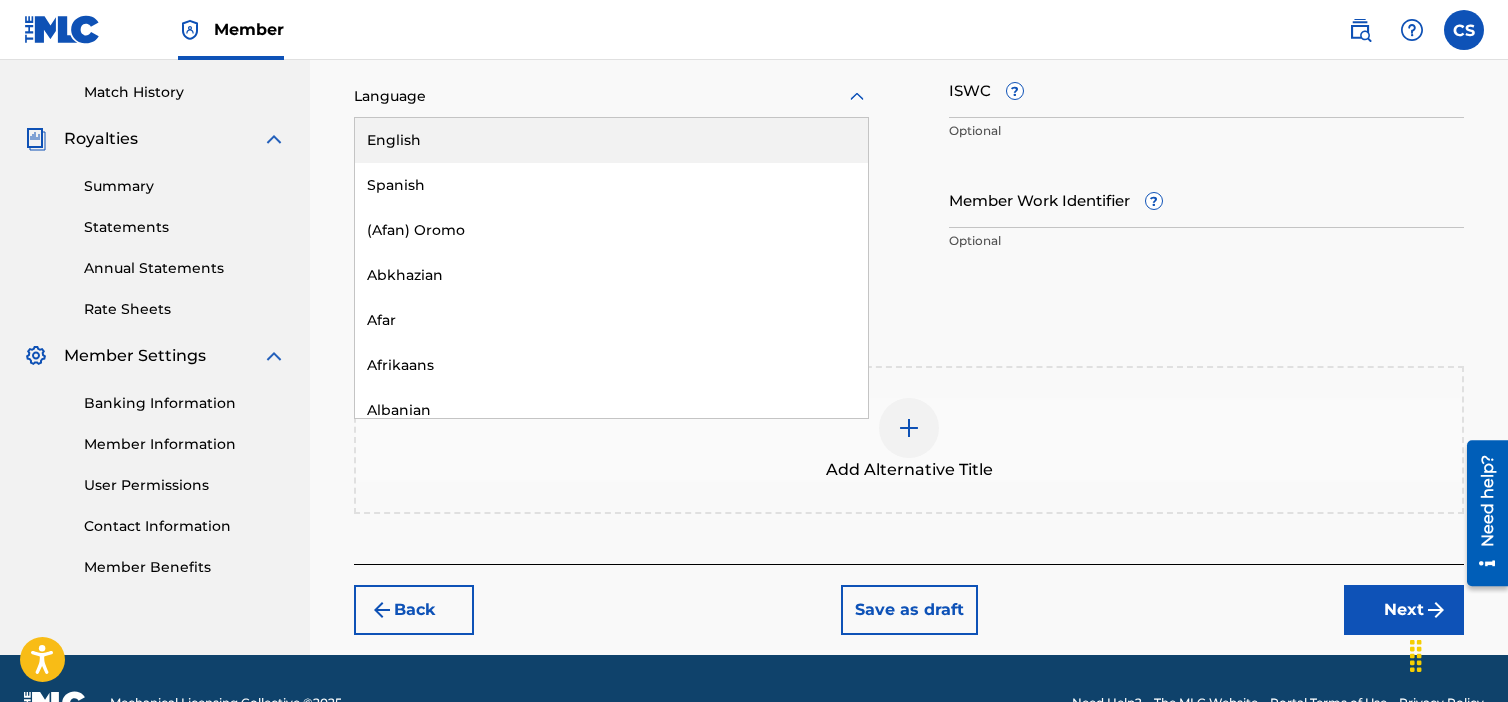 click on "English" at bounding box center [611, 140] 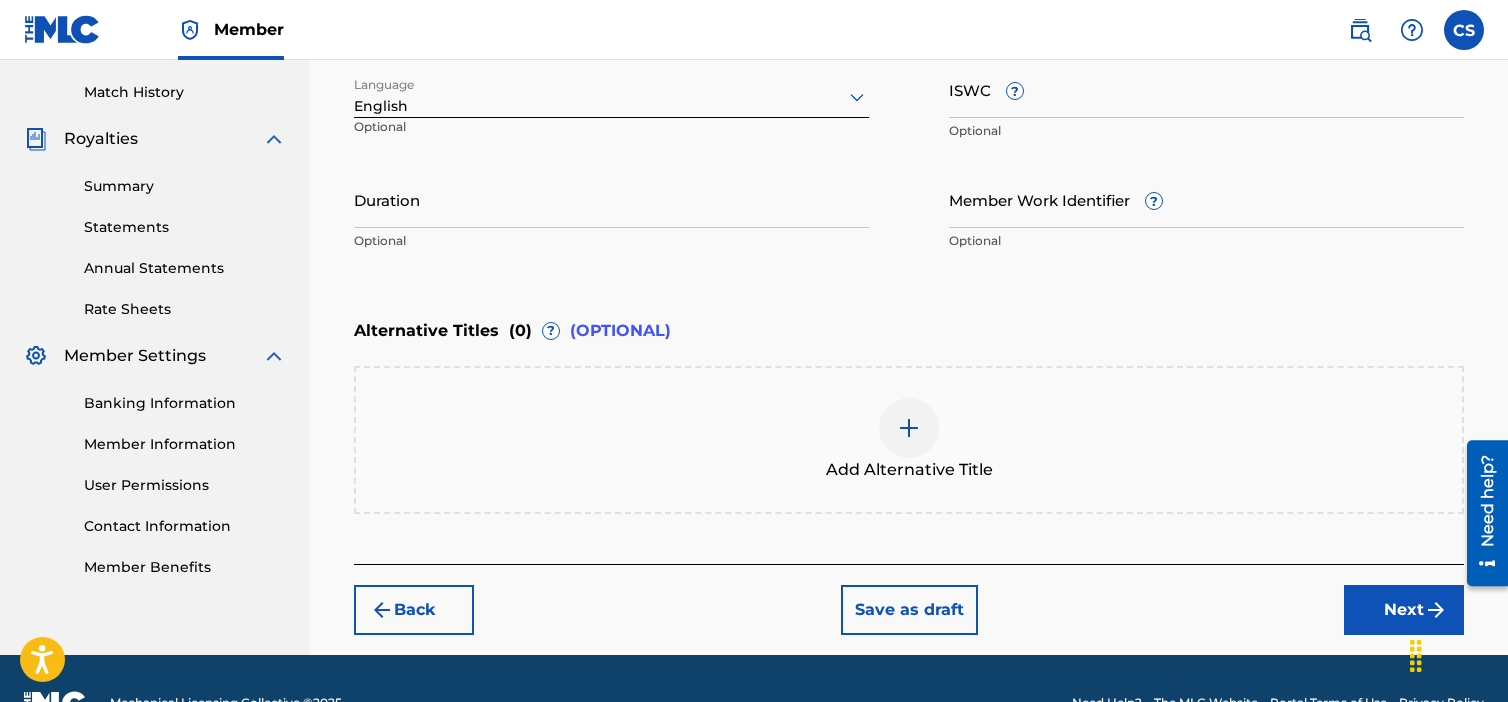 click on "Next" at bounding box center (1404, 610) 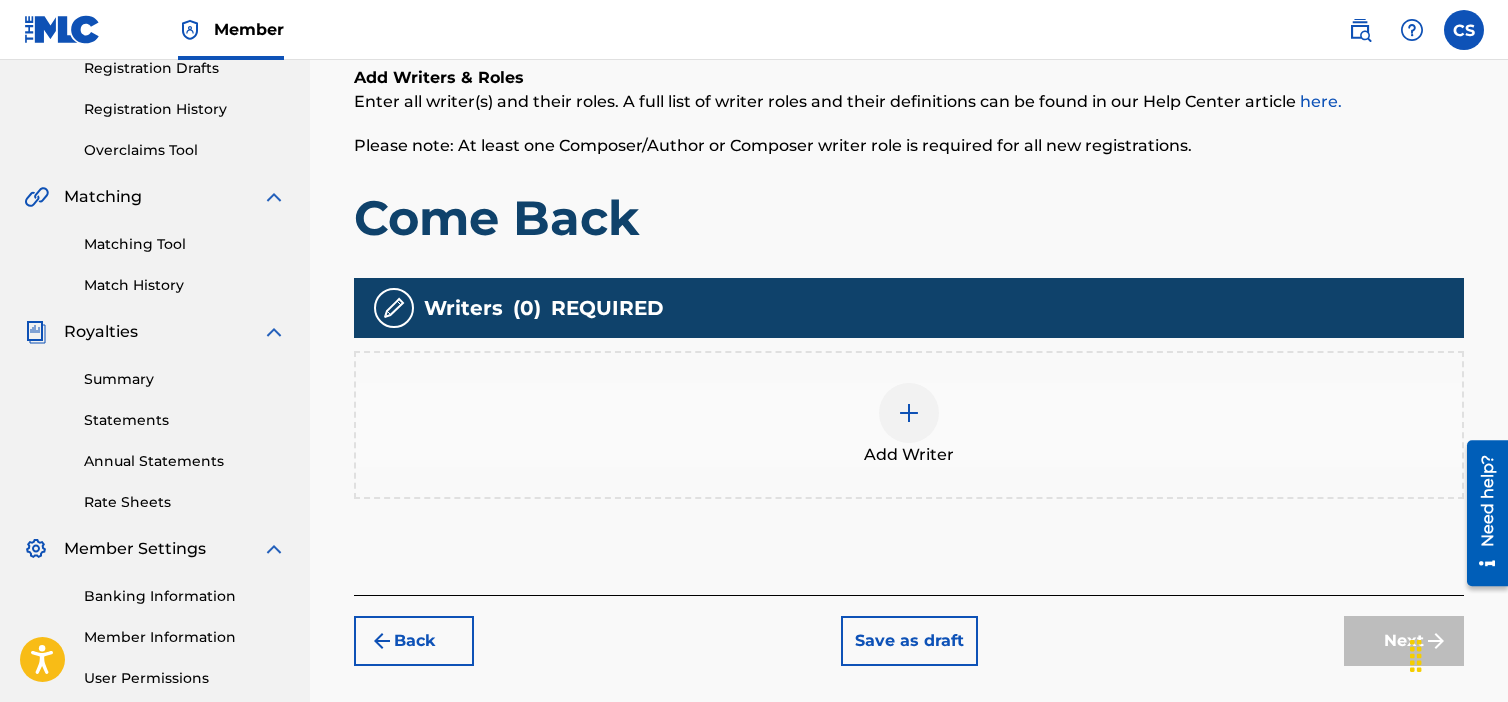 scroll, scrollTop: 390, scrollLeft: 0, axis: vertical 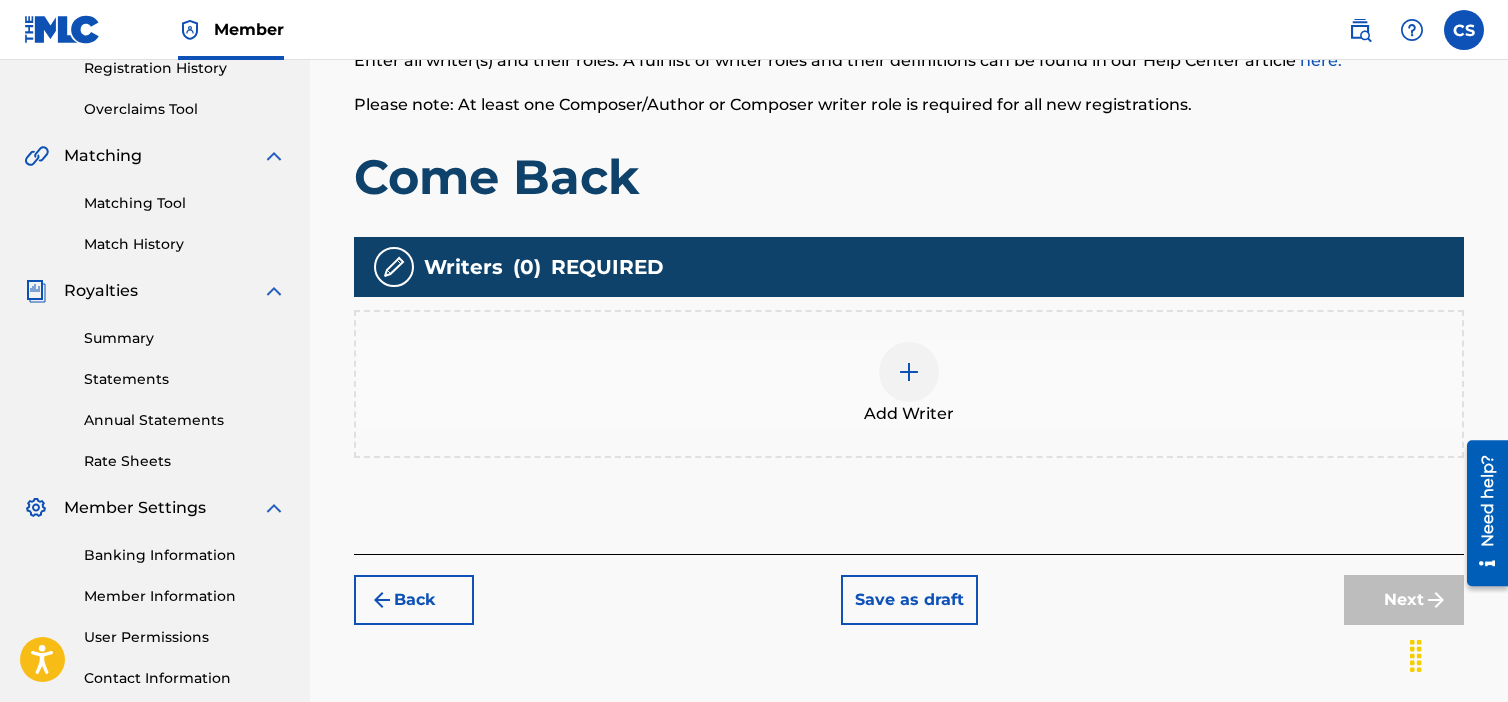 click at bounding box center [909, 372] 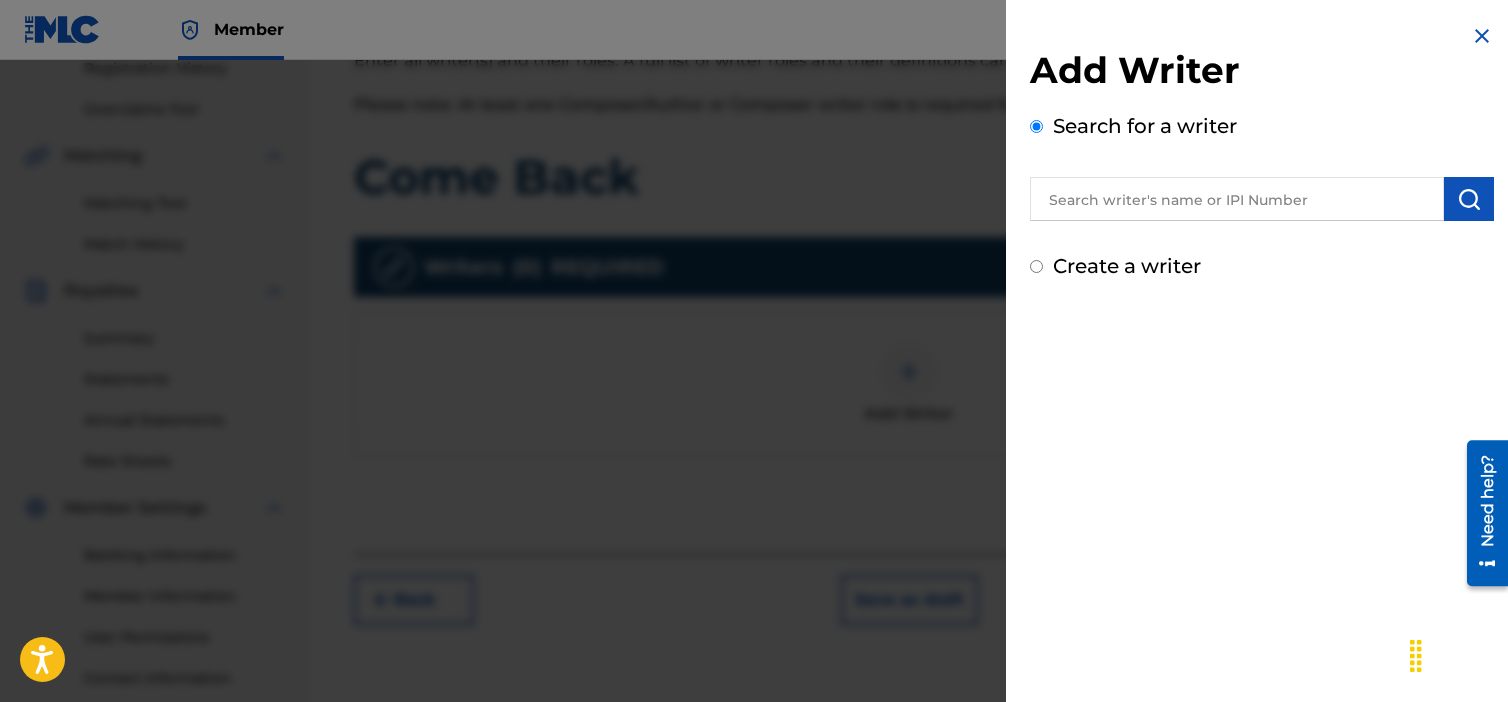 click on "Create a writer" at bounding box center [1127, 266] 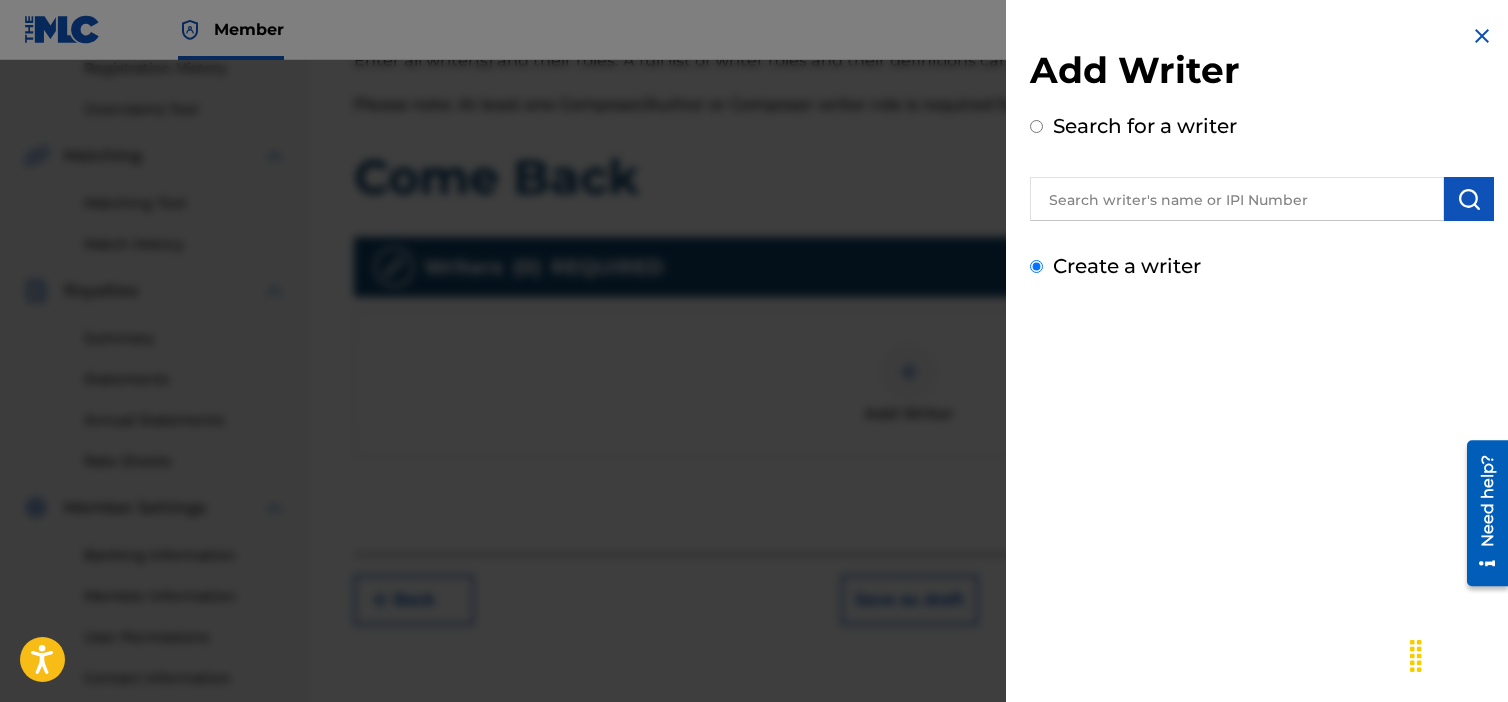 click on "Create a writer" at bounding box center (1036, 266) 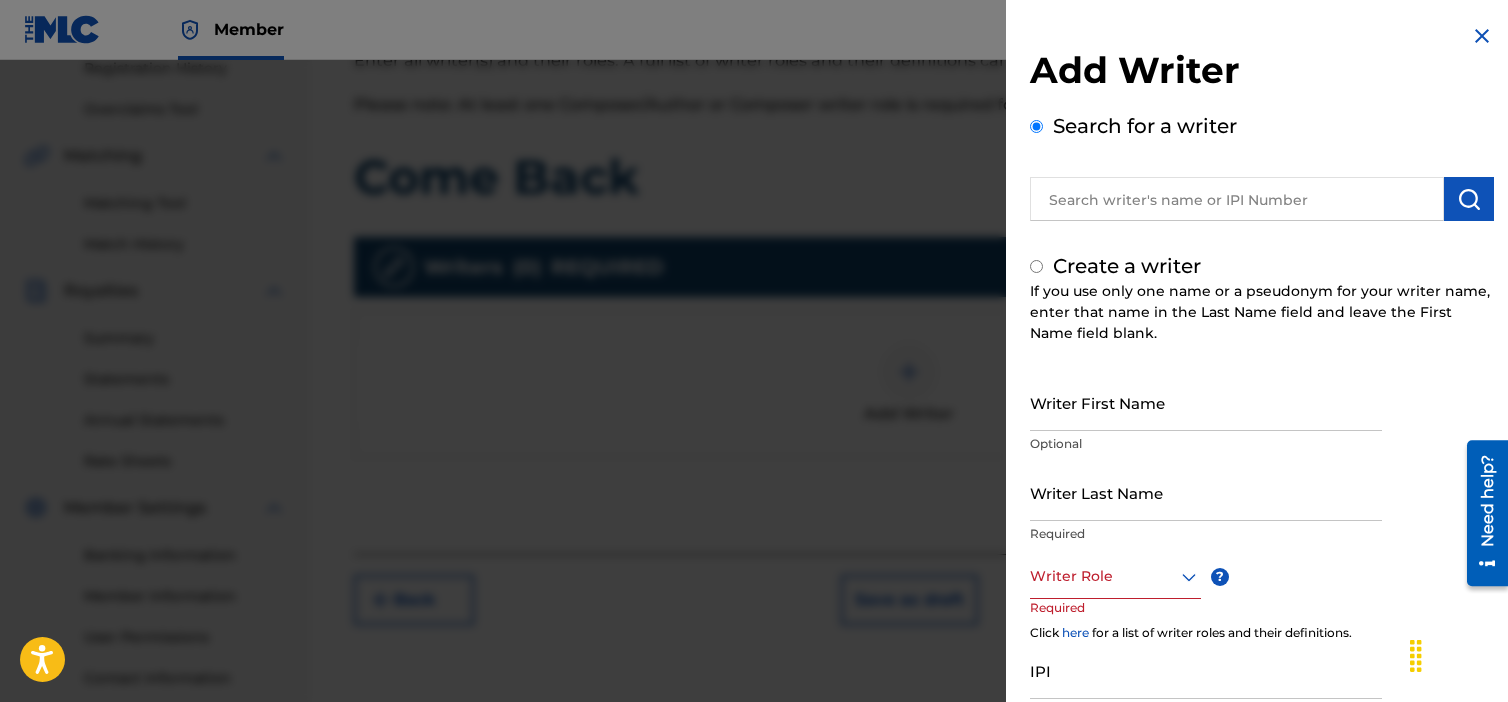 radio on "false" 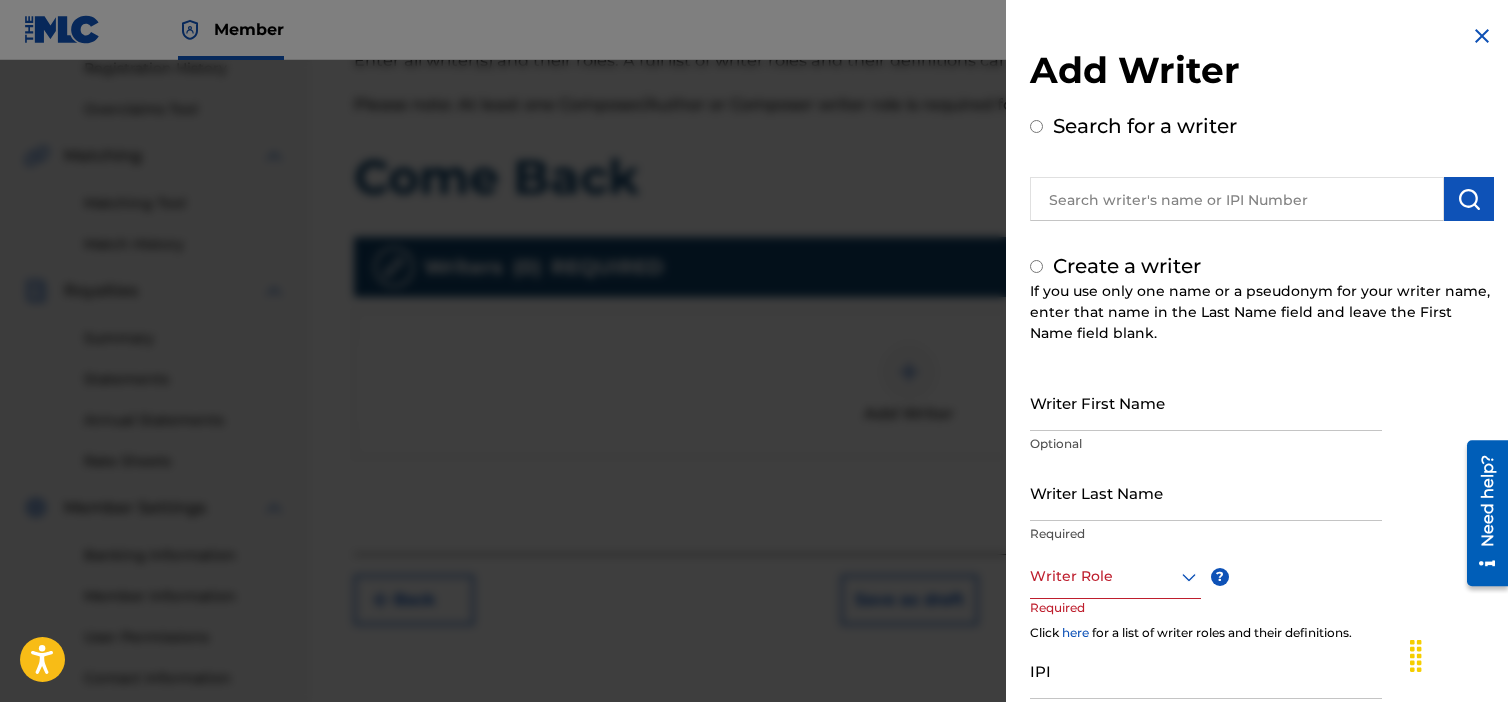 radio on "true" 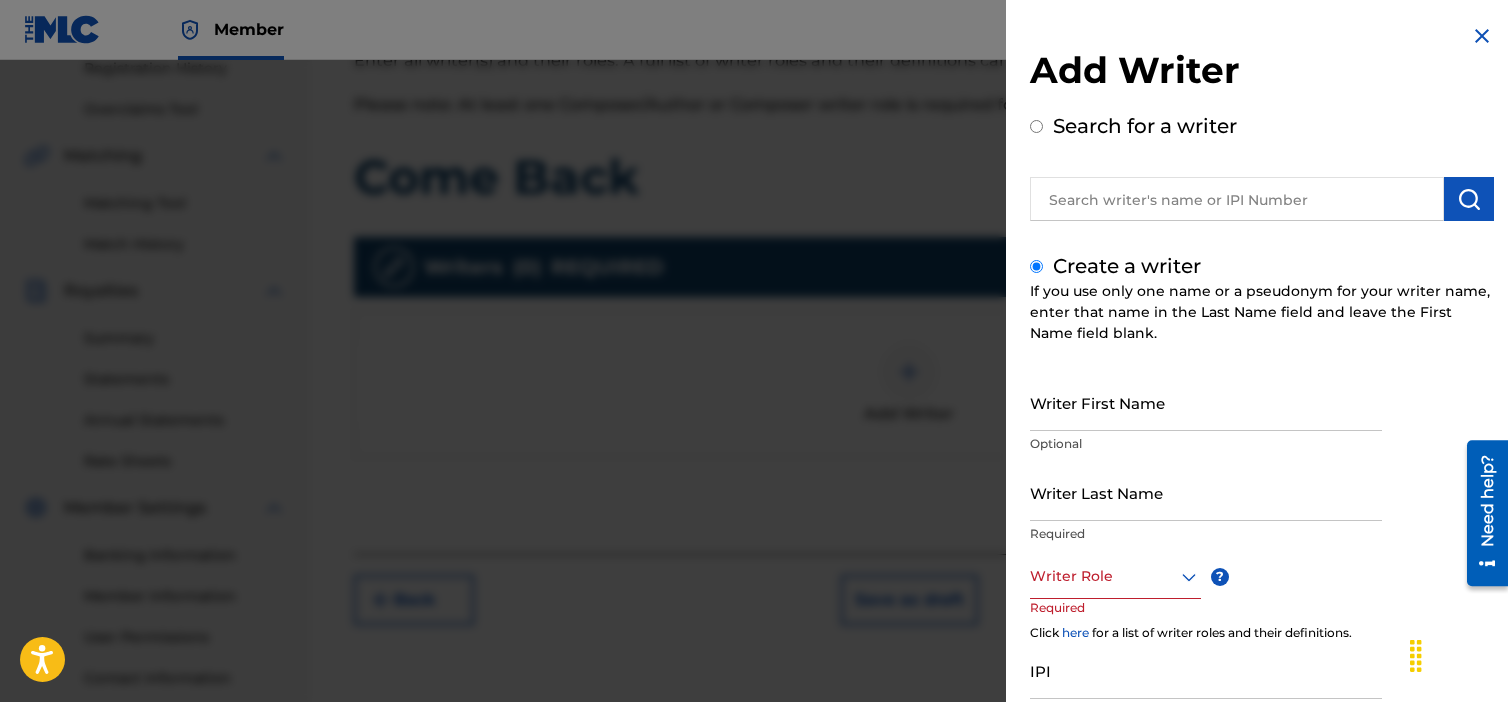 click on "Writer First Name" at bounding box center [1206, 402] 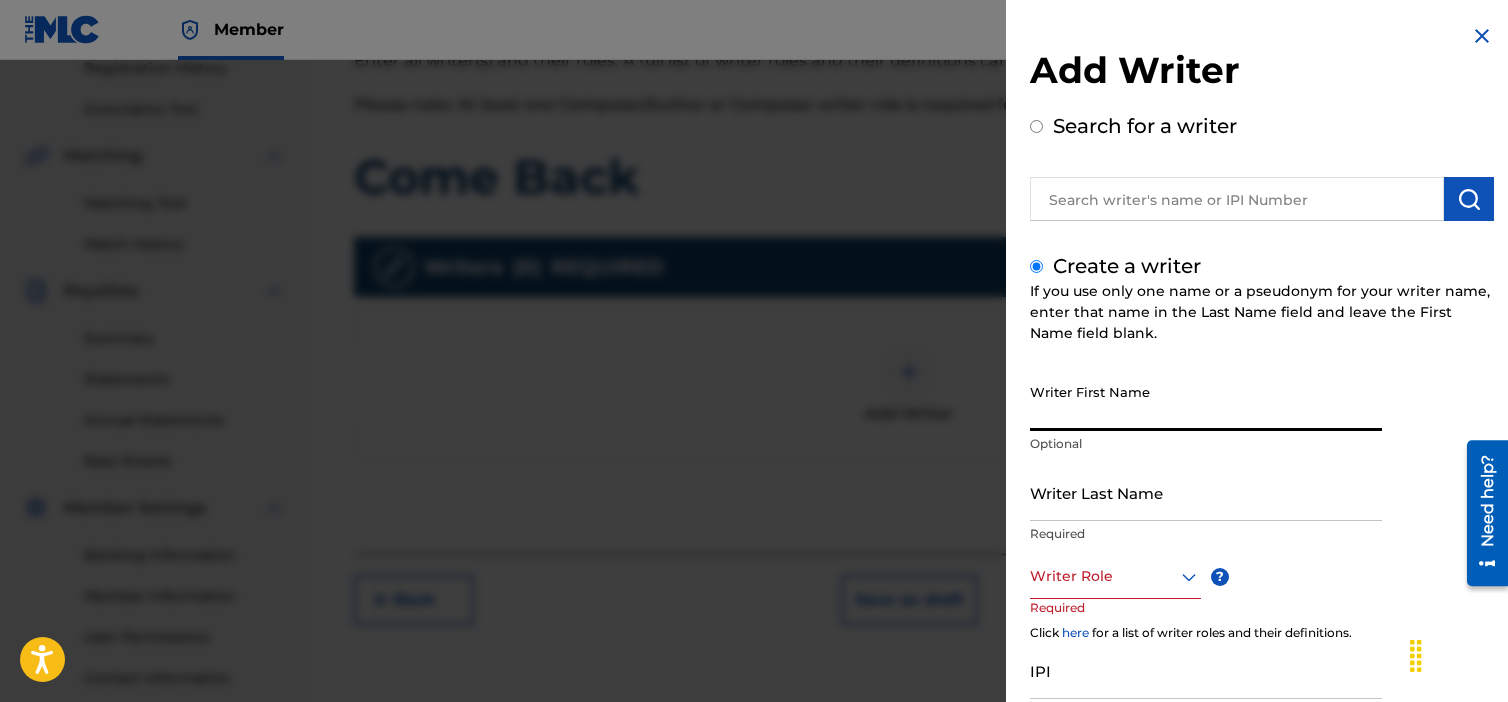 type on "[FIRST]" 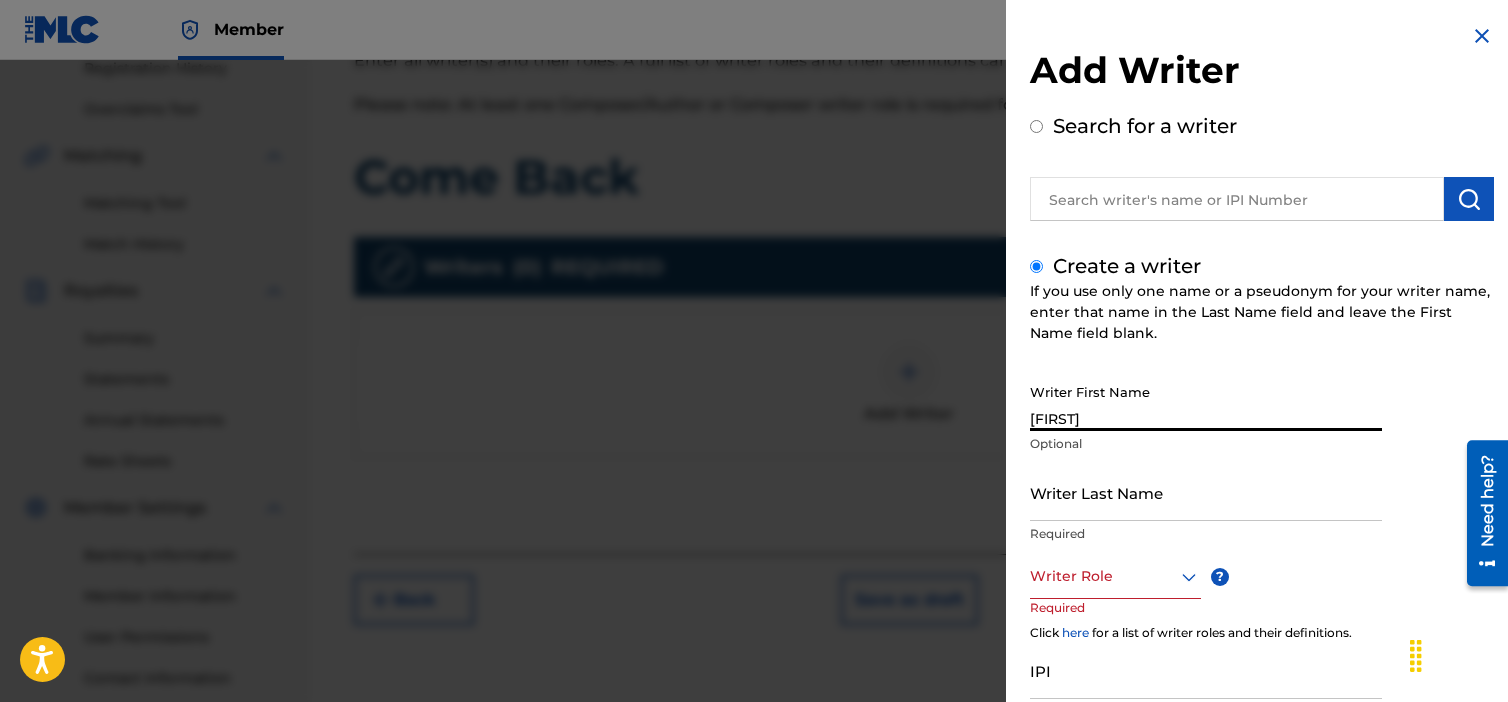 type on "[FIRST] [LAST]" 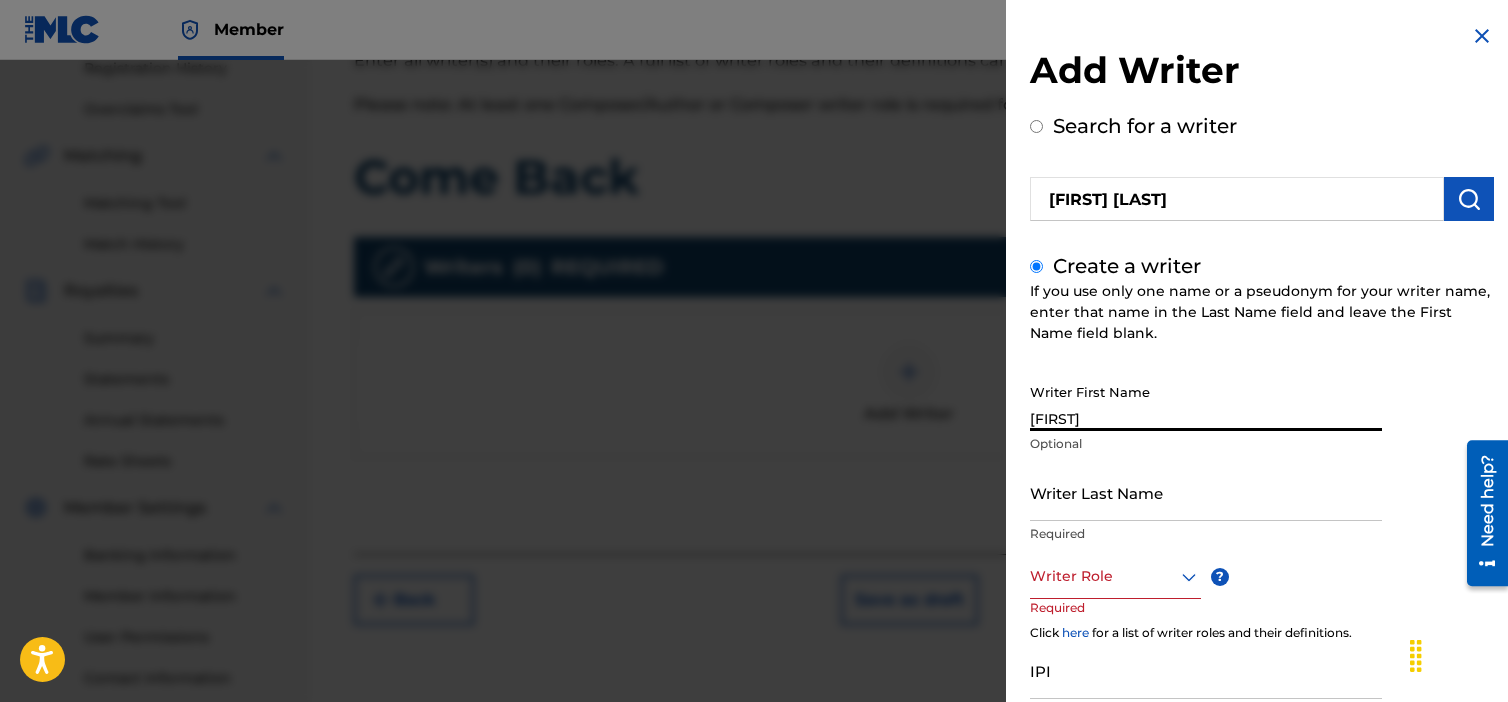 type on "[LAST]" 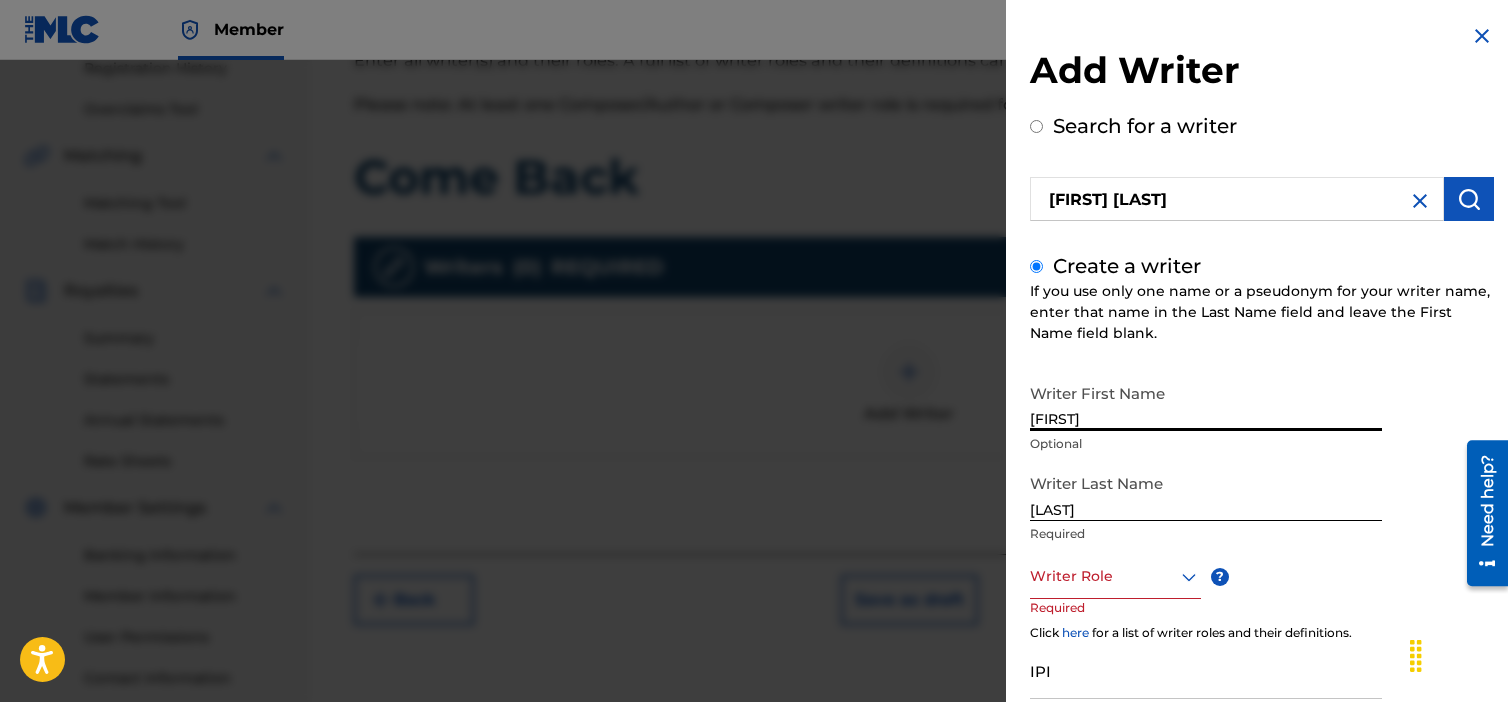 click on "Writer Role" at bounding box center (1115, 576) 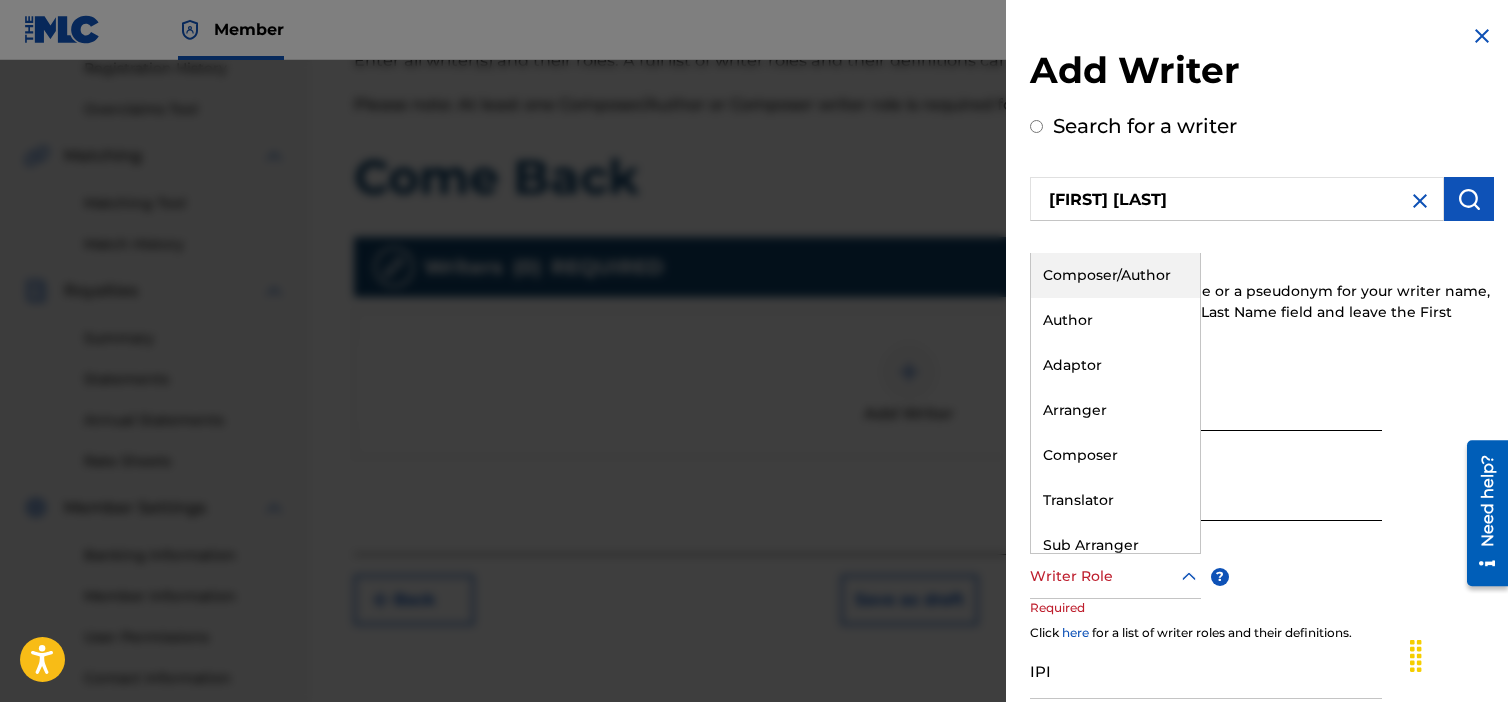 click on "Composer/Author" at bounding box center (1115, 275) 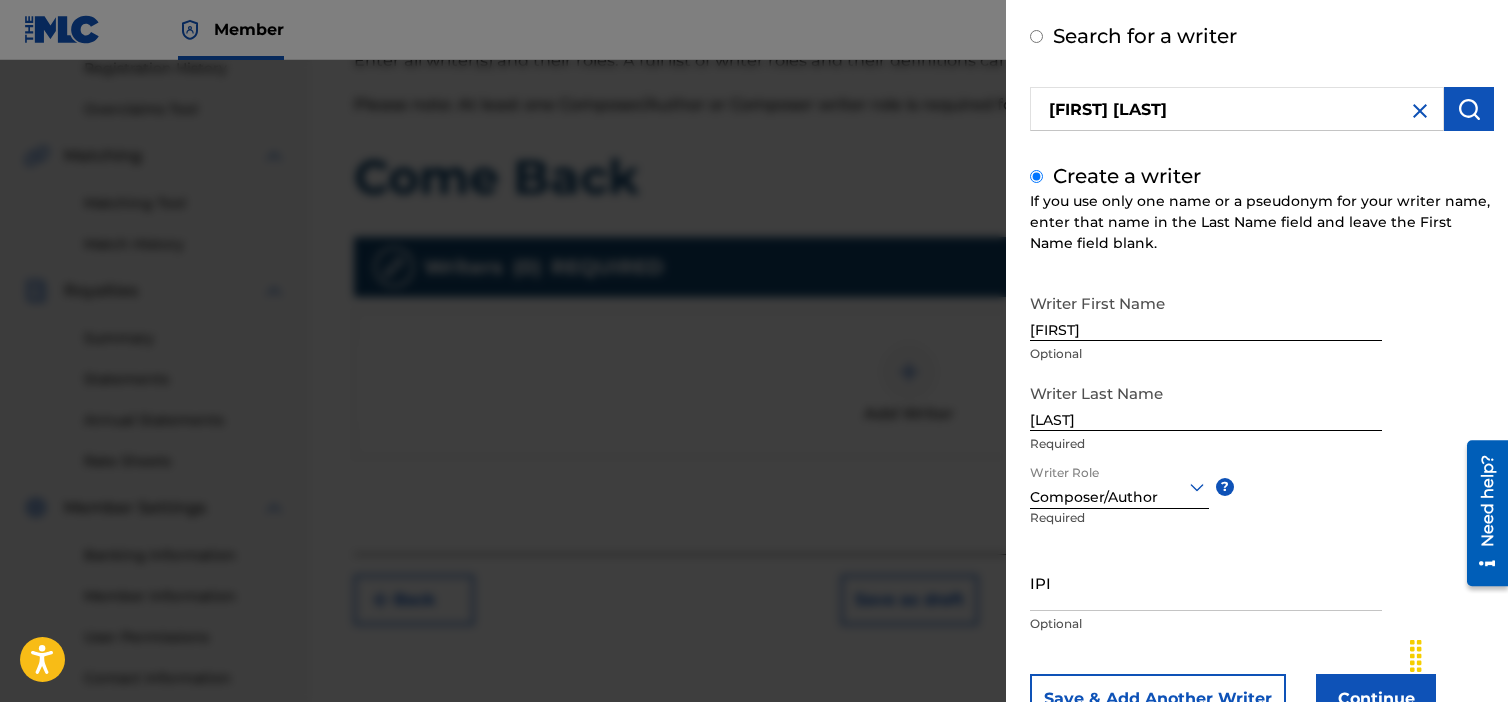 scroll, scrollTop: 165, scrollLeft: 0, axis: vertical 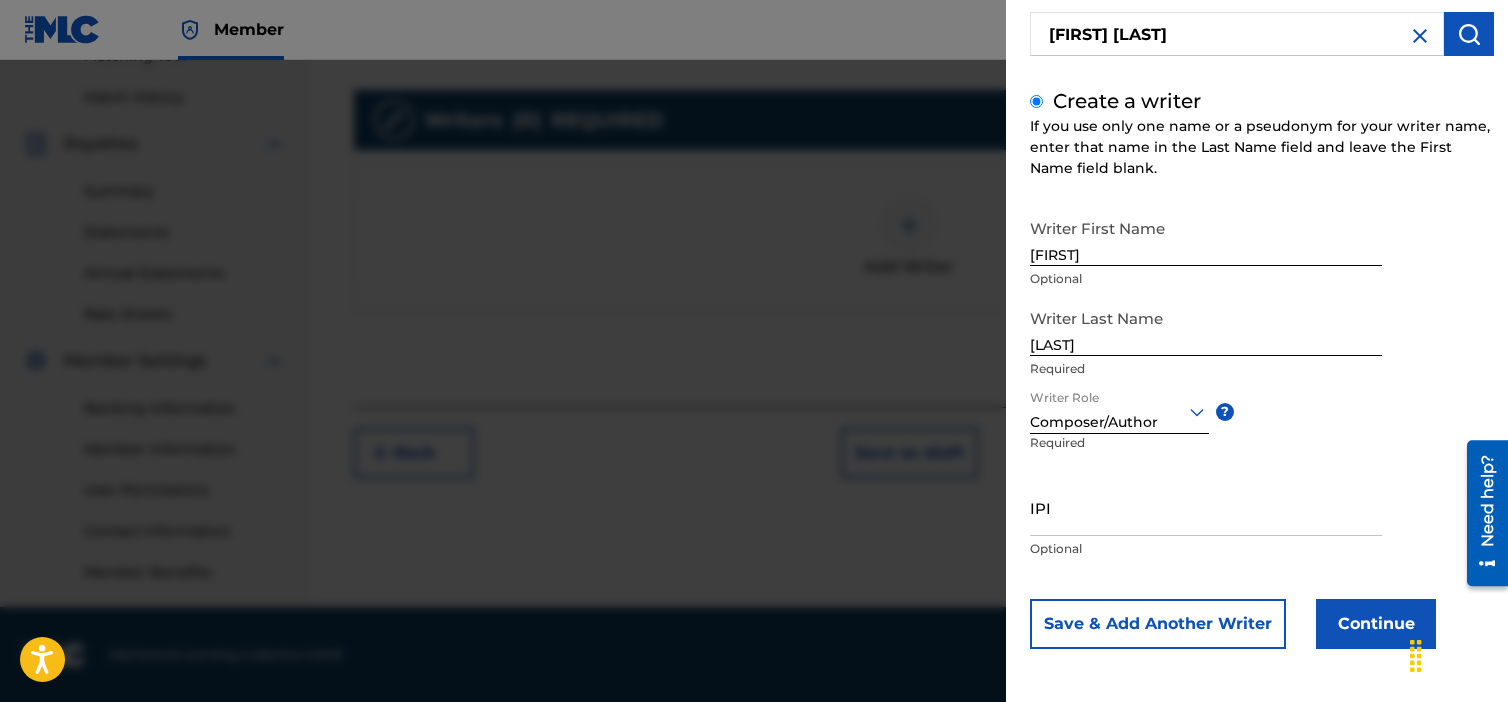 click on "Continue" at bounding box center (1376, 624) 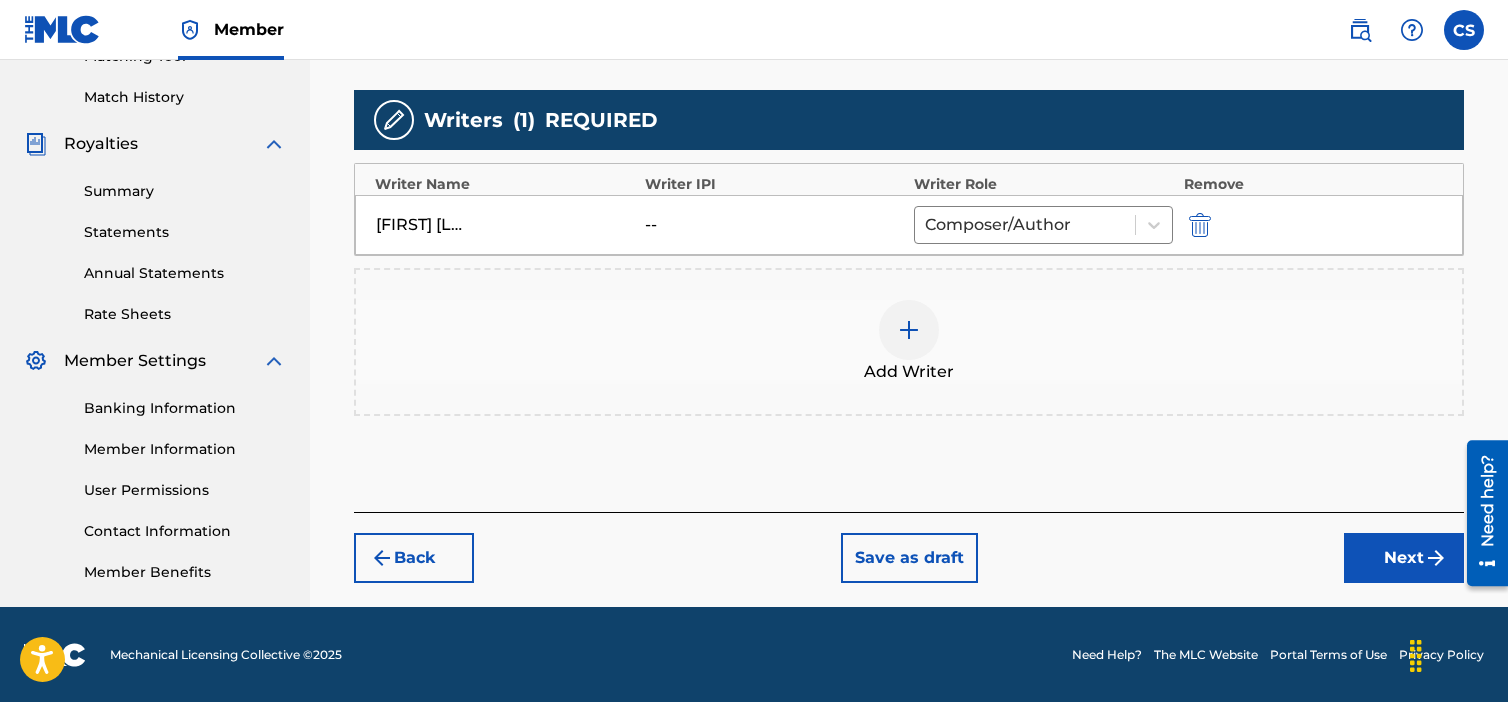 click on "Next" at bounding box center (1404, 558) 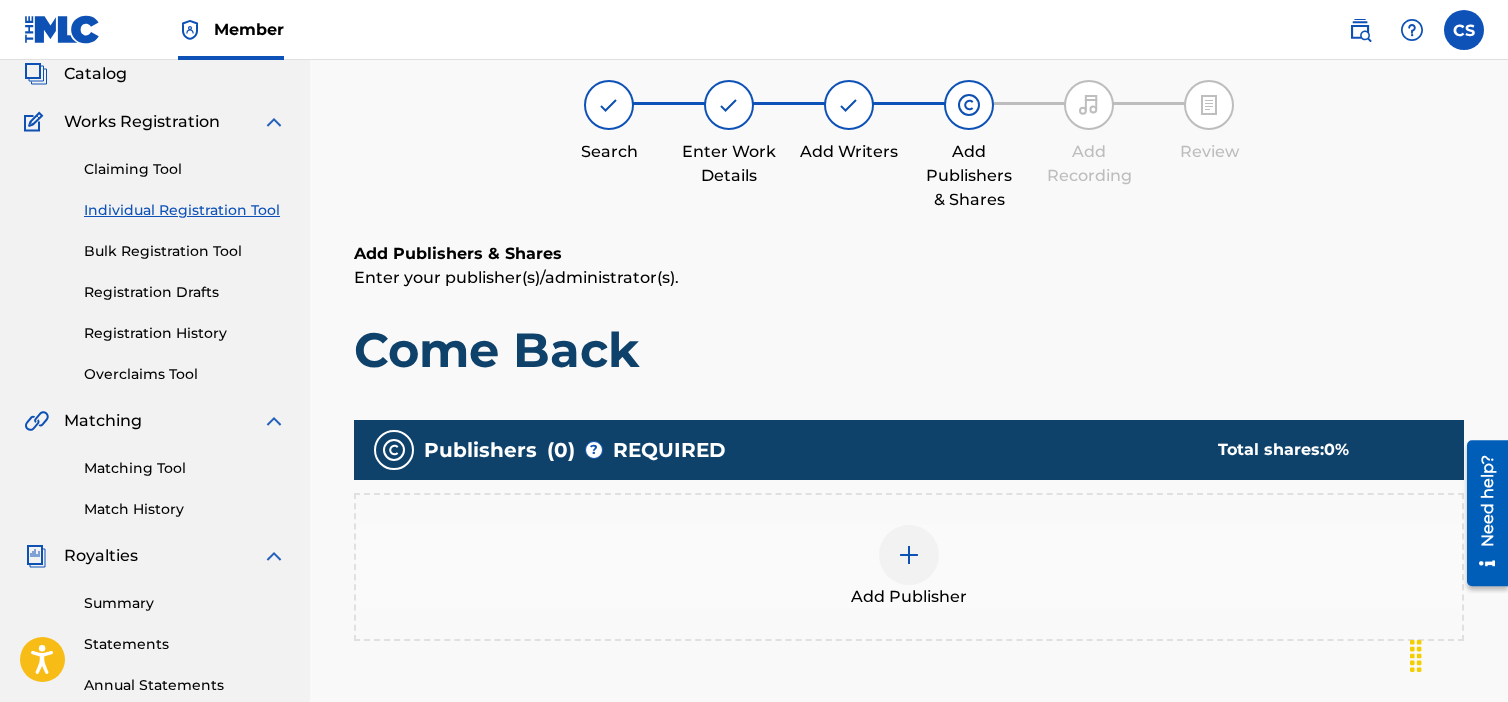 scroll, scrollTop: 90, scrollLeft: 0, axis: vertical 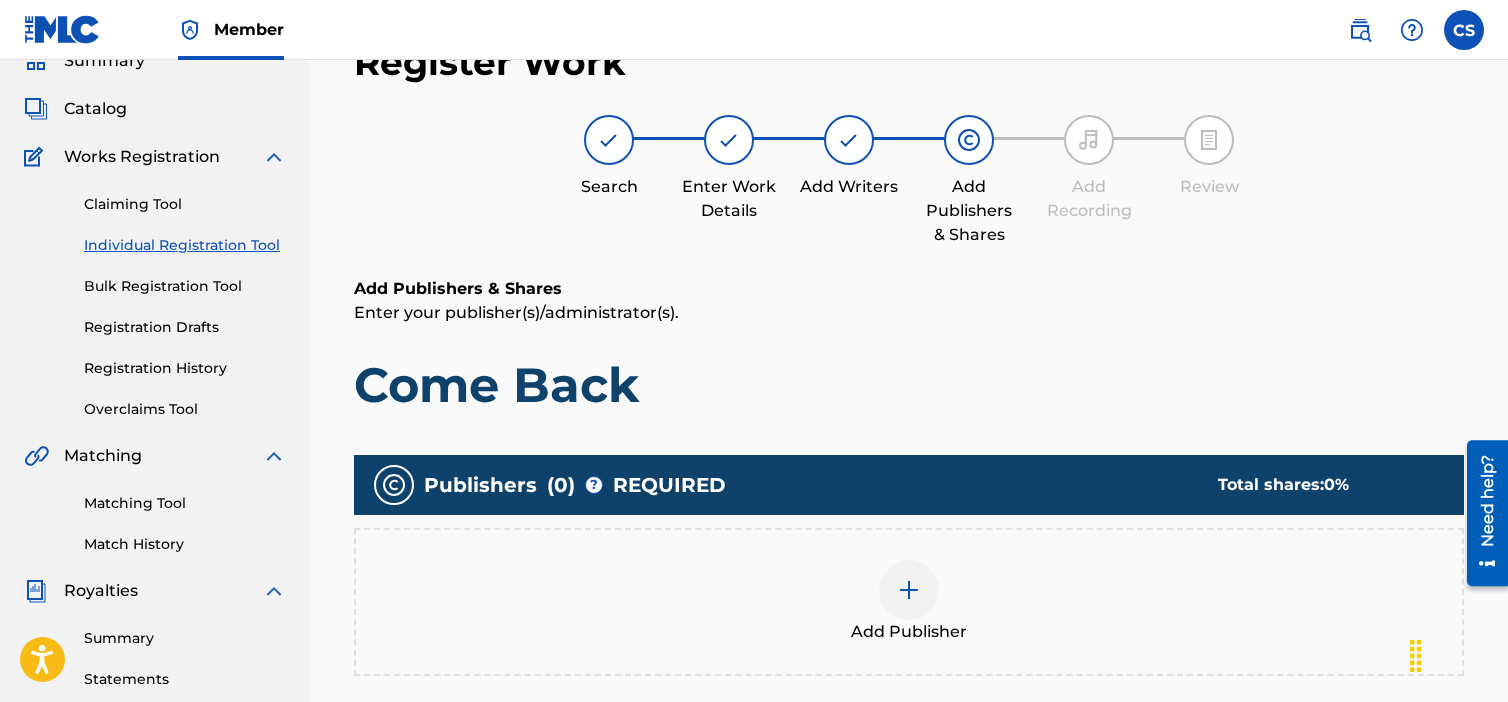 click at bounding box center [909, 590] 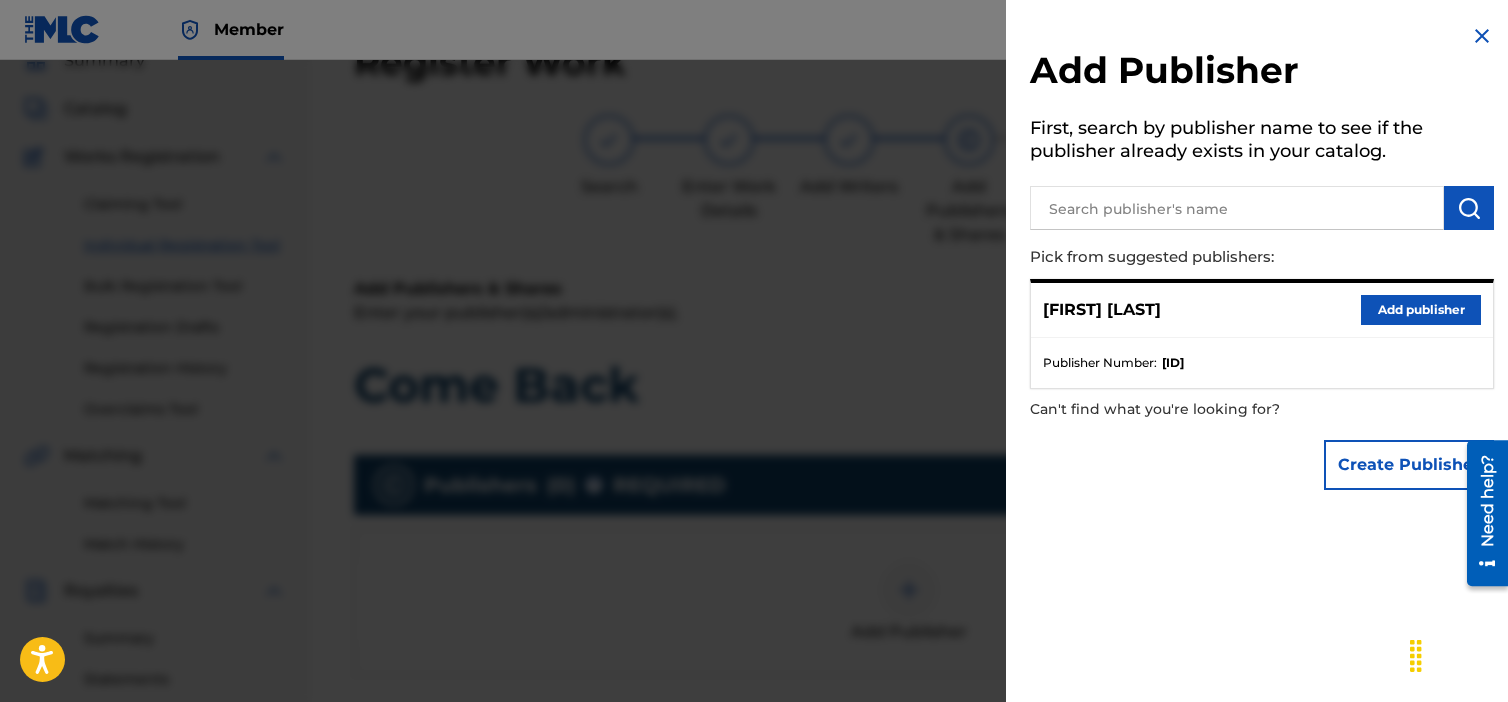 click on "[FIRST] [LAST] Add publisher" at bounding box center (1262, 310) 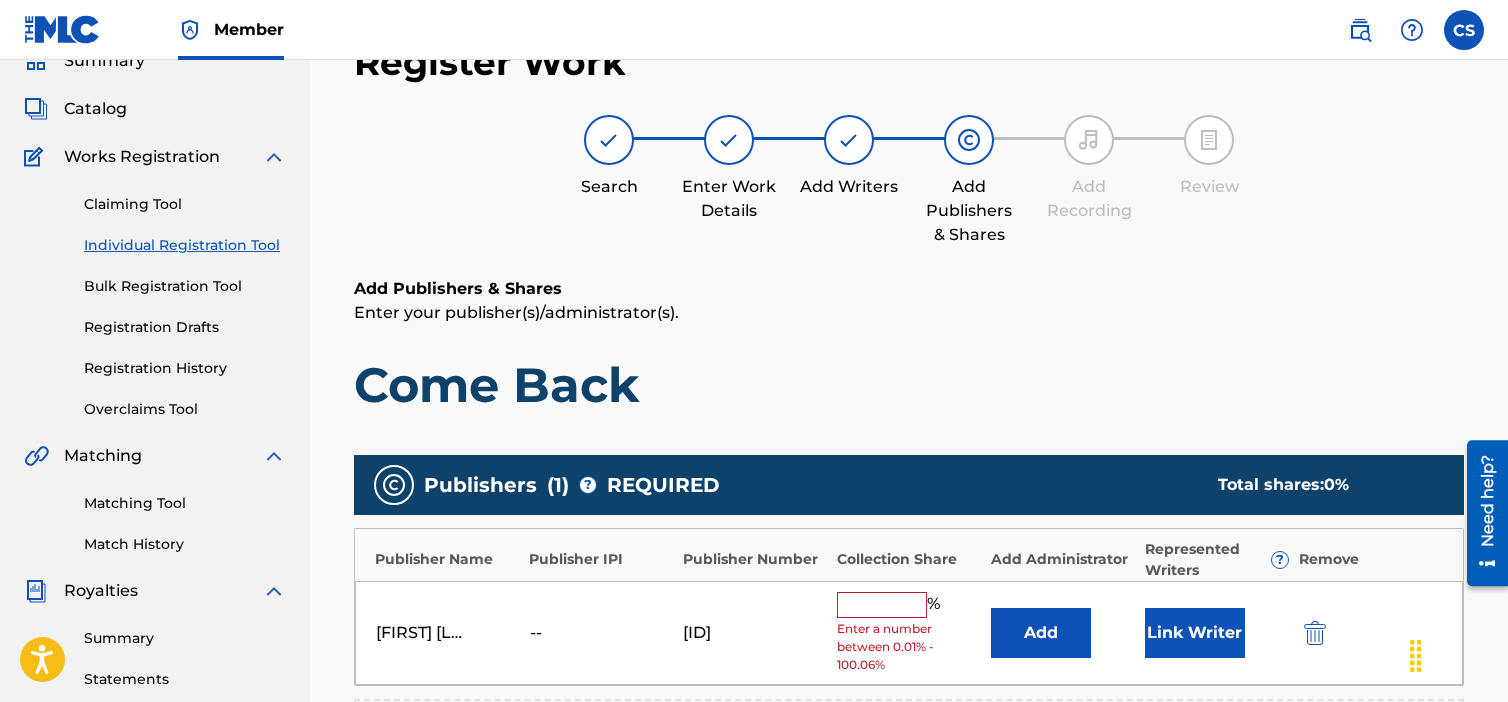 click at bounding box center [882, 605] 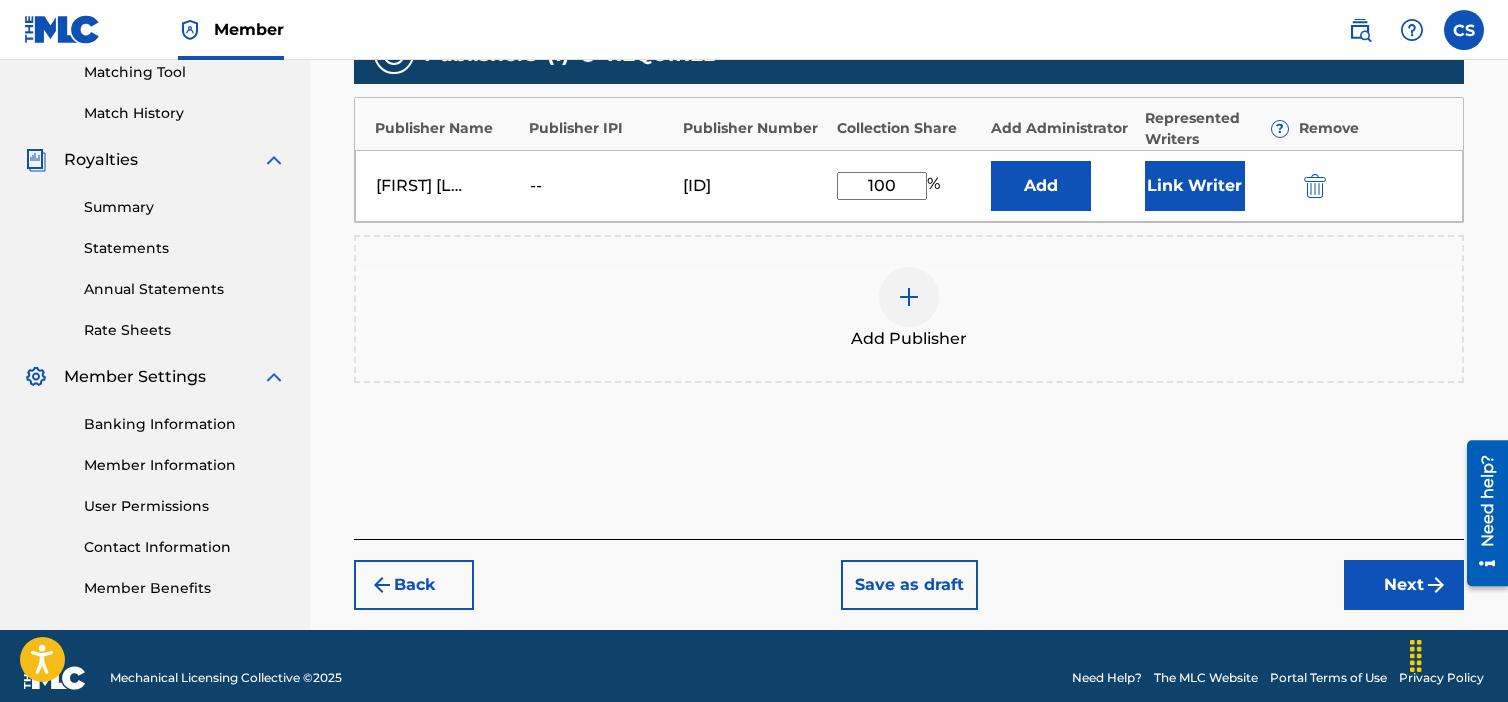 scroll, scrollTop: 543, scrollLeft: 0, axis: vertical 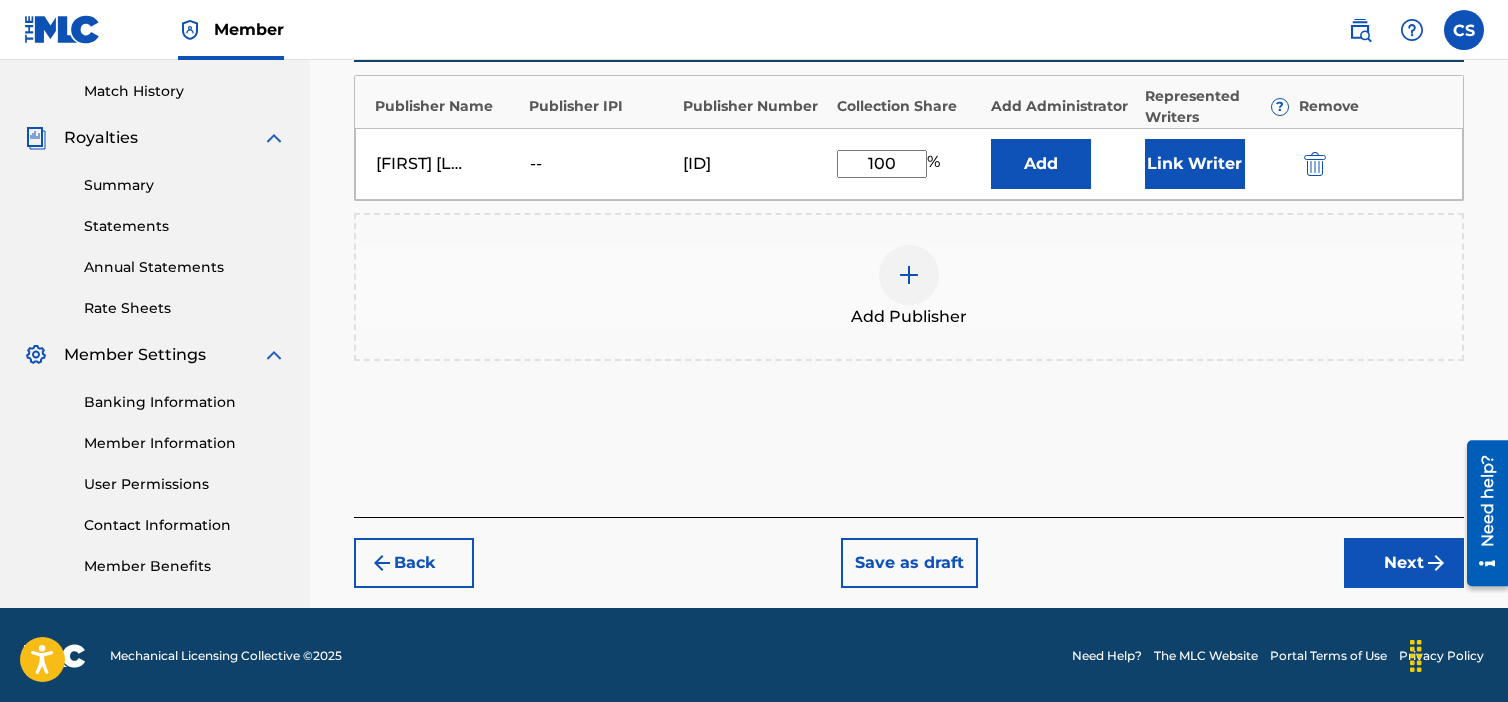 click on "Next" at bounding box center (1404, 563) 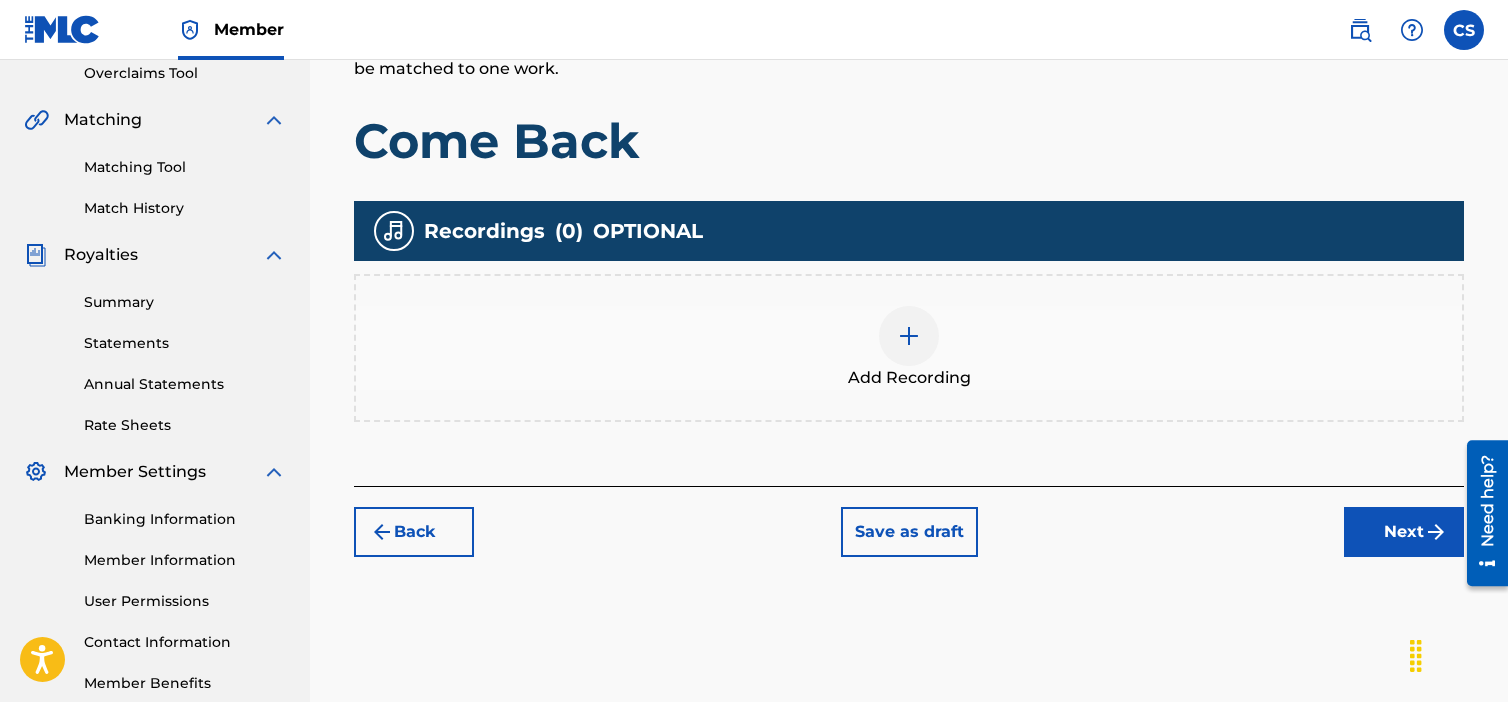 scroll, scrollTop: 490, scrollLeft: 0, axis: vertical 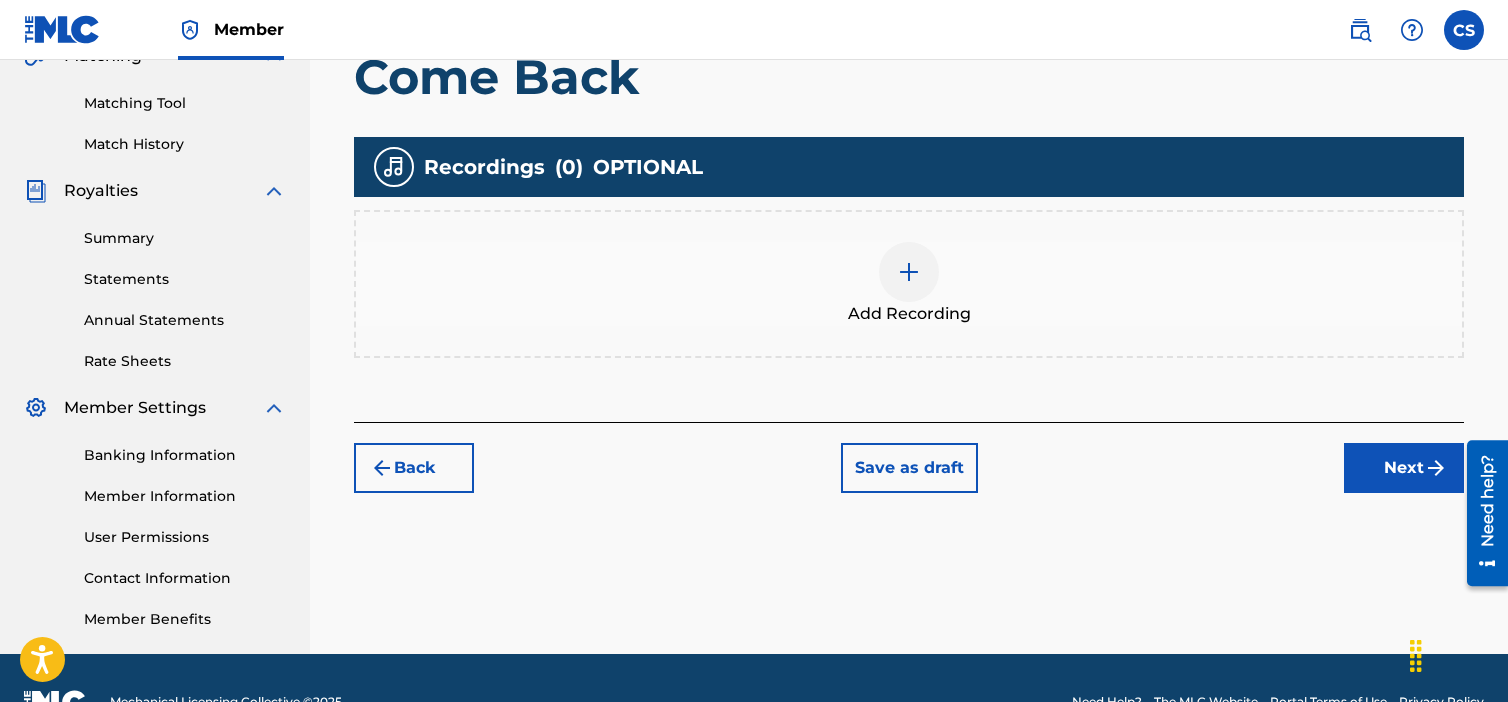 click on "Next" at bounding box center [1404, 468] 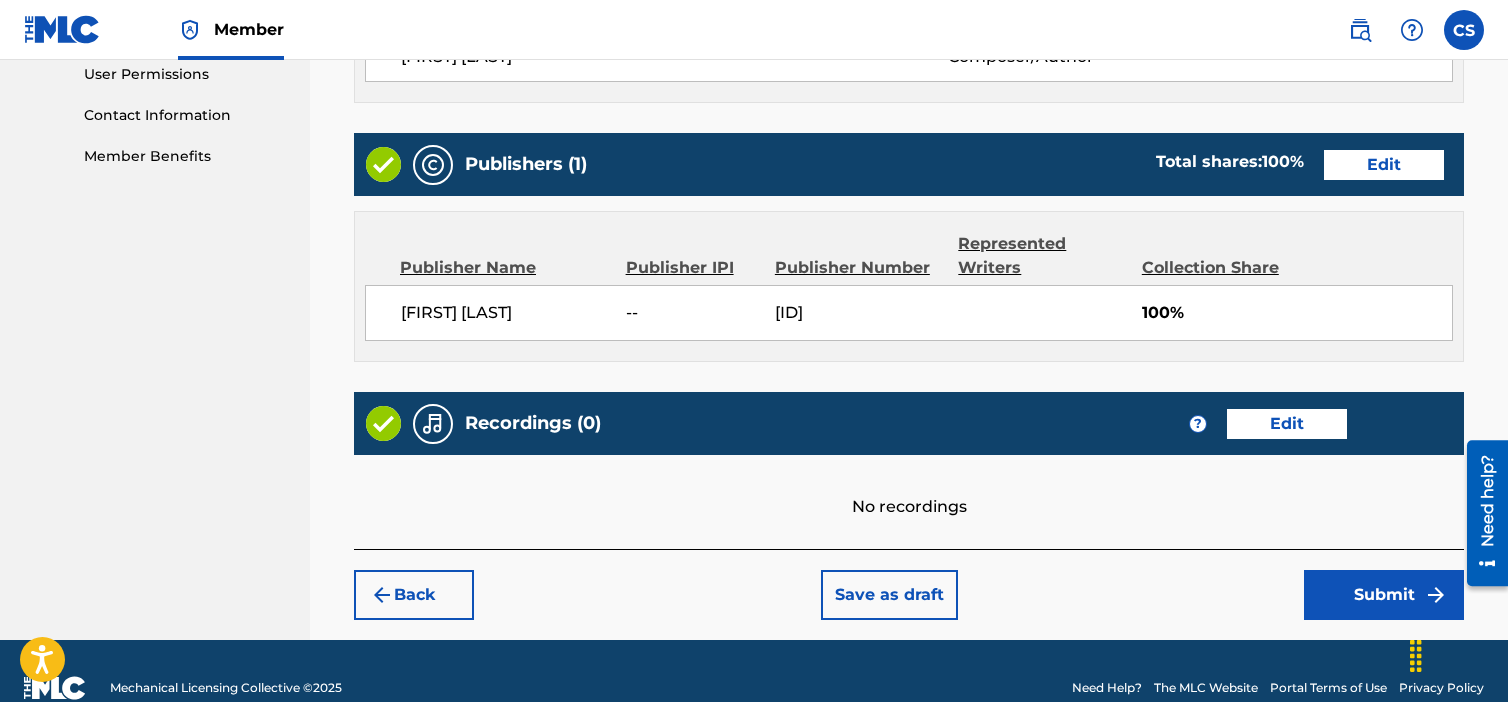 scroll, scrollTop: 984, scrollLeft: 0, axis: vertical 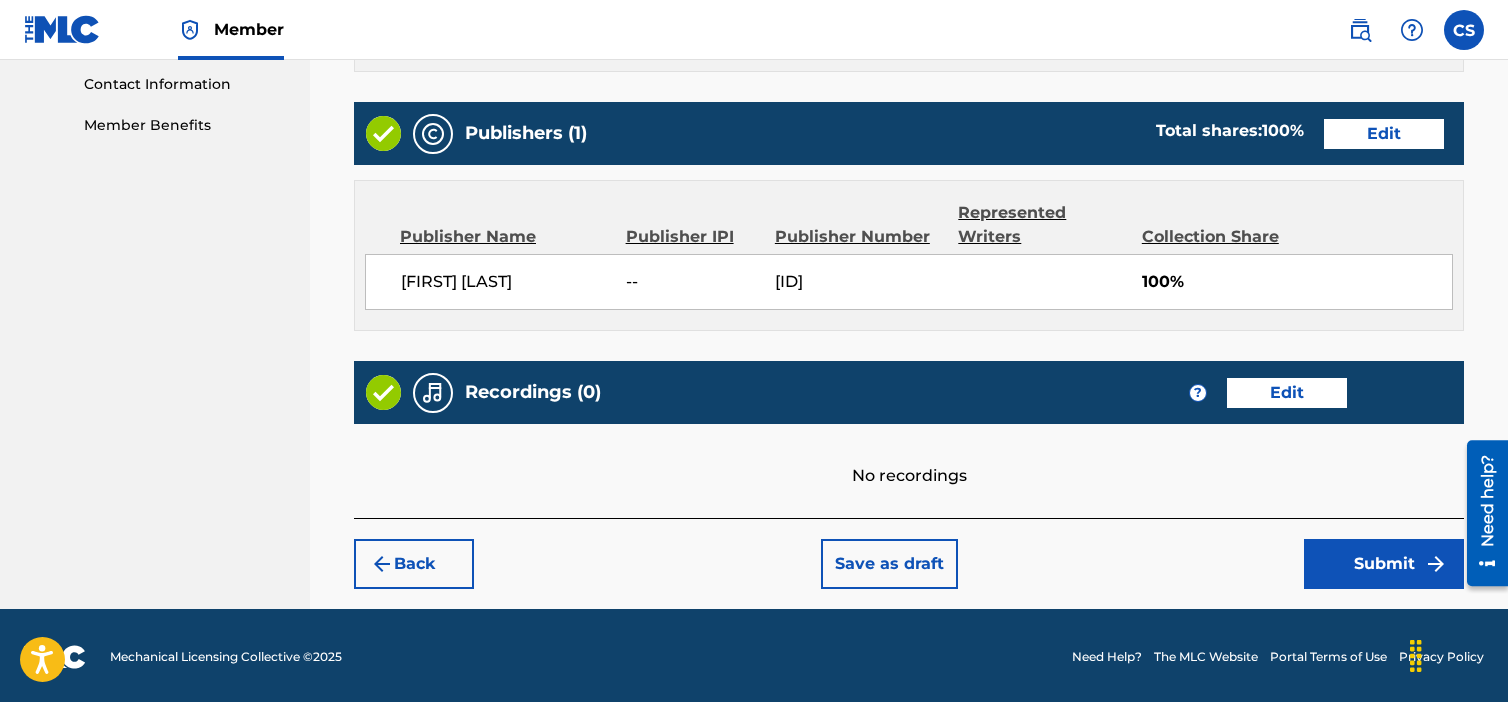 click on "Submit" at bounding box center [1384, 564] 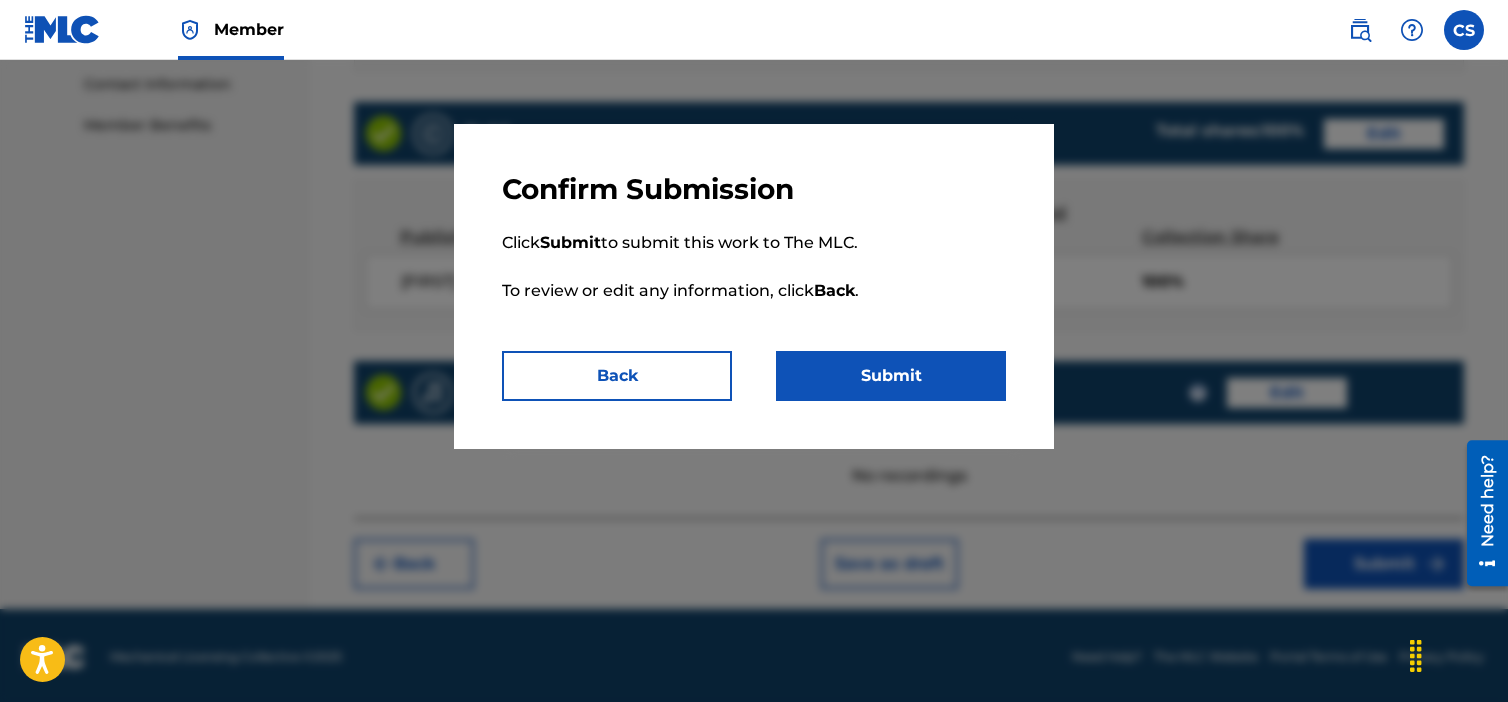 click on "Submit" at bounding box center [891, 376] 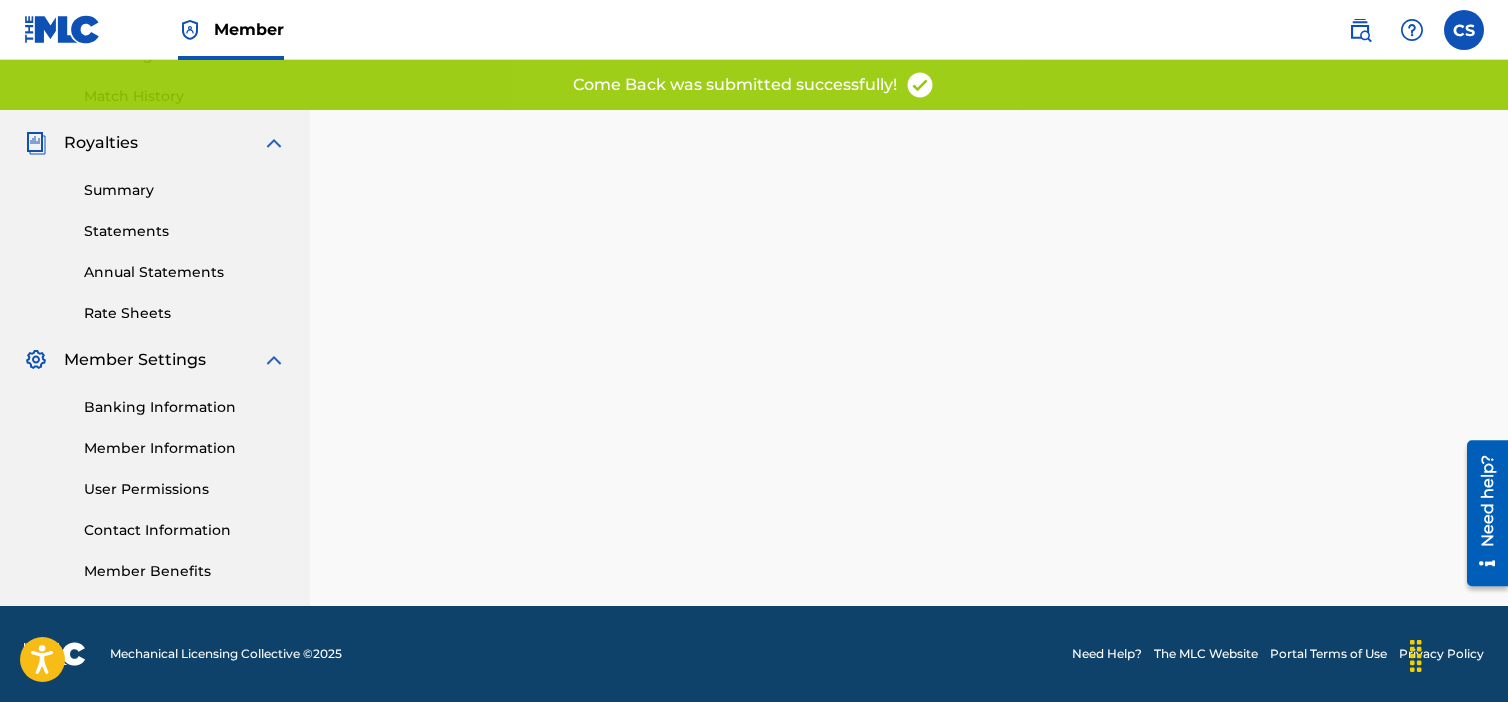 scroll, scrollTop: 0, scrollLeft: 0, axis: both 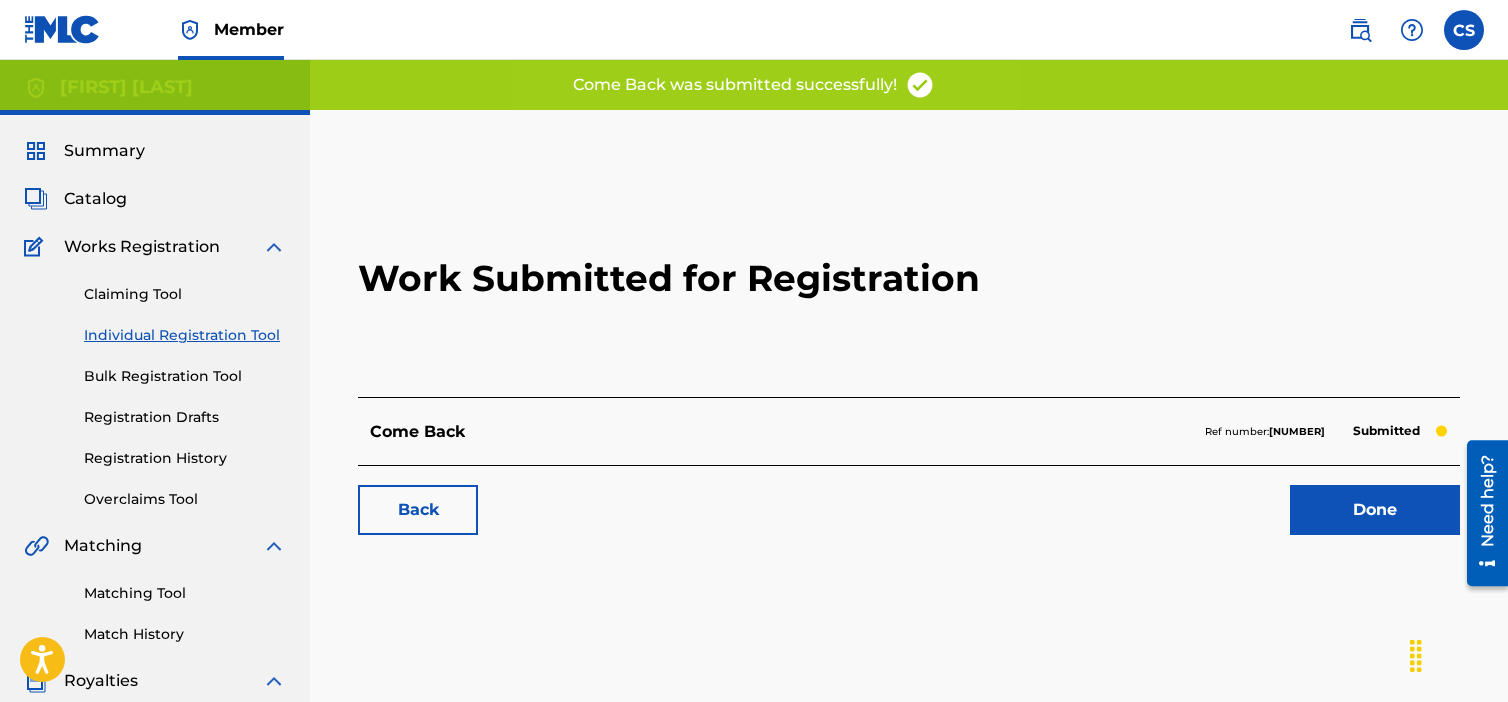 click on "Done" at bounding box center (1375, 510) 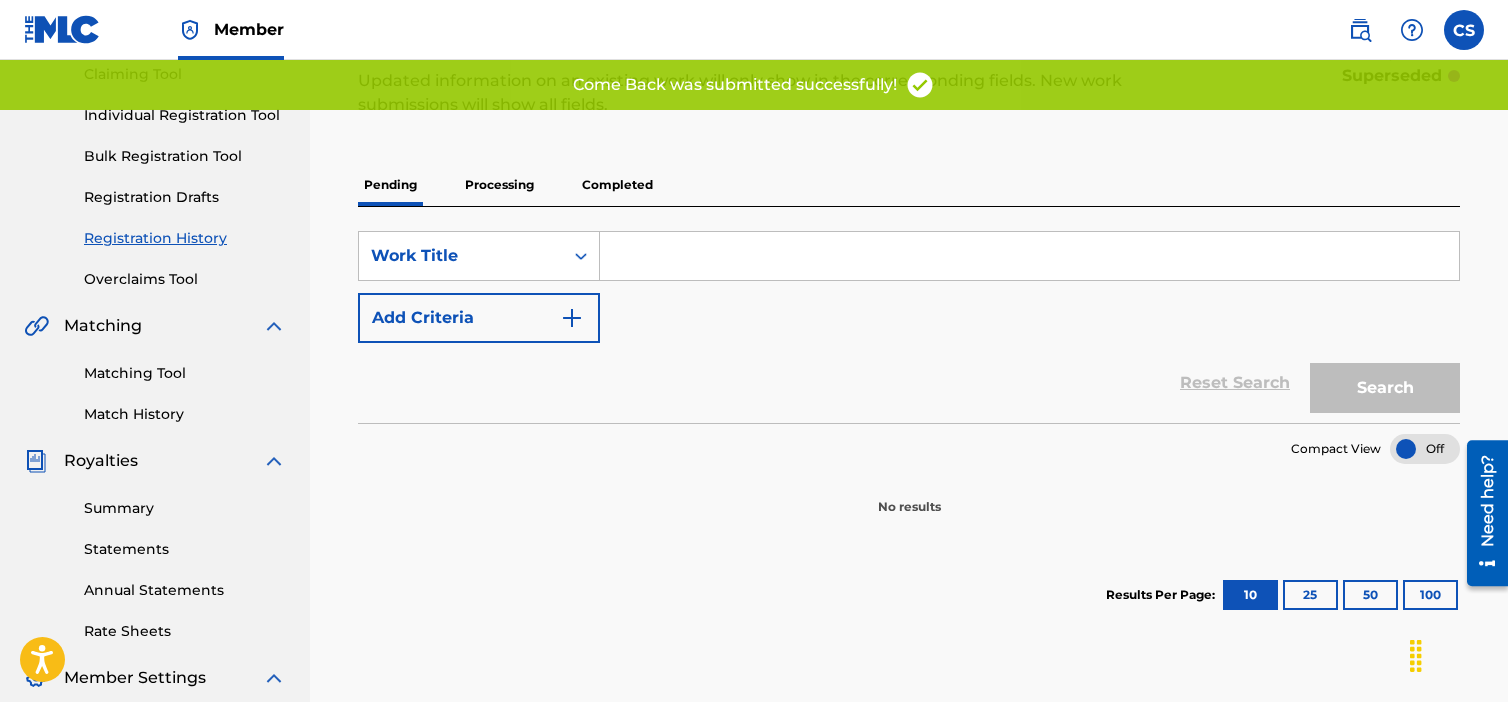 scroll, scrollTop: 100, scrollLeft: 0, axis: vertical 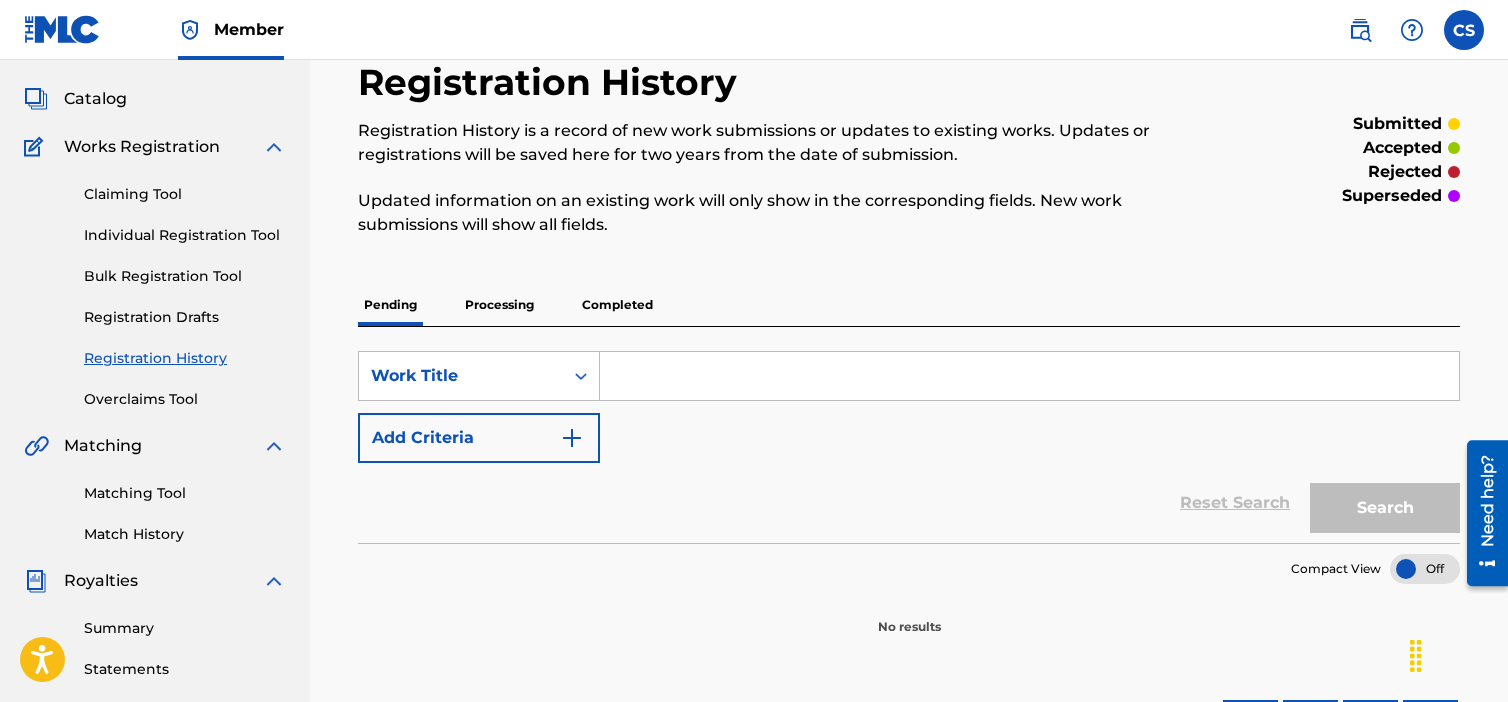 click on "Individual Registration Tool" at bounding box center (185, 235) 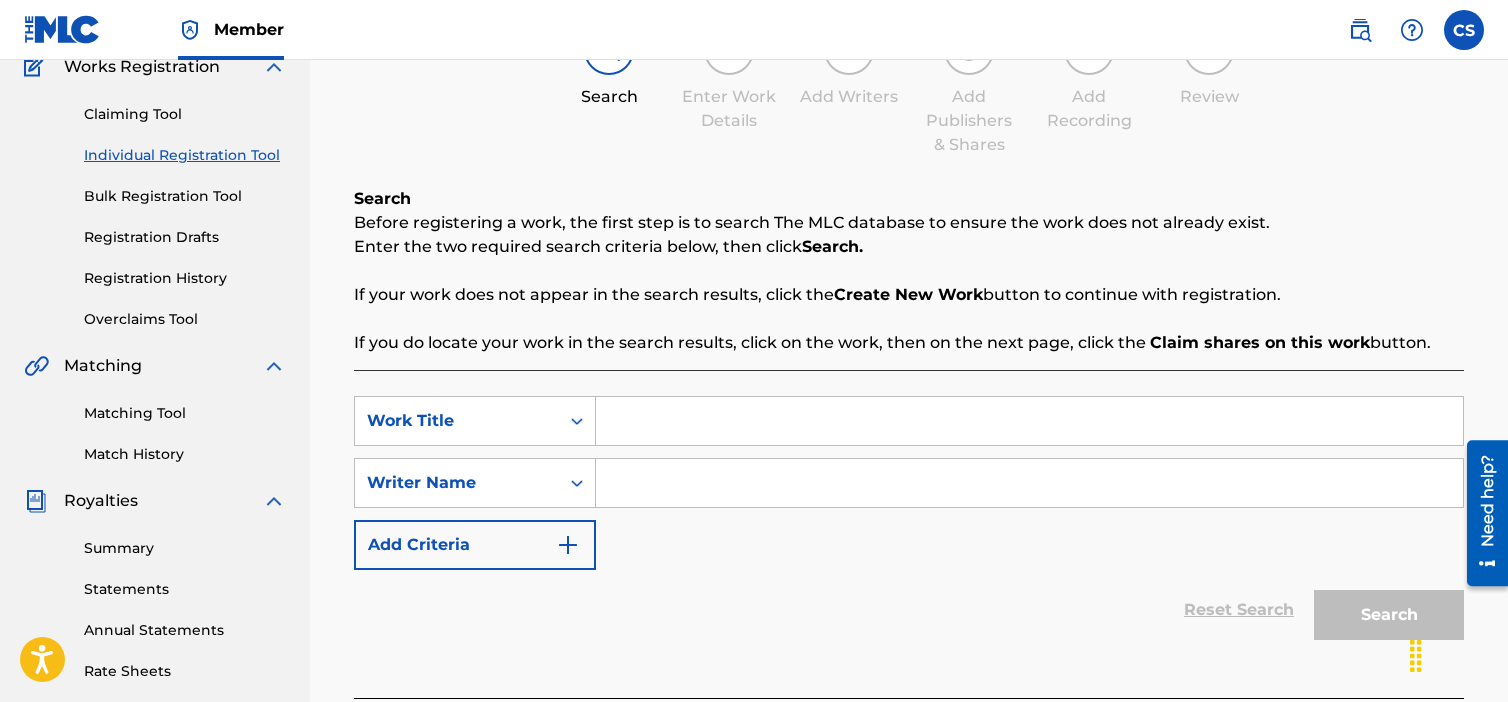 scroll, scrollTop: 200, scrollLeft: 0, axis: vertical 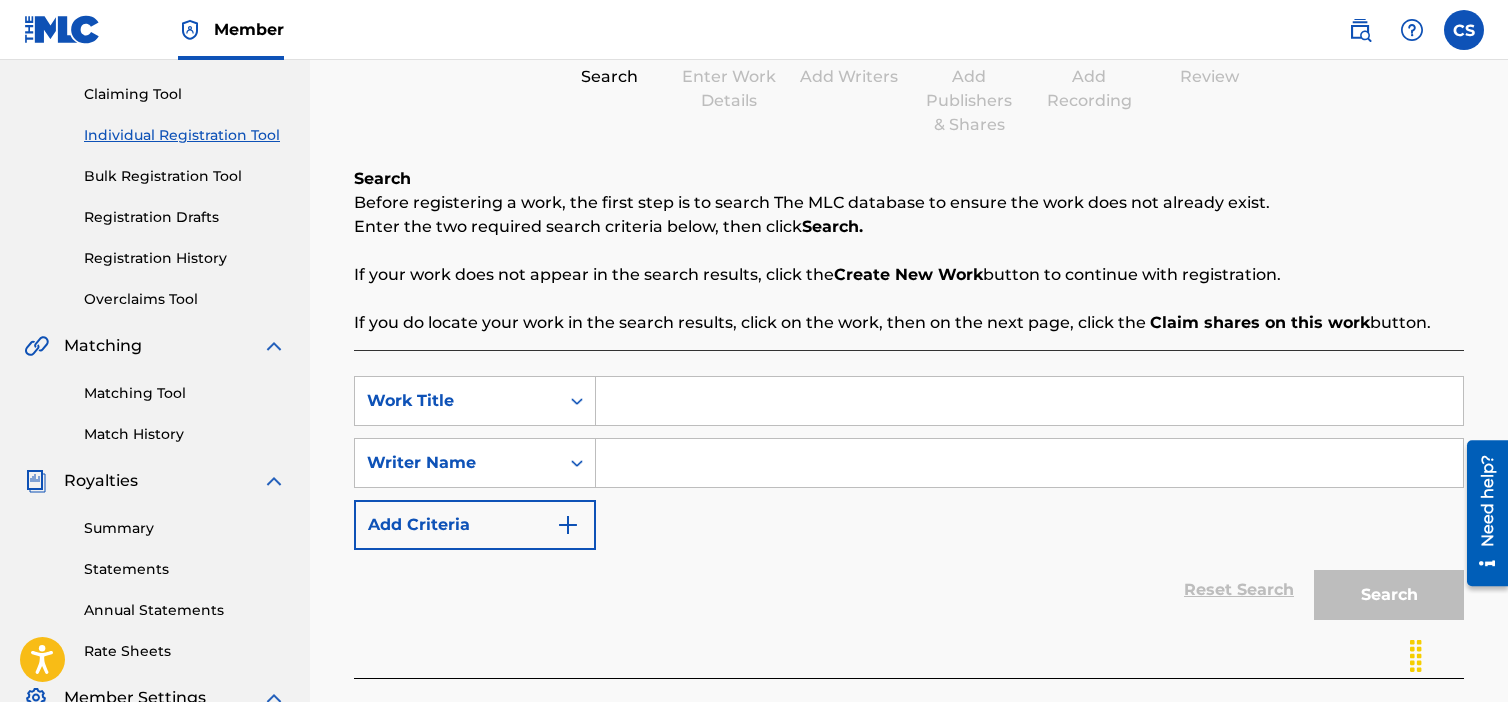 click at bounding box center [1029, 401] 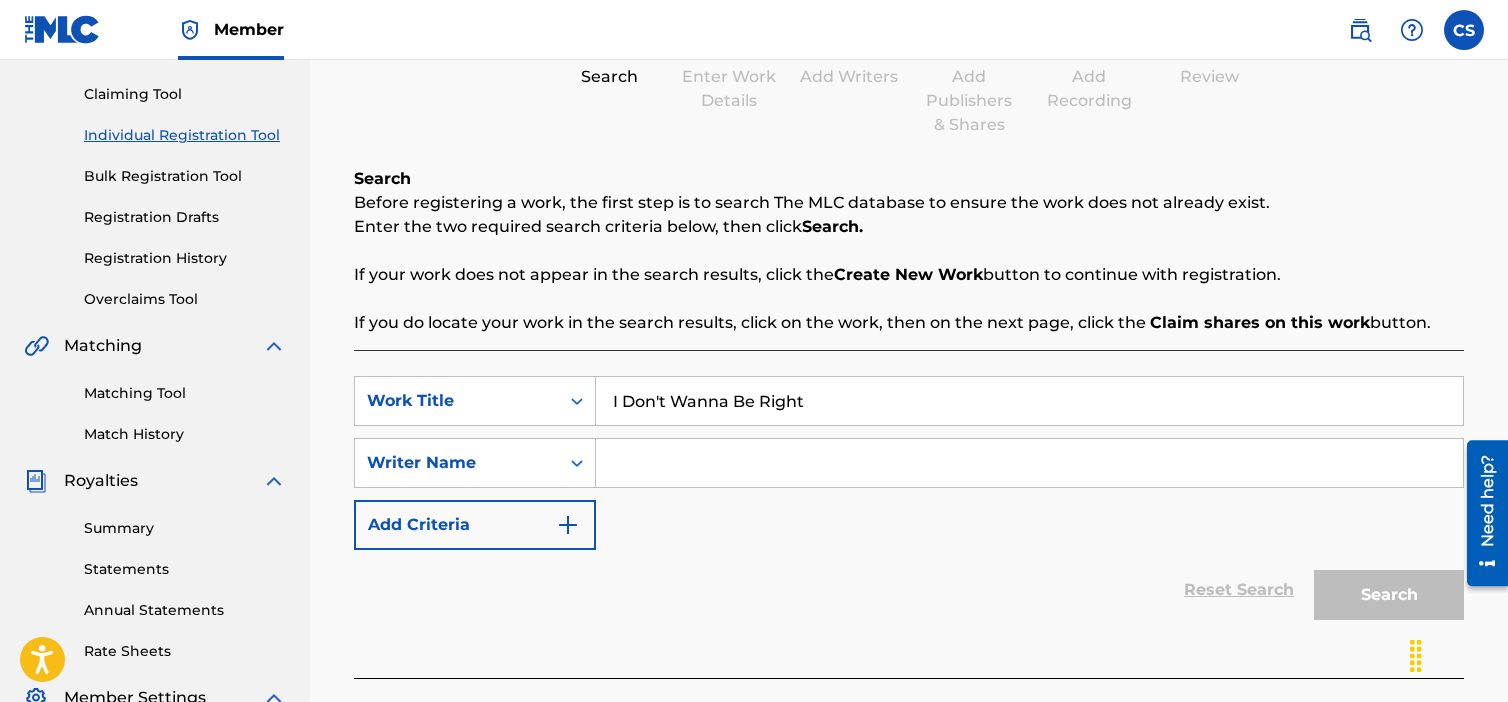 type on "I Don't Wanna Be Right" 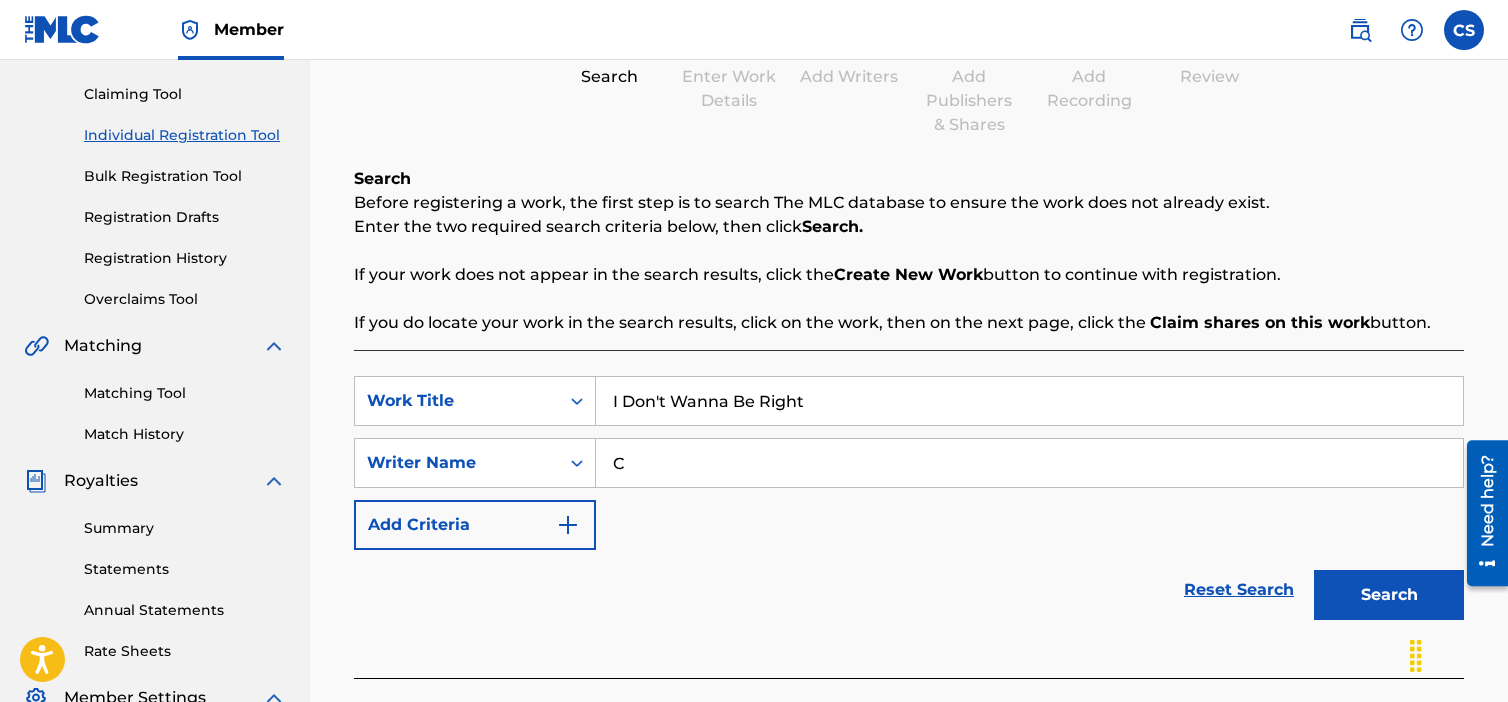 type on "[FIRST] [LAST]" 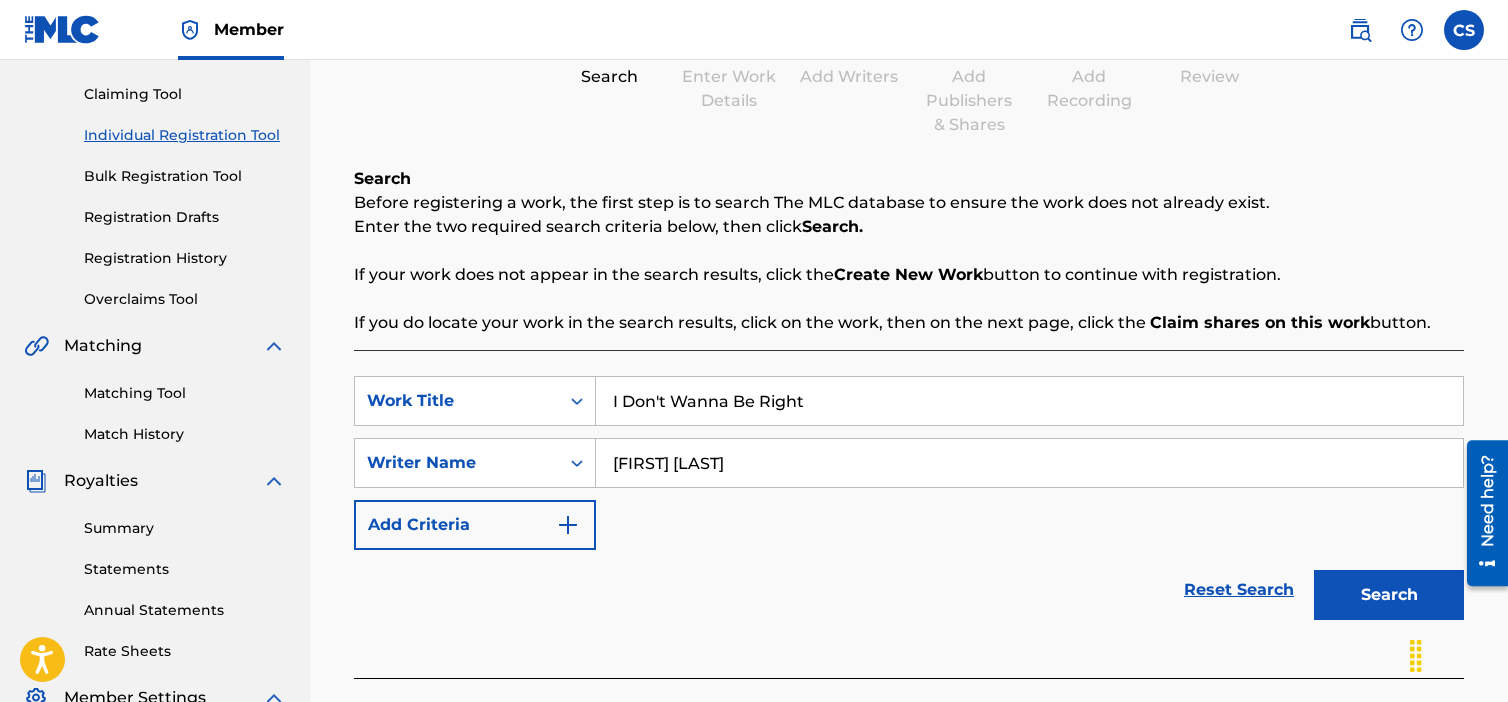 click on "Search" at bounding box center (1389, 595) 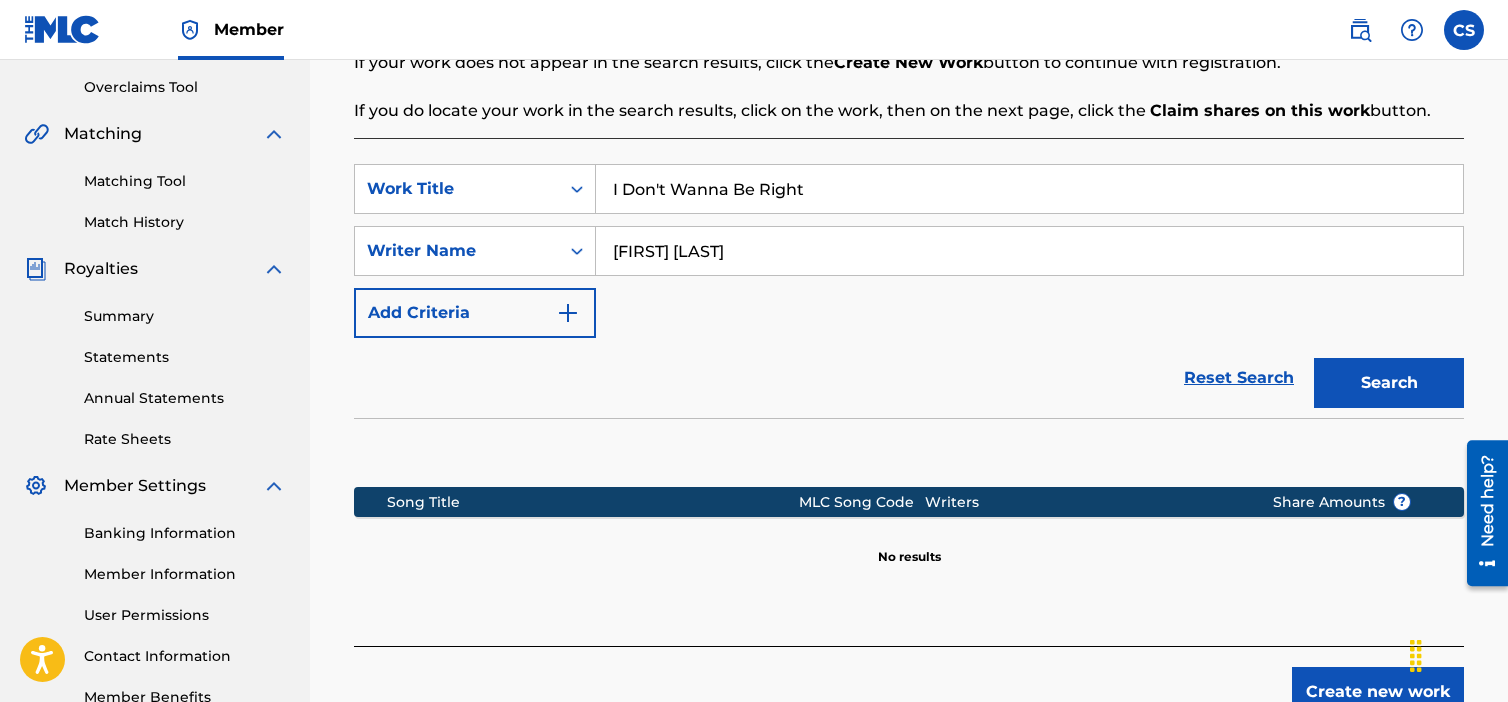 scroll, scrollTop: 500, scrollLeft: 0, axis: vertical 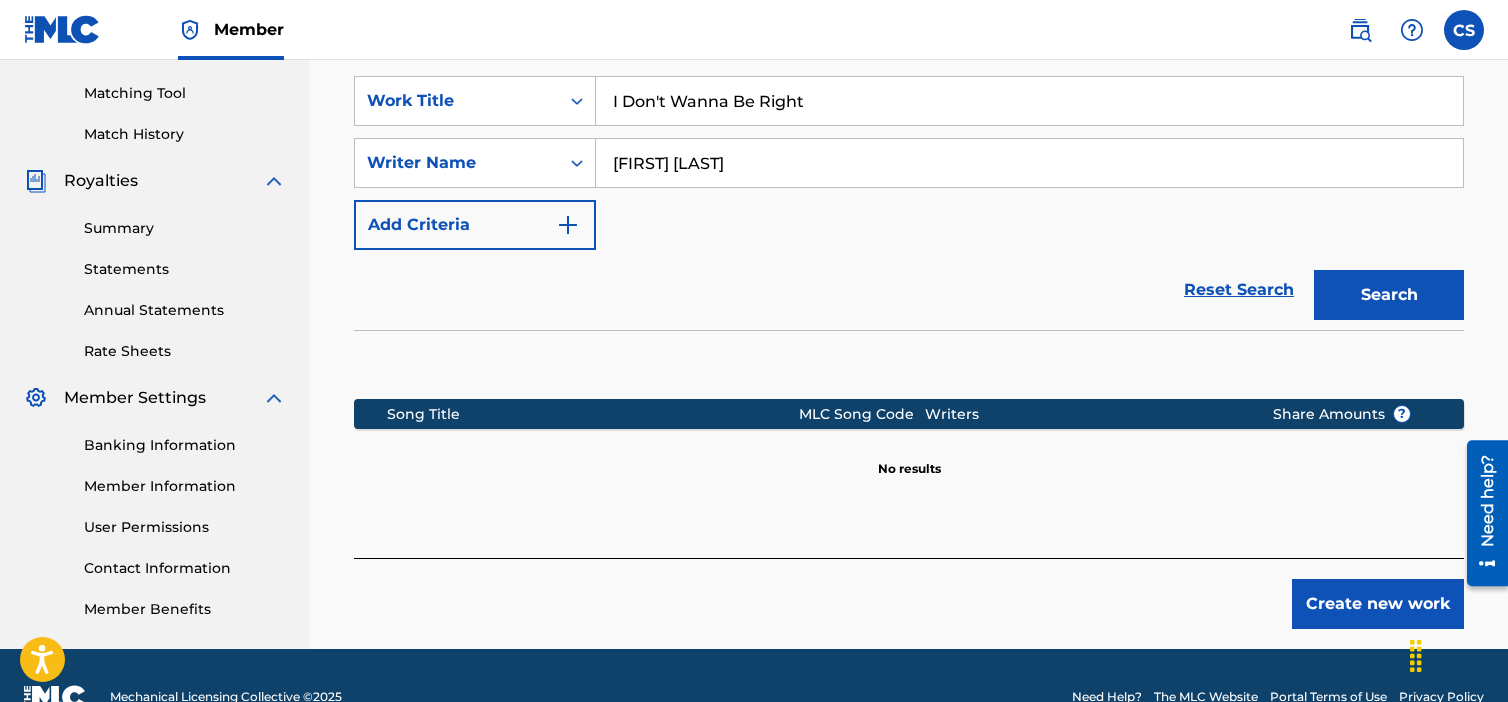 click on "Create new work" at bounding box center [1378, 604] 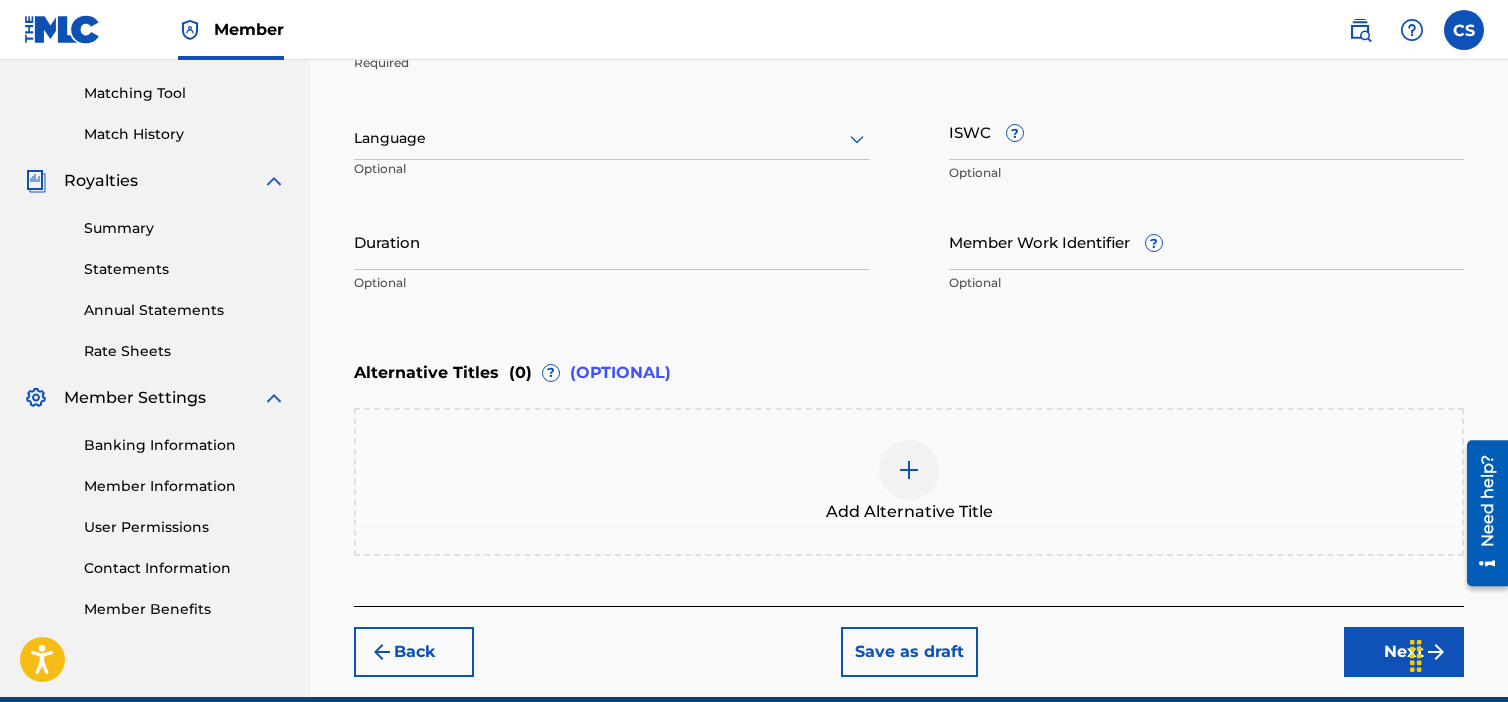 click at bounding box center [611, 138] 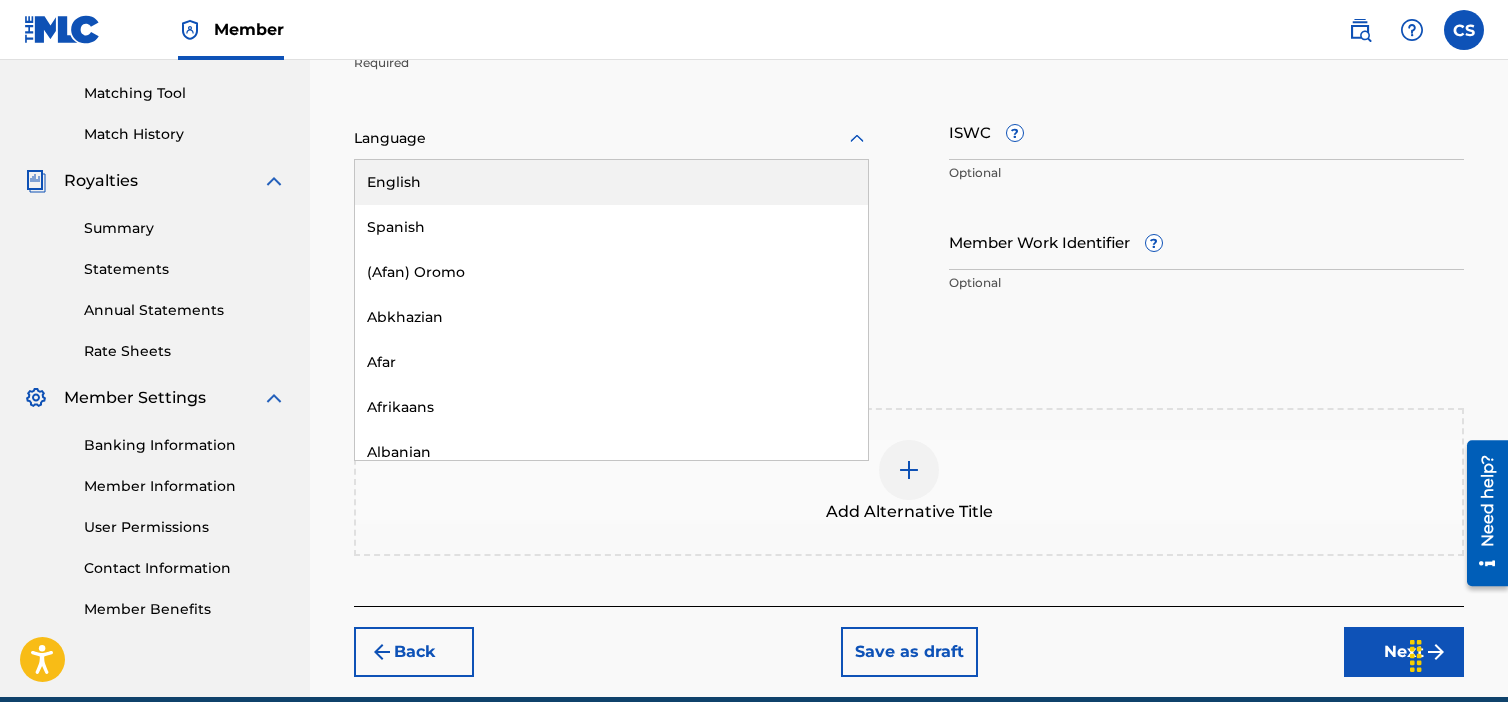click on "English" at bounding box center (611, 182) 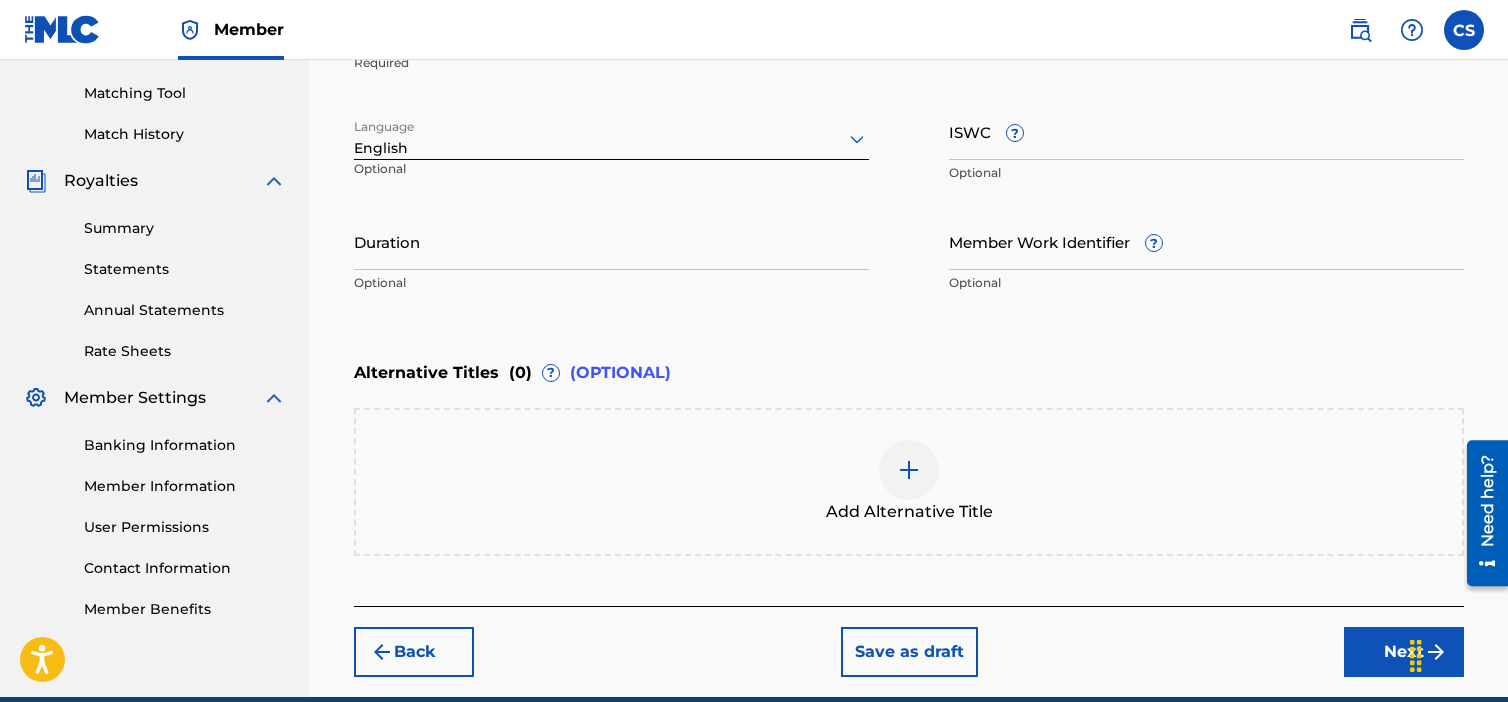 click on "Next" at bounding box center [1404, 652] 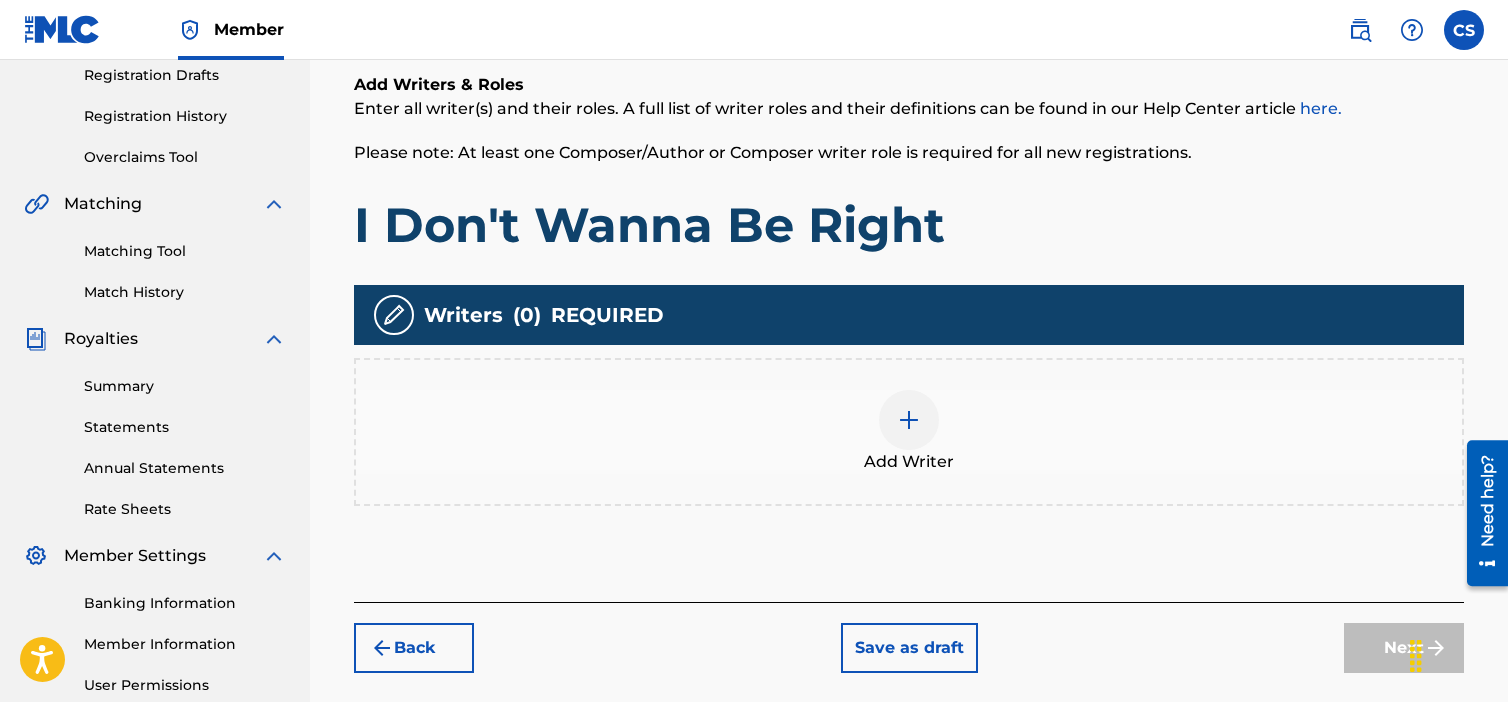 scroll, scrollTop: 390, scrollLeft: 0, axis: vertical 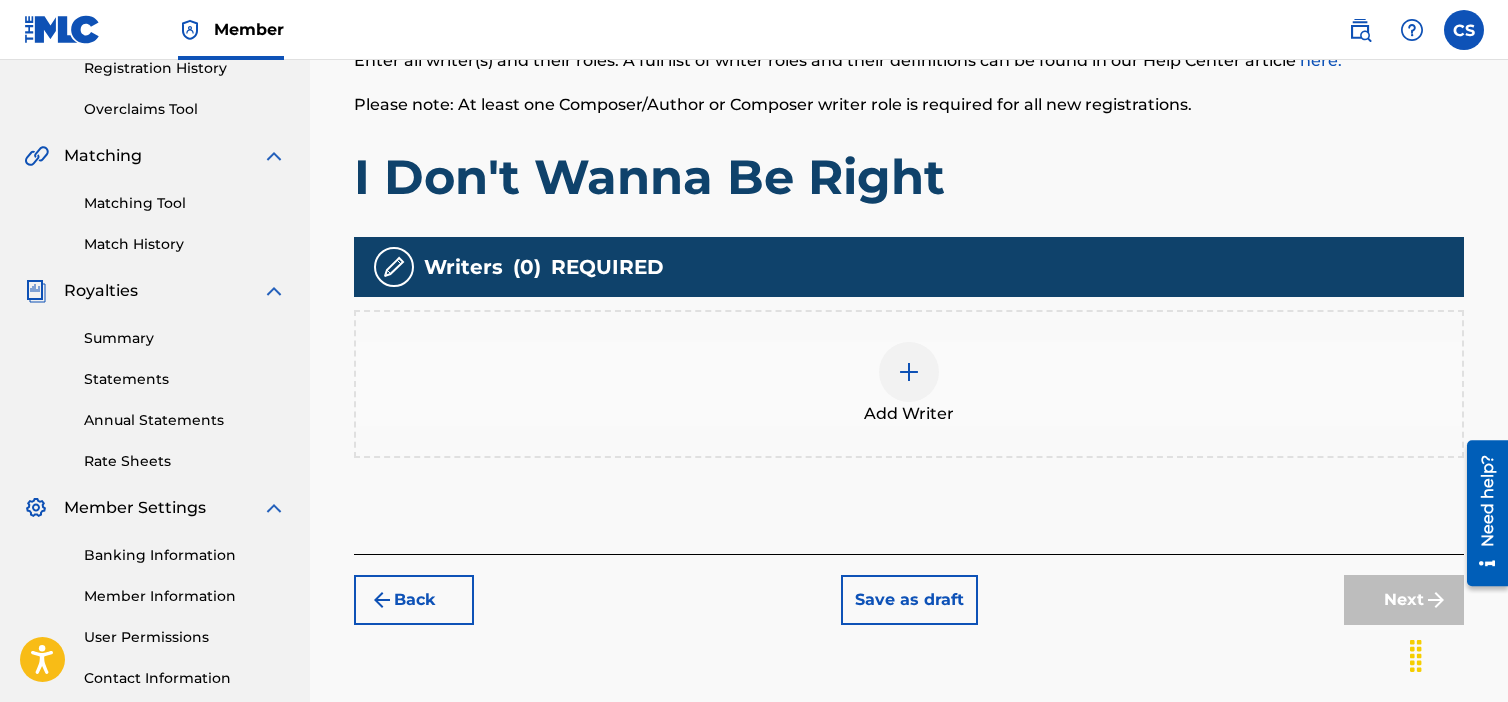 click at bounding box center (909, 372) 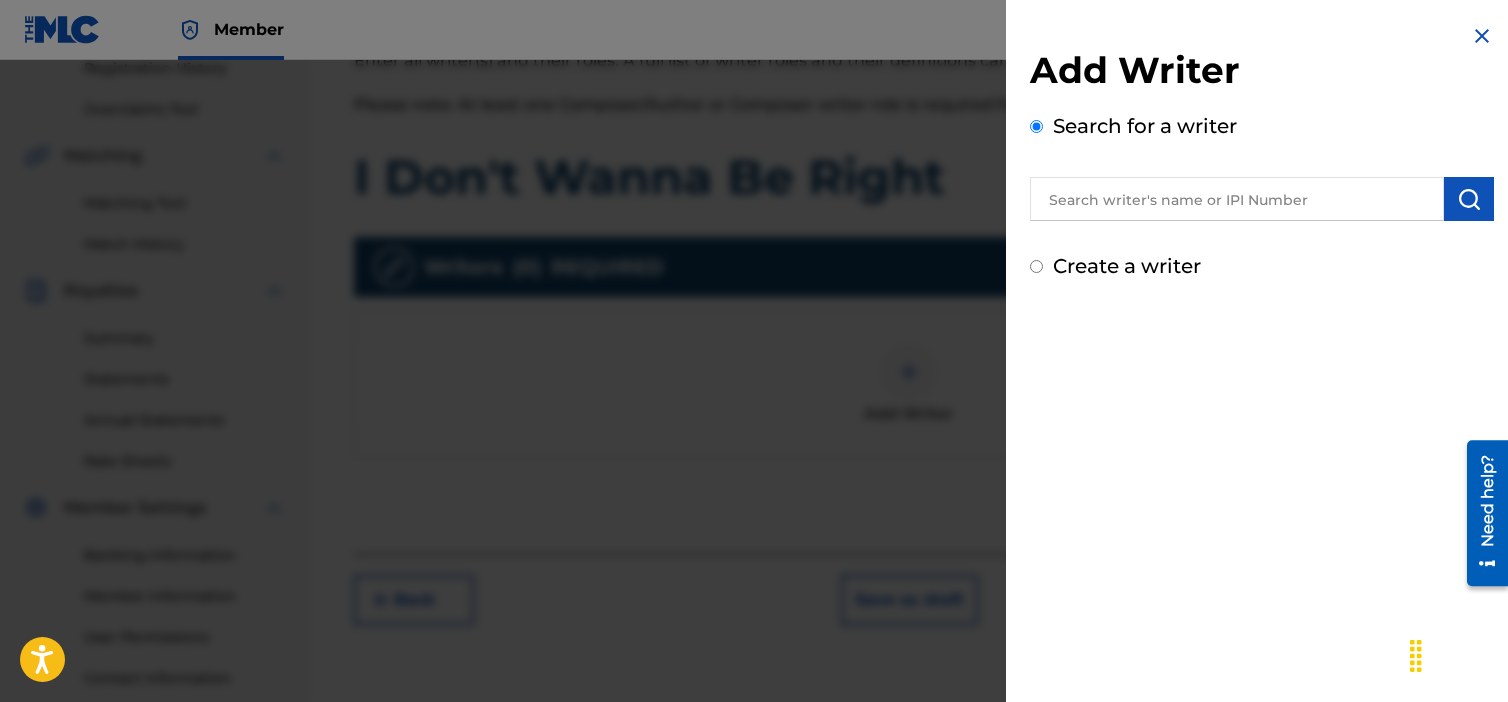 click on "Create a writer" at bounding box center [1127, 266] 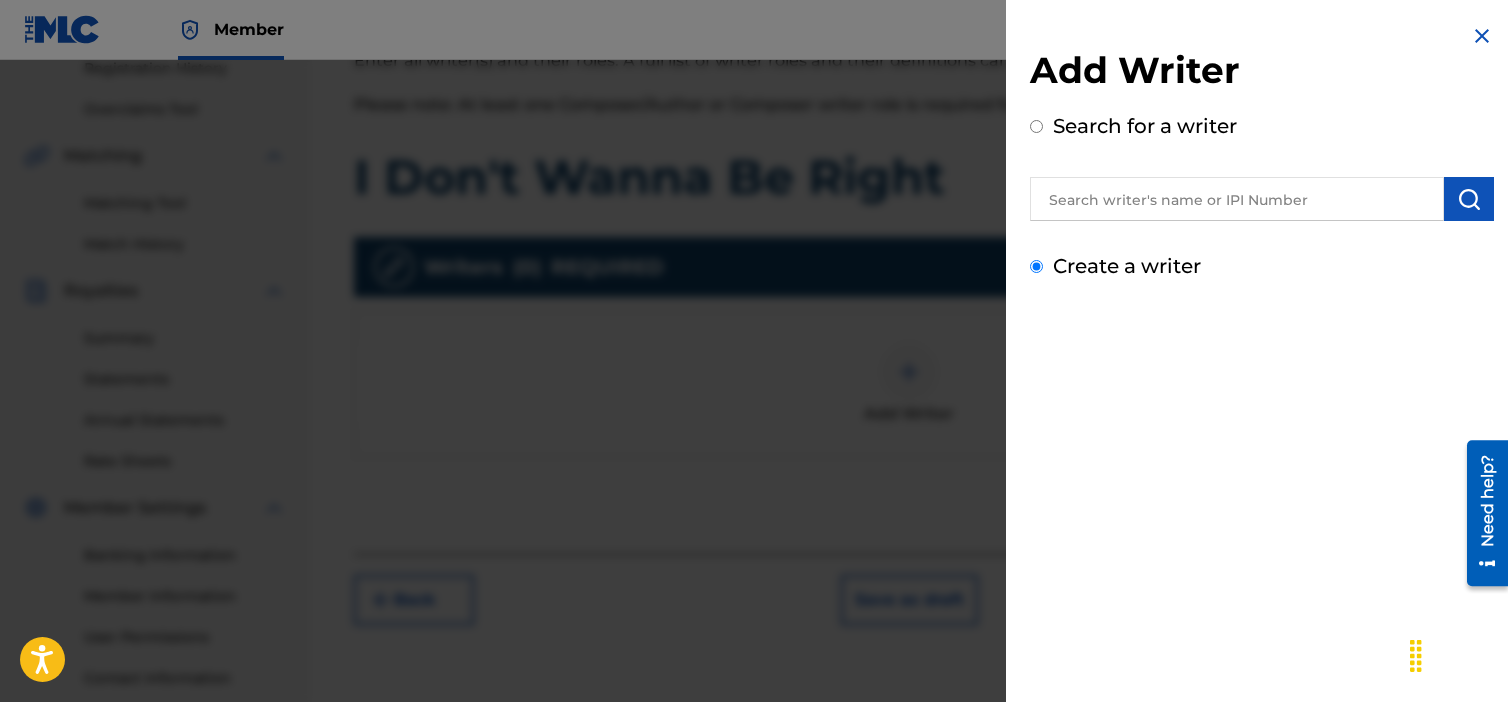click on "Create a writer" at bounding box center (1036, 266) 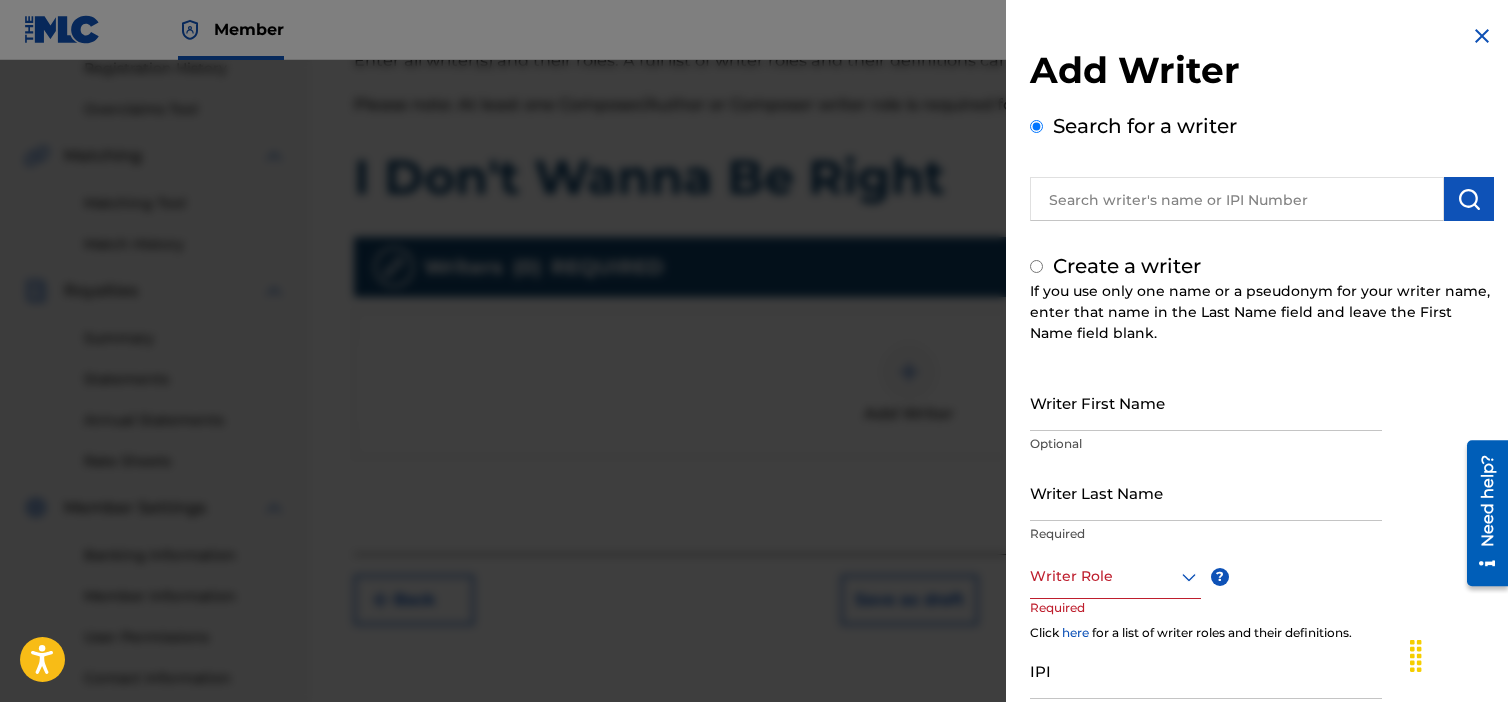 radio on "false" 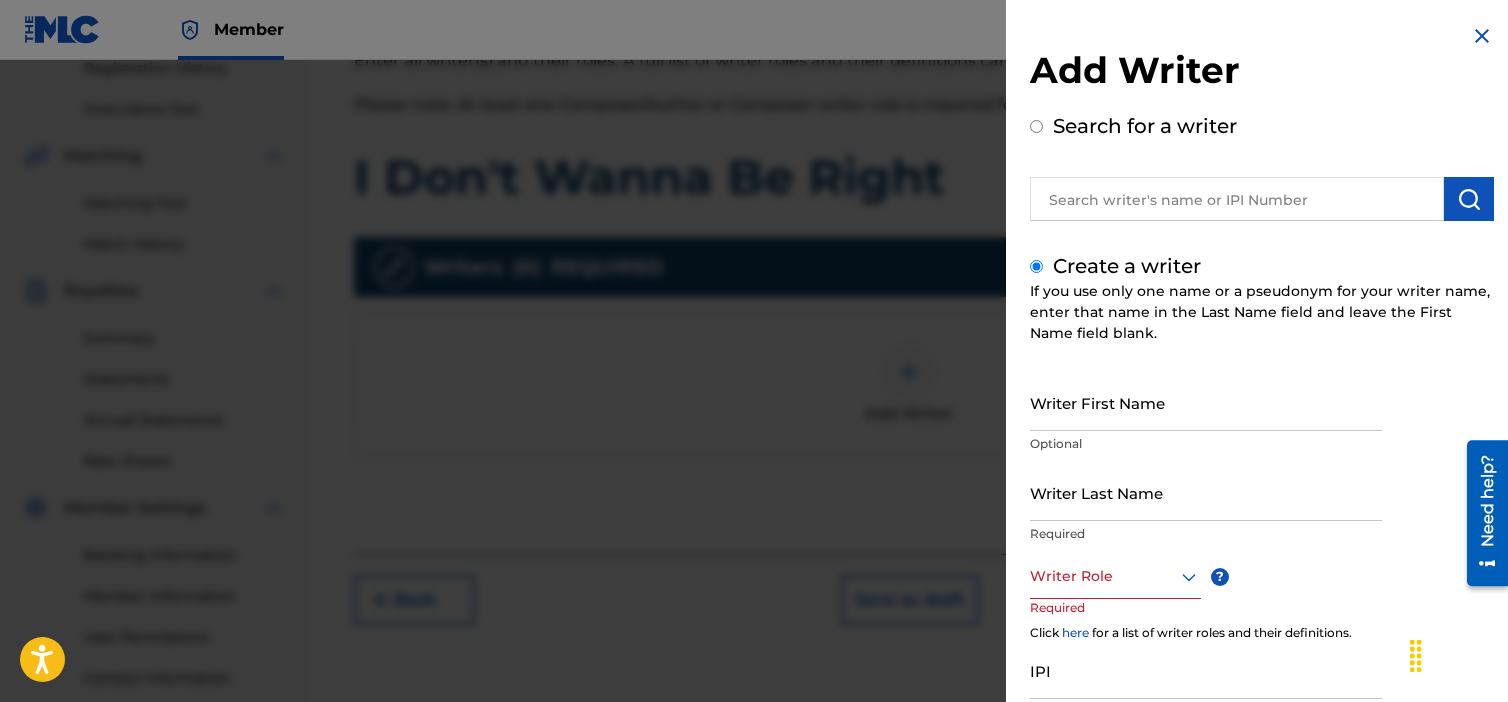 click on "Writer First Name" at bounding box center (1206, 402) 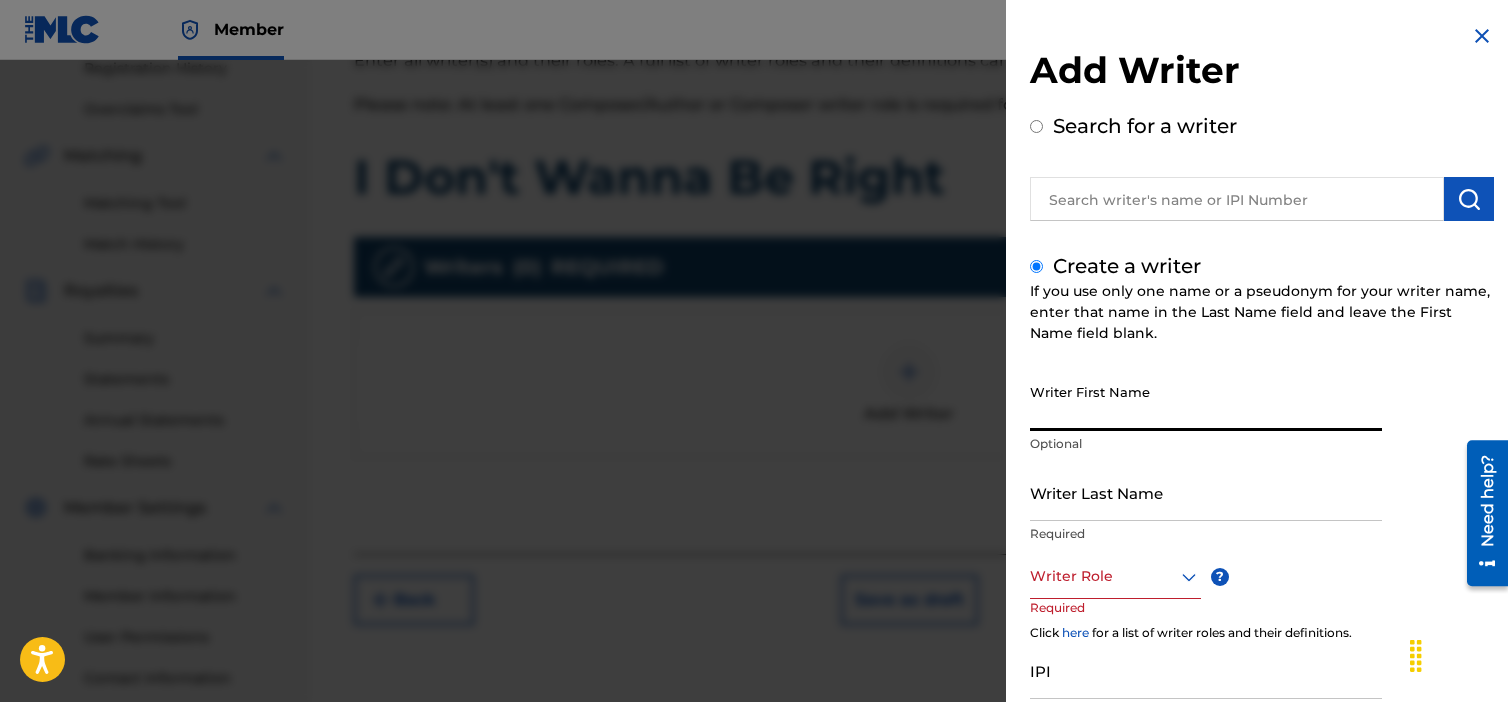 type on "[FIRST]" 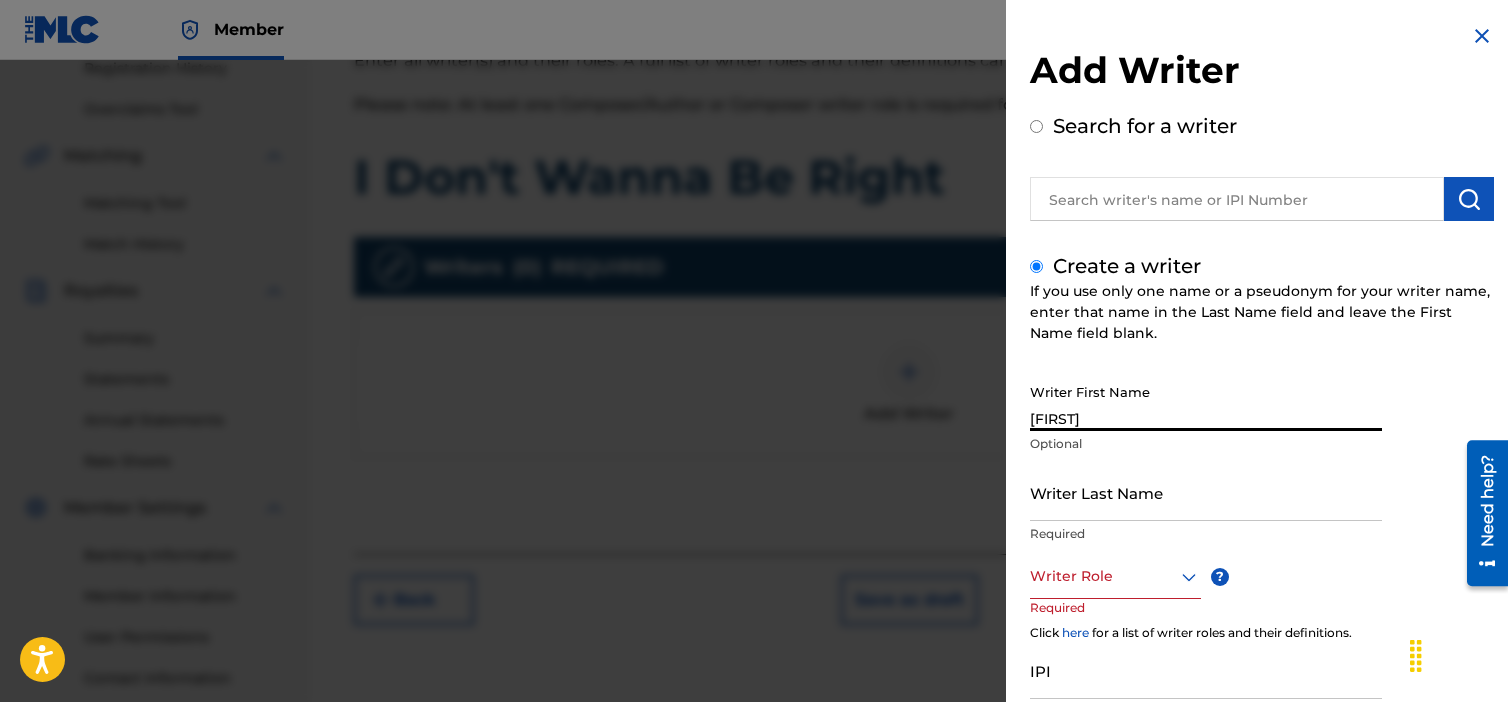 type on "[FIRST] [LAST]" 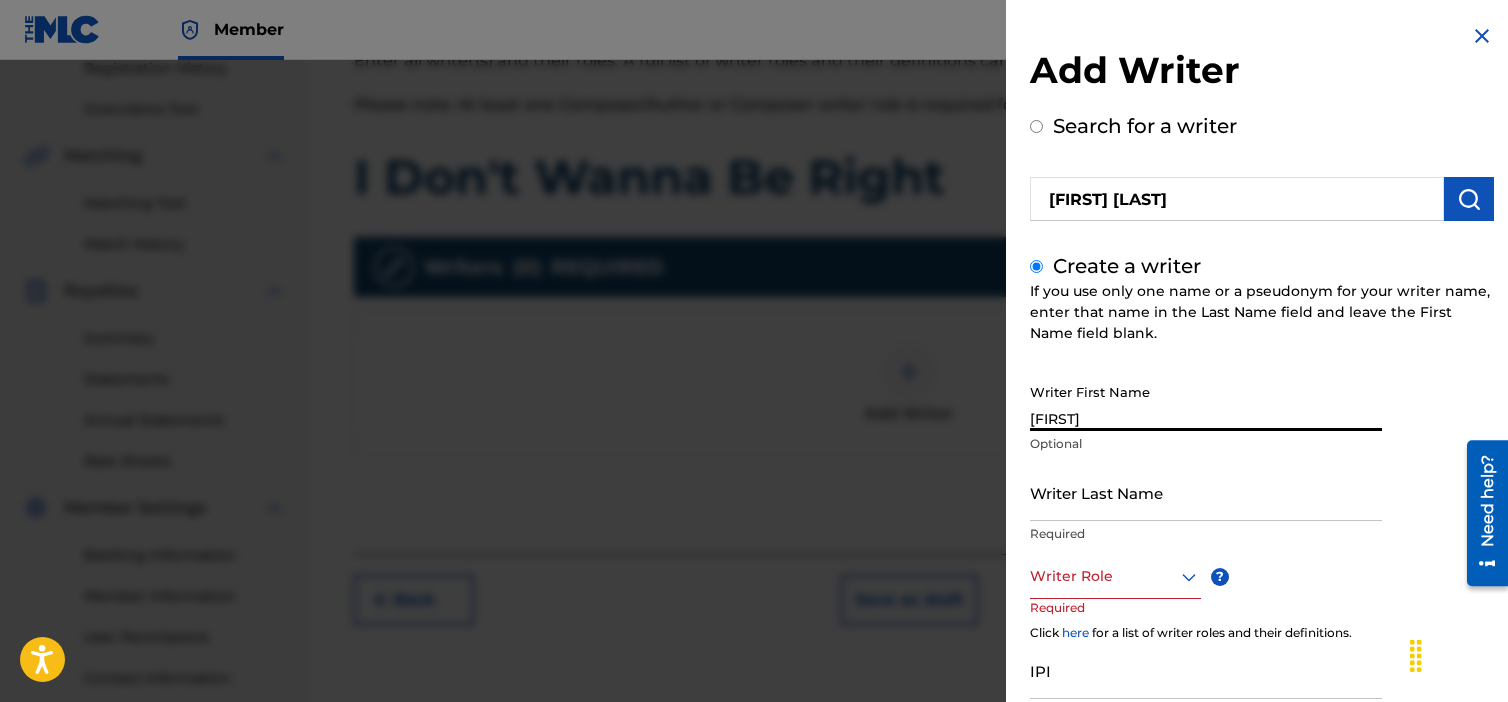 type on "[LAST]" 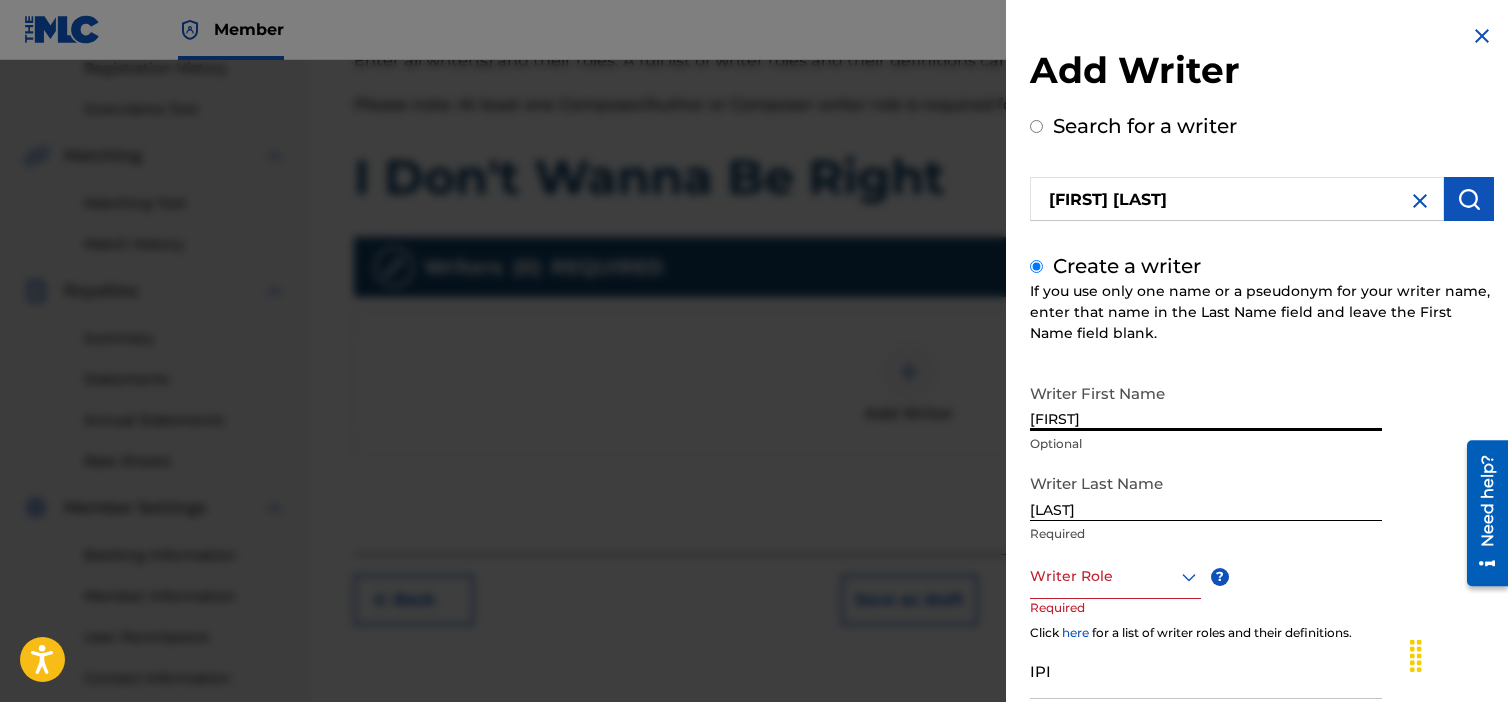 click at bounding box center [1115, 576] 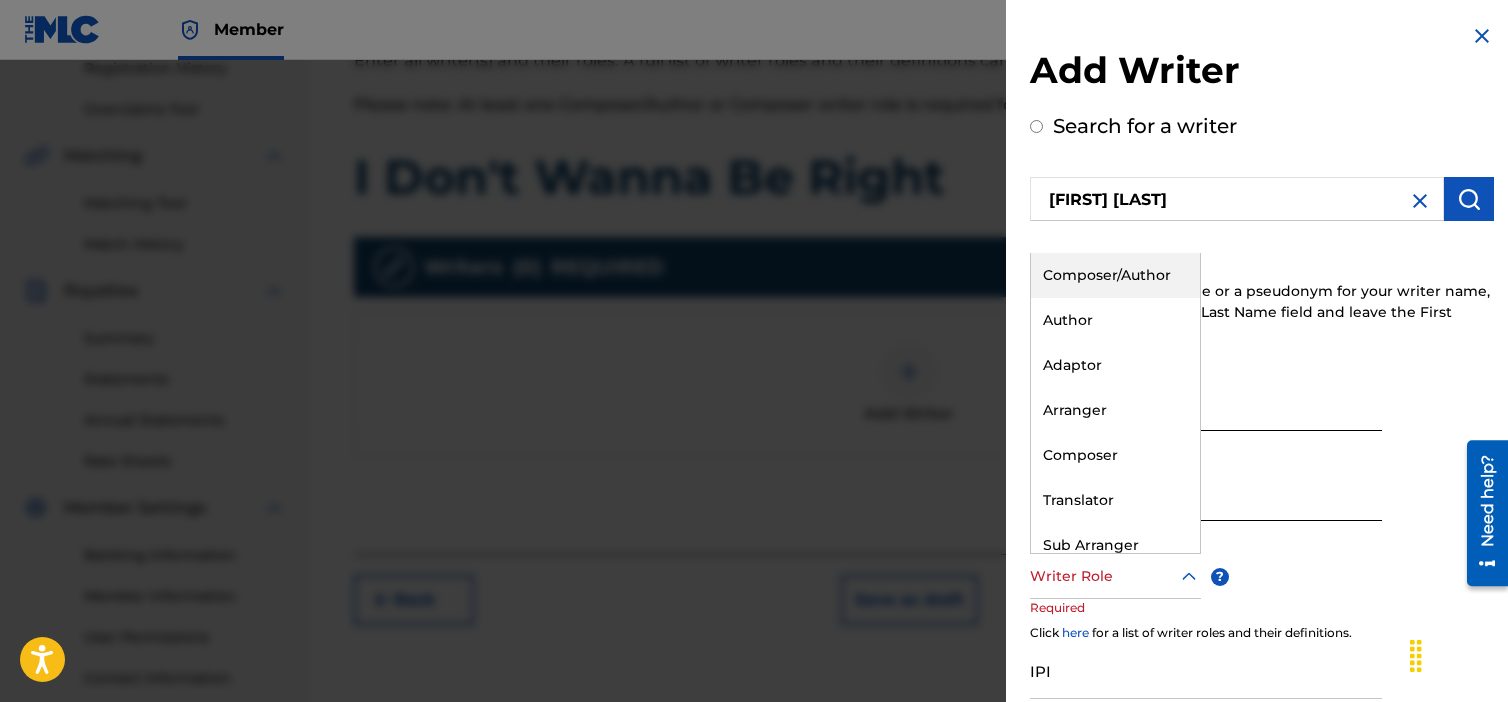 click on "Composer/Author" at bounding box center [1115, 275] 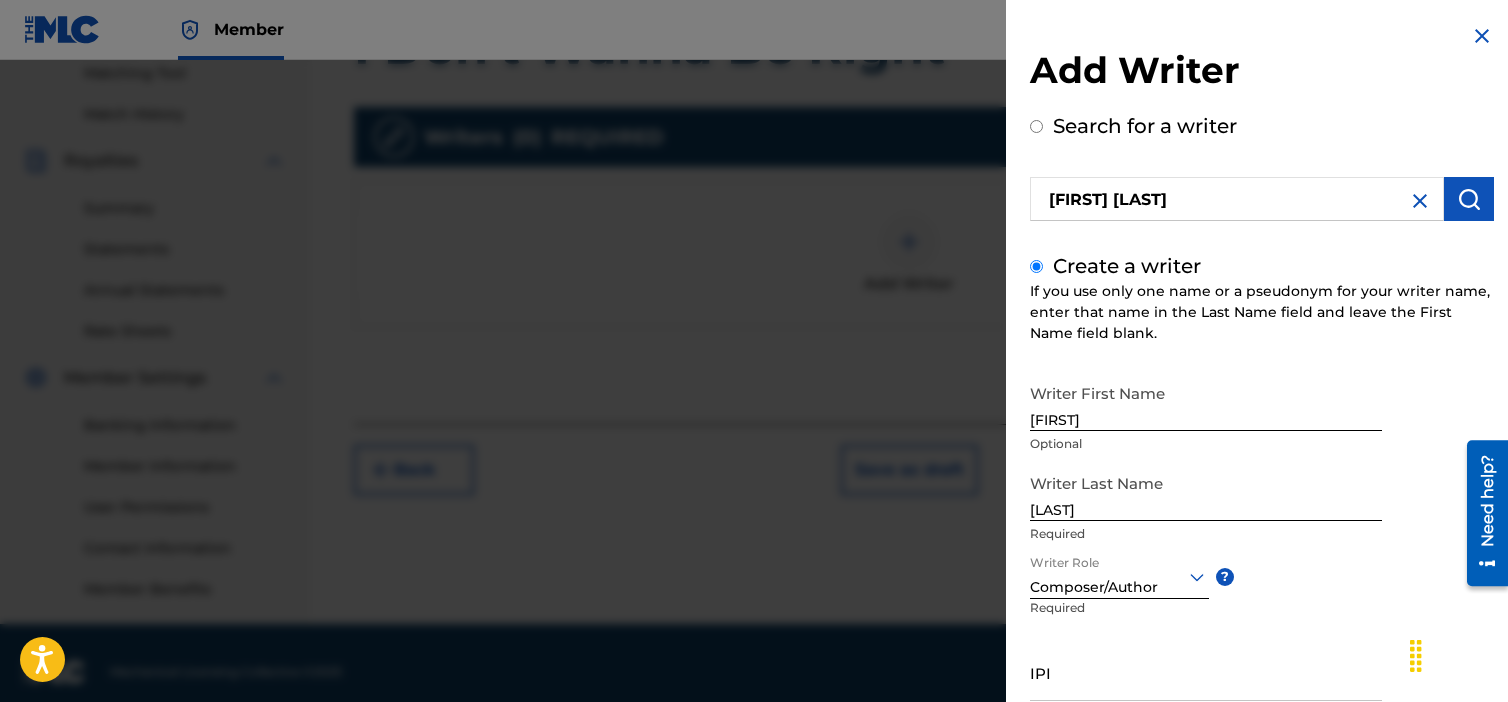 scroll, scrollTop: 537, scrollLeft: 0, axis: vertical 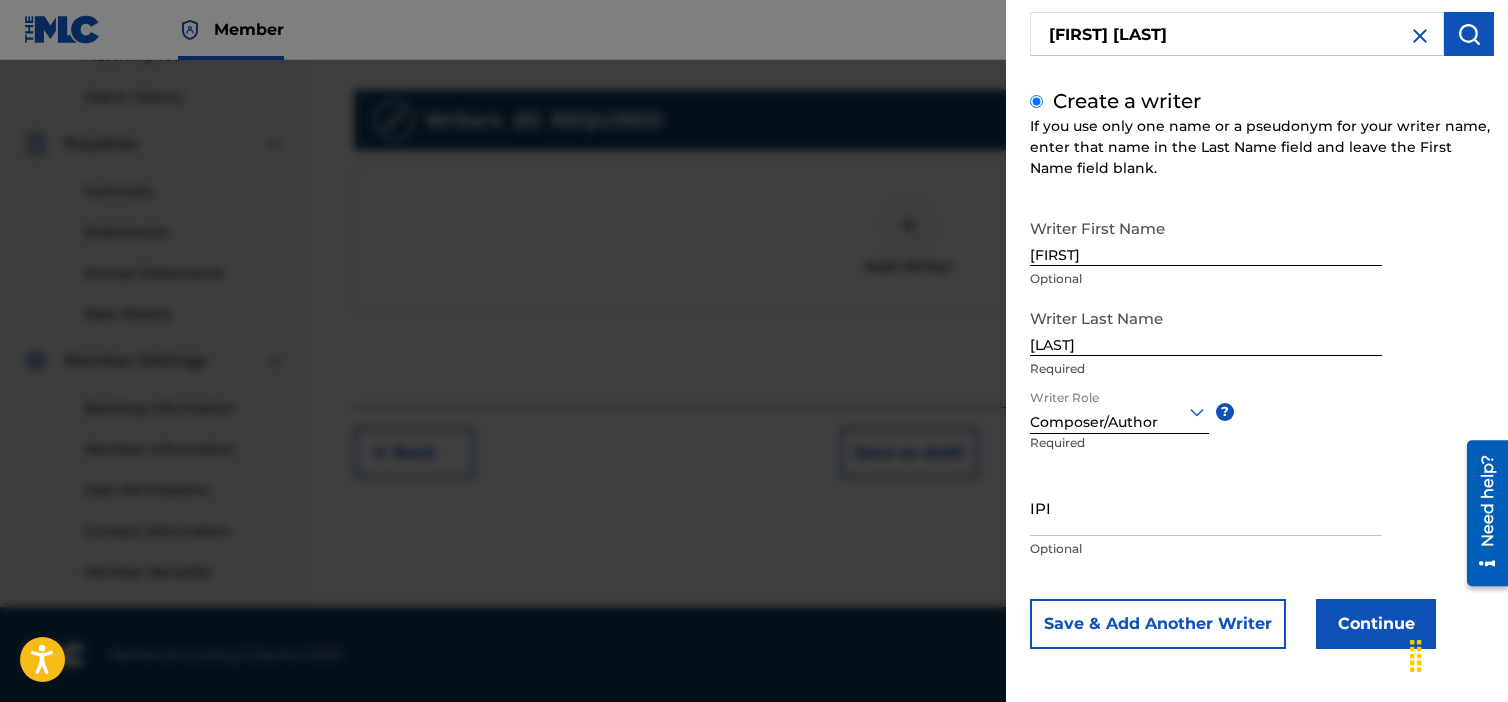 click on "Continue" at bounding box center [1376, 624] 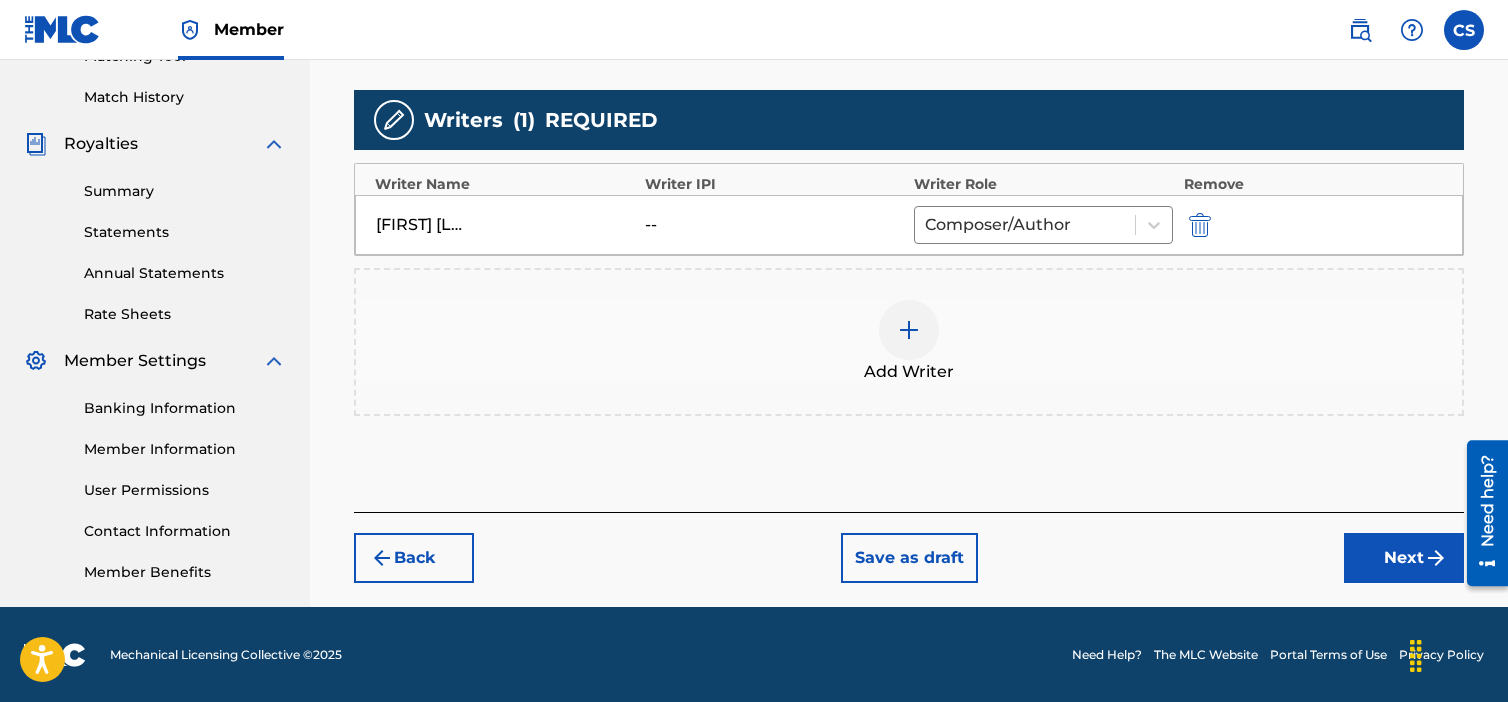 click on "Next" at bounding box center [1404, 558] 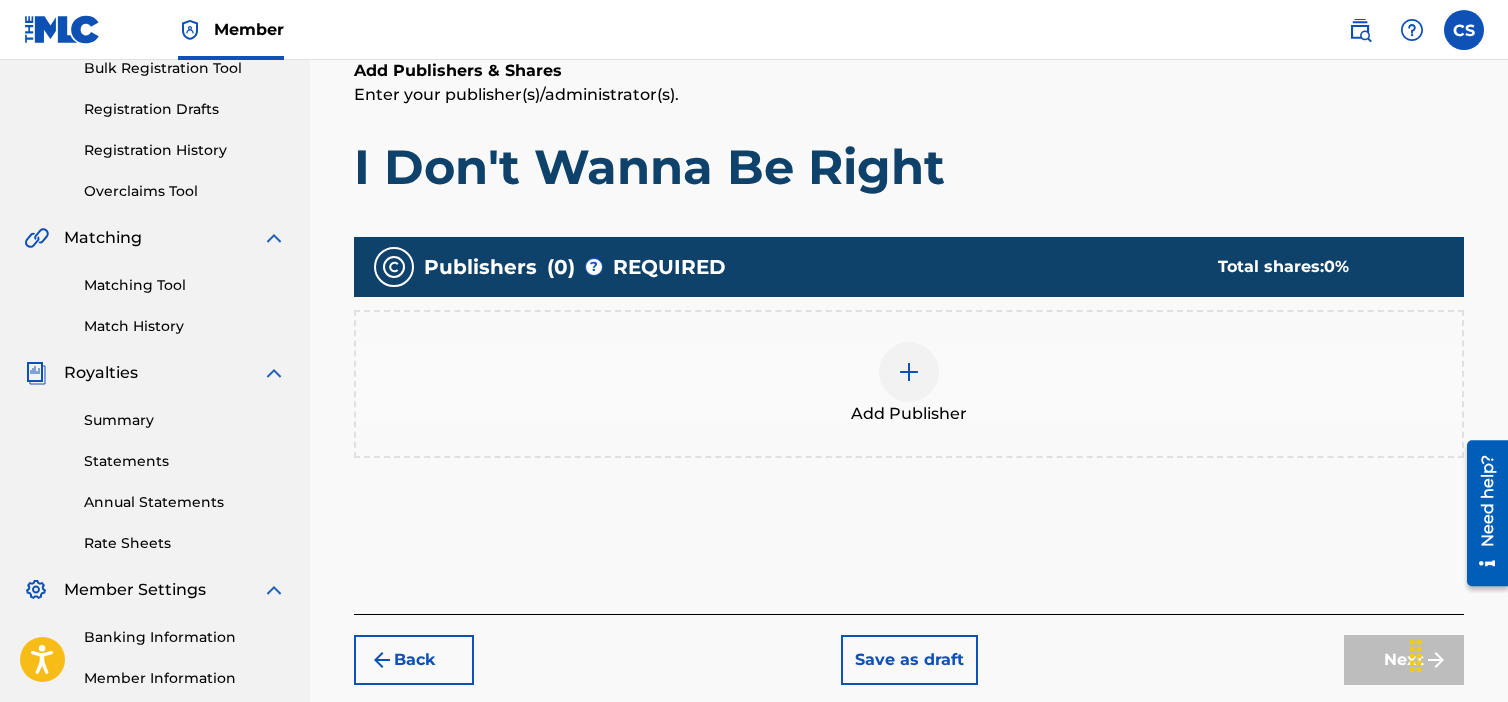 scroll, scrollTop: 90, scrollLeft: 0, axis: vertical 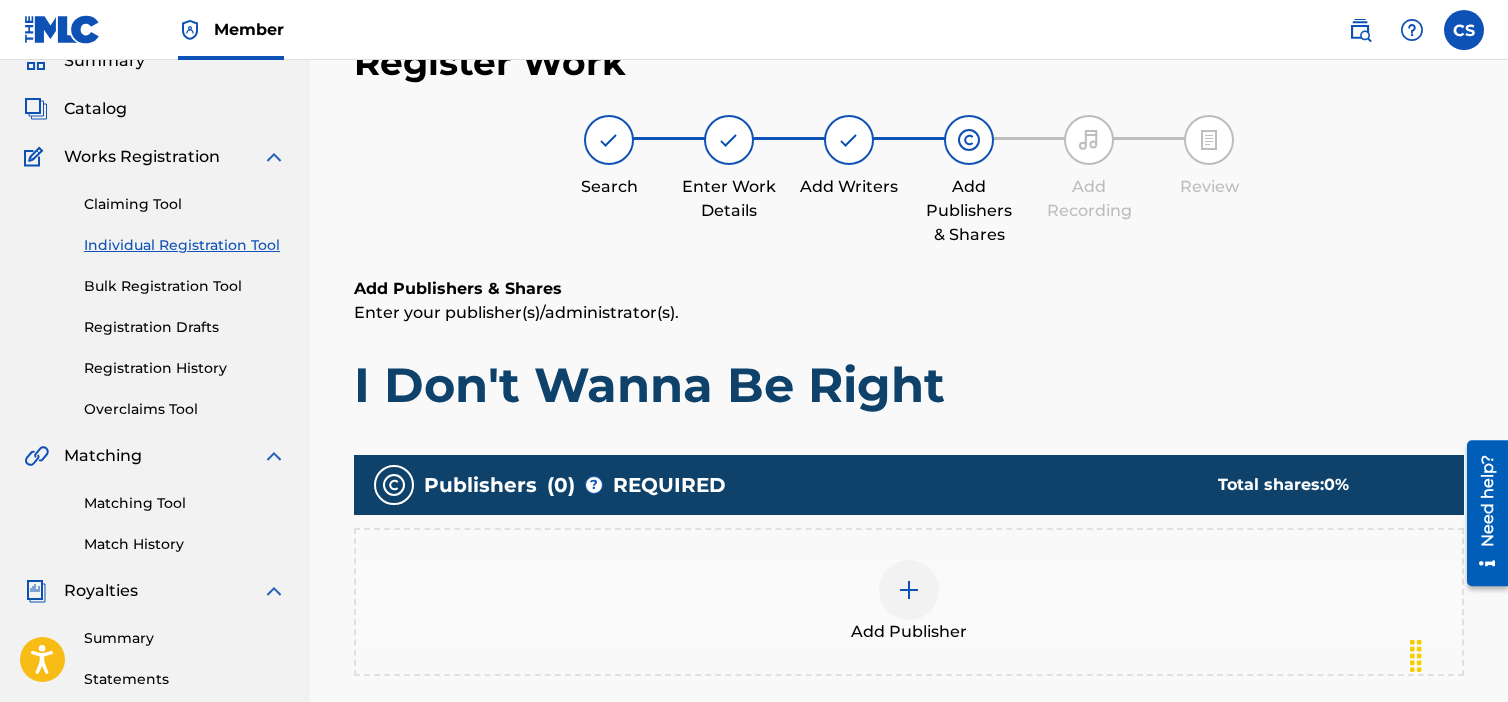 click at bounding box center (909, 590) 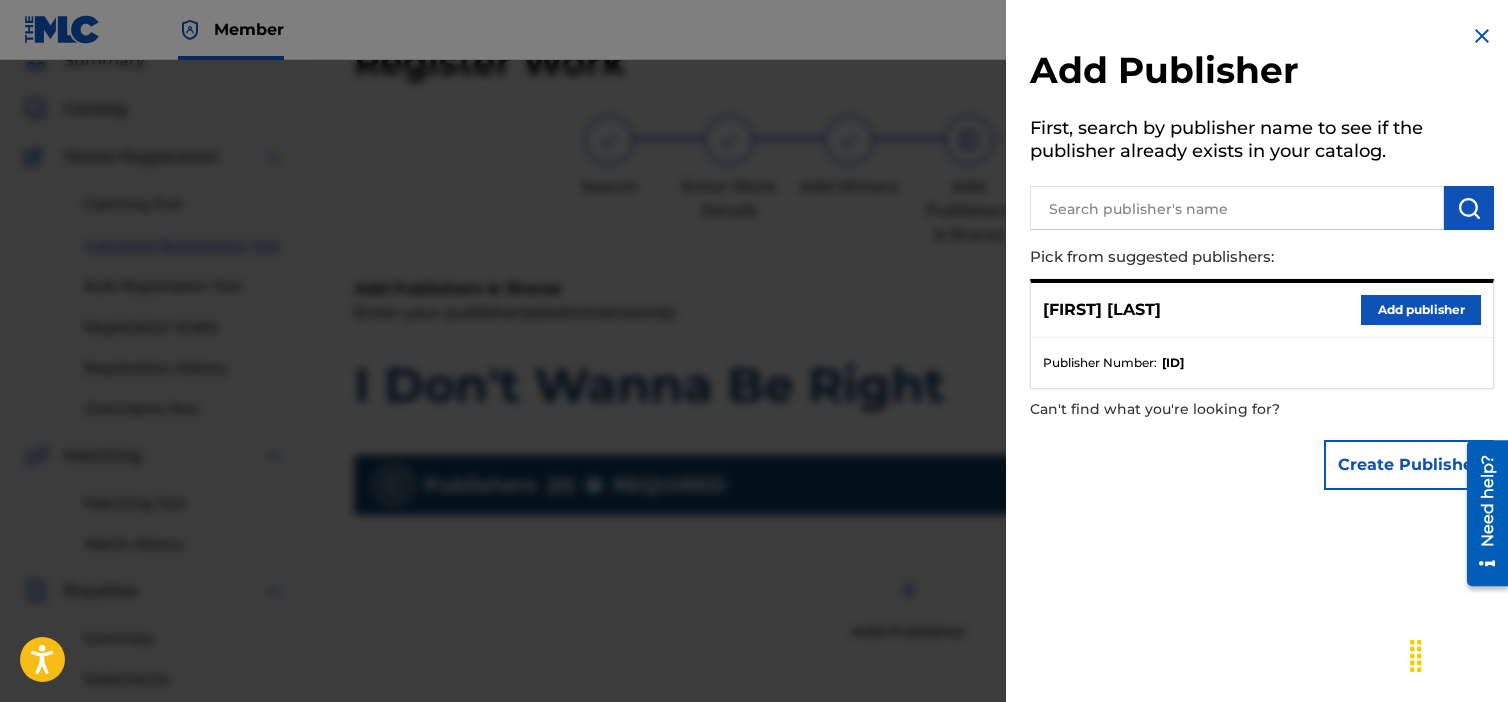 click on "Add publisher" at bounding box center [1421, 310] 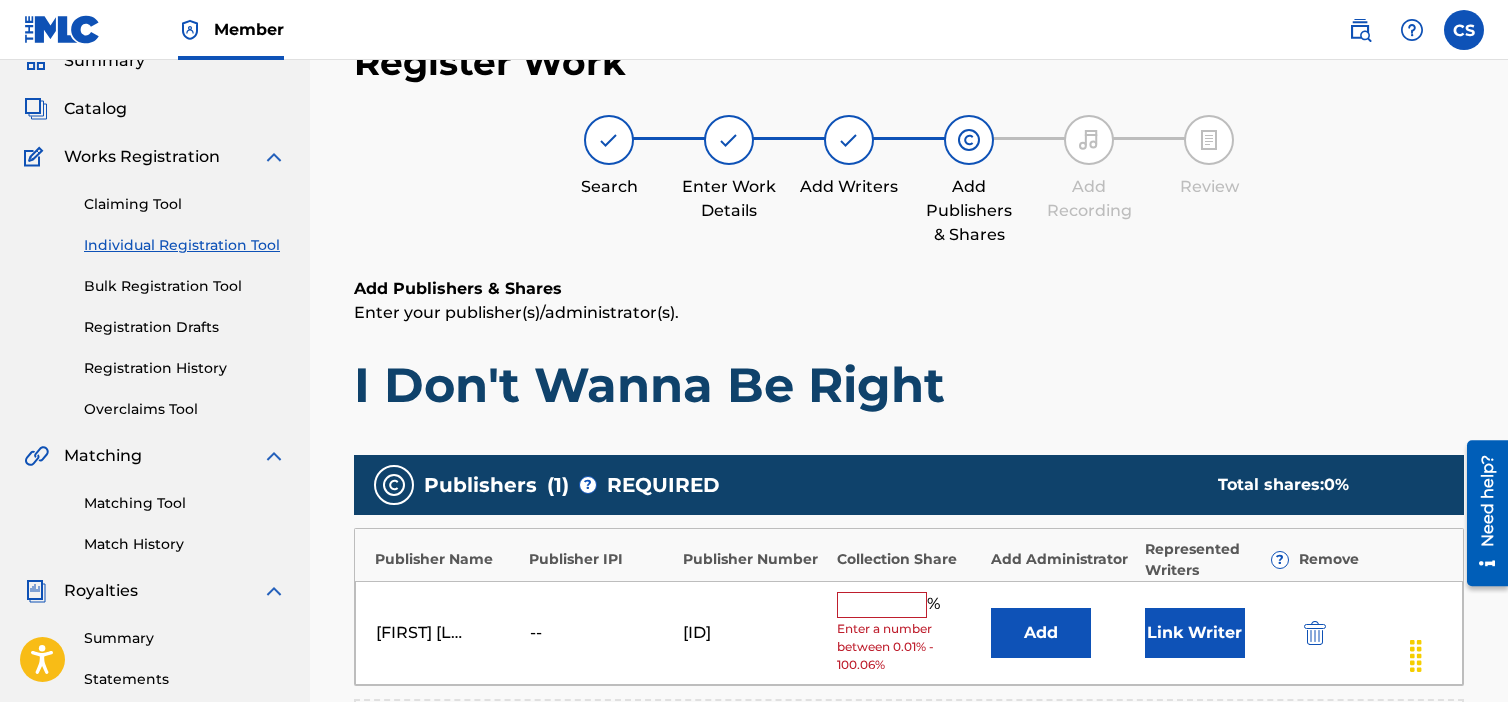 click at bounding box center (882, 605) 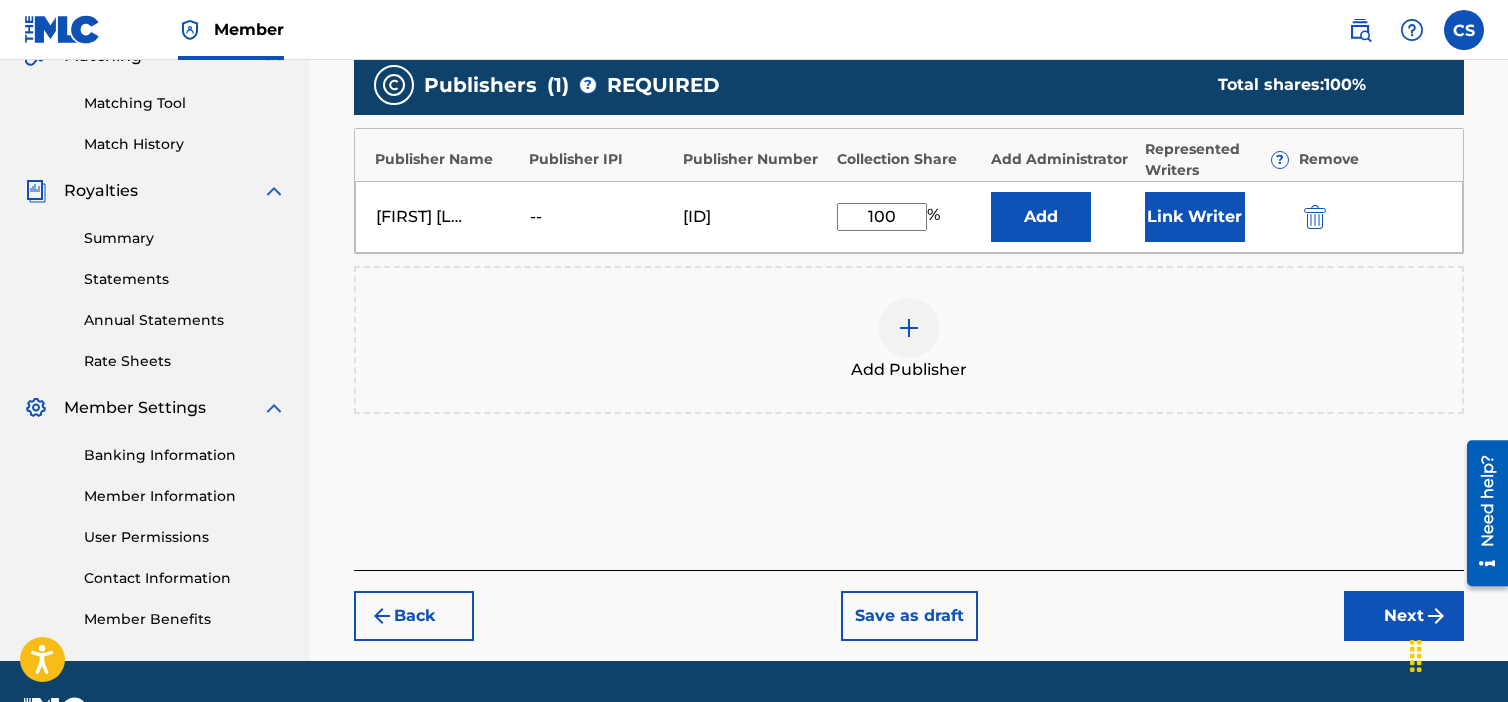 click on "Next" at bounding box center (1404, 616) 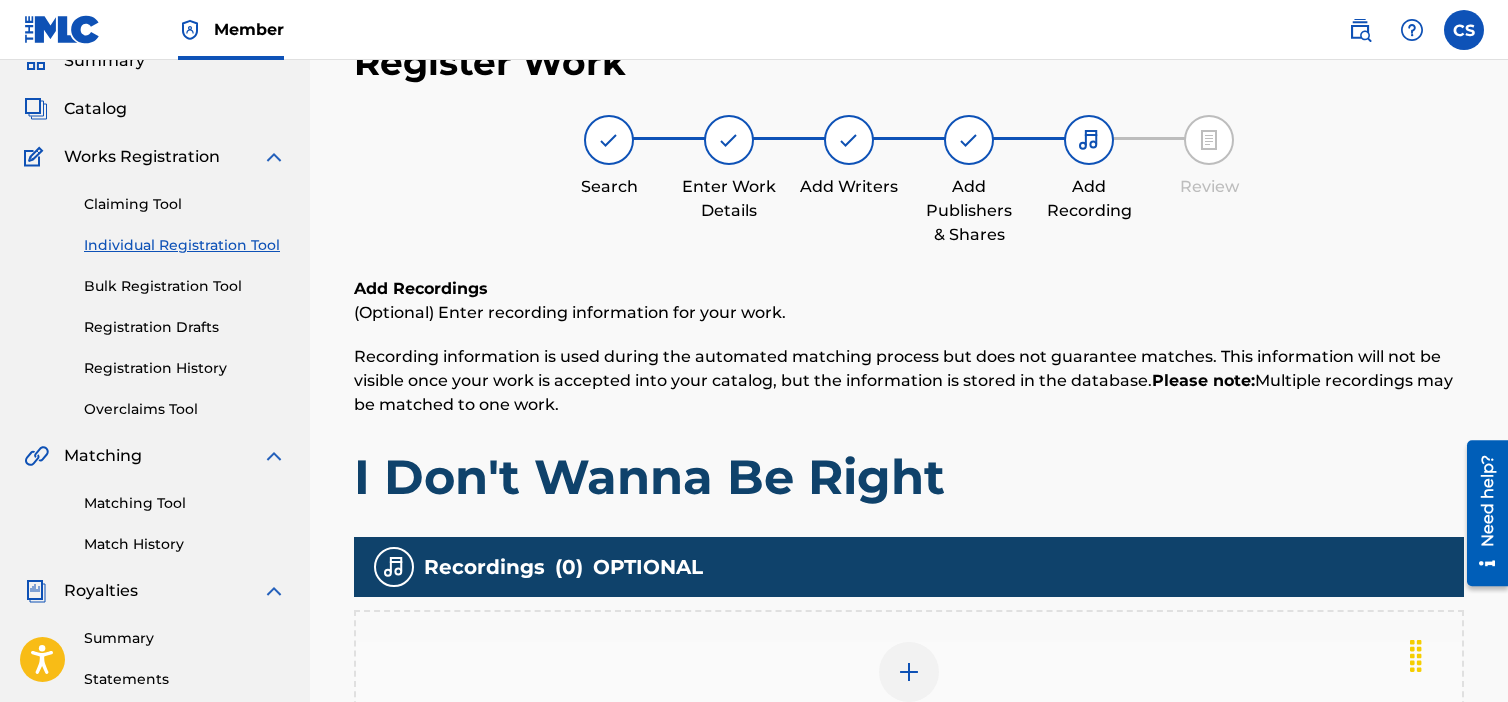 scroll, scrollTop: 390, scrollLeft: 0, axis: vertical 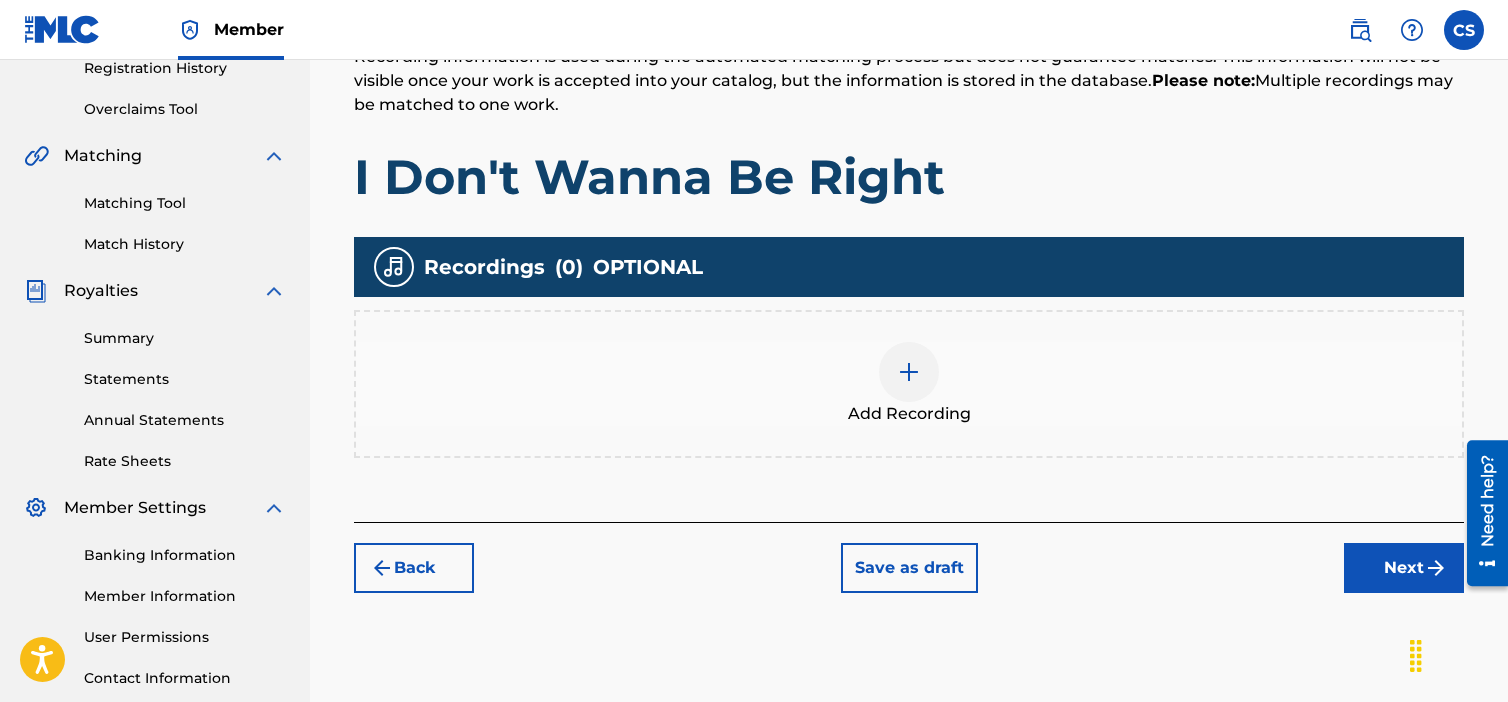 click on "Next" at bounding box center (1404, 568) 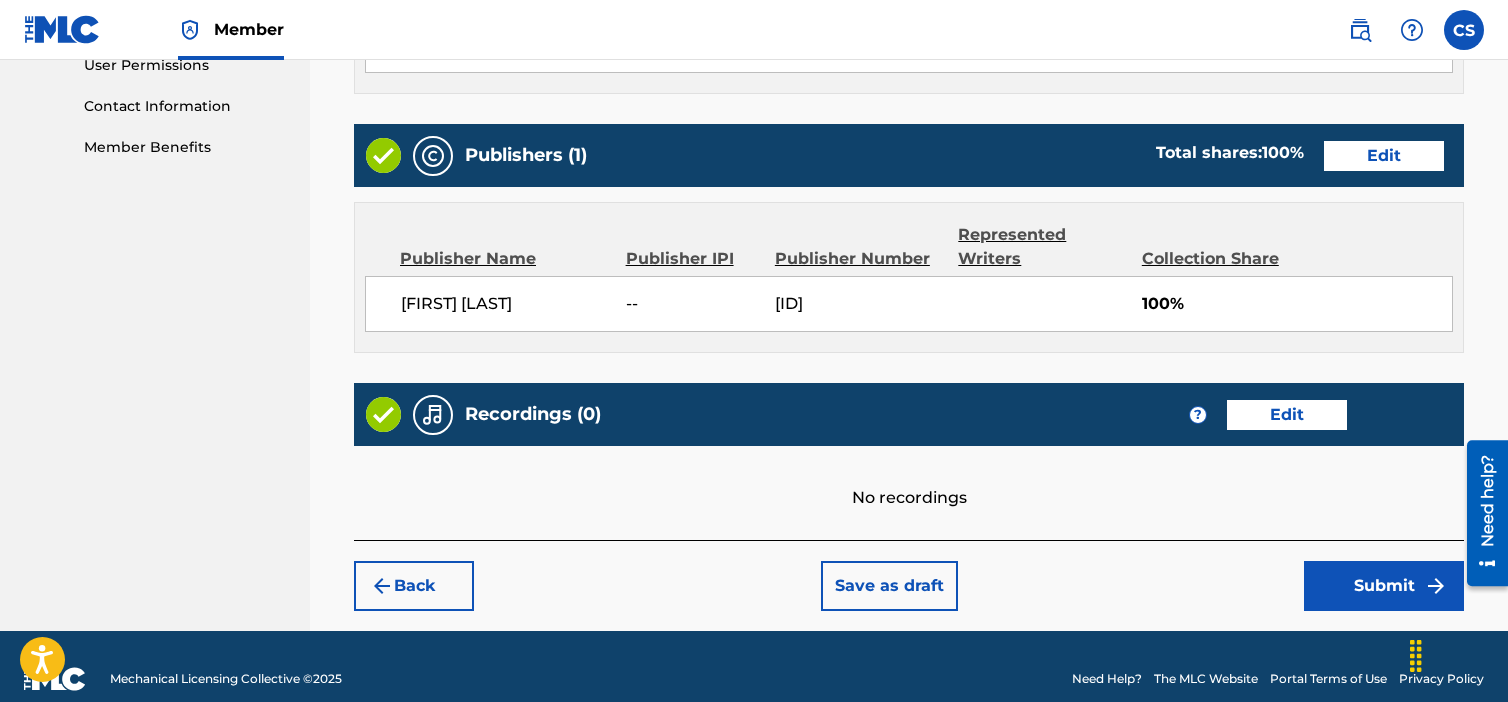 scroll, scrollTop: 984, scrollLeft: 0, axis: vertical 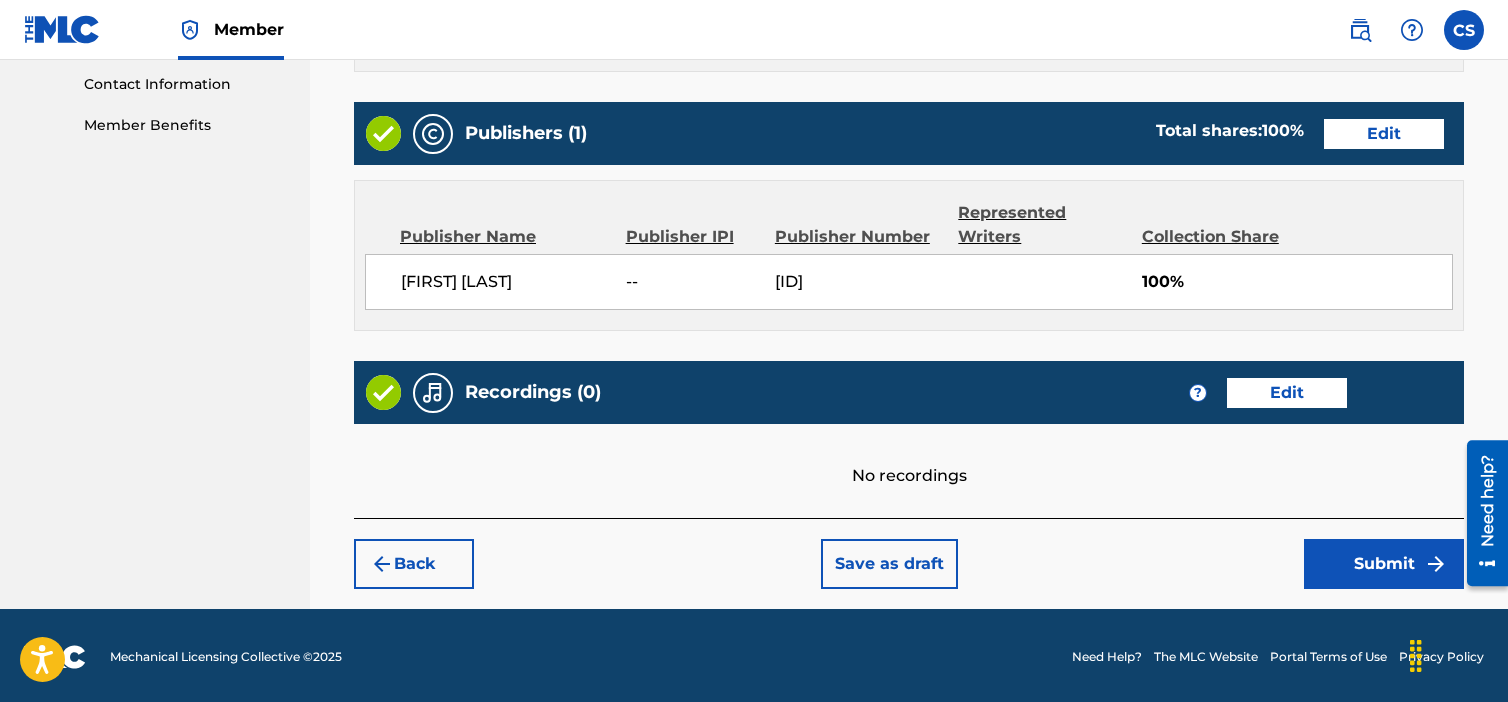 click on "Submit" at bounding box center [1384, 564] 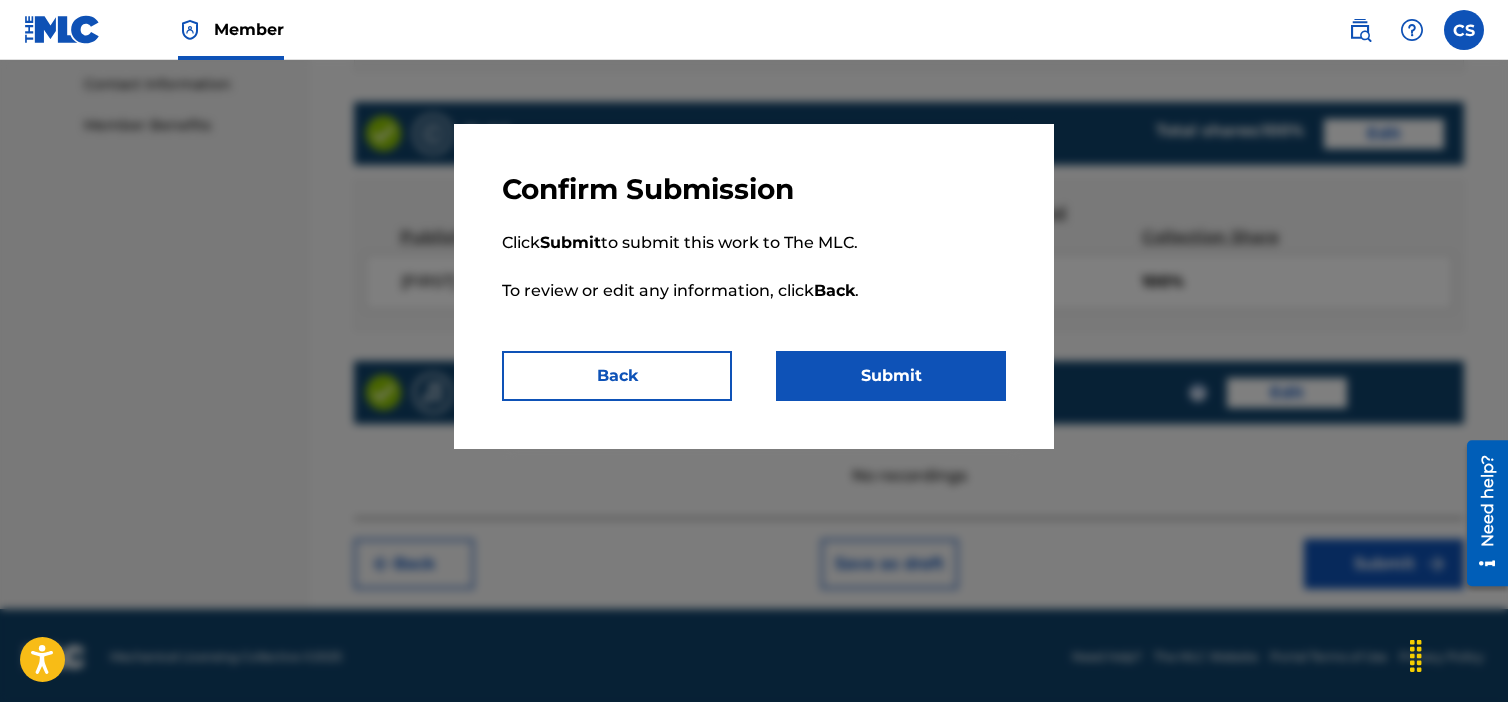 click on "Submit" at bounding box center (891, 376) 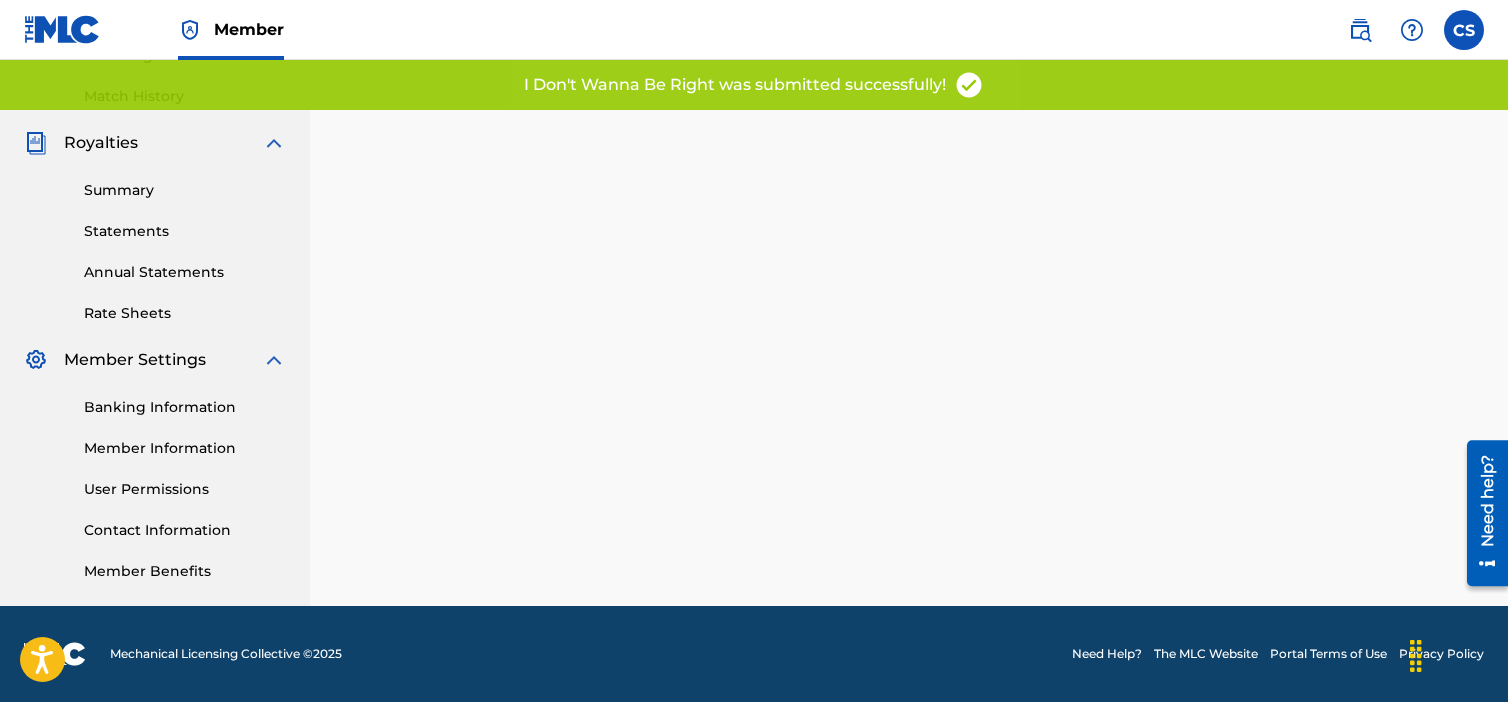 scroll, scrollTop: 0, scrollLeft: 0, axis: both 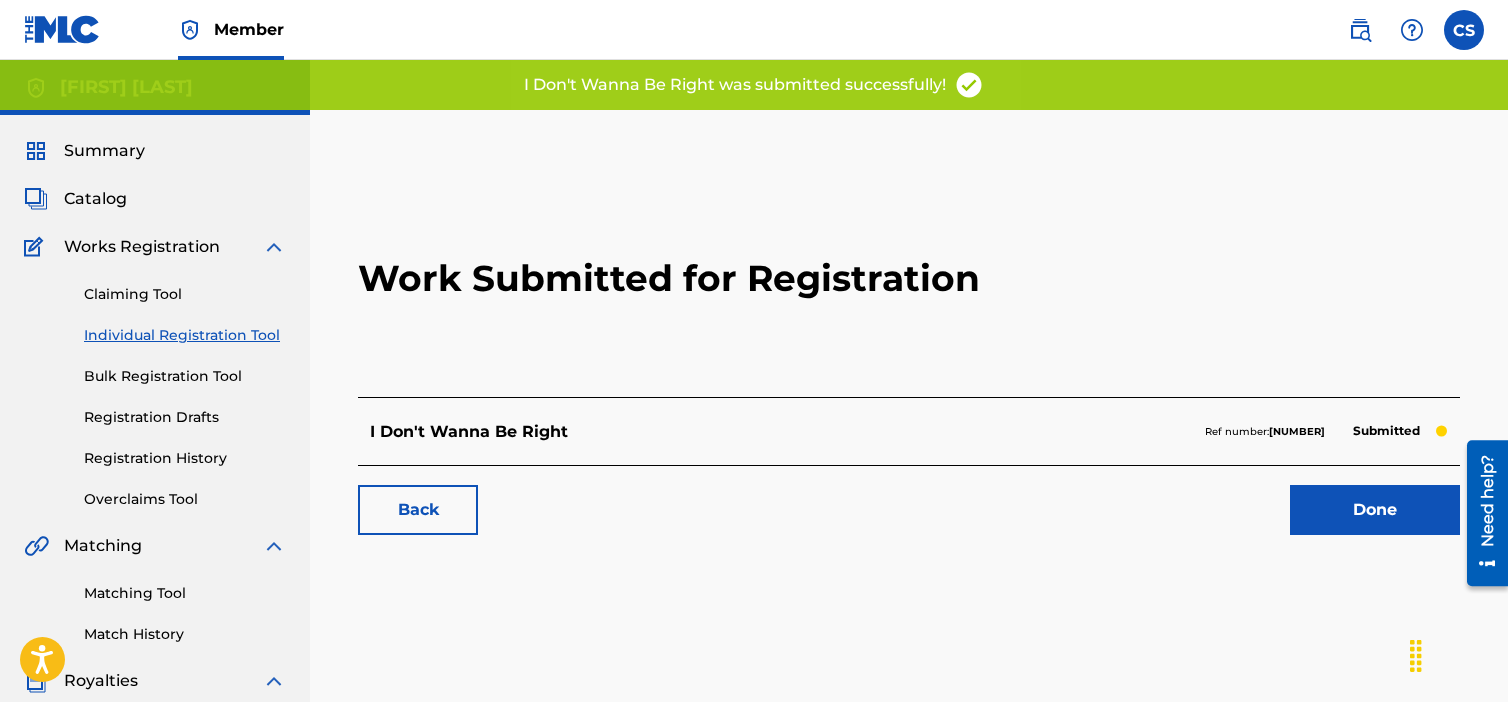 click on "Done" at bounding box center (1375, 510) 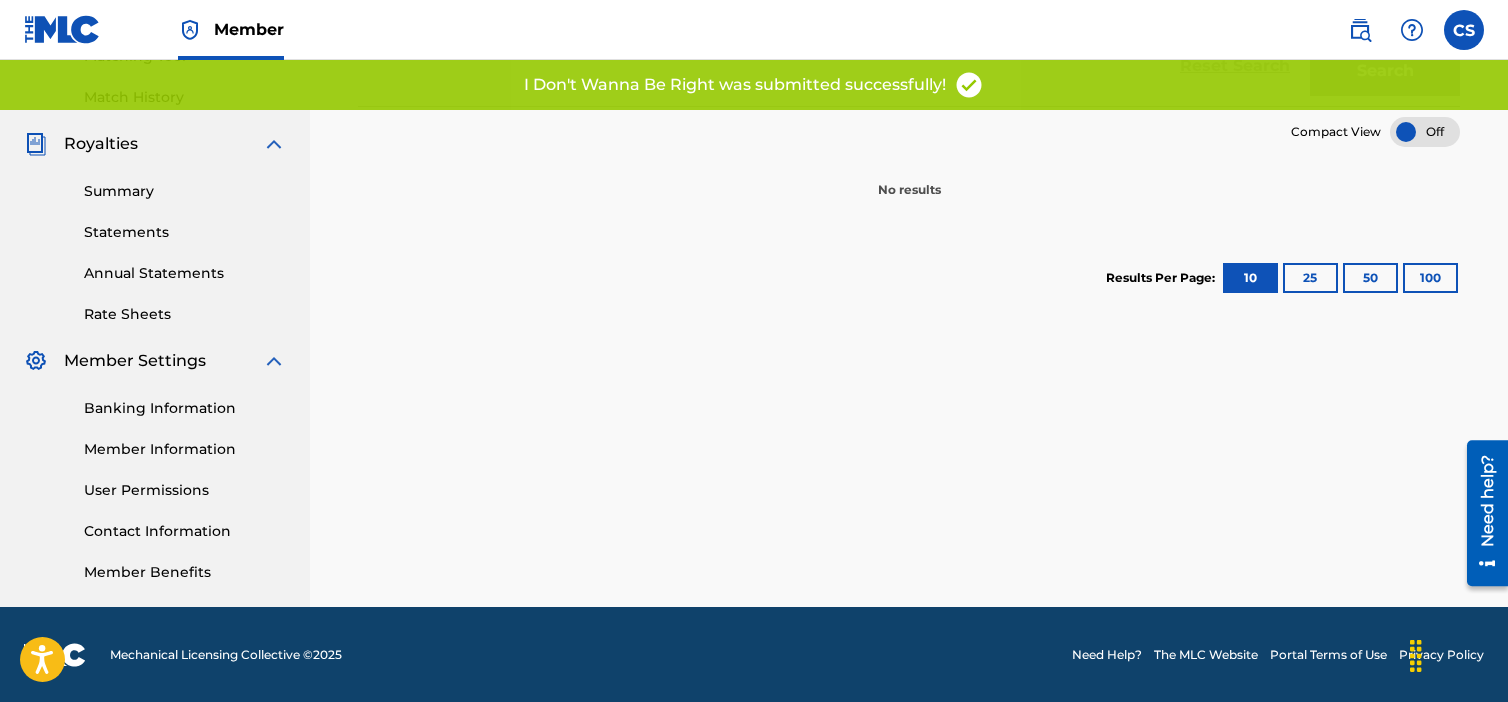scroll, scrollTop: 137, scrollLeft: 0, axis: vertical 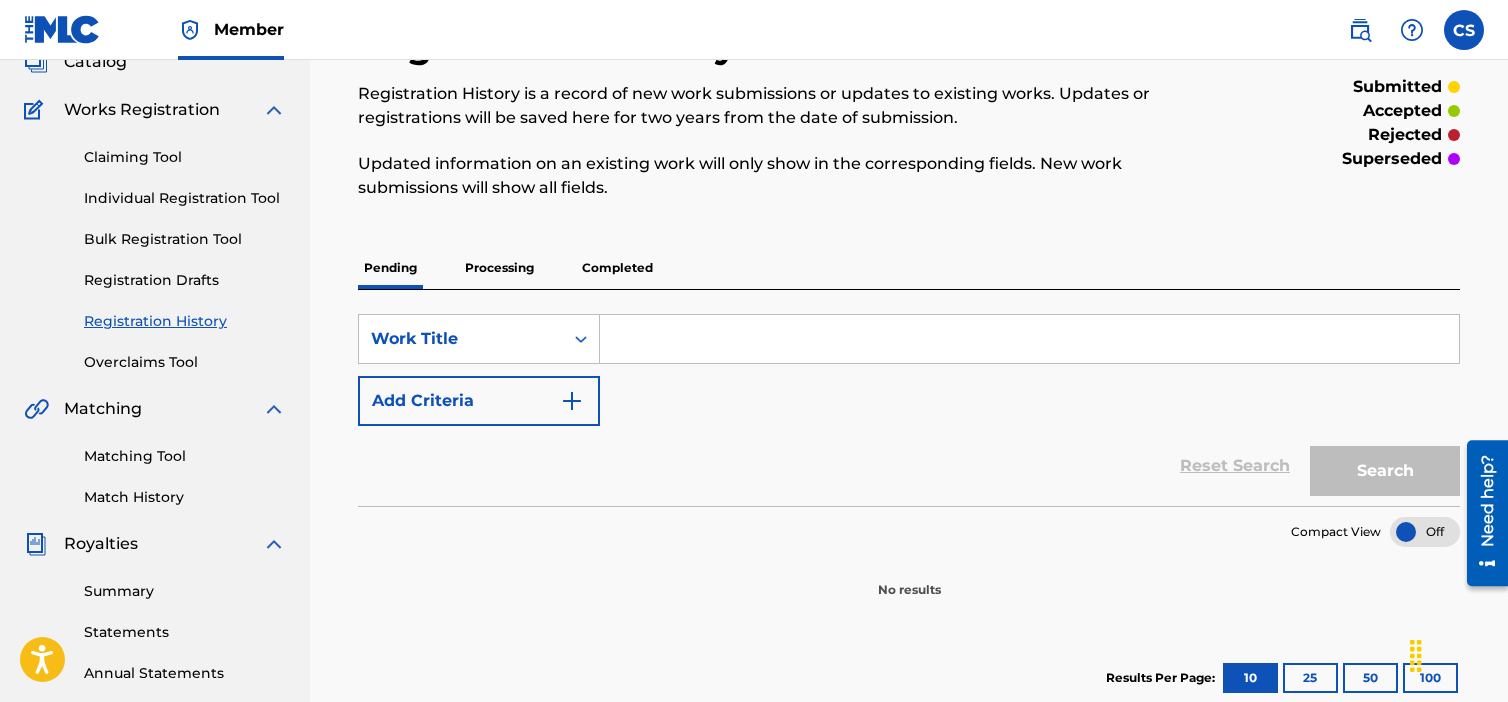 click on "Individual Registration Tool" at bounding box center [185, 198] 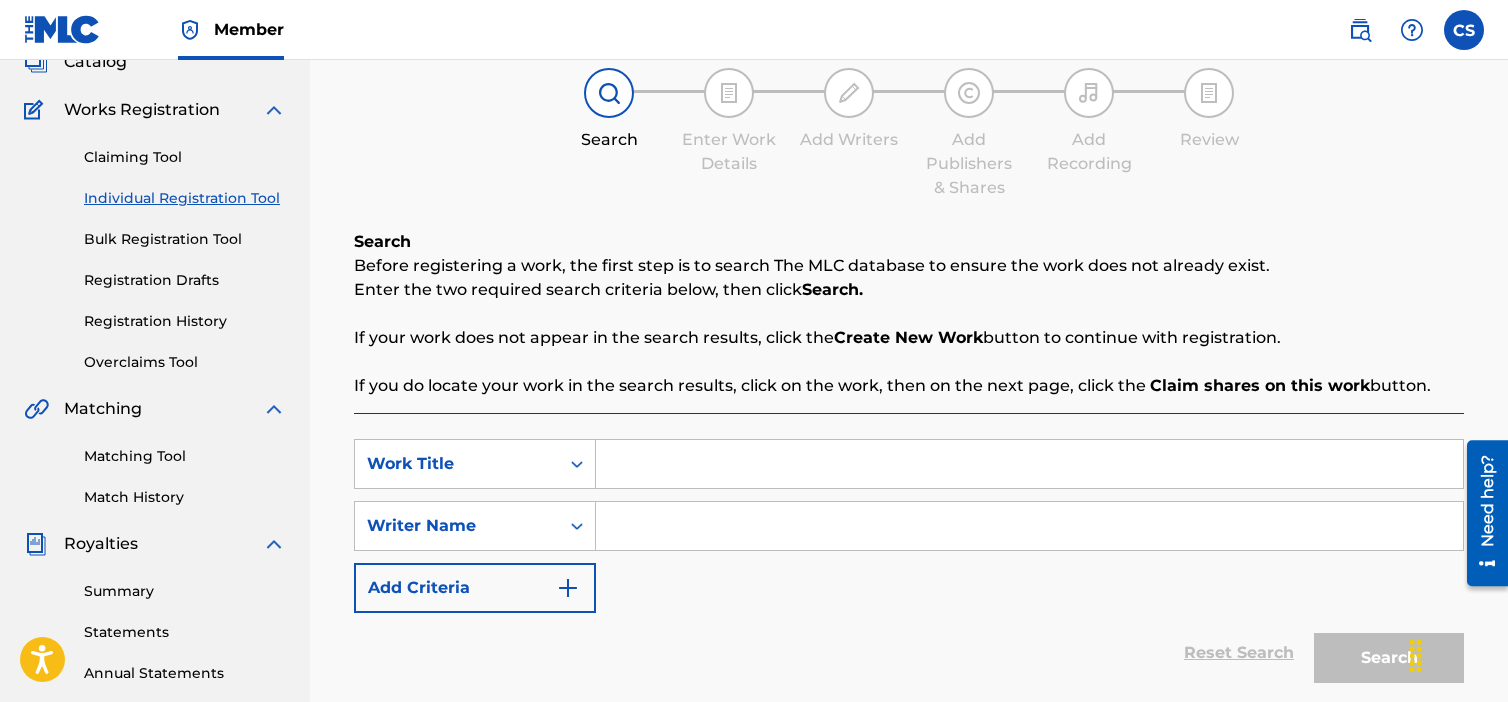 scroll, scrollTop: 0, scrollLeft: 0, axis: both 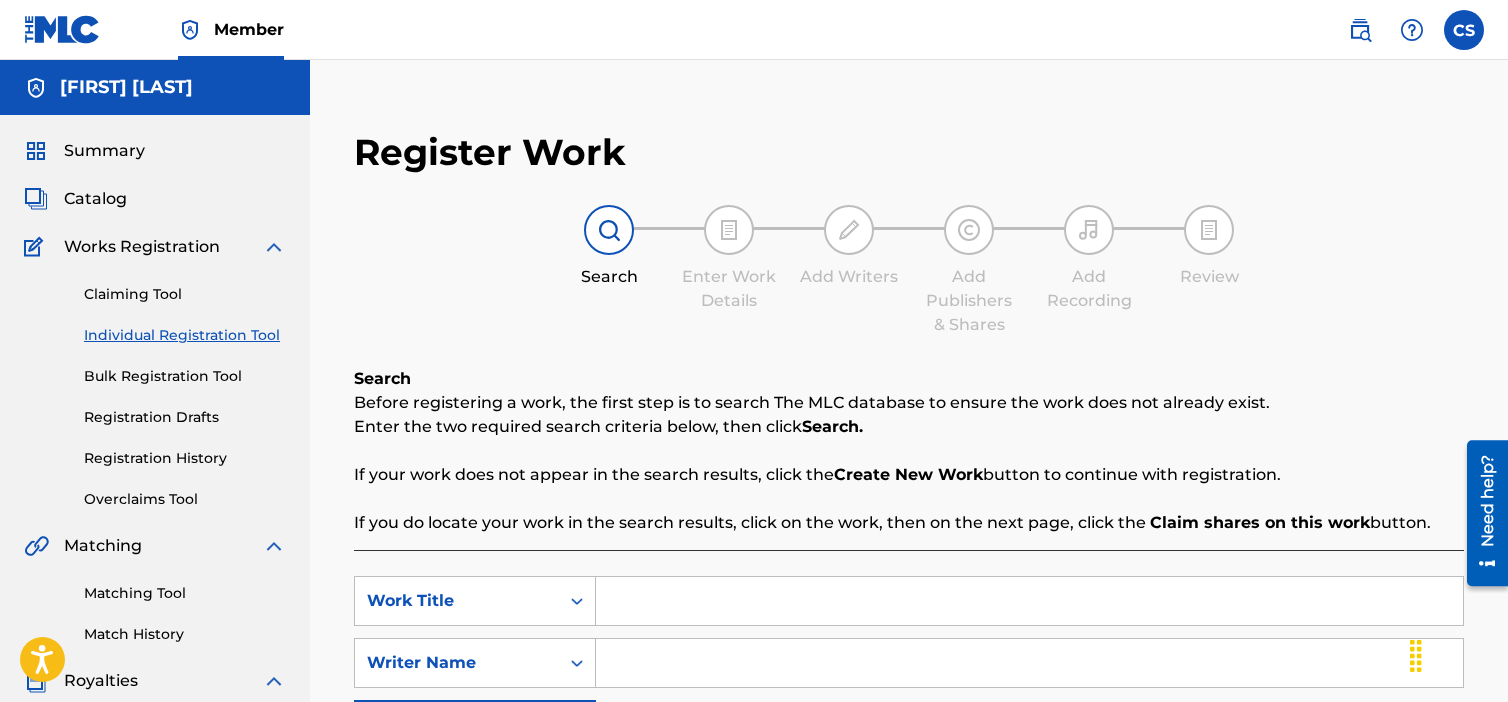 click at bounding box center (1029, 601) 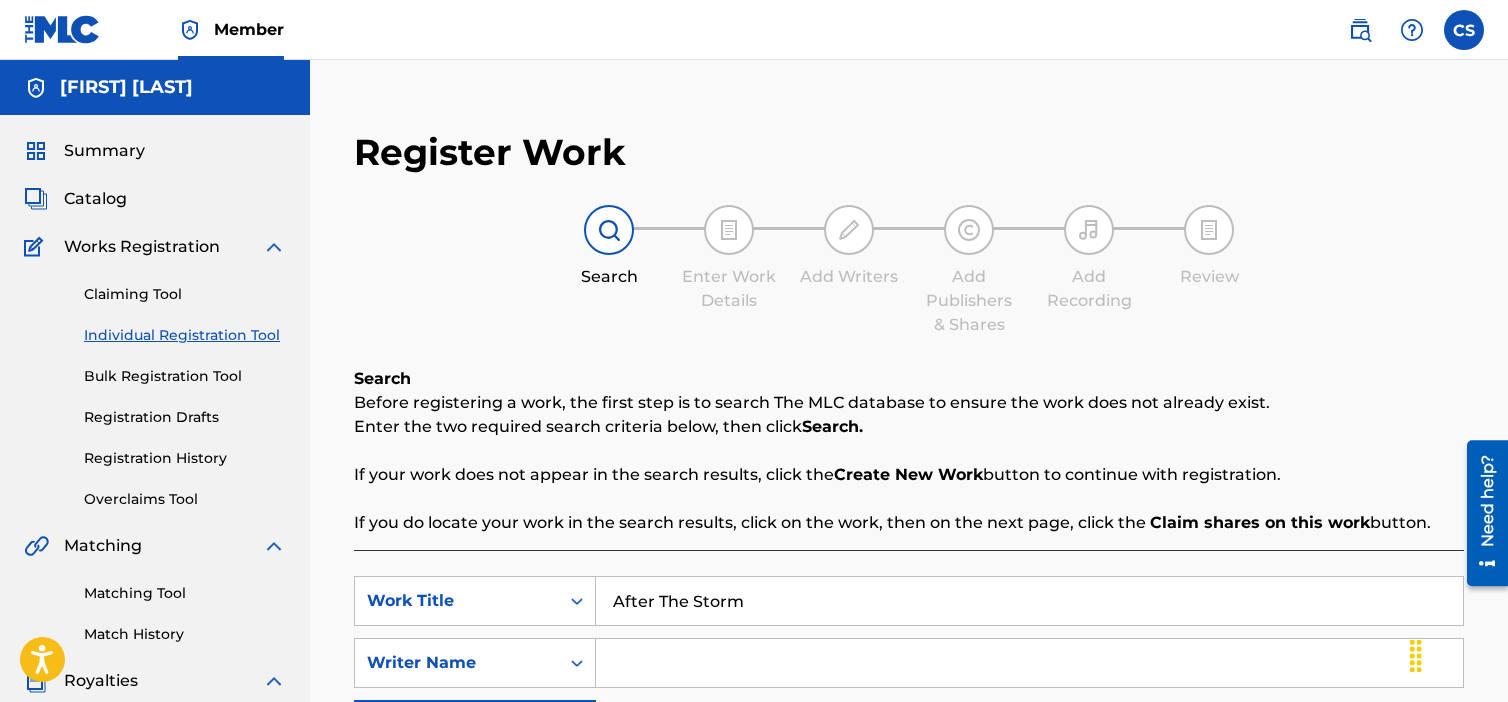 type on "After The Storm" 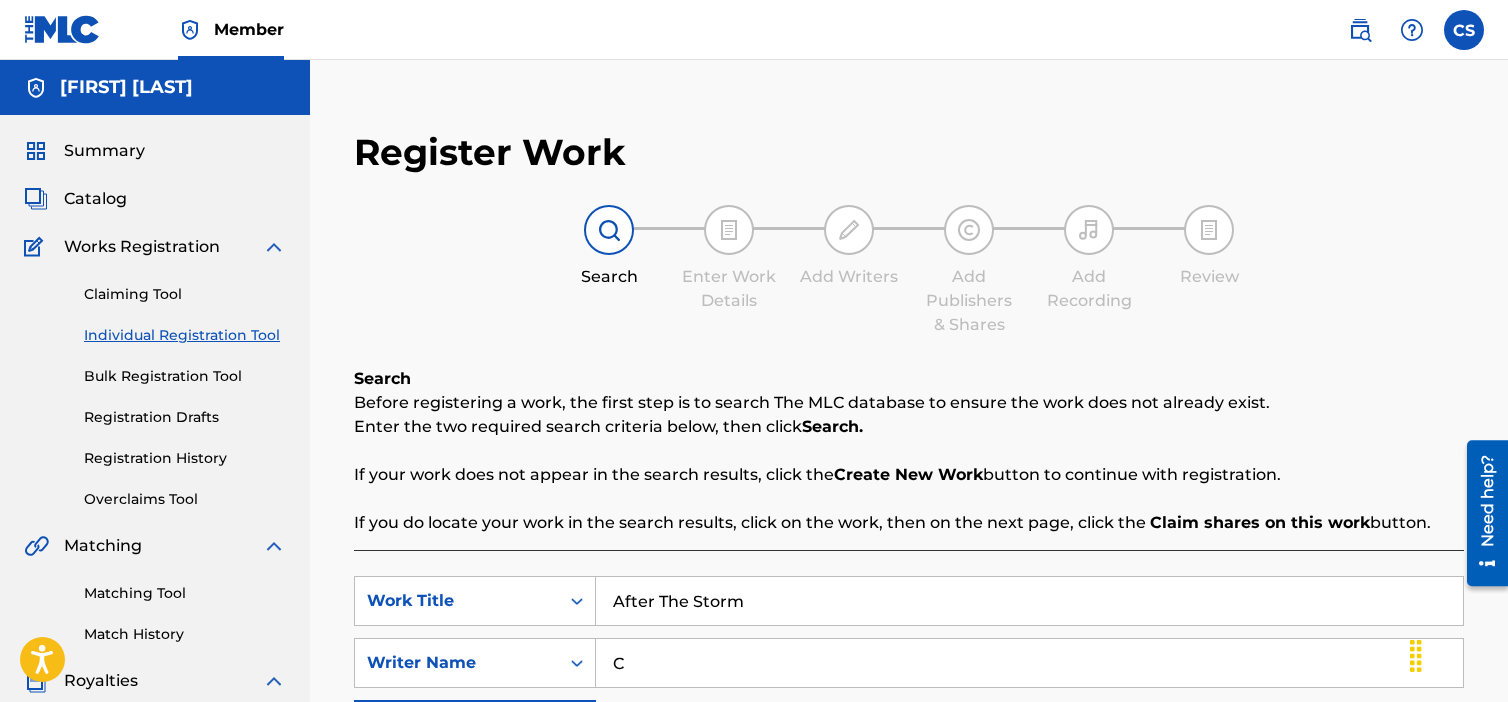 type on "[FIRST] [LAST]" 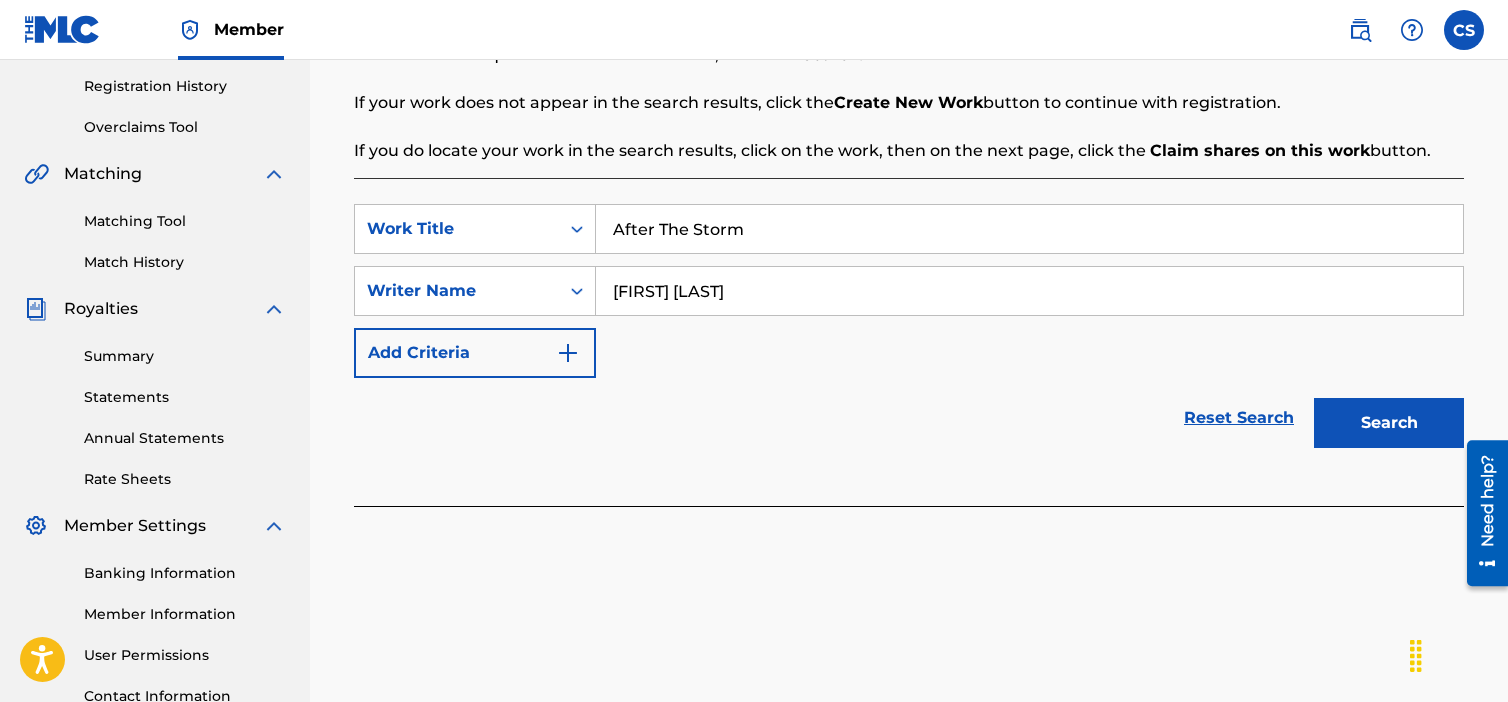 scroll, scrollTop: 400, scrollLeft: 0, axis: vertical 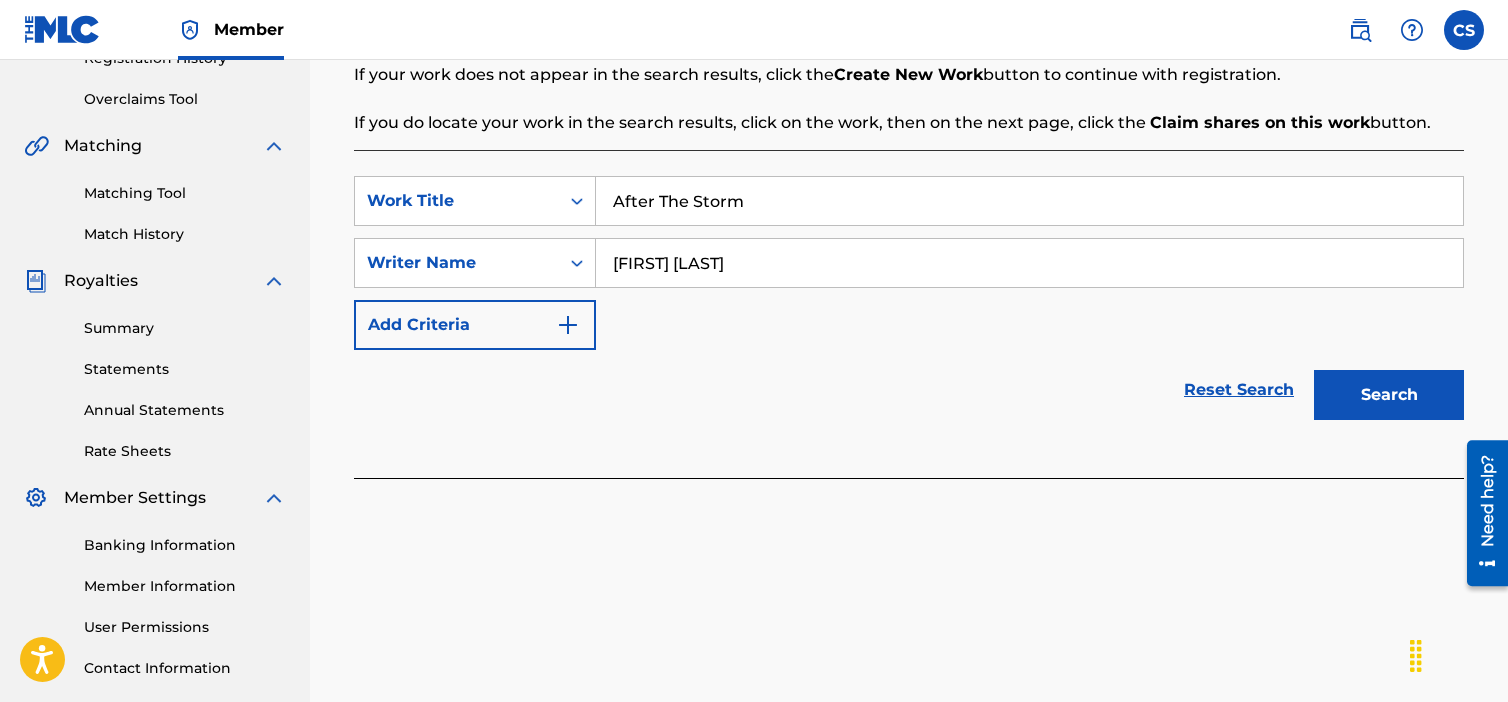 click on "Search" at bounding box center (1389, 395) 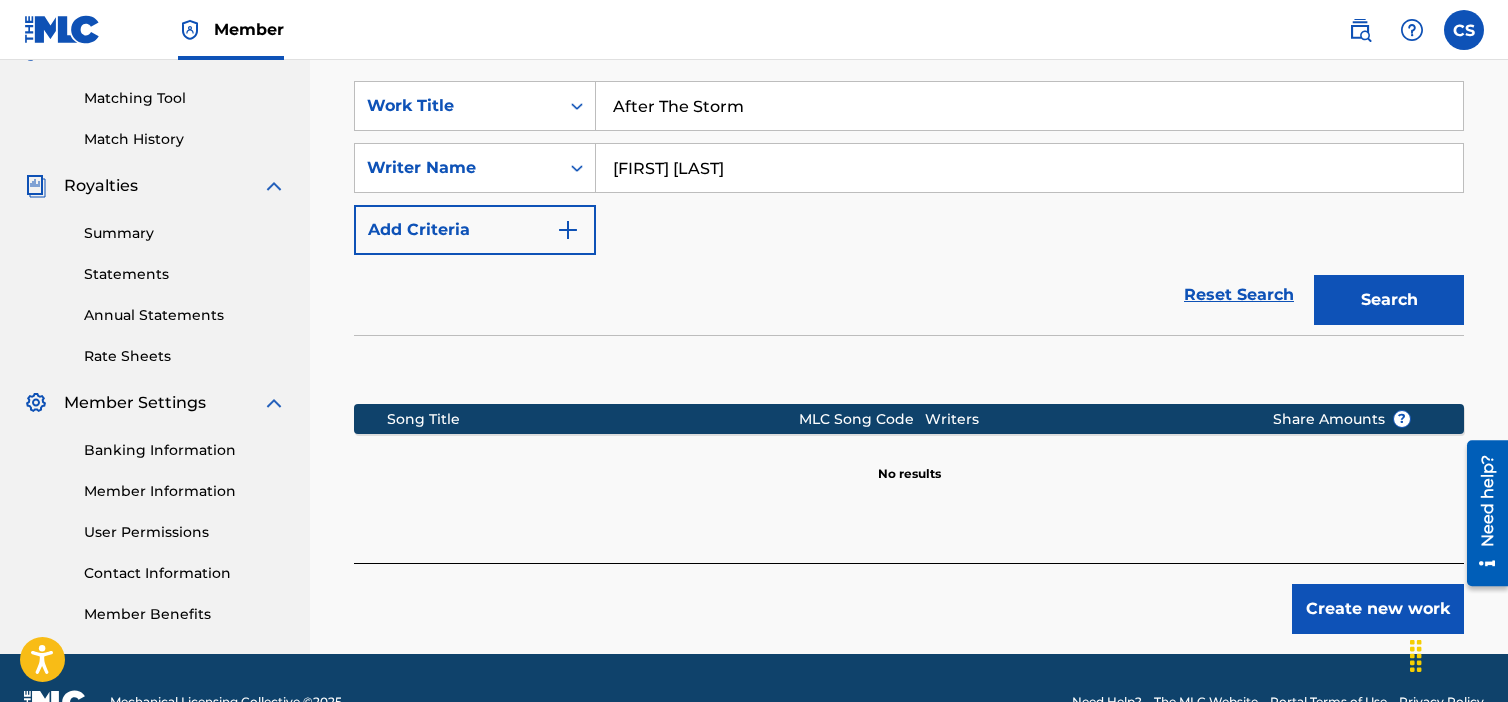 scroll, scrollTop: 542, scrollLeft: 0, axis: vertical 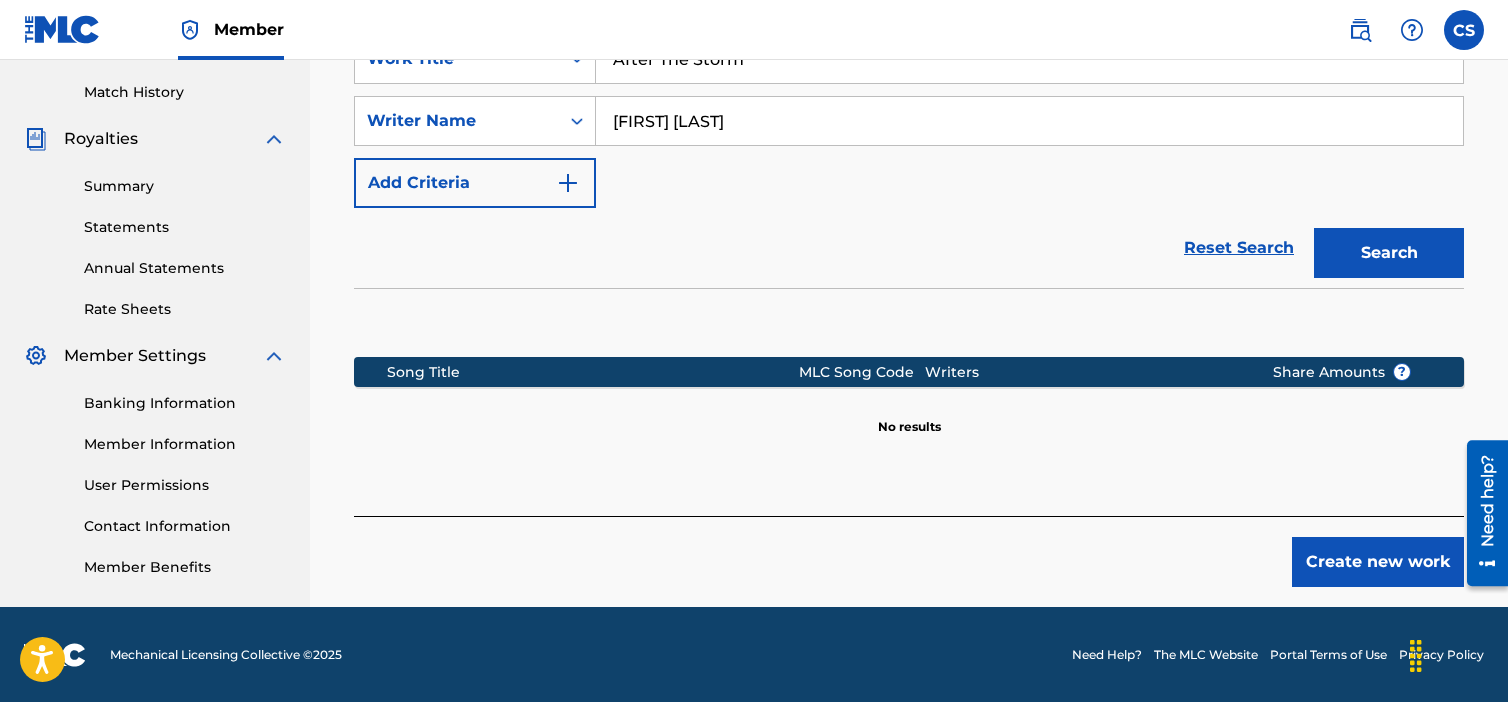 click on "Create new work" at bounding box center [1378, 562] 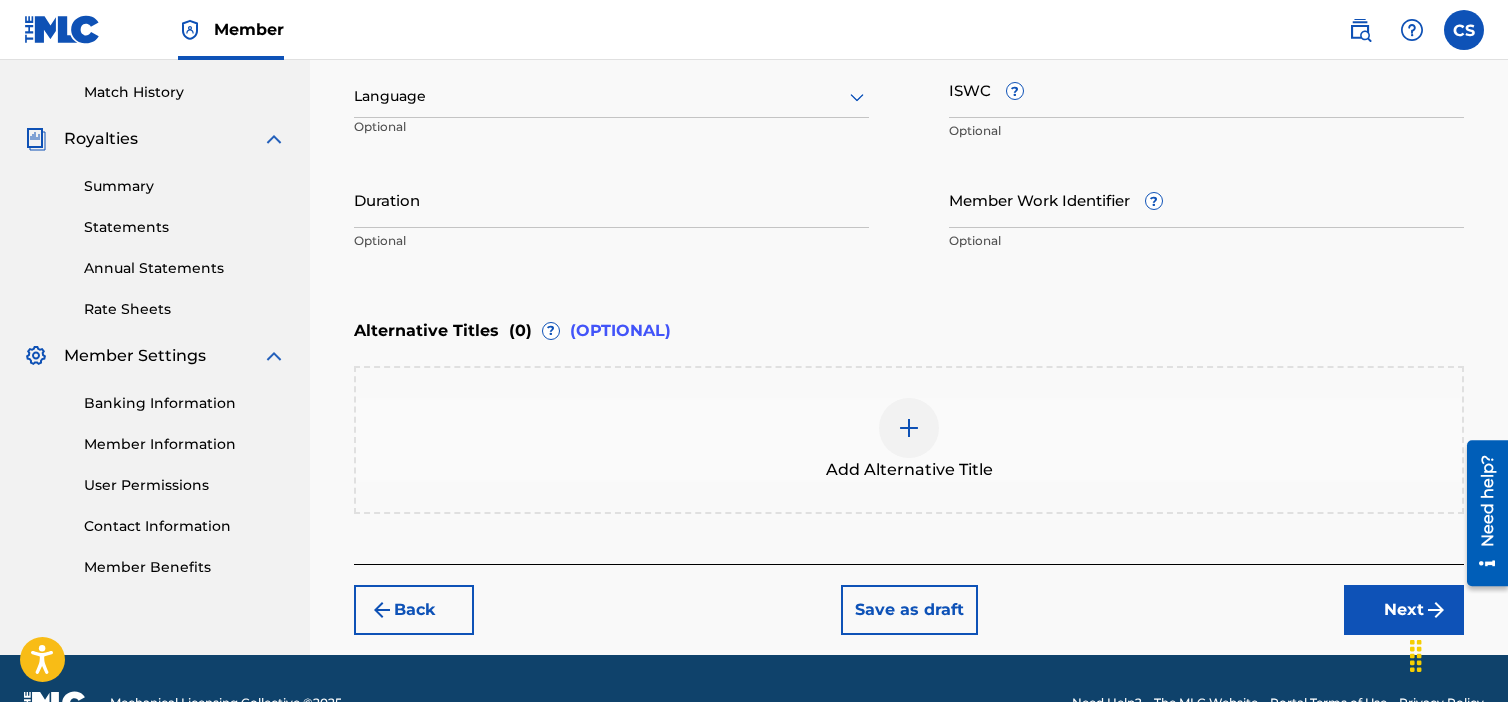 click at bounding box center [611, 96] 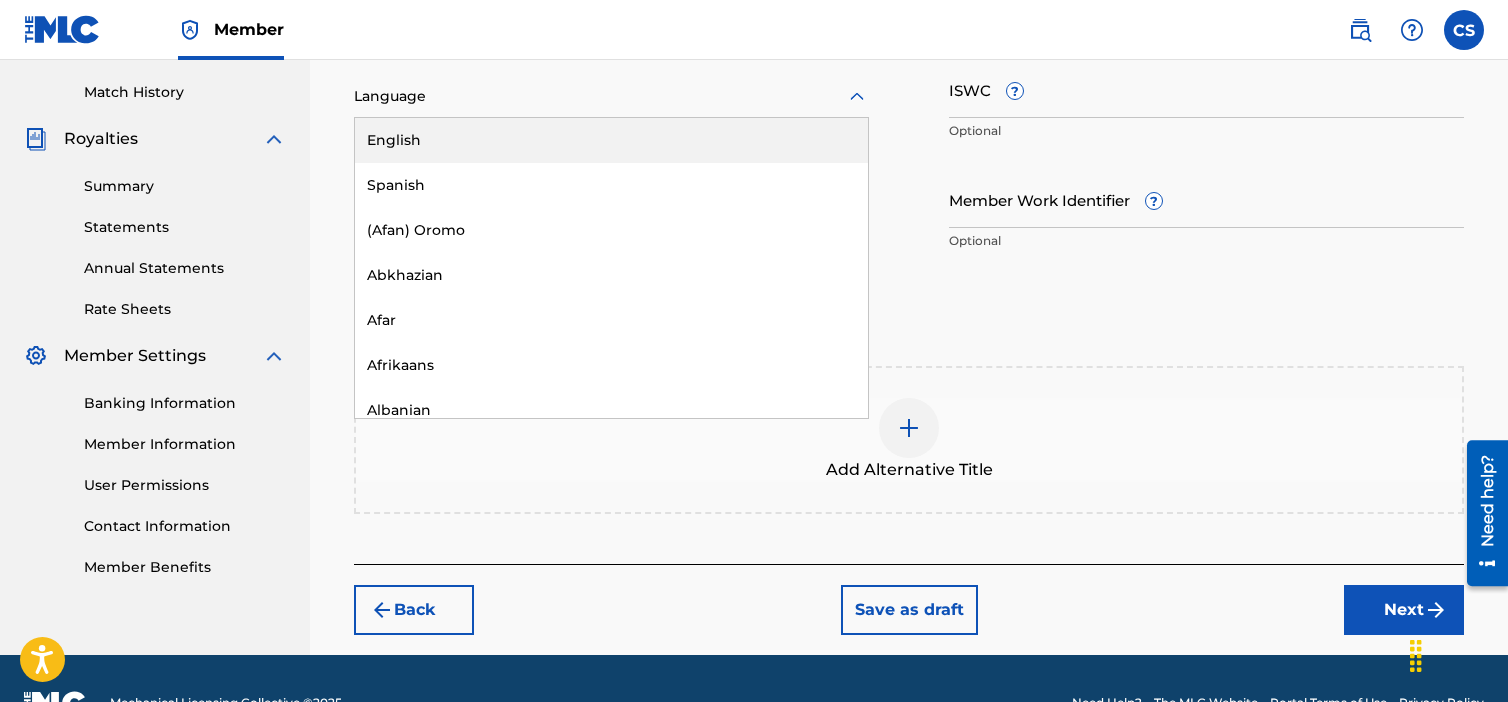 click on "English" at bounding box center [611, 140] 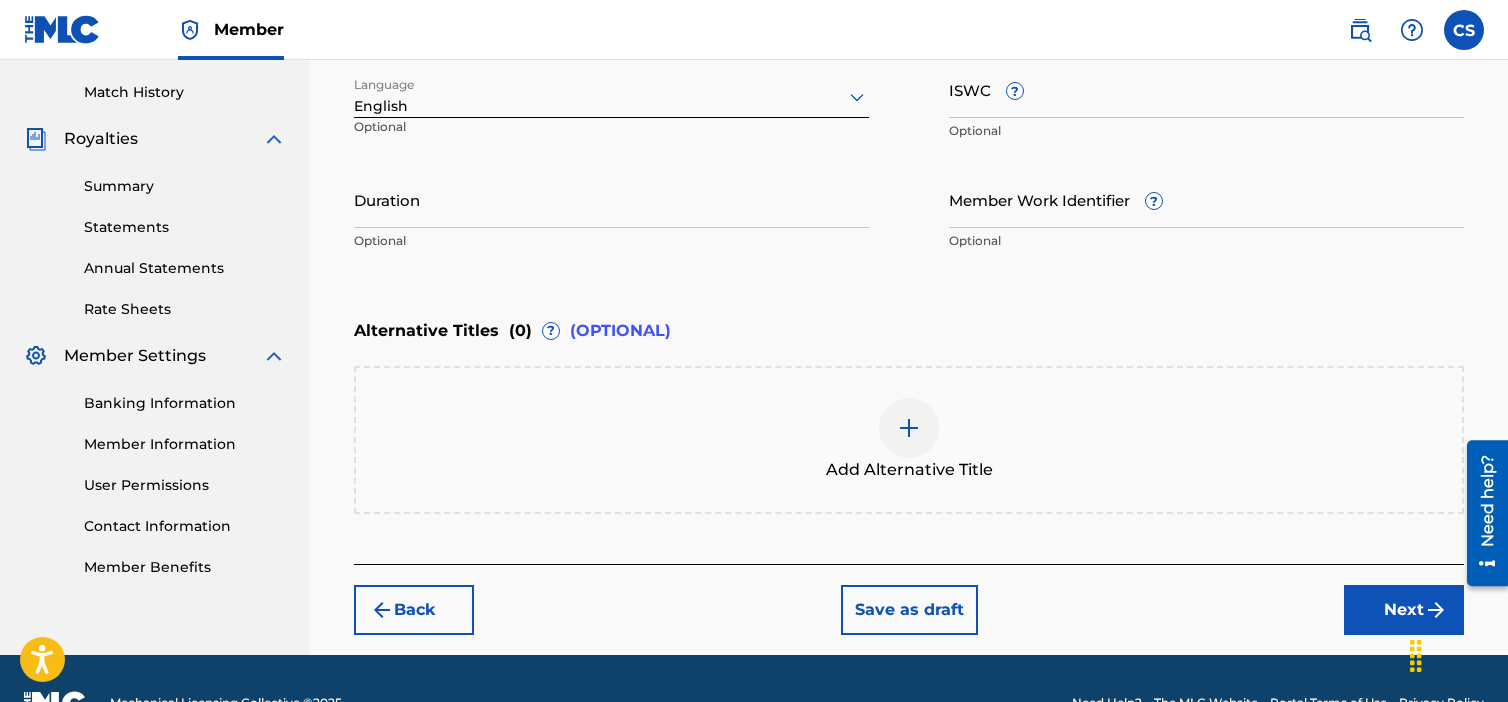 click on "Next" at bounding box center (1404, 610) 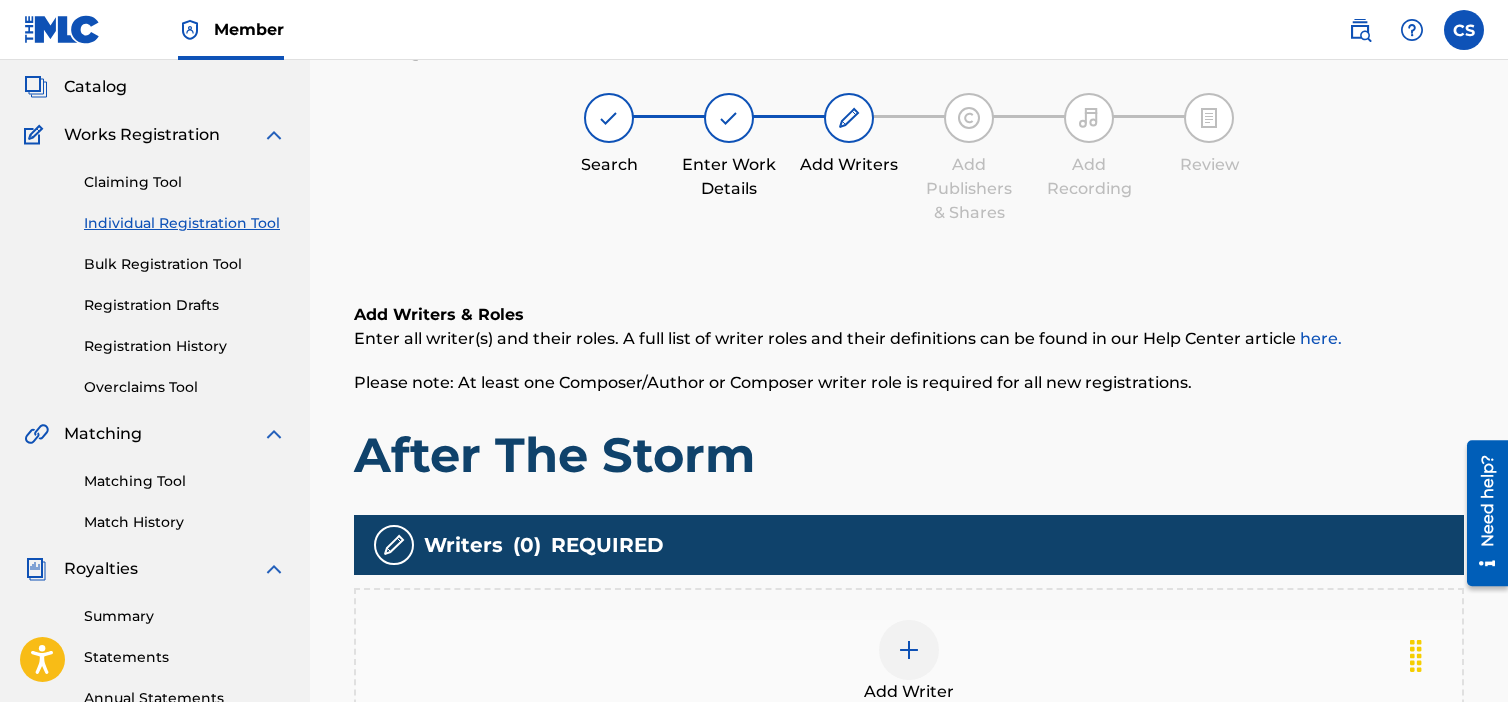 scroll, scrollTop: 90, scrollLeft: 0, axis: vertical 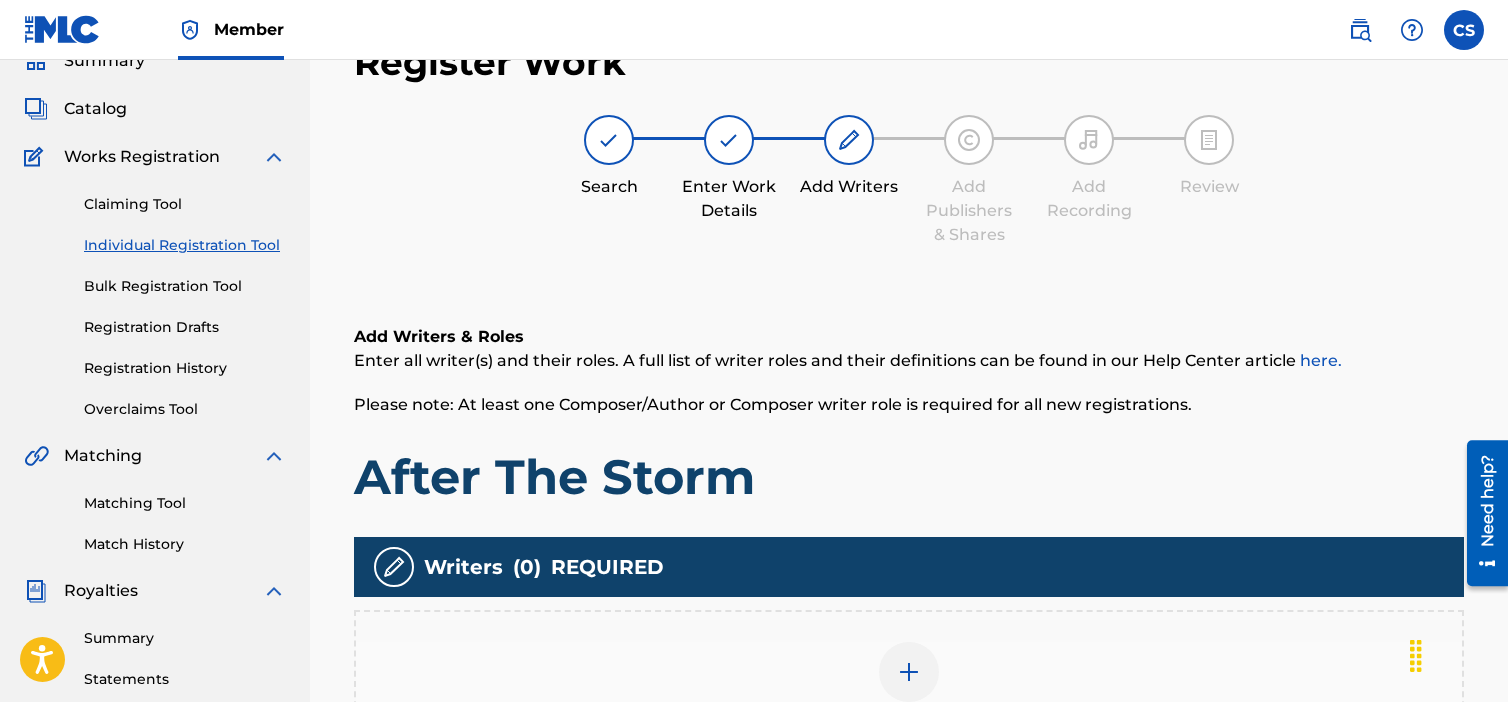 click at bounding box center [909, 672] 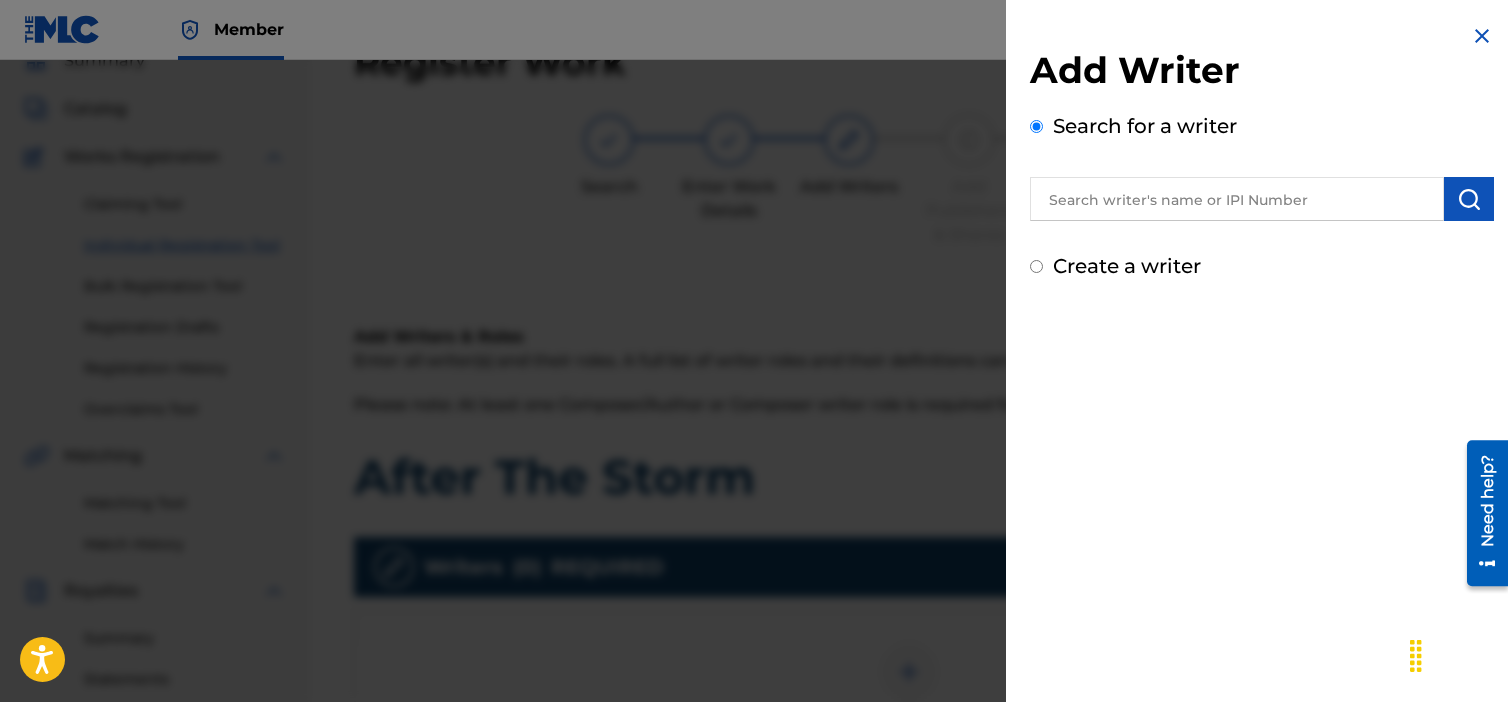 click on "Create a writer" at bounding box center (1127, 266) 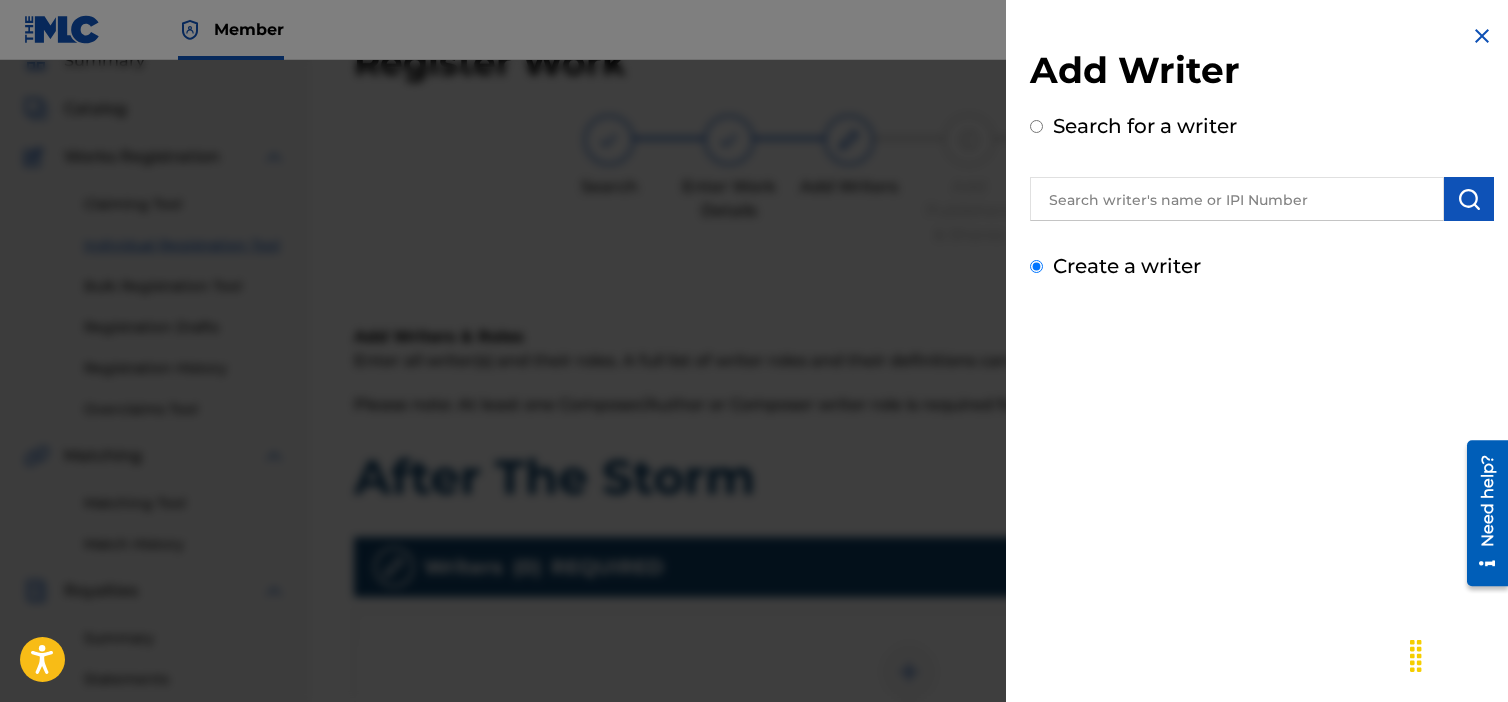 click on "Create a writer" at bounding box center [1036, 266] 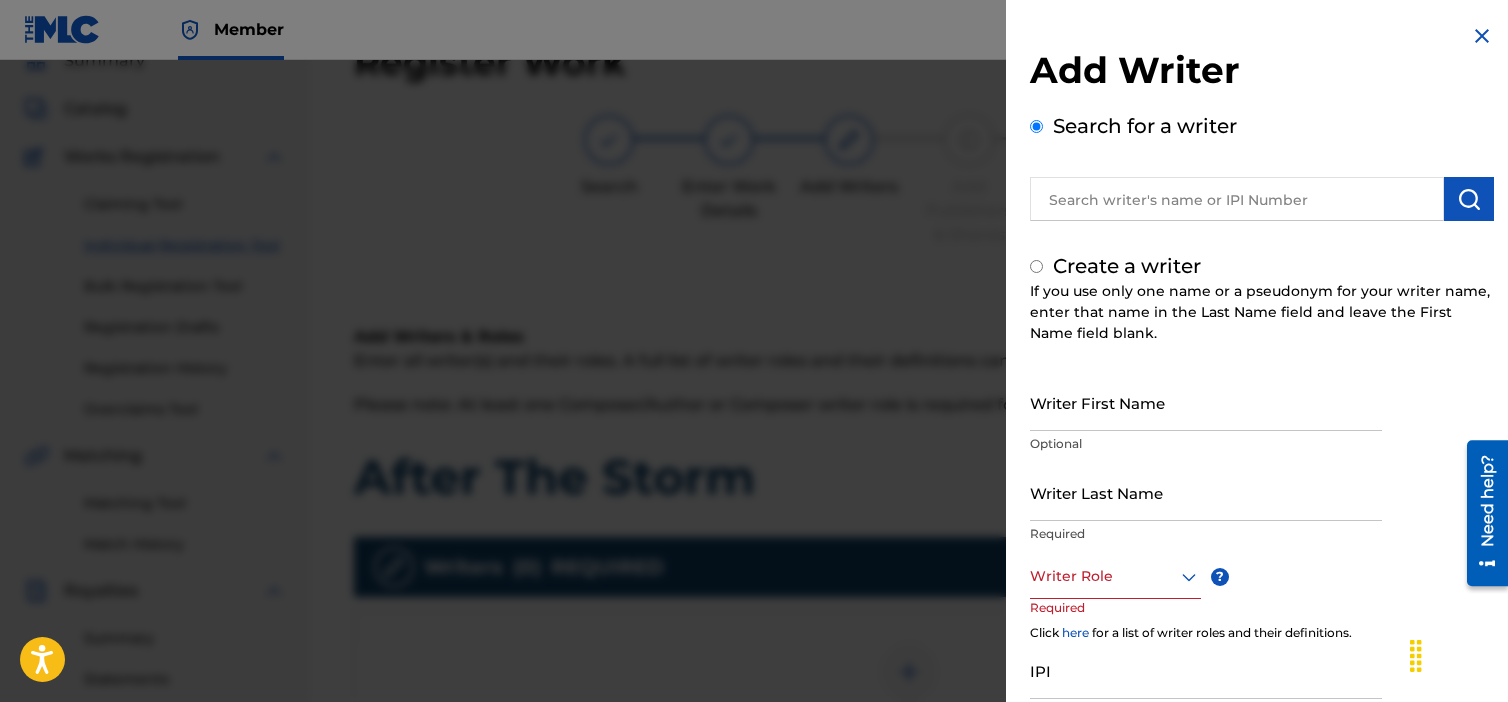 radio on "false" 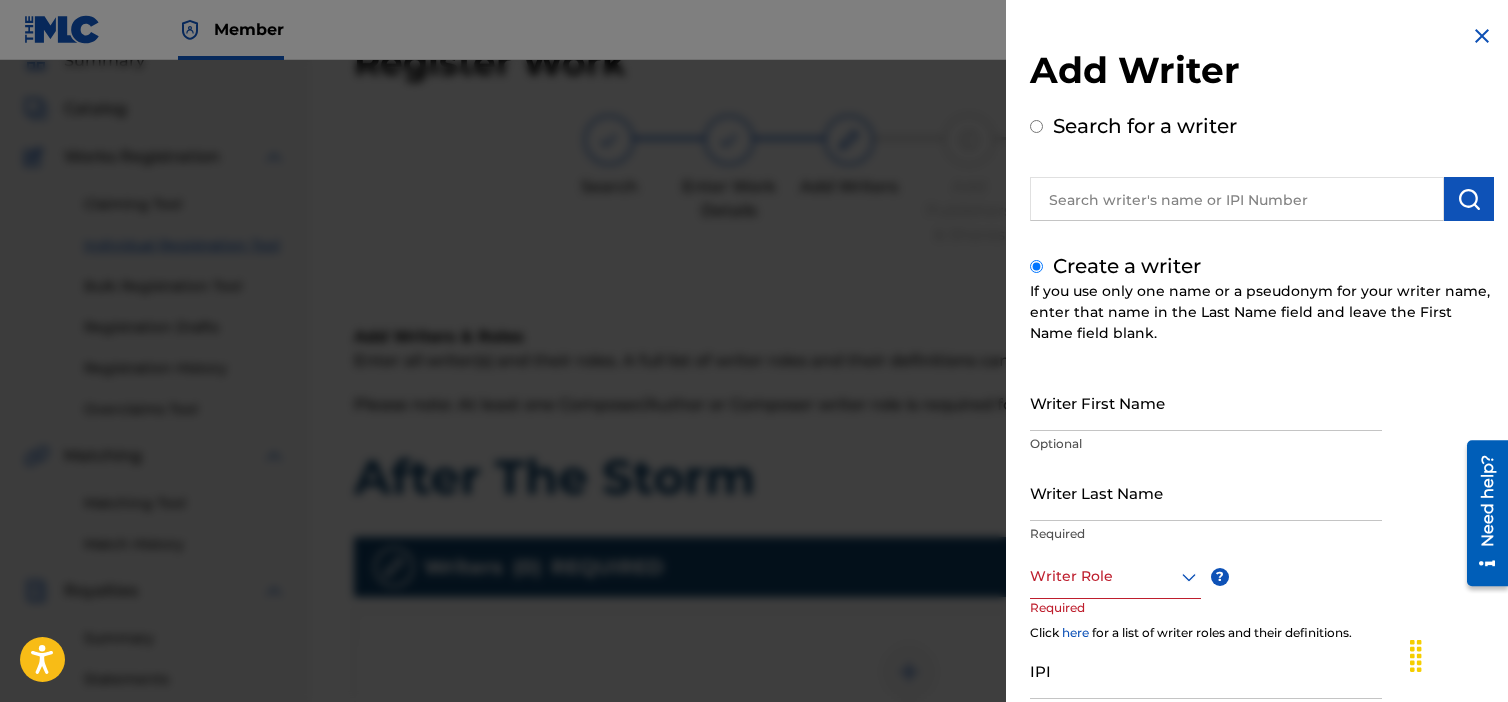 click on "Writer First Name" at bounding box center (1206, 402) 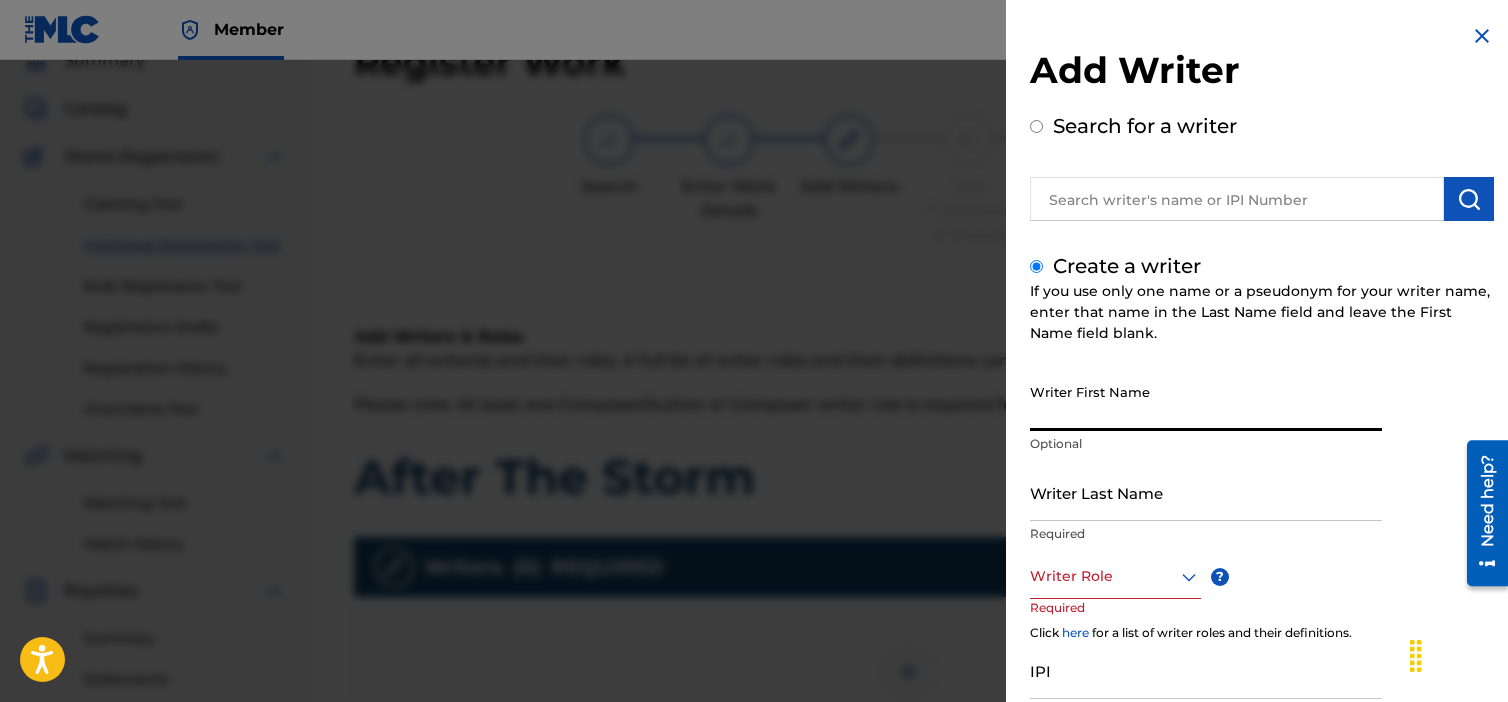 type on "[FIRST]" 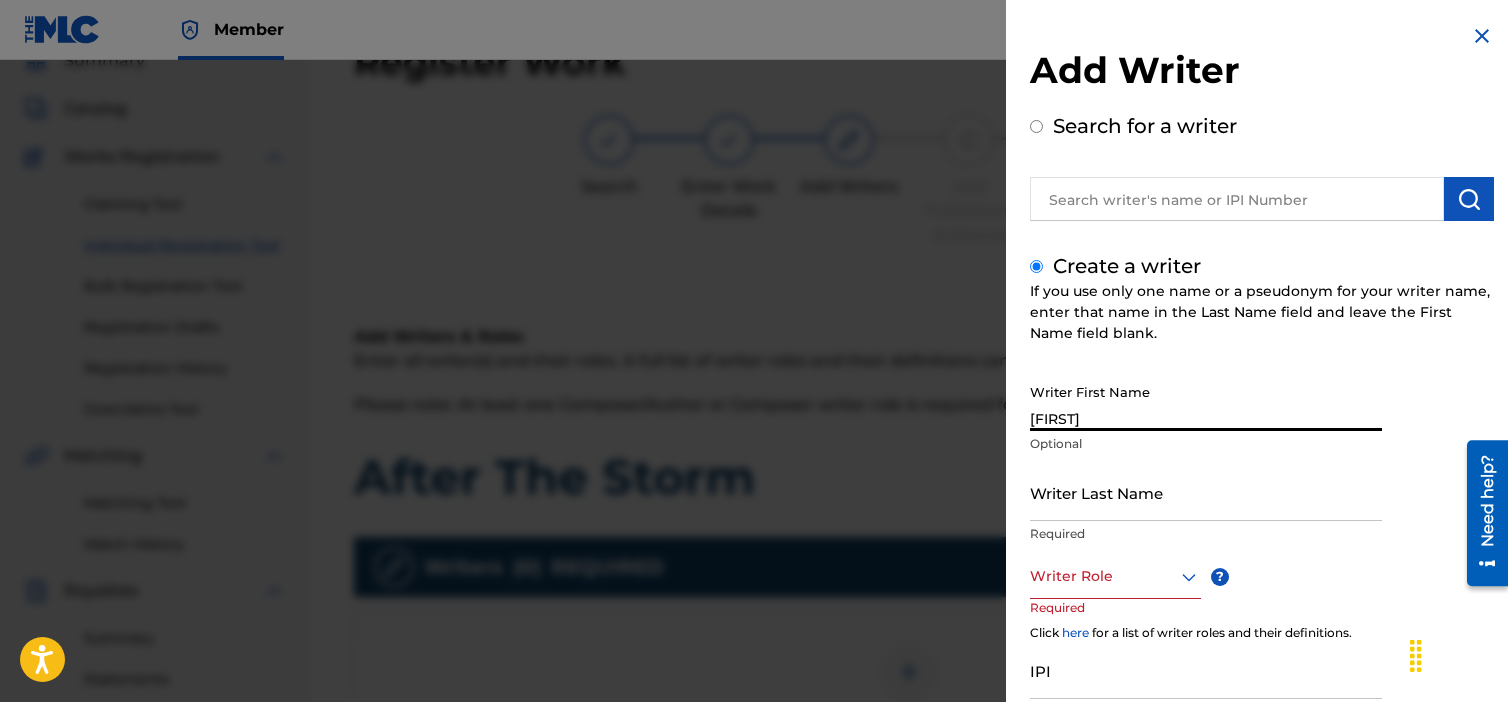type on "[FIRST] [LAST]" 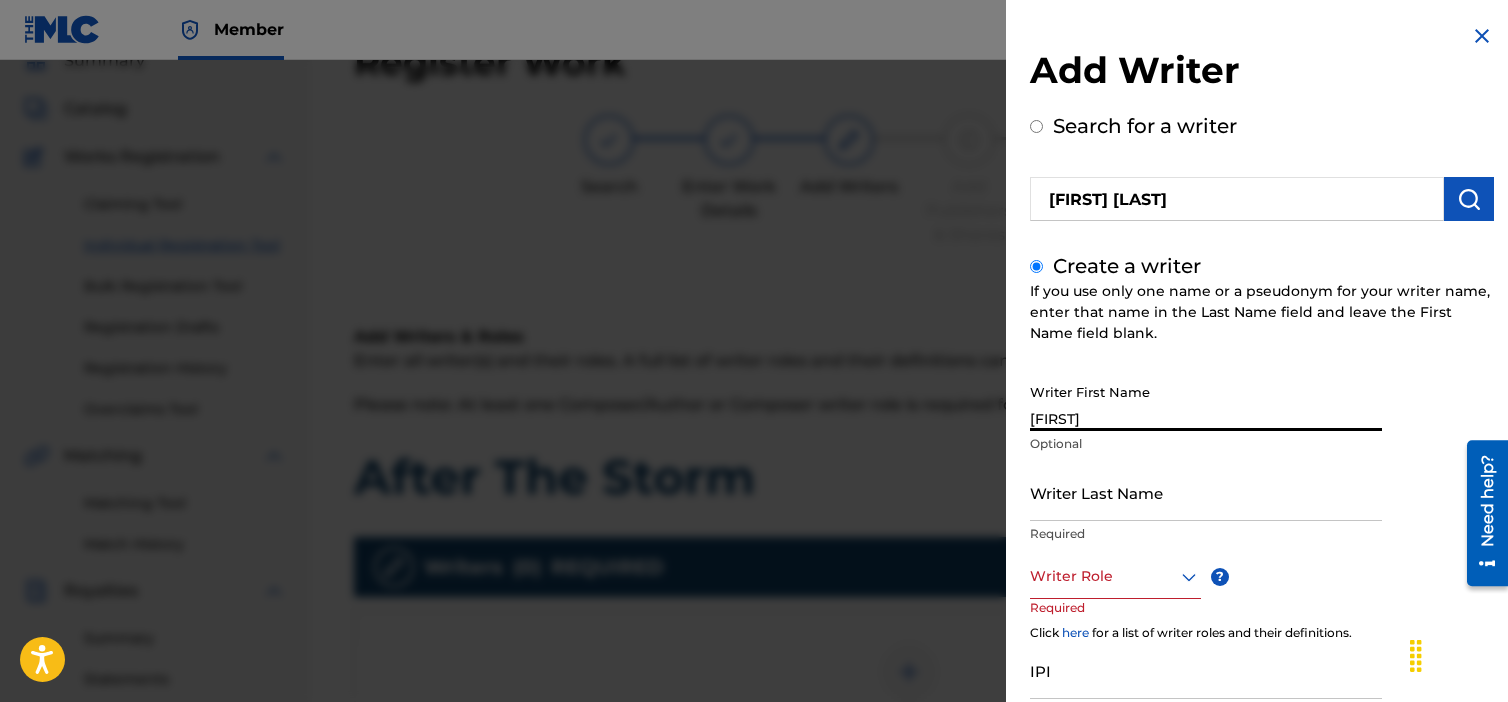 type on "[LAST]" 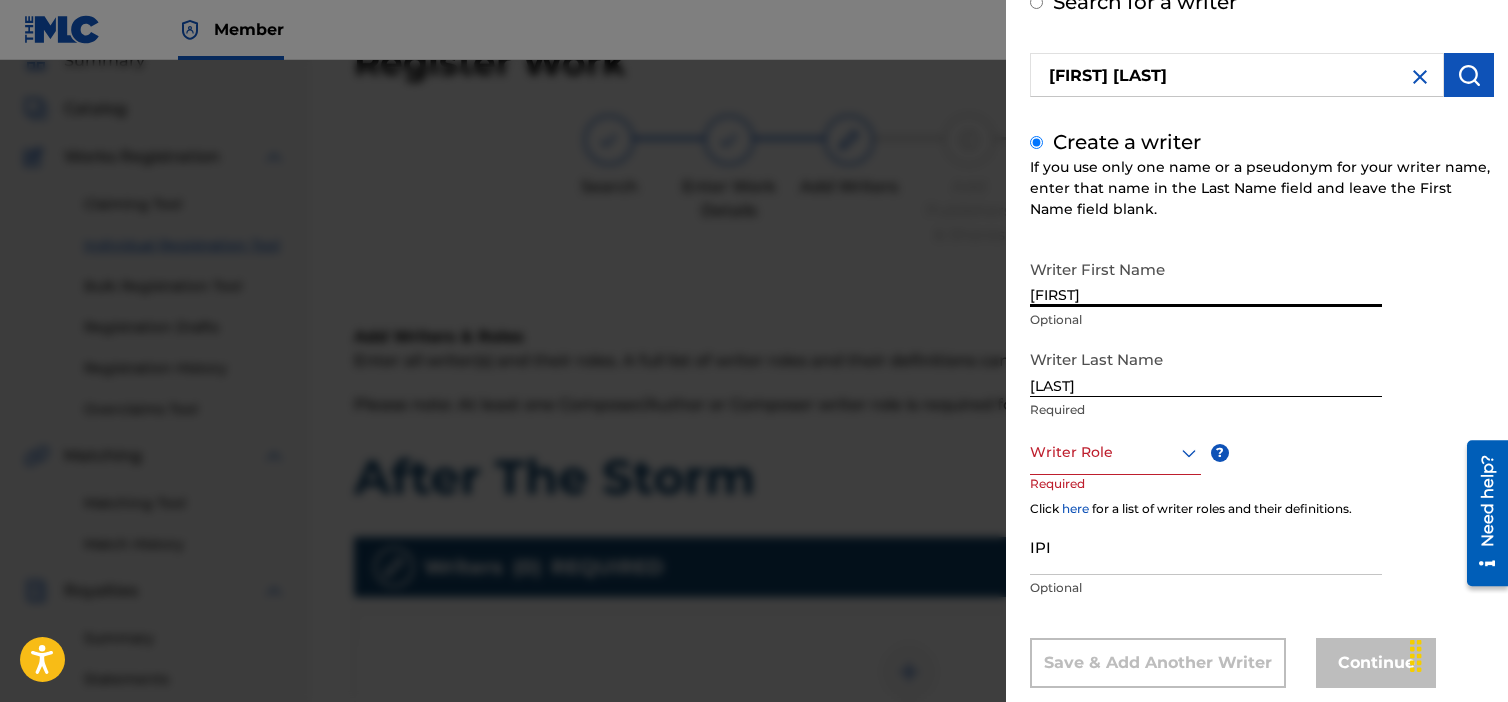 scroll, scrollTop: 164, scrollLeft: 0, axis: vertical 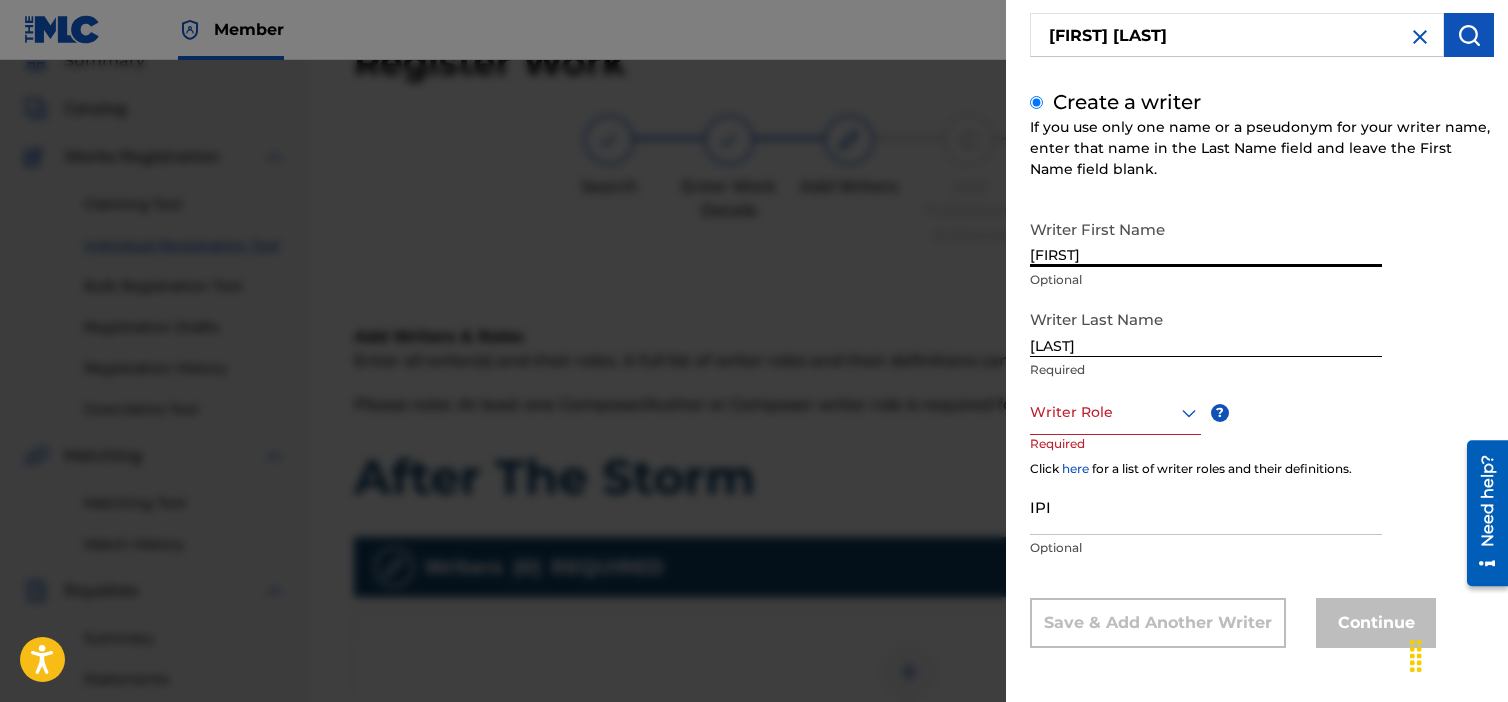 click 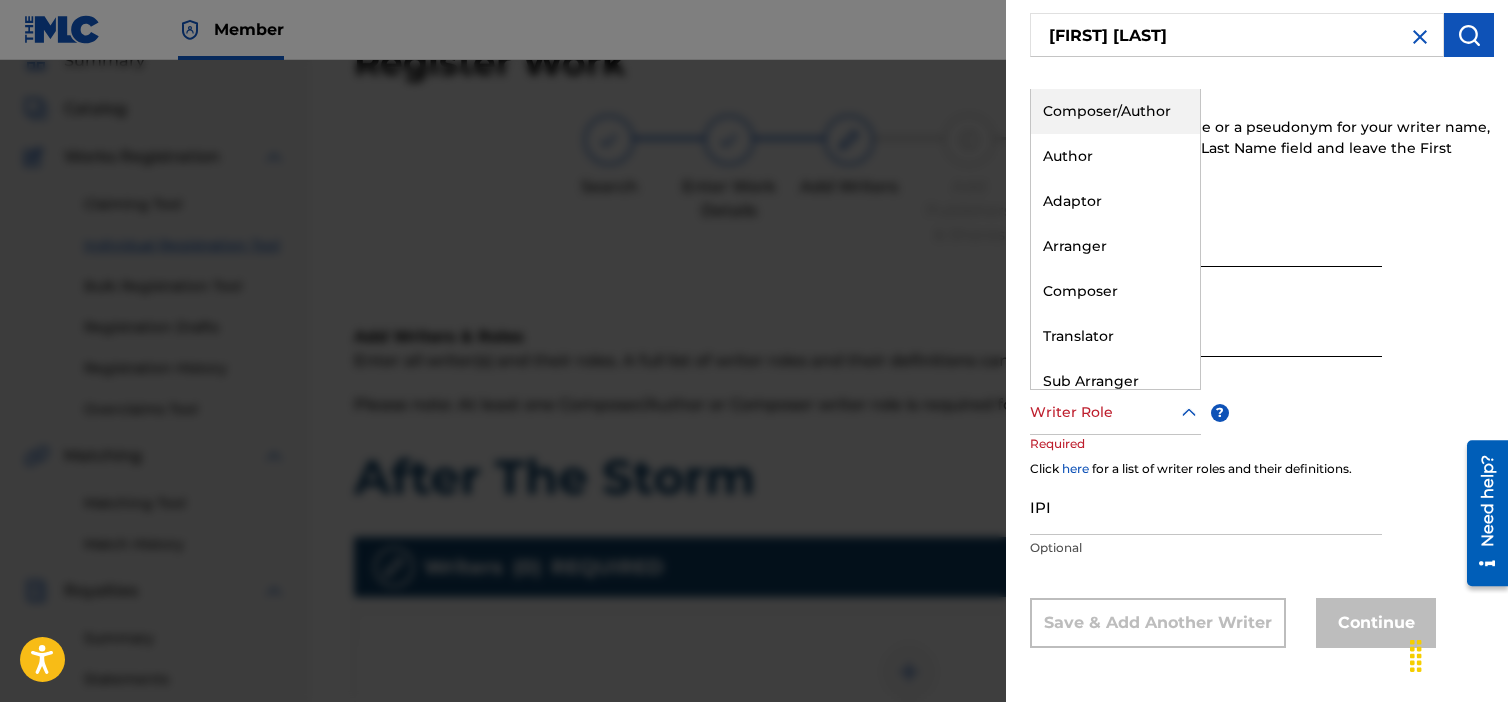 click on "Composer/Author" at bounding box center (1115, 111) 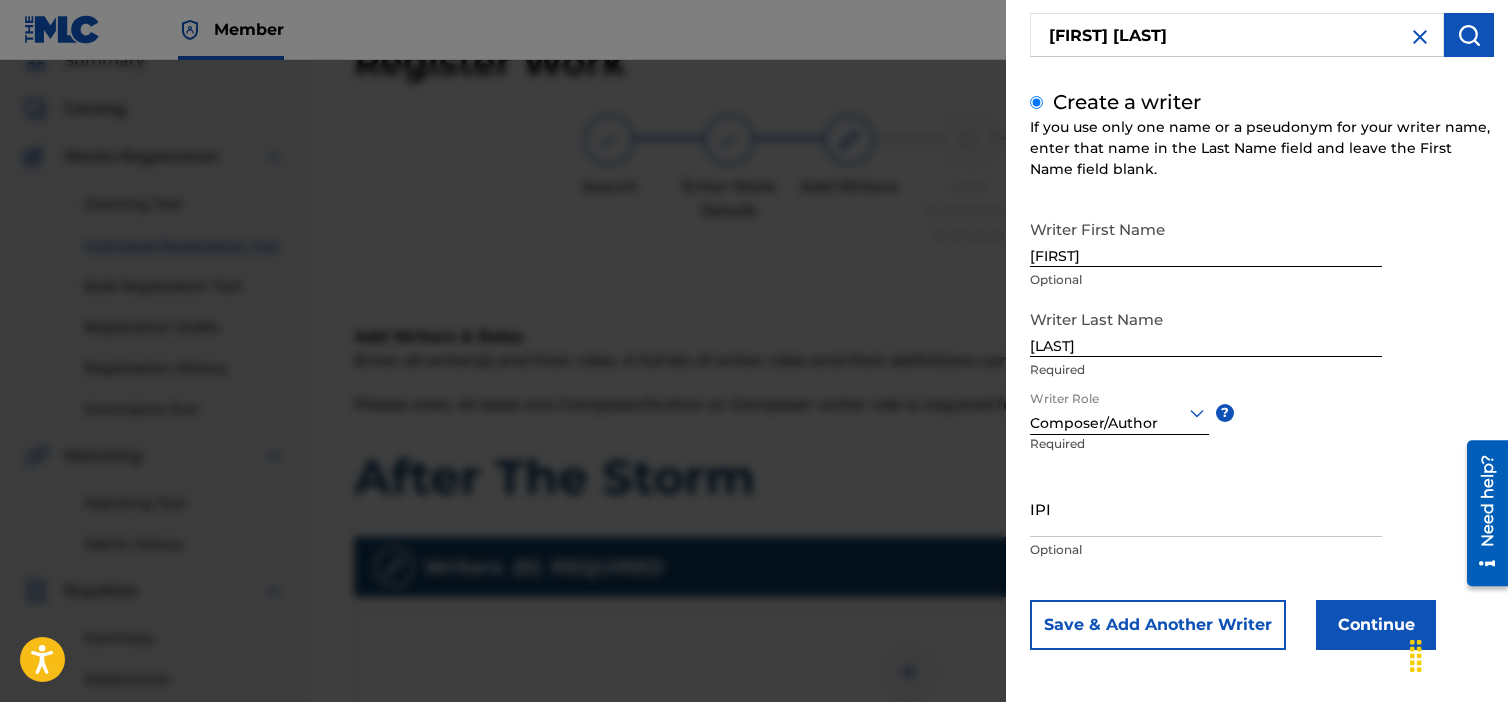 click on "Continue" at bounding box center [1376, 625] 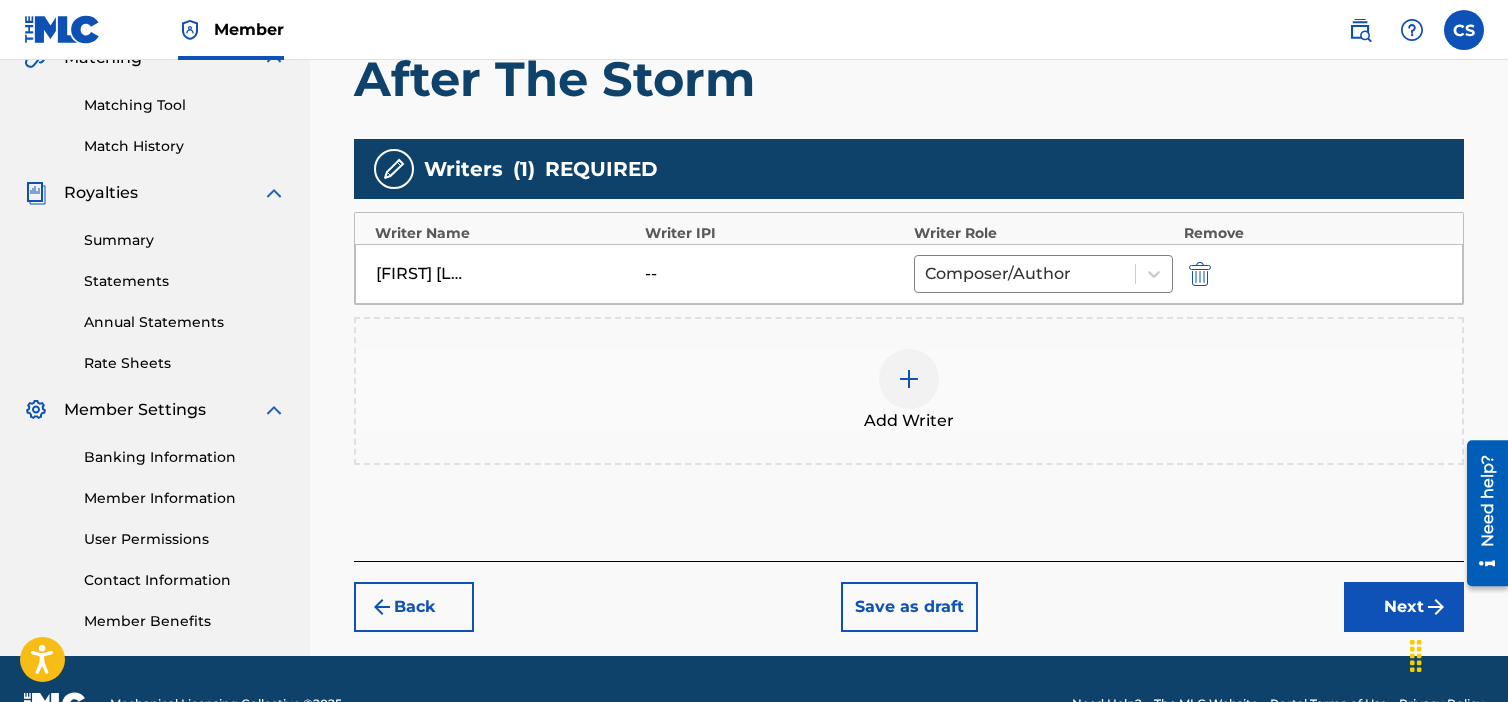 scroll, scrollTop: 490, scrollLeft: 0, axis: vertical 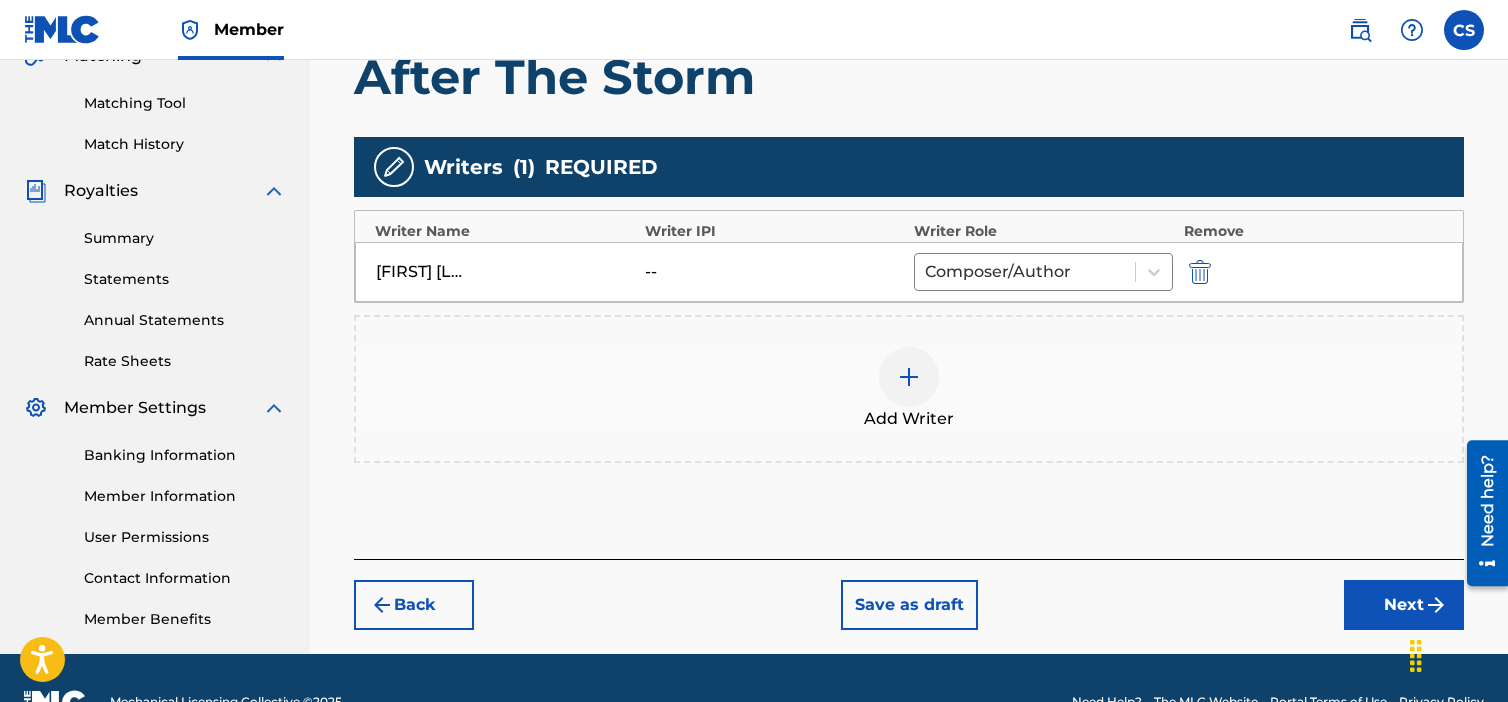 click on "Next" at bounding box center [1404, 605] 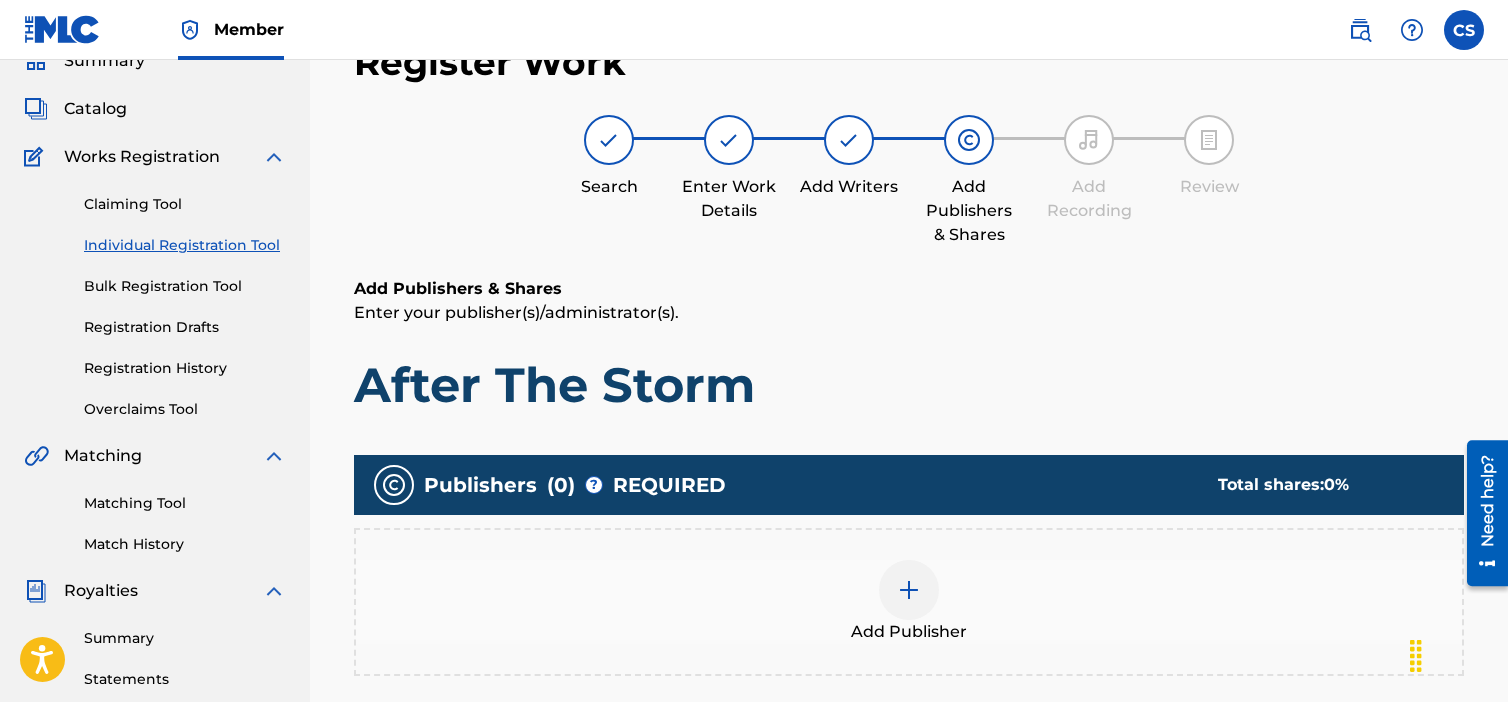 scroll, scrollTop: 390, scrollLeft: 0, axis: vertical 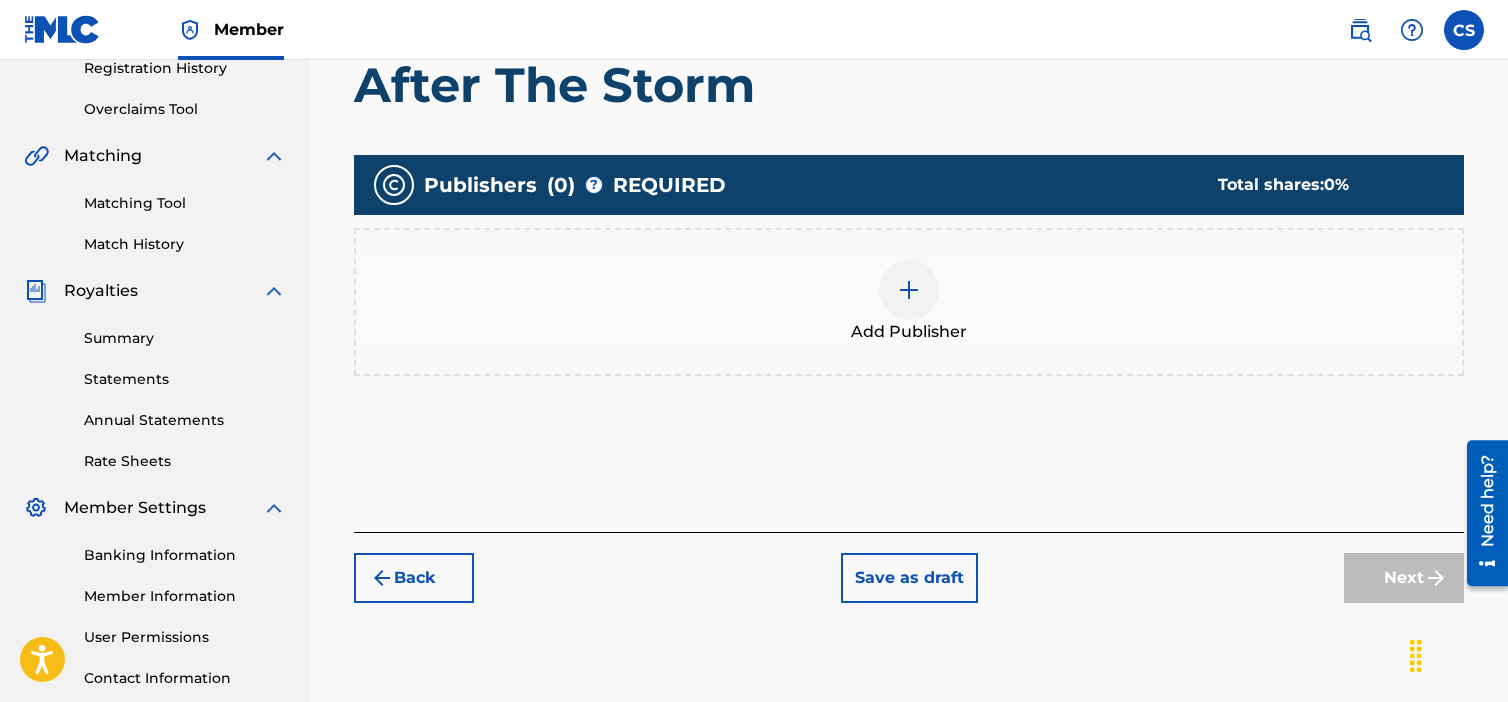 click at bounding box center [909, 290] 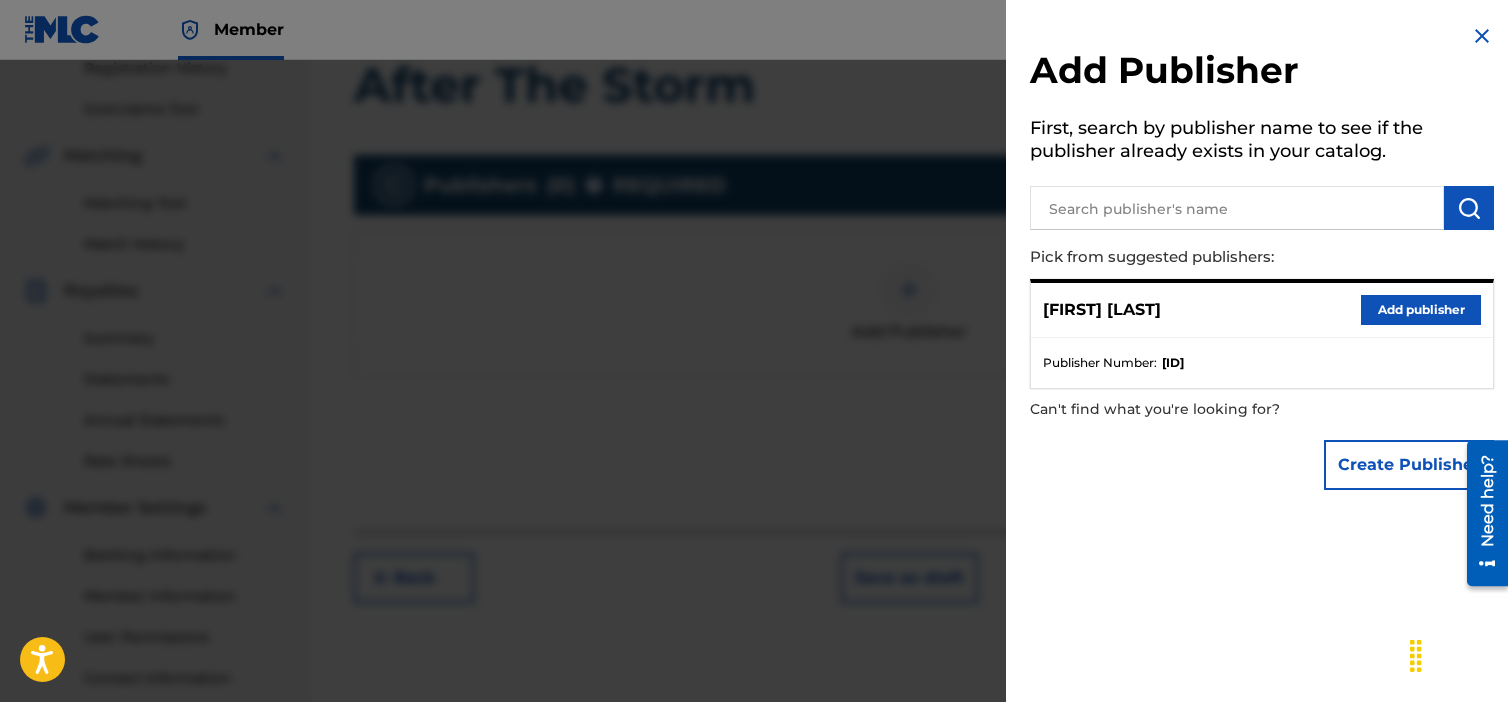click on "Add publisher" at bounding box center [1421, 310] 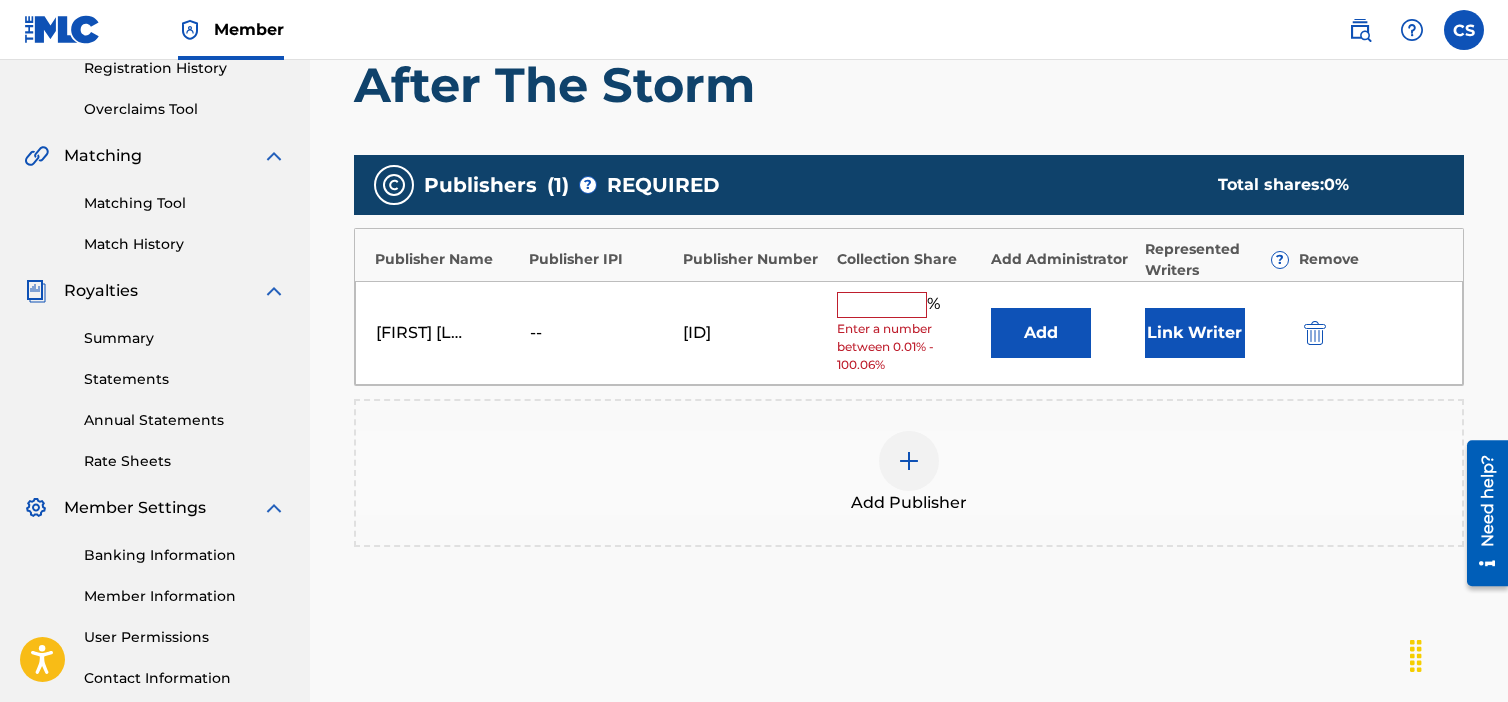 click at bounding box center [882, 305] 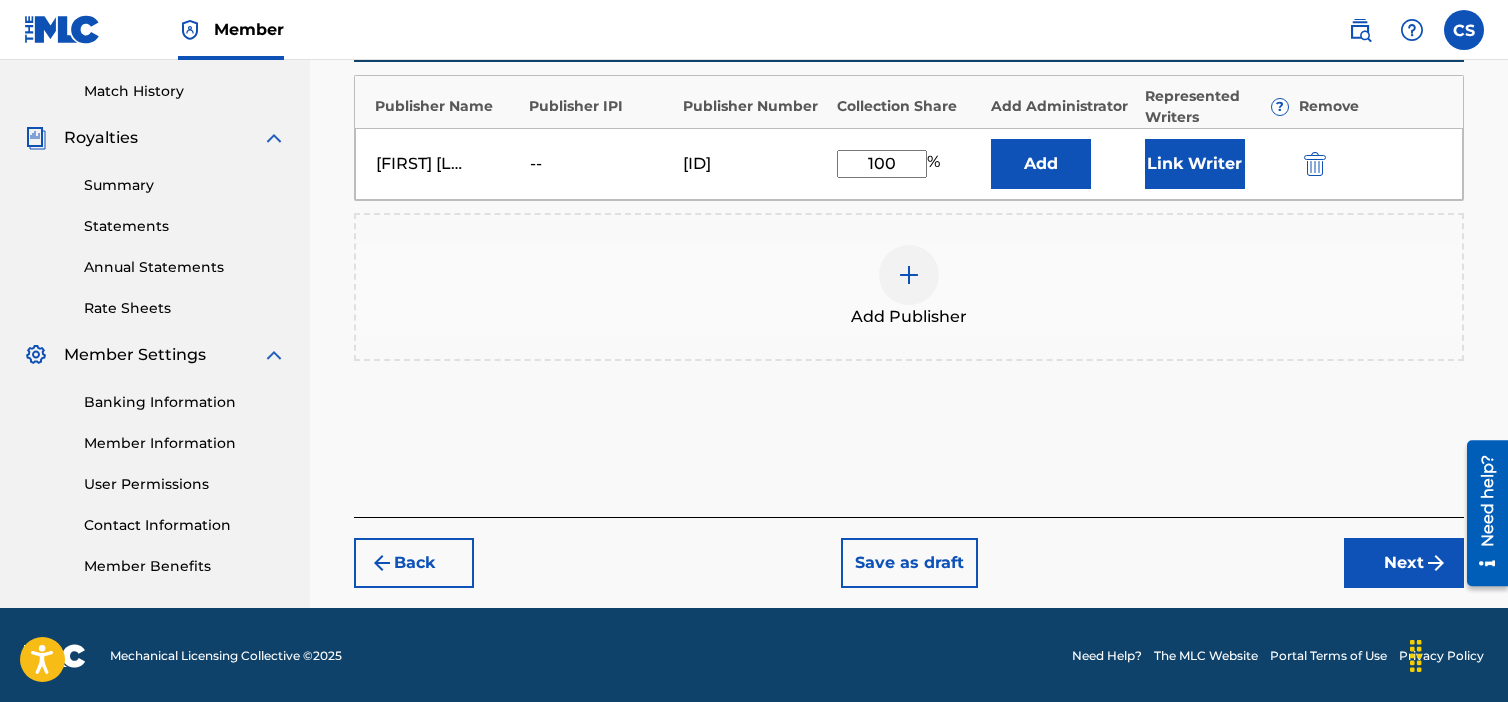 click on "Next" at bounding box center [1404, 563] 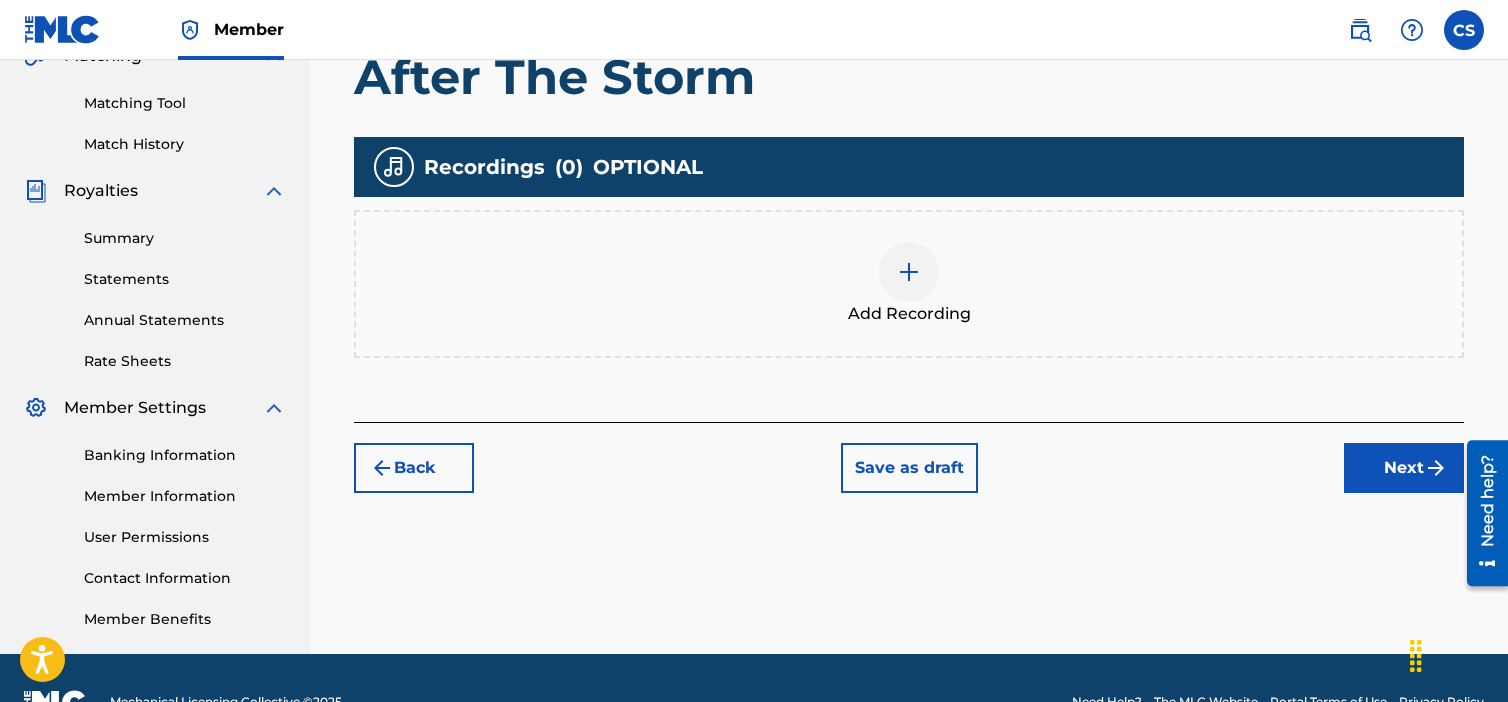 click on "Next" at bounding box center [1404, 468] 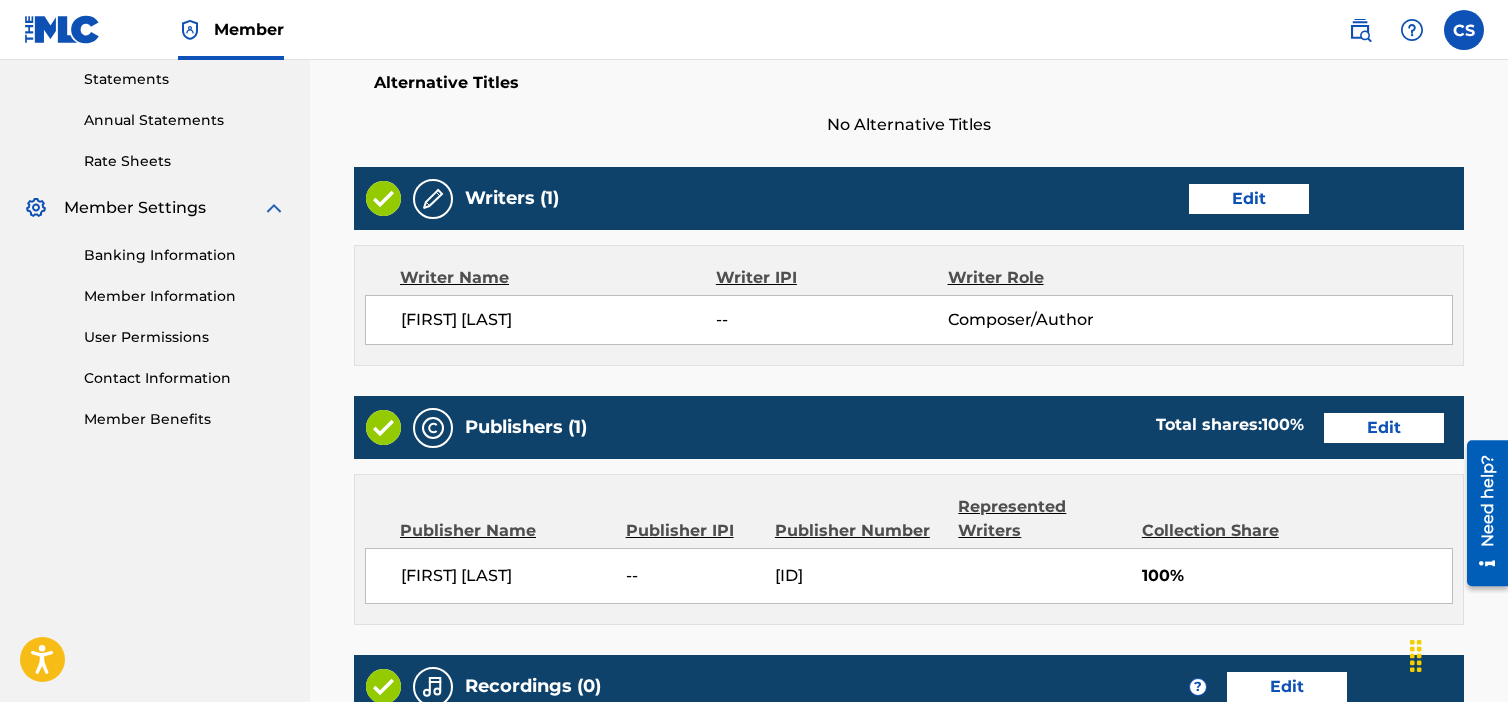 scroll, scrollTop: 984, scrollLeft: 0, axis: vertical 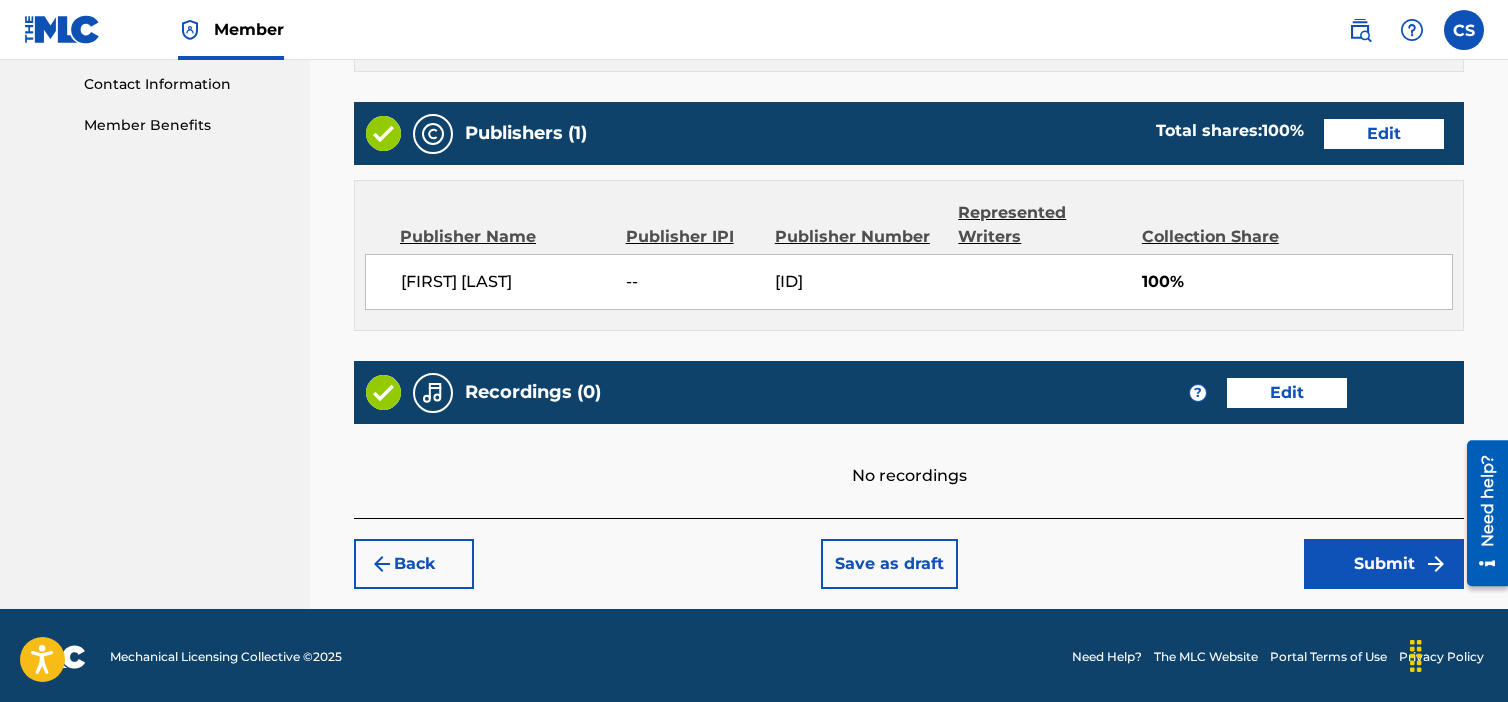 click on "Submit" at bounding box center (1384, 564) 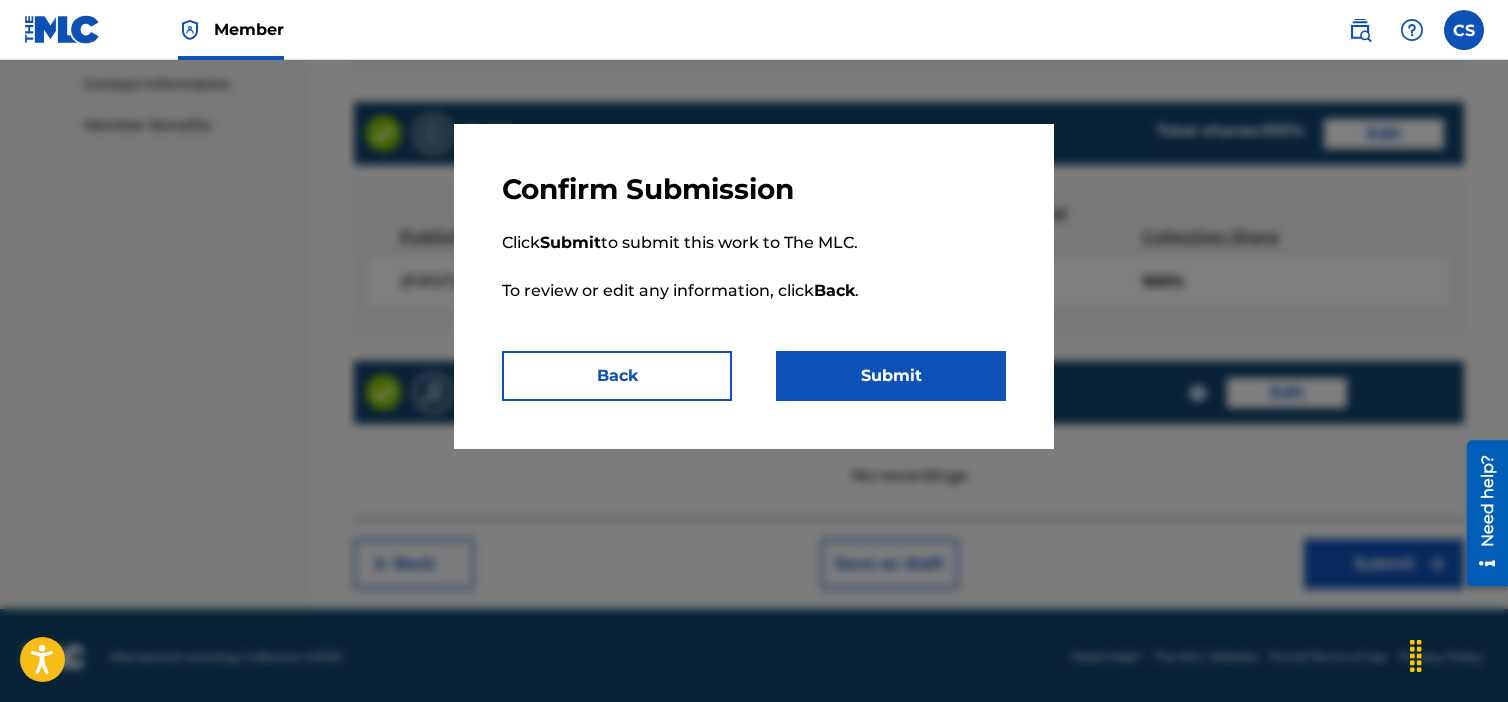 click on "Click  Submit  to submit this work to The MLC. To review or edit any information, click  Back ." at bounding box center [754, 279] 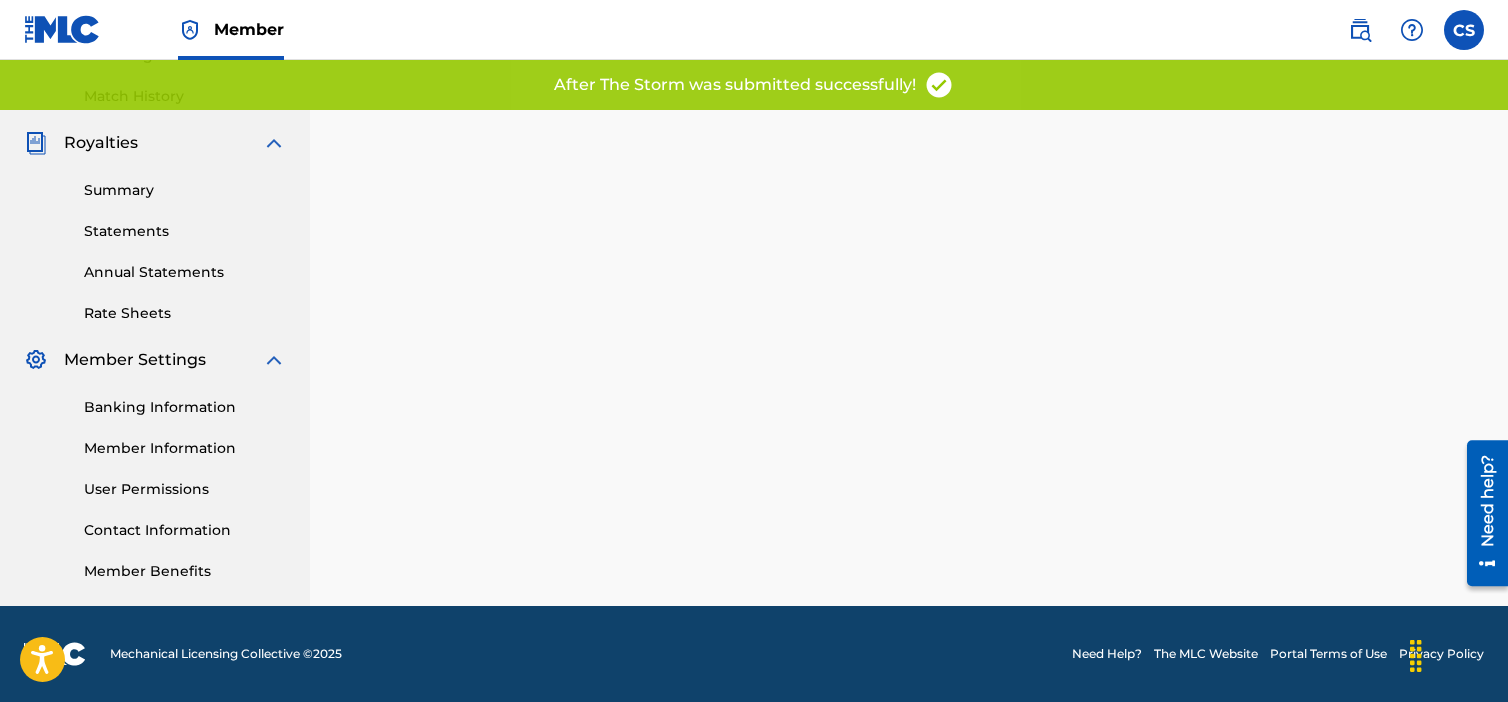 scroll, scrollTop: 0, scrollLeft: 0, axis: both 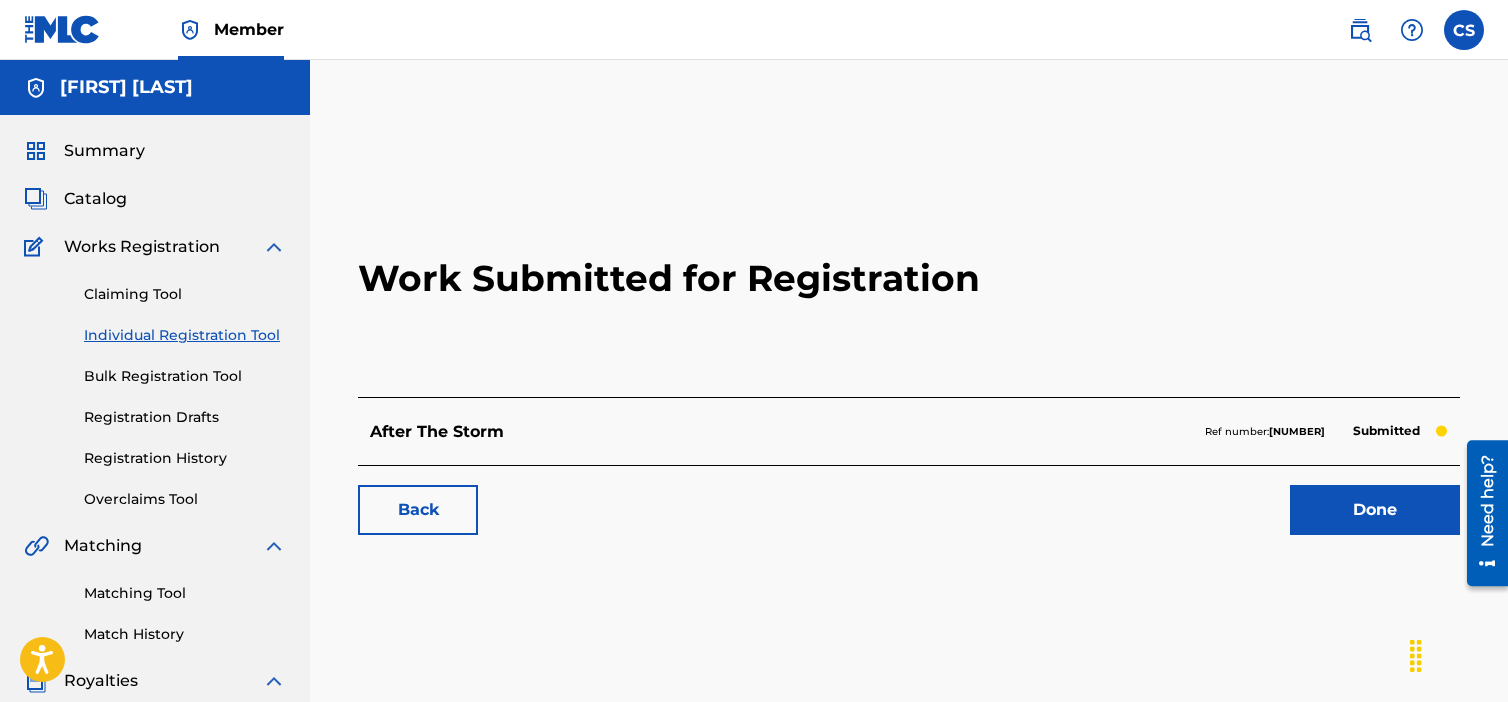 click on "Done" at bounding box center (1375, 510) 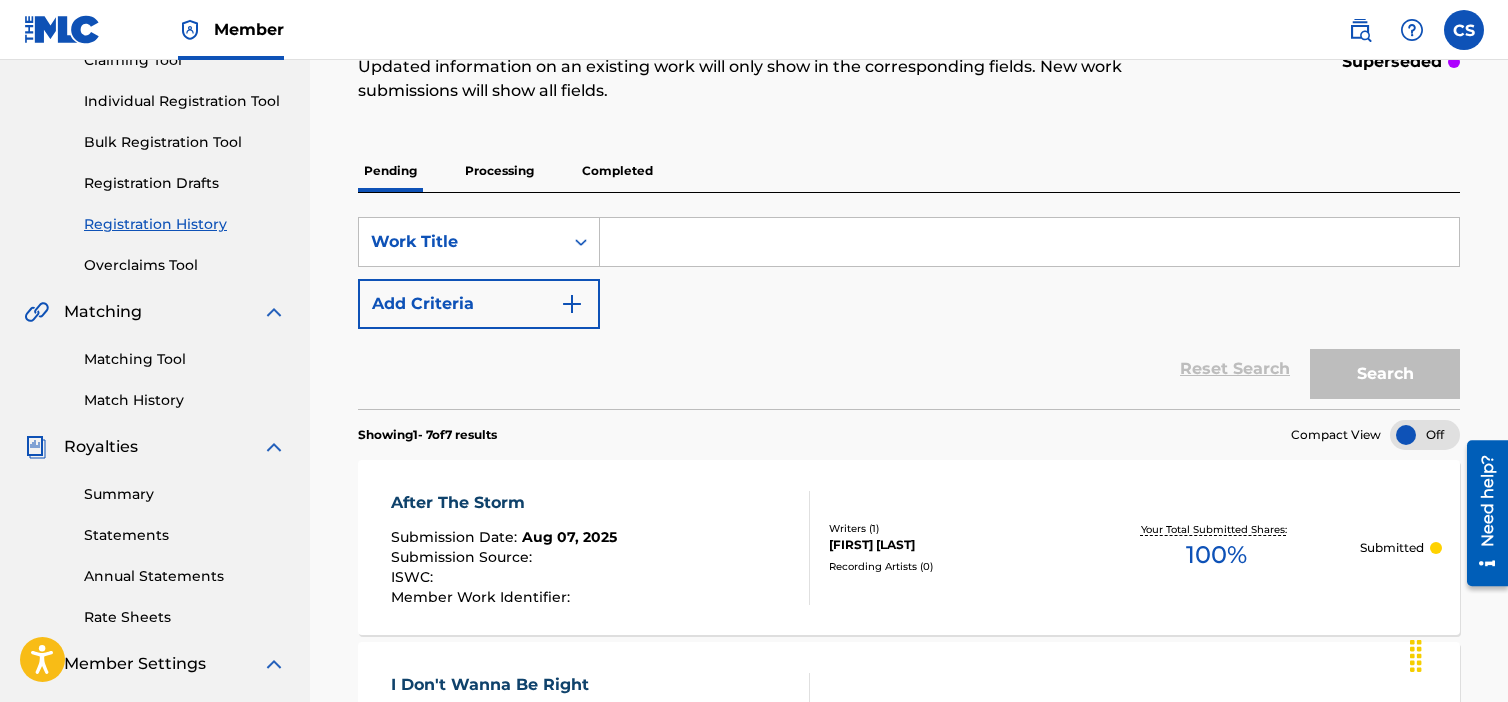 scroll, scrollTop: 226, scrollLeft: 0, axis: vertical 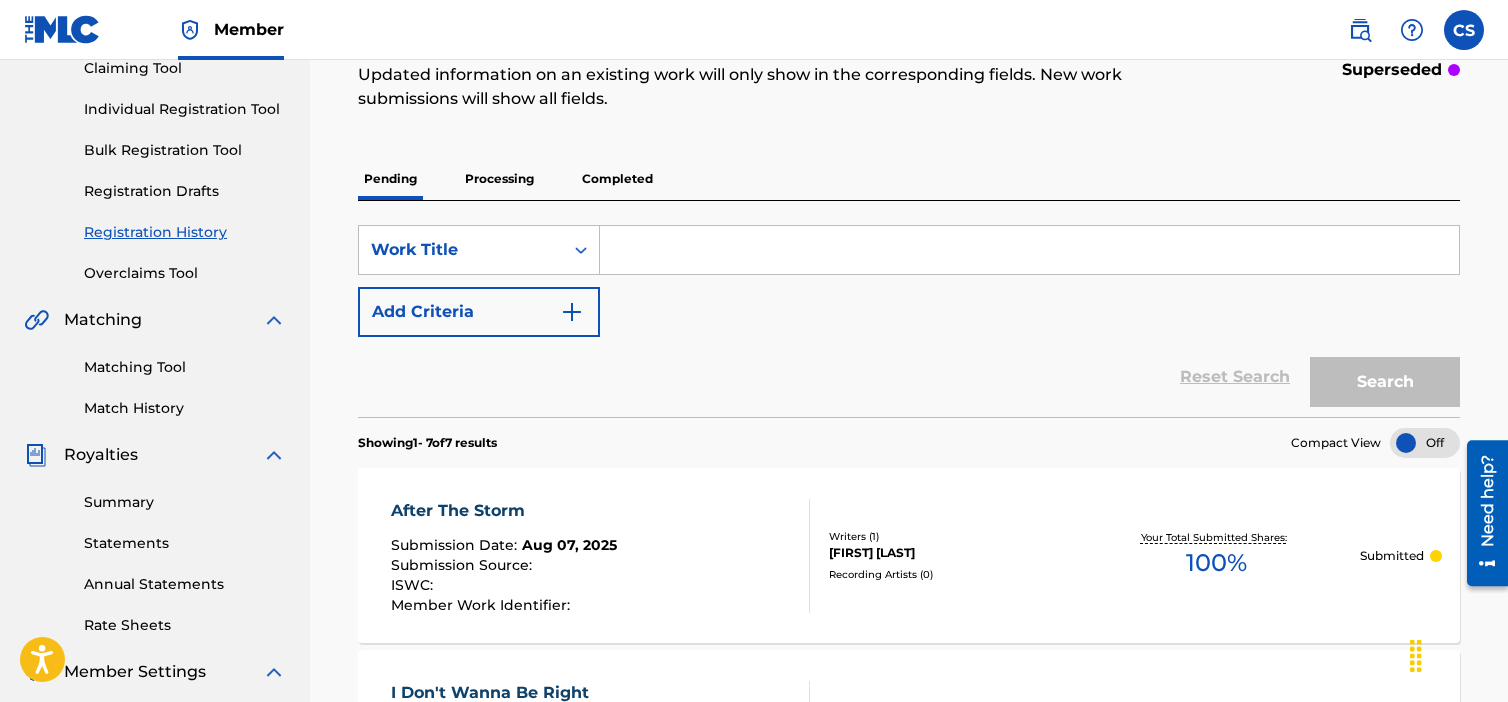 click on "Individual Registration Tool" at bounding box center (185, 109) 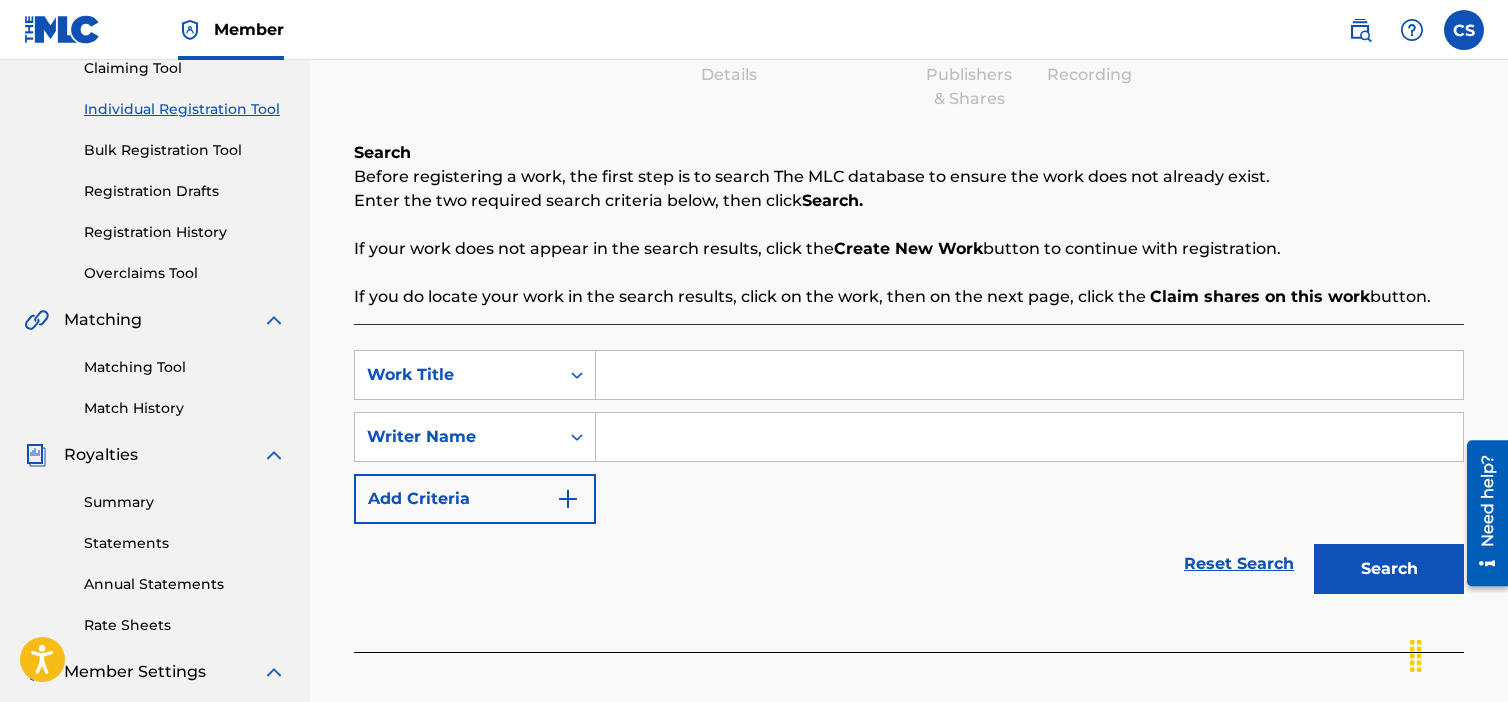 scroll, scrollTop: 0, scrollLeft: 0, axis: both 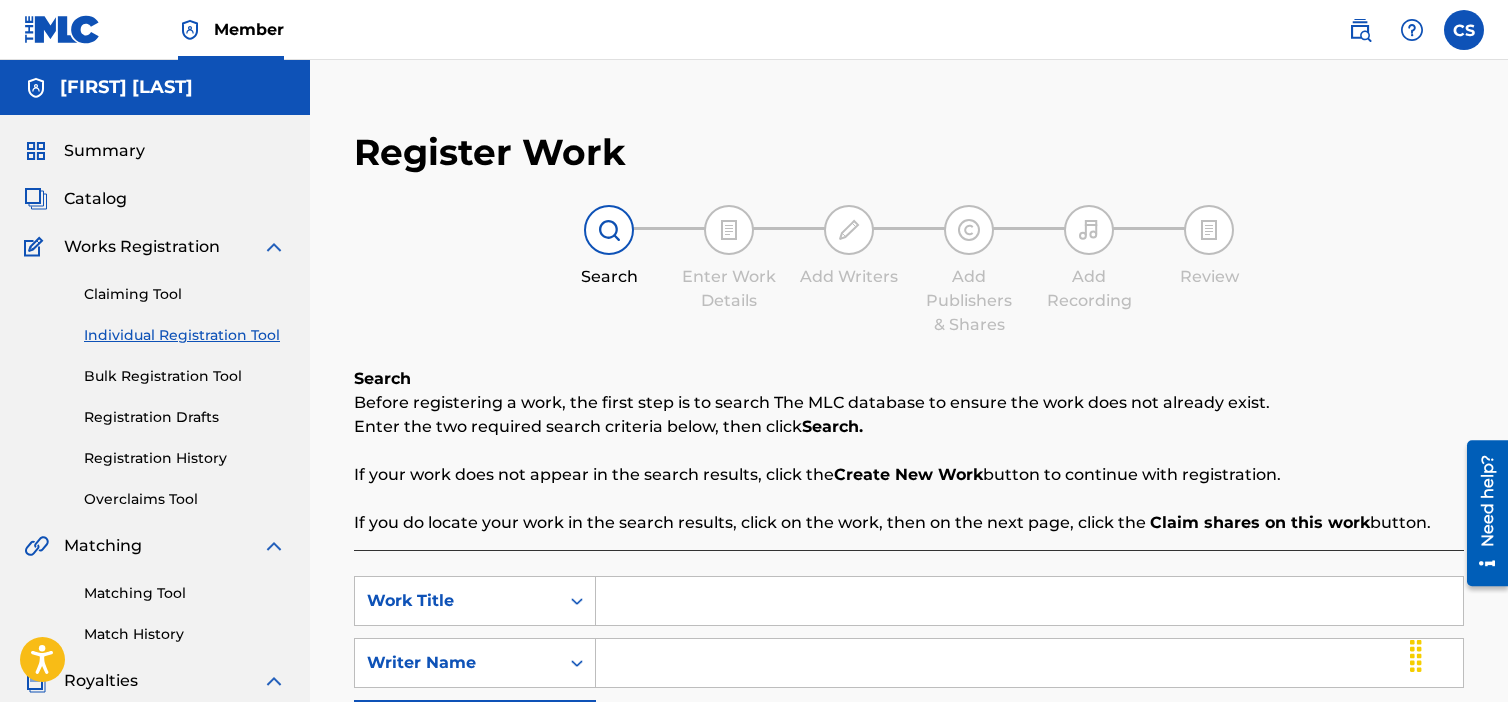click at bounding box center (1029, 601) 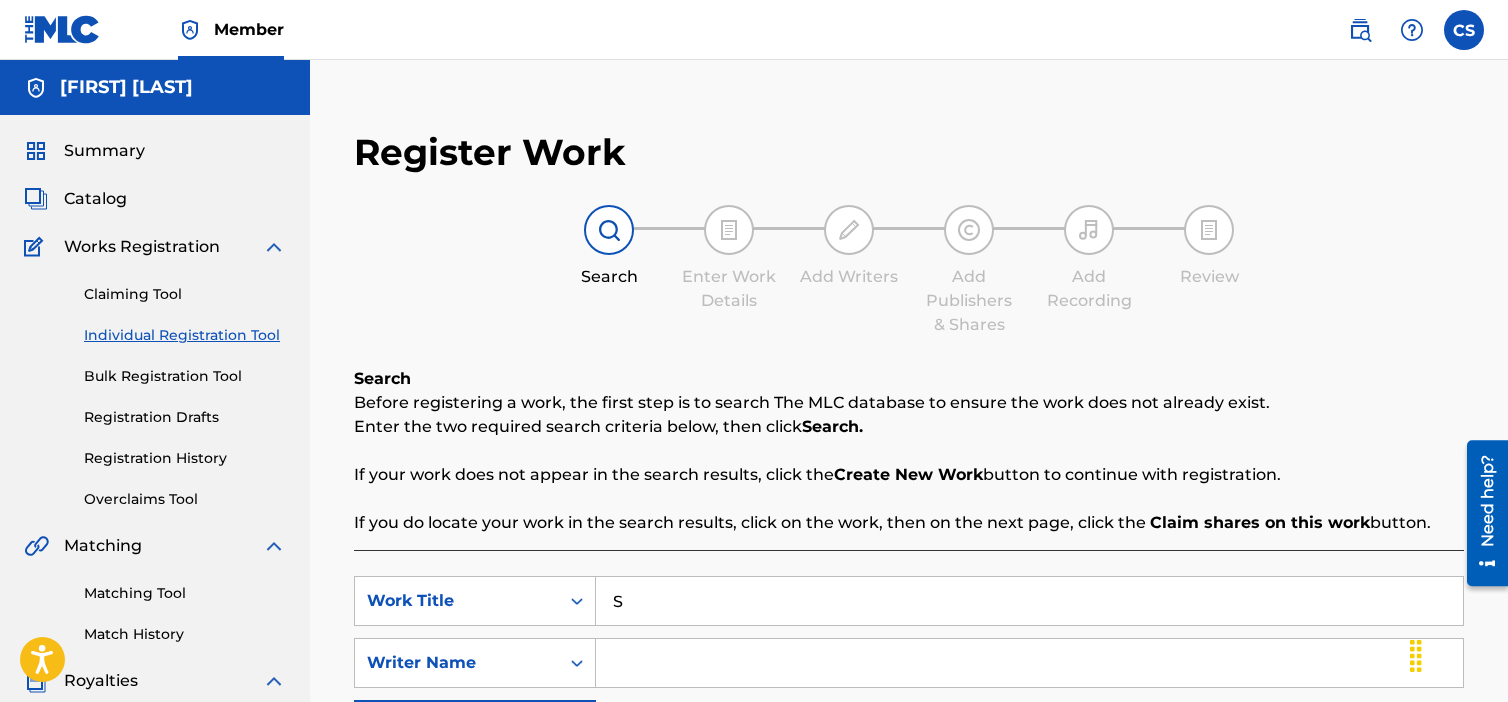 click on "S" at bounding box center (1029, 601) 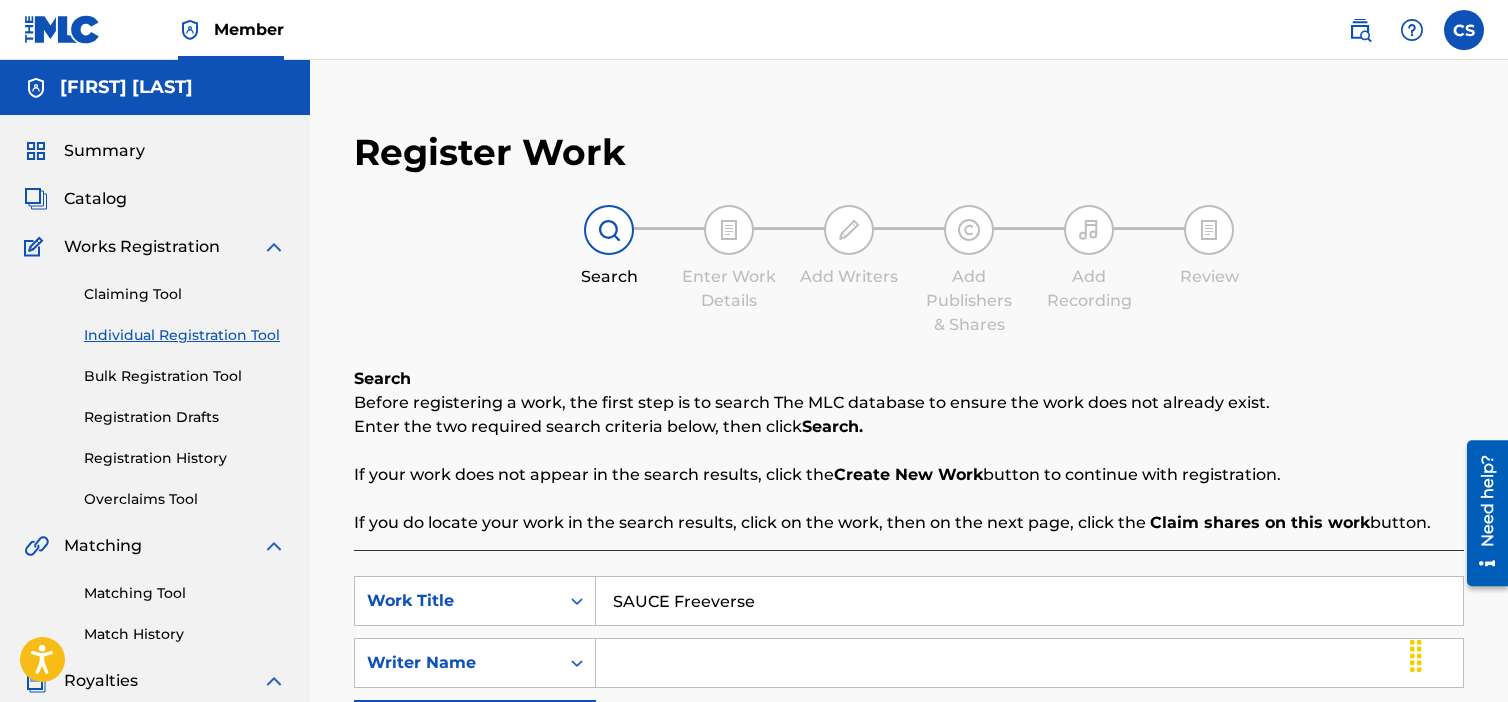 type on "SAUCE Freeverse" 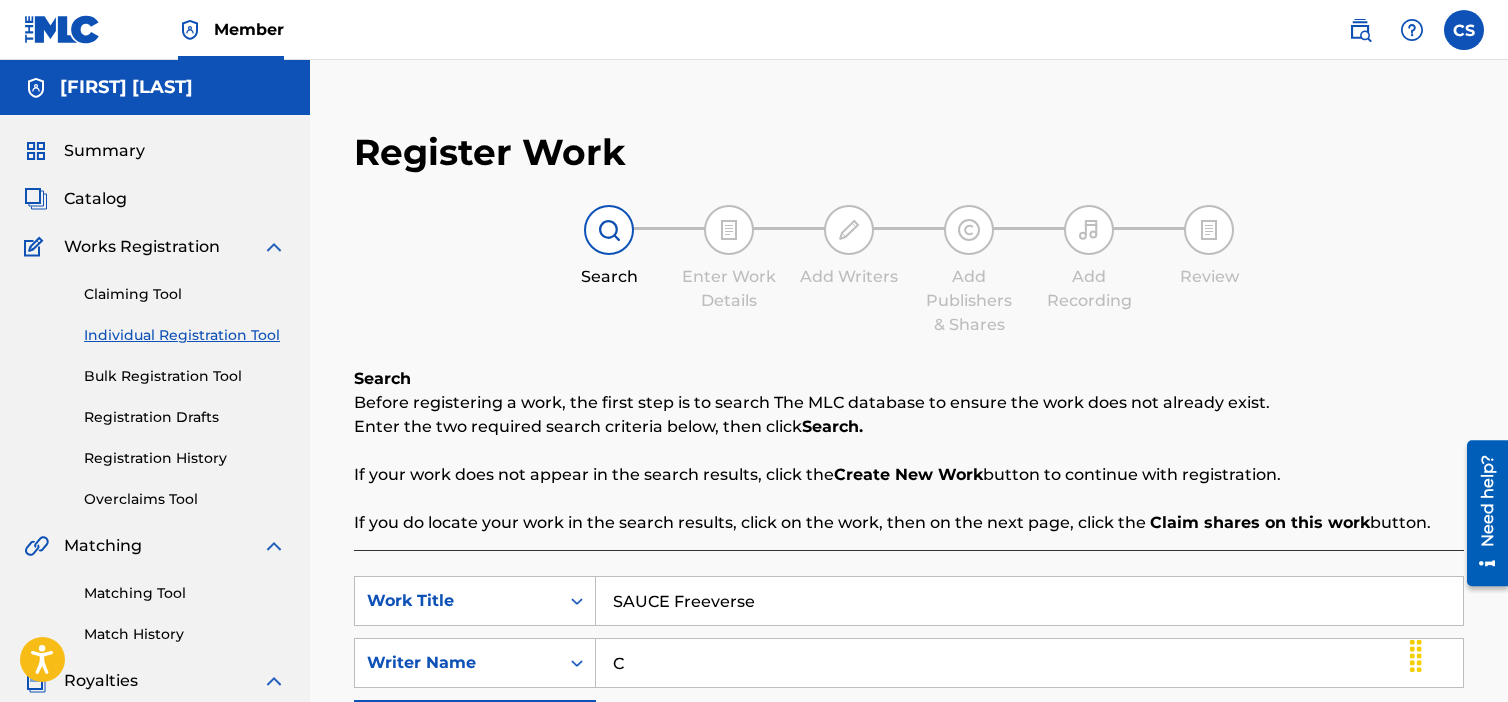 type on "[FIRST] [LAST]" 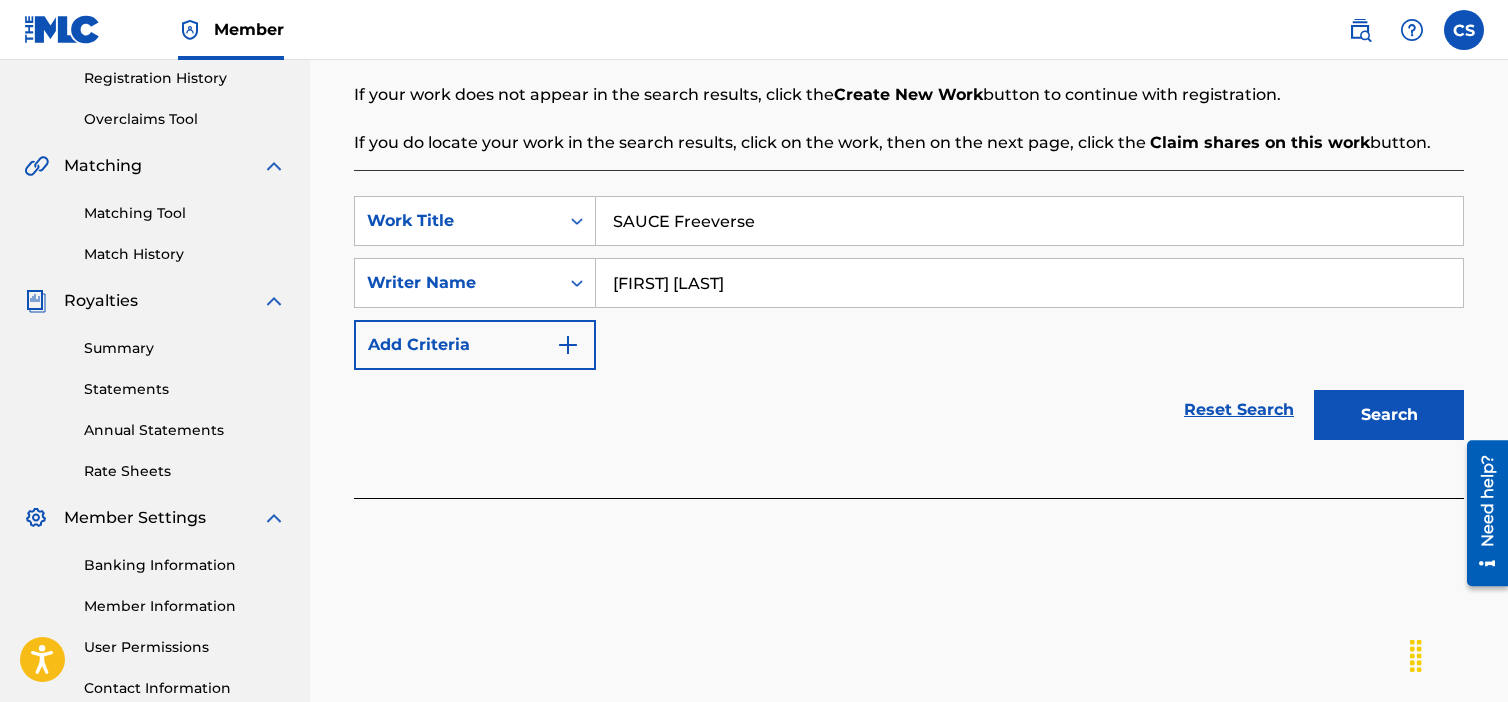 scroll, scrollTop: 400, scrollLeft: 0, axis: vertical 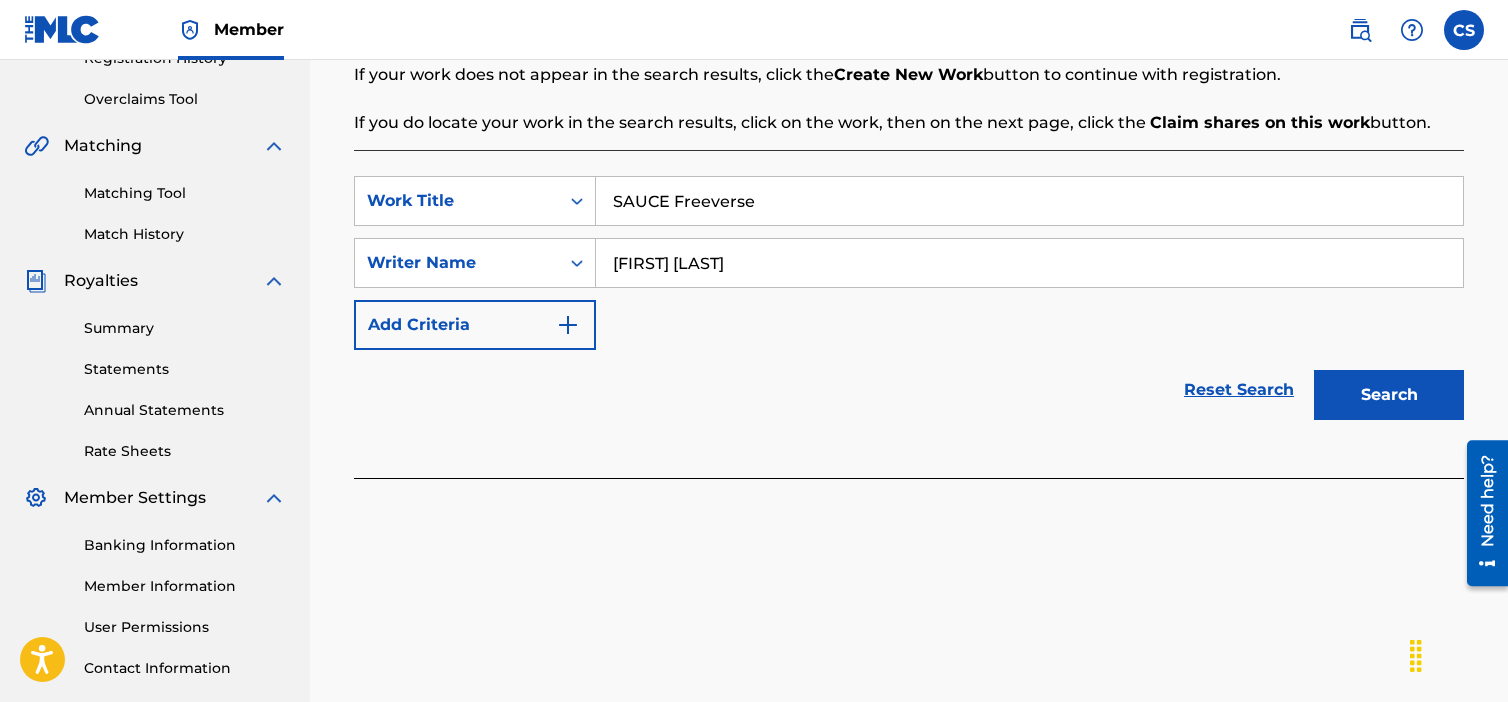click on "Search" at bounding box center [1389, 395] 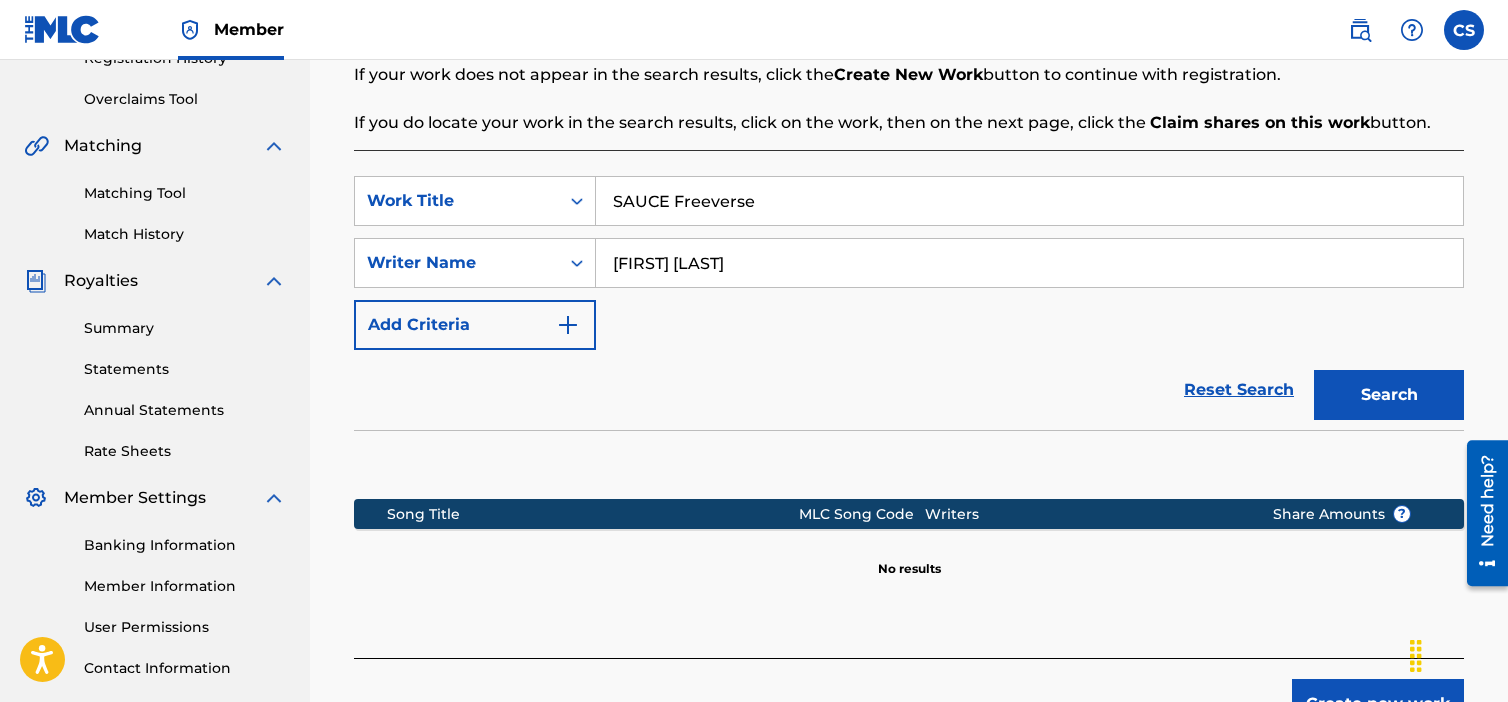 scroll, scrollTop: 542, scrollLeft: 0, axis: vertical 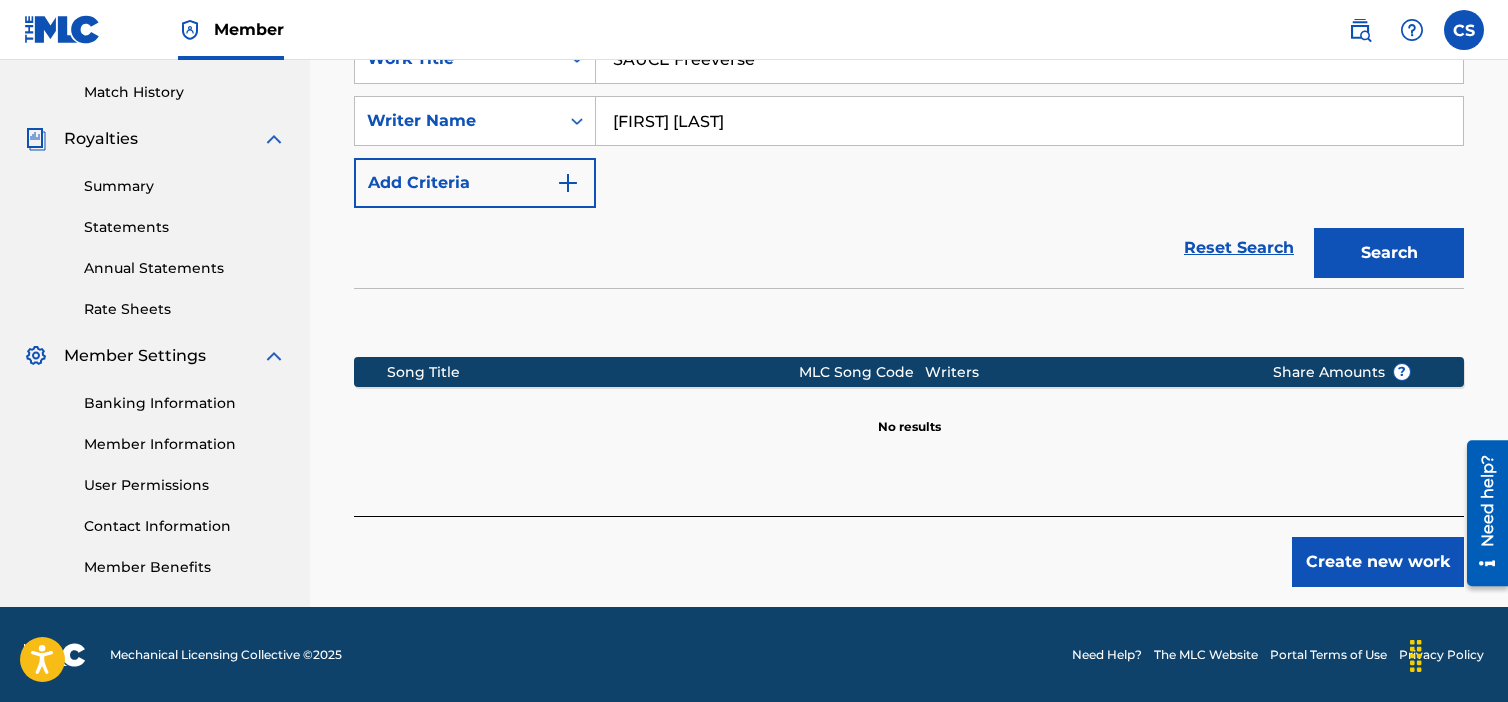 click on "Create new work" at bounding box center [1378, 562] 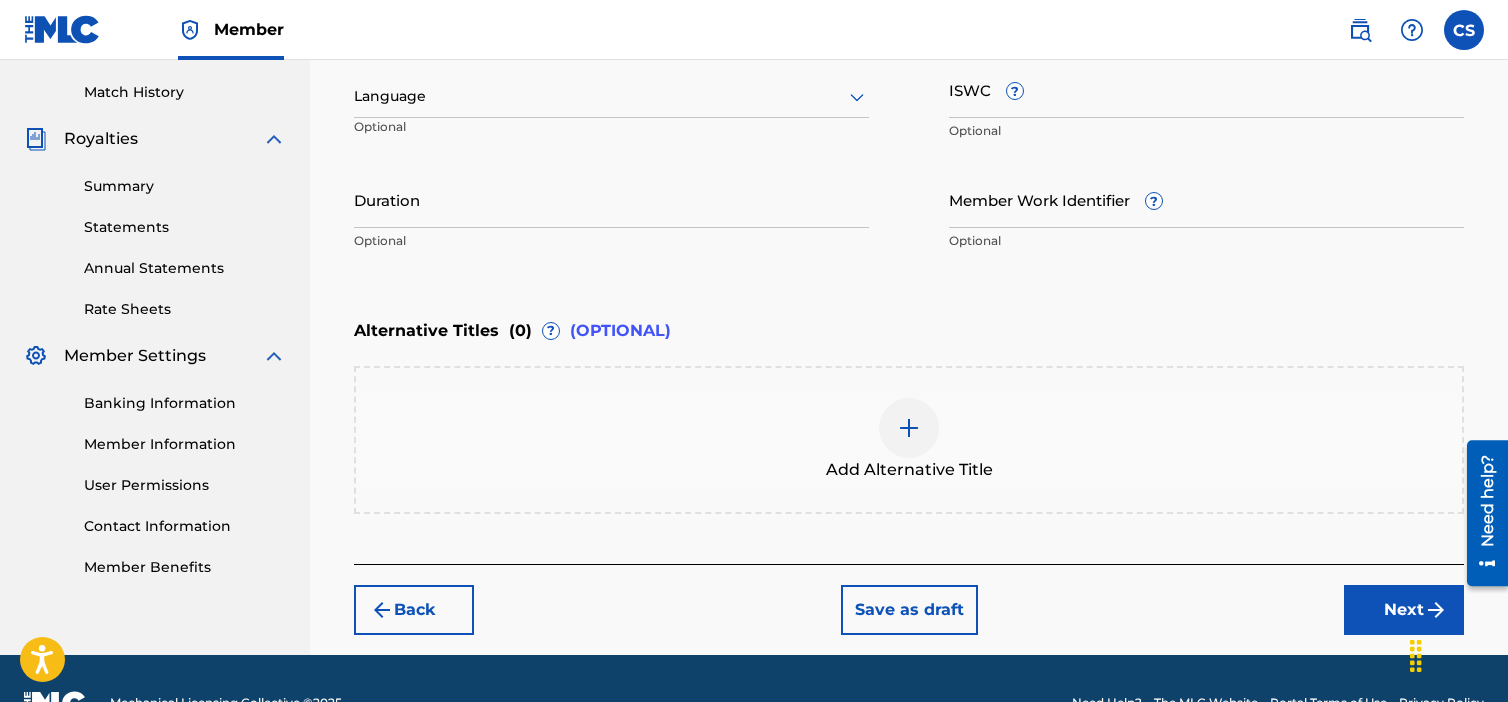 click on "Language" at bounding box center (611, 97) 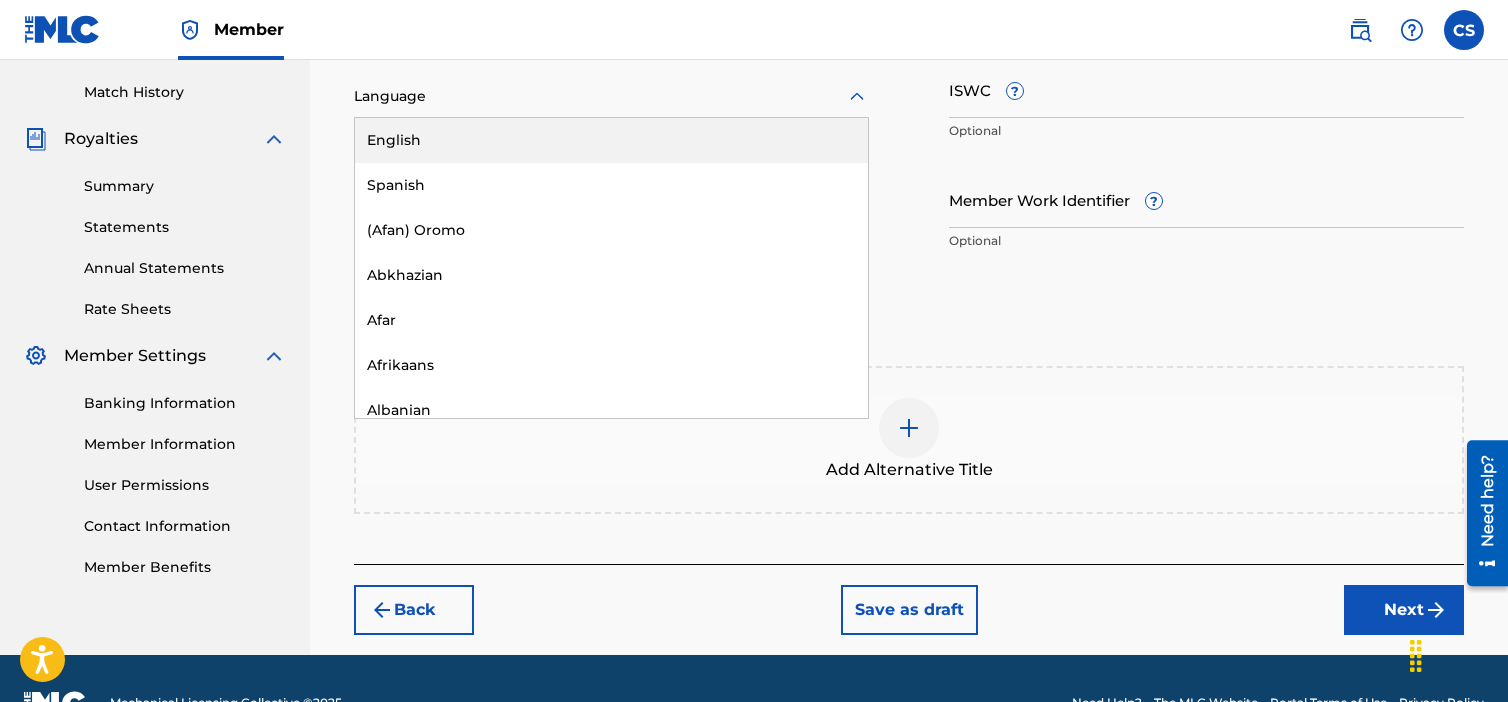 click on "English" at bounding box center [611, 140] 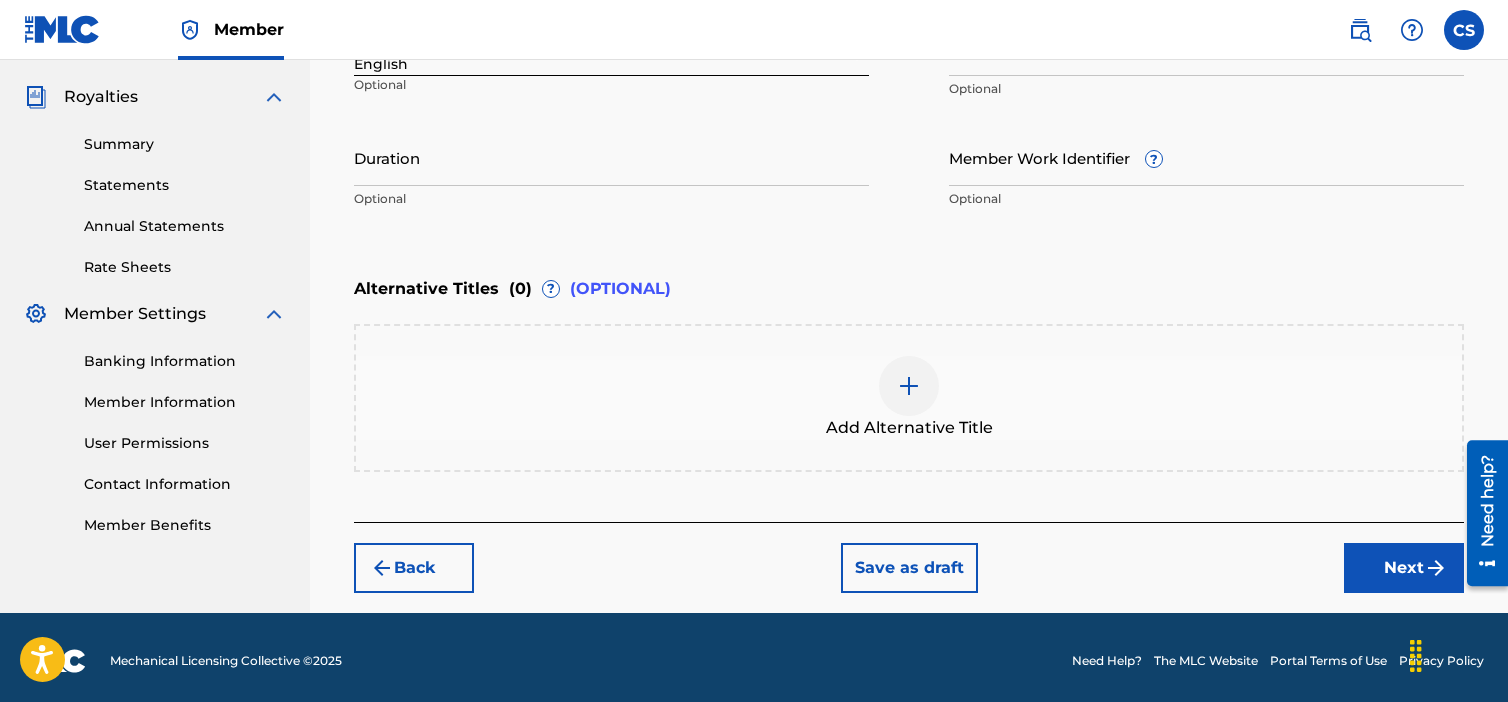 scroll, scrollTop: 588, scrollLeft: 0, axis: vertical 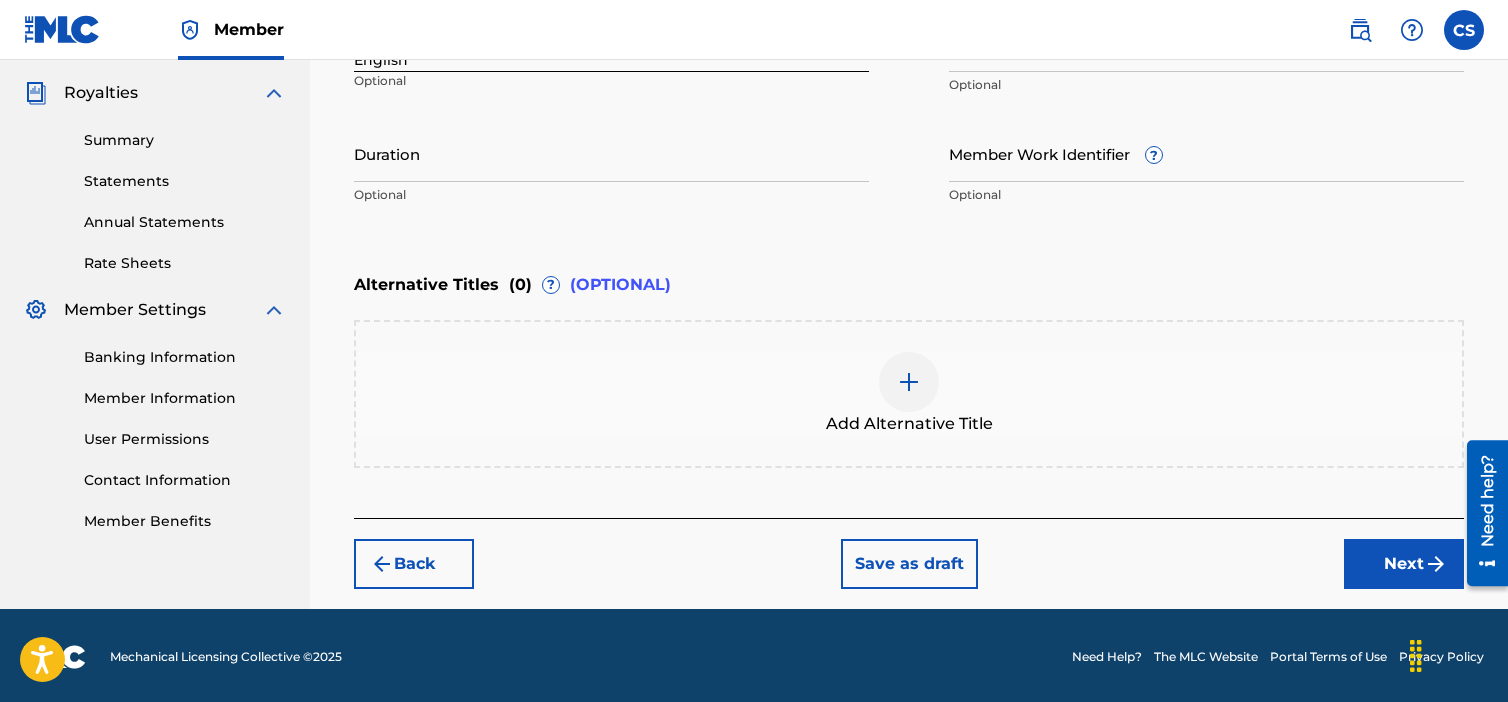 click on "Next" at bounding box center (1404, 564) 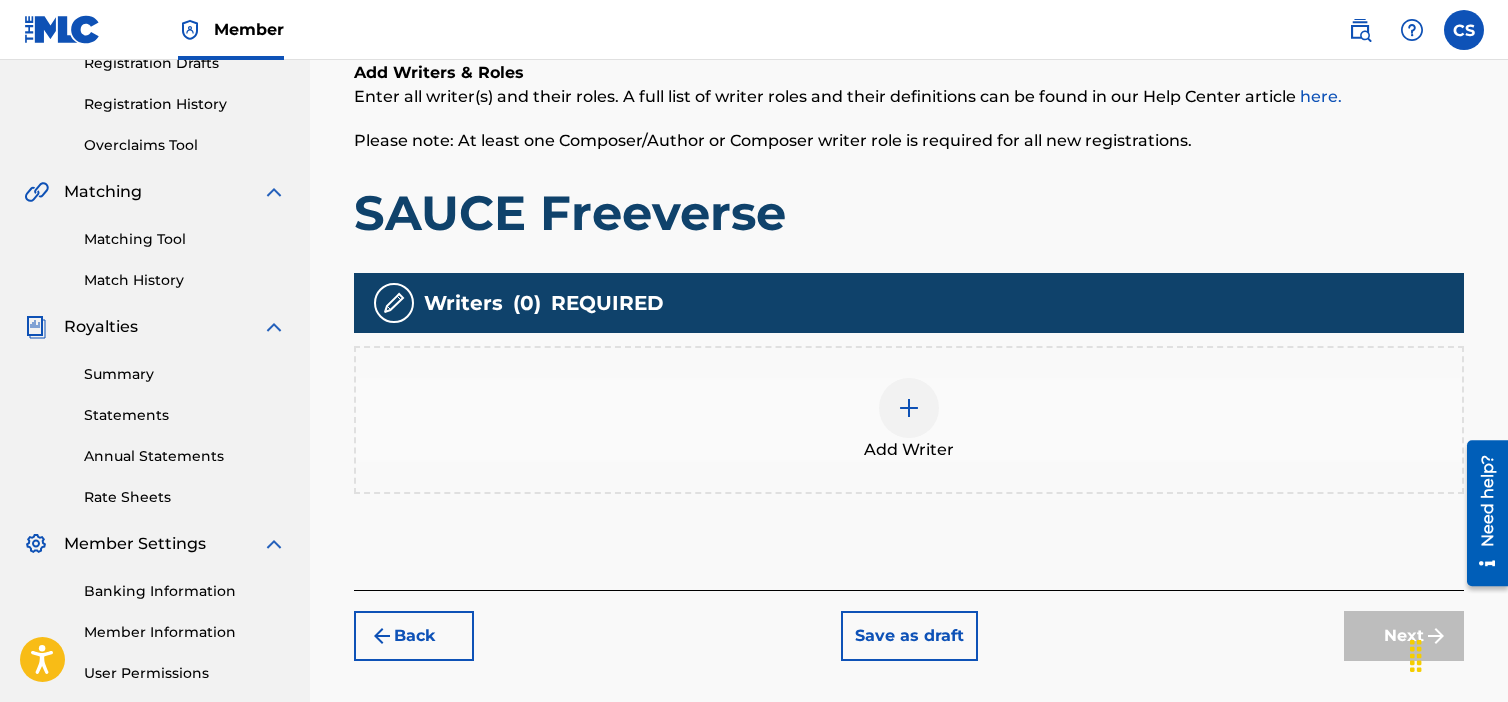 scroll, scrollTop: 490, scrollLeft: 0, axis: vertical 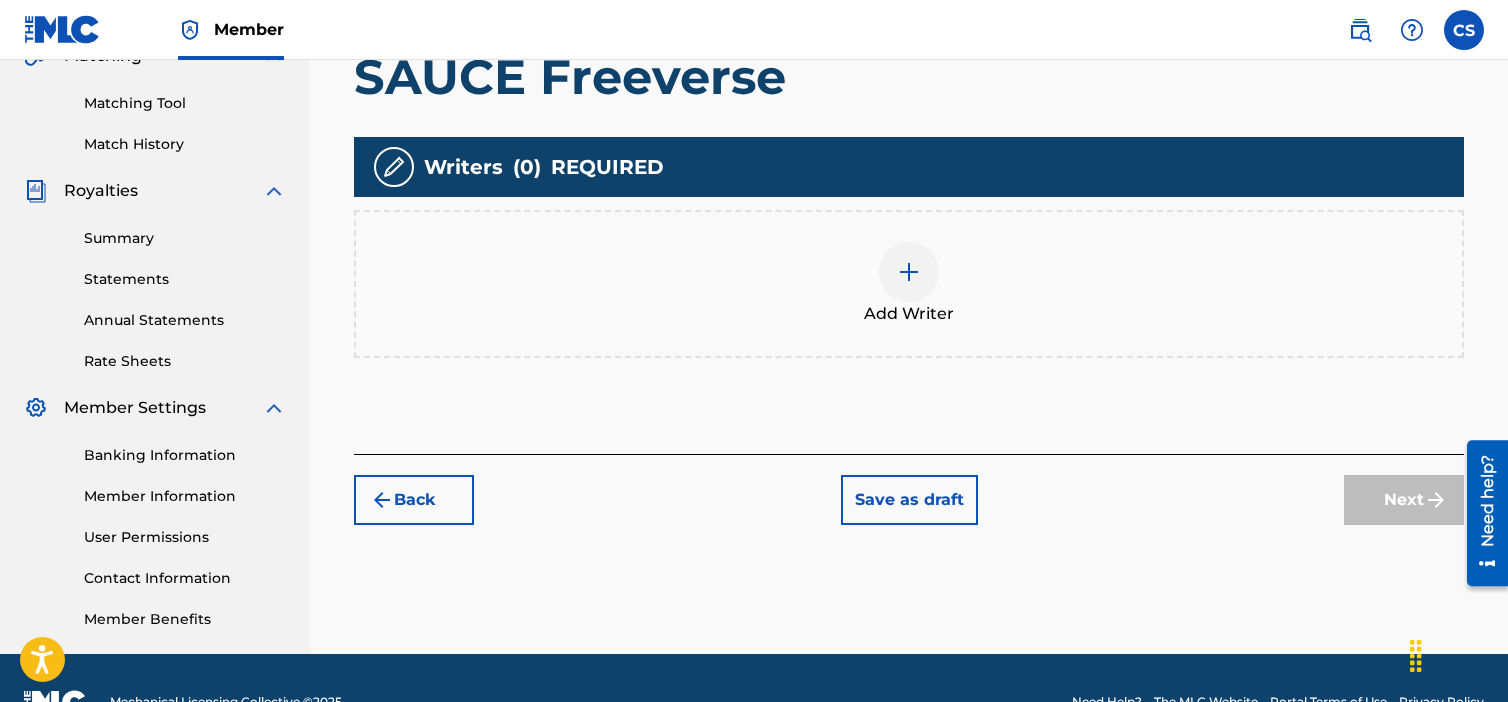 click at bounding box center (909, 272) 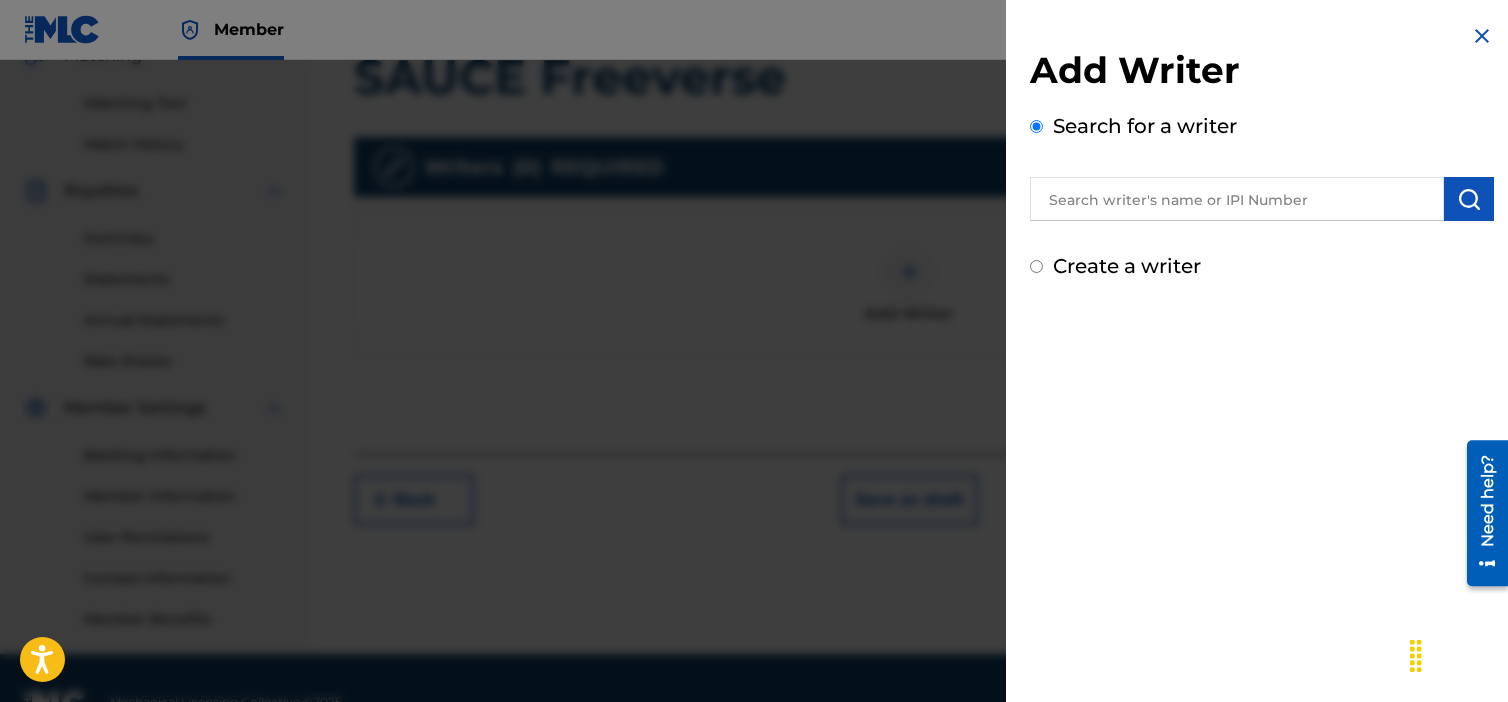 click on "Create a writer" at bounding box center (1127, 266) 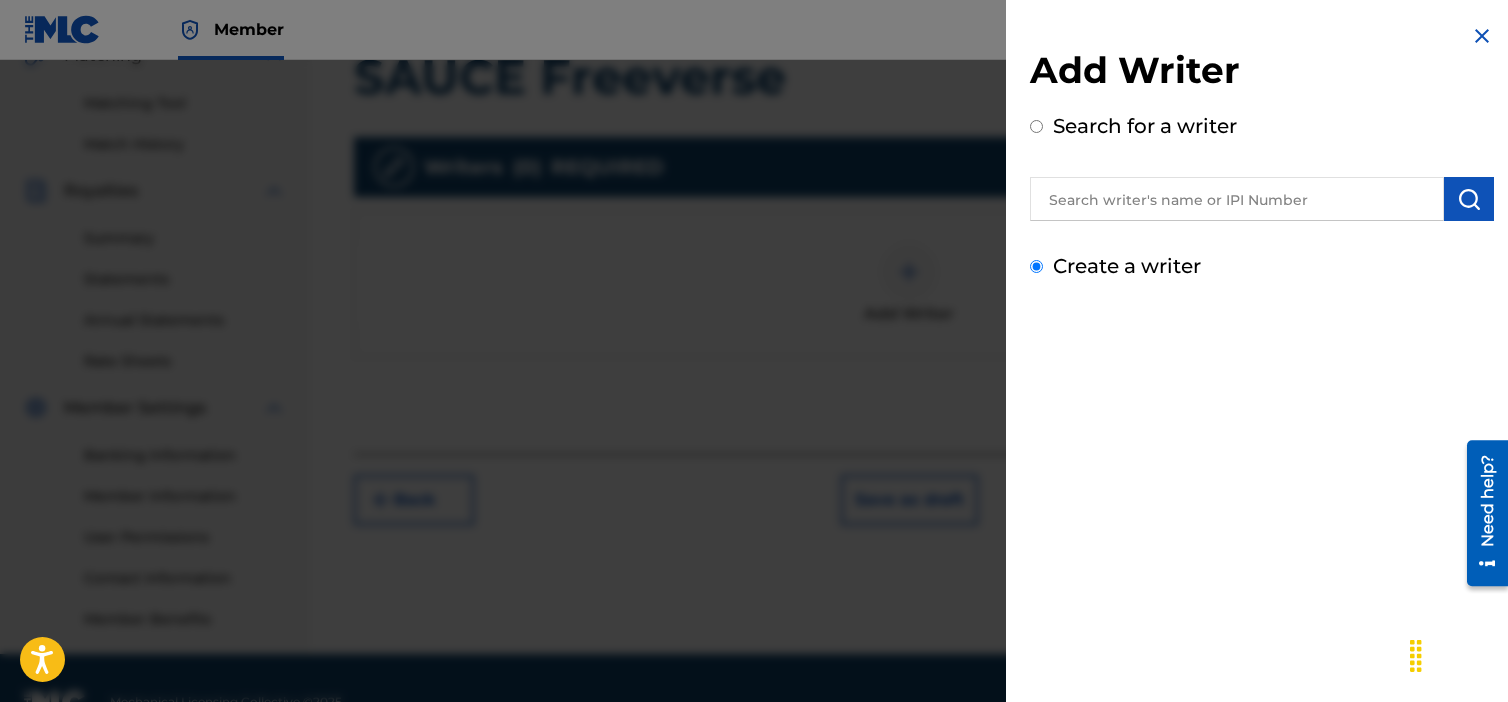 click on "Create a writer" at bounding box center (1036, 266) 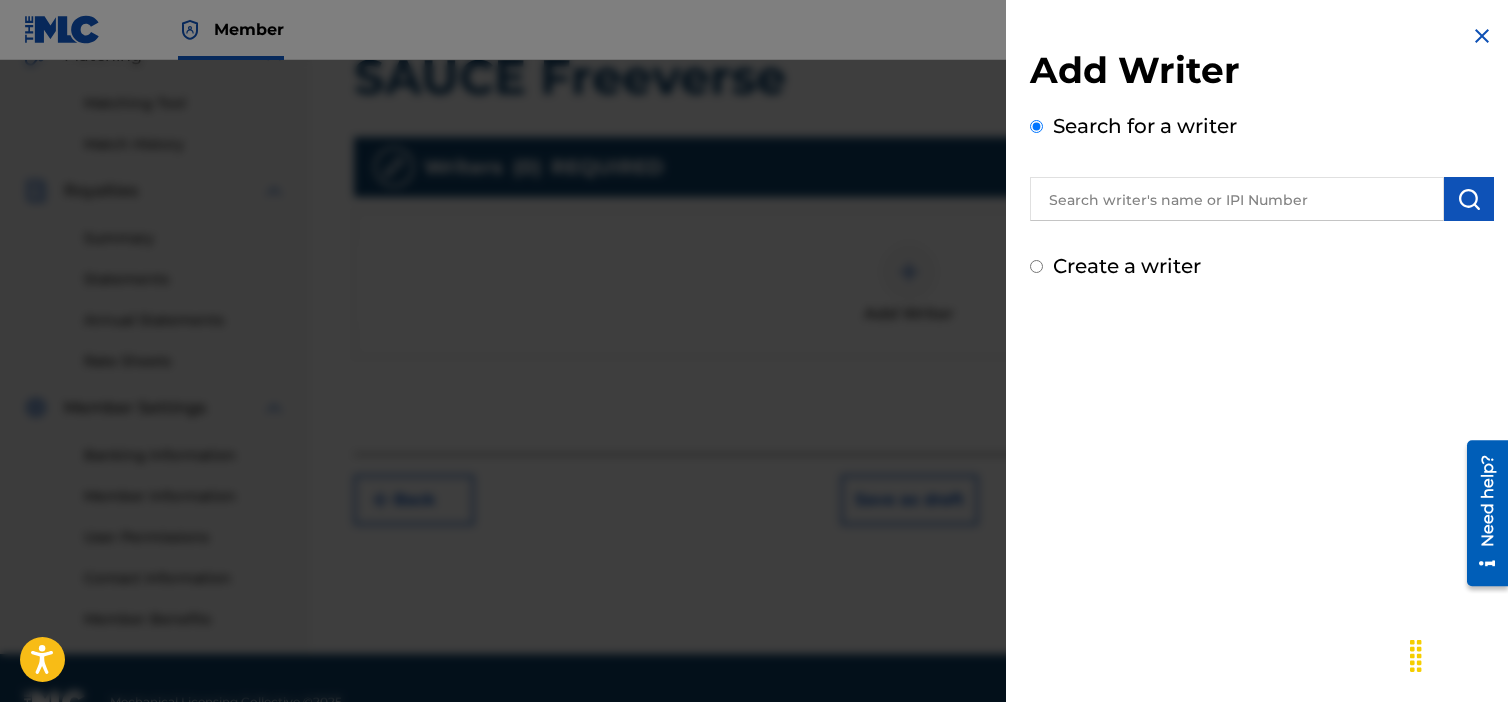 radio on "false" 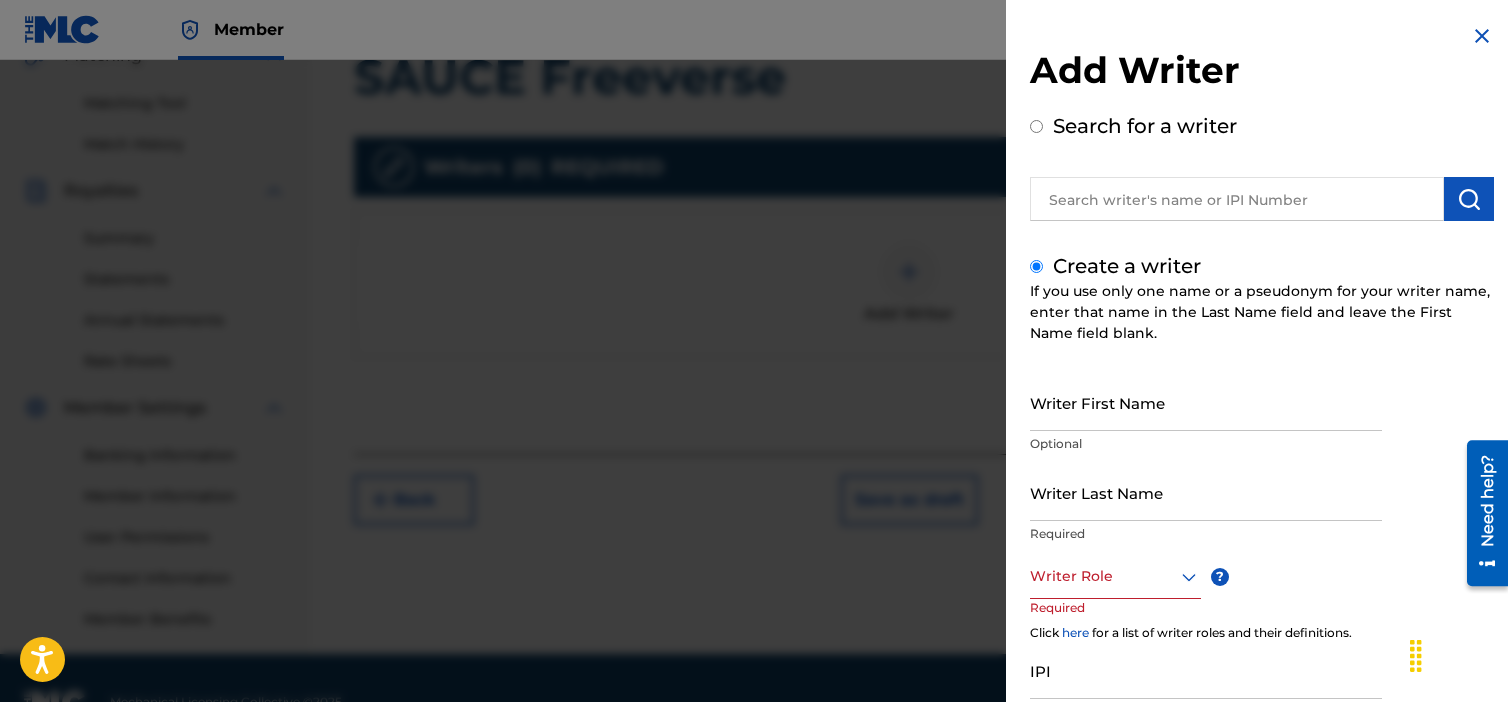 click on "Writer First Name" at bounding box center (1206, 402) 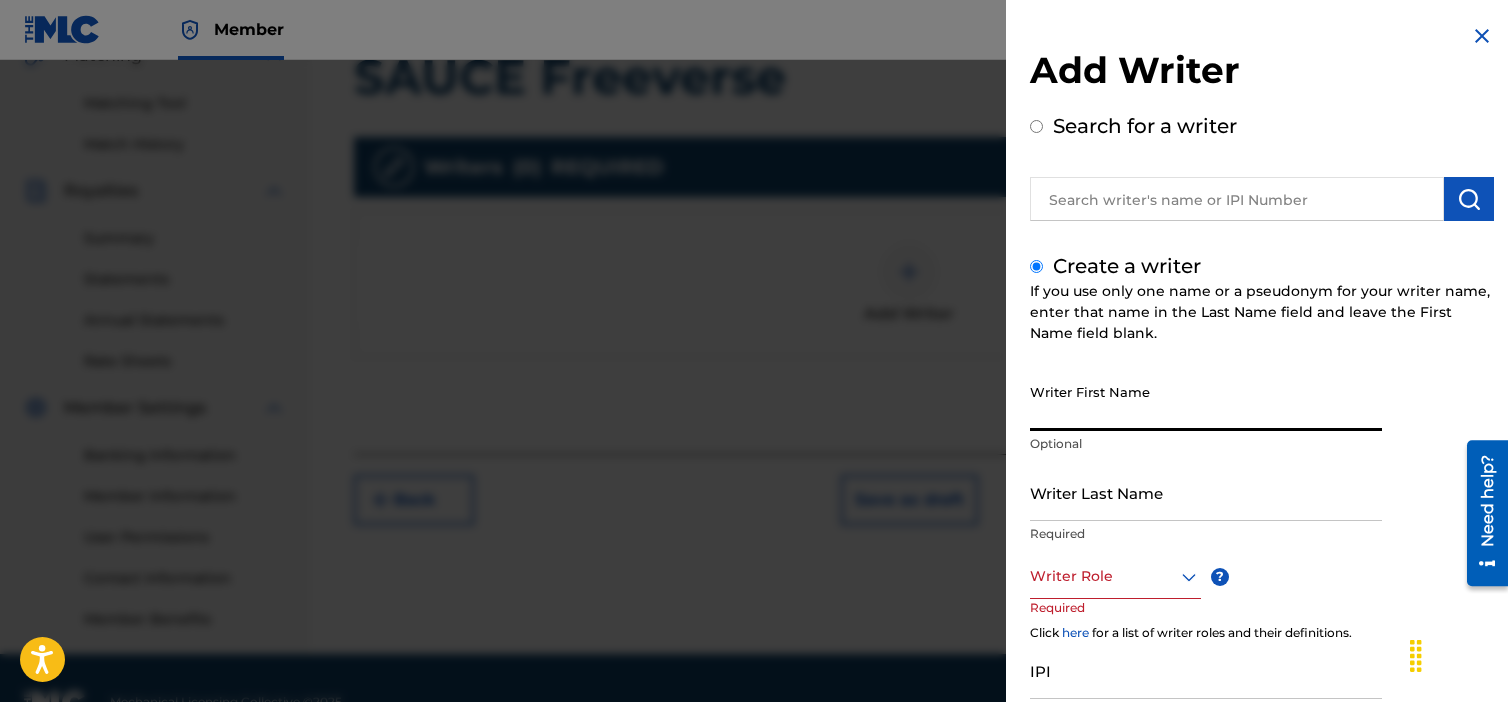 type on "[FIRST]" 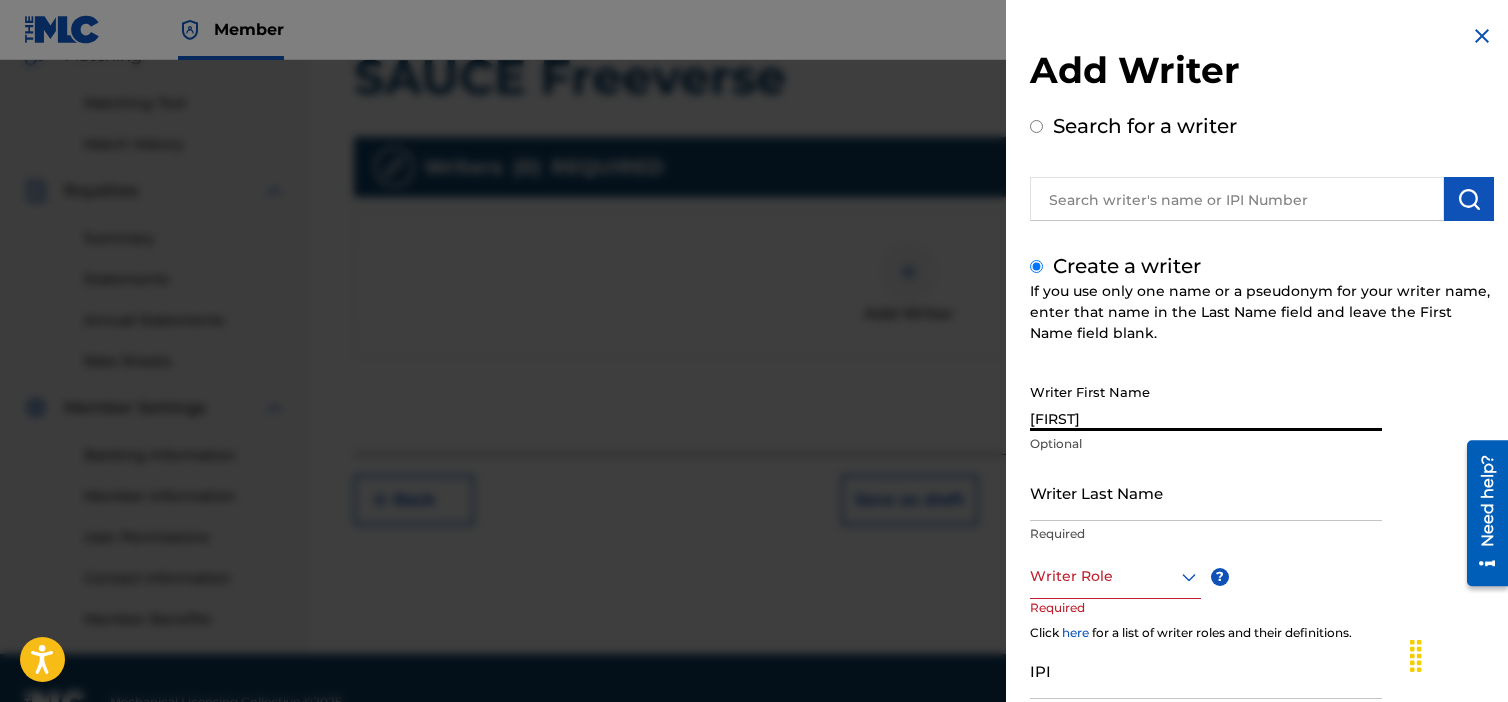 type on "[FIRST] [LAST]" 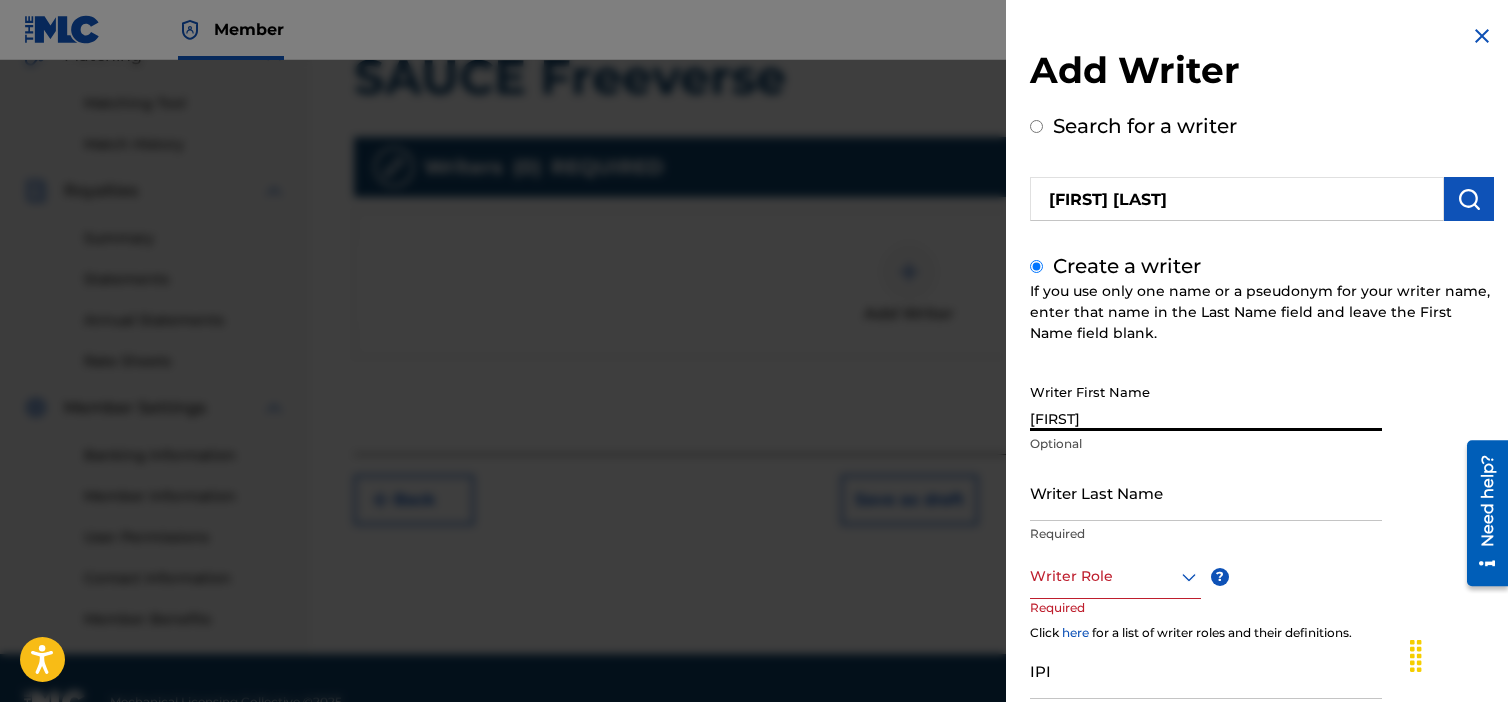 type on "[LAST]" 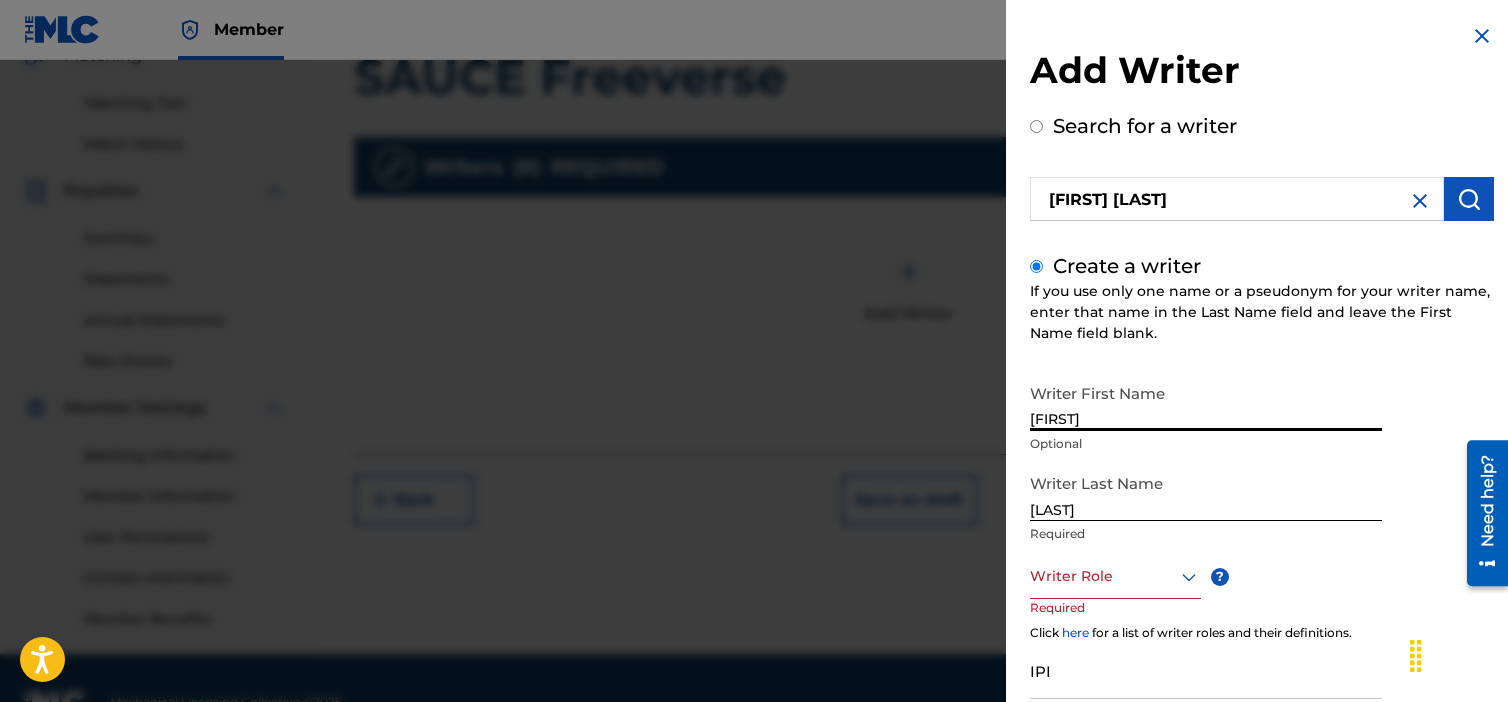 click at bounding box center (1115, 576) 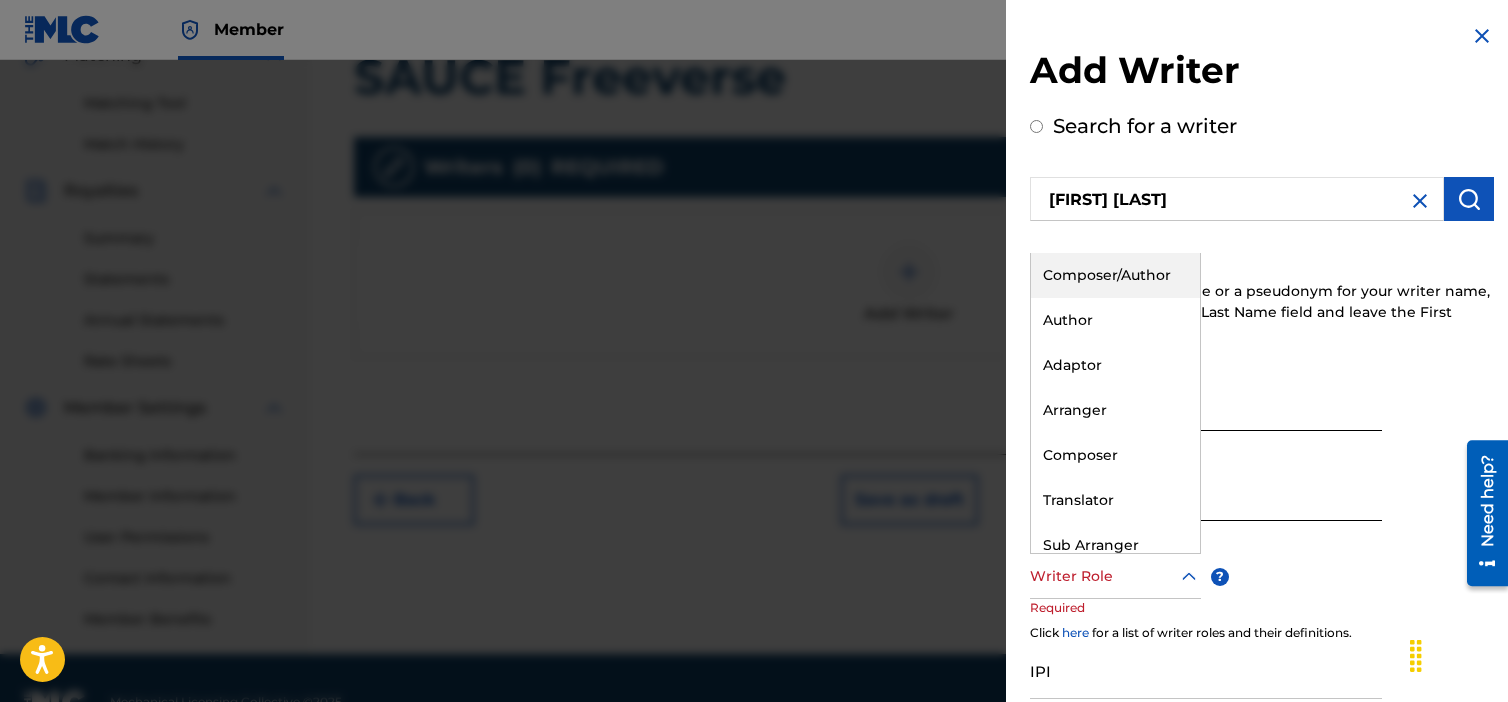 click on "Composer/Author" at bounding box center [1115, 275] 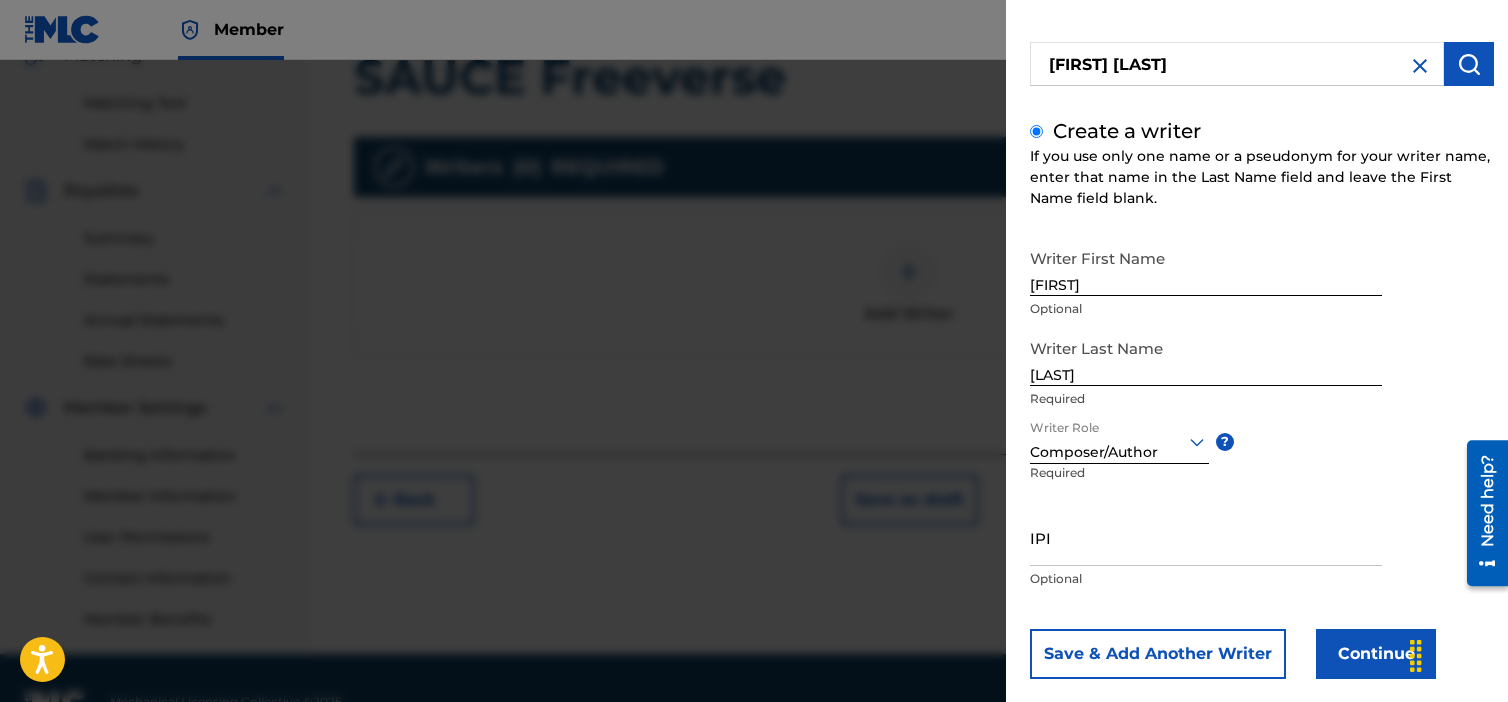 scroll, scrollTop: 165, scrollLeft: 0, axis: vertical 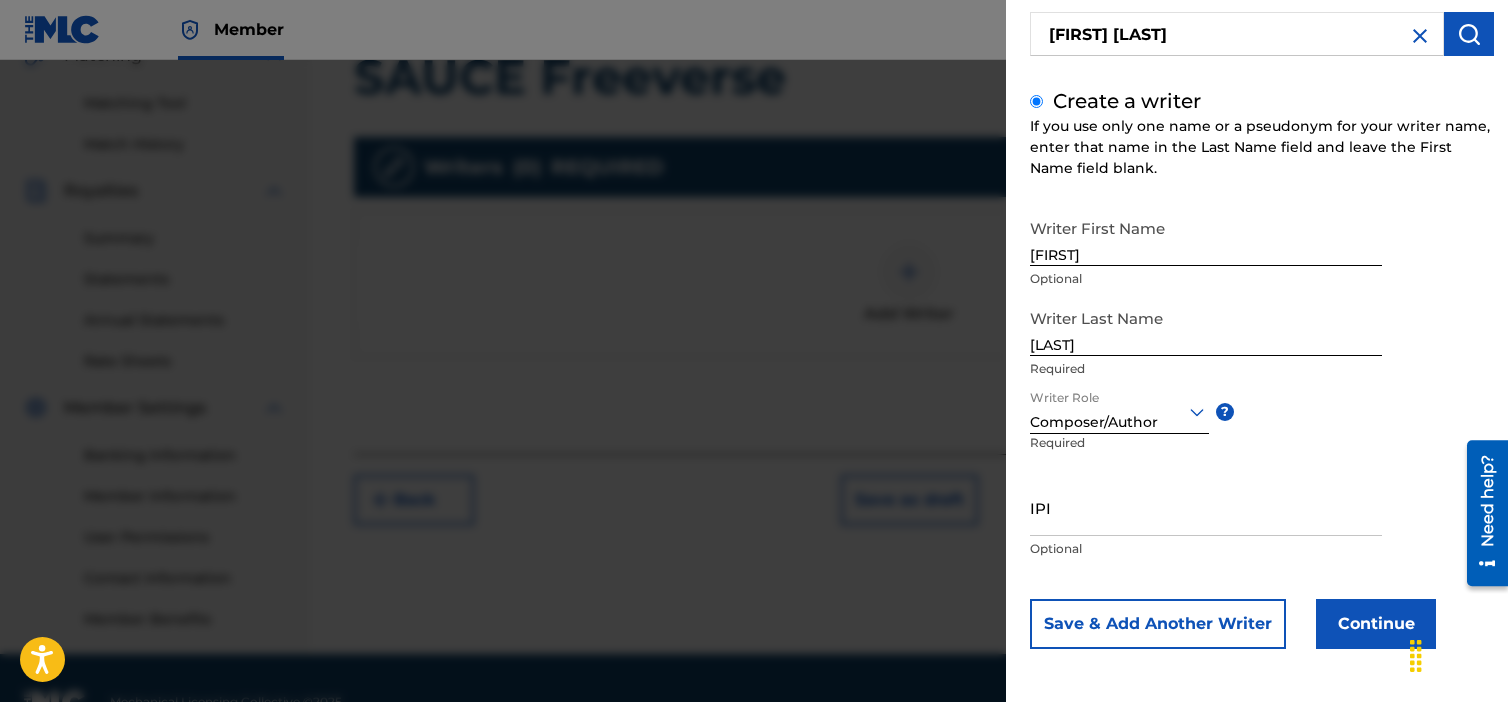 click on "Continue" at bounding box center [1376, 624] 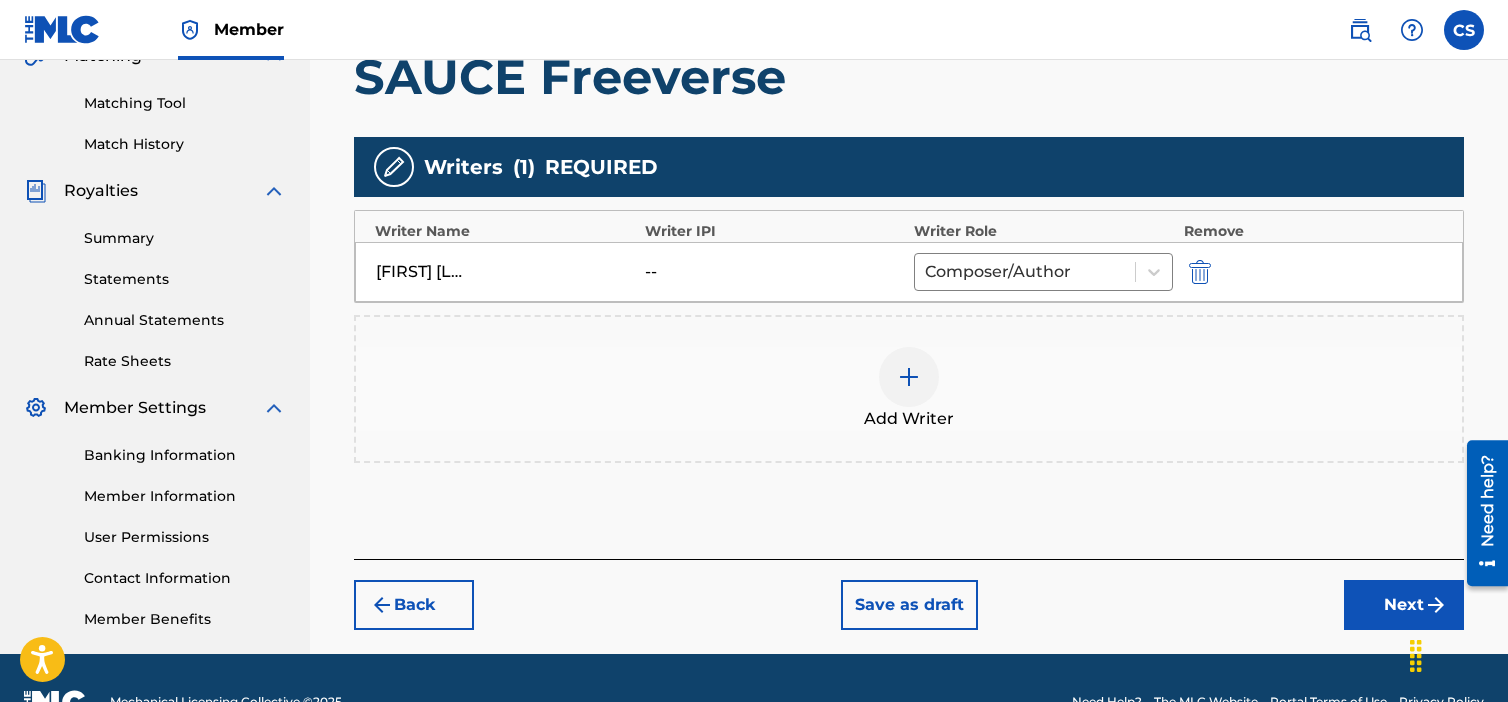 click on "Next" at bounding box center [1404, 605] 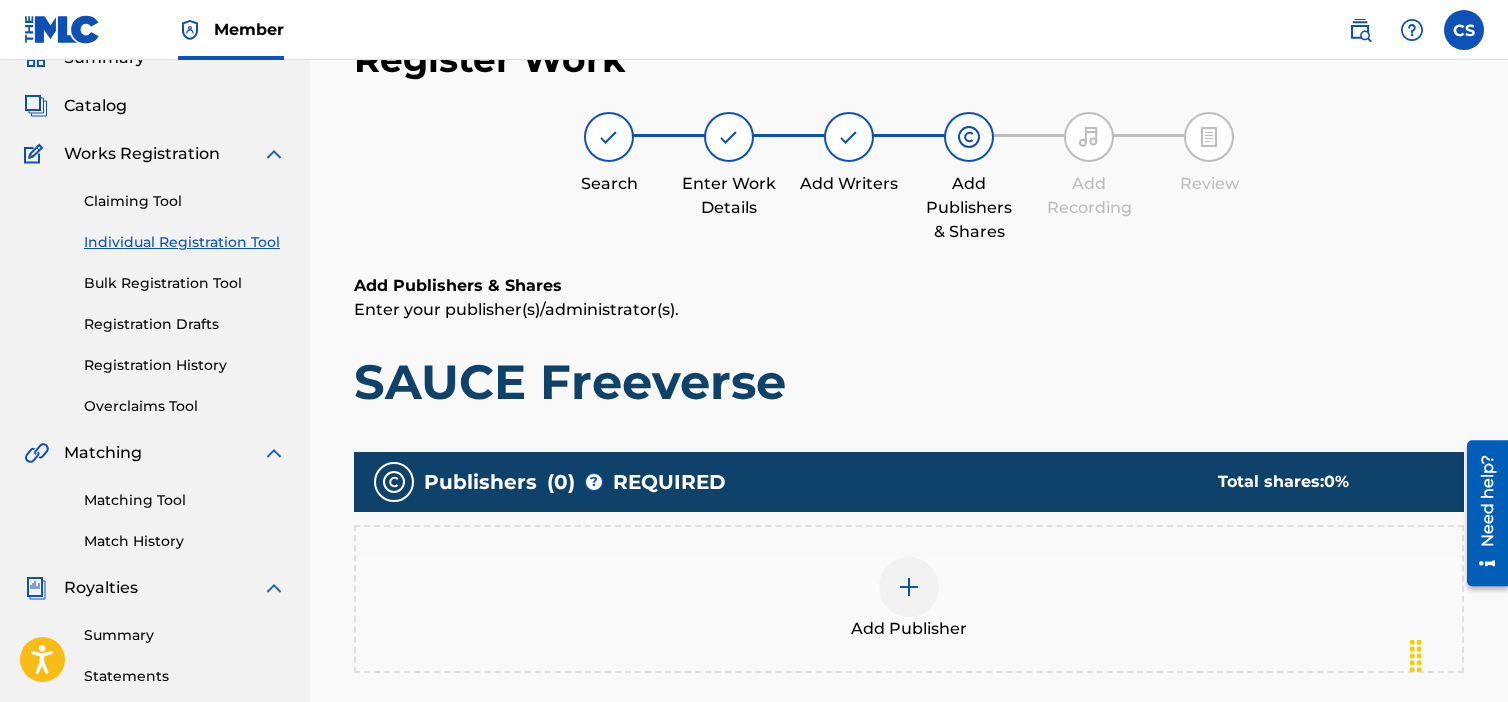 scroll, scrollTop: 90, scrollLeft: 0, axis: vertical 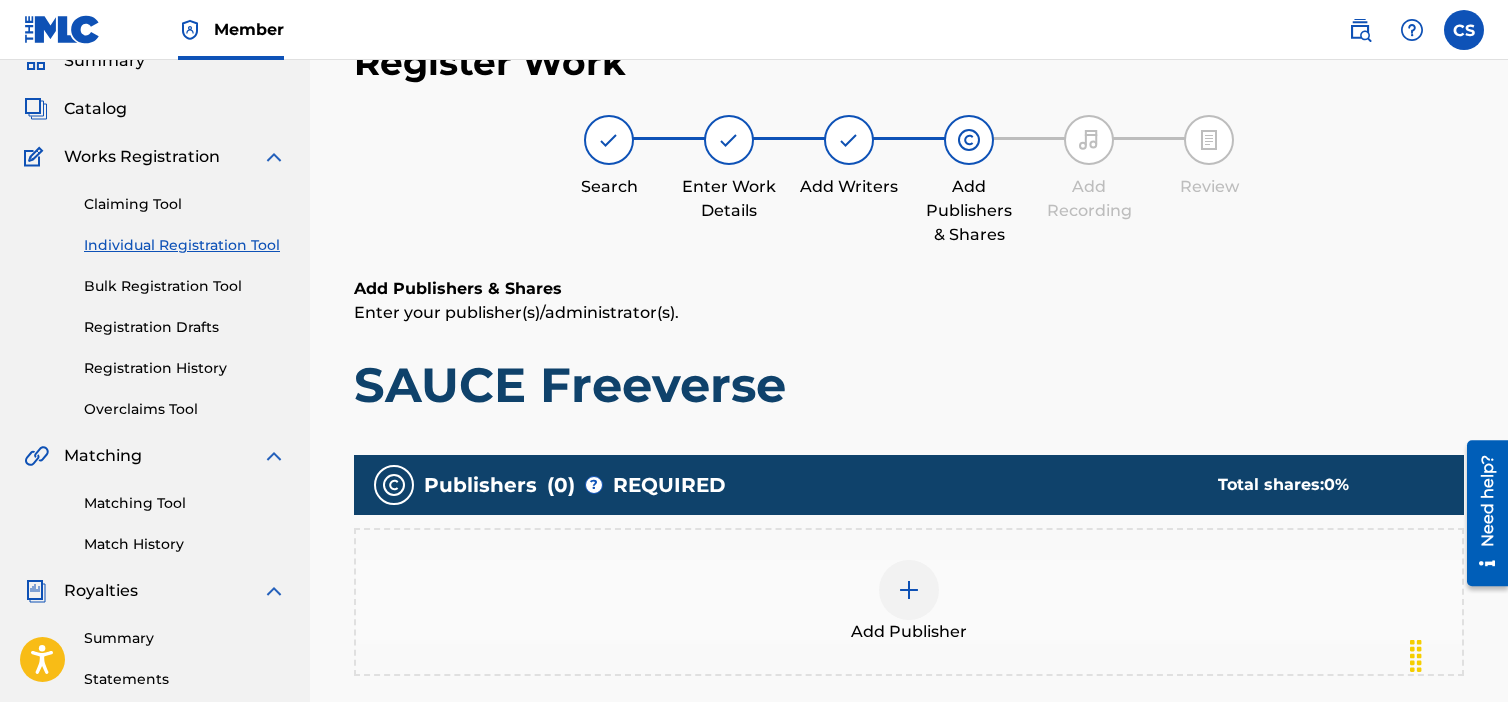 click at bounding box center (909, 590) 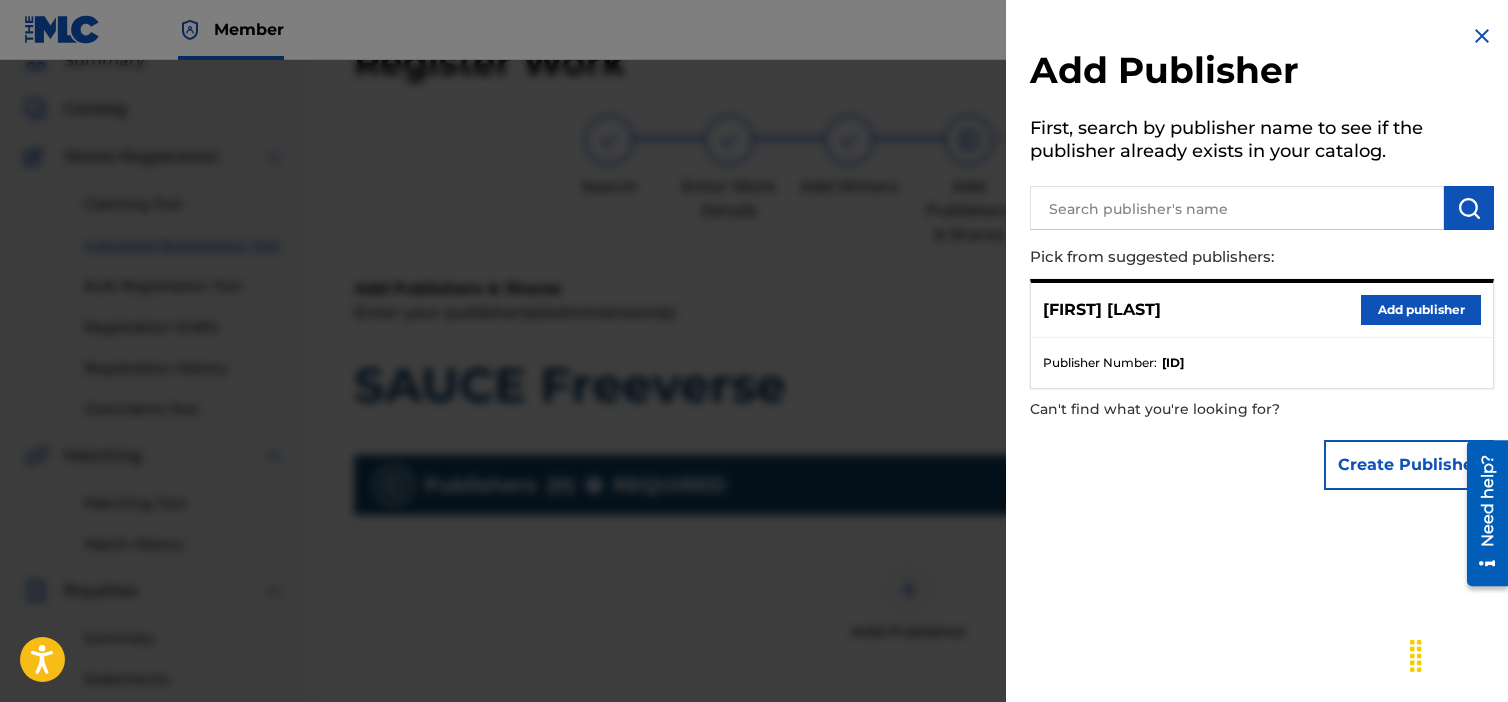 click on "Add publisher" at bounding box center (1421, 310) 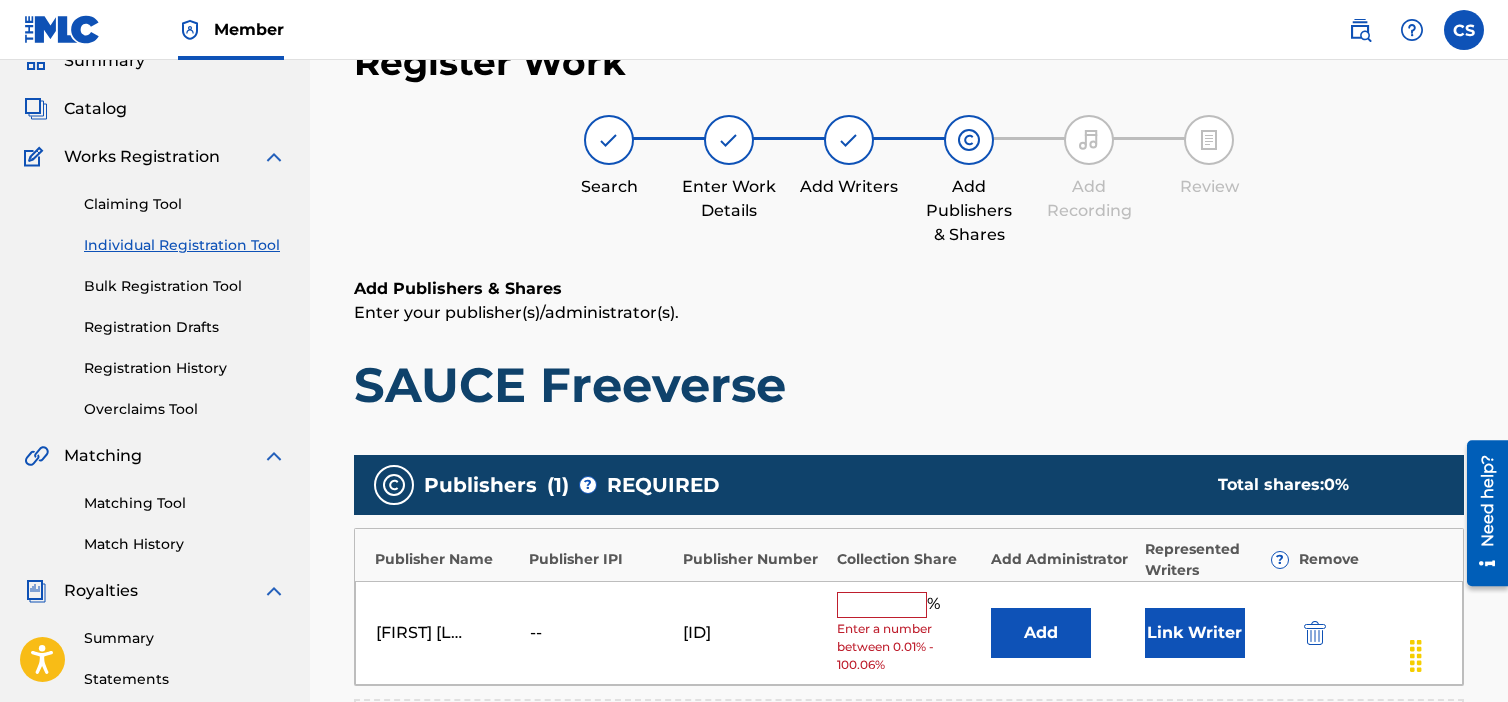 click at bounding box center (882, 605) 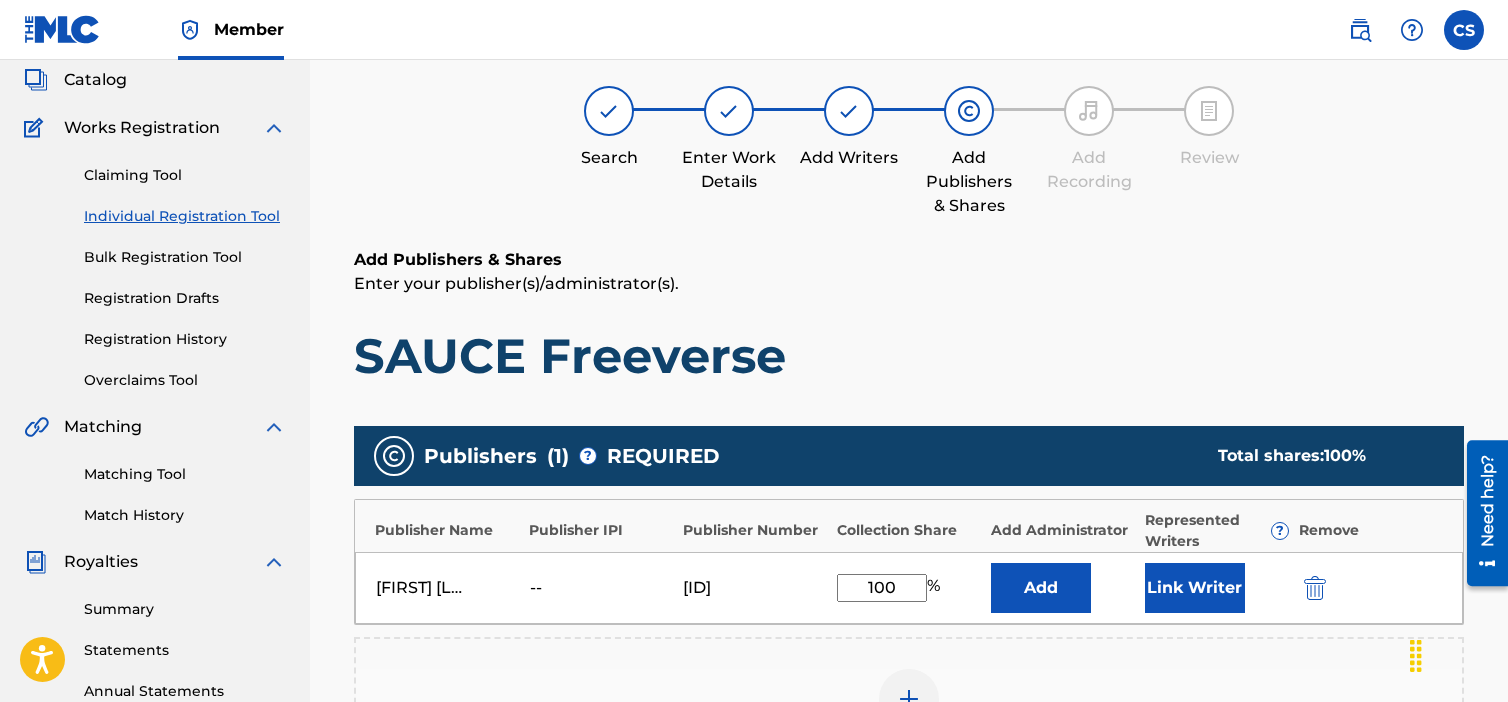 scroll, scrollTop: 490, scrollLeft: 0, axis: vertical 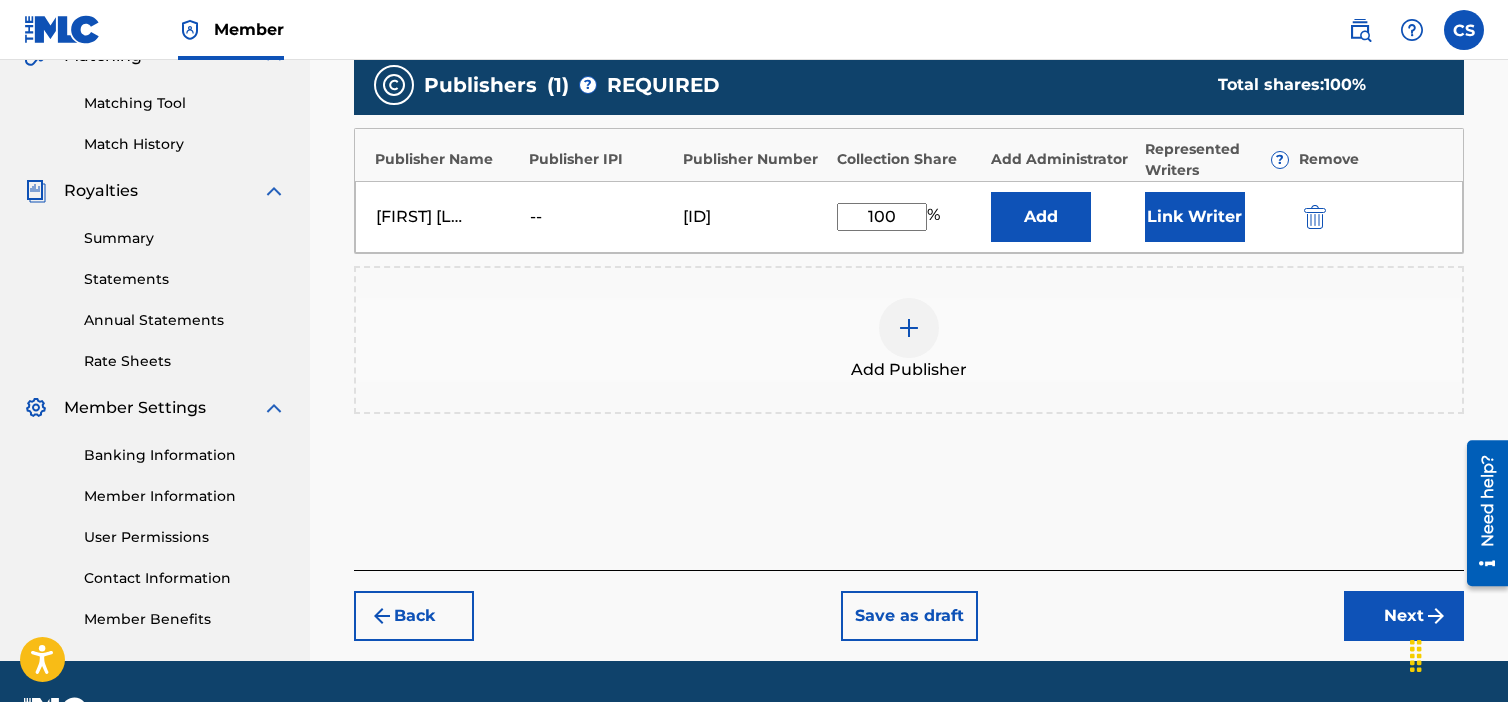 click on "Next" at bounding box center (1404, 616) 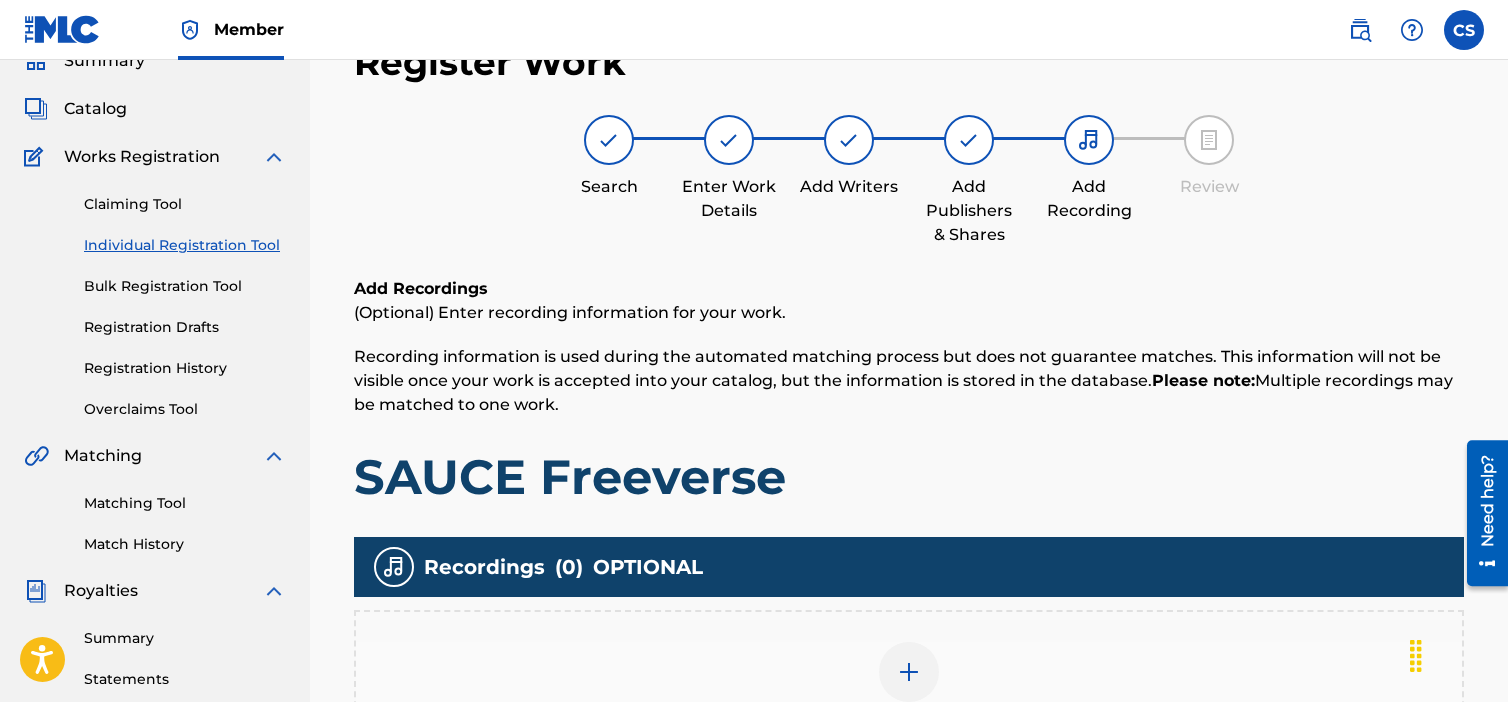 scroll, scrollTop: 537, scrollLeft: 0, axis: vertical 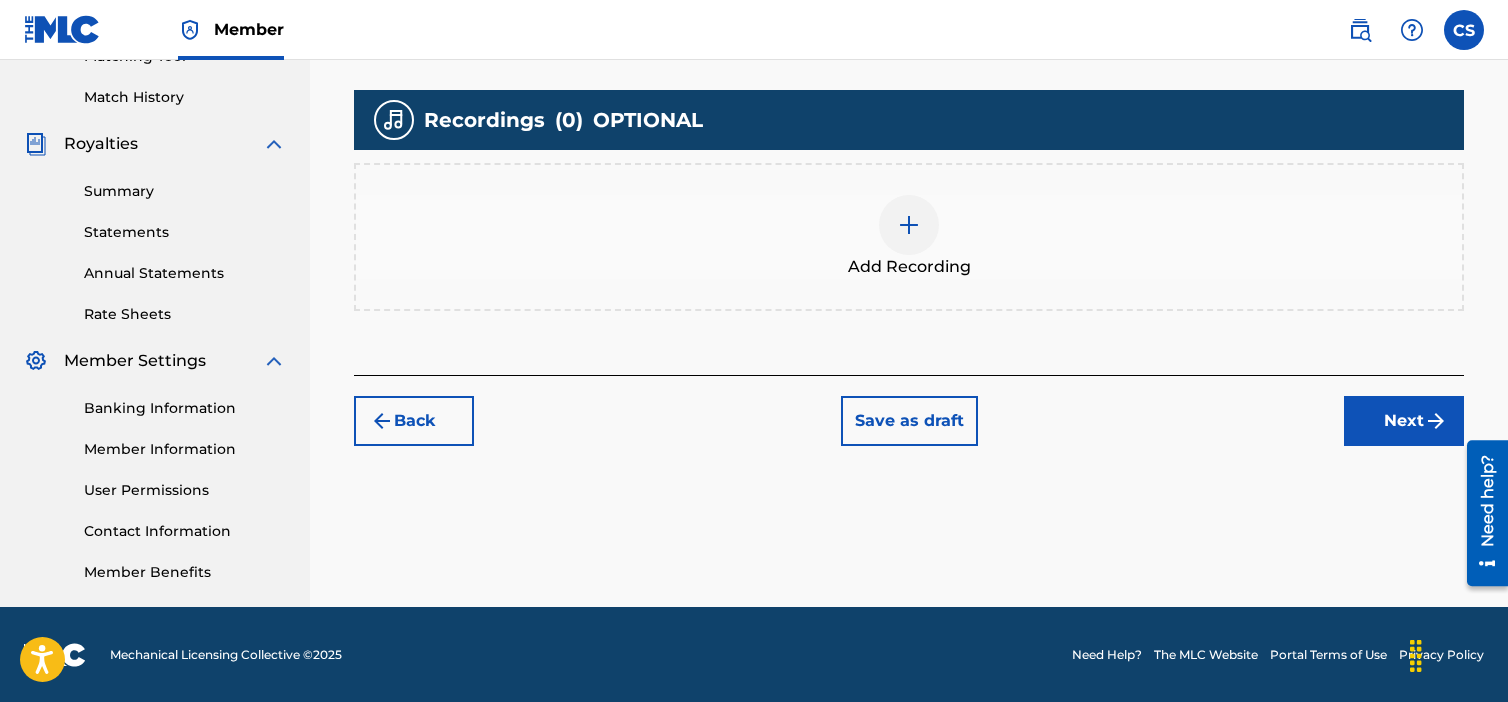 click on "Next" at bounding box center [1404, 421] 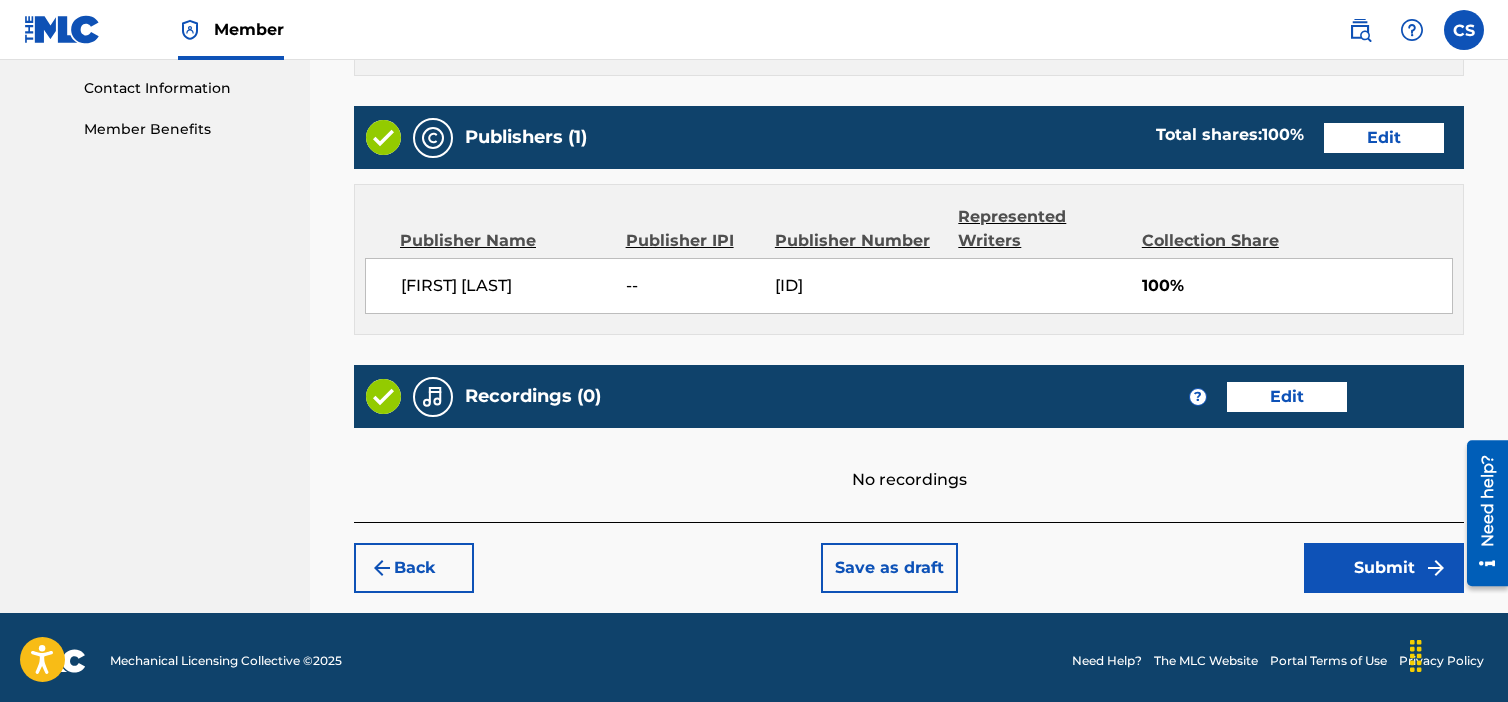 scroll, scrollTop: 984, scrollLeft: 0, axis: vertical 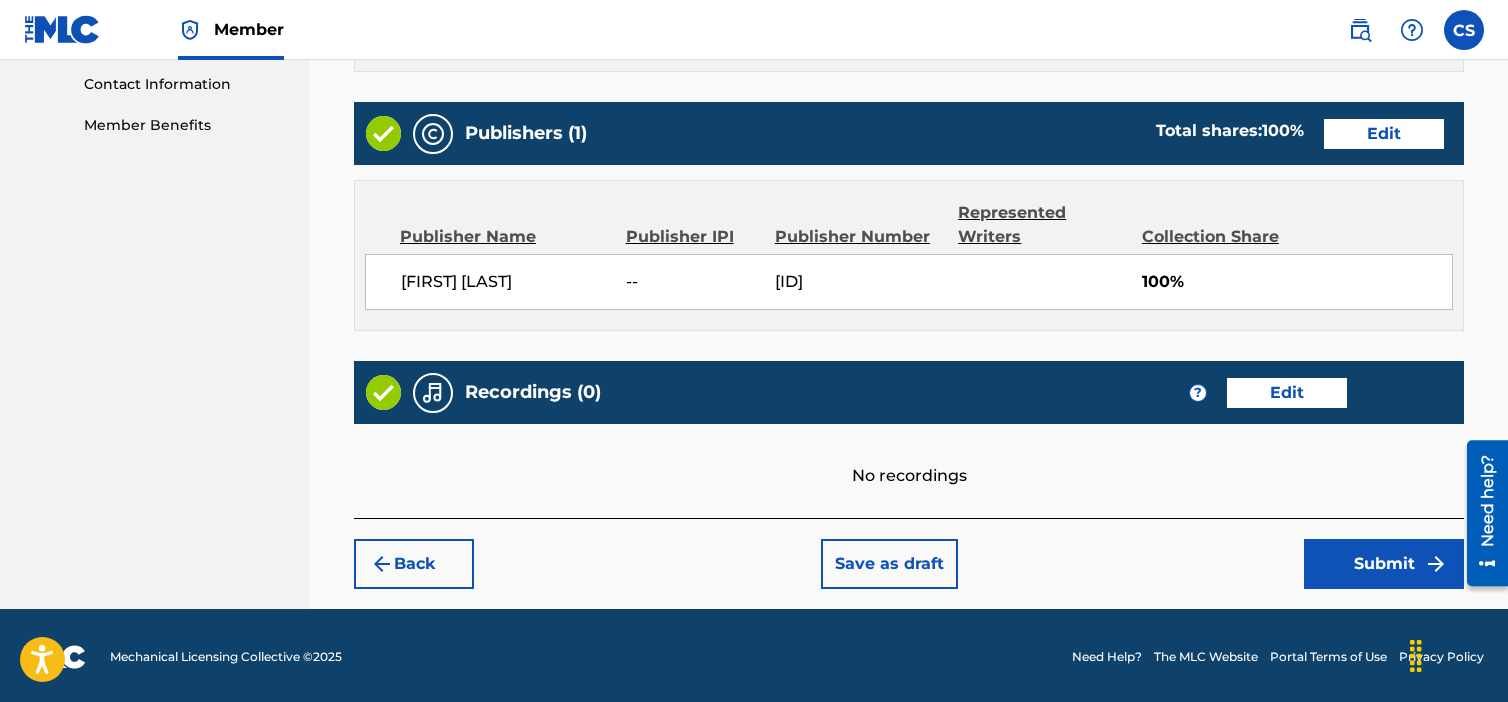 click on "Submit" at bounding box center [1384, 564] 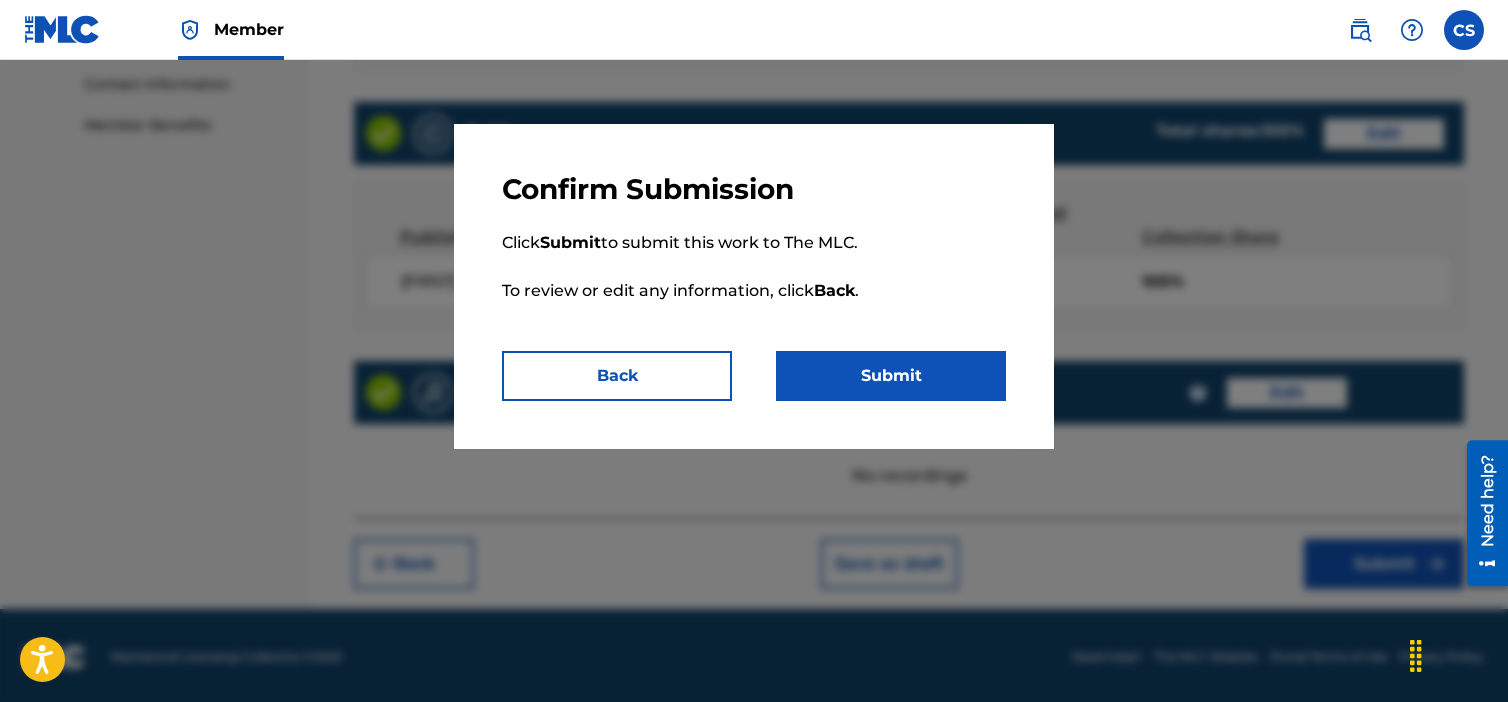 click on "Submit" at bounding box center (891, 376) 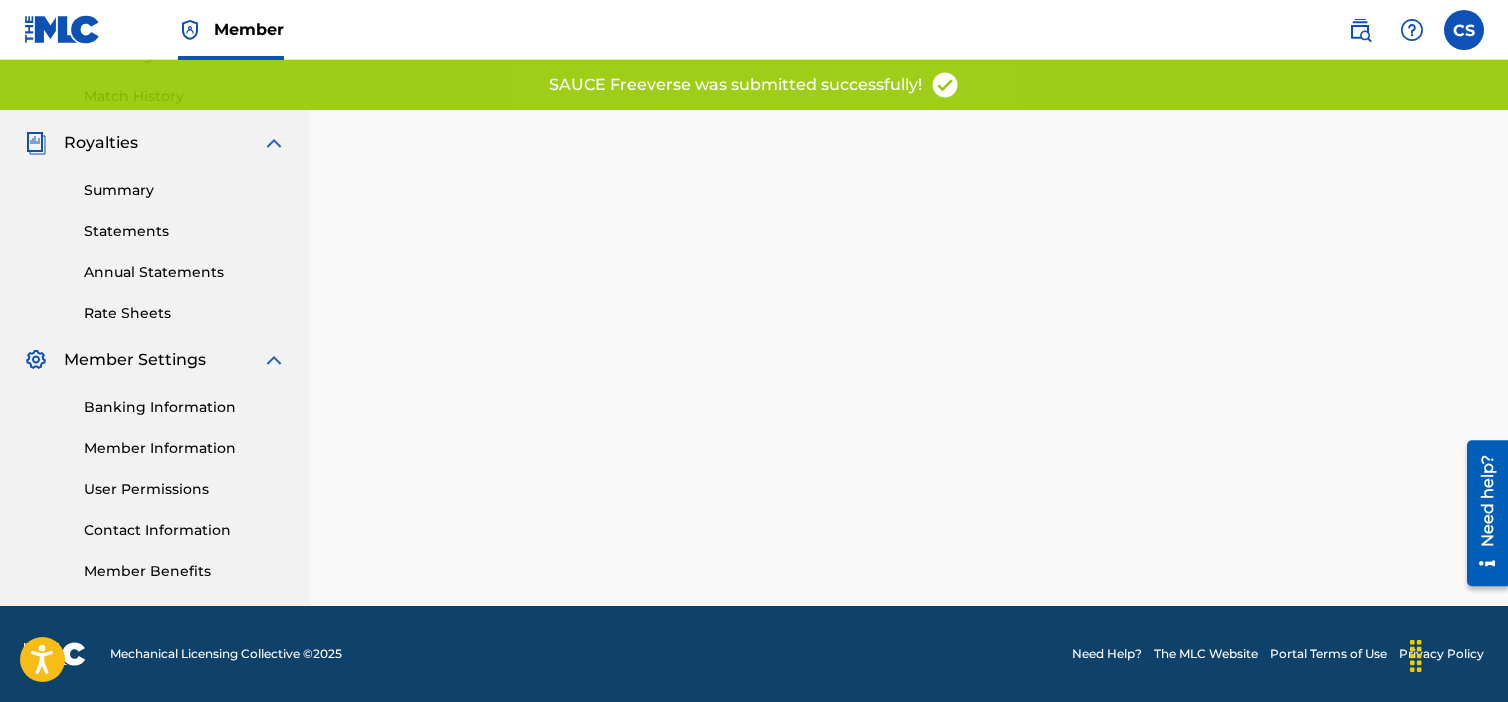scroll, scrollTop: 0, scrollLeft: 0, axis: both 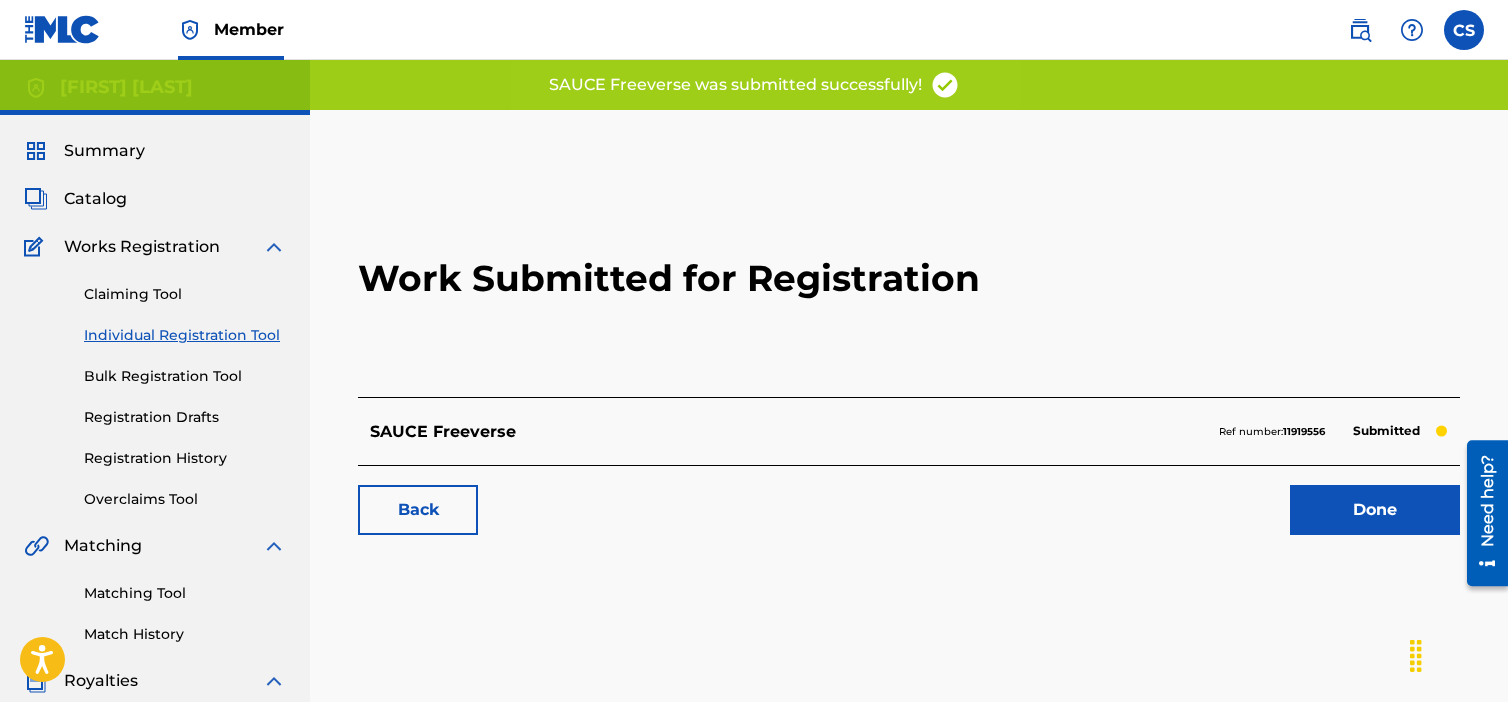 click on "Done" at bounding box center [1375, 510] 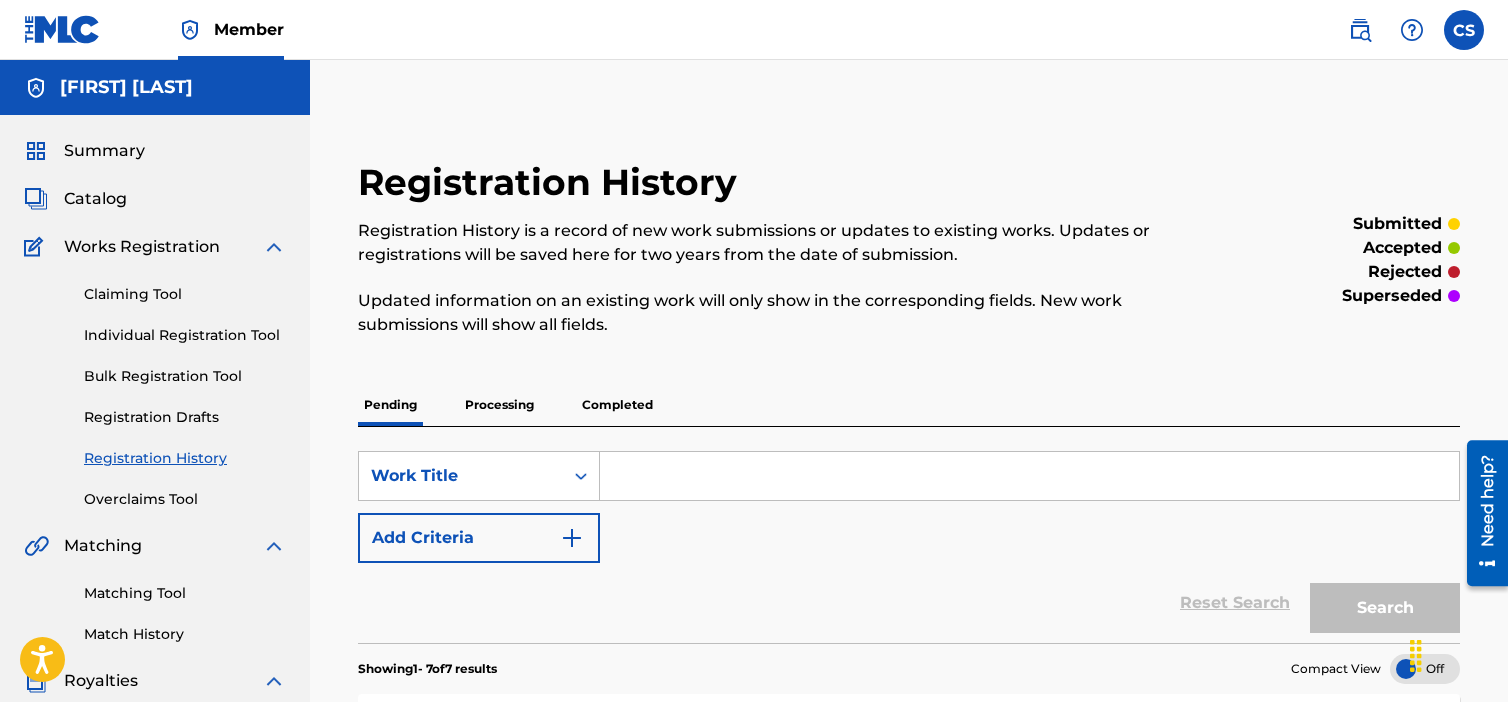 click on "Catalog" at bounding box center (95, 199) 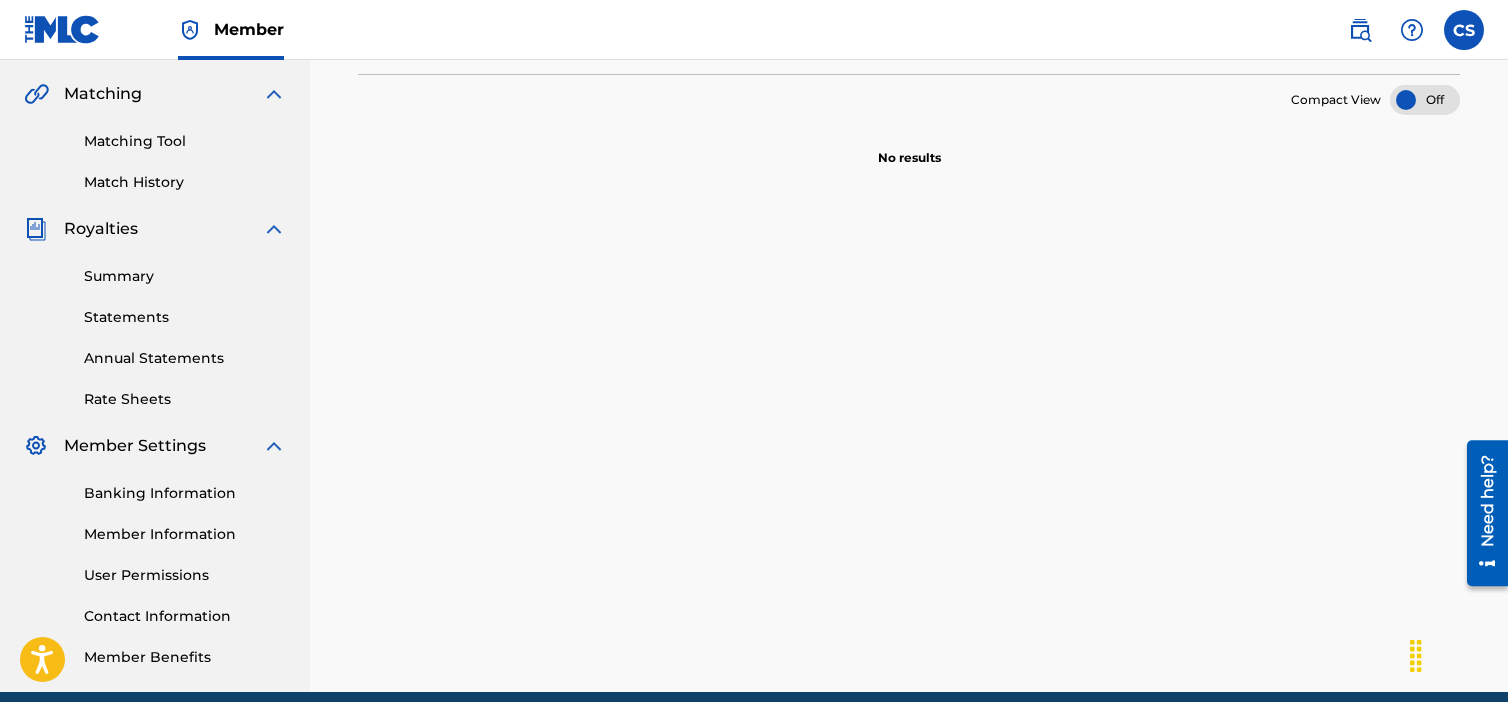 scroll, scrollTop: 500, scrollLeft: 0, axis: vertical 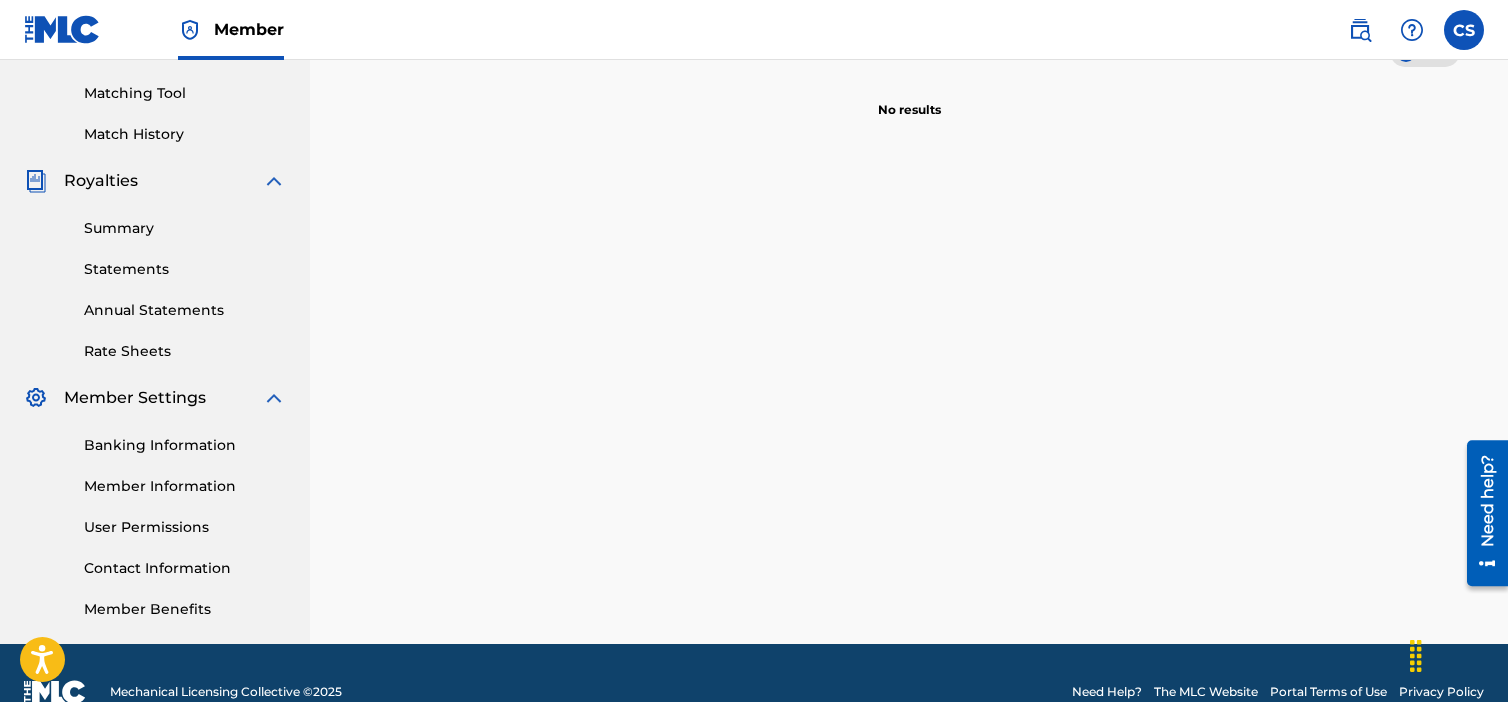 click on "Summary" at bounding box center (185, 228) 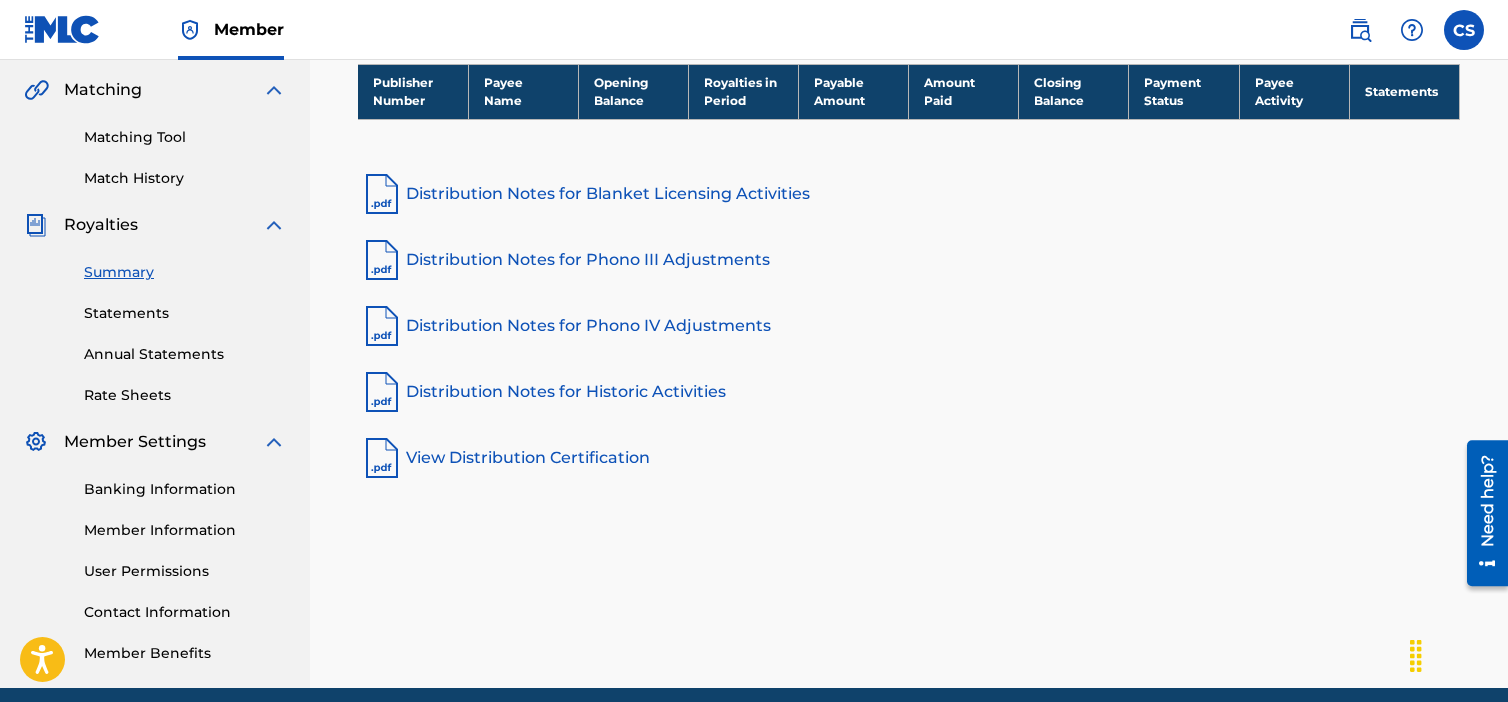 scroll, scrollTop: 437, scrollLeft: 0, axis: vertical 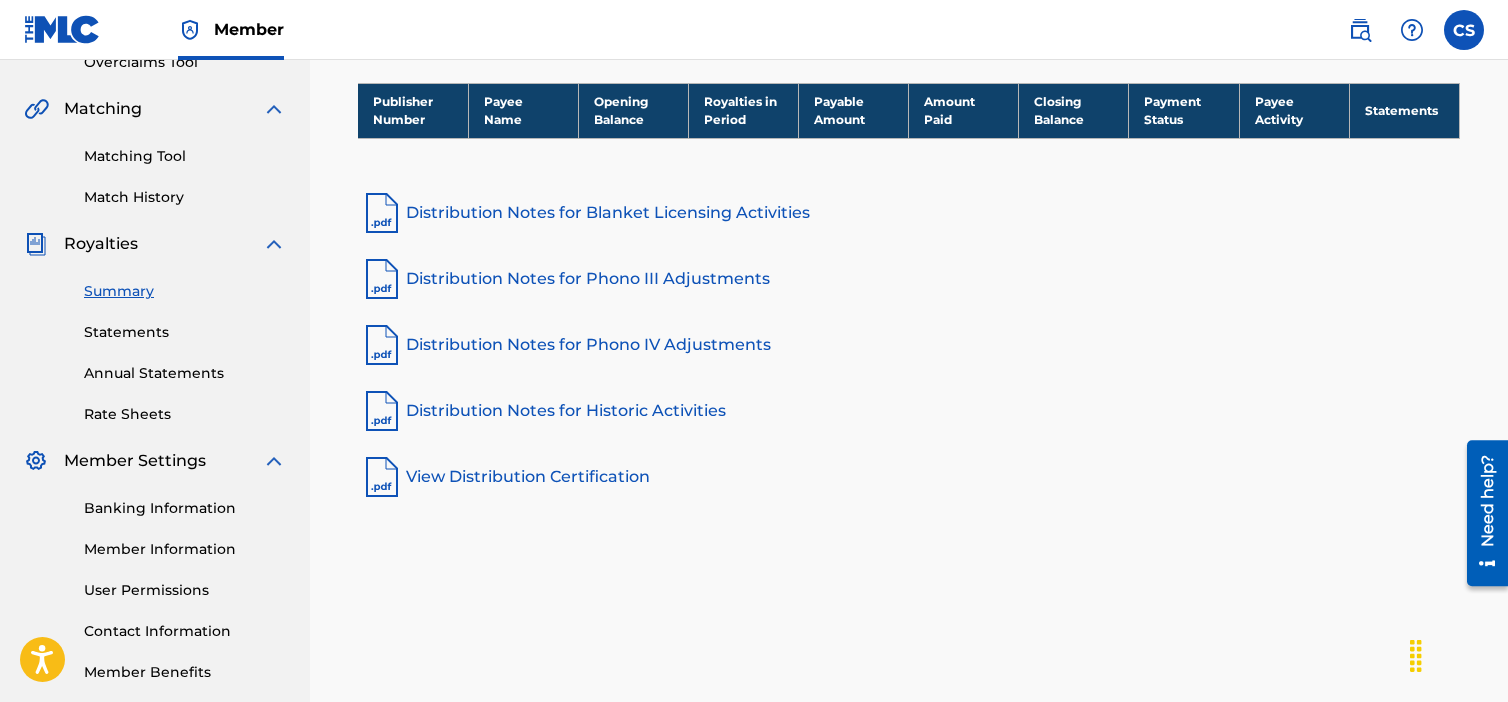 click on "Statements" at bounding box center [185, 332] 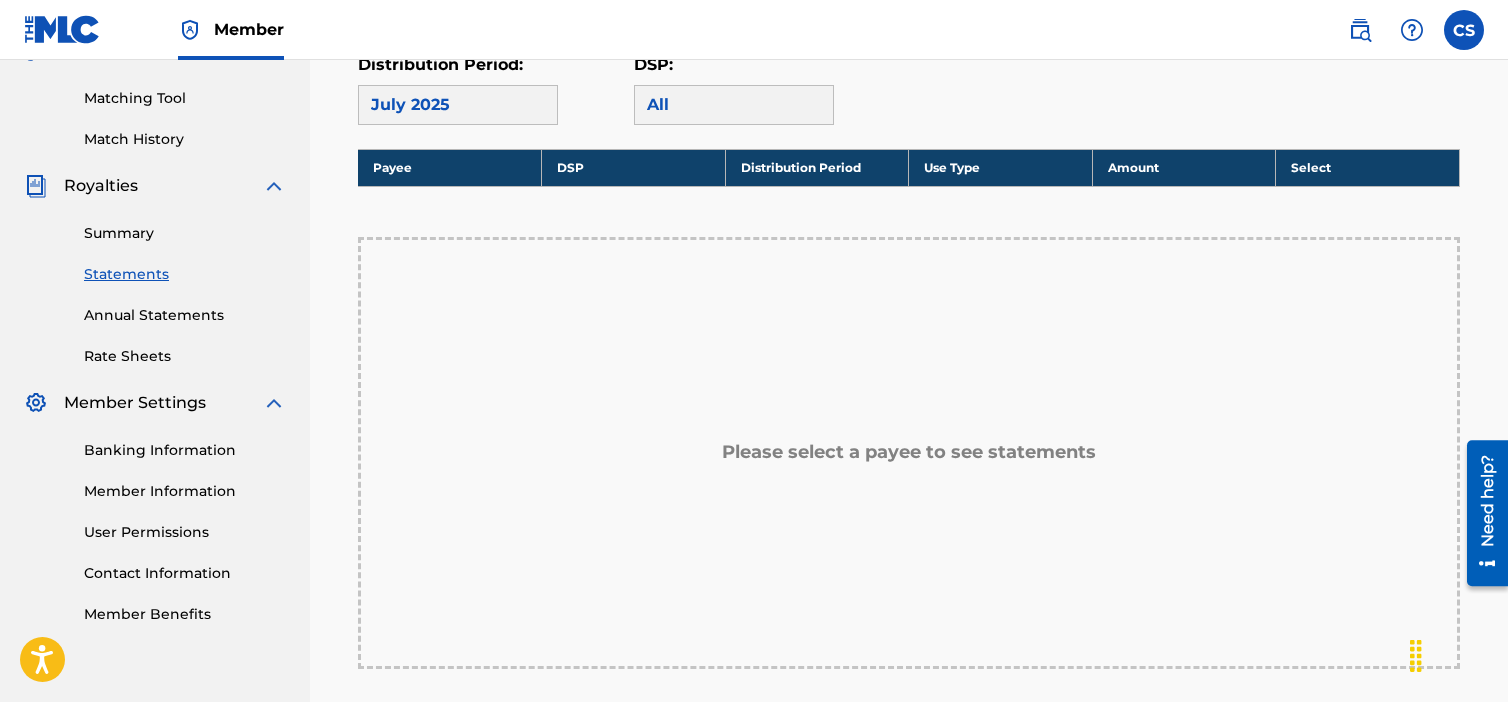 scroll, scrollTop: 500, scrollLeft: 0, axis: vertical 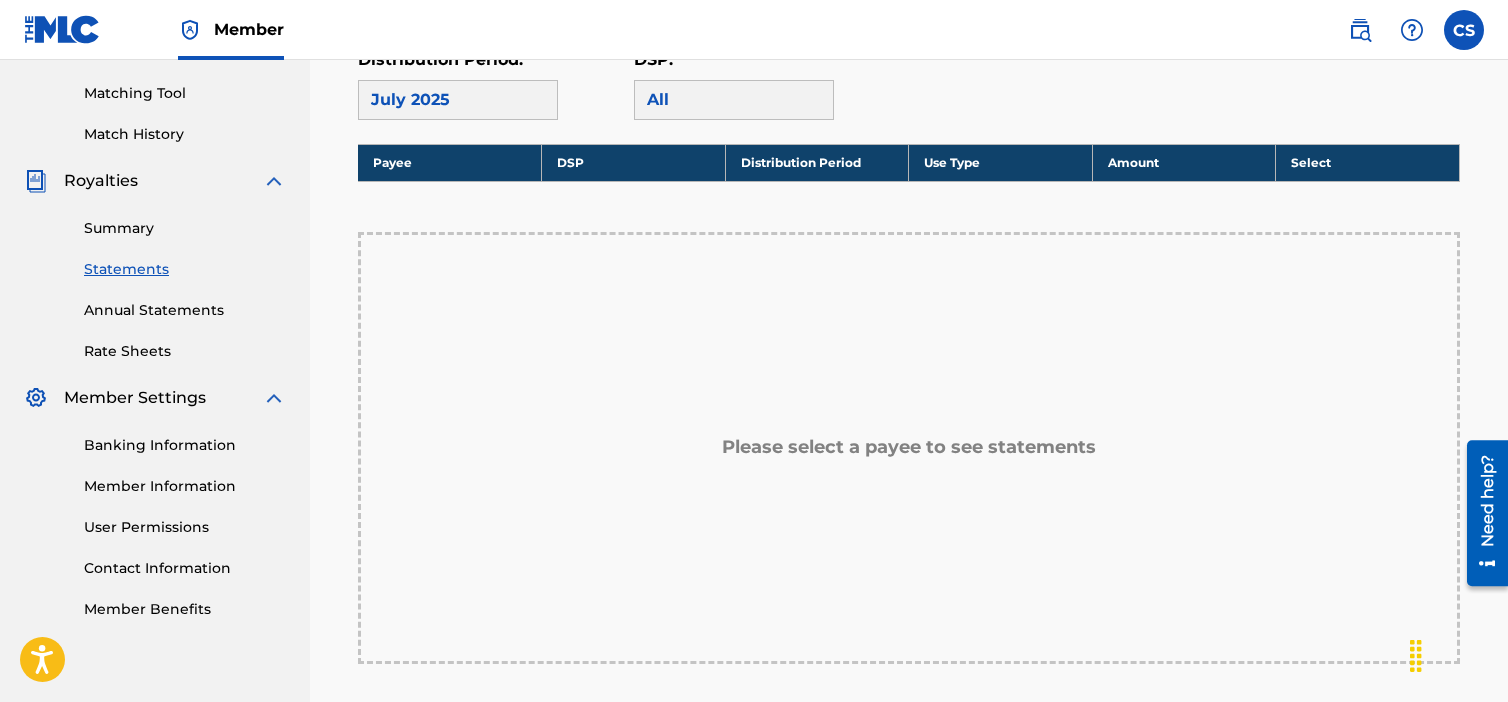 click on "Contact Information" at bounding box center (185, 568) 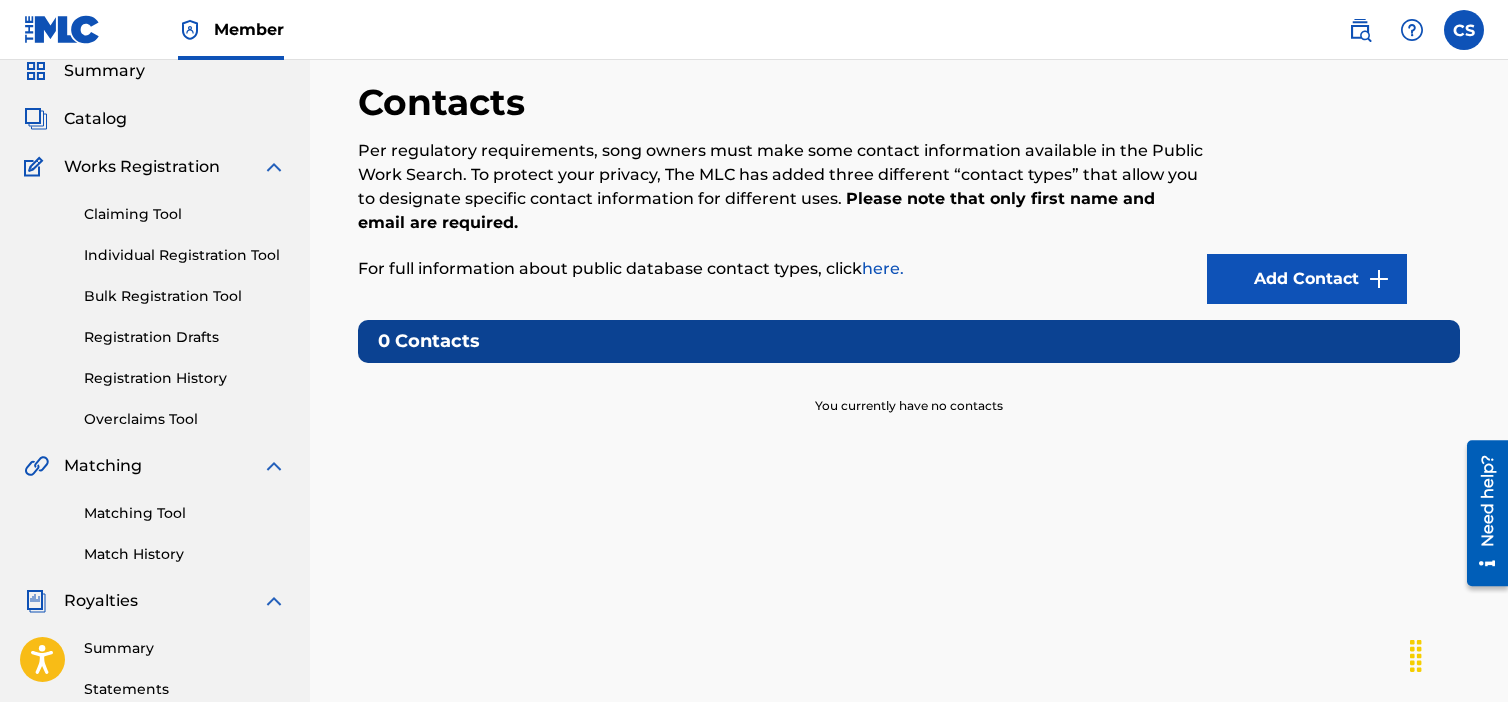 scroll, scrollTop: 100, scrollLeft: 0, axis: vertical 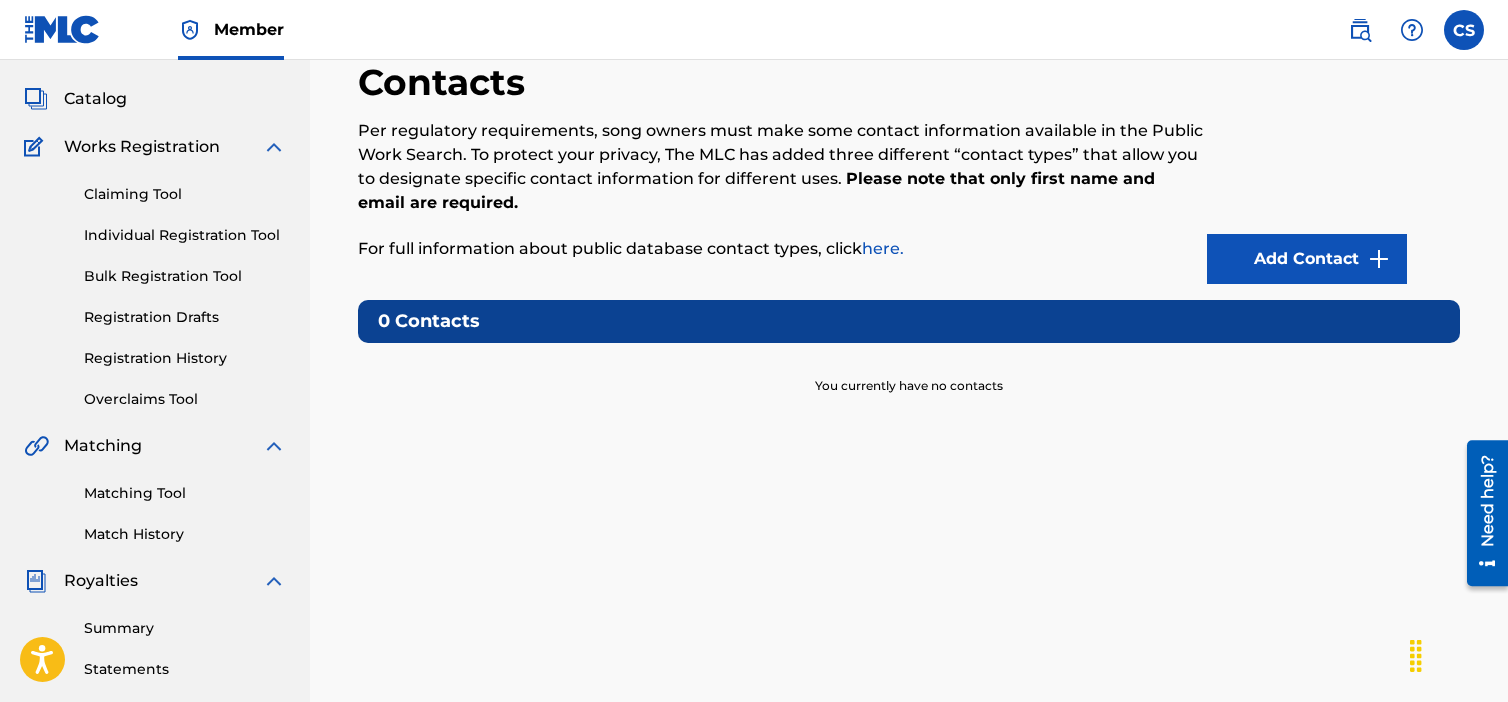 click on "Add Contact" at bounding box center [1307, 259] 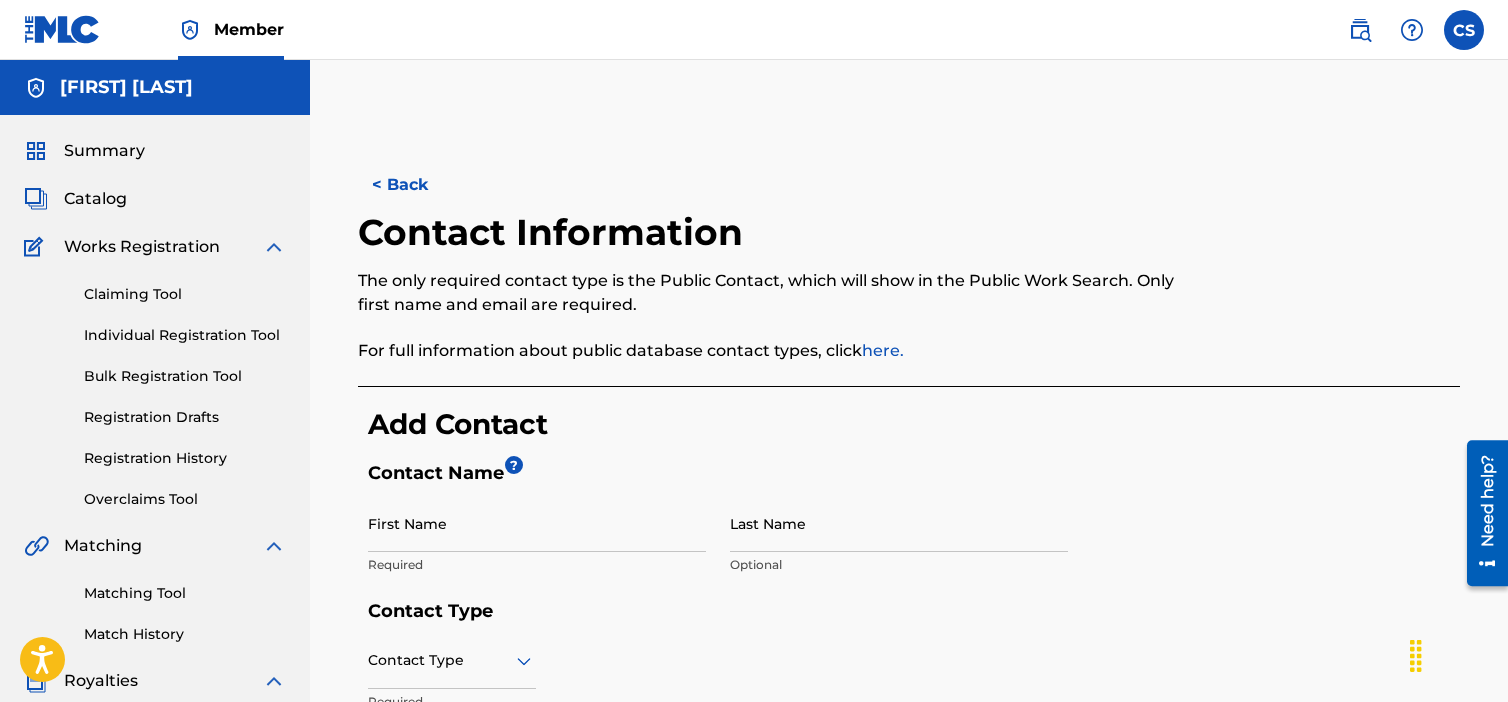 scroll, scrollTop: 200, scrollLeft: 0, axis: vertical 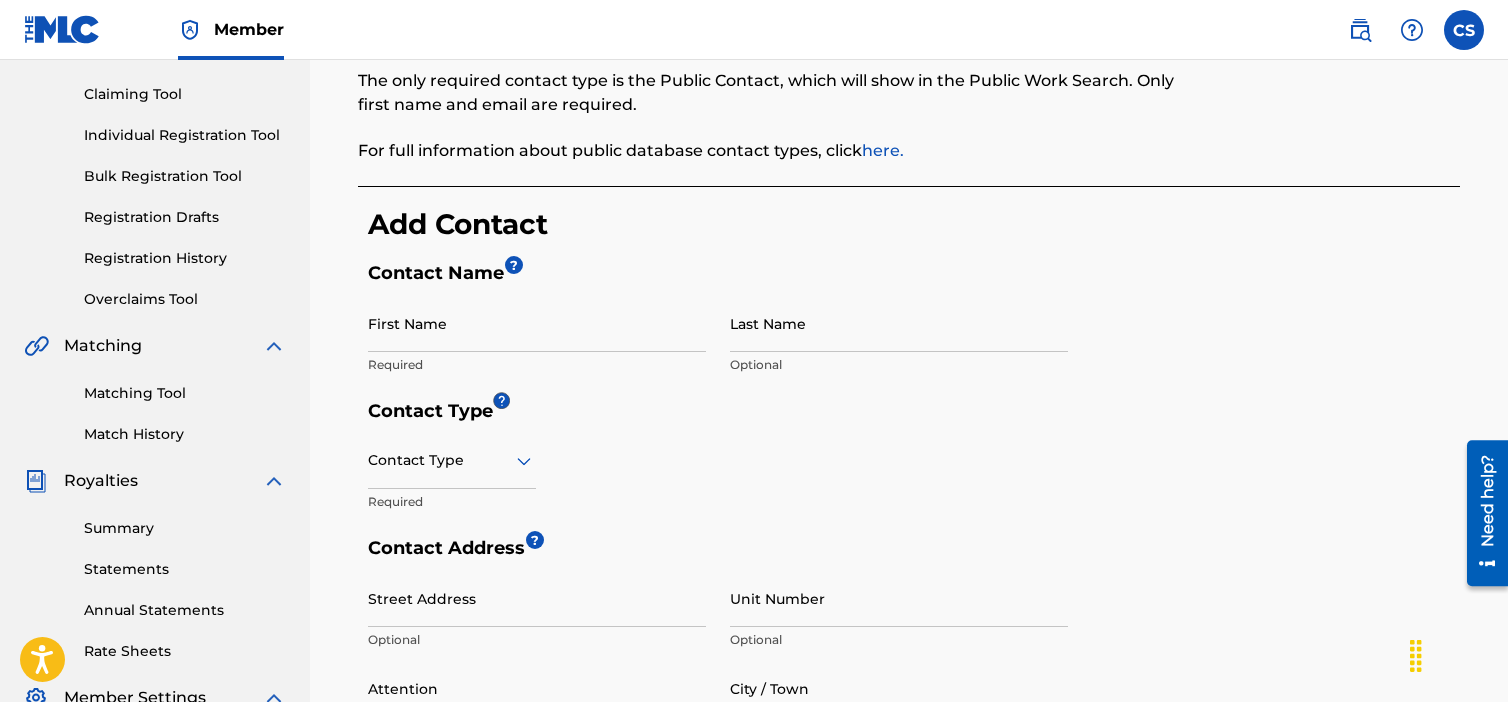 click on "First Name" at bounding box center [537, 323] 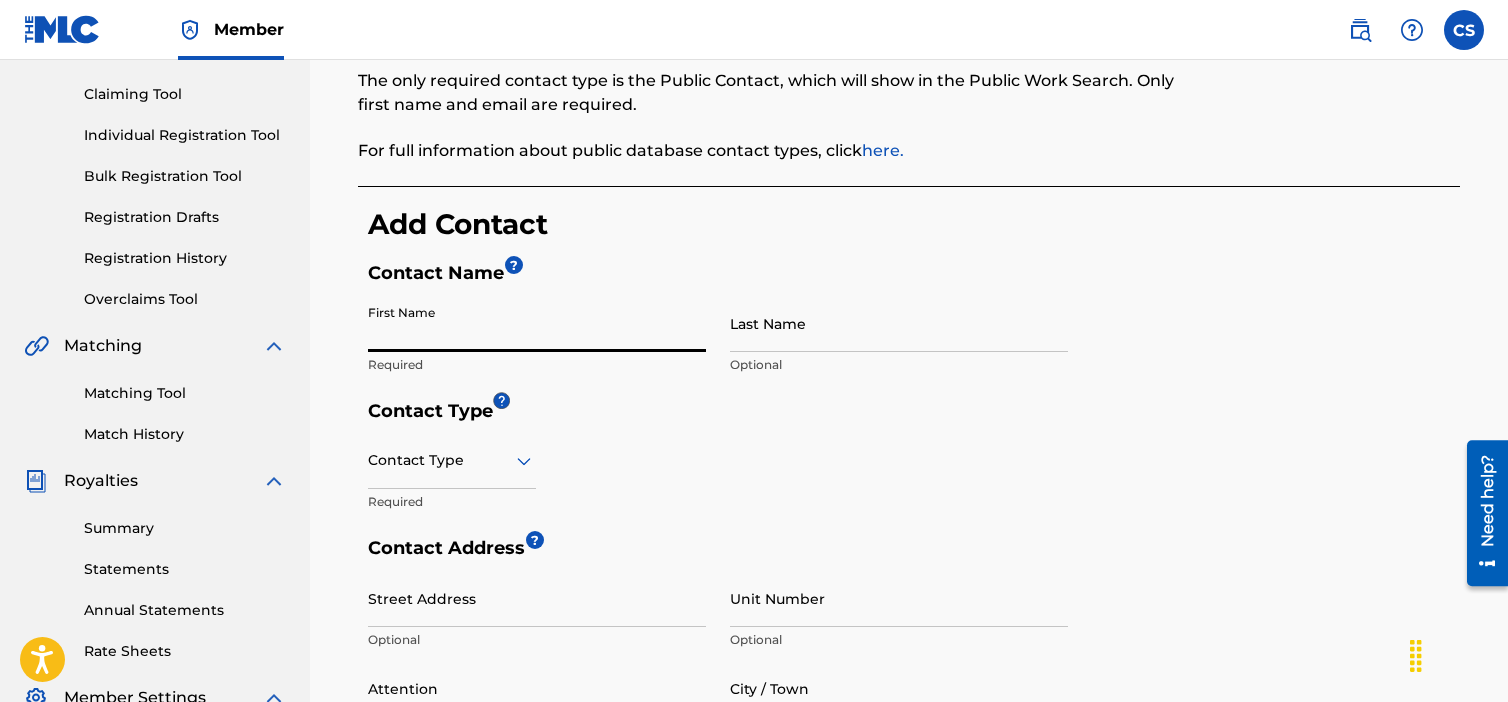 type on "[FIRST]" 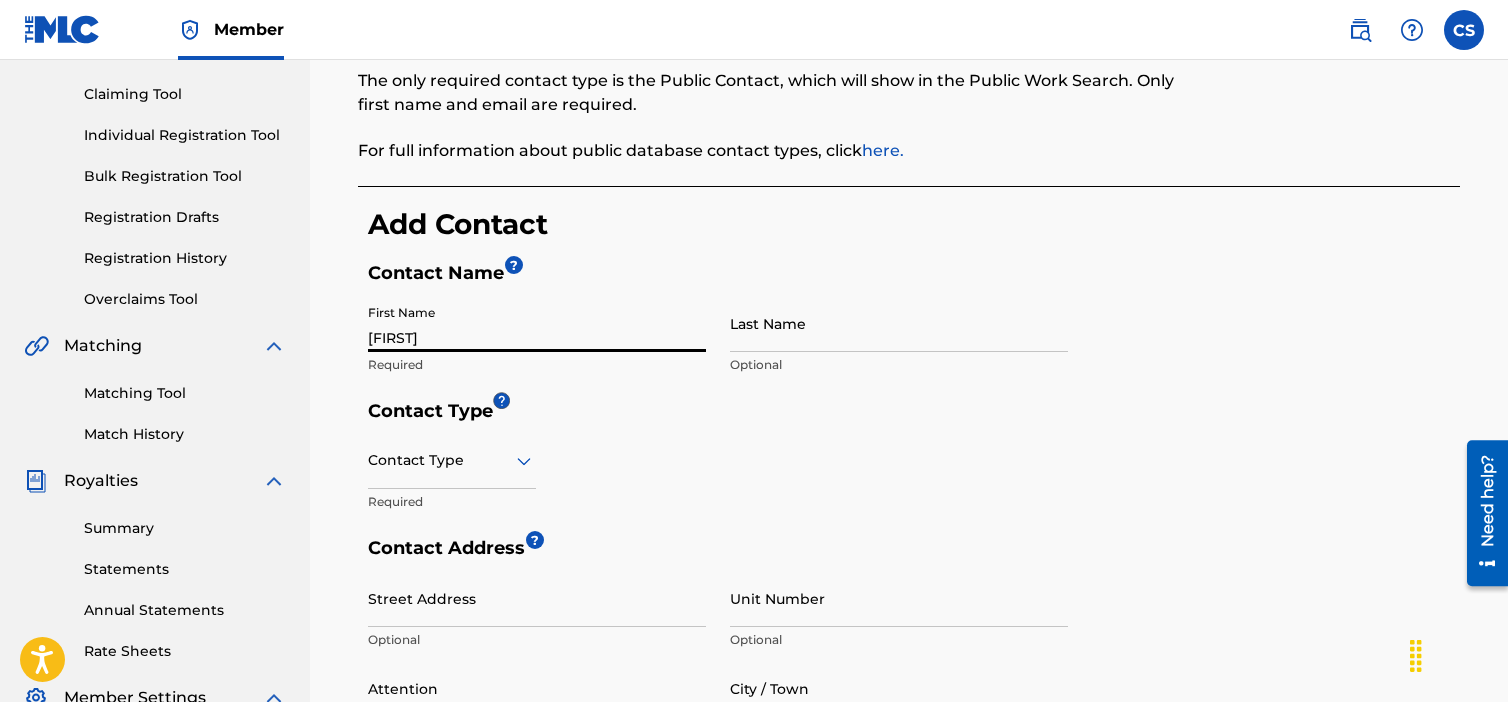 type on "[LAST]" 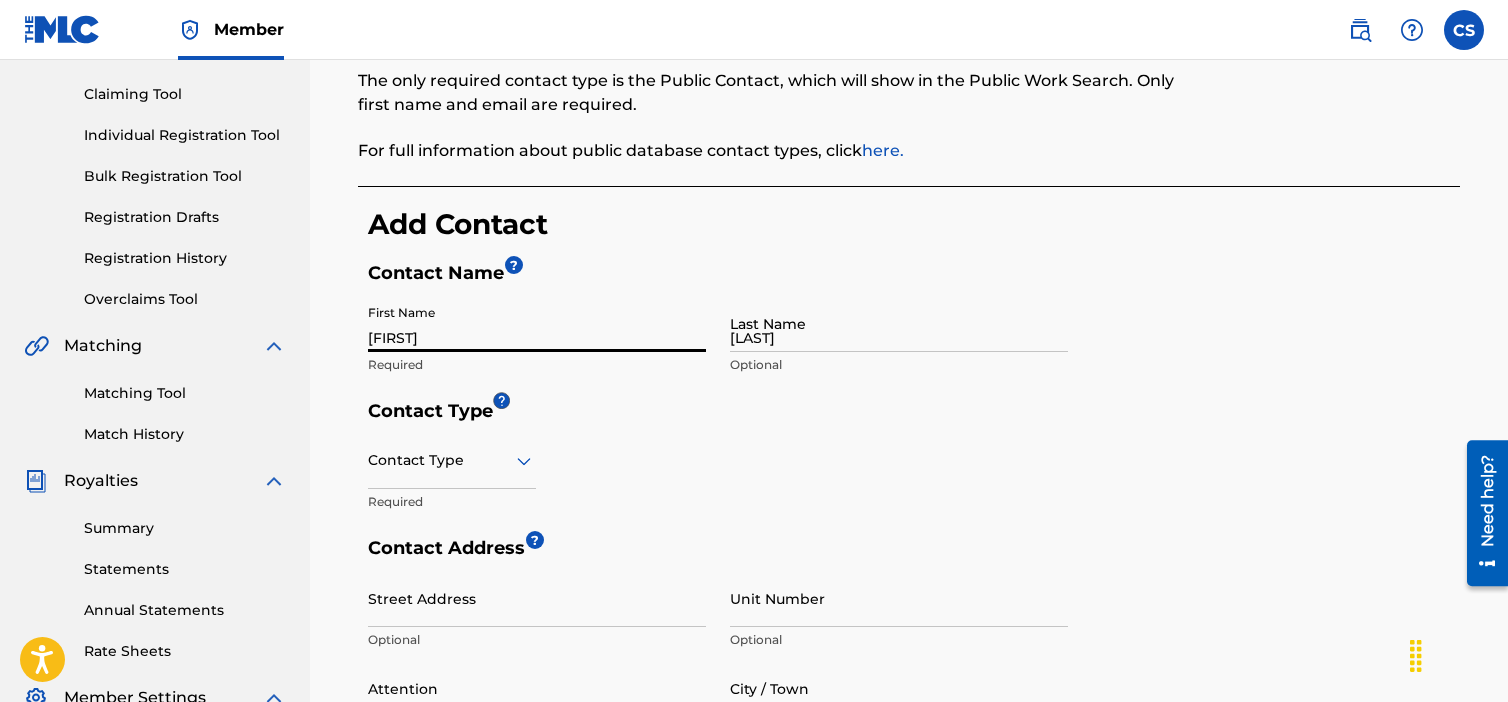 type on "[NUMBER] [STREET] Apt [NUMBER]" 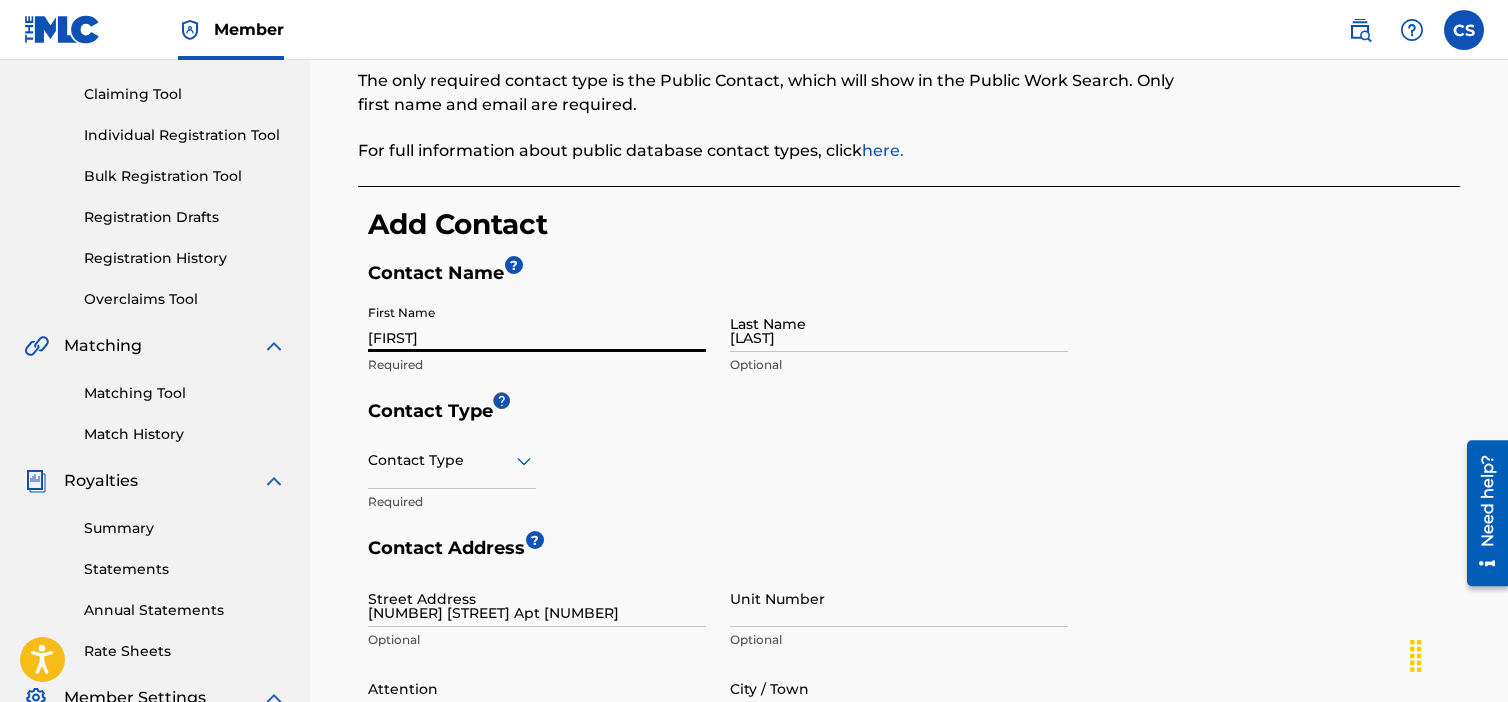 type on "[CITY]" 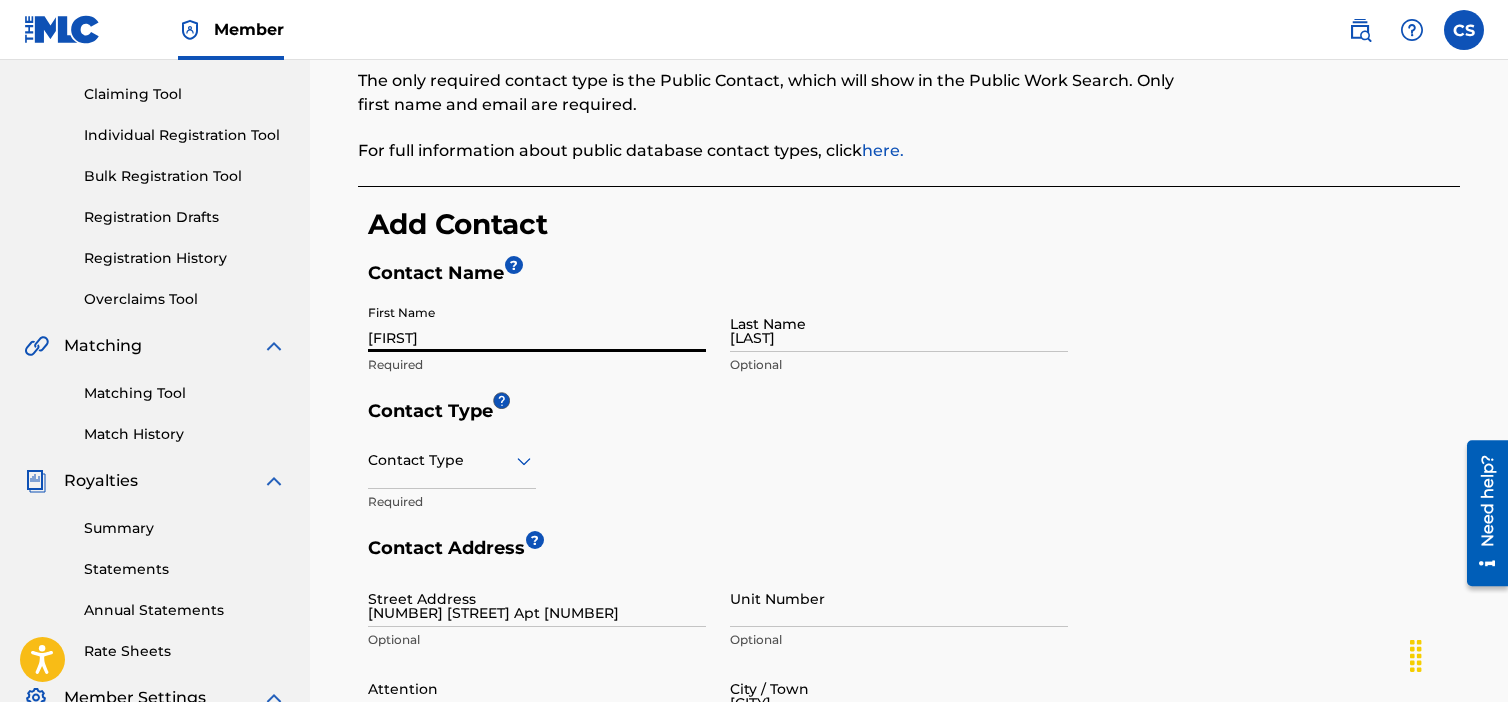 type on "United States" 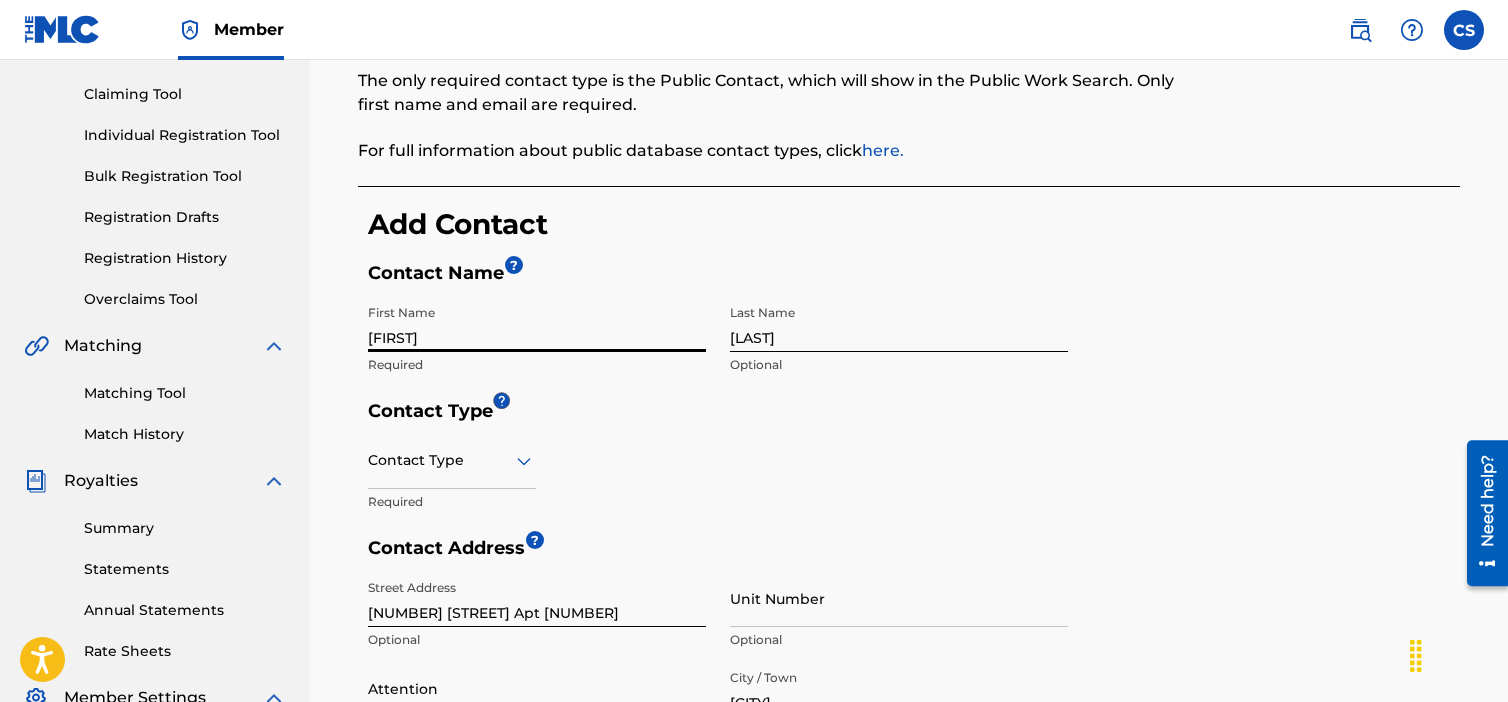 scroll, scrollTop: 830, scrollLeft: 0, axis: vertical 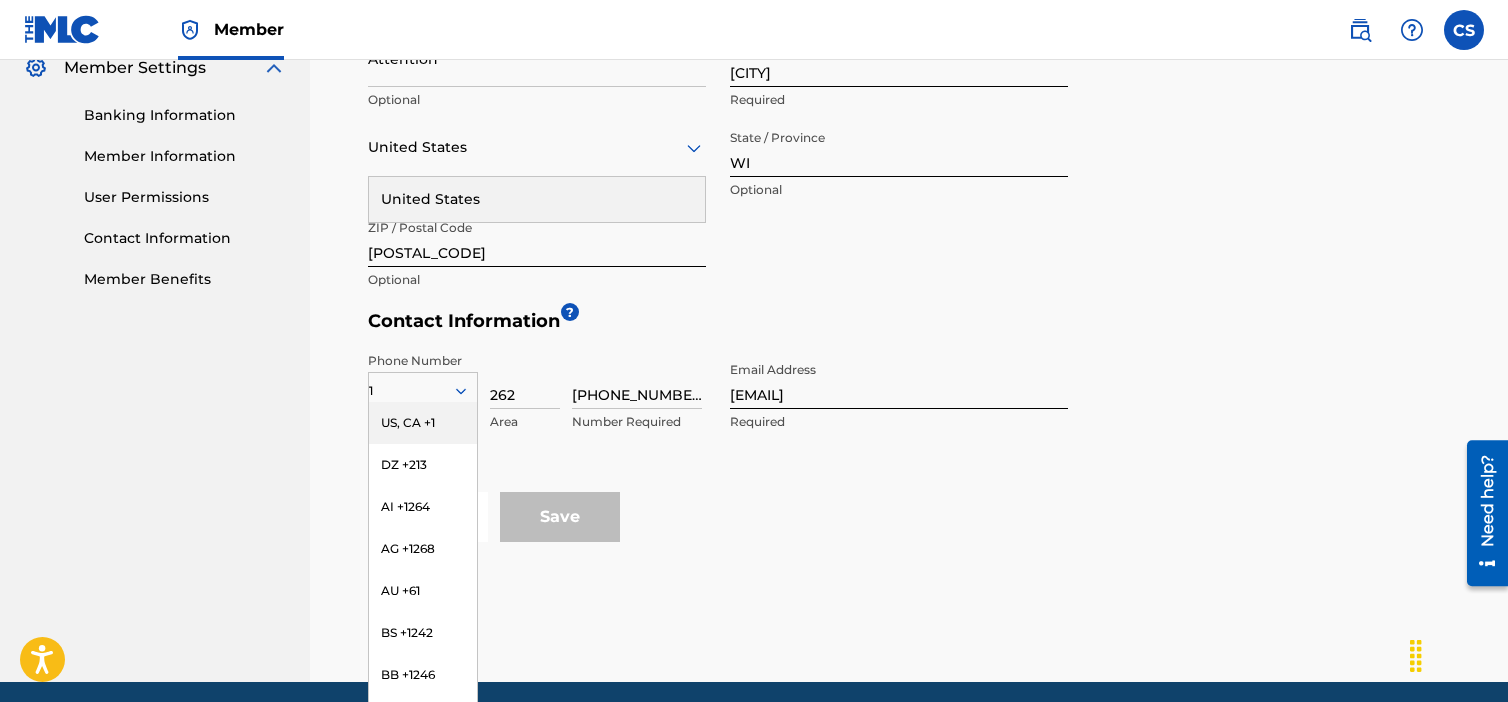 click on "US, CA +1" at bounding box center (423, 423) 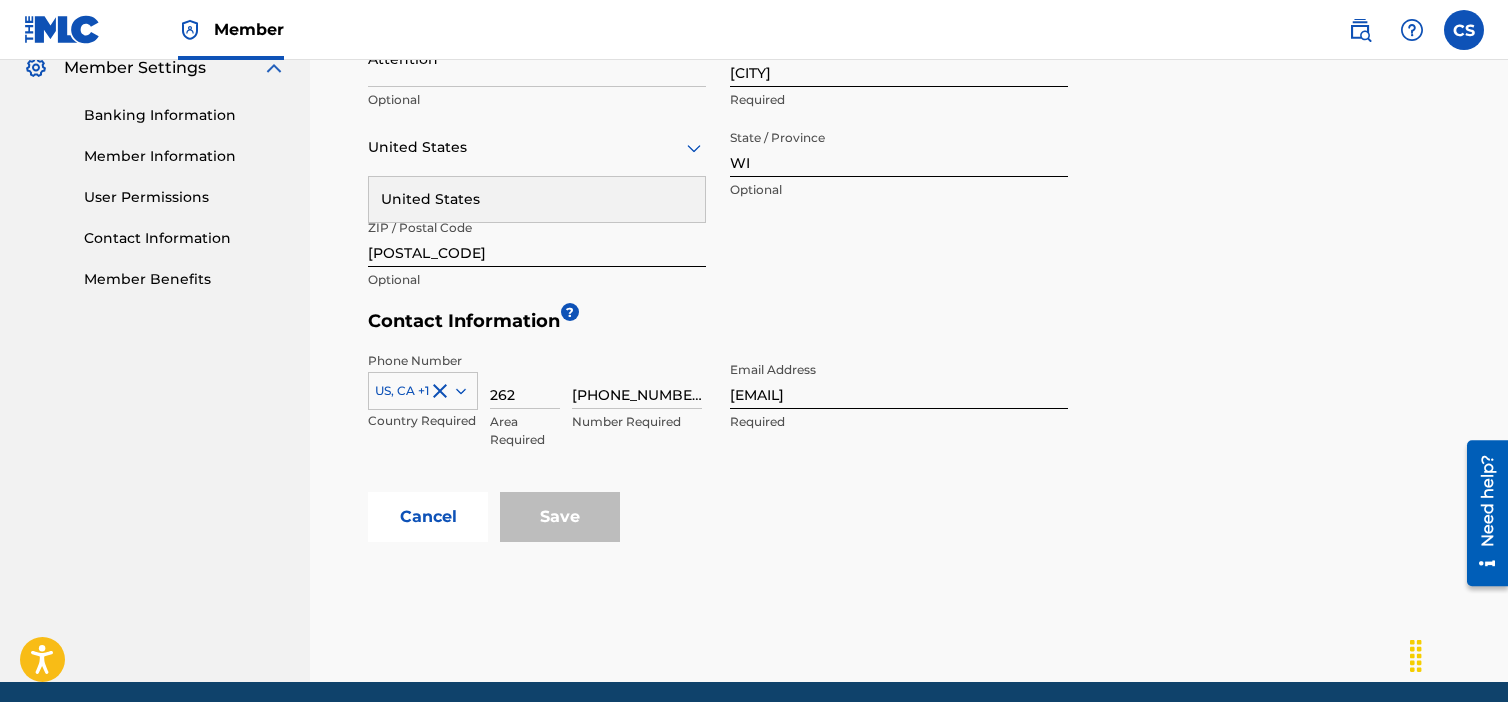 click on "Contact Information The only required contact type is the Public Contact, which will show in the Public Work Search. Only first name and email are required. For full information about public database contact types, click  here. Add Contact Contact Name ? First Name [FIRST] Required Last Name [LAST] Optional Contact Type Contact Type Required Contact Address ? Street Address [NUMBER] [STREET] Apt [NUMBER] Required Unit Number Optional Attention Optional City / Town [CITY] Required United States United States Required State / Province [STATE] Optional ZIP / Postal Code [POSTAL_CODE] Optional Contact Information ? Phone Number US, CA +1 Country Required [AREA_CODE] Area Required [PHONE_NUMBER] Number Required Email Address [EMAIL] Required Cancel Save" at bounding box center (909, -19) 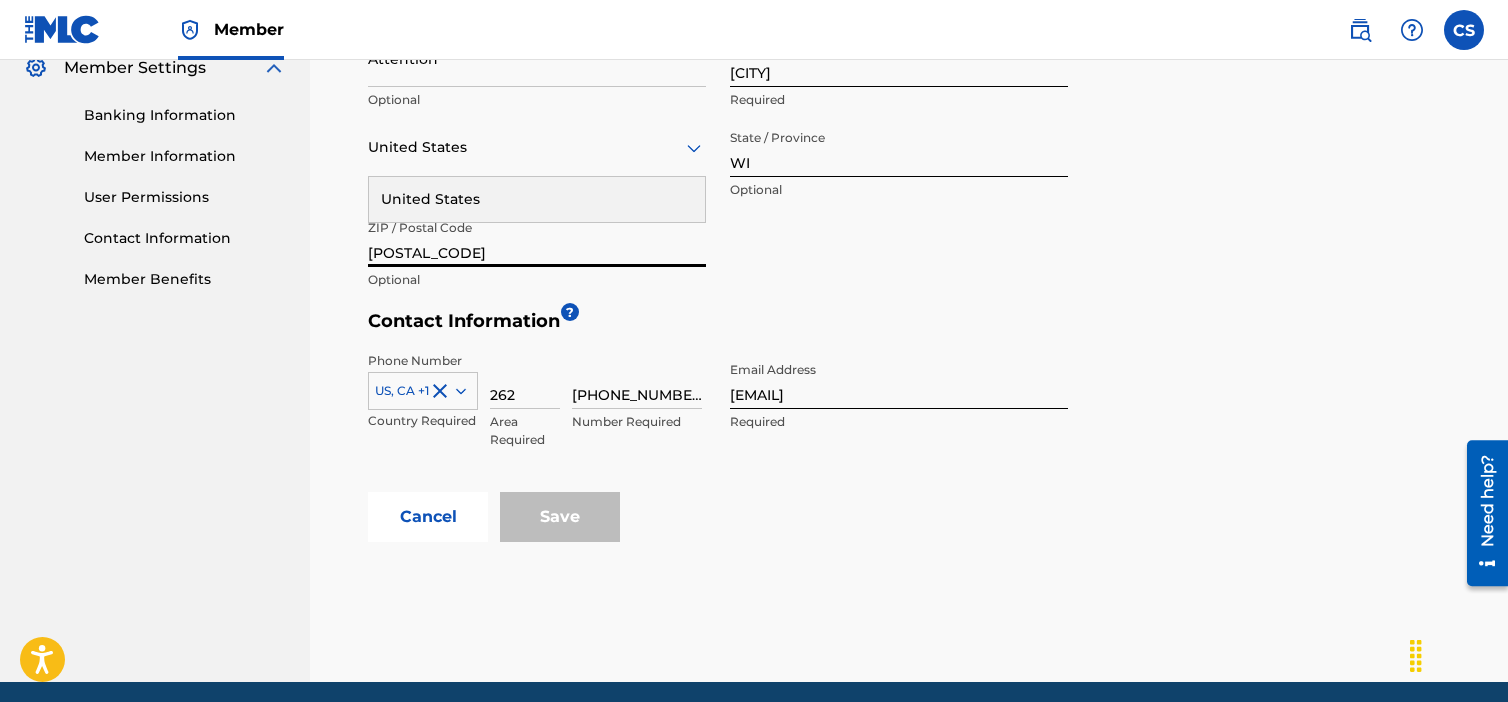 click on "Street Address [NUMBER] [STREET] Apt [NUMBER] Required Unit Number Optional Attention Optional City / Town [CITY] Required United States United States Required State / Province [STATE] Optional ZIP / Postal Code [POSTAL_CODE] Optional" at bounding box center [718, 120] 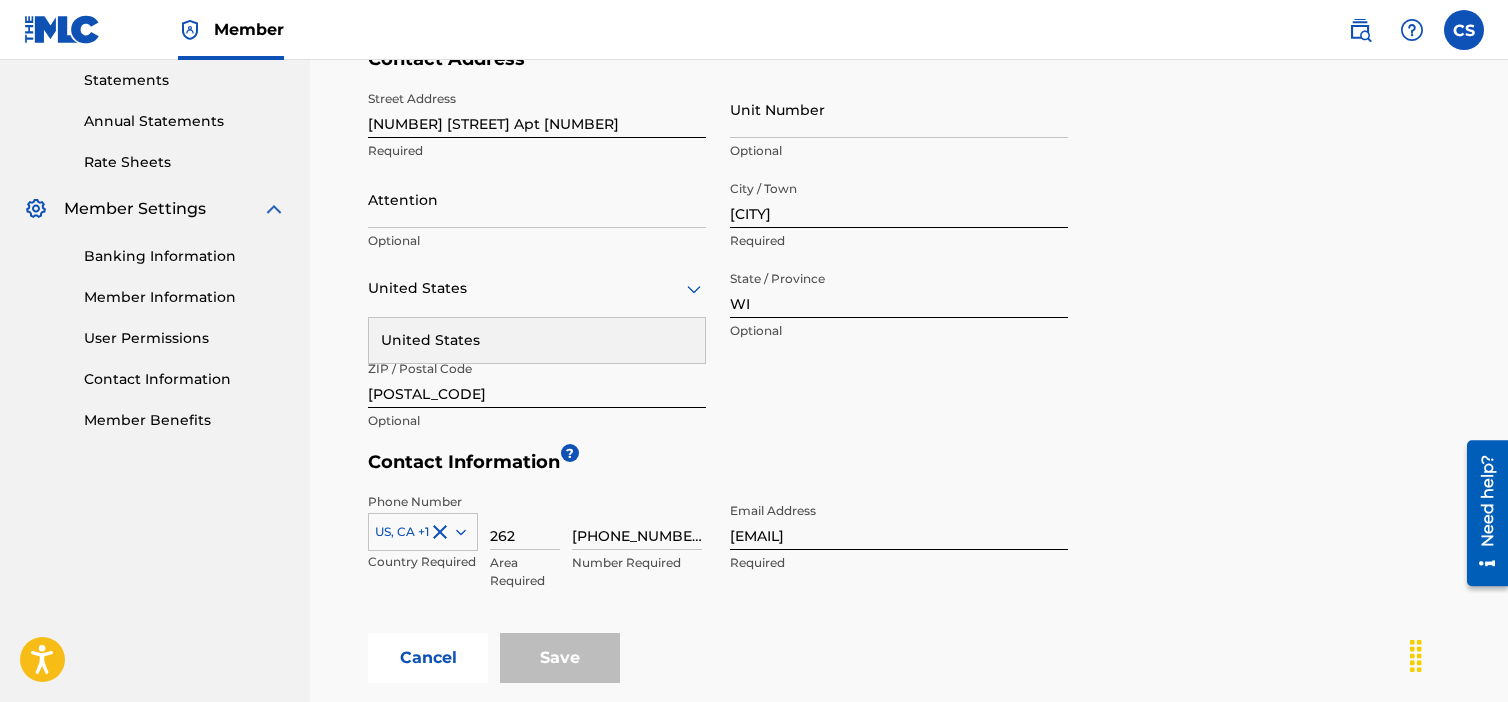 scroll, scrollTop: 430, scrollLeft: 0, axis: vertical 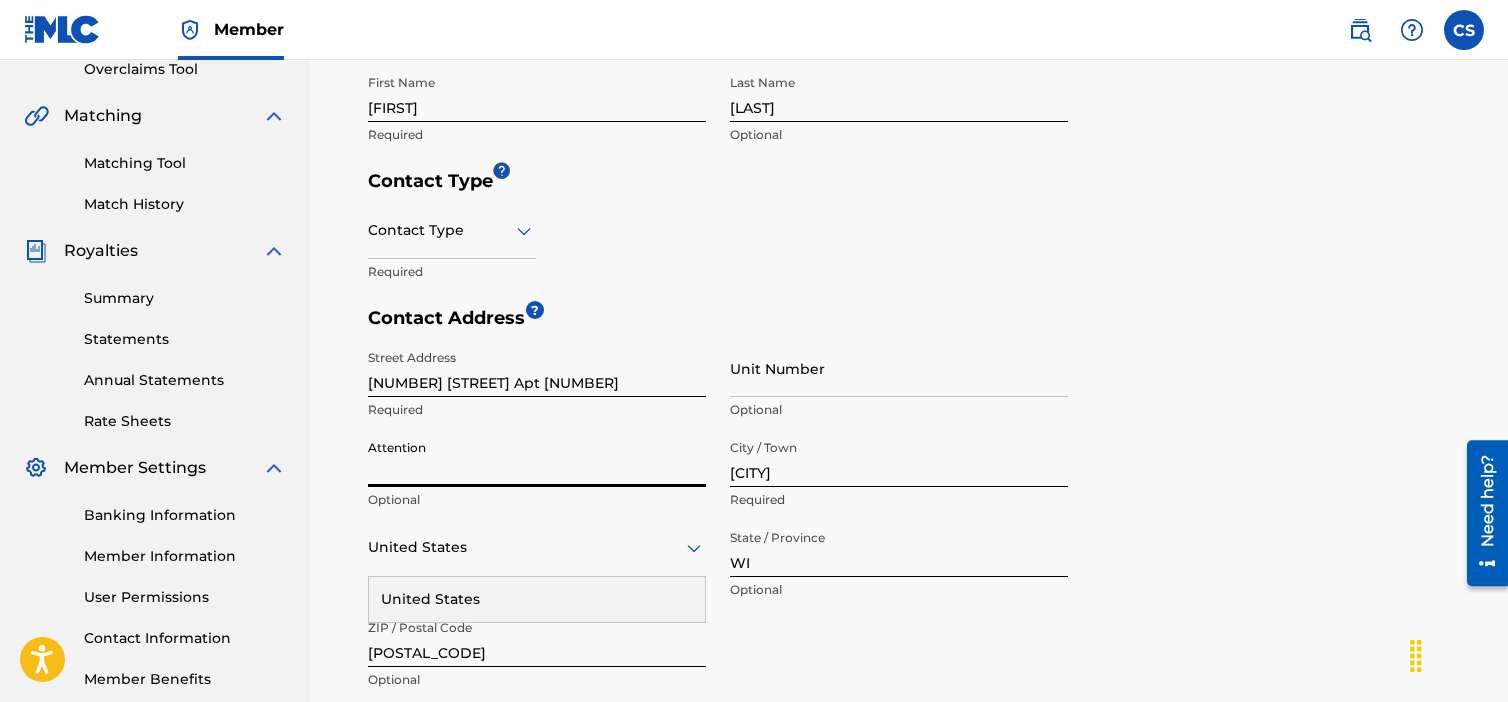 drag, startPoint x: 477, startPoint y: 470, endPoint x: 452, endPoint y: 471, distance: 25.019993 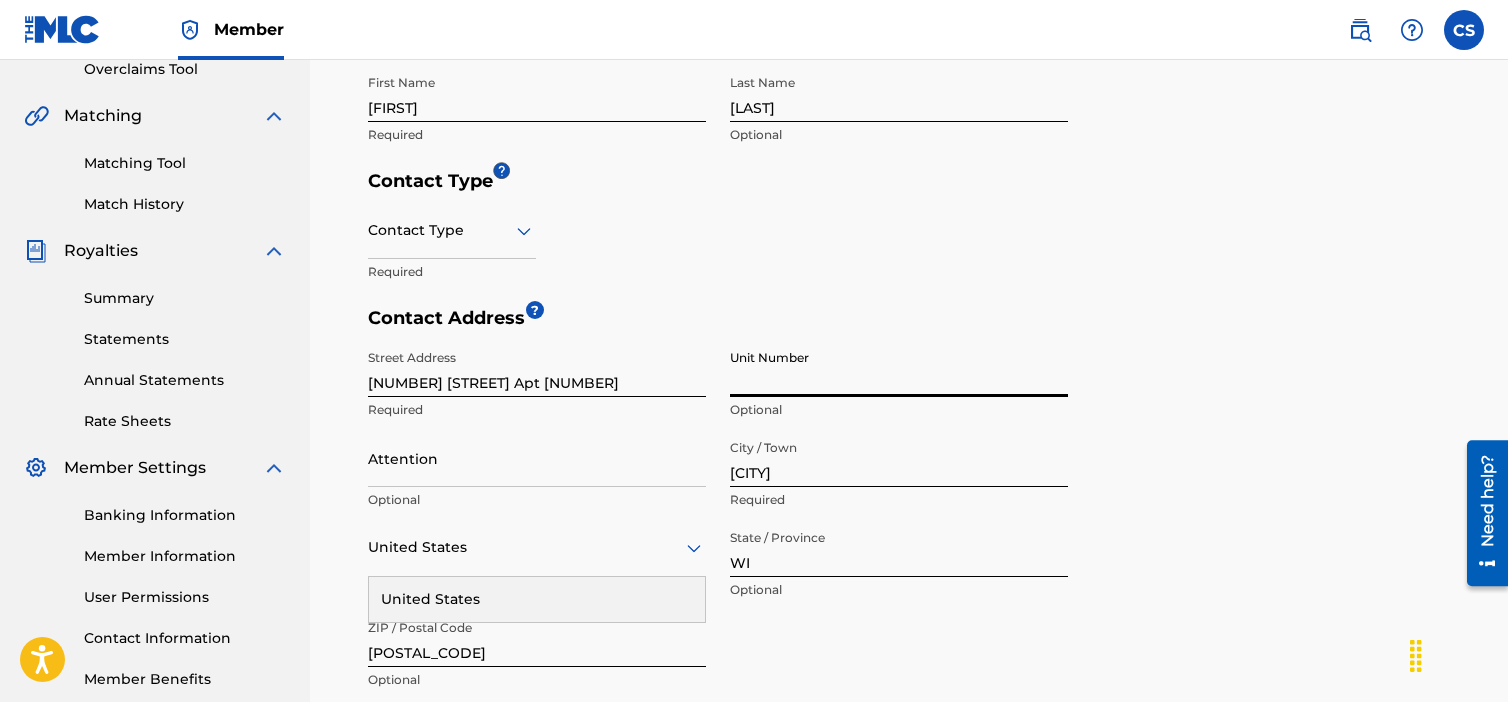 click on "Unit Number" at bounding box center (899, 368) 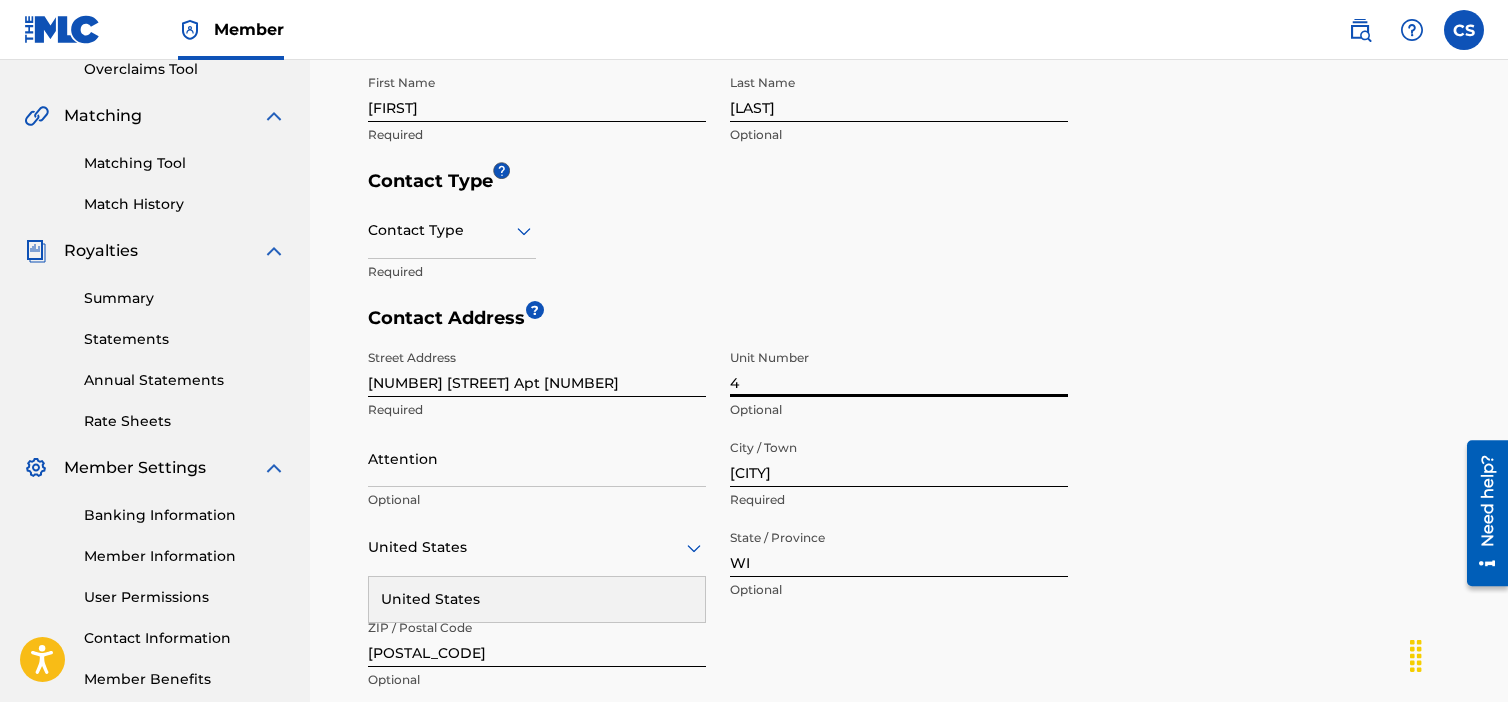 type on "4" 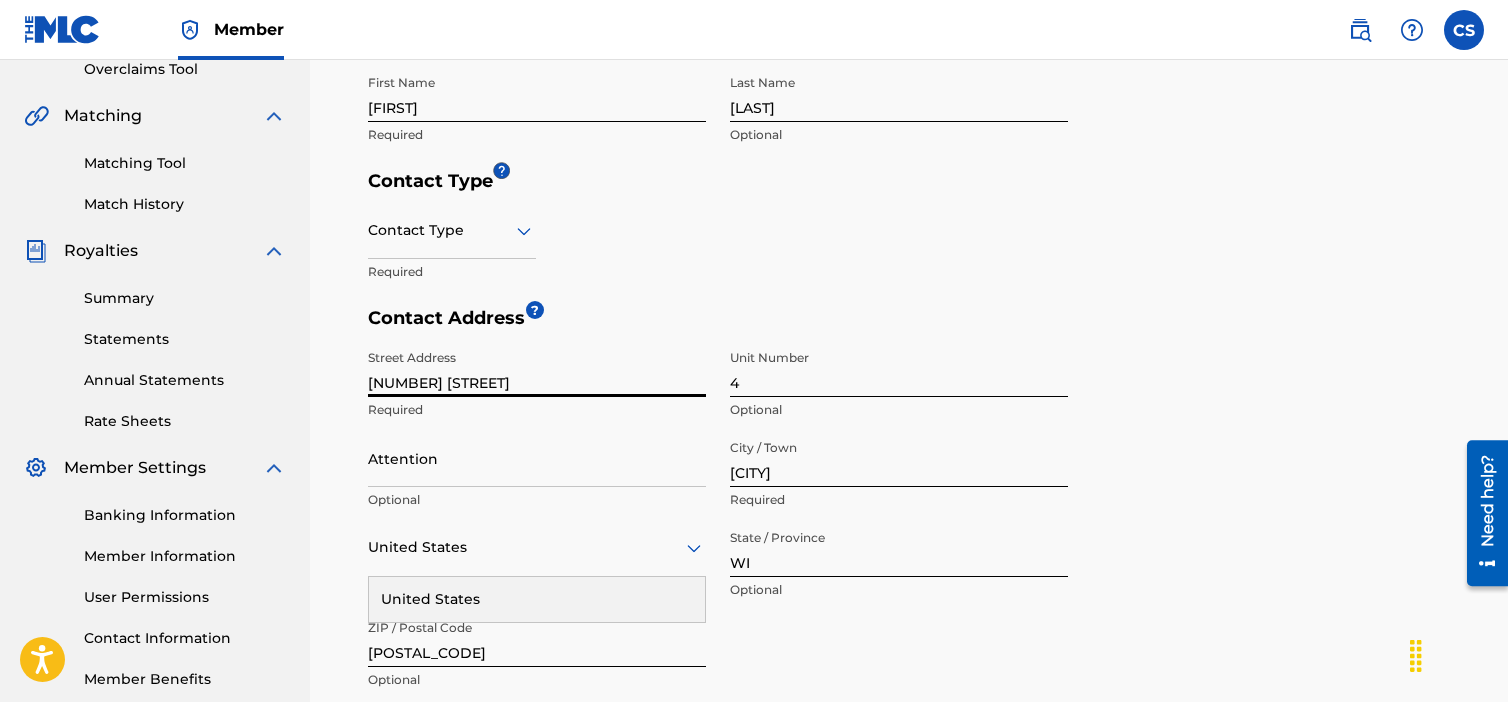type on "[NUMBER] [STREET]" 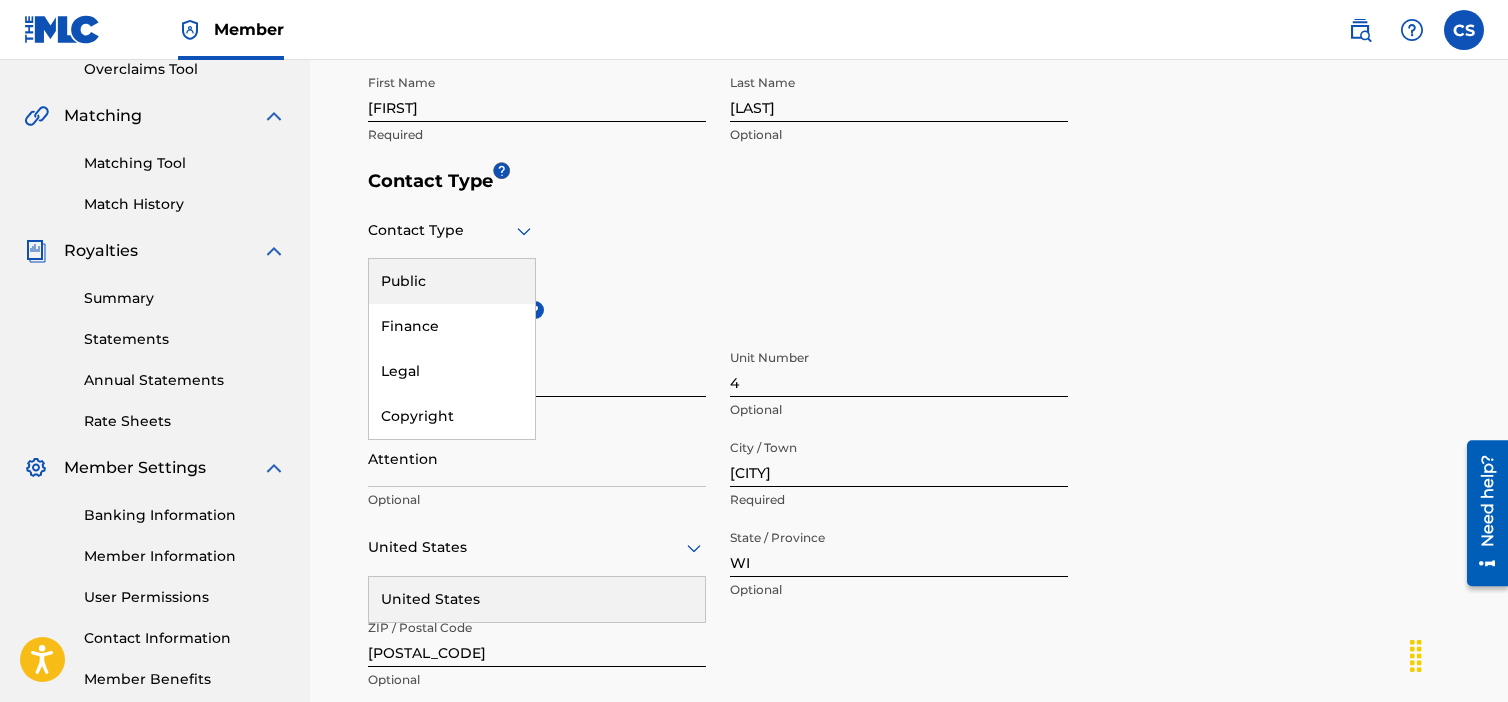 click on "Public" at bounding box center [452, 281] 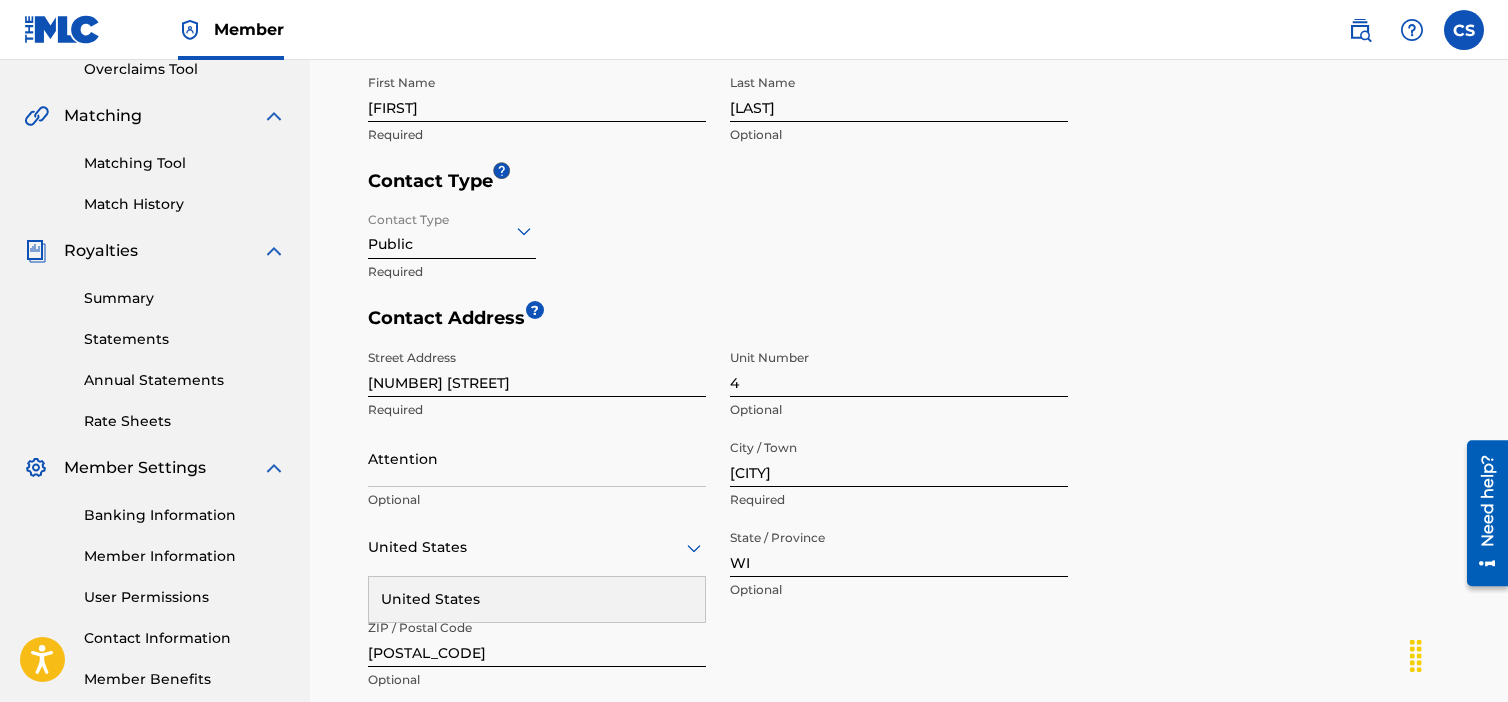 click on "Contact Type Public Required" at bounding box center (718, 254) 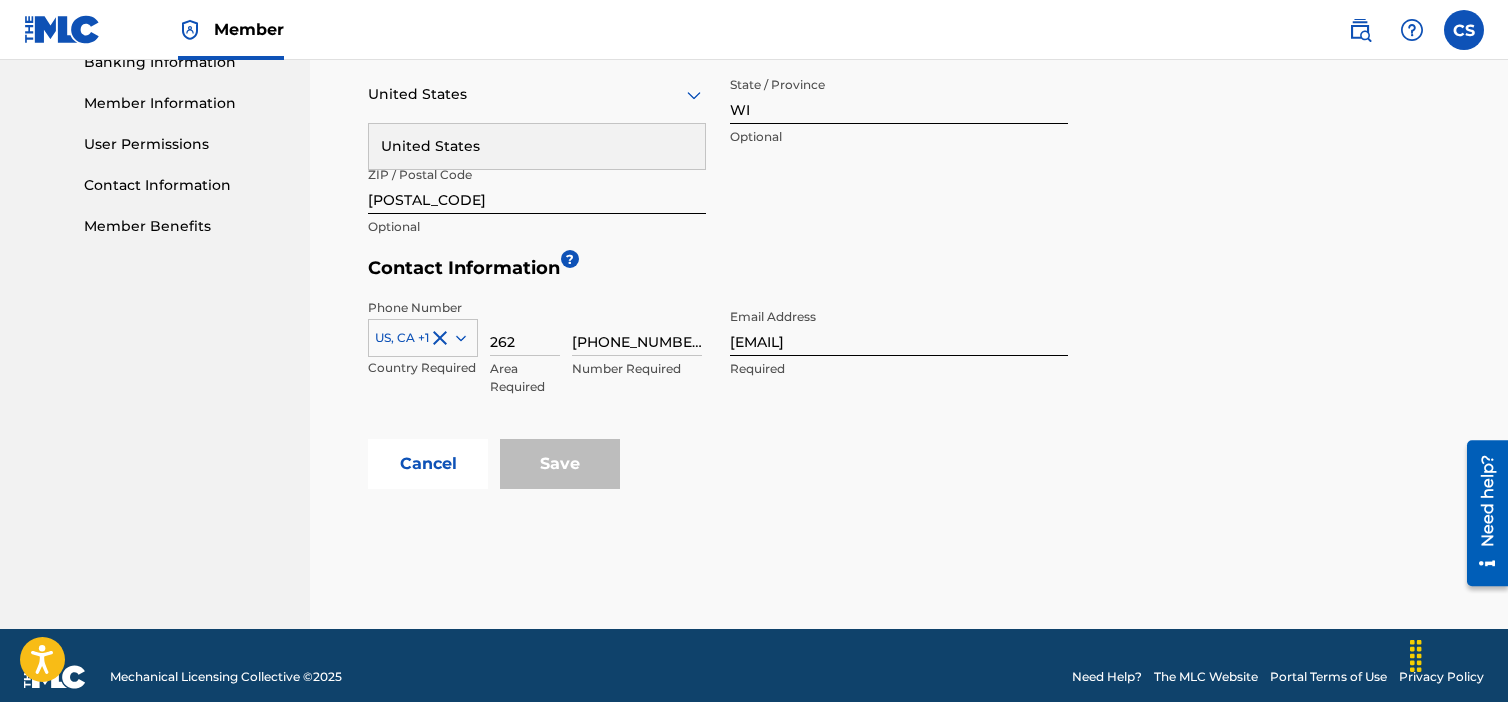 scroll, scrollTop: 905, scrollLeft: 0, axis: vertical 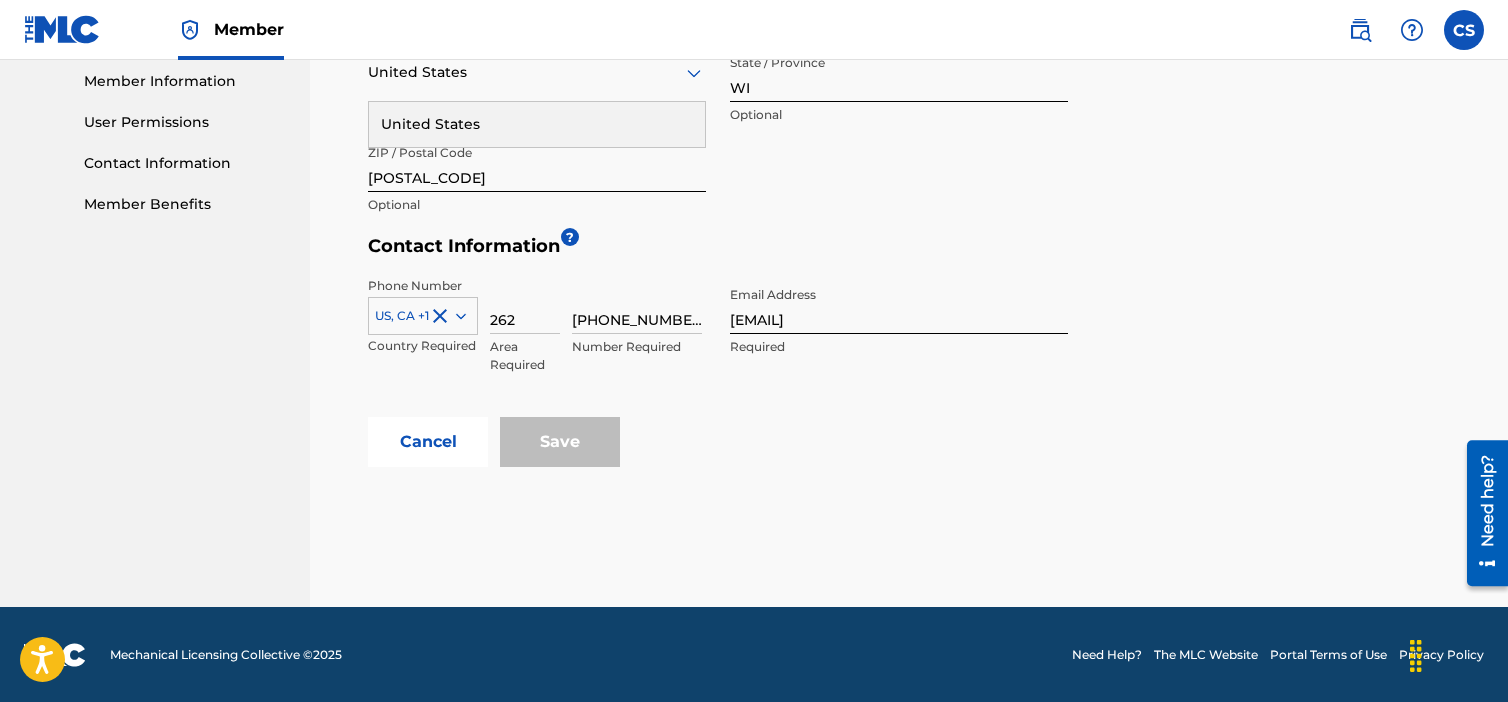 click on "Cancel Save" at bounding box center (914, 442) 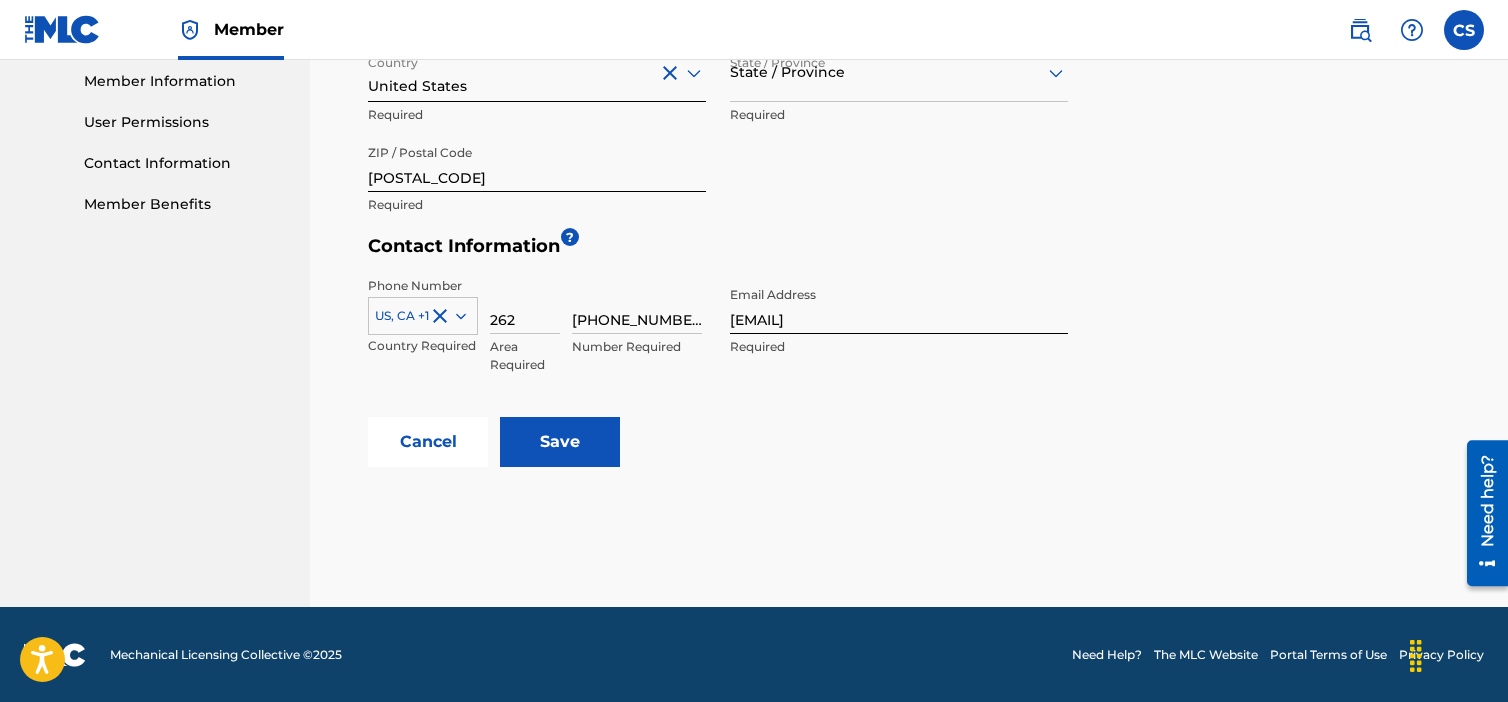 click on "Save" at bounding box center [560, 442] 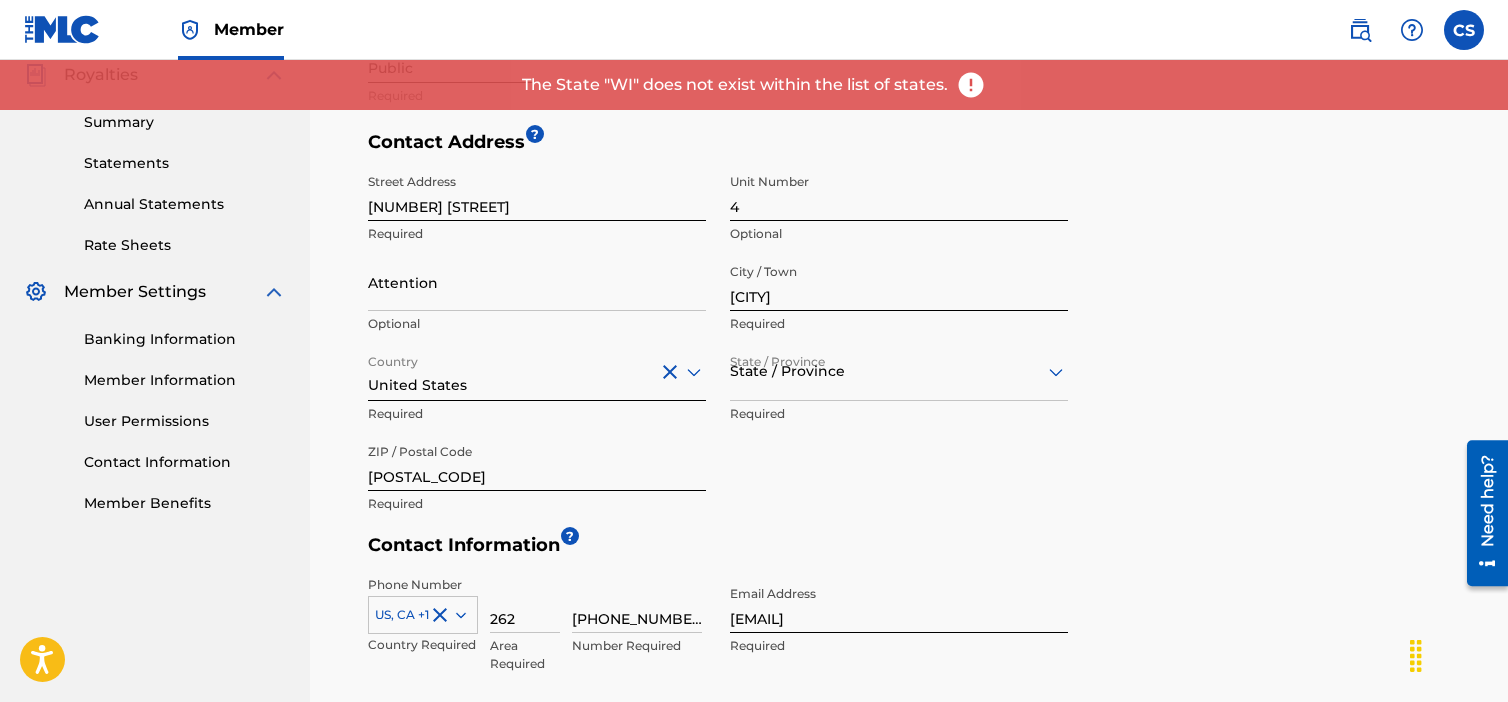 scroll, scrollTop: 605, scrollLeft: 0, axis: vertical 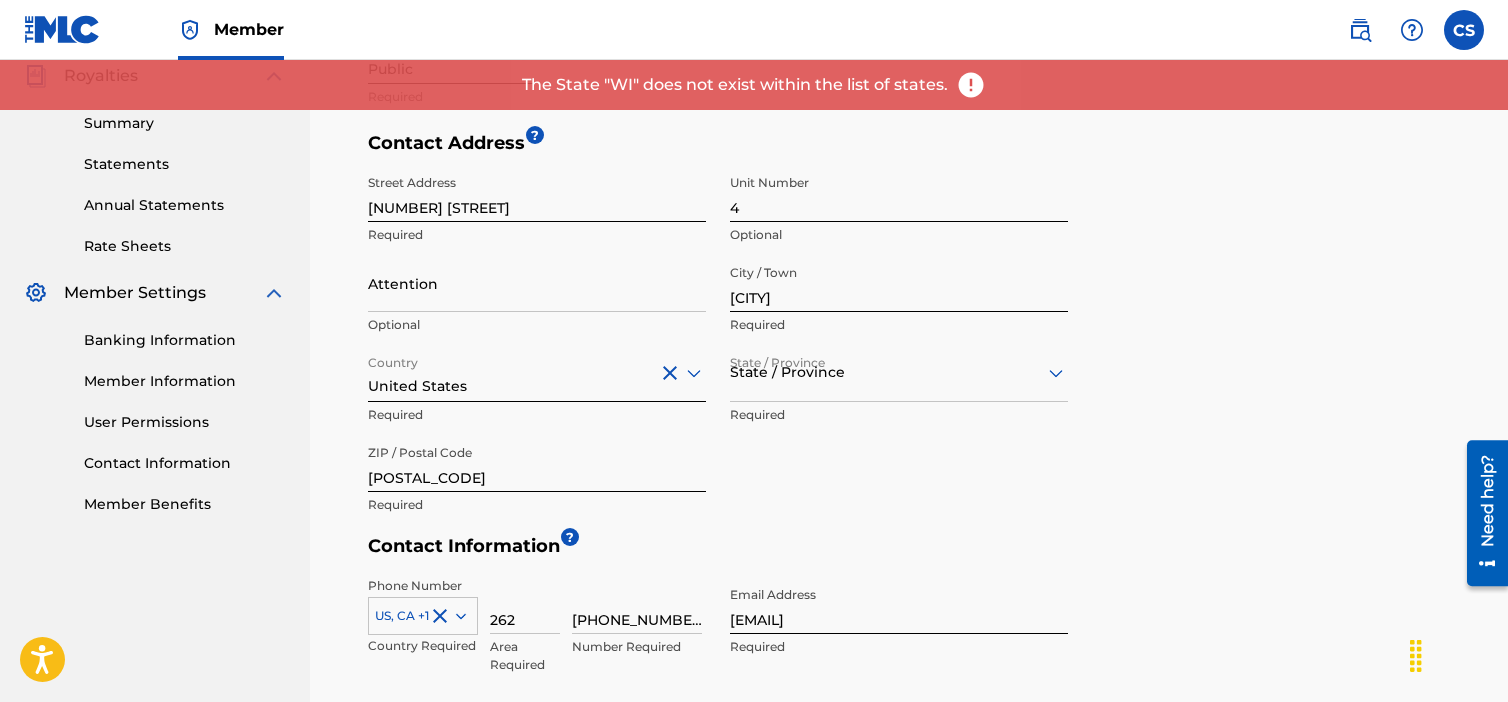 click on "State / Province" at bounding box center [899, 373] 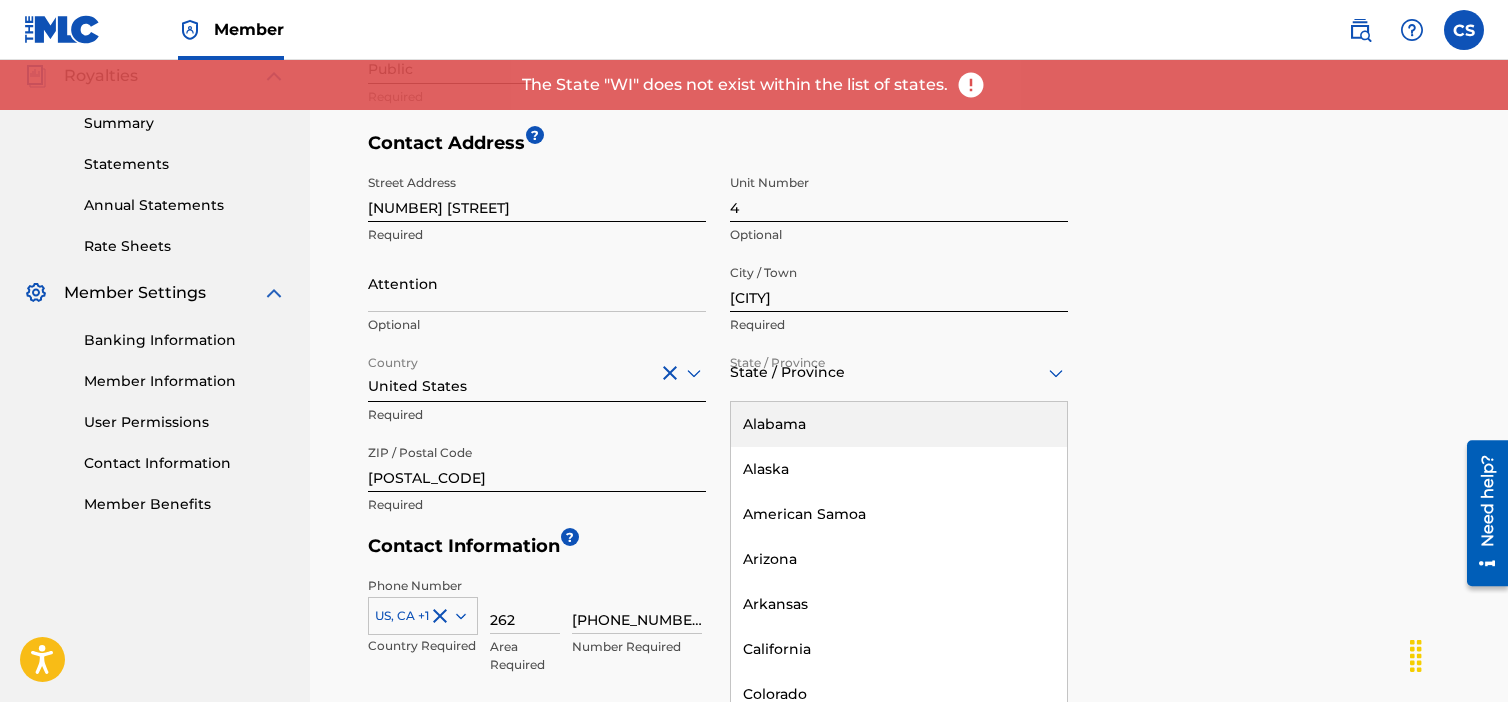 scroll, scrollTop: 2264, scrollLeft: 0, axis: vertical 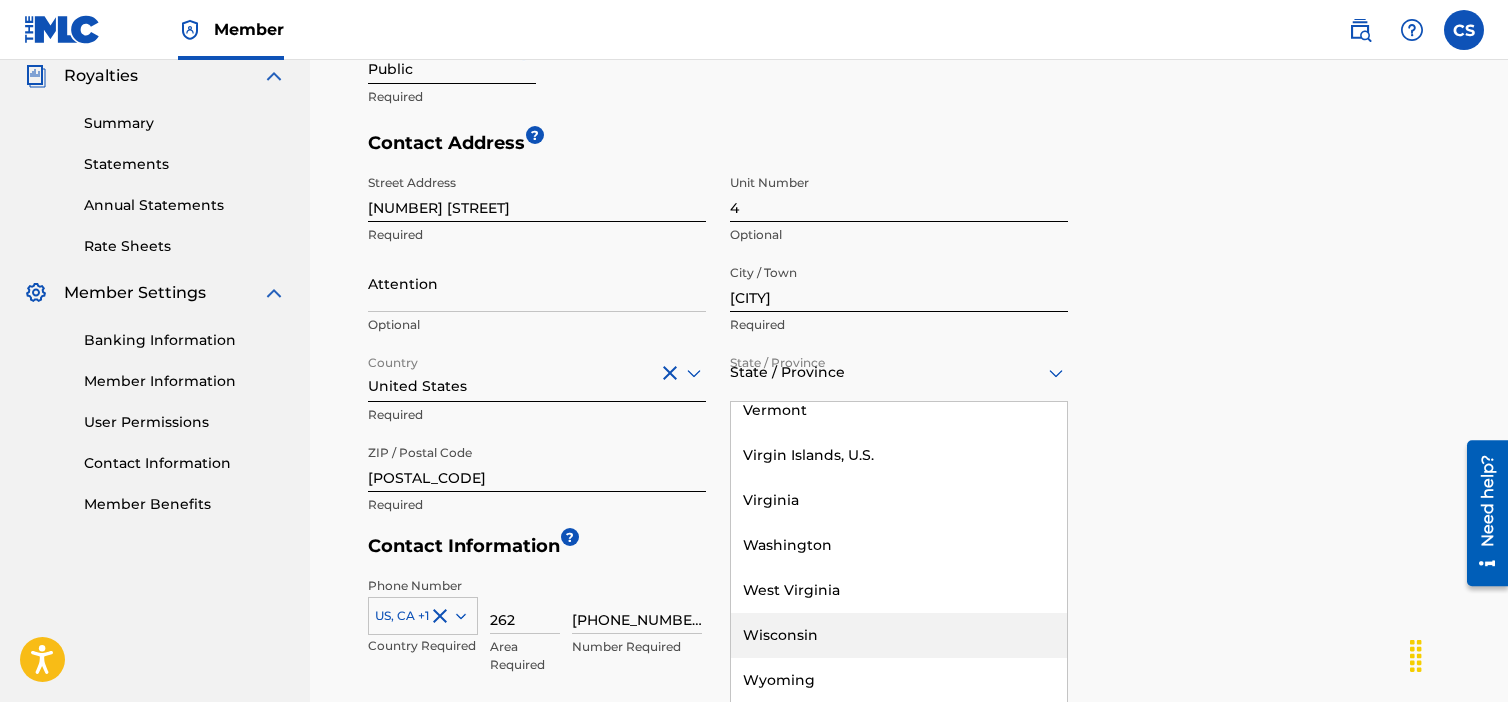 click on "Wisconsin" at bounding box center [899, 635] 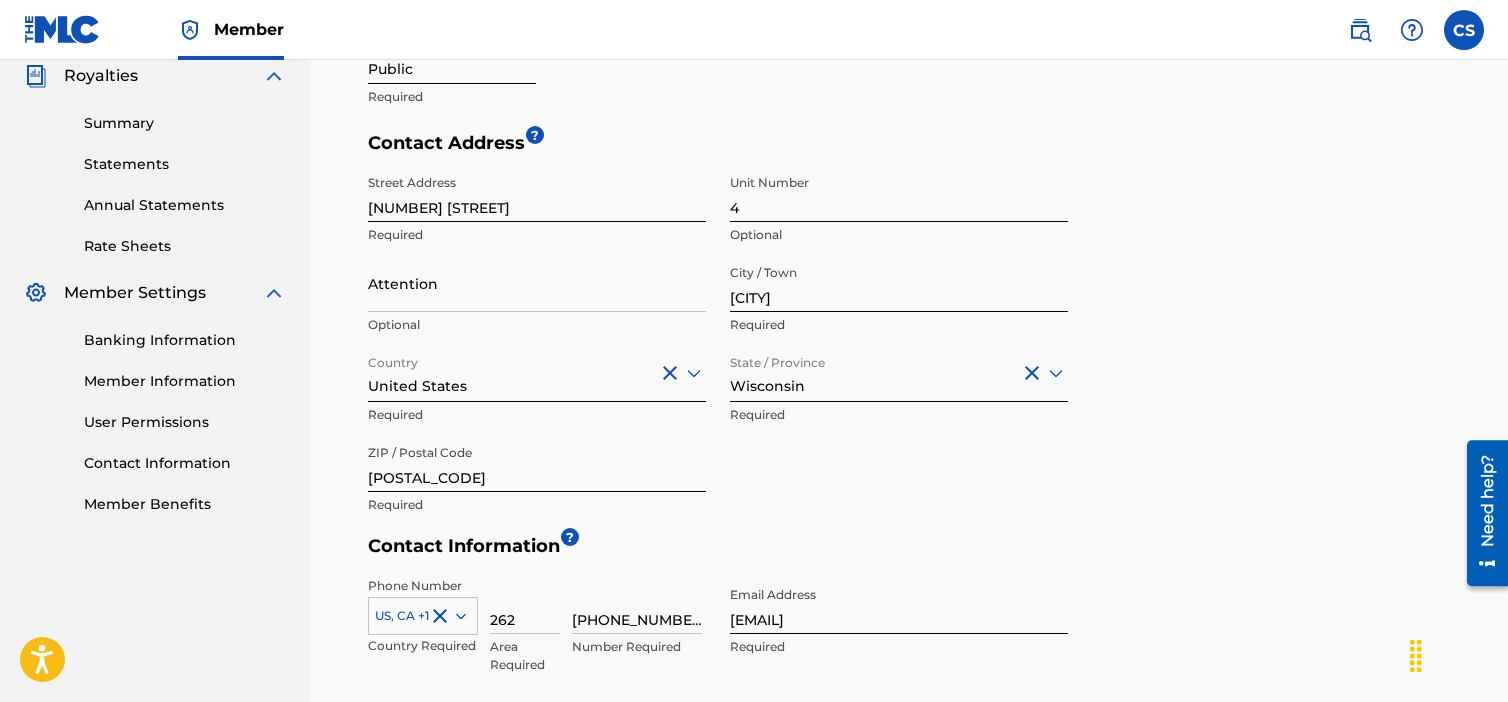 scroll, scrollTop: 905, scrollLeft: 0, axis: vertical 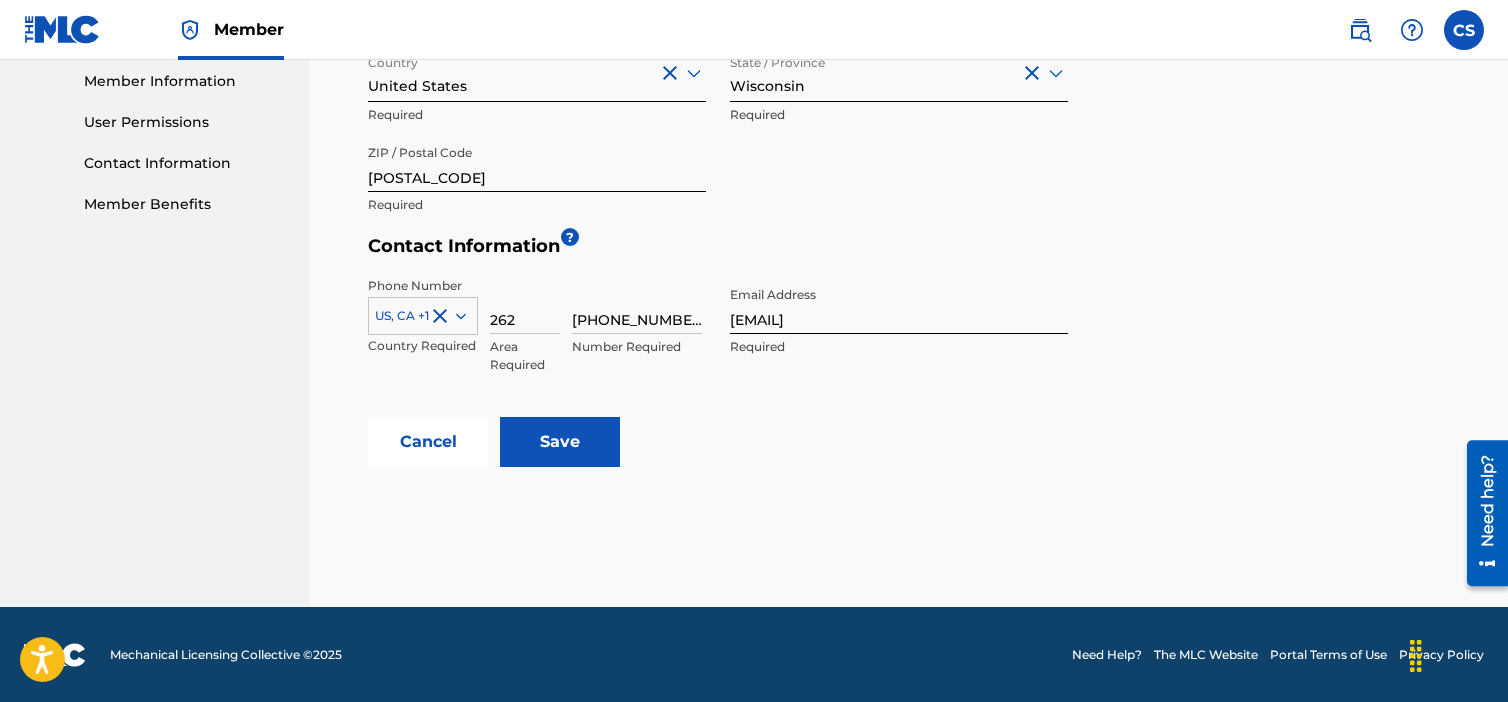 click on "Save" at bounding box center (560, 442) 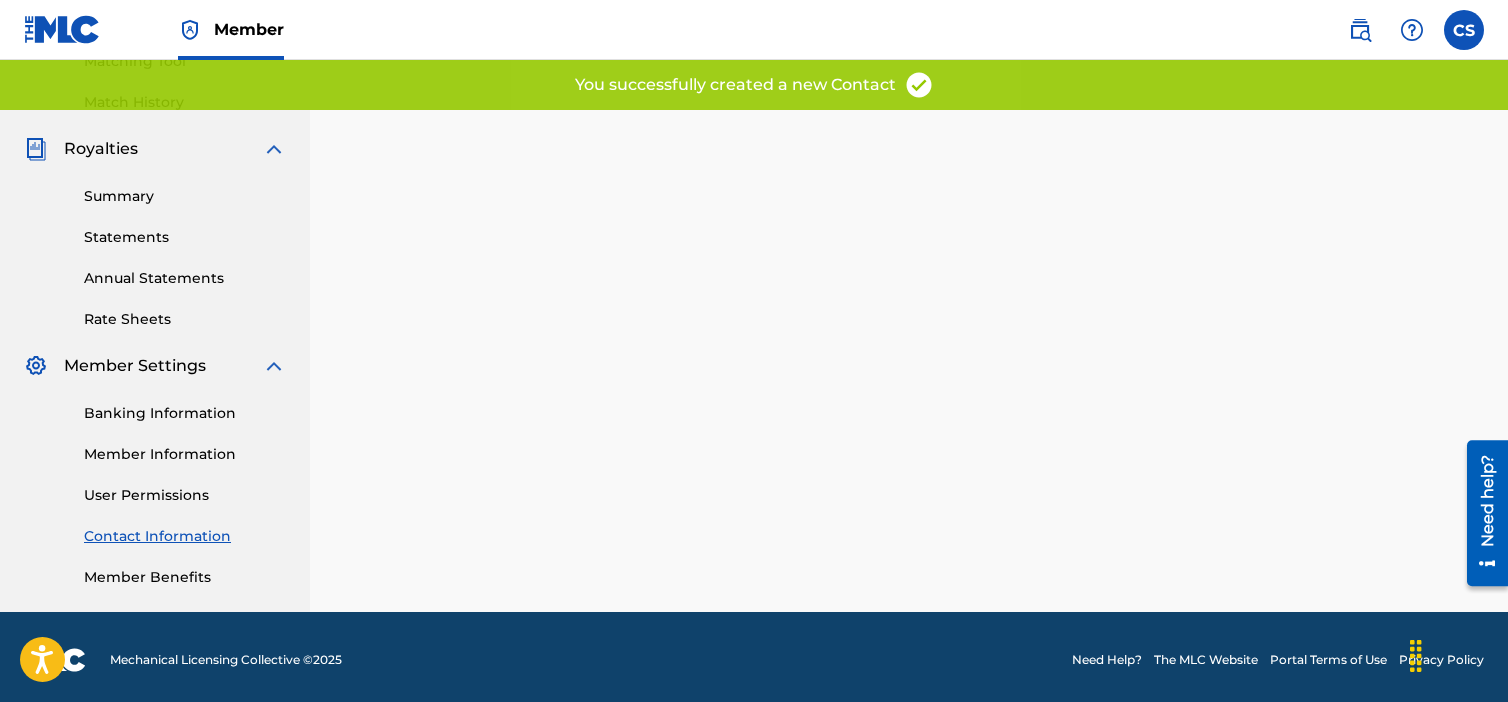 scroll, scrollTop: 537, scrollLeft: 0, axis: vertical 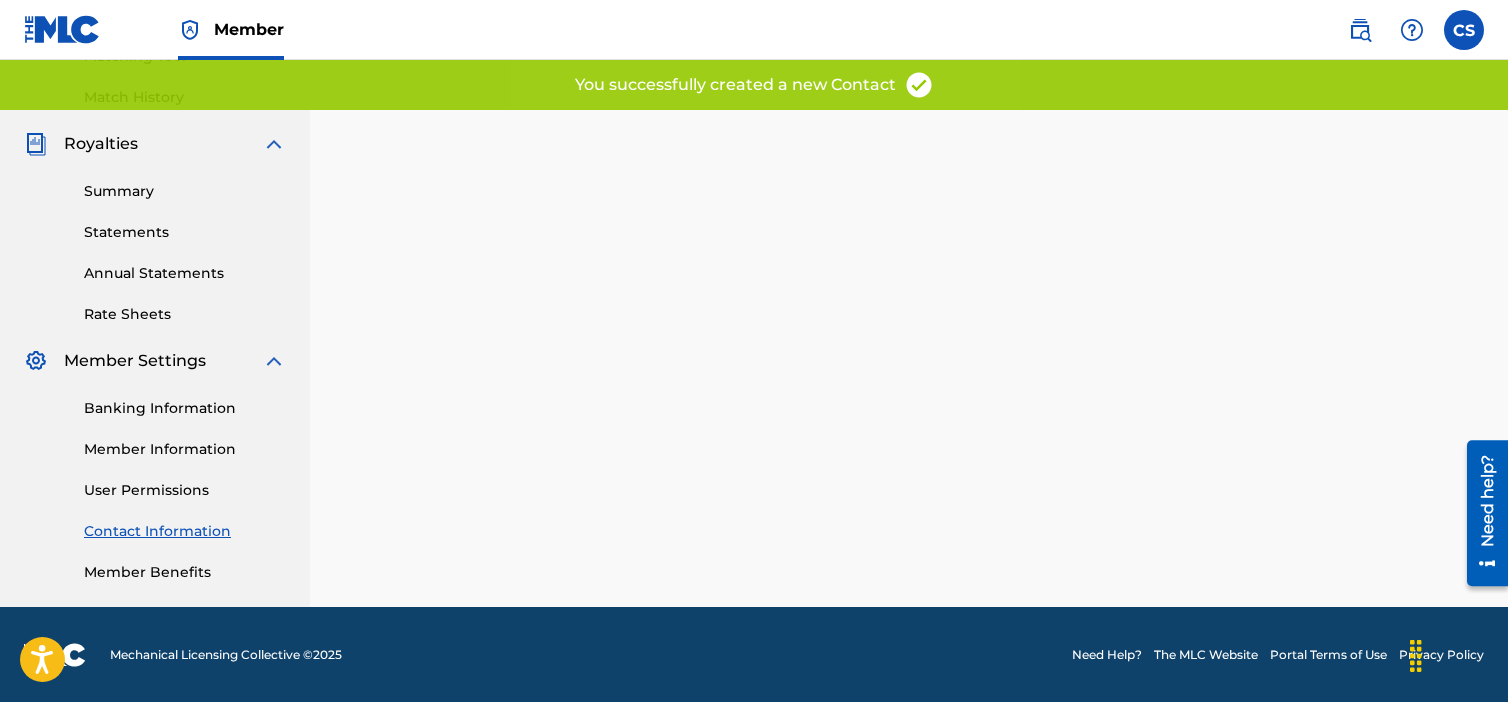 click on "Member Information" at bounding box center [185, 449] 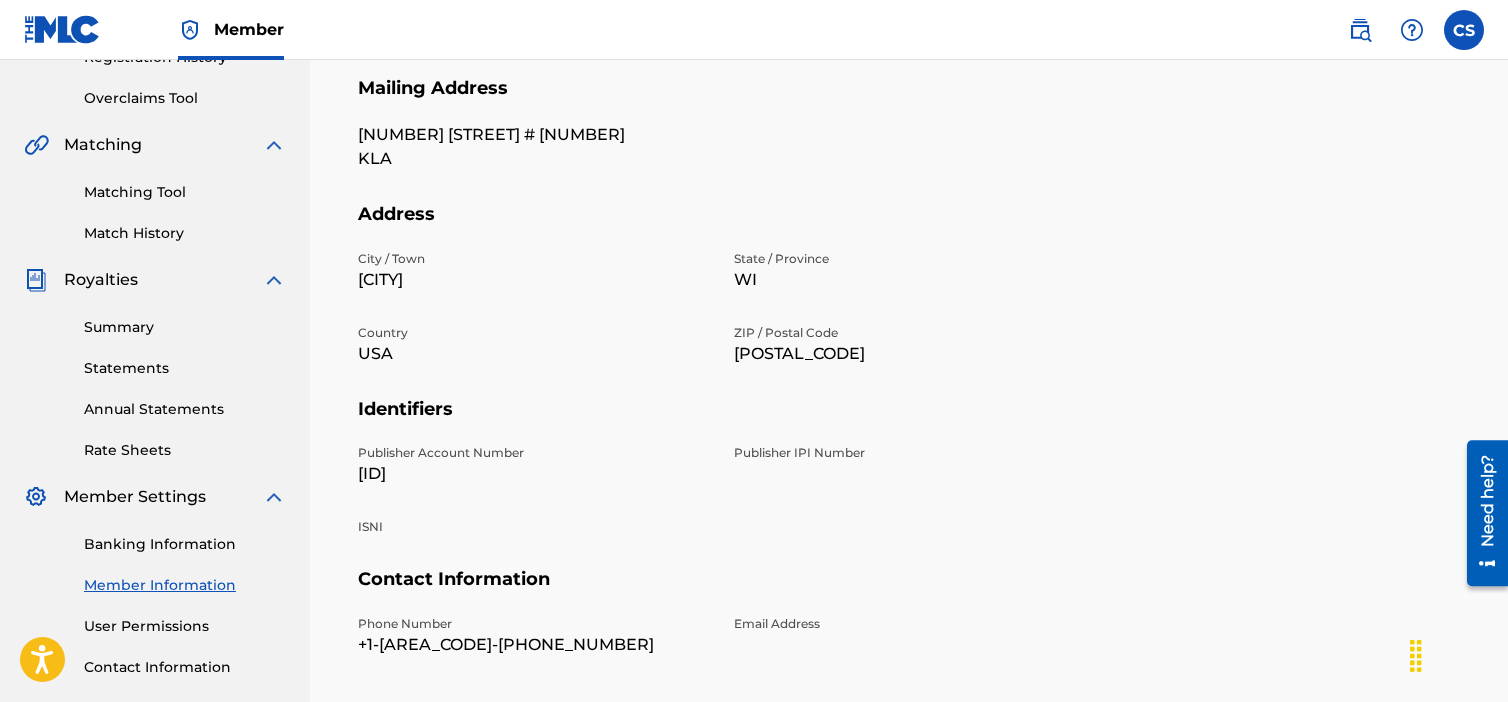 scroll, scrollTop: 337, scrollLeft: 0, axis: vertical 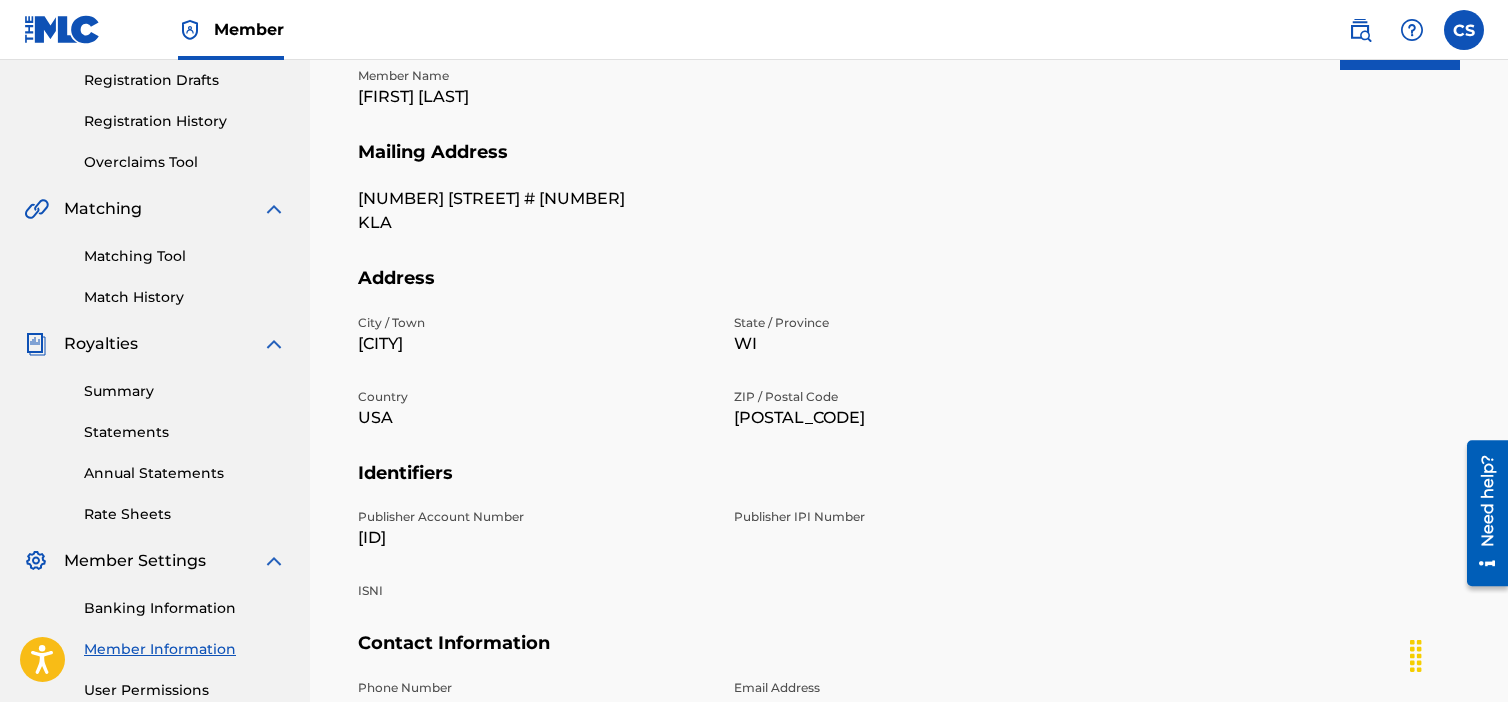 click on "Banking Information" at bounding box center [185, 608] 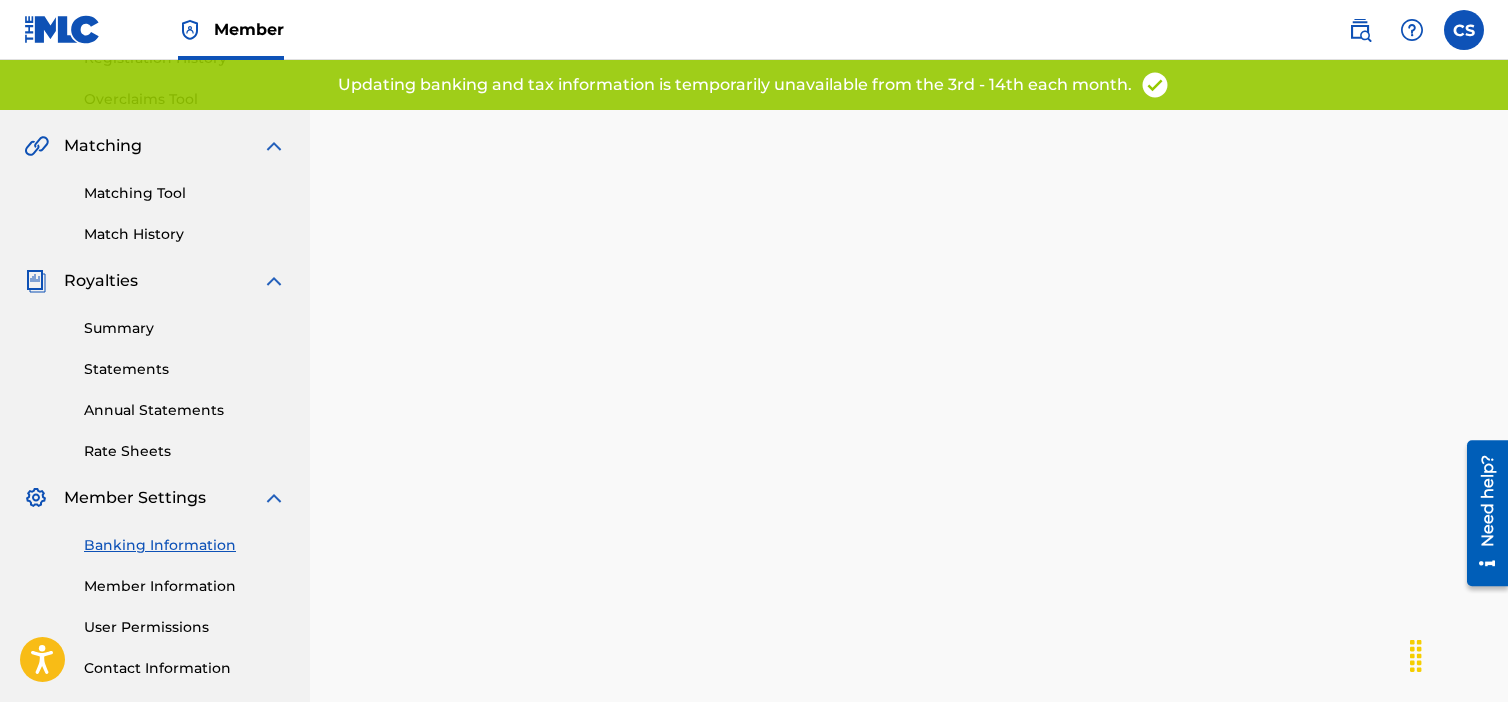 scroll, scrollTop: 0, scrollLeft: 0, axis: both 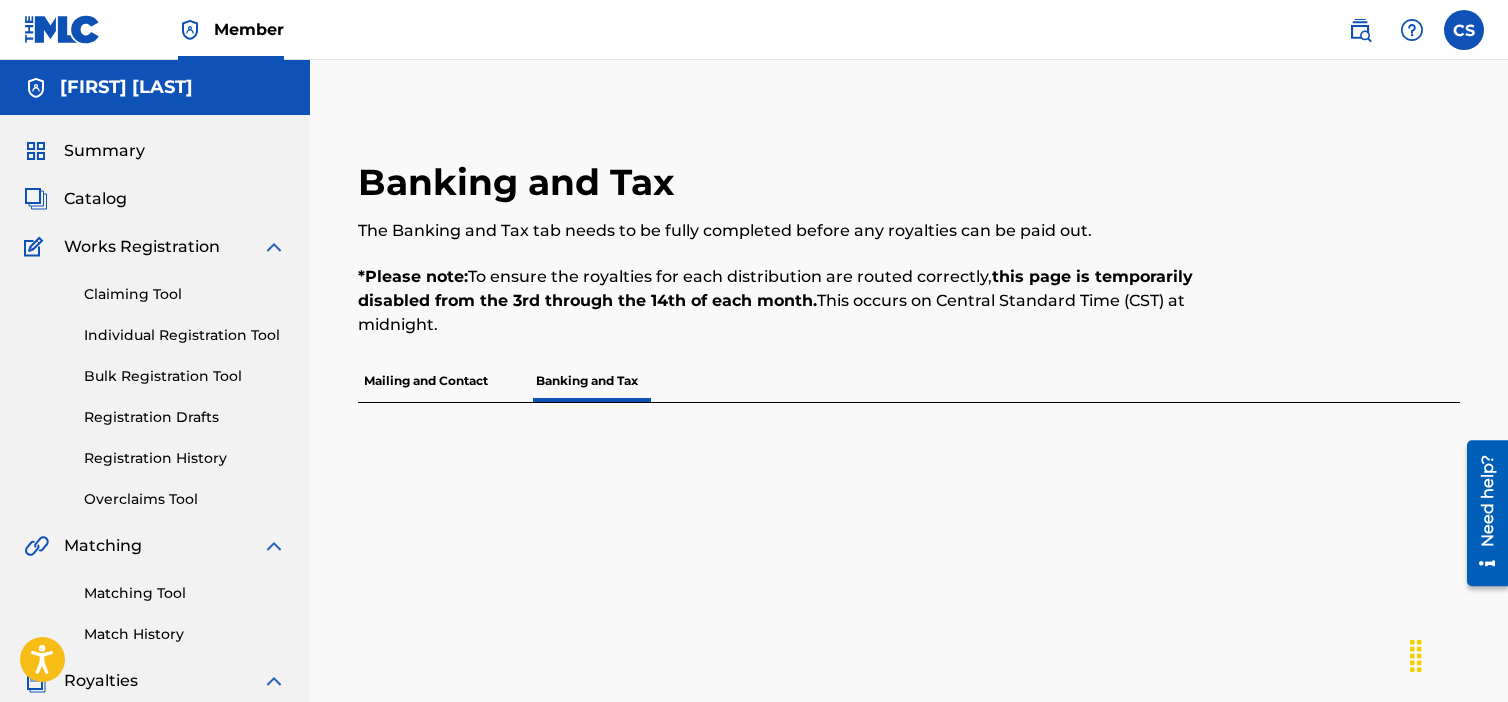 click on "Registration History" at bounding box center (185, 458) 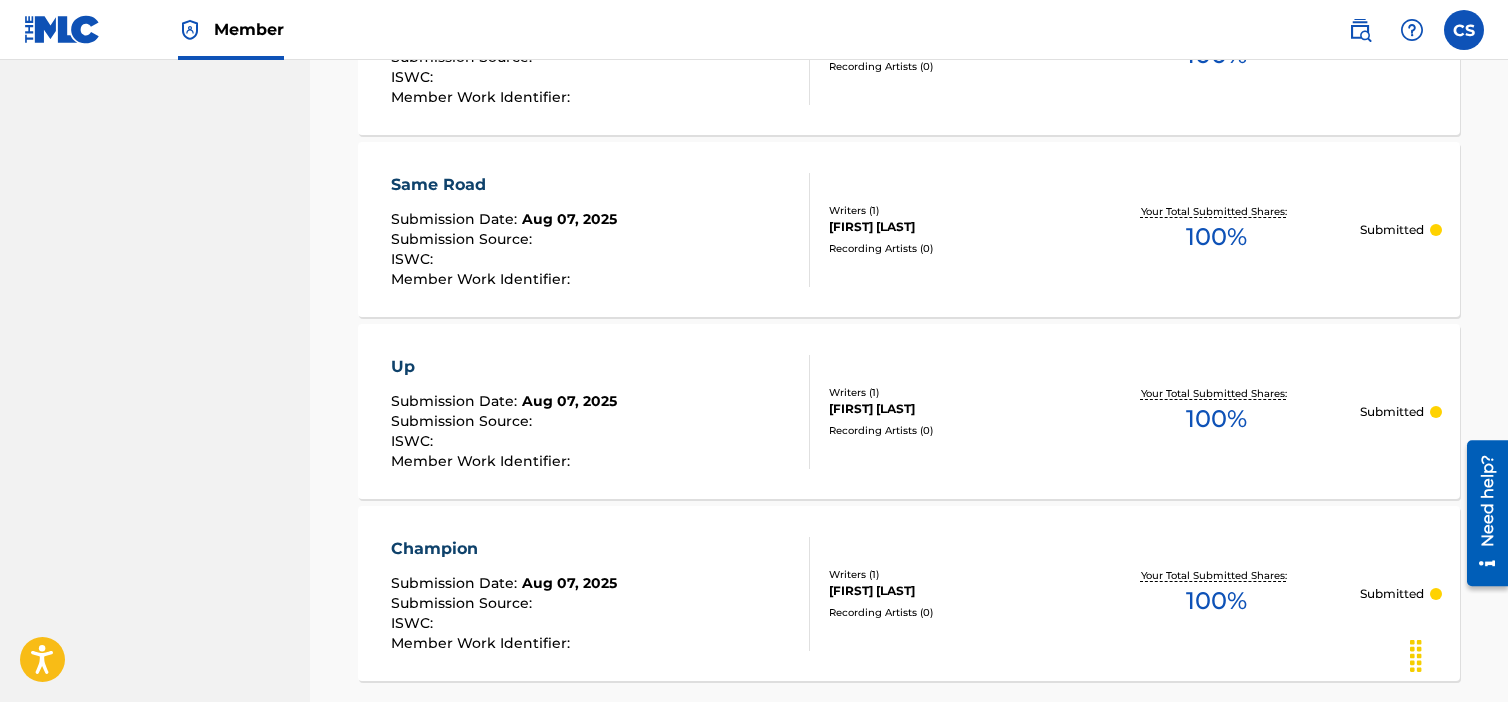 scroll, scrollTop: 2026, scrollLeft: 0, axis: vertical 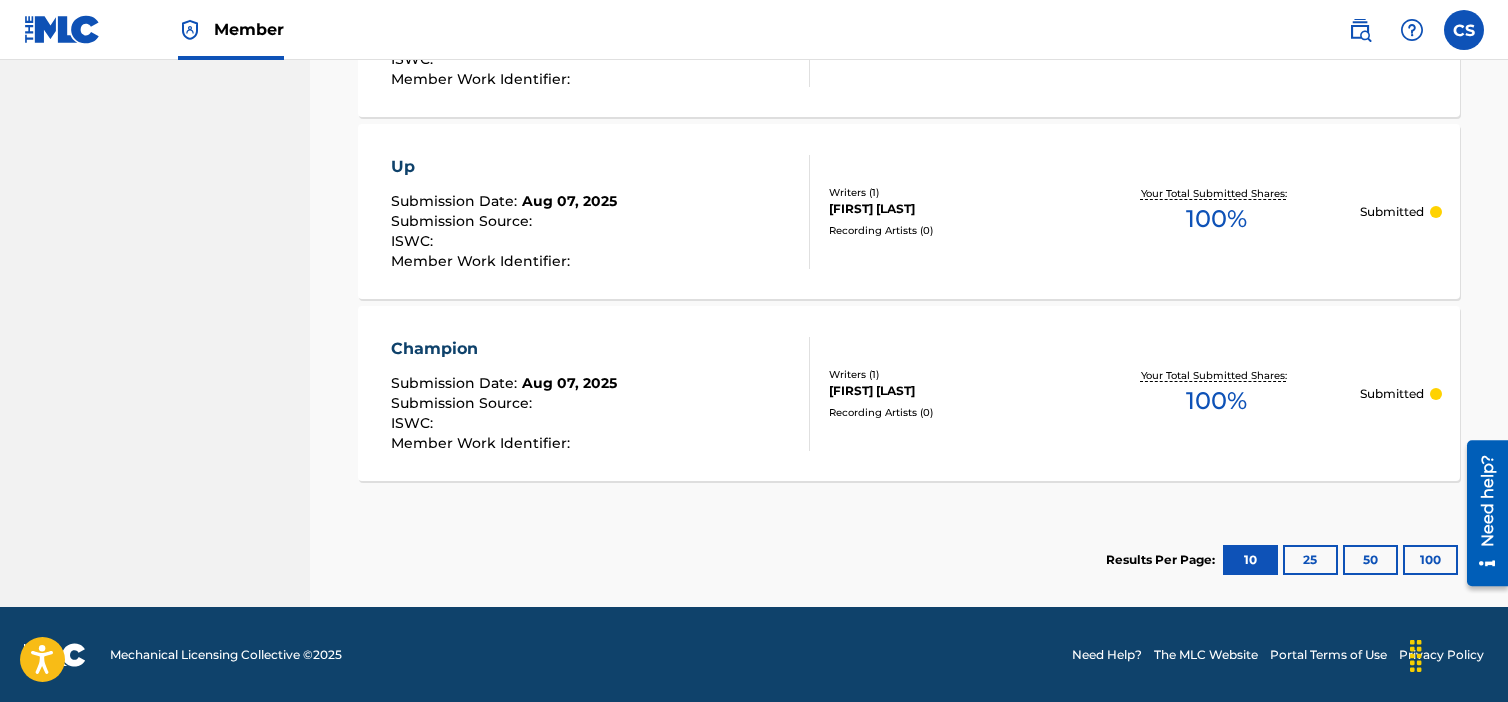 click on "25" at bounding box center (1310, 560) 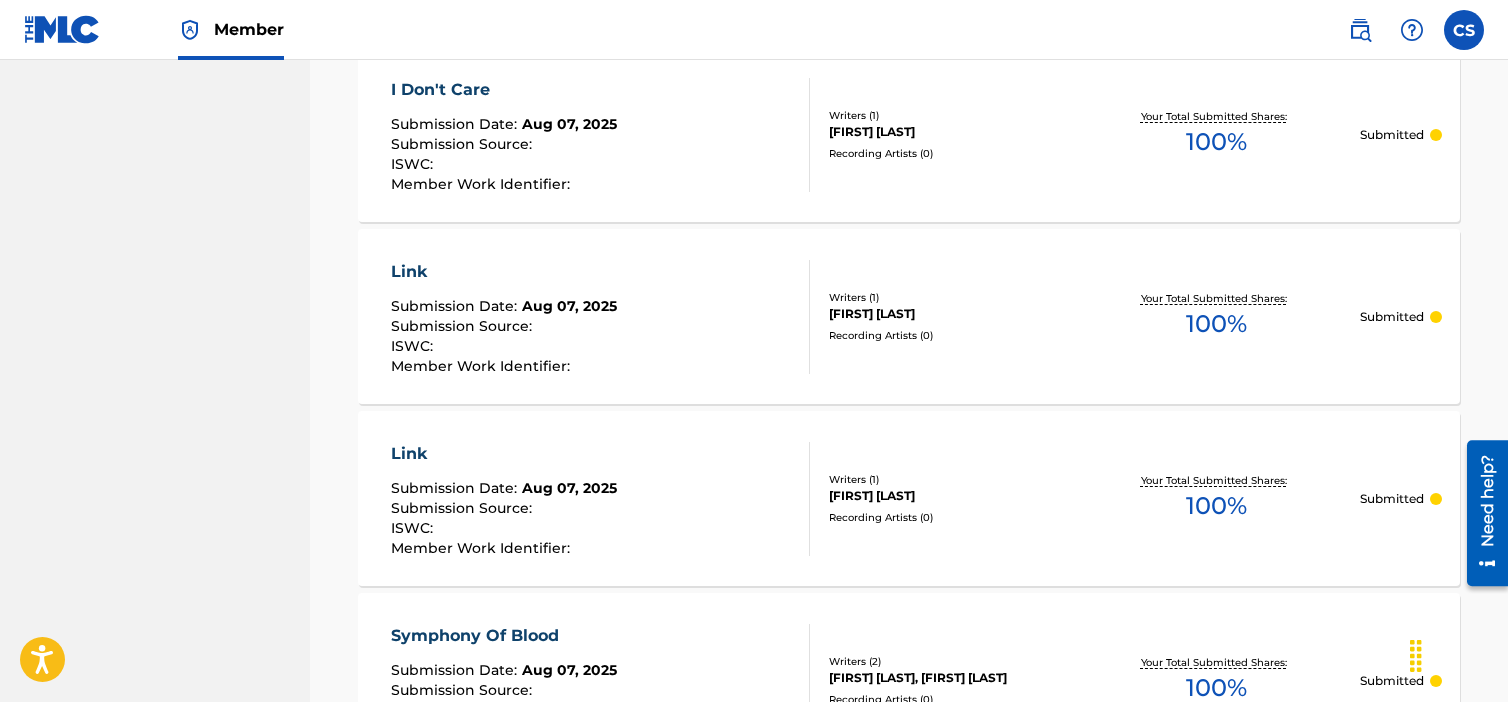scroll, scrollTop: 2426, scrollLeft: 0, axis: vertical 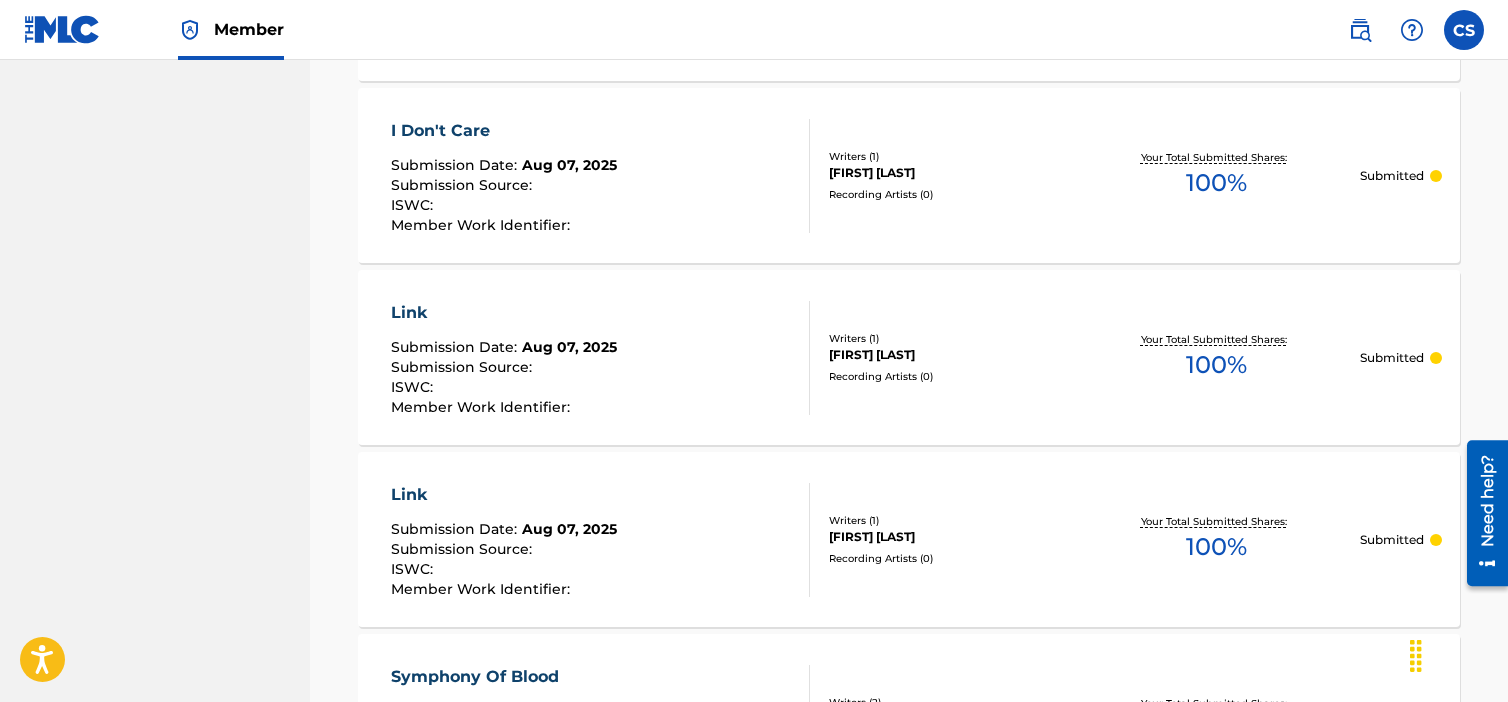 click on "[FIRST] [LAST]" at bounding box center [950, 355] 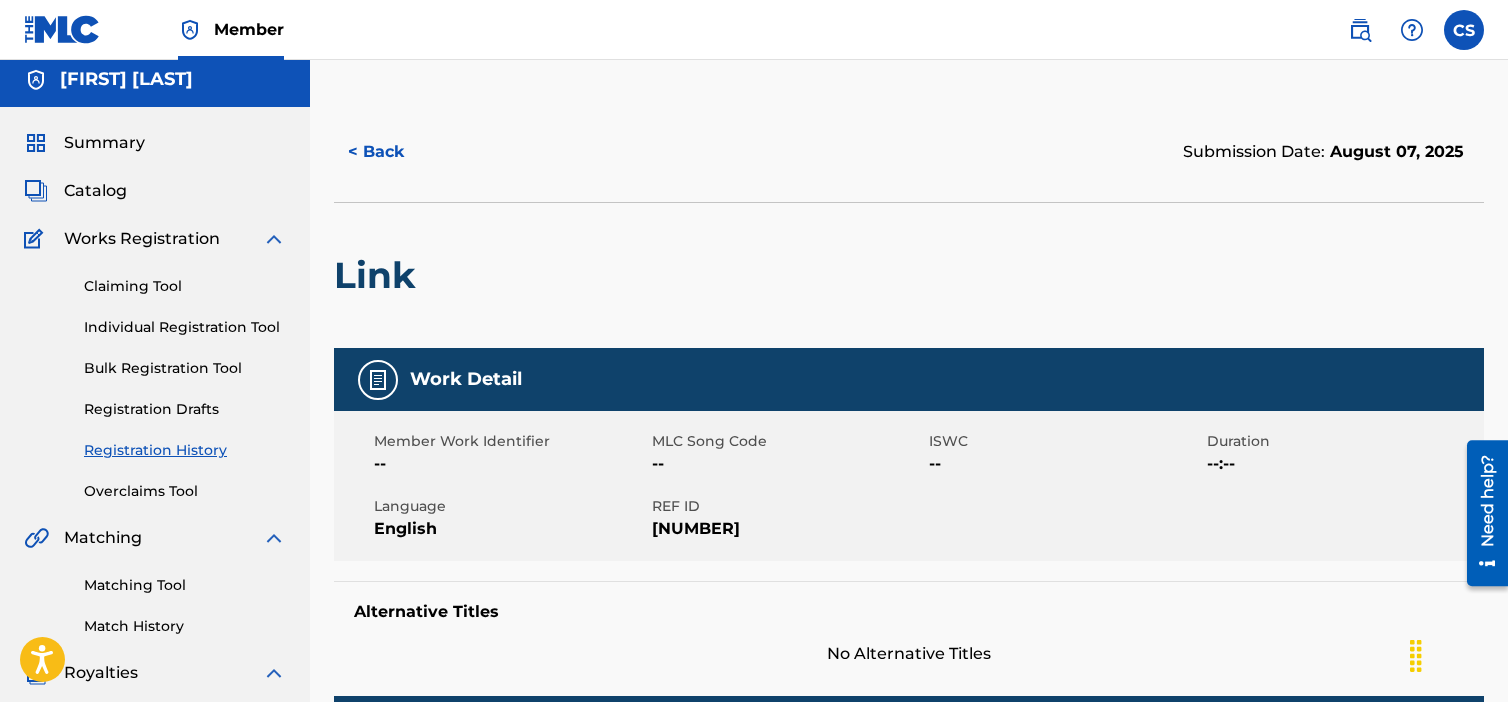 scroll, scrollTop: 0, scrollLeft: 0, axis: both 